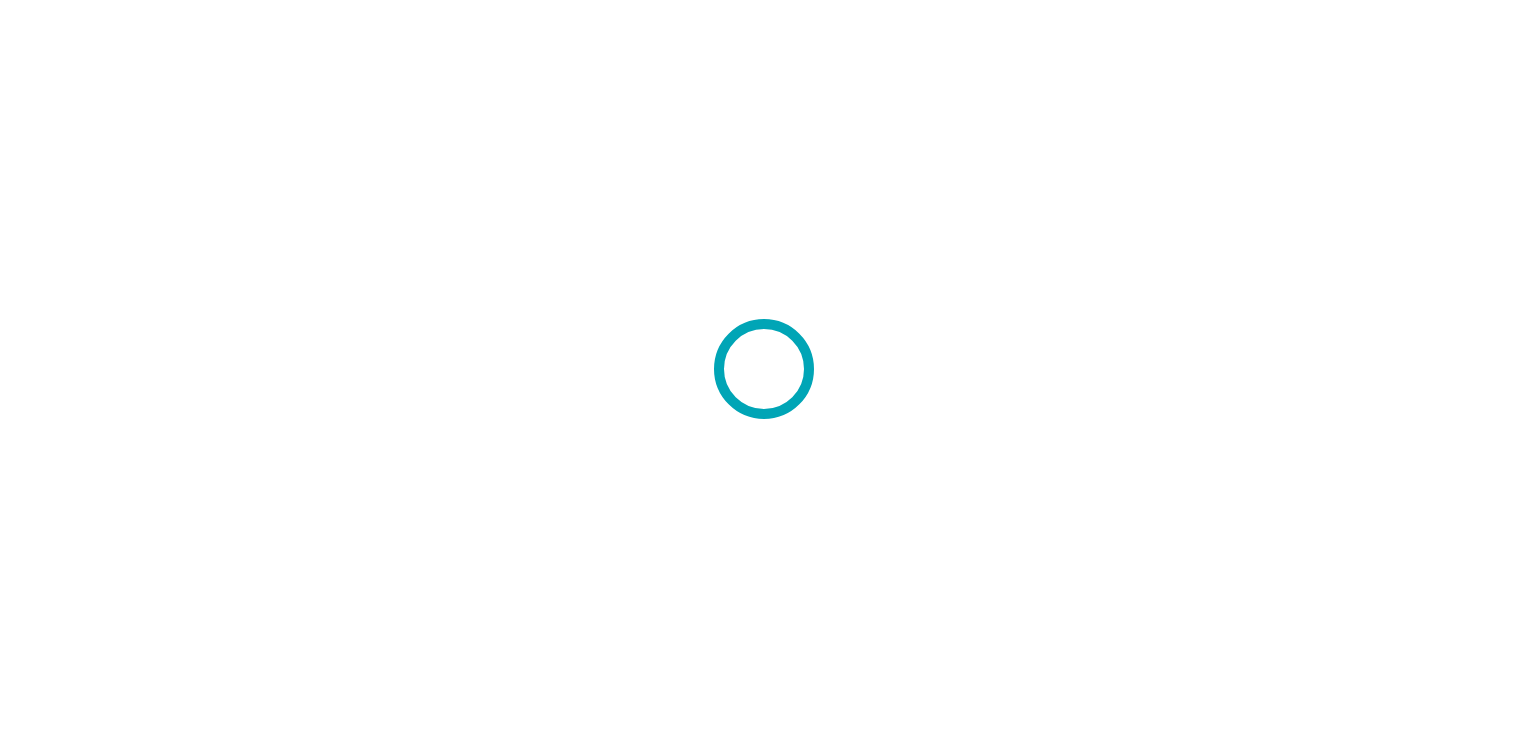 scroll, scrollTop: 0, scrollLeft: 0, axis: both 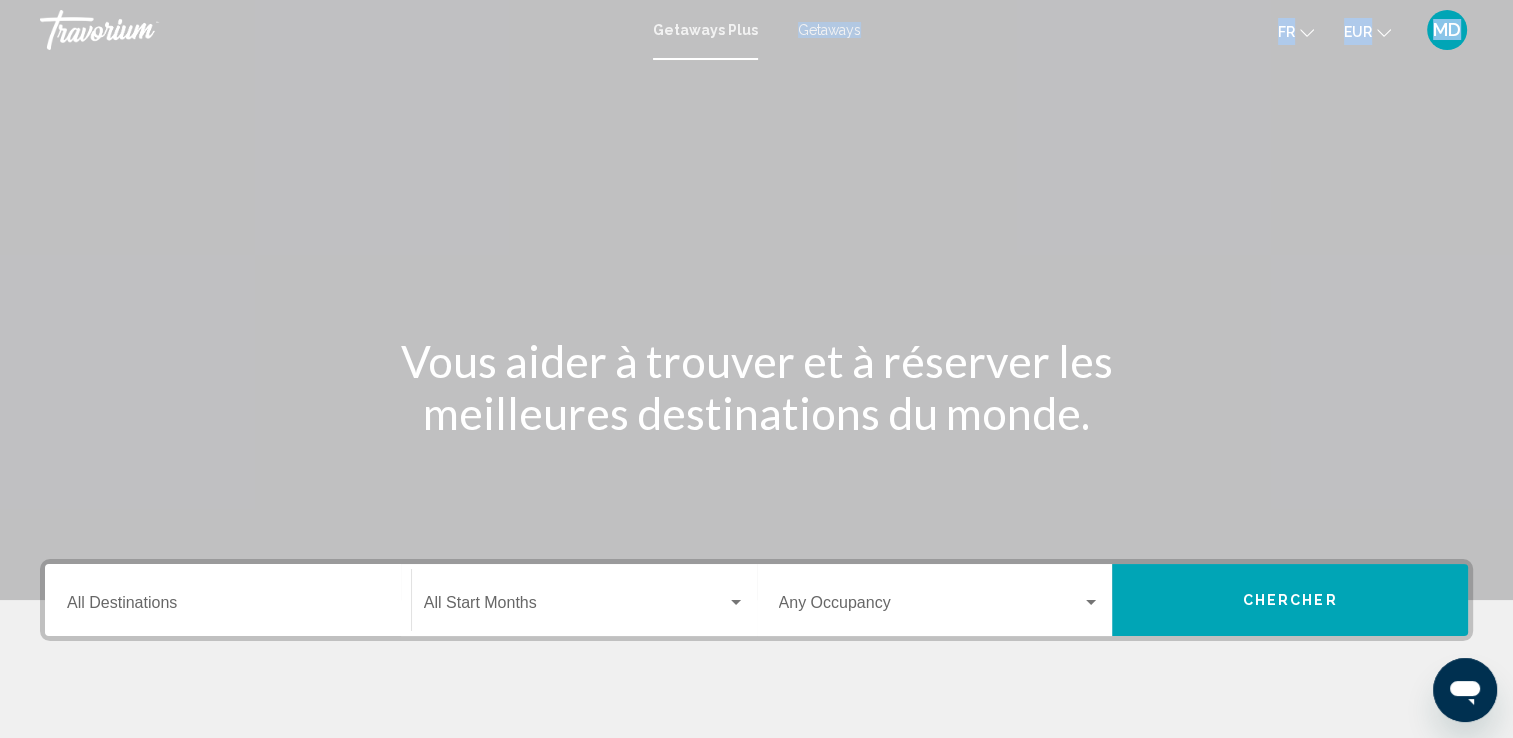drag, startPoint x: 841, startPoint y: 18, endPoint x: 548, endPoint y: 406, distance: 486.20264 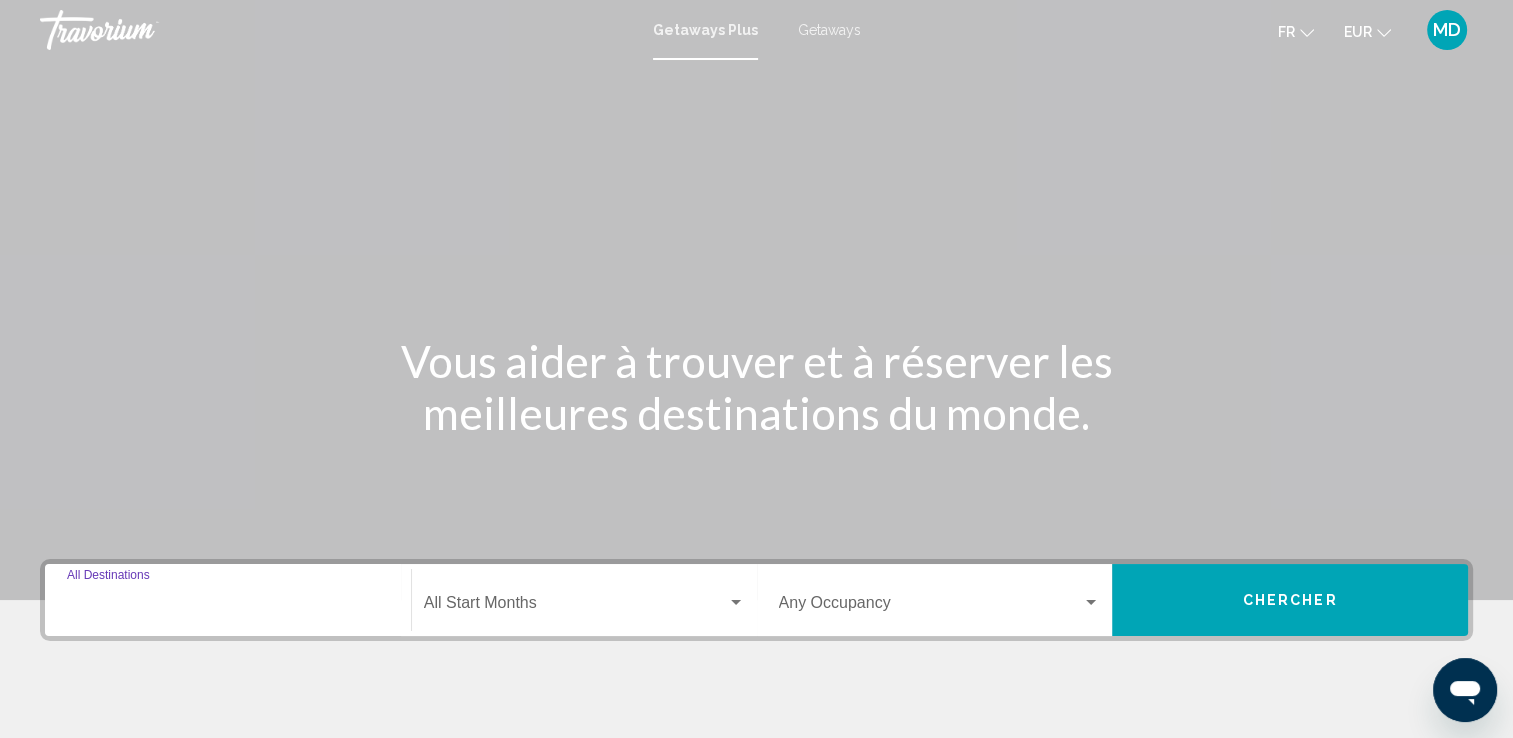 click on "Destination All Destinations" at bounding box center [228, 607] 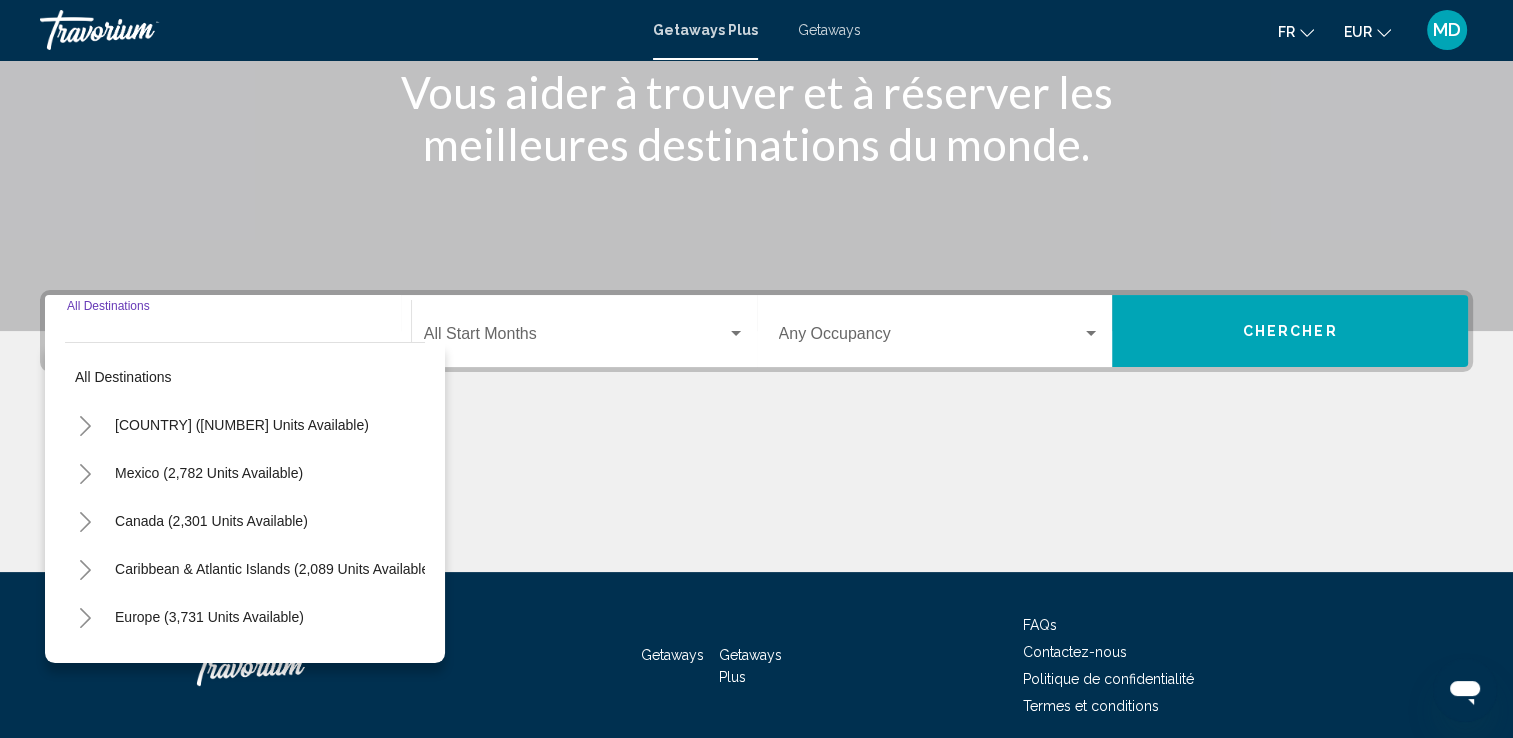scroll, scrollTop: 347, scrollLeft: 0, axis: vertical 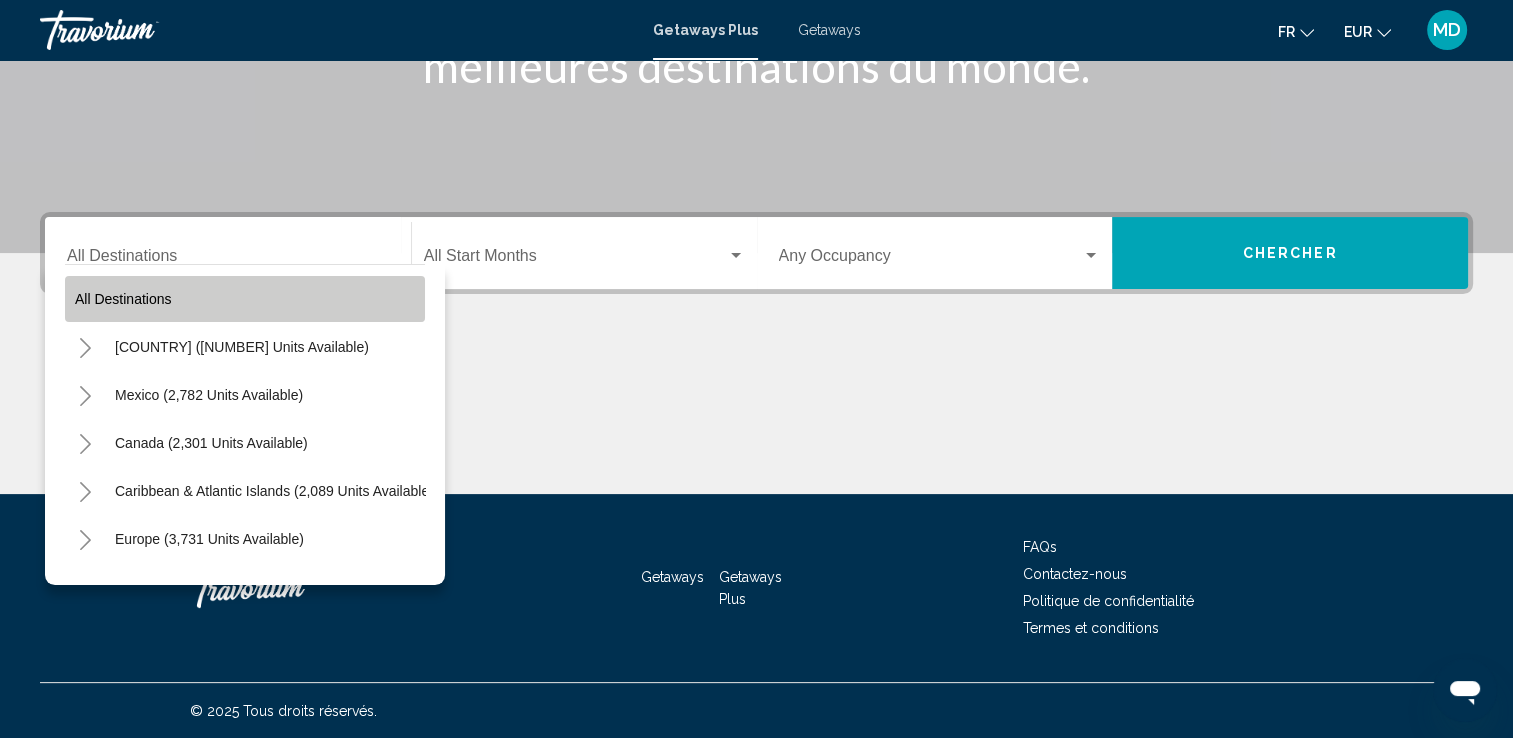 click on "All destinations" at bounding box center (245, 299) 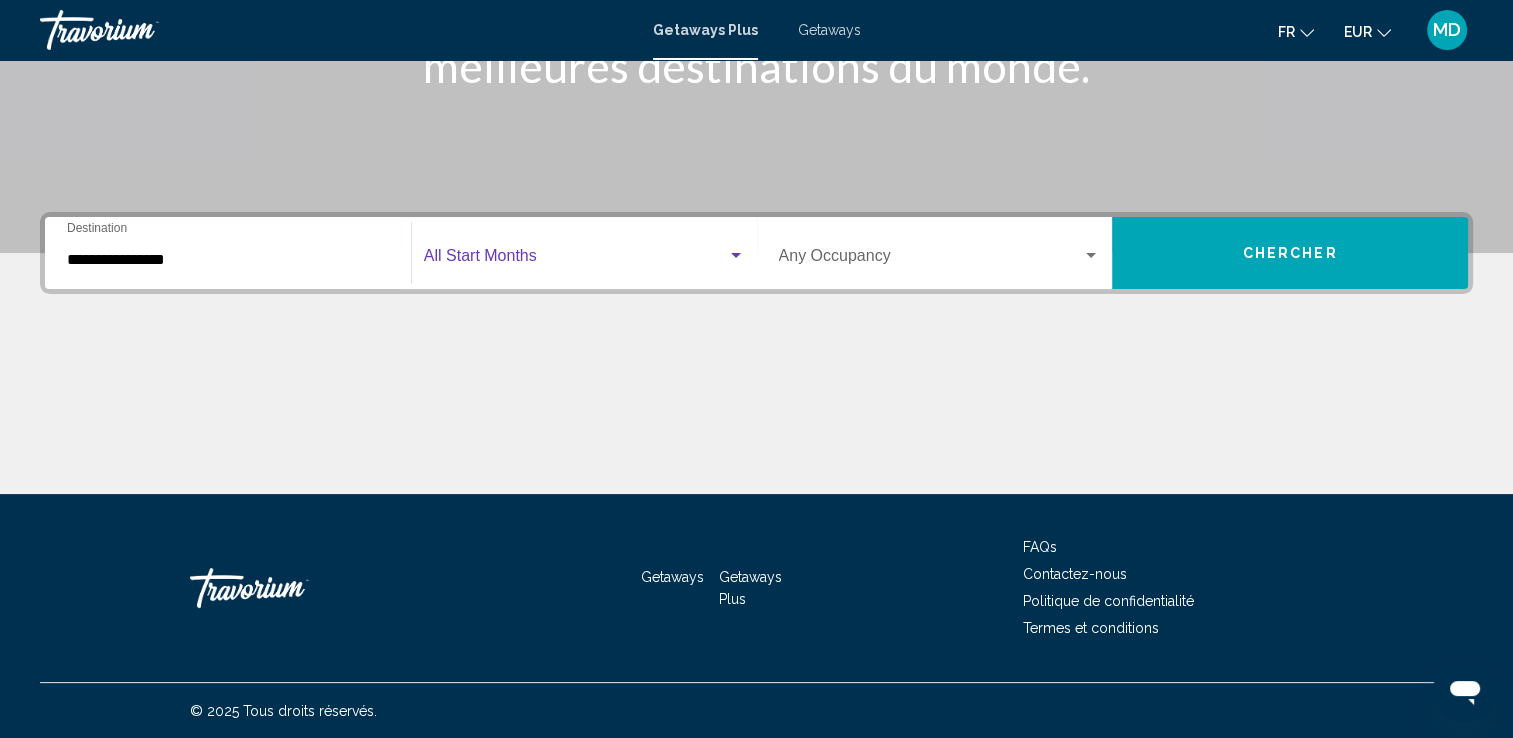 click at bounding box center (575, 260) 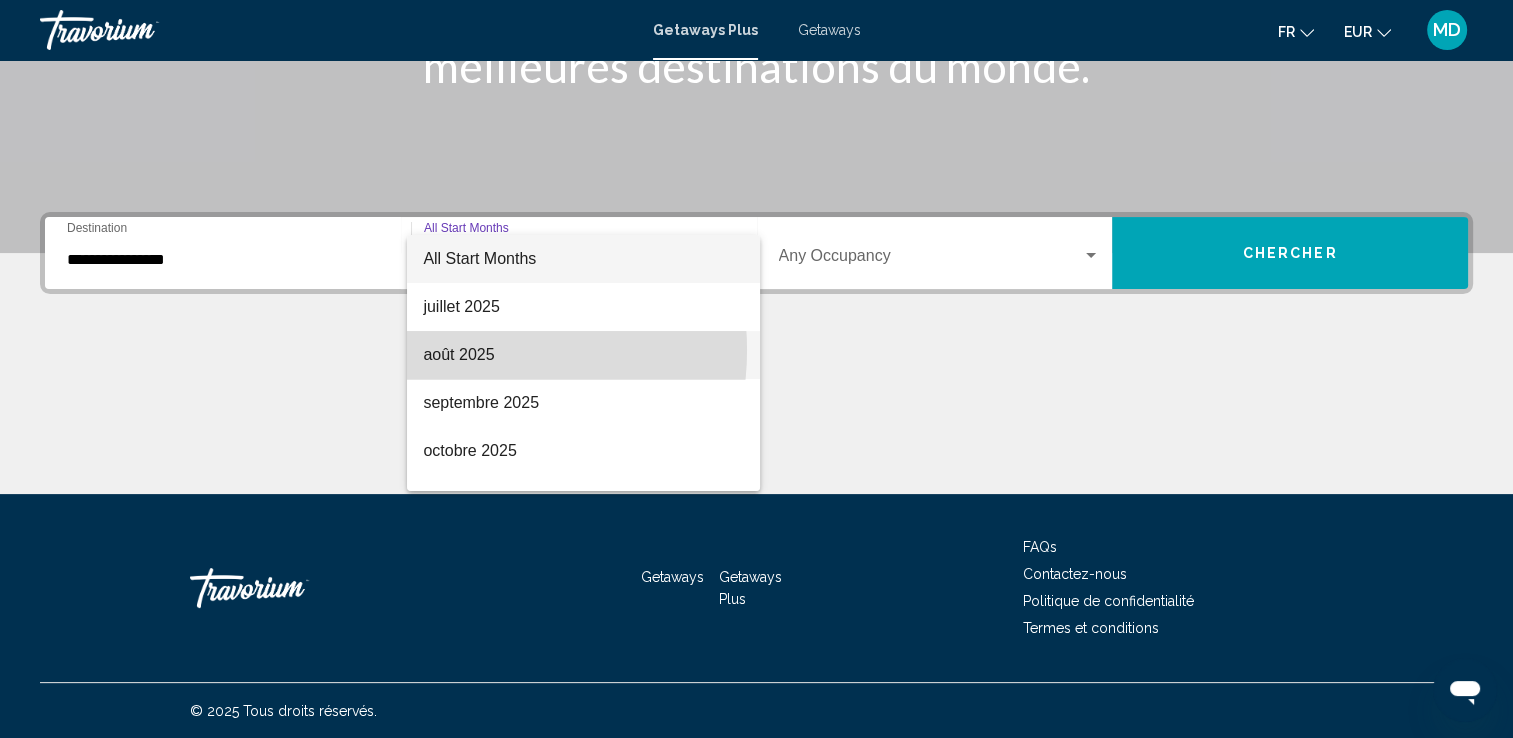 click on "août 2025" at bounding box center [583, 355] 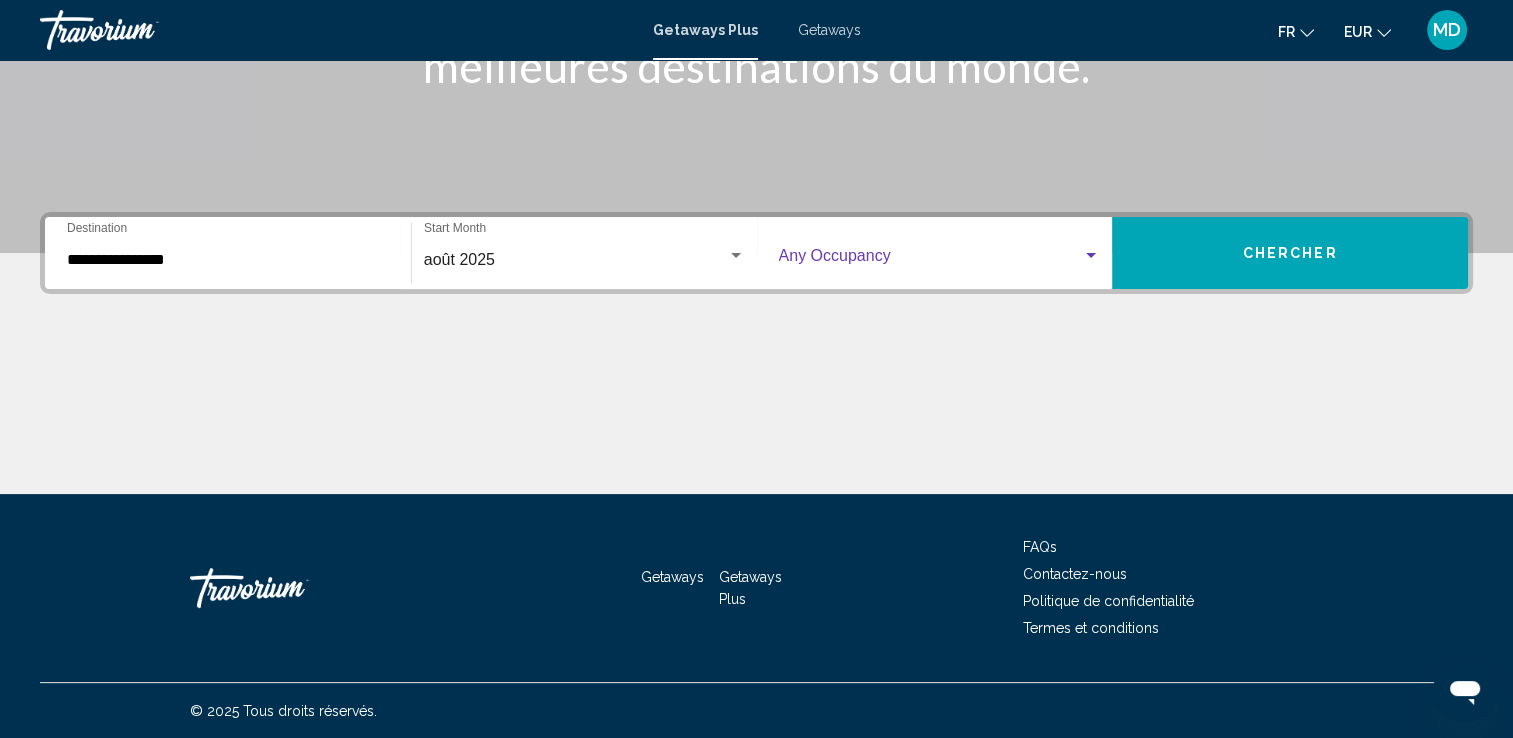 click at bounding box center [931, 260] 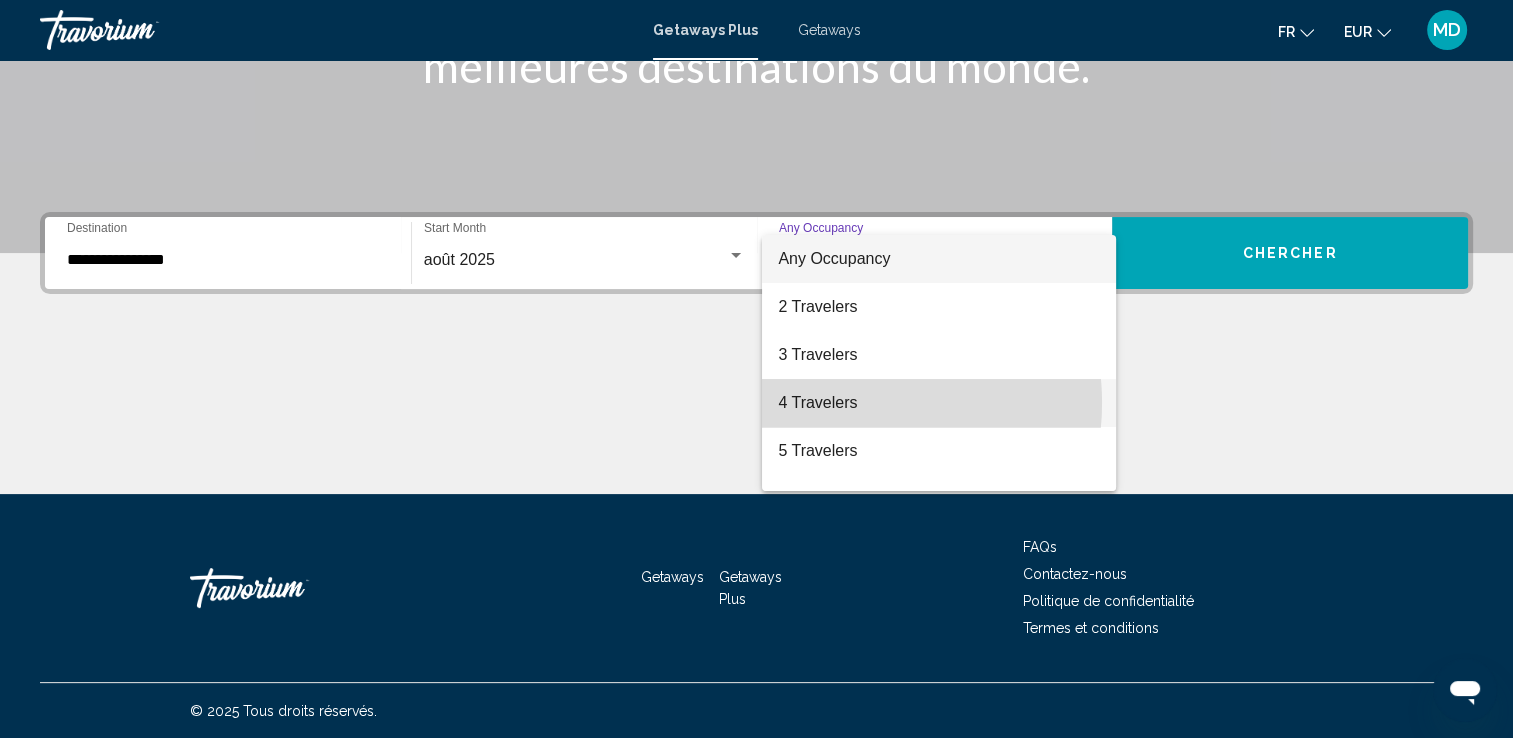 click on "4 Travelers" at bounding box center (939, 403) 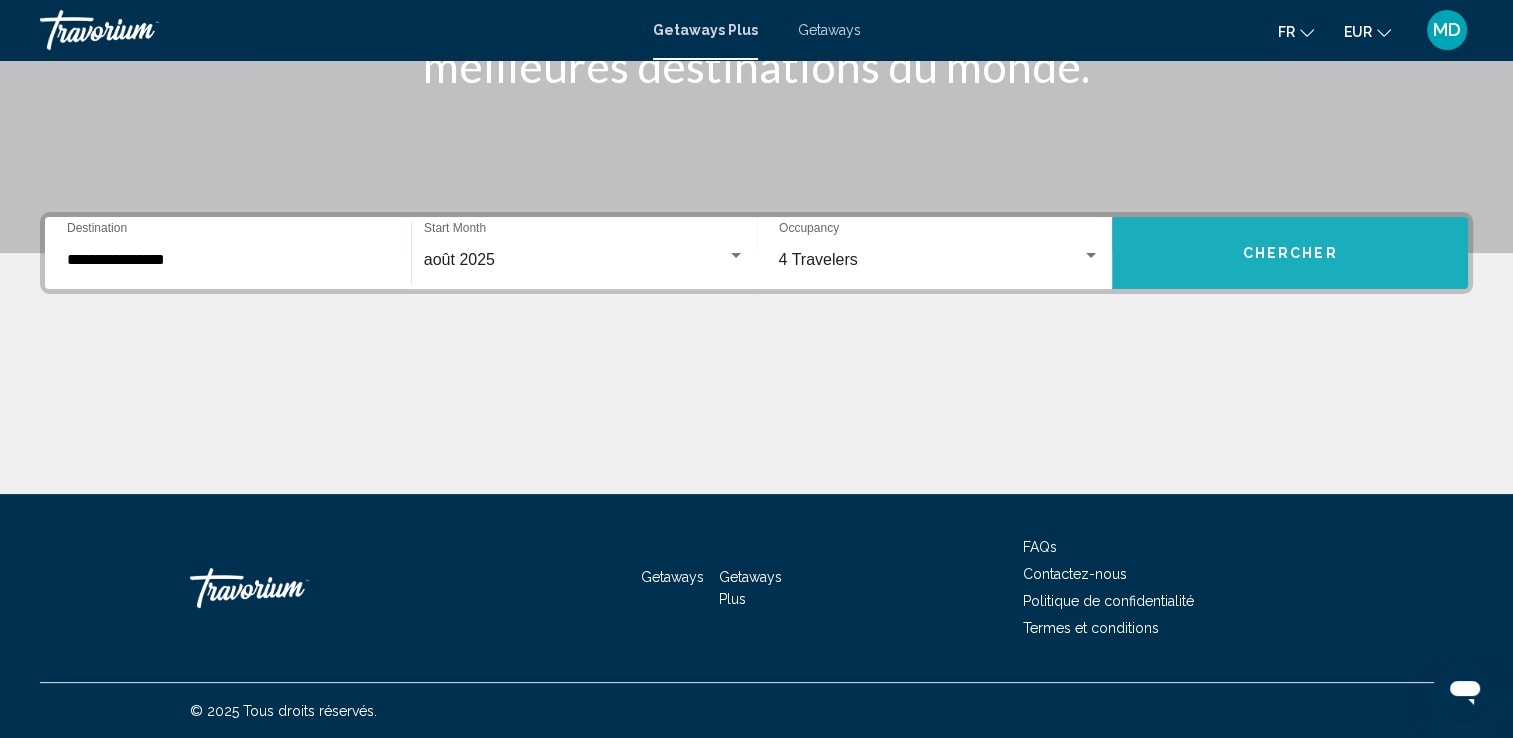 click on "Chercher" at bounding box center (1290, 253) 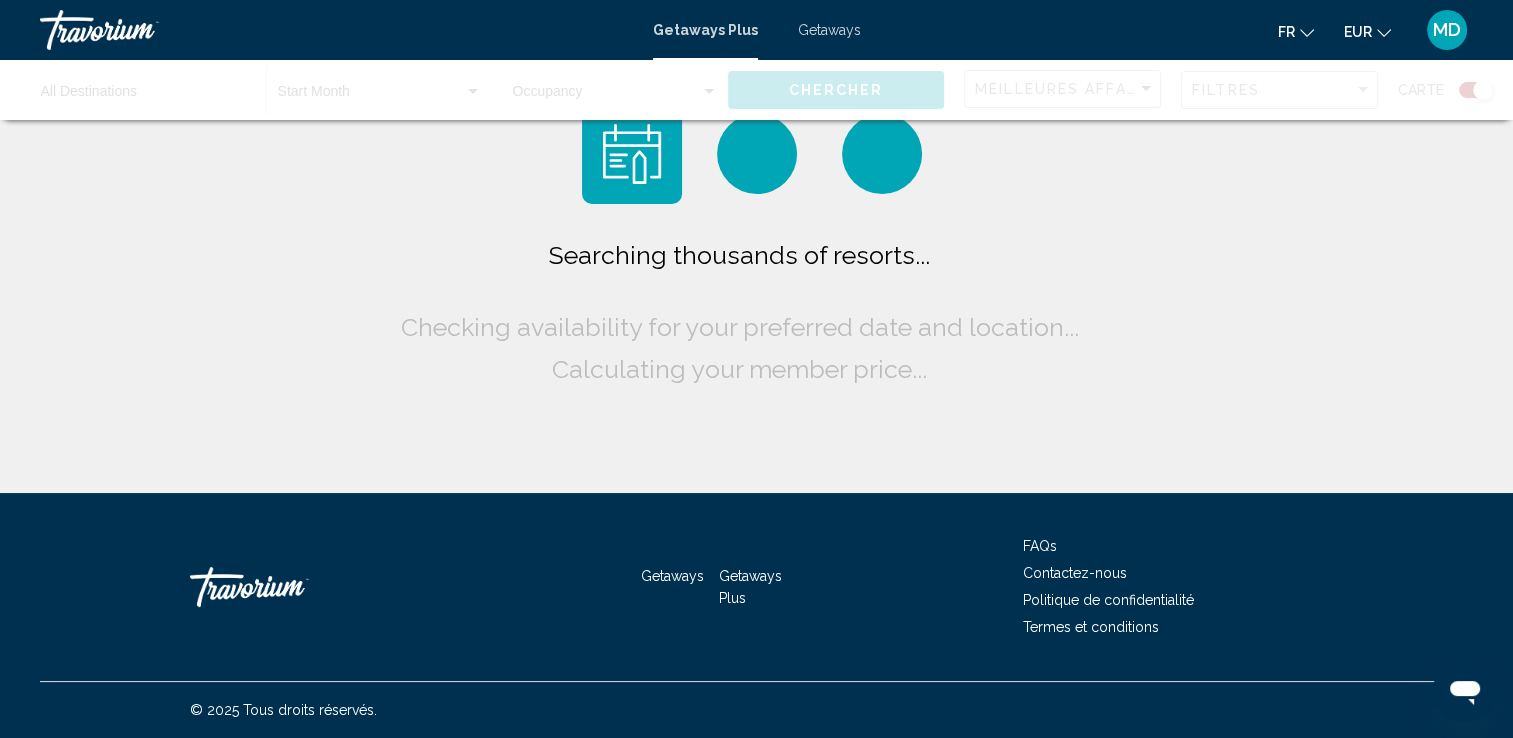scroll, scrollTop: 0, scrollLeft: 0, axis: both 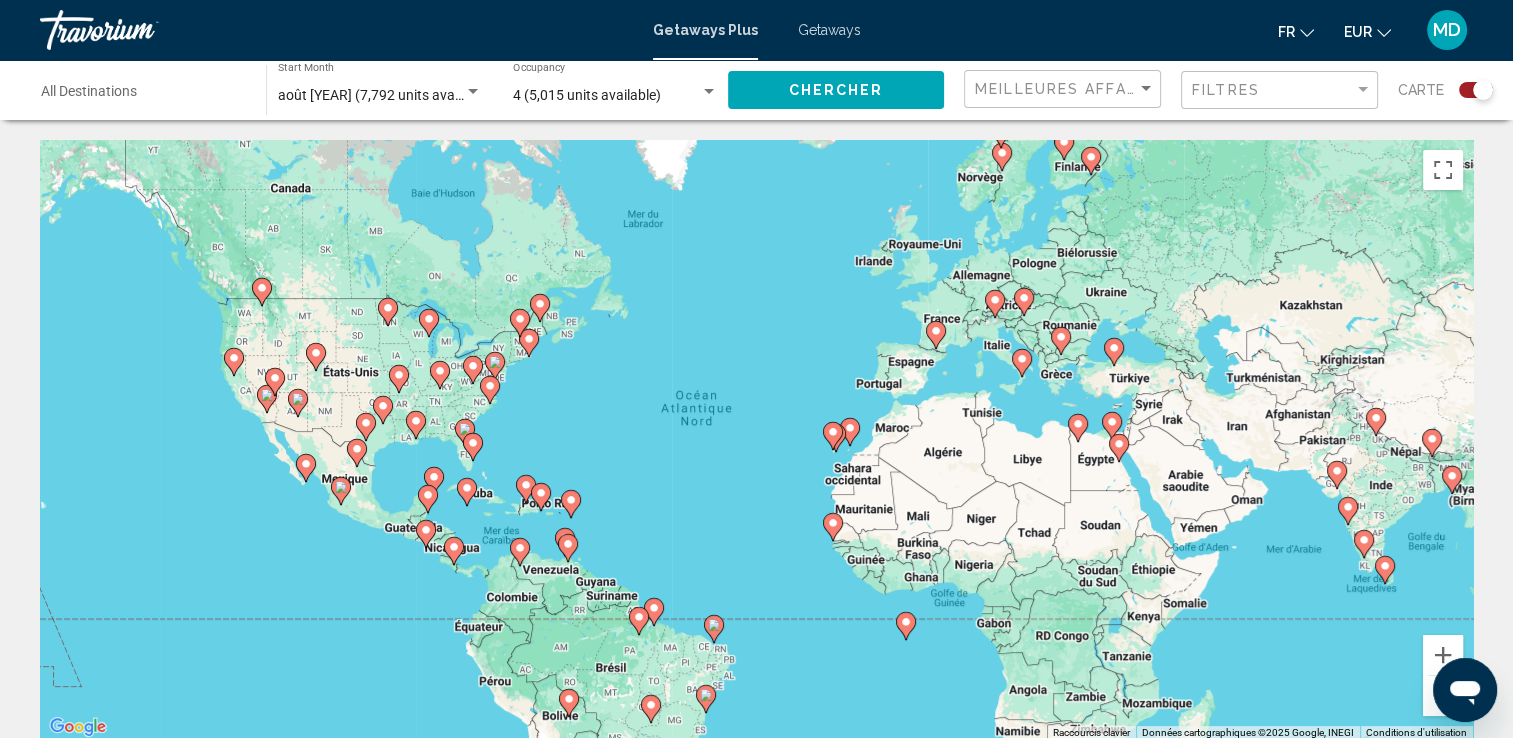 click 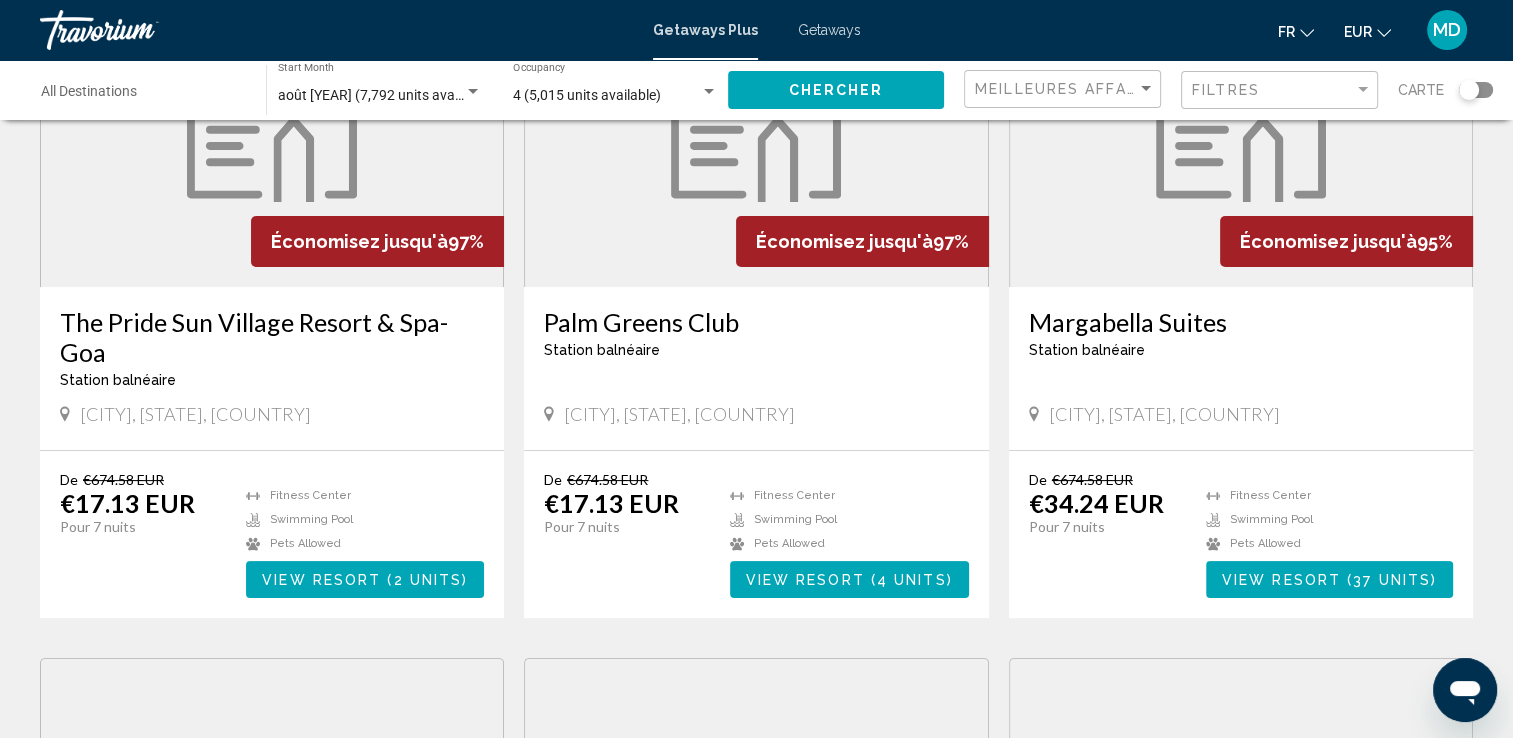 scroll, scrollTop: 248, scrollLeft: 0, axis: vertical 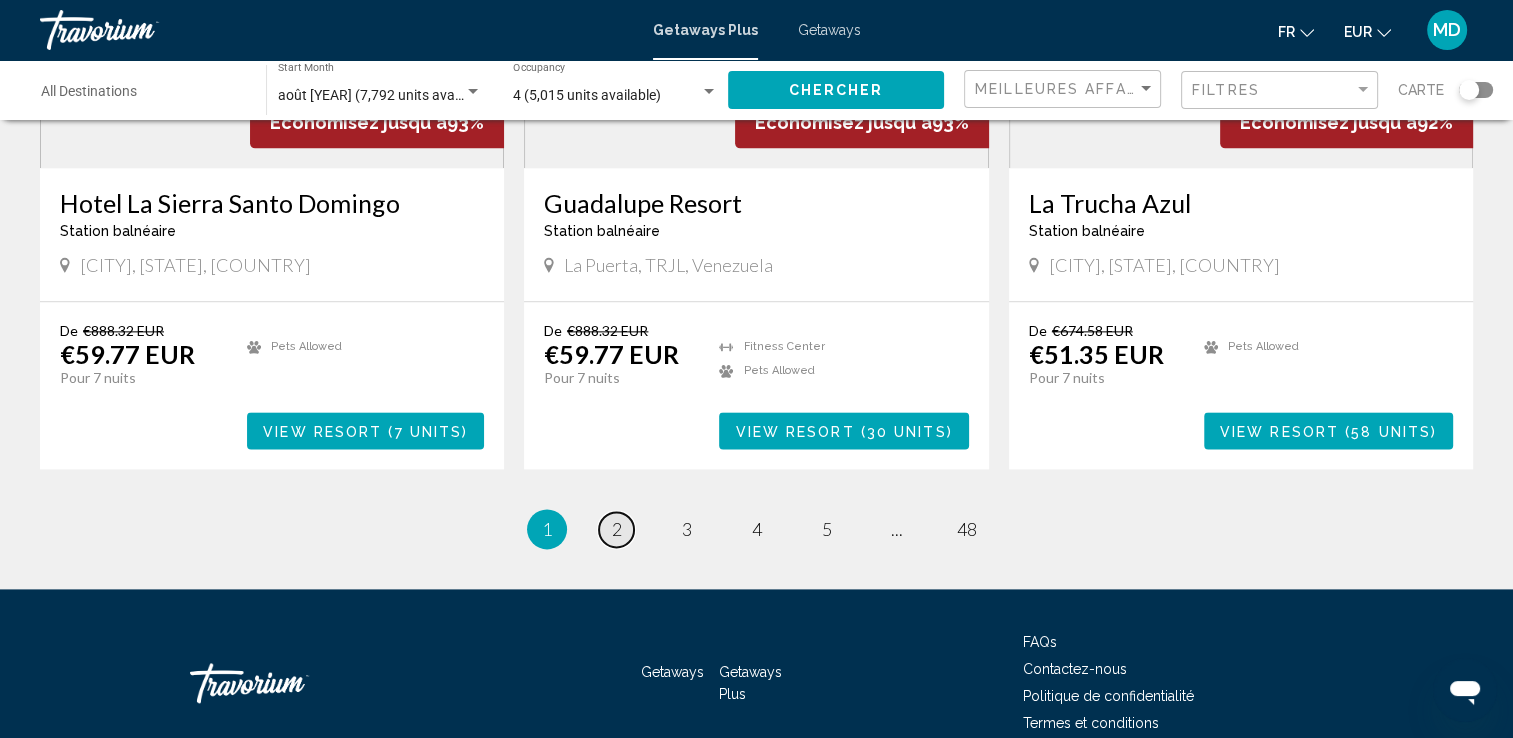 click on "2" at bounding box center (617, 529) 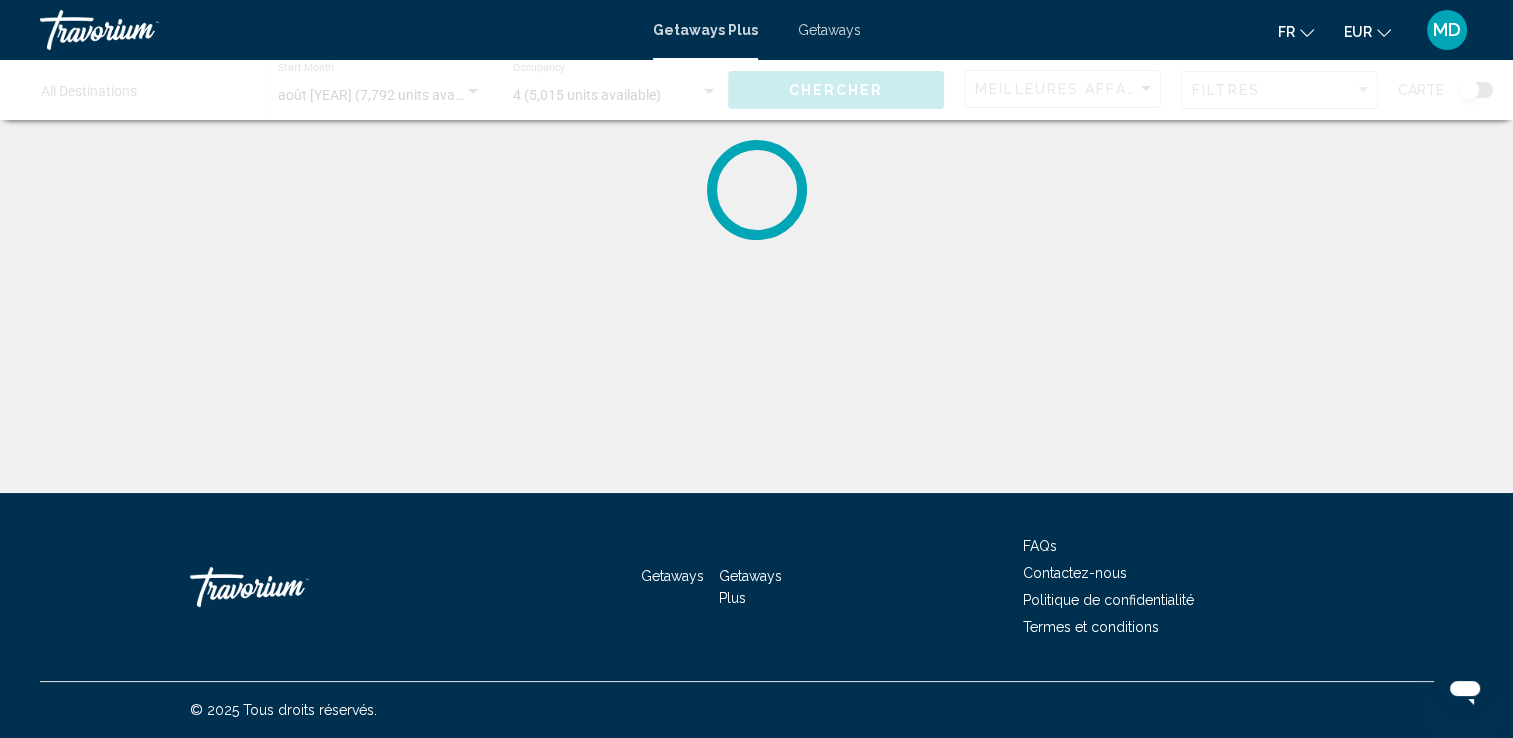 scroll, scrollTop: 0, scrollLeft: 0, axis: both 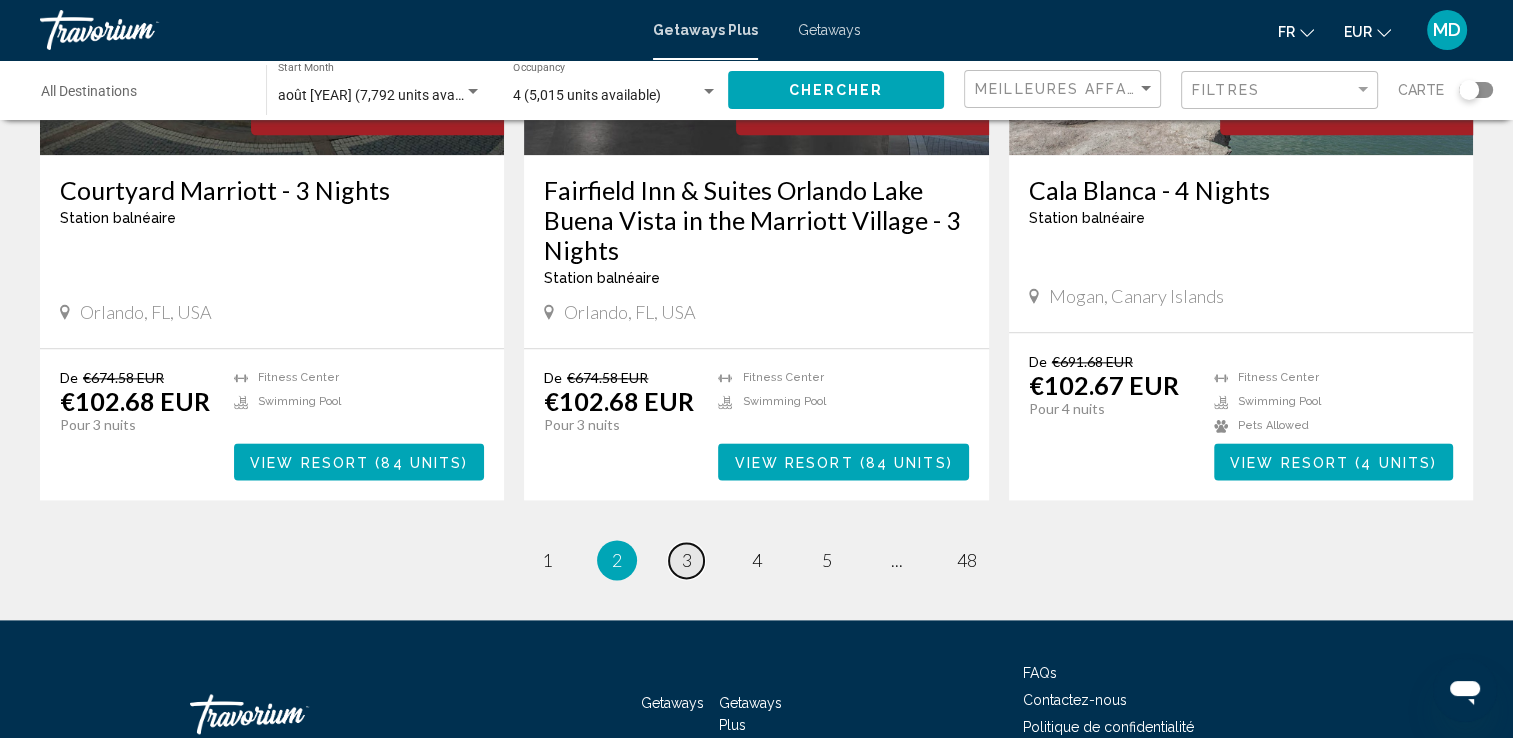 click on "3" at bounding box center [687, 560] 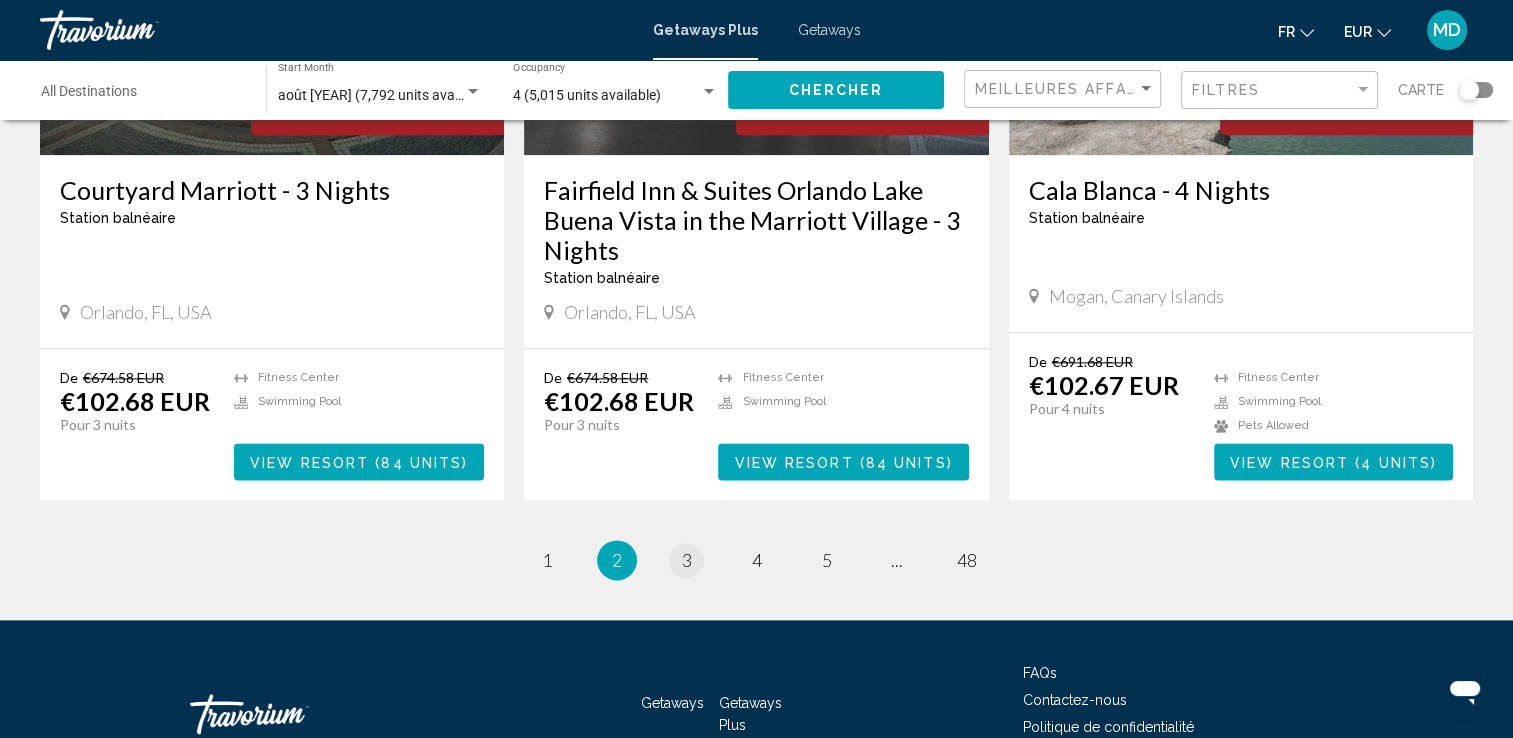 scroll, scrollTop: 0, scrollLeft: 0, axis: both 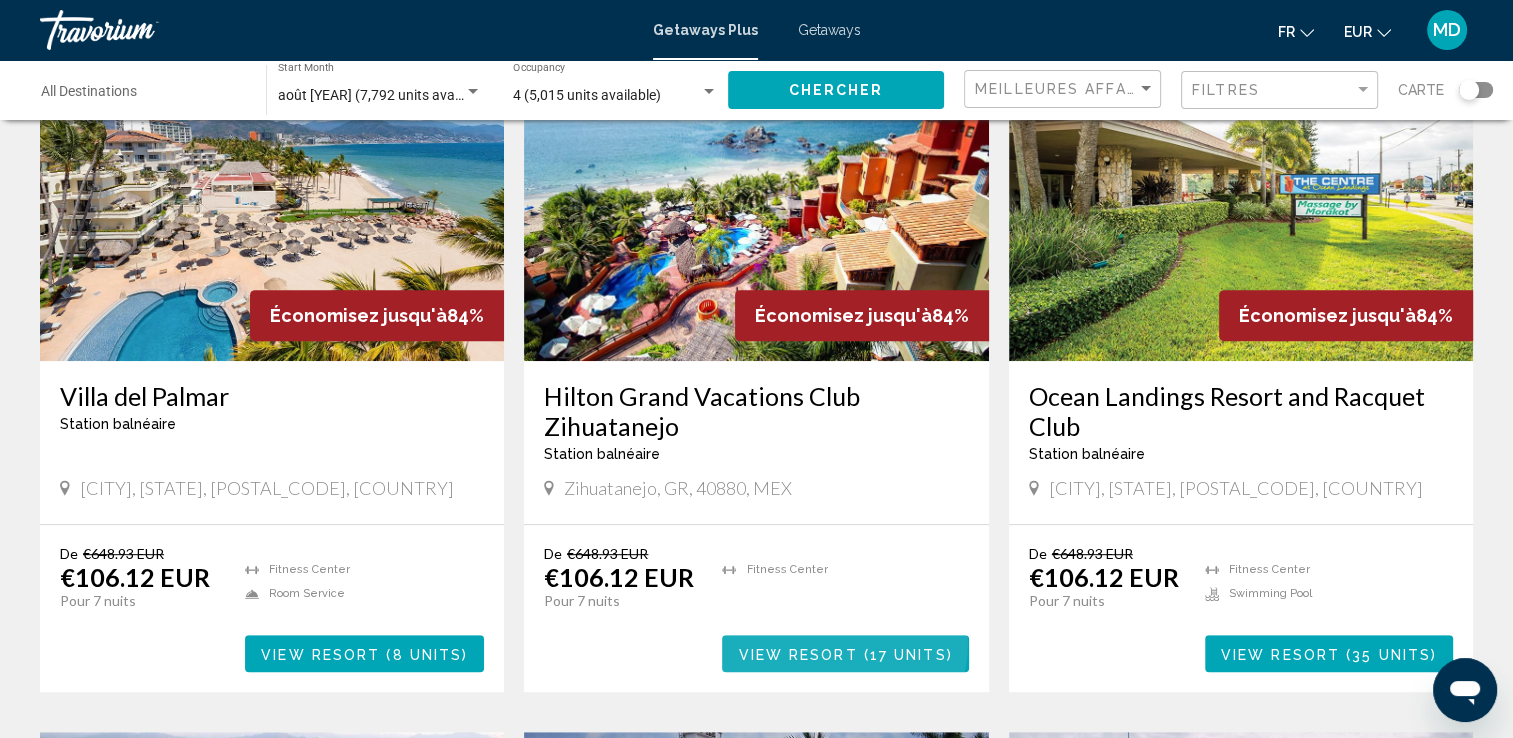 click on "View Resort    ( 17 units )" at bounding box center (845, 653) 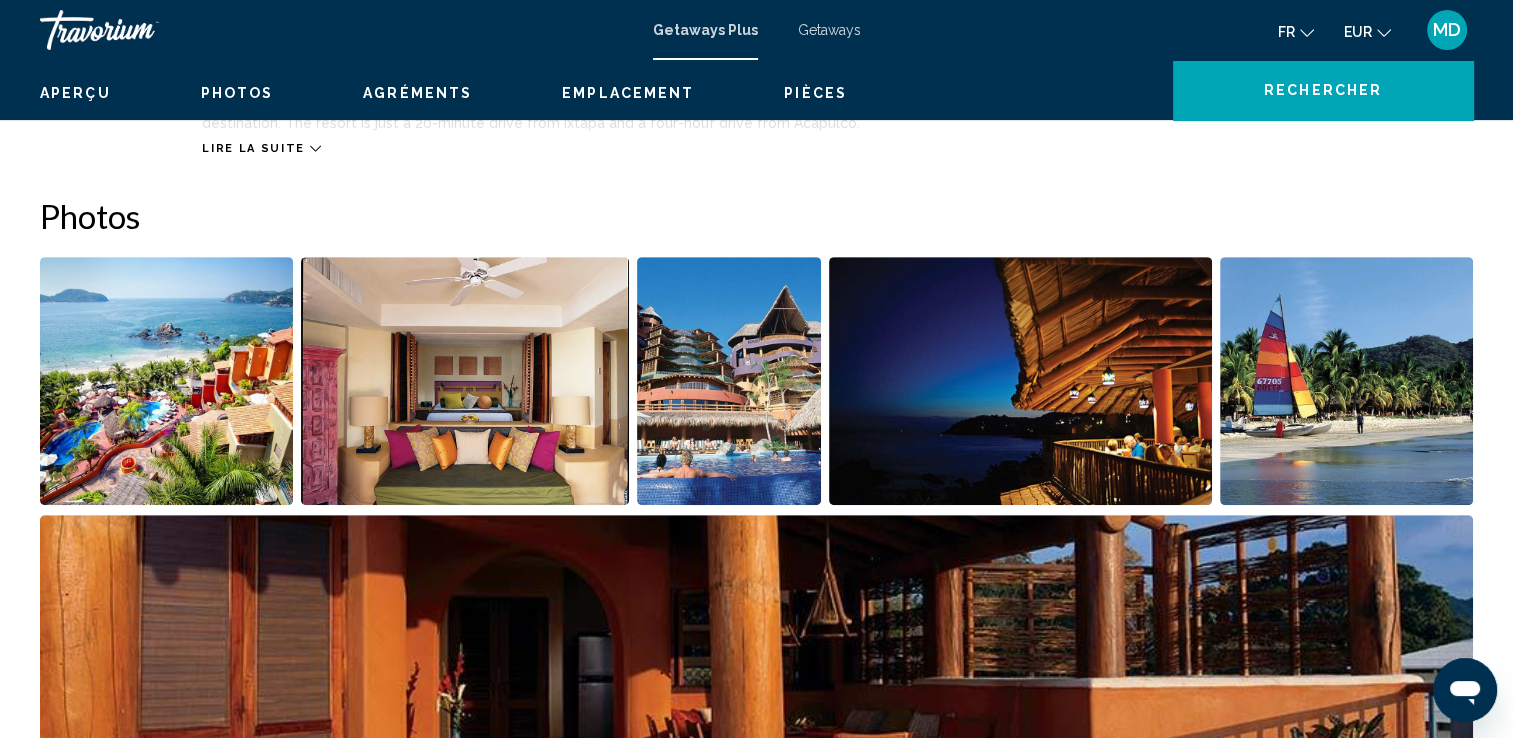 scroll, scrollTop: 0, scrollLeft: 0, axis: both 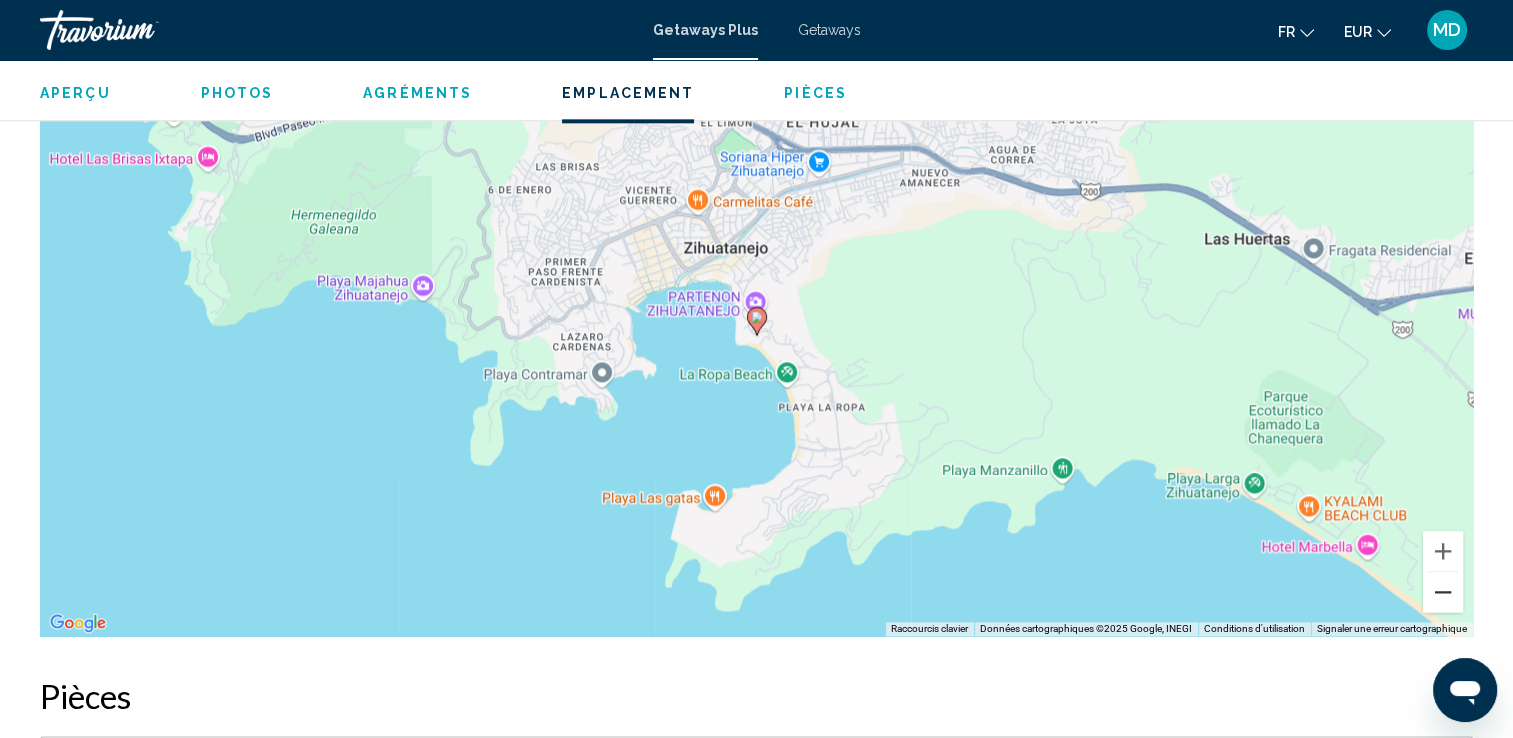 click at bounding box center [1443, 592] 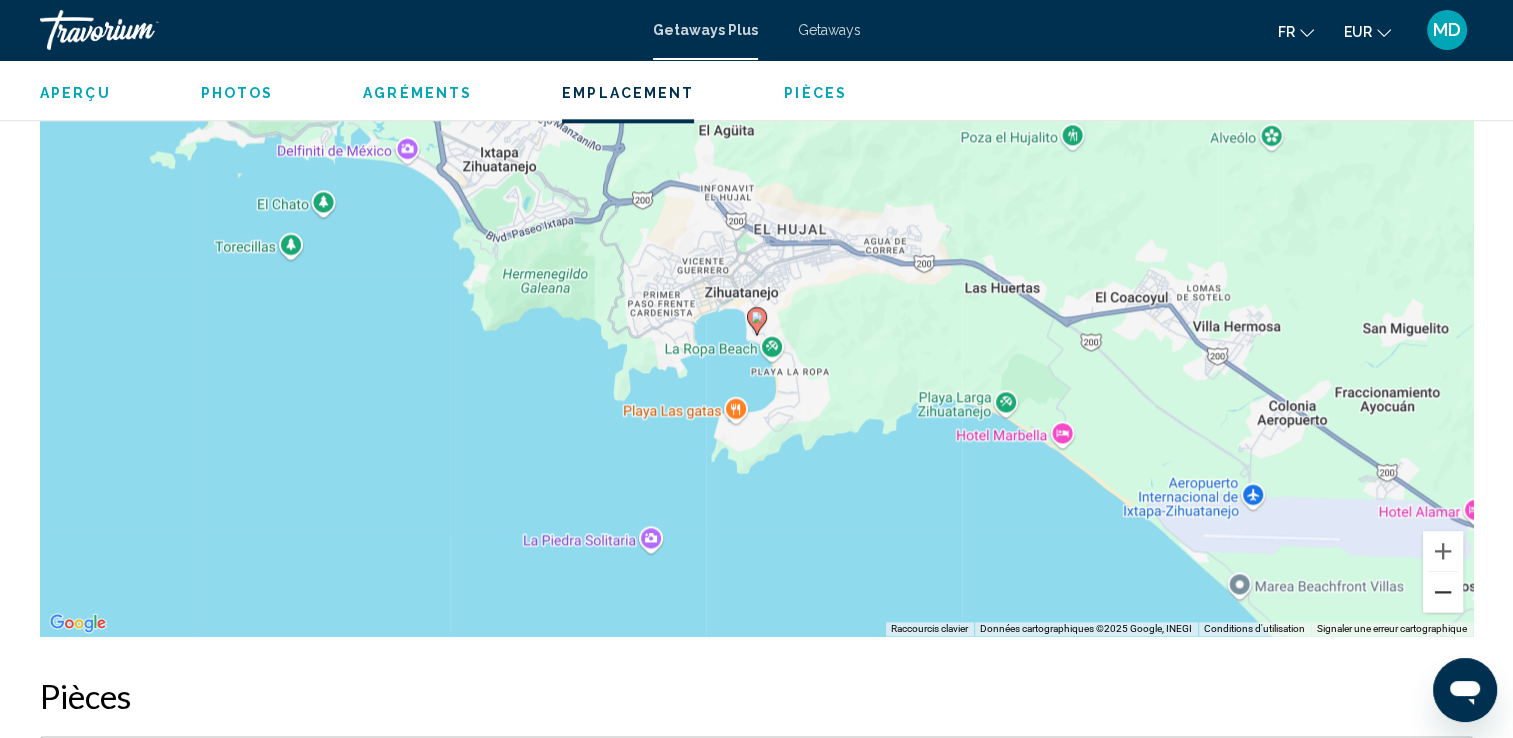 click at bounding box center [1443, 592] 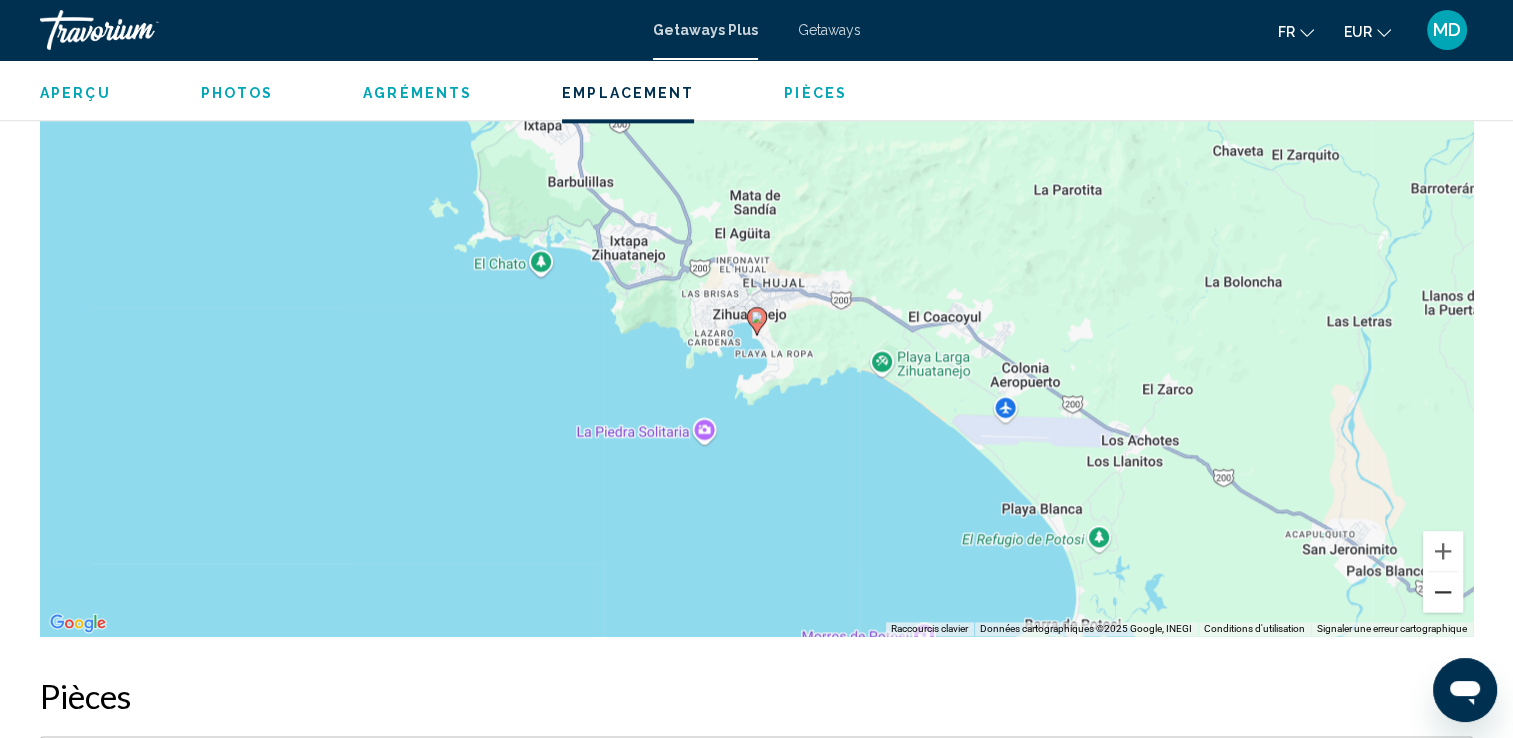click at bounding box center [1443, 592] 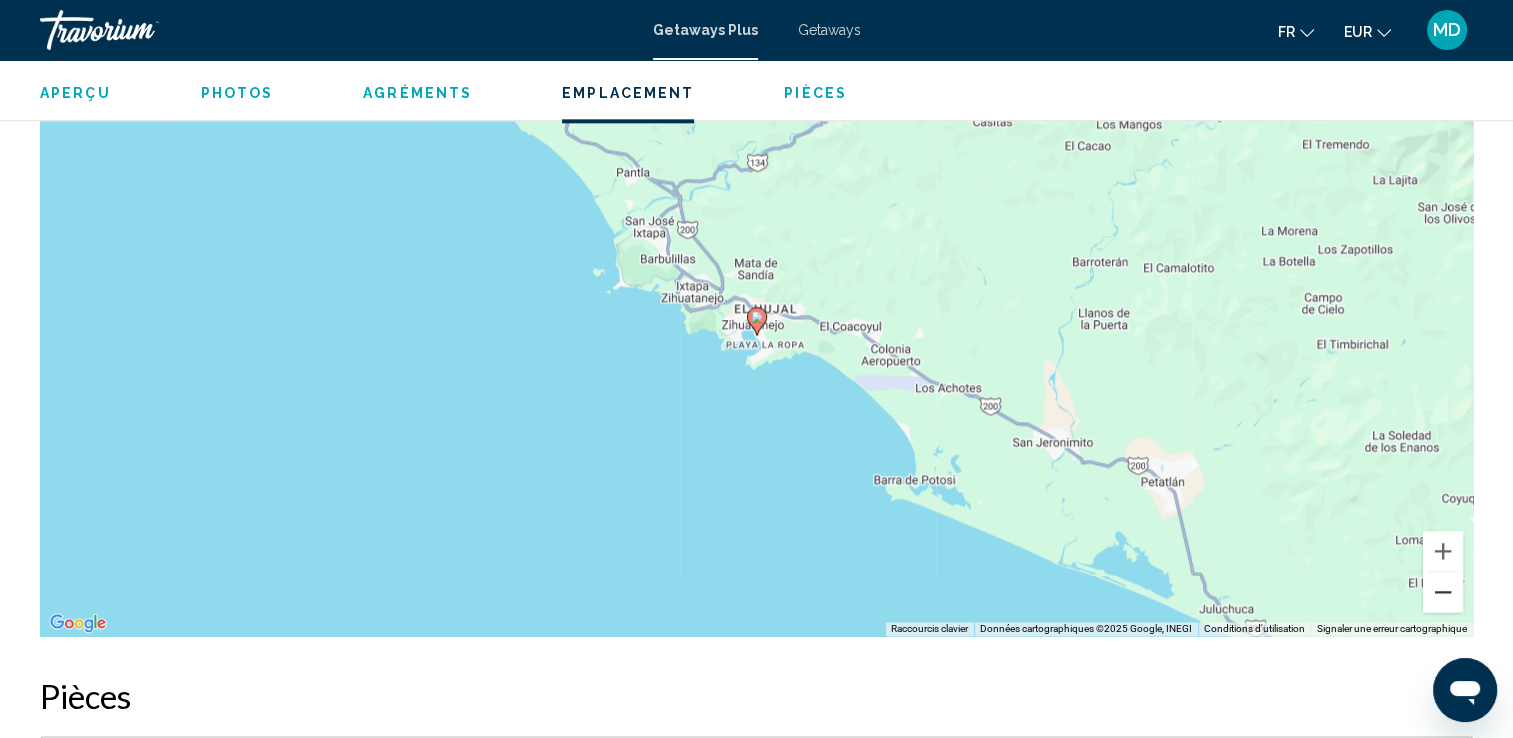 click at bounding box center (1443, 592) 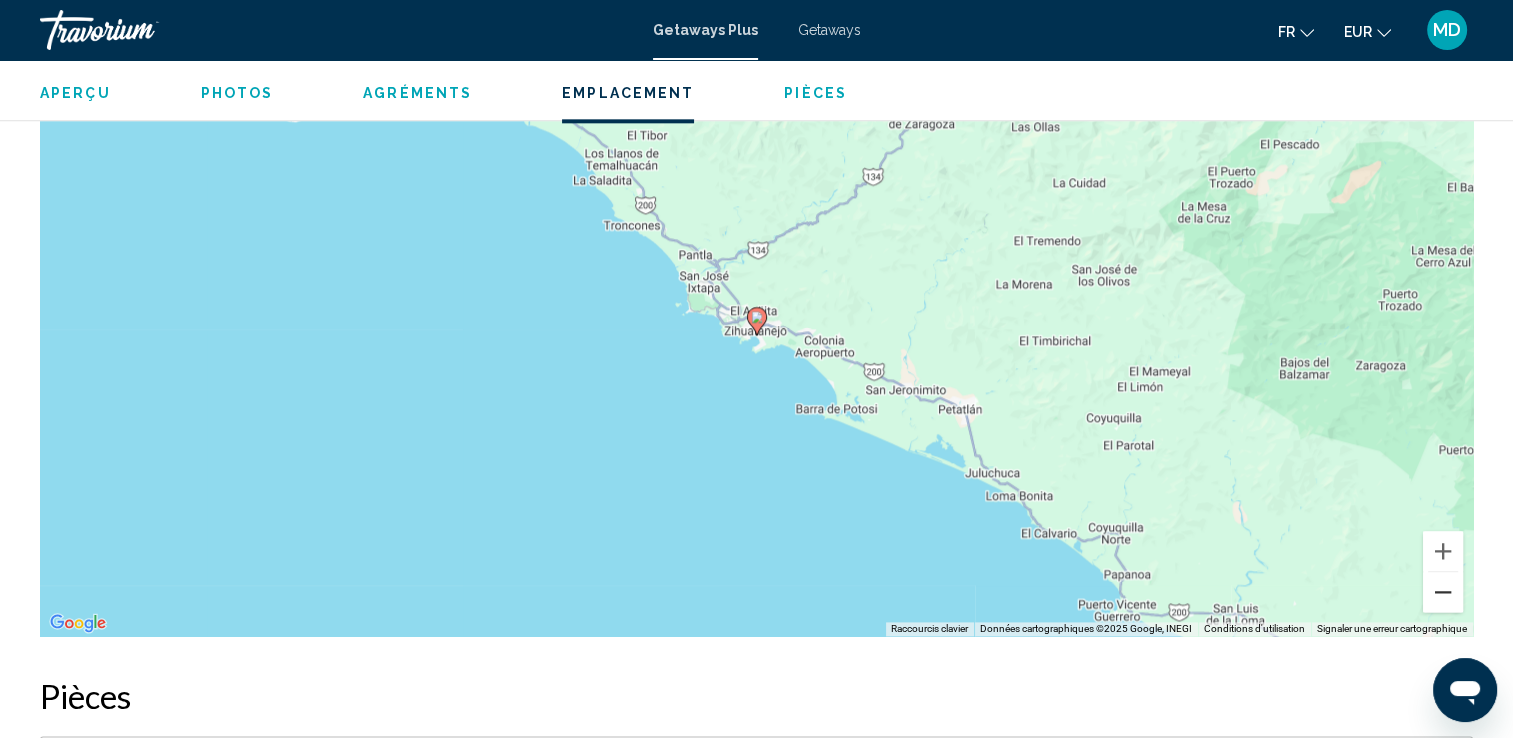 click at bounding box center [1443, 592] 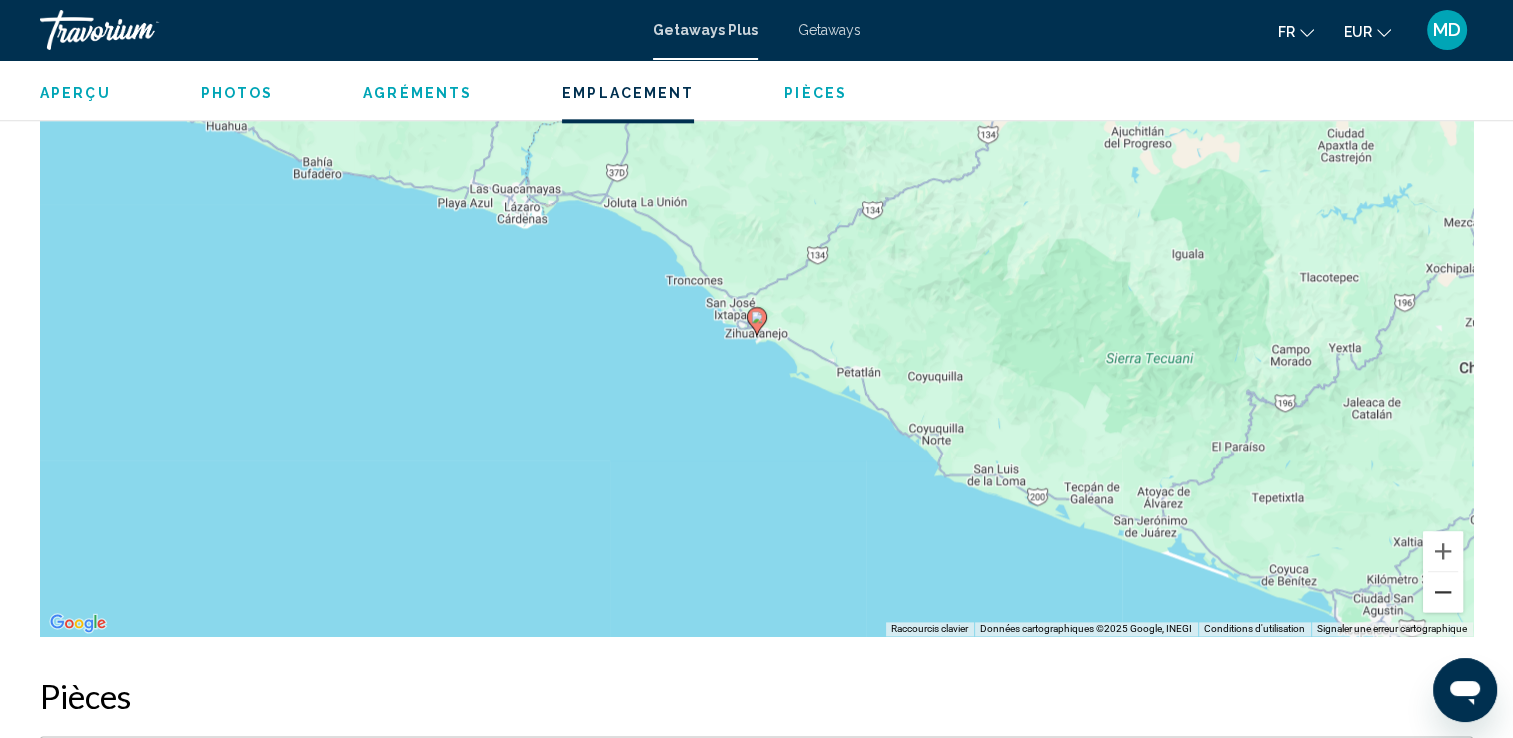 click at bounding box center (1443, 592) 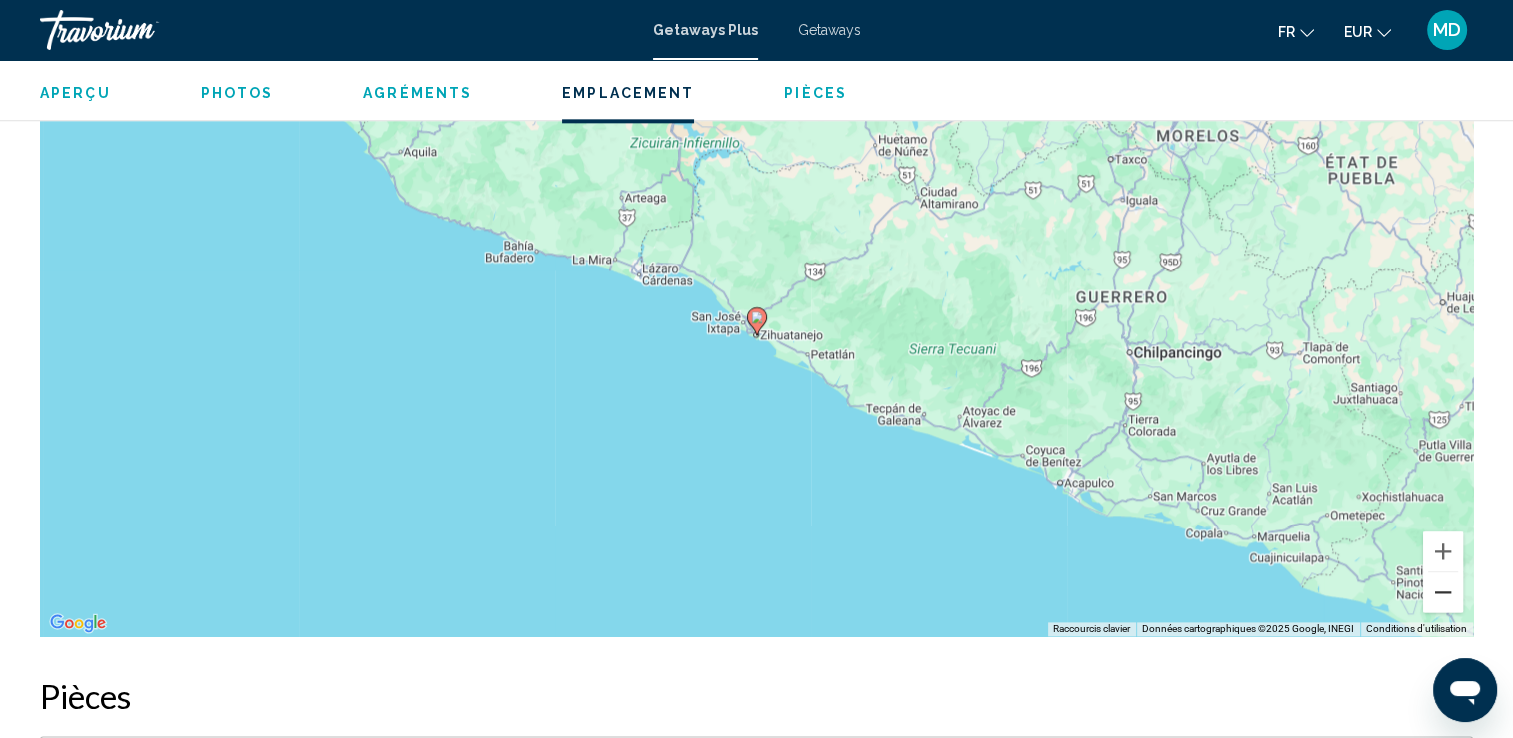 click at bounding box center (1443, 592) 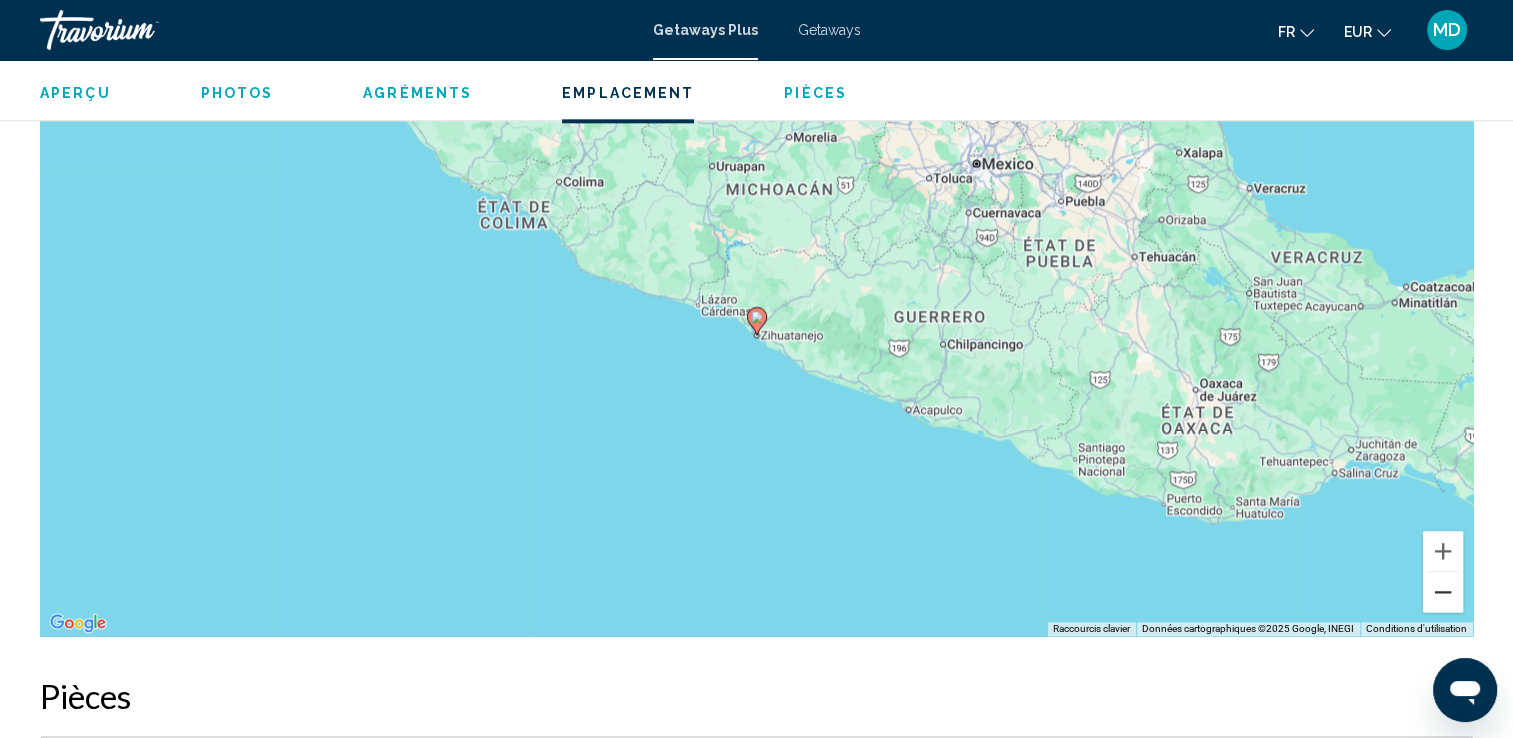 click at bounding box center (1443, 592) 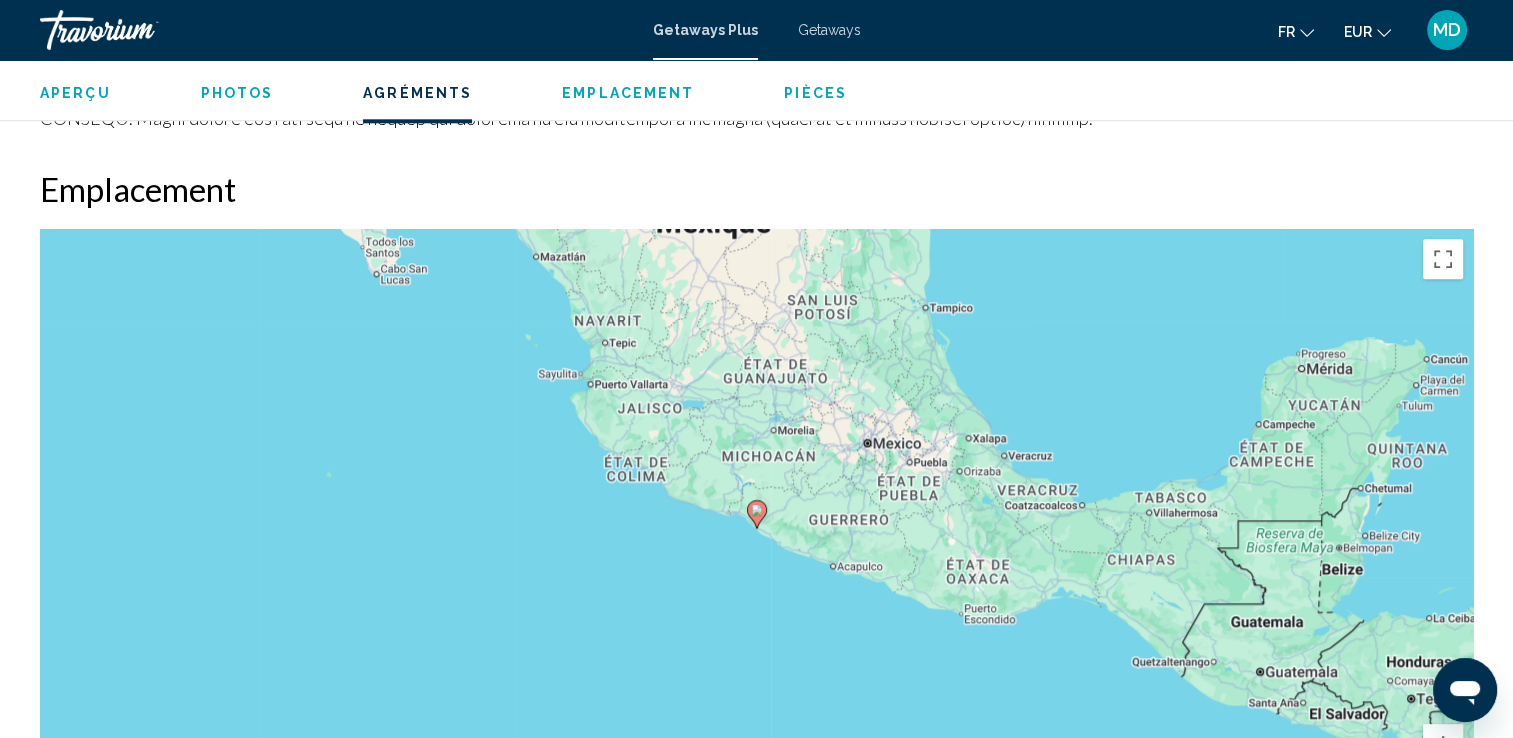 scroll, scrollTop: 2200, scrollLeft: 0, axis: vertical 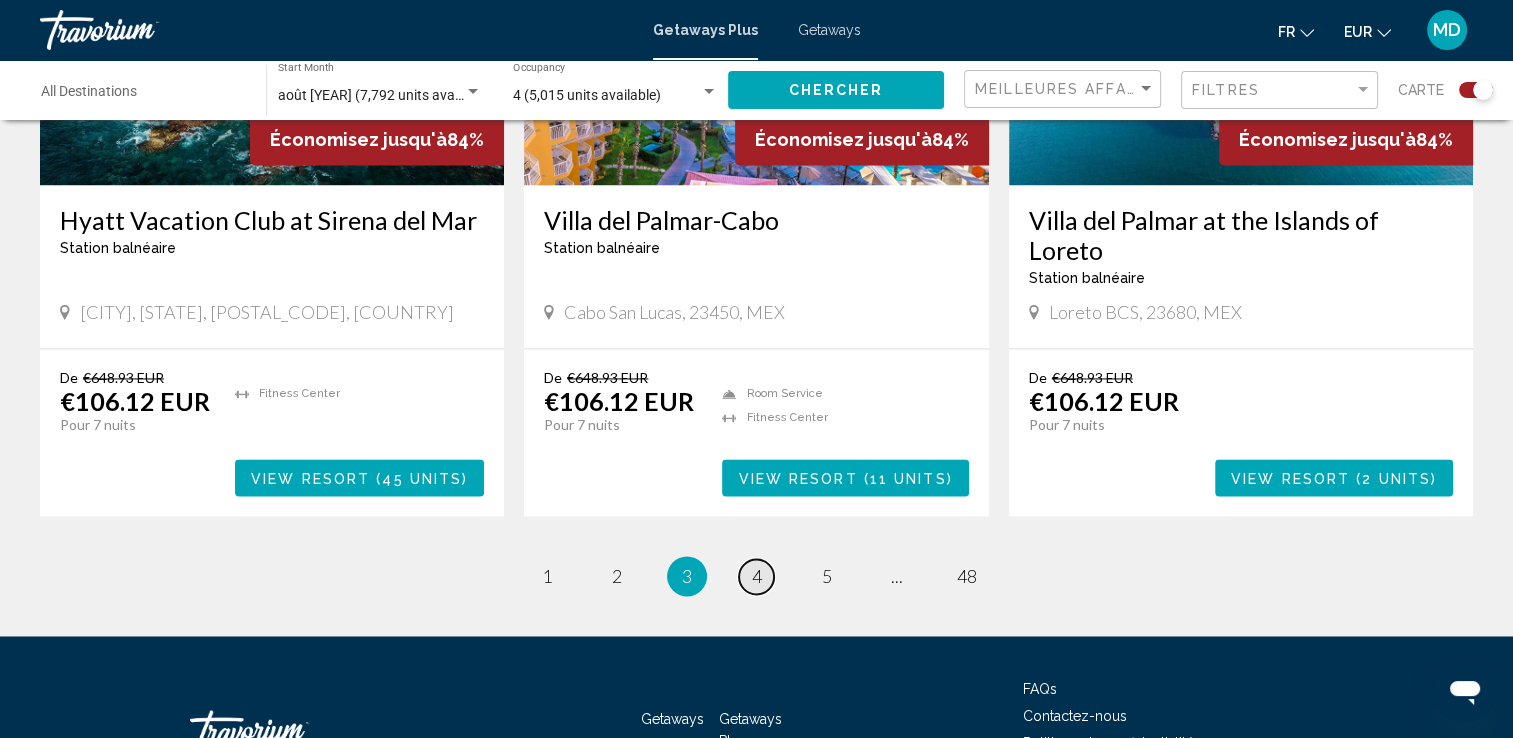 click on "4" at bounding box center (757, 576) 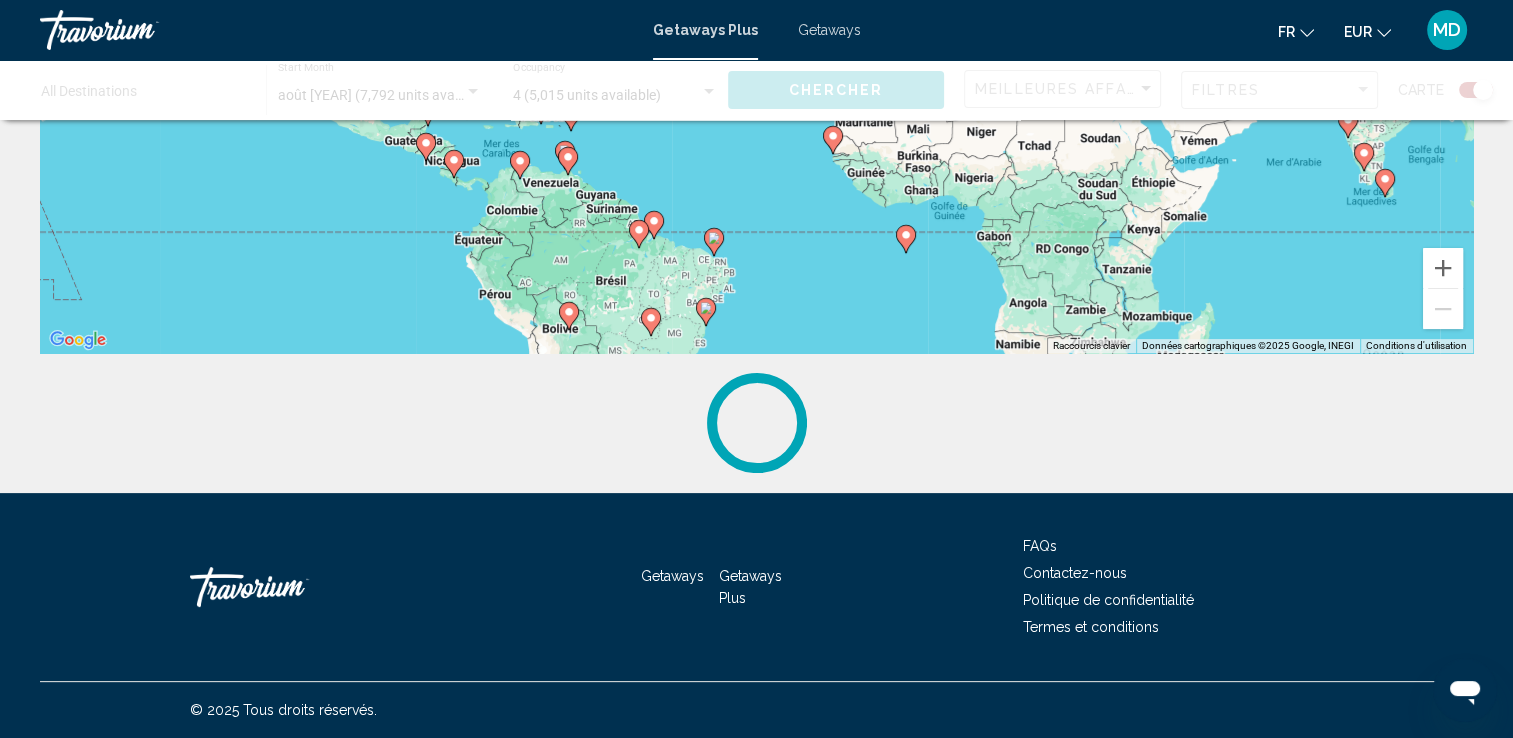 scroll, scrollTop: 0, scrollLeft: 0, axis: both 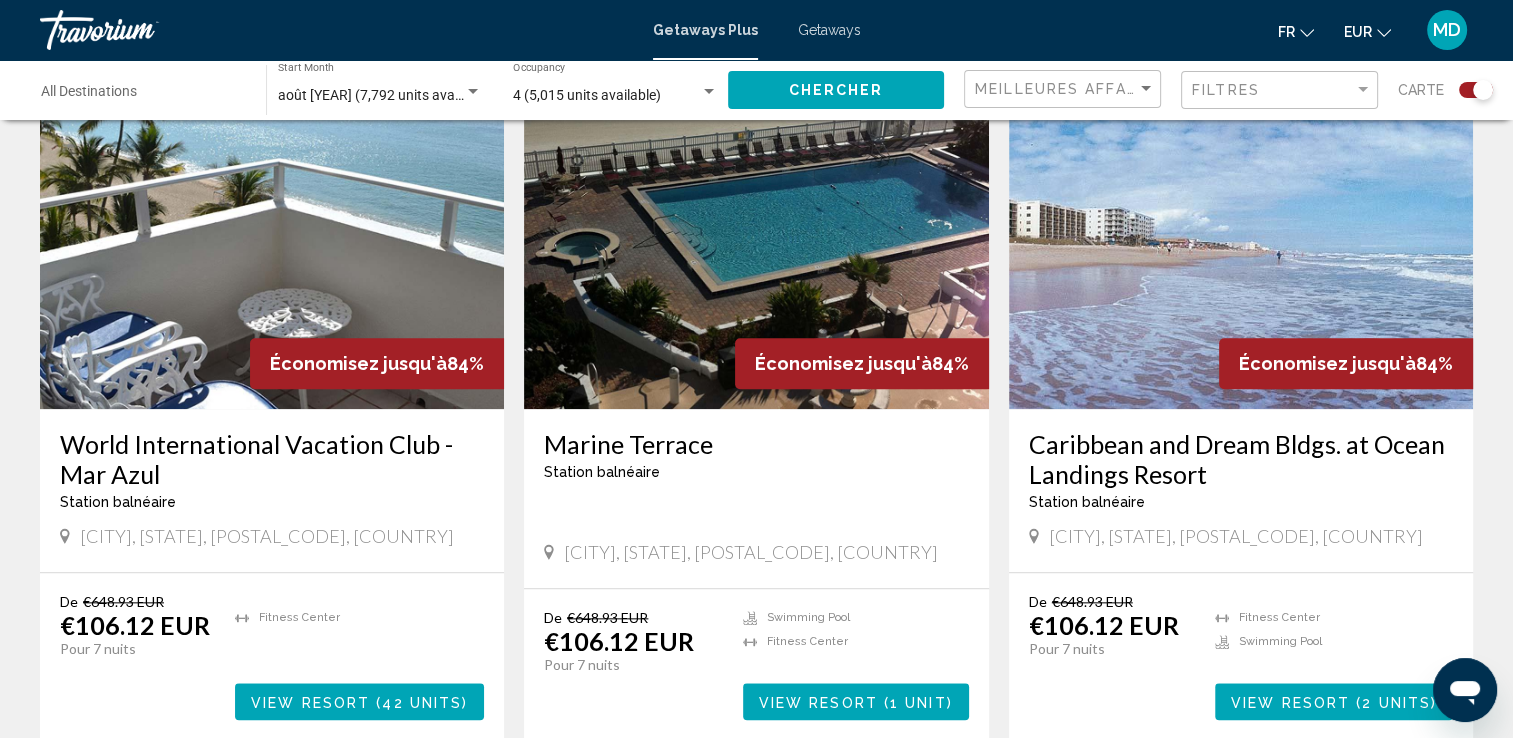 click on "View Resort    ( 1 unit )" at bounding box center [856, 701] 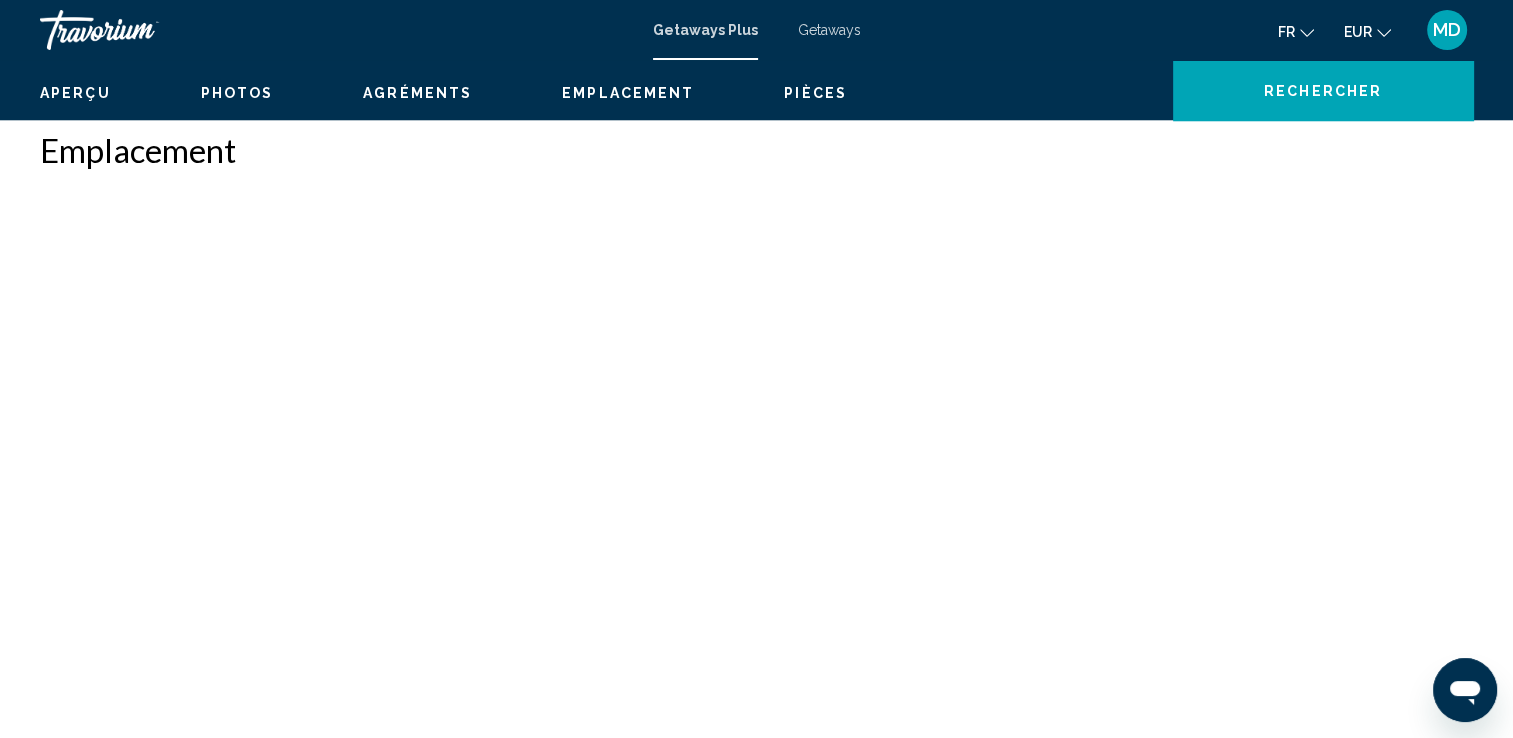 scroll, scrollTop: 0, scrollLeft: 0, axis: both 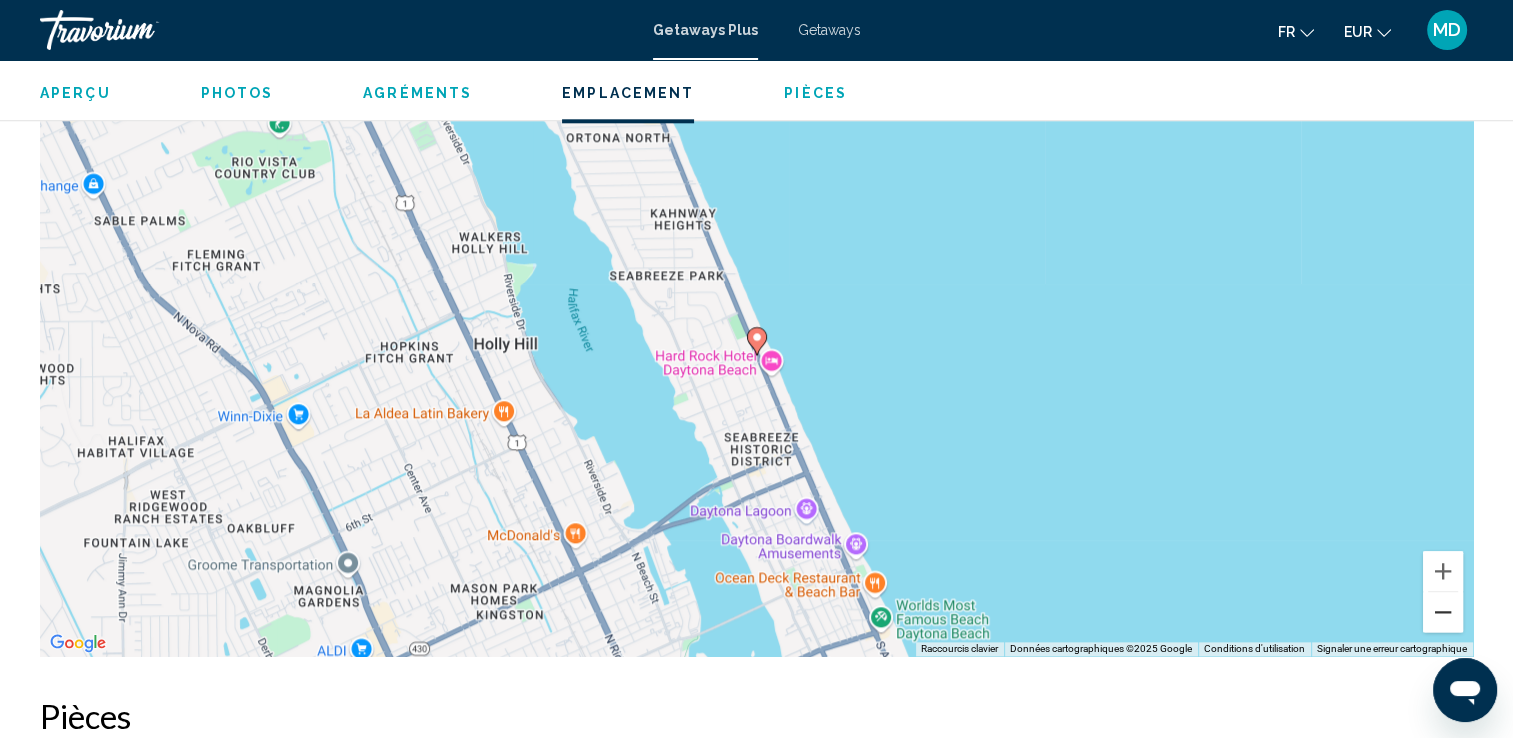 click at bounding box center (1443, 612) 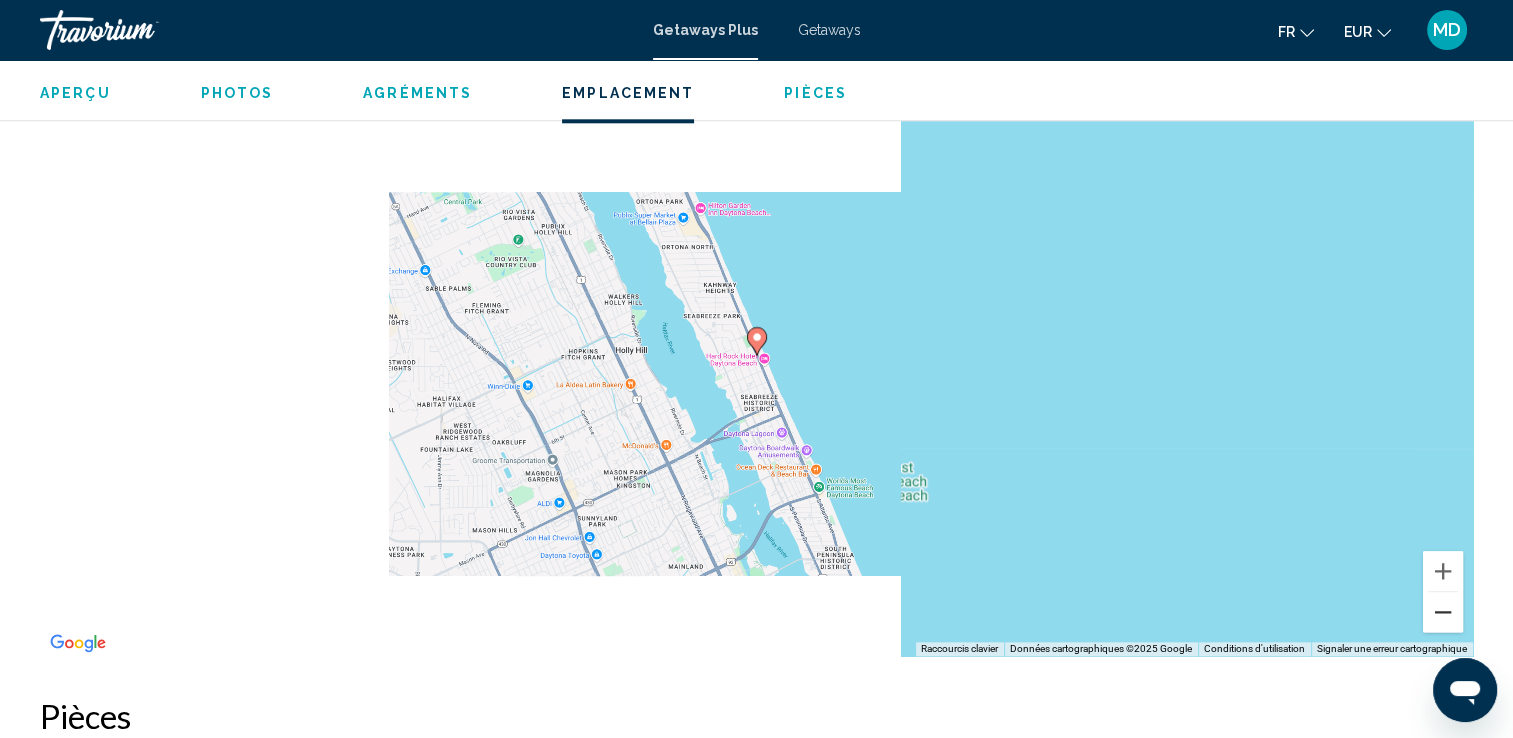 click at bounding box center (1443, 612) 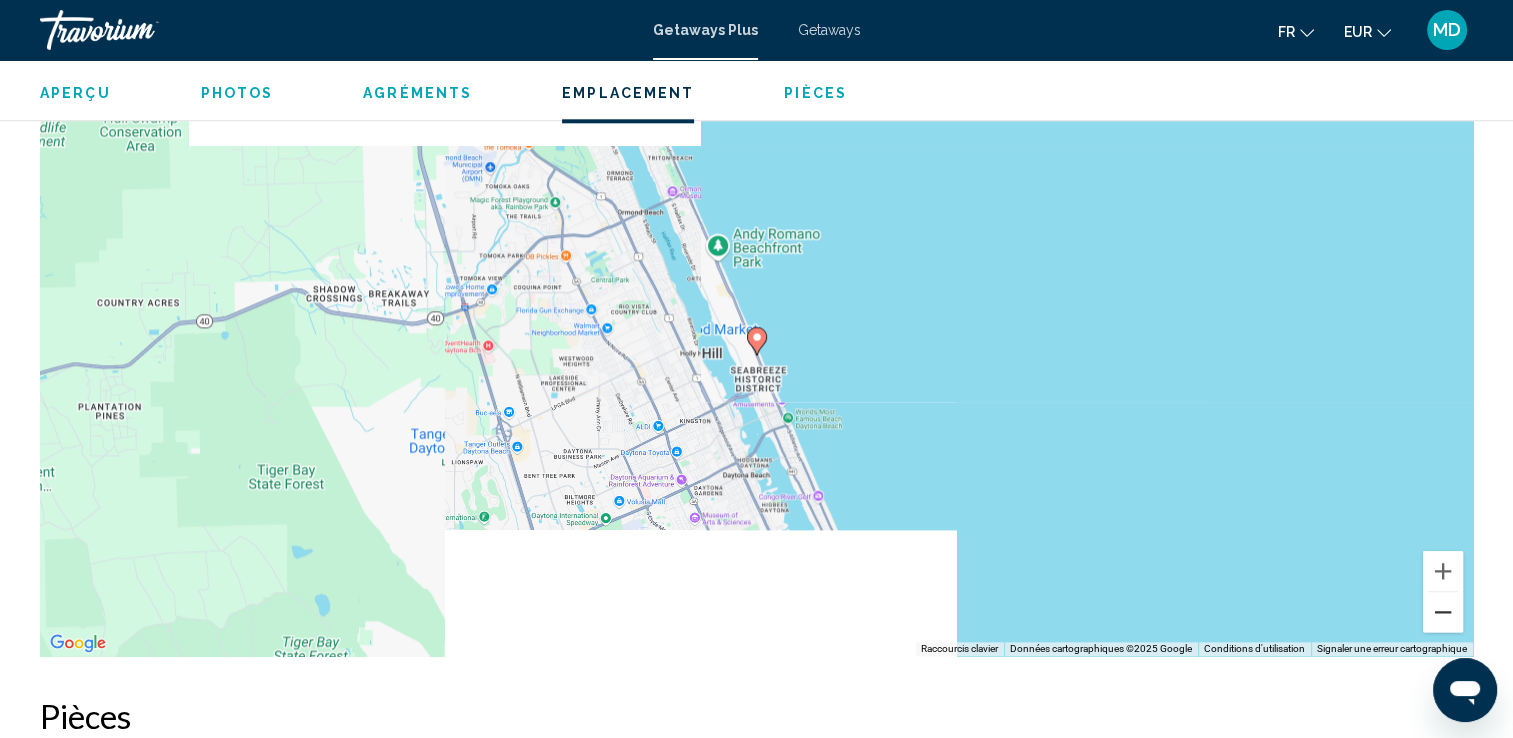 click at bounding box center (1443, 612) 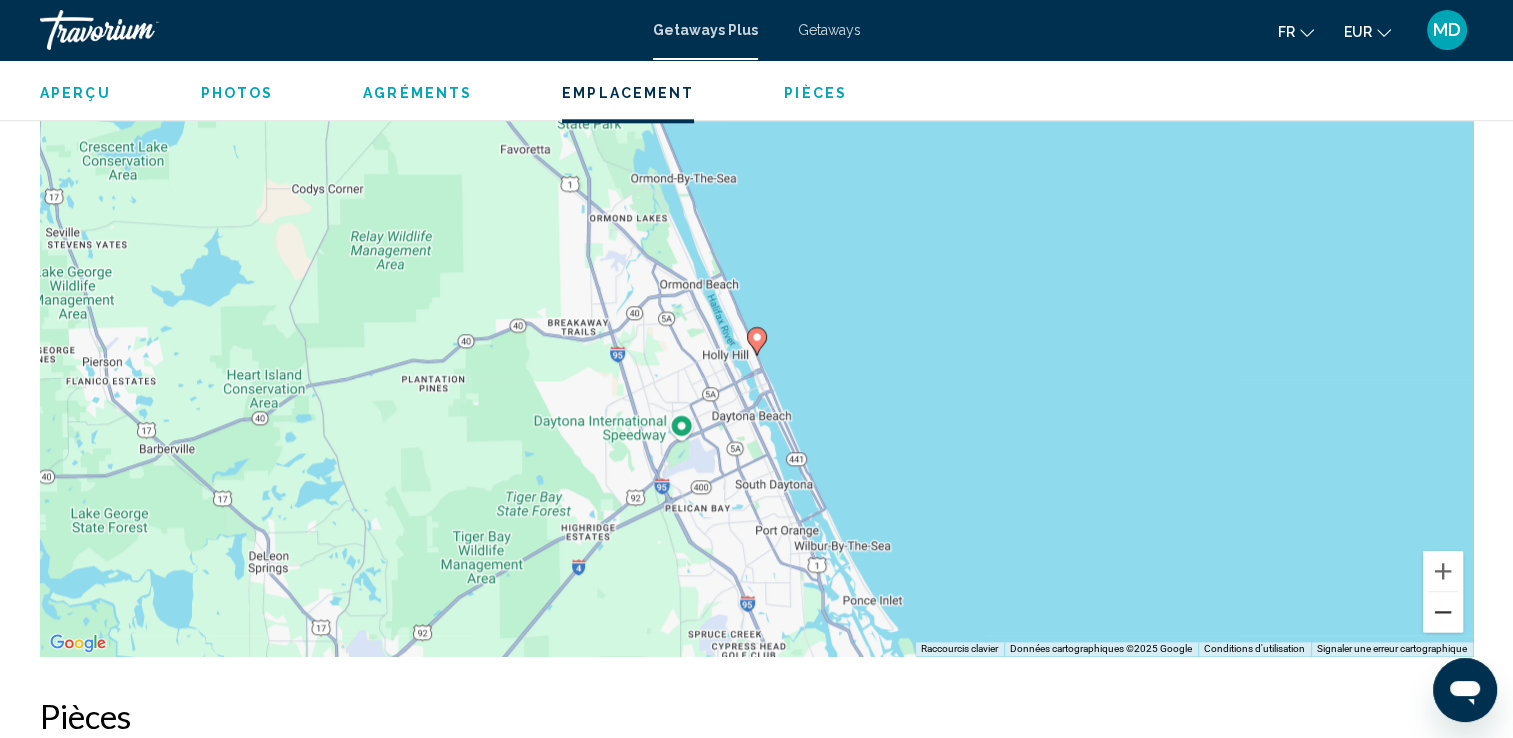 click at bounding box center (1443, 612) 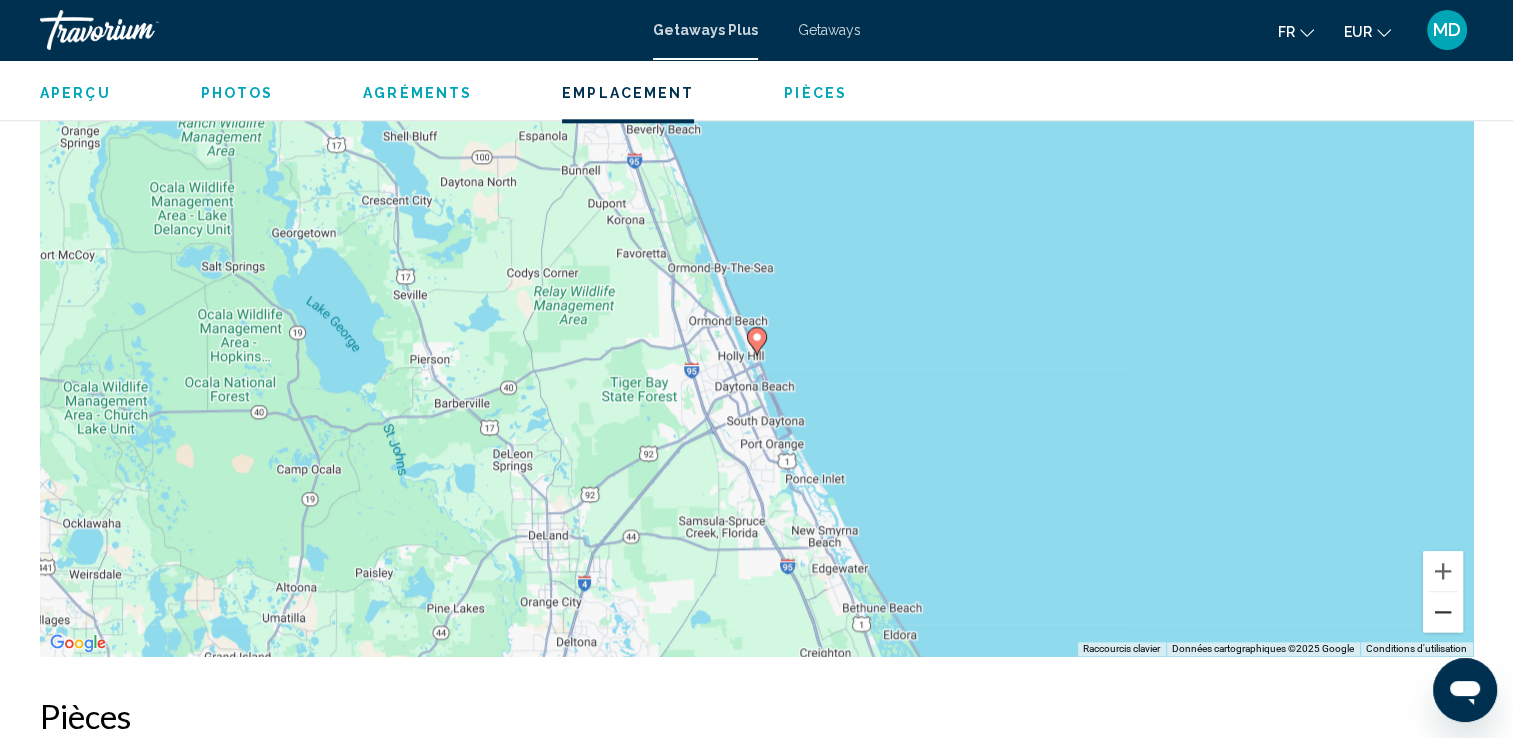 click at bounding box center [1443, 612] 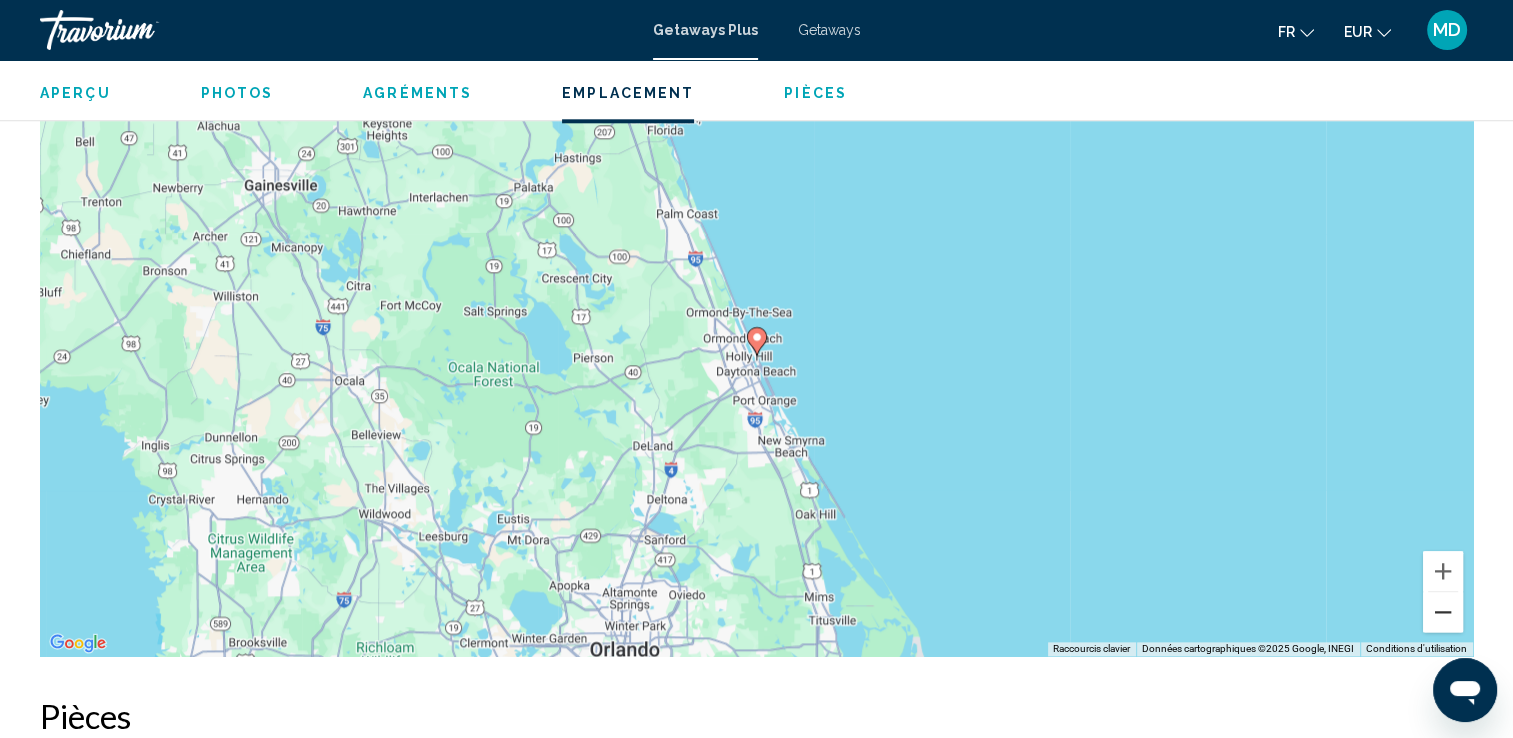 click at bounding box center (1443, 612) 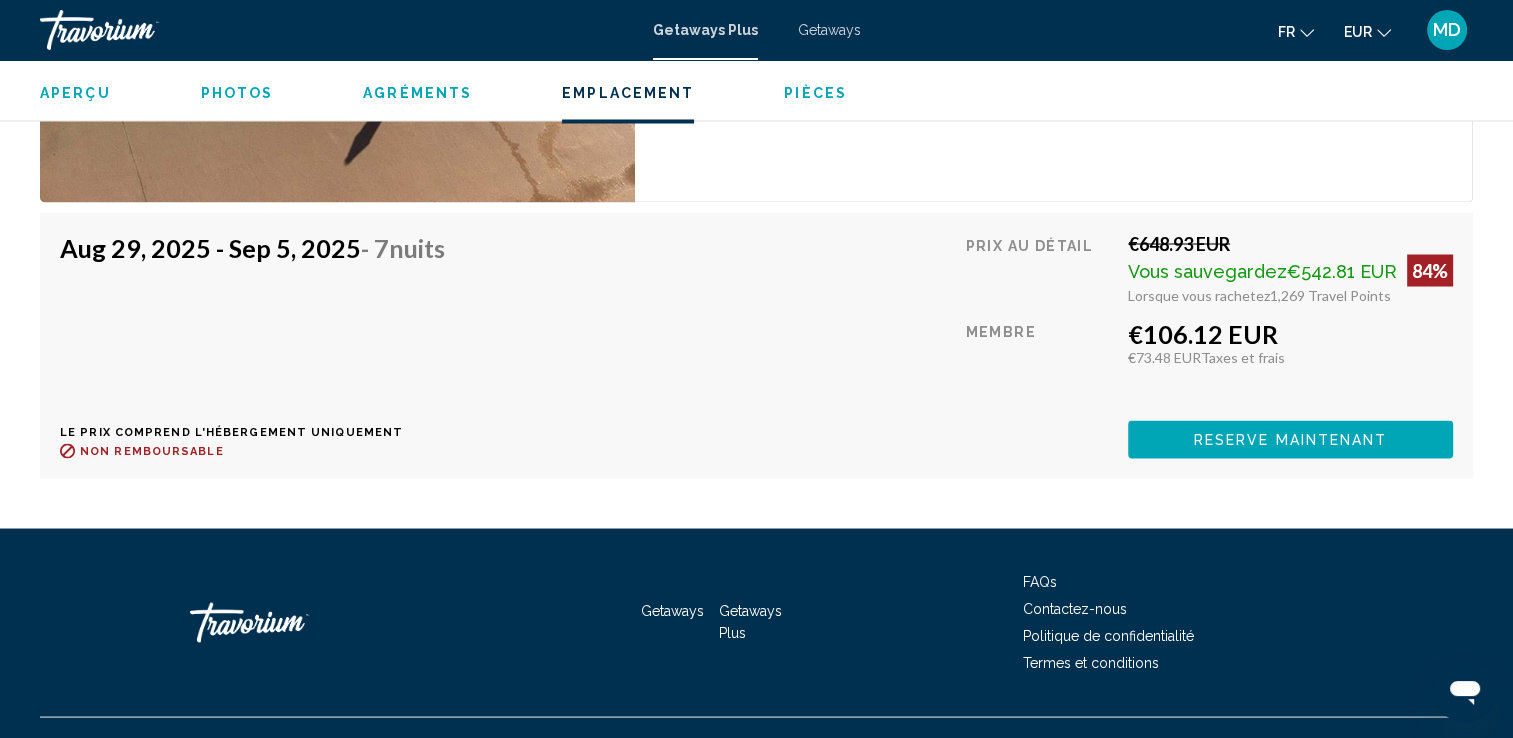 scroll, scrollTop: 3612, scrollLeft: 0, axis: vertical 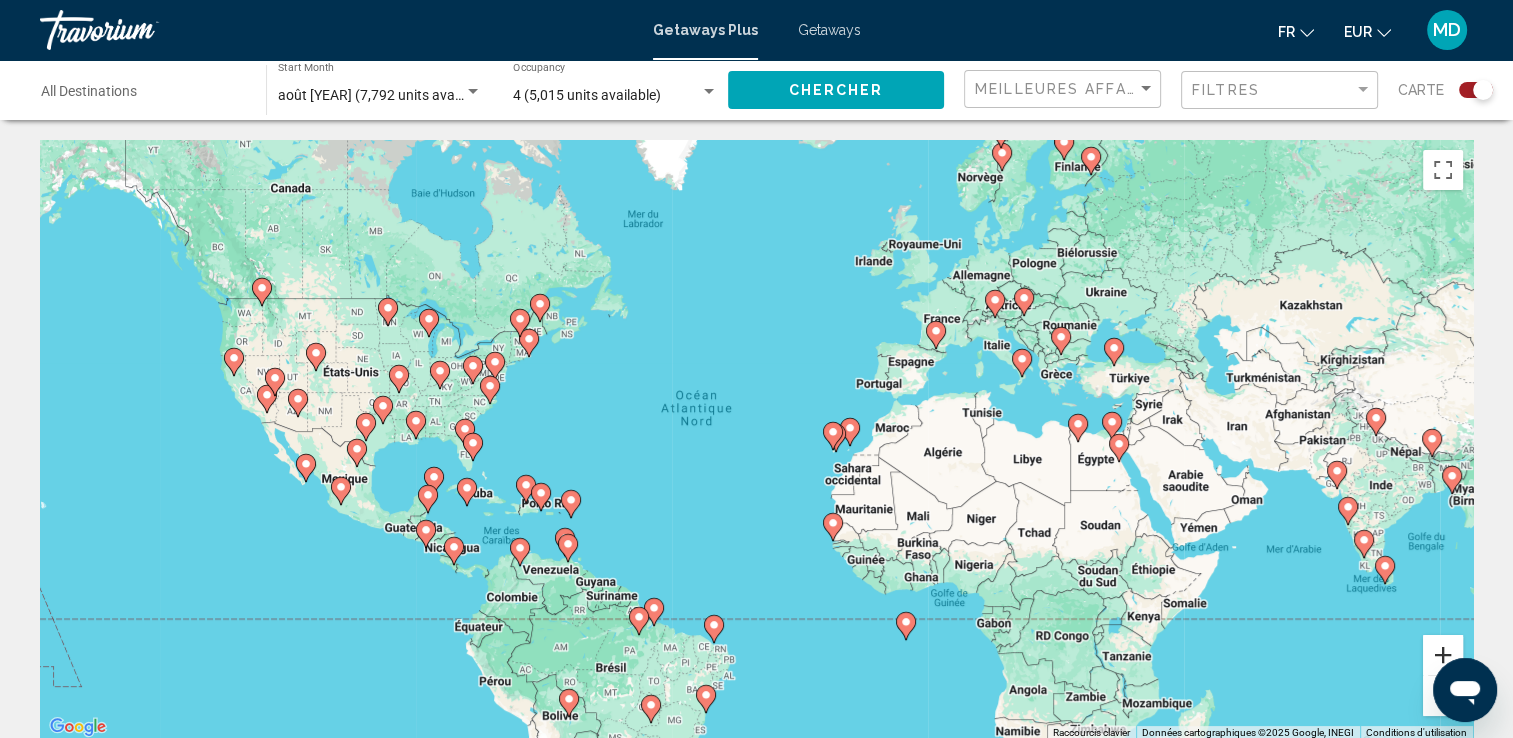 click at bounding box center (1443, 655) 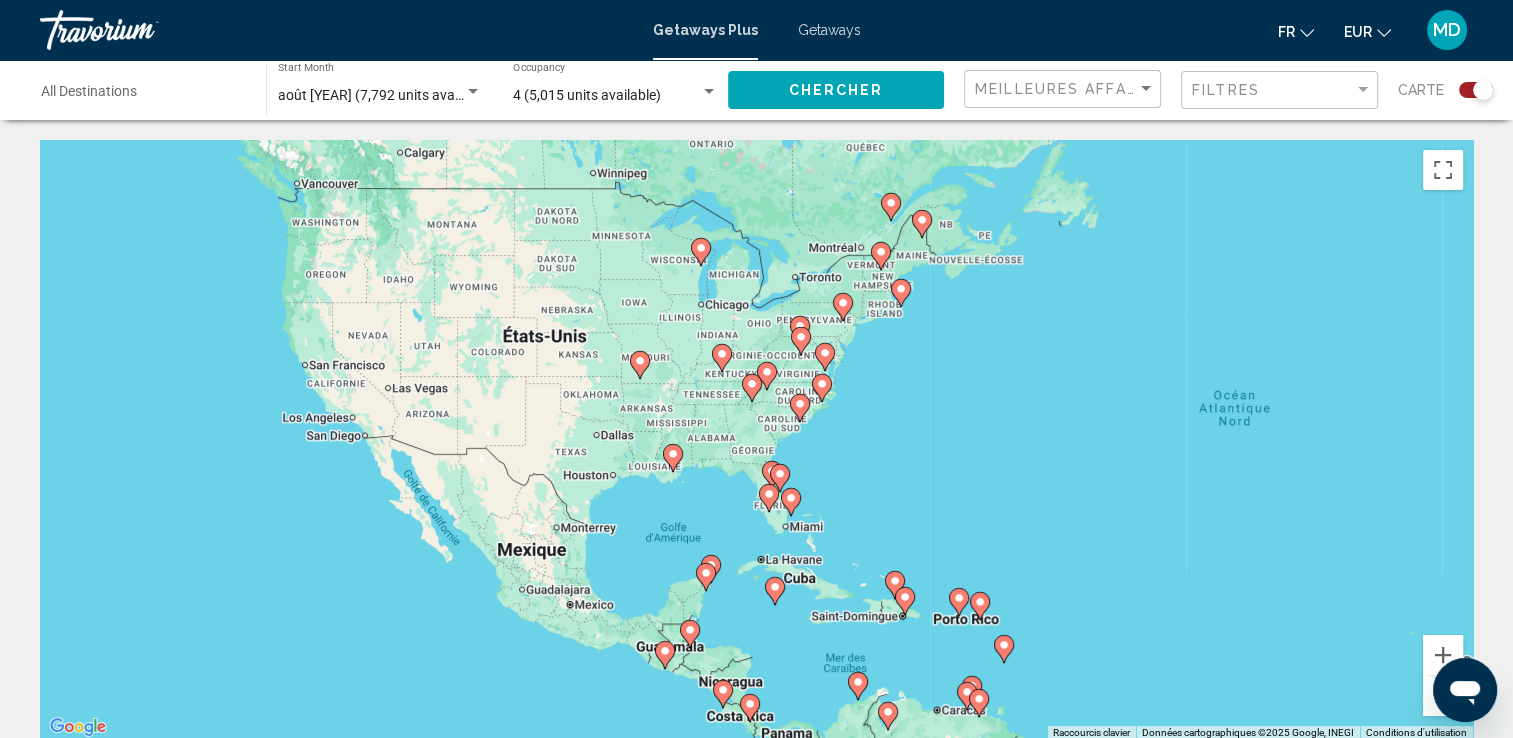 drag, startPoint x: 330, startPoint y: 352, endPoint x: 957, endPoint y: 382, distance: 627.7173 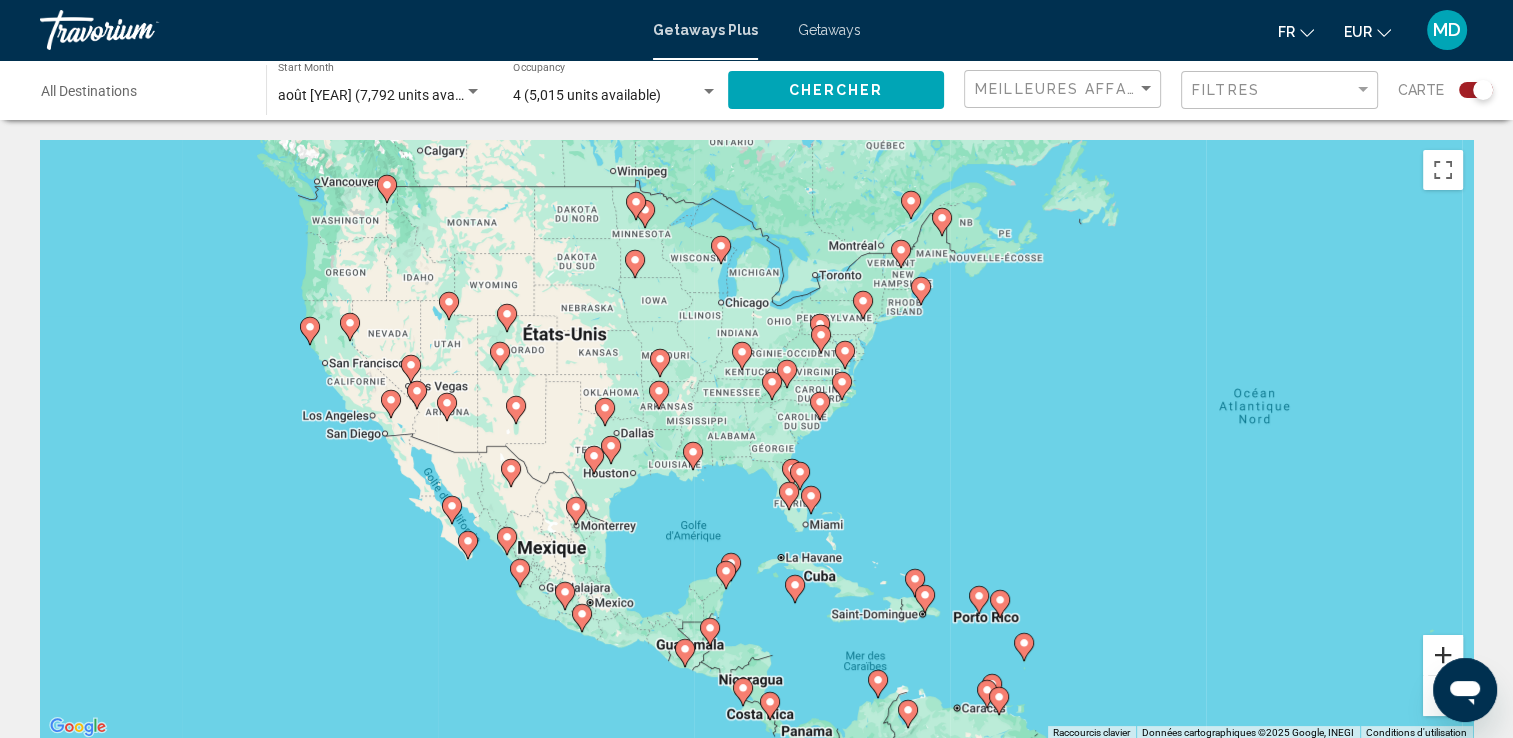 click at bounding box center [1443, 655] 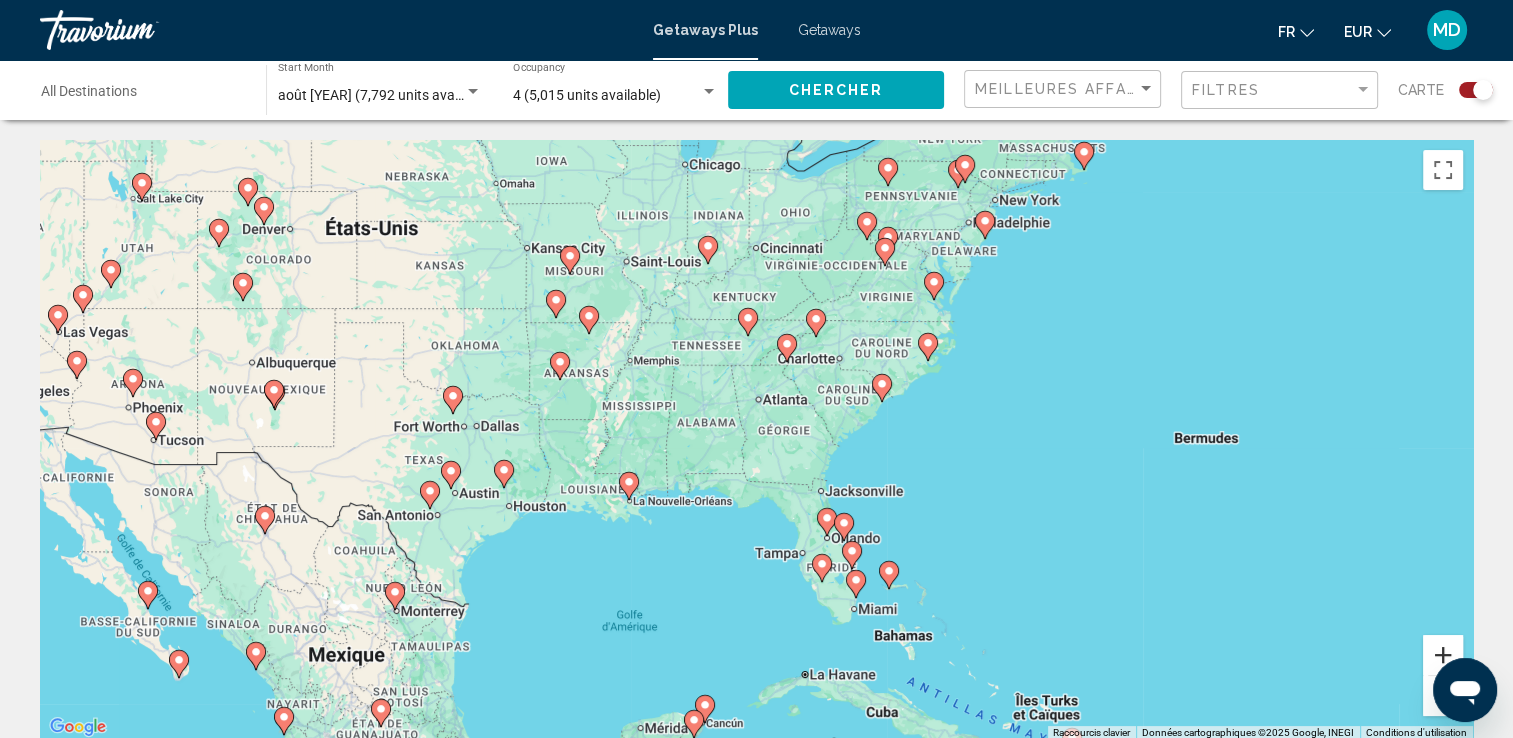 click at bounding box center (1443, 655) 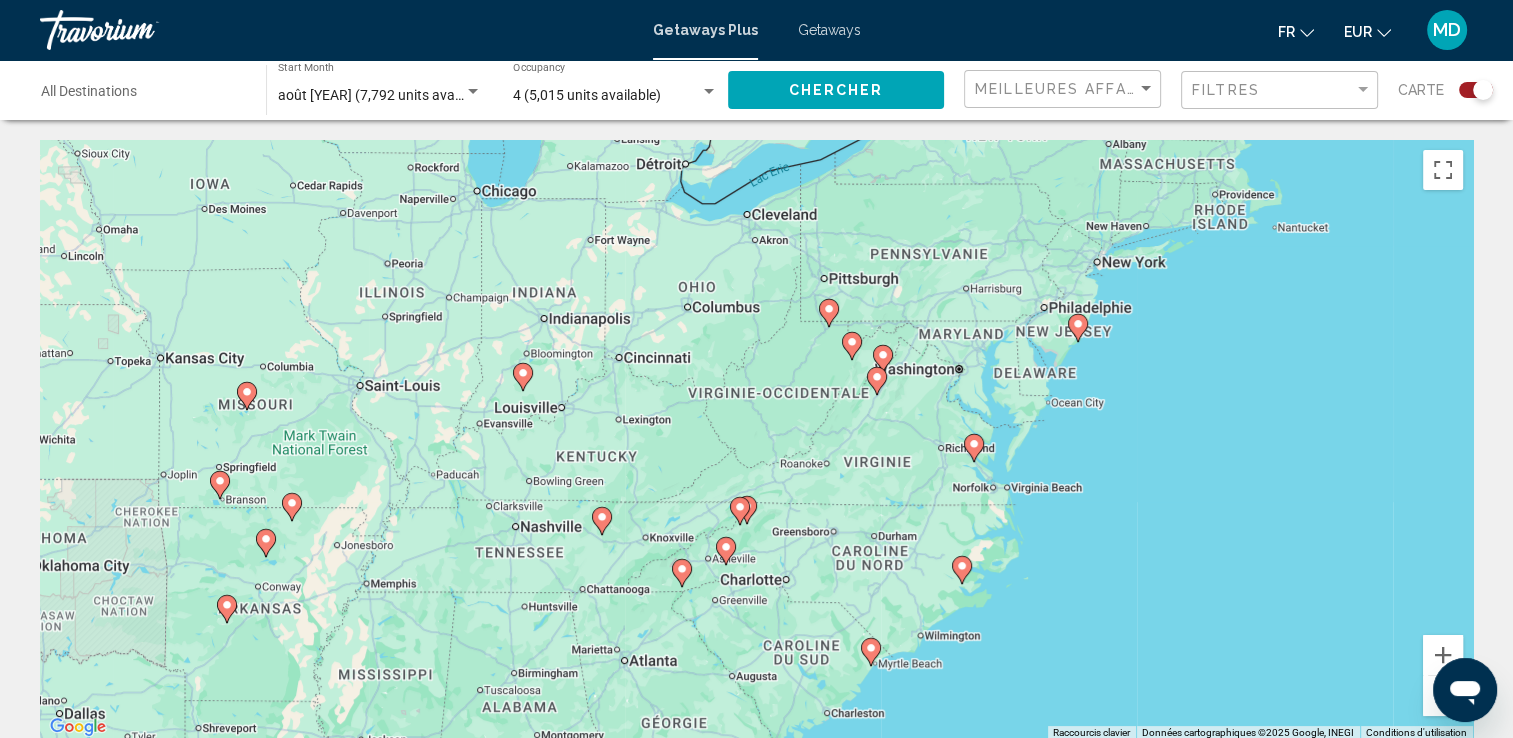 drag, startPoint x: 1298, startPoint y: 260, endPoint x: 1155, endPoint y: 580, distance: 350.49823 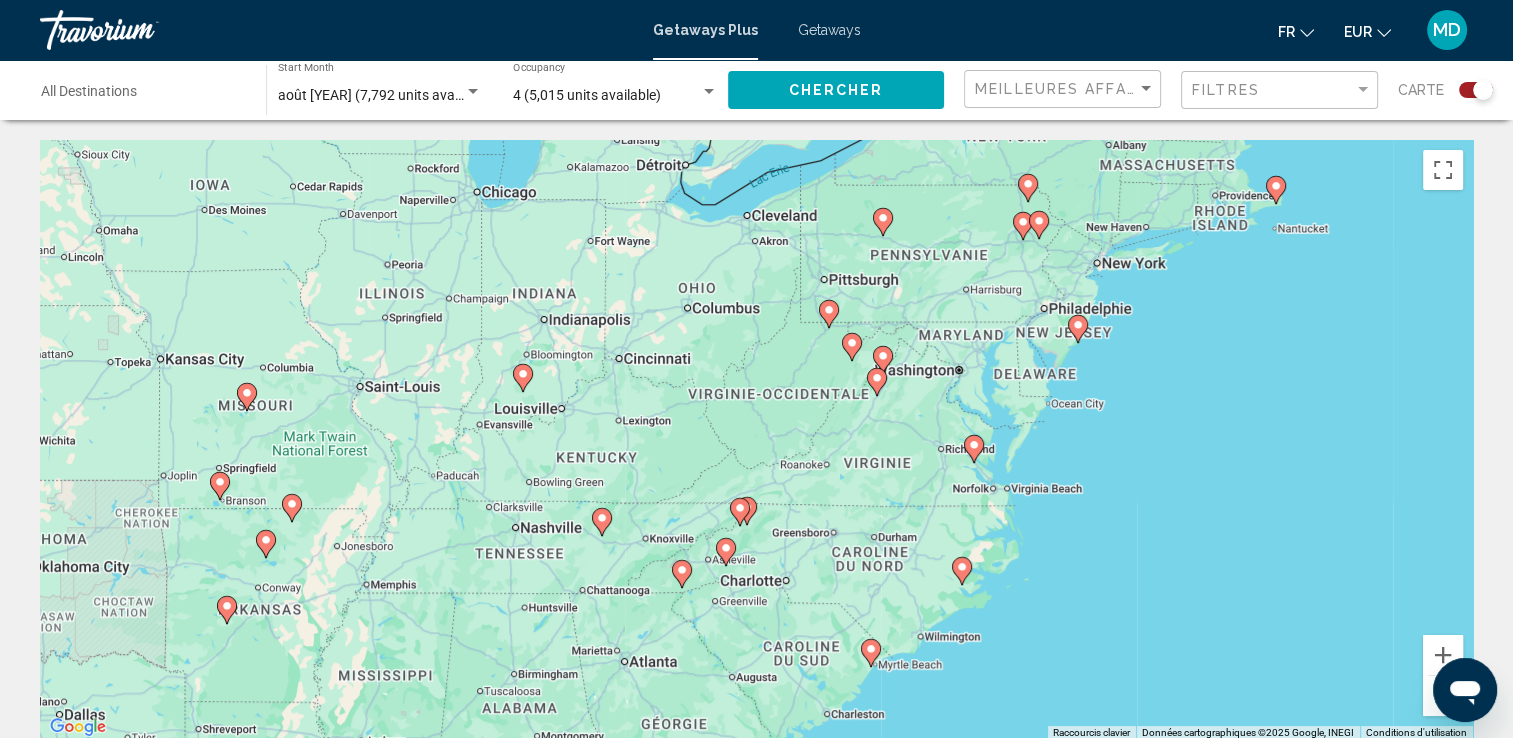 click at bounding box center (1443, 696) 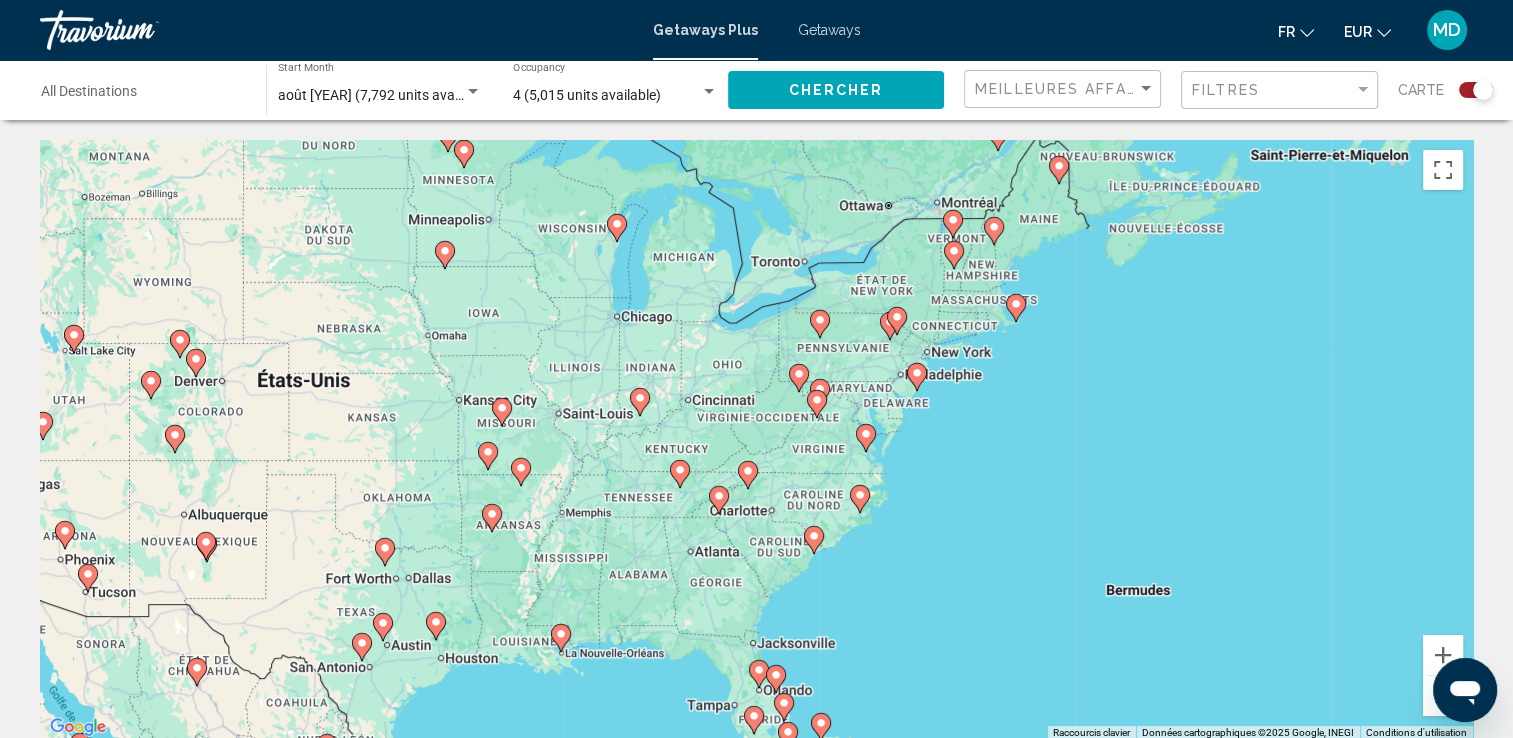 click 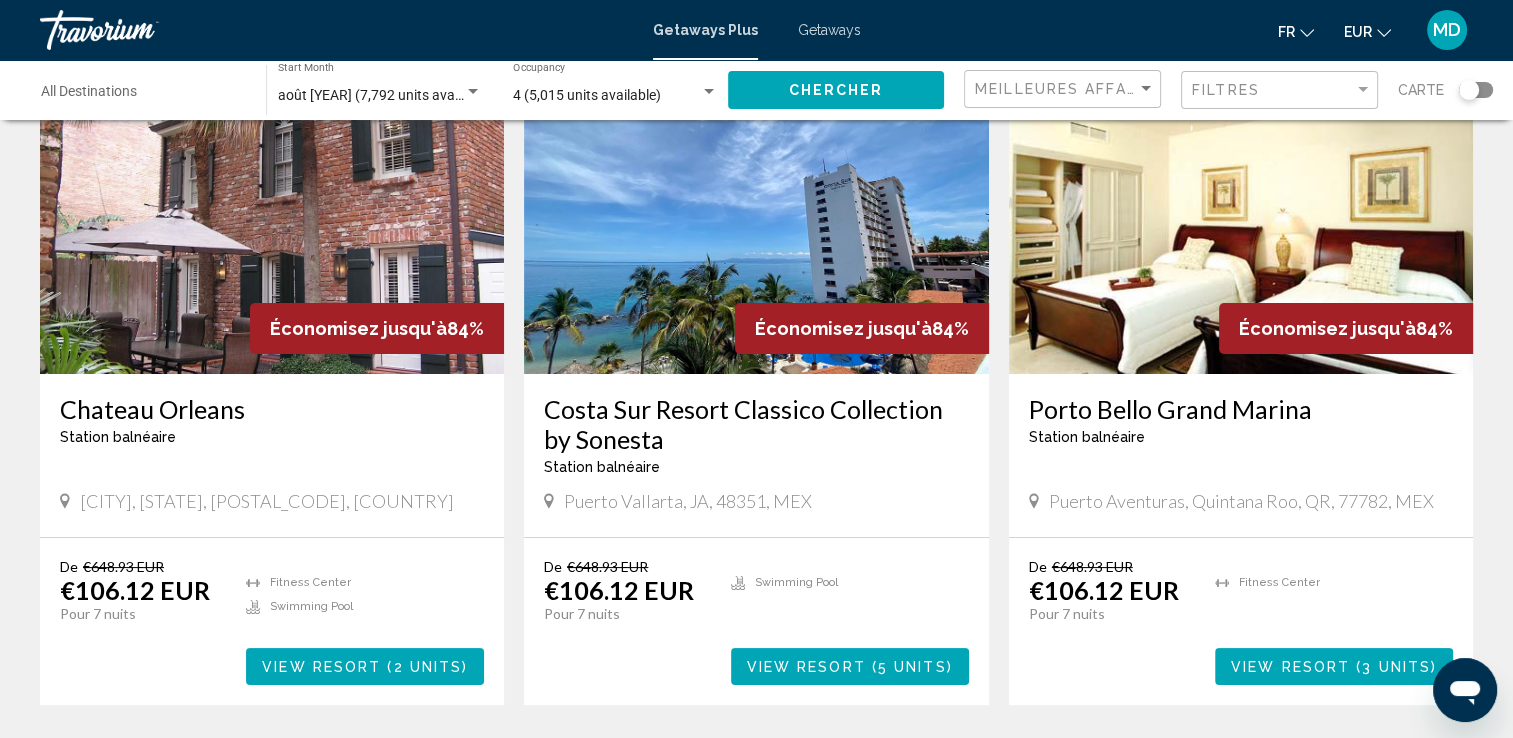 scroll, scrollTop: 185, scrollLeft: 0, axis: vertical 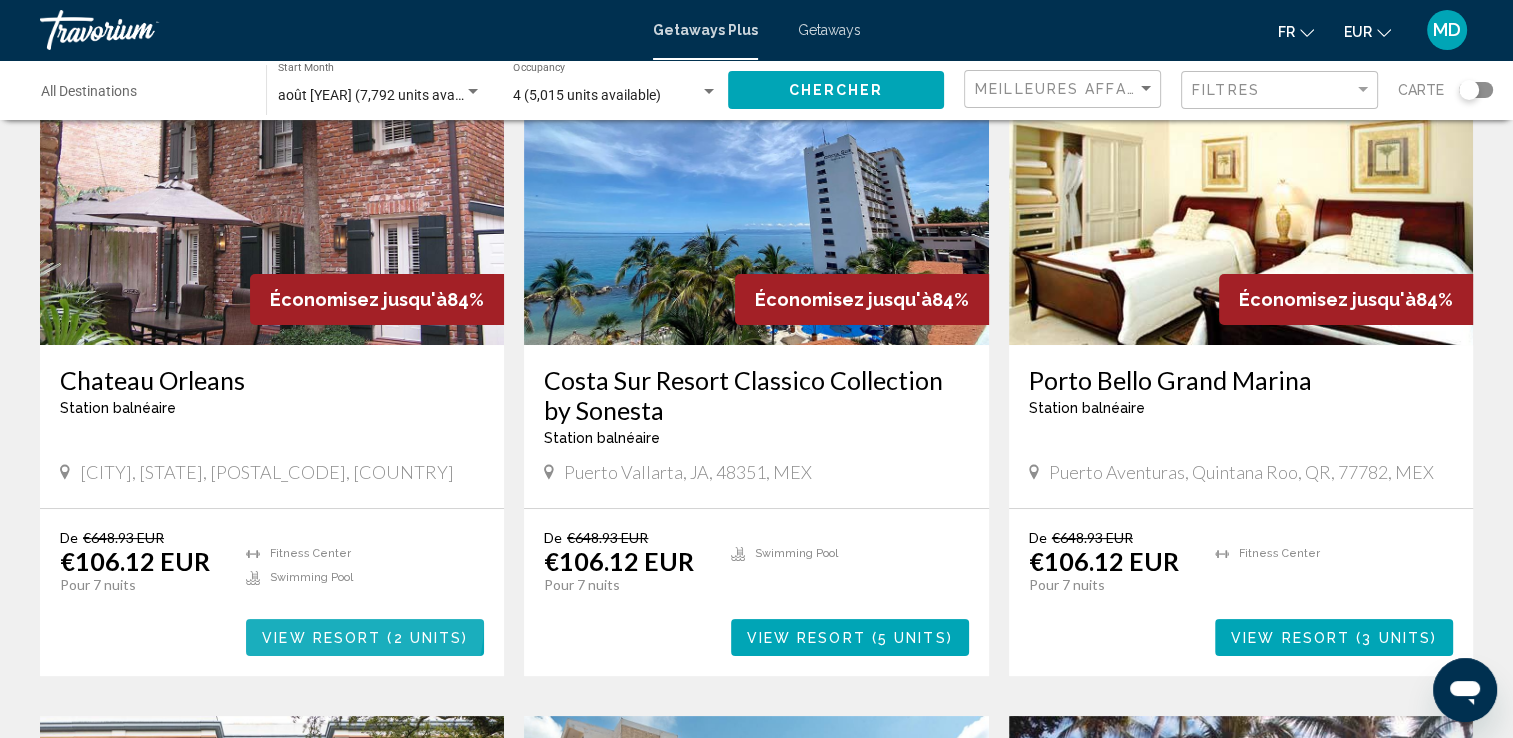 click on "View Resort    ( 2 units )" at bounding box center (365, 637) 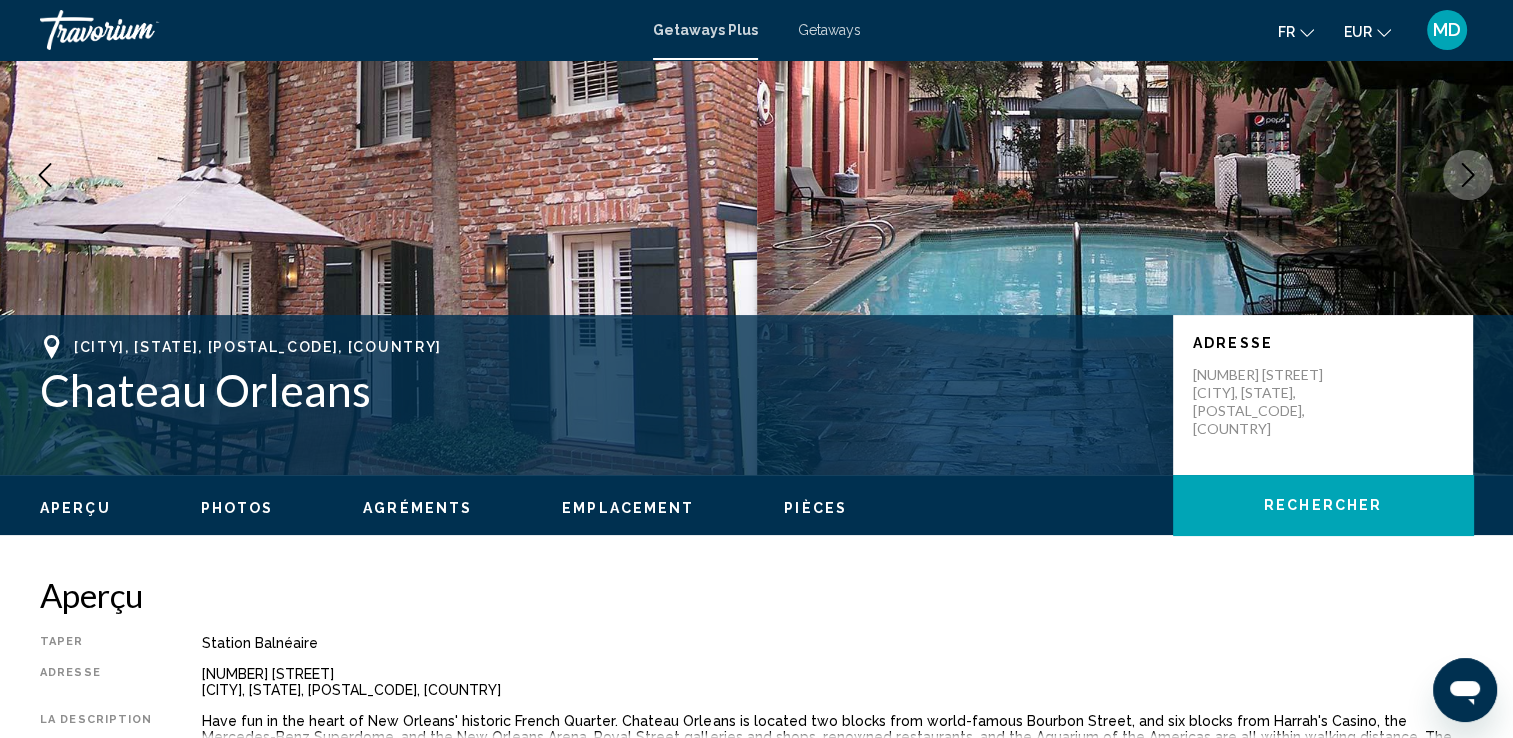 scroll, scrollTop: 0, scrollLeft: 0, axis: both 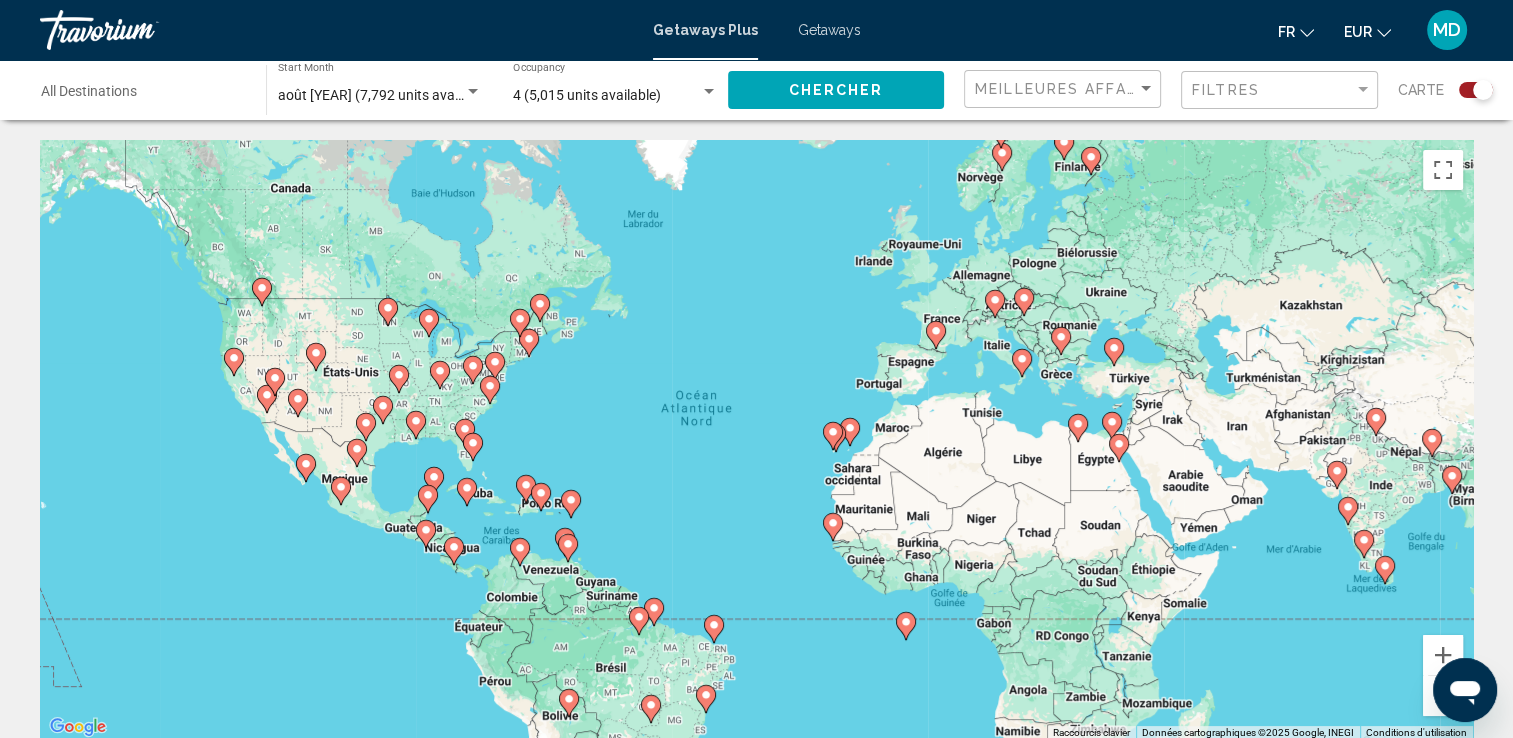 click 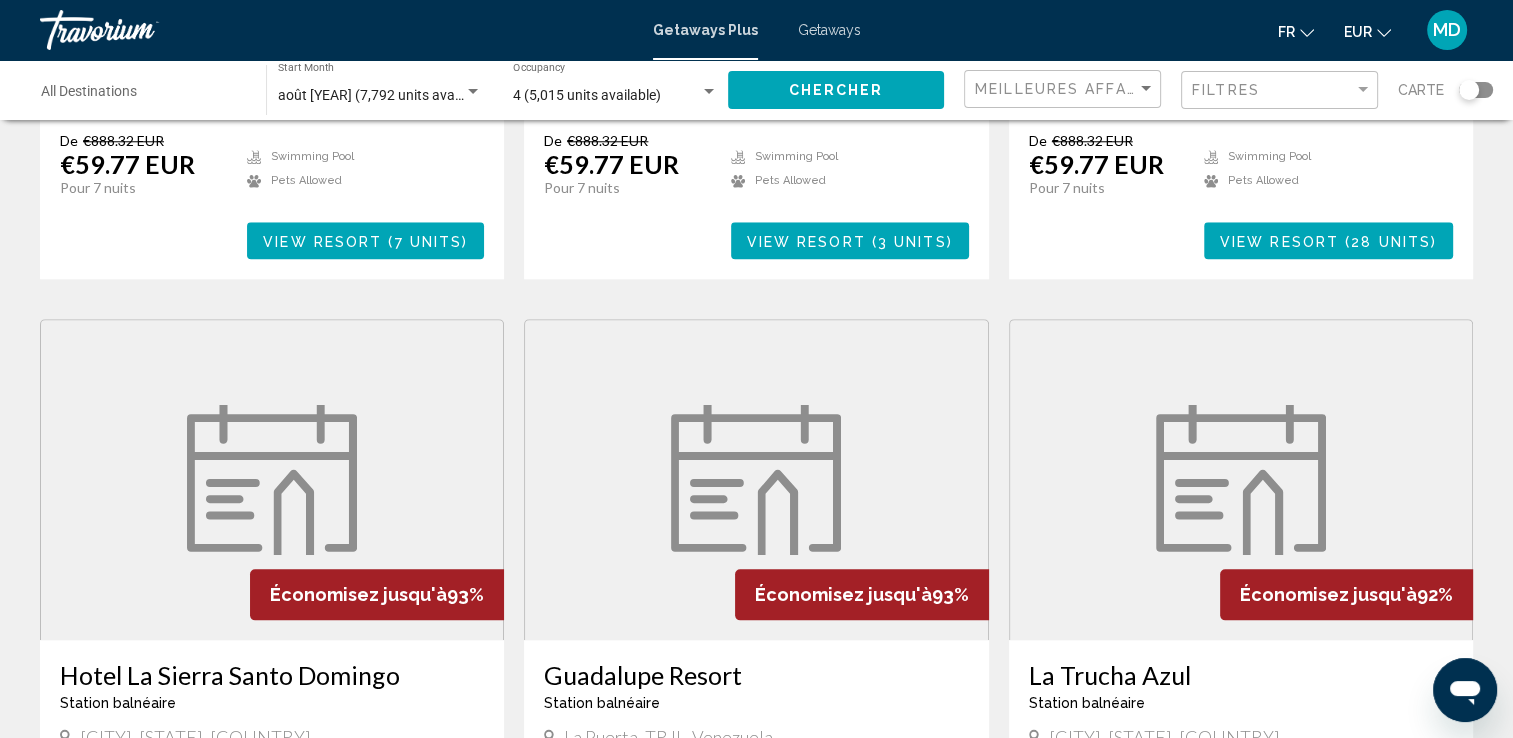 scroll, scrollTop: 2433, scrollLeft: 0, axis: vertical 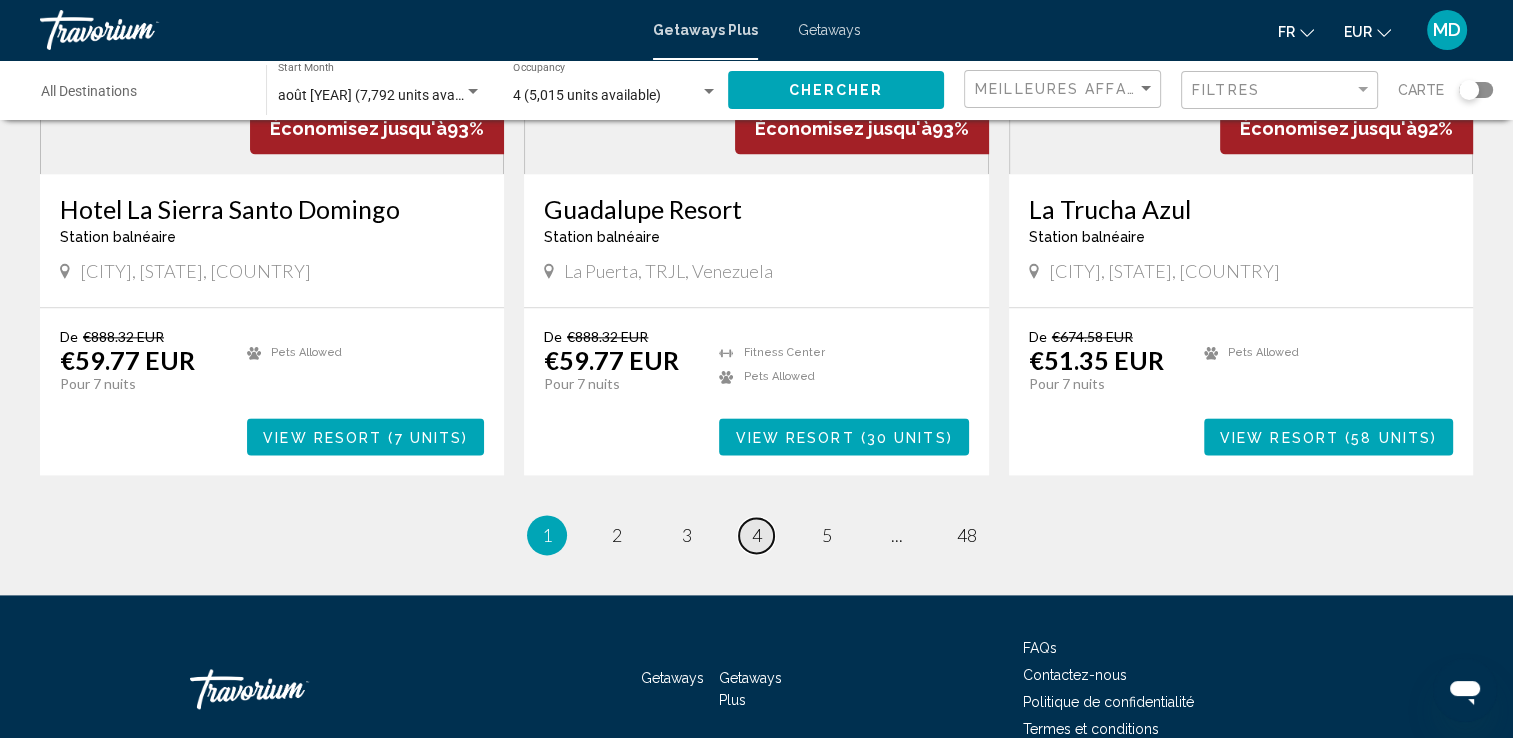 click on "4" at bounding box center [757, 535] 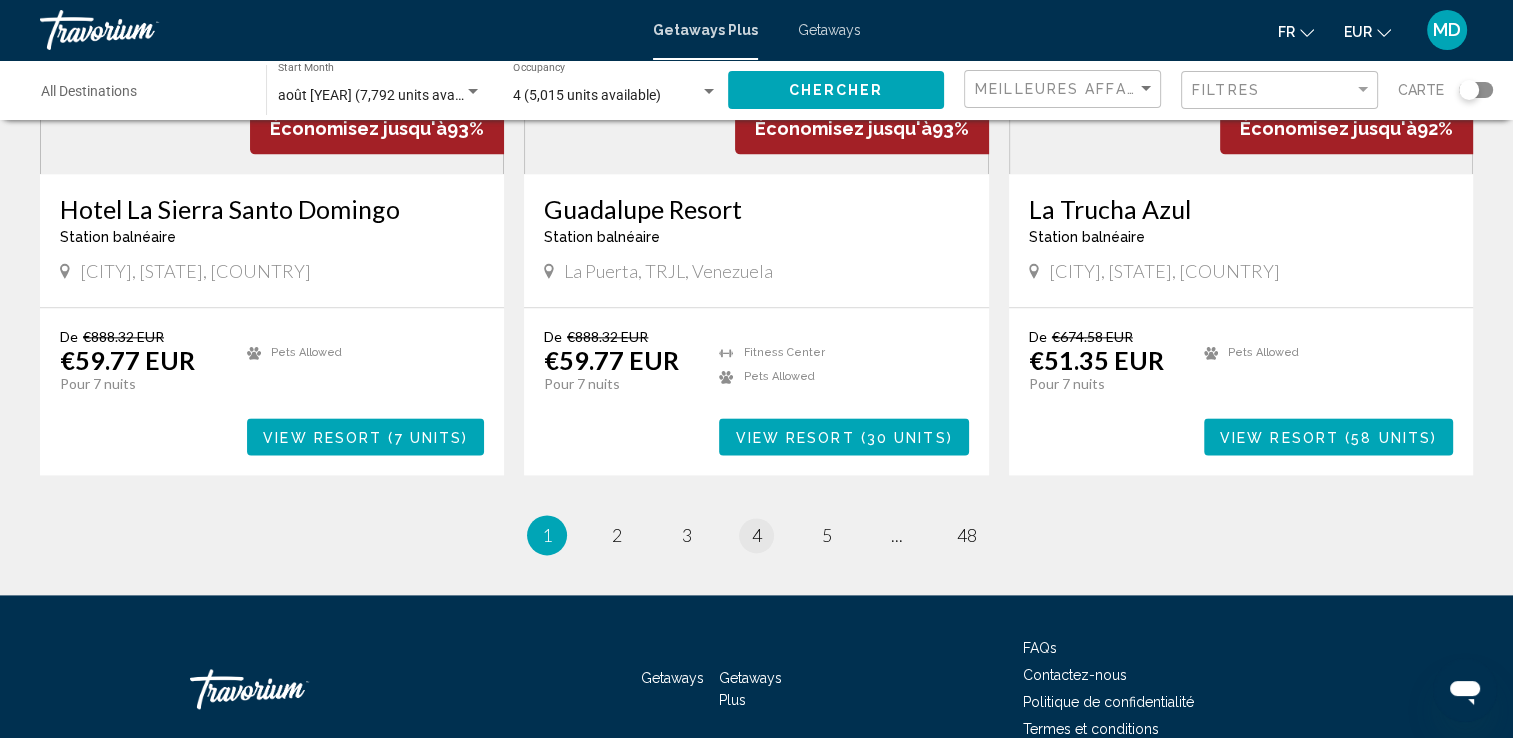 scroll, scrollTop: 0, scrollLeft: 0, axis: both 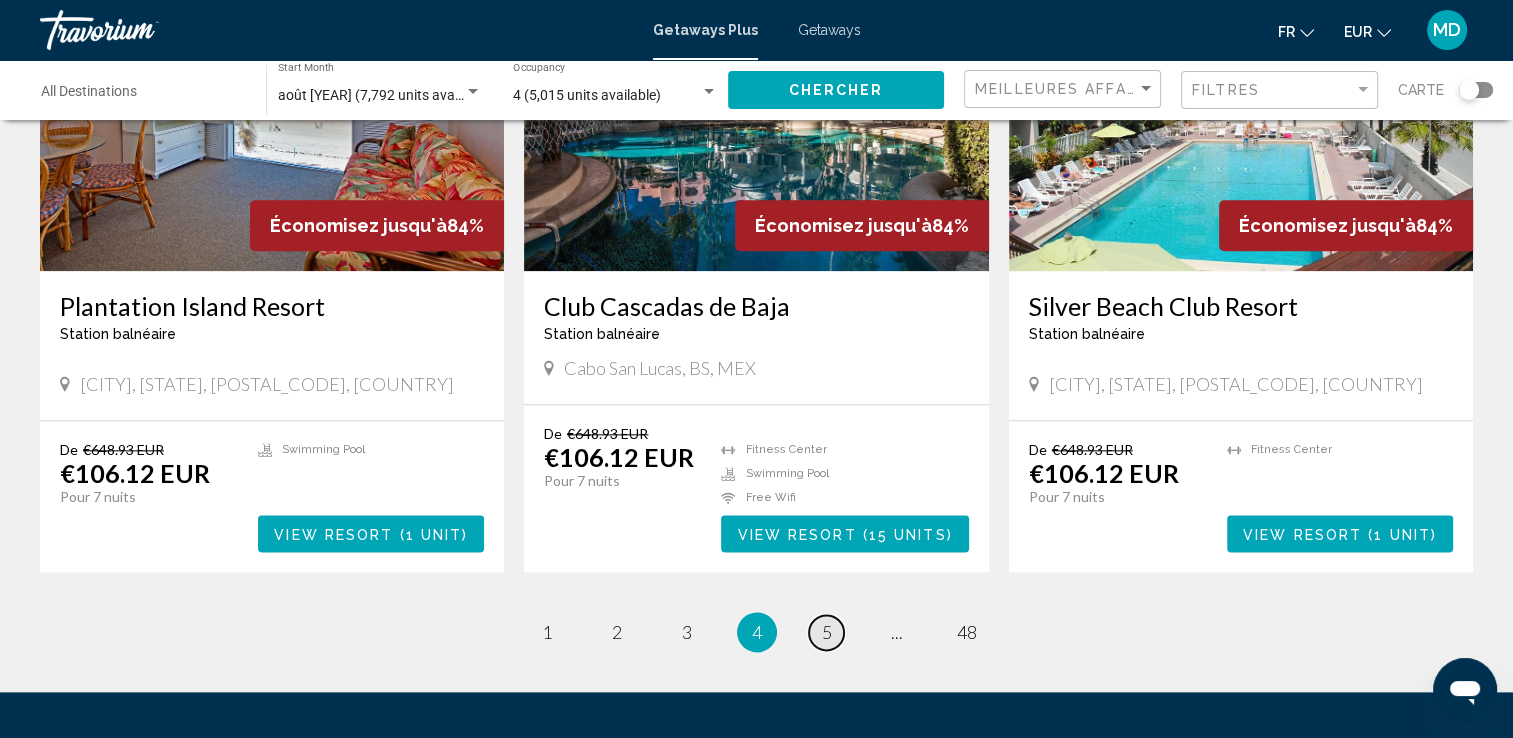 click on "5" at bounding box center (827, 632) 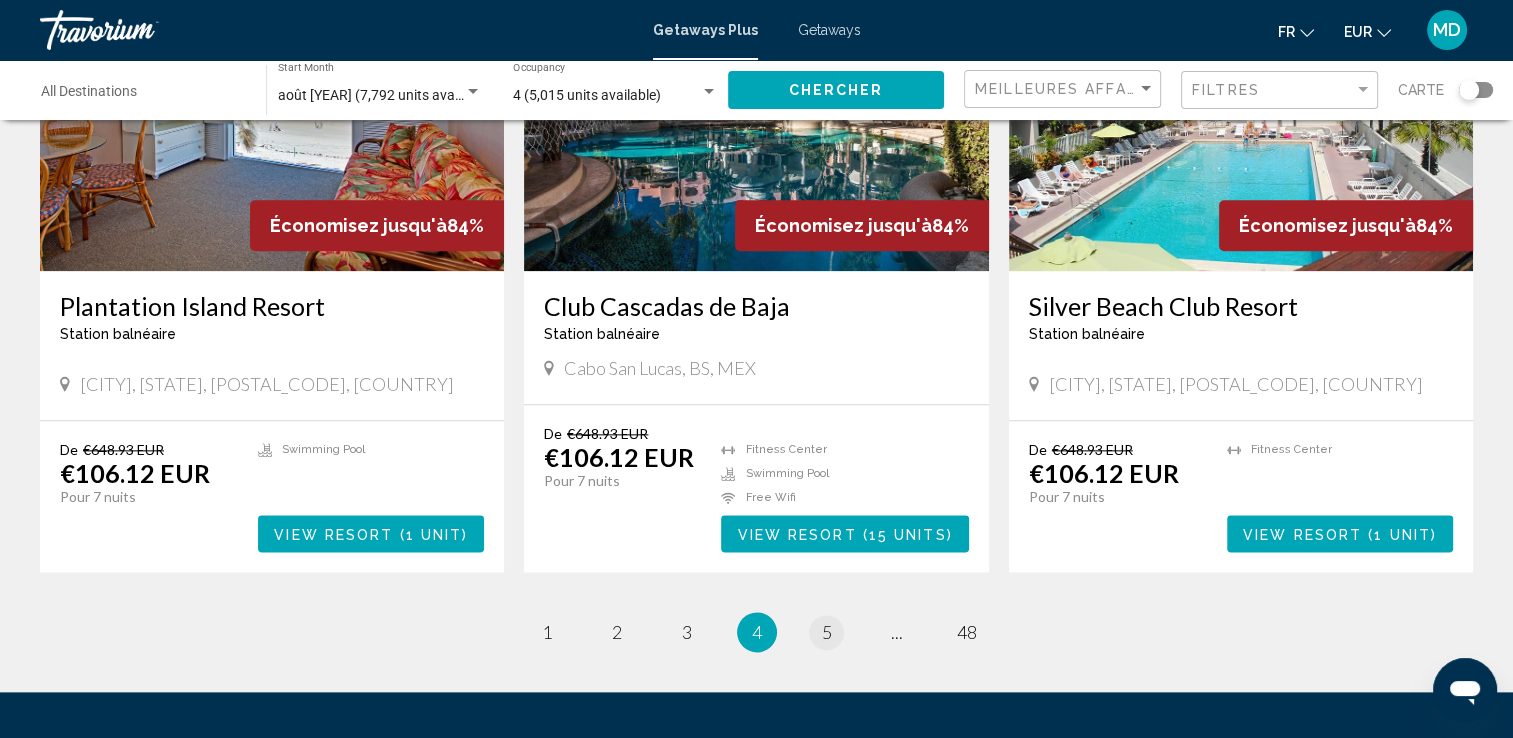 scroll, scrollTop: 0, scrollLeft: 0, axis: both 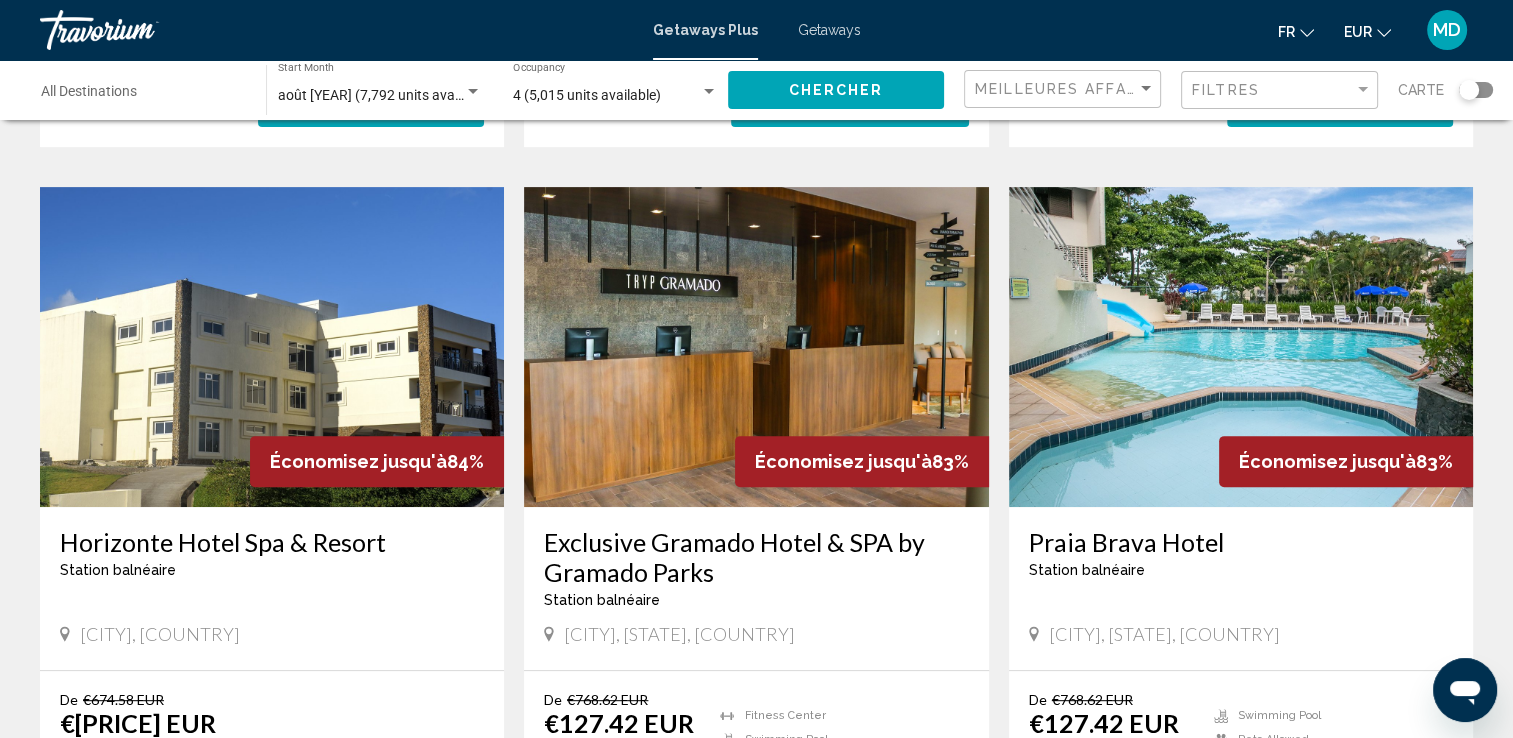 drag, startPoint x: 1510, startPoint y: 234, endPoint x: 1513, endPoint y: 283, distance: 49.09175 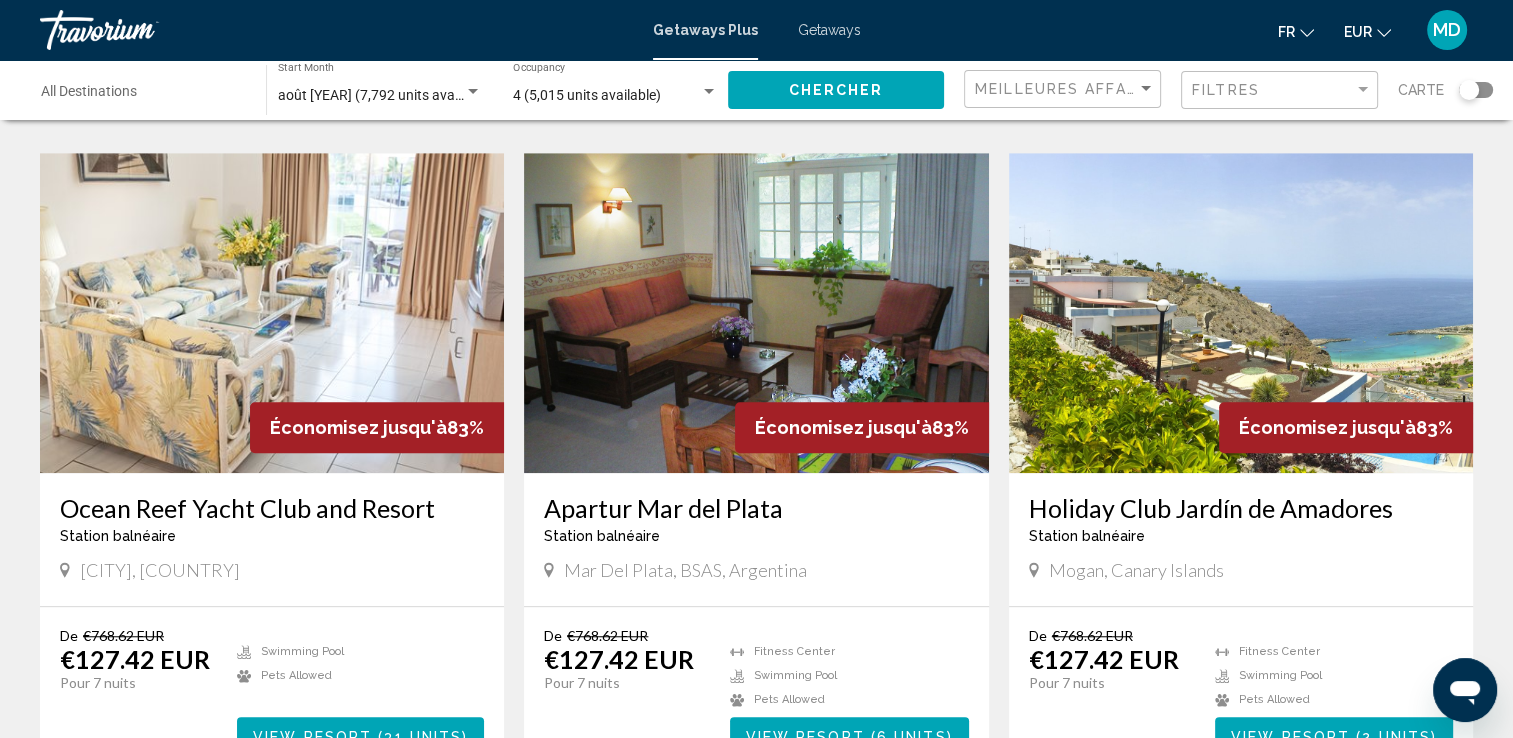 scroll, scrollTop: 1460, scrollLeft: 0, axis: vertical 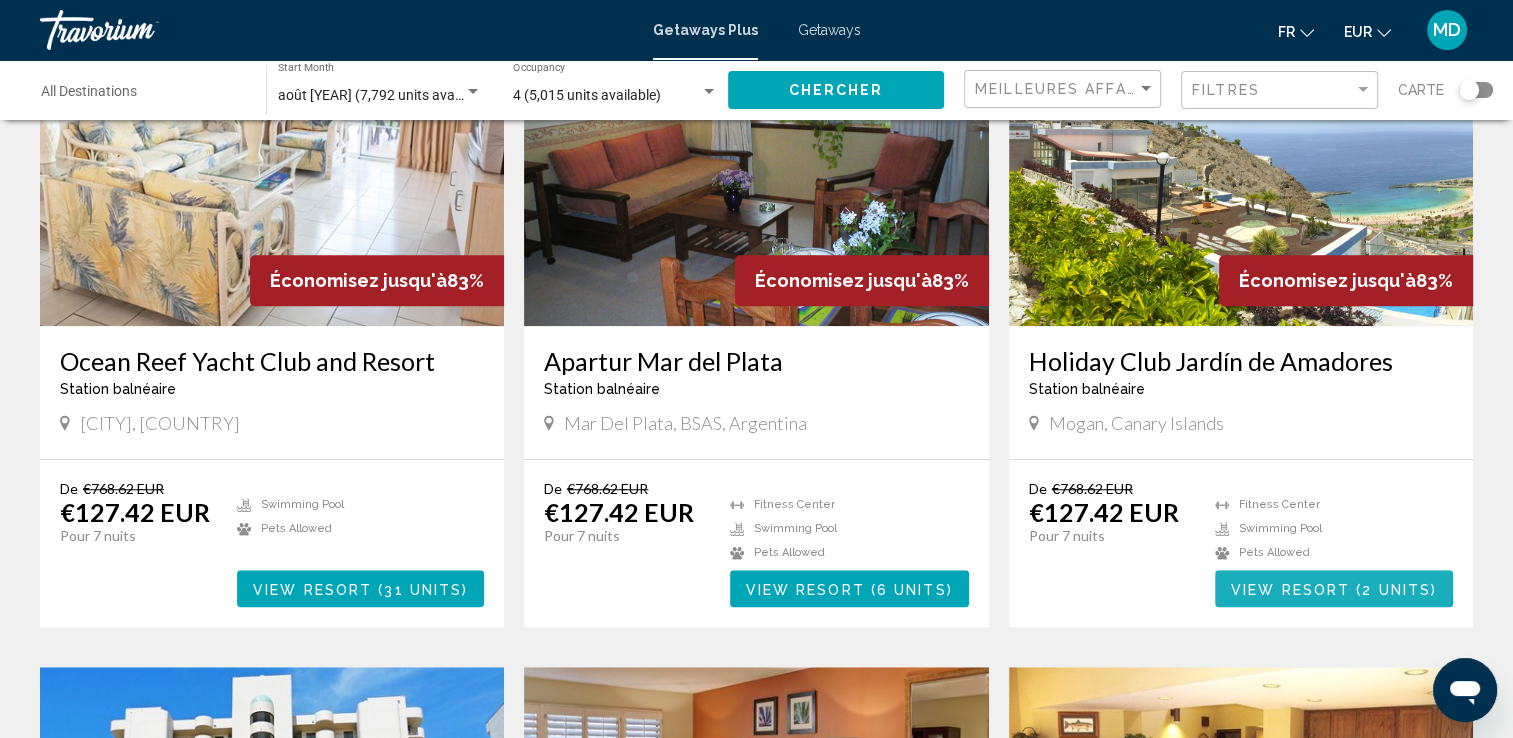 click on "View Resort    ( 2 units )" at bounding box center (1334, 588) 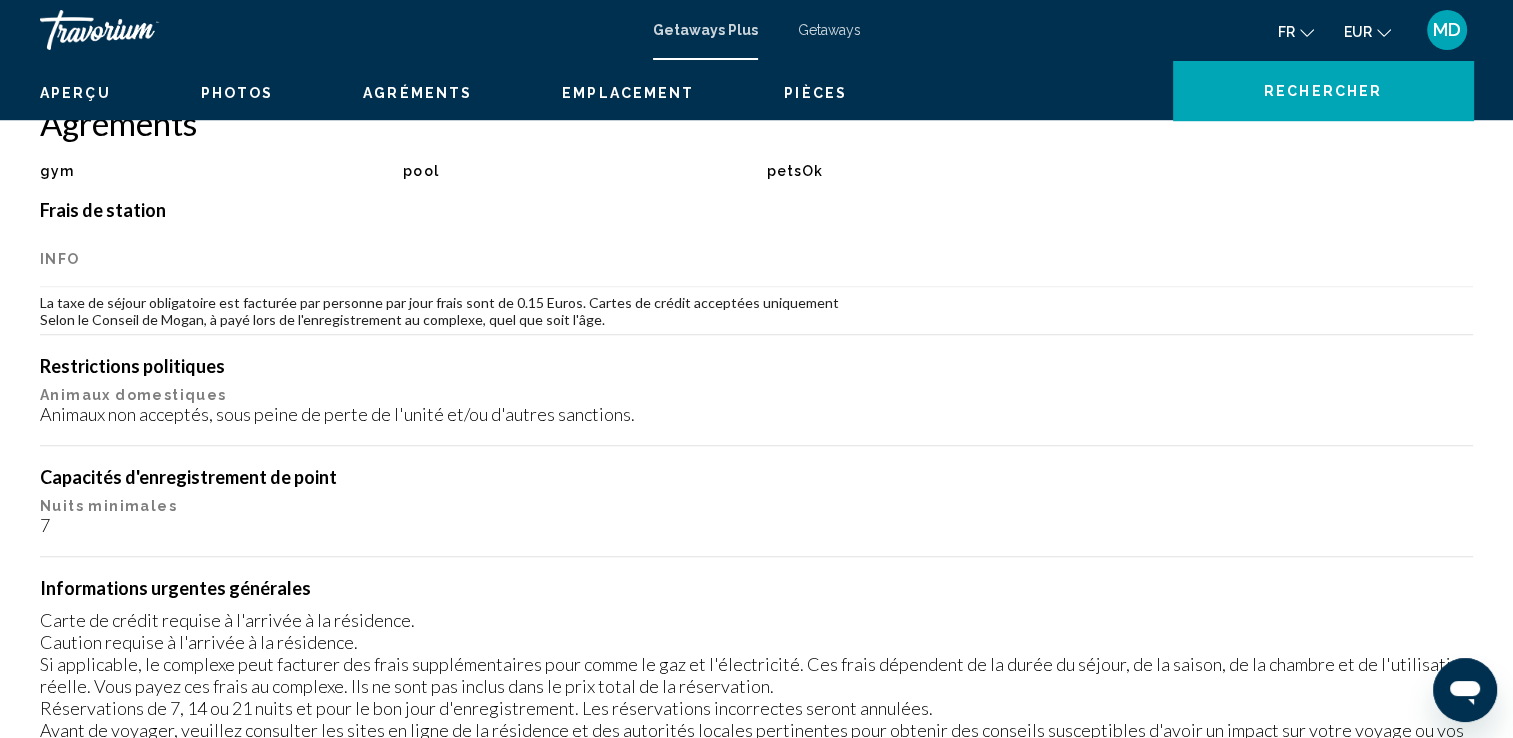 scroll, scrollTop: 0, scrollLeft: 0, axis: both 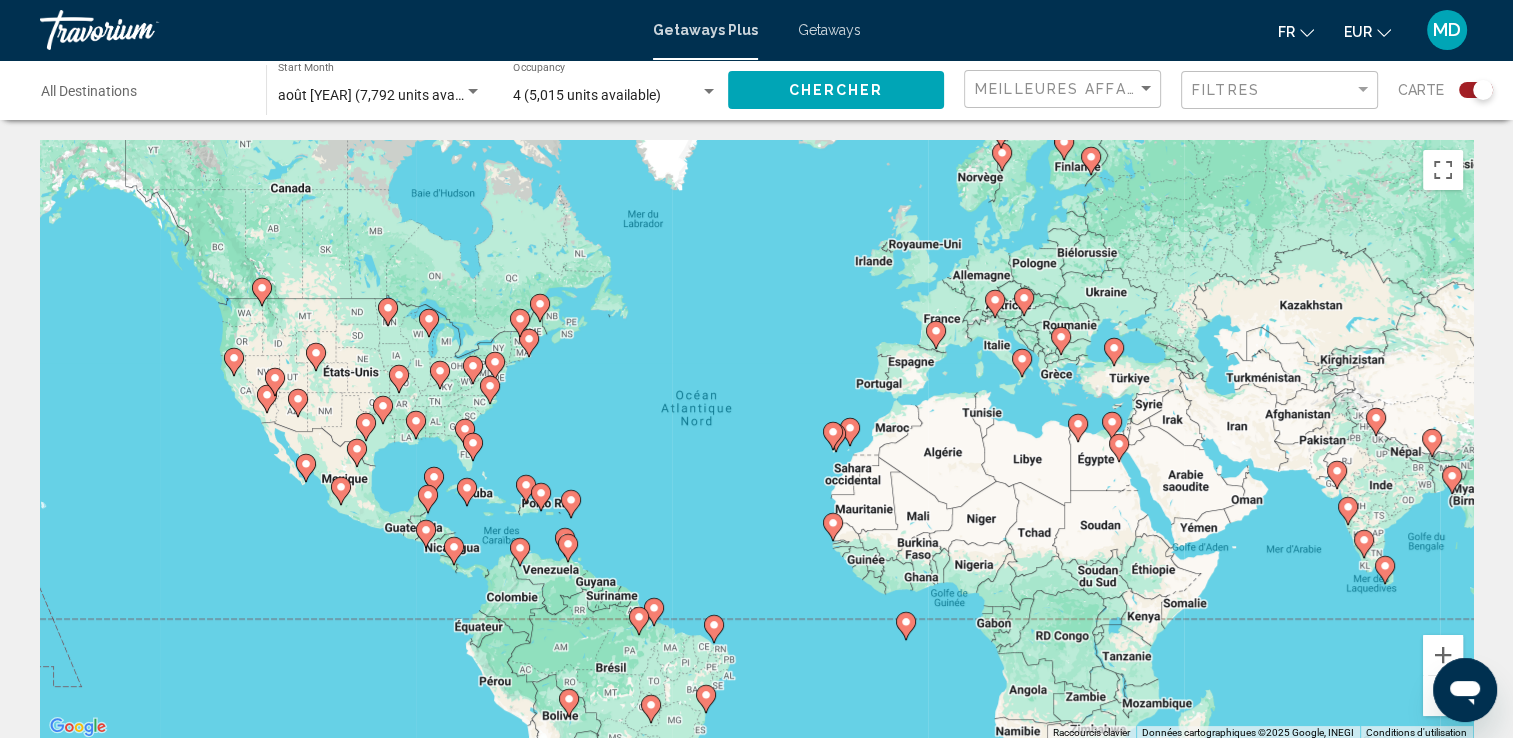 click 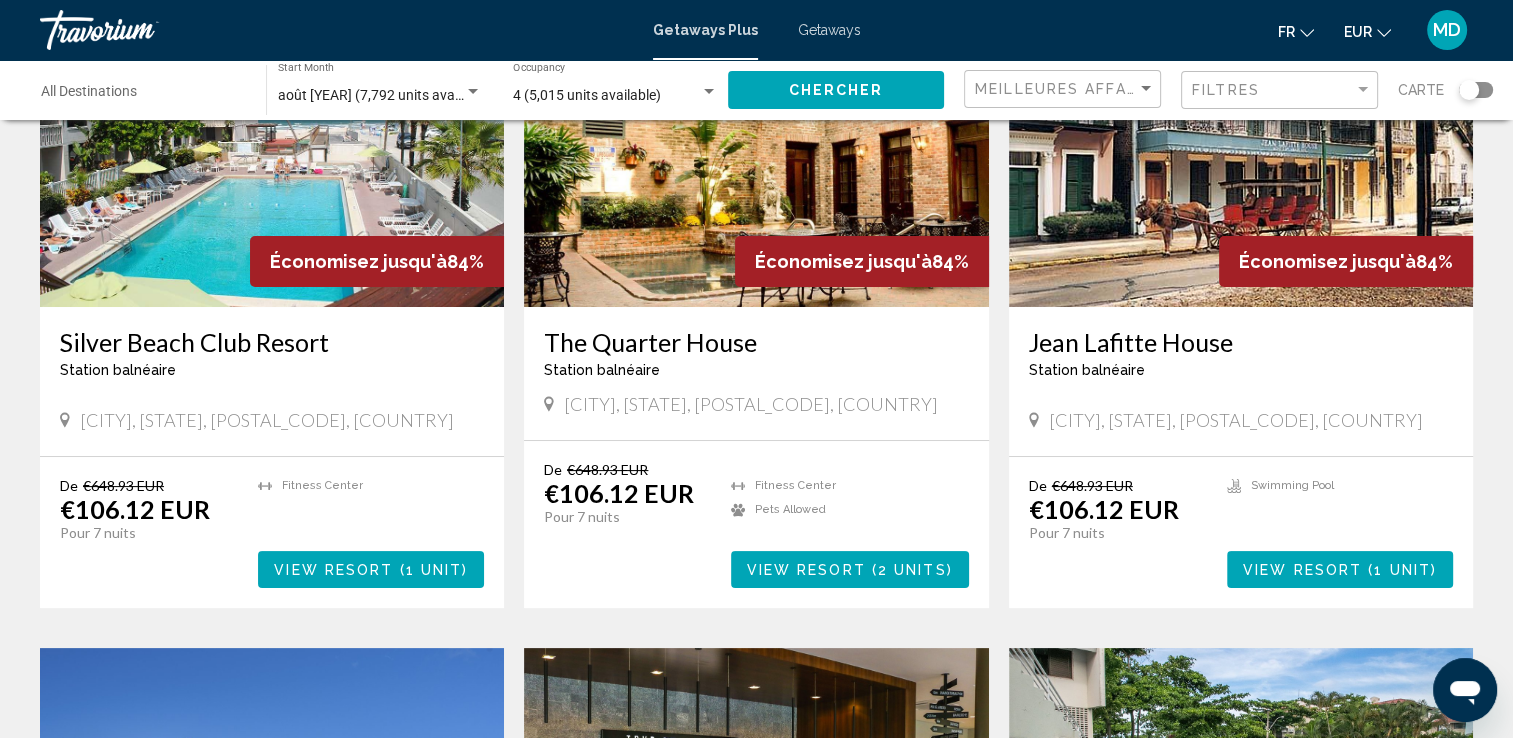 scroll, scrollTop: 241, scrollLeft: 0, axis: vertical 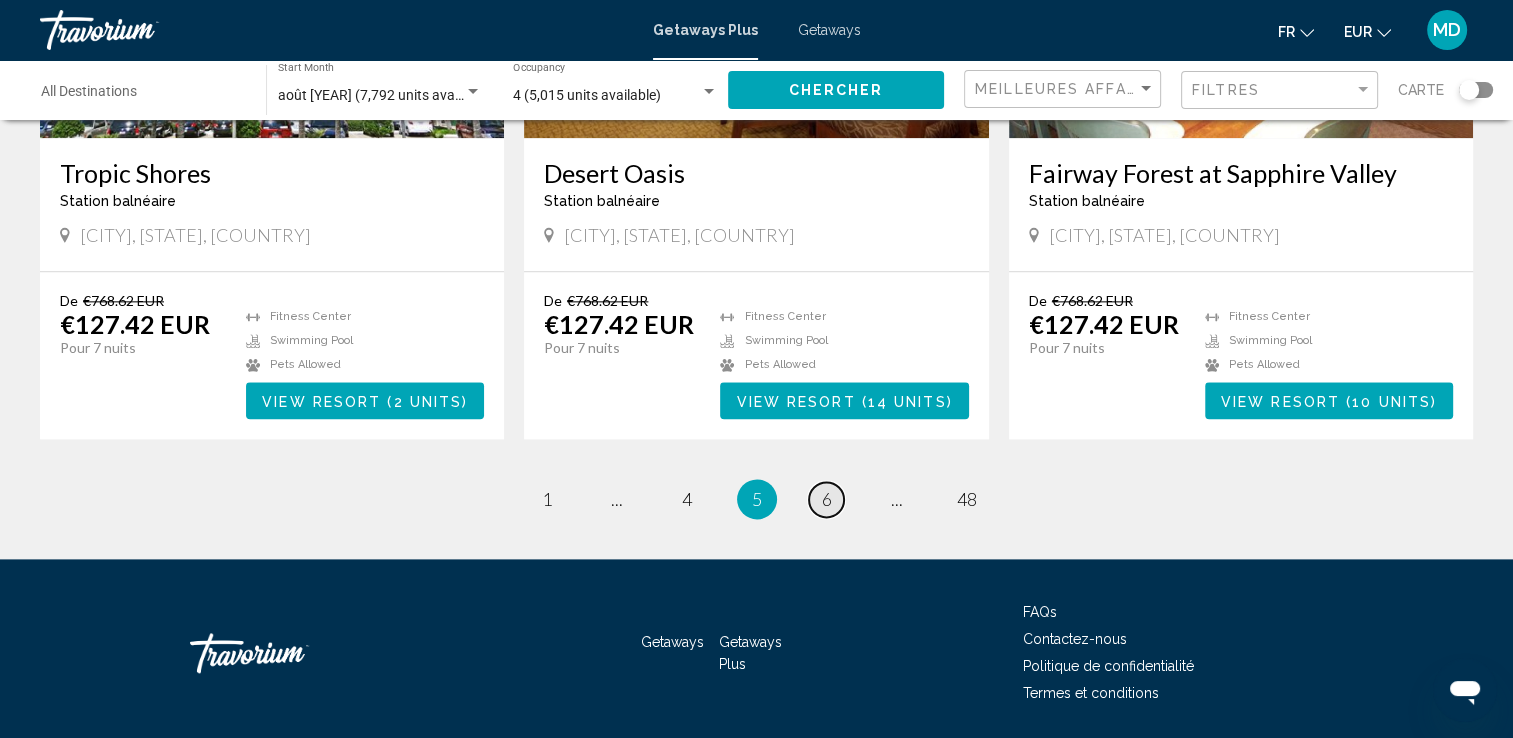 click on "6" at bounding box center [827, 499] 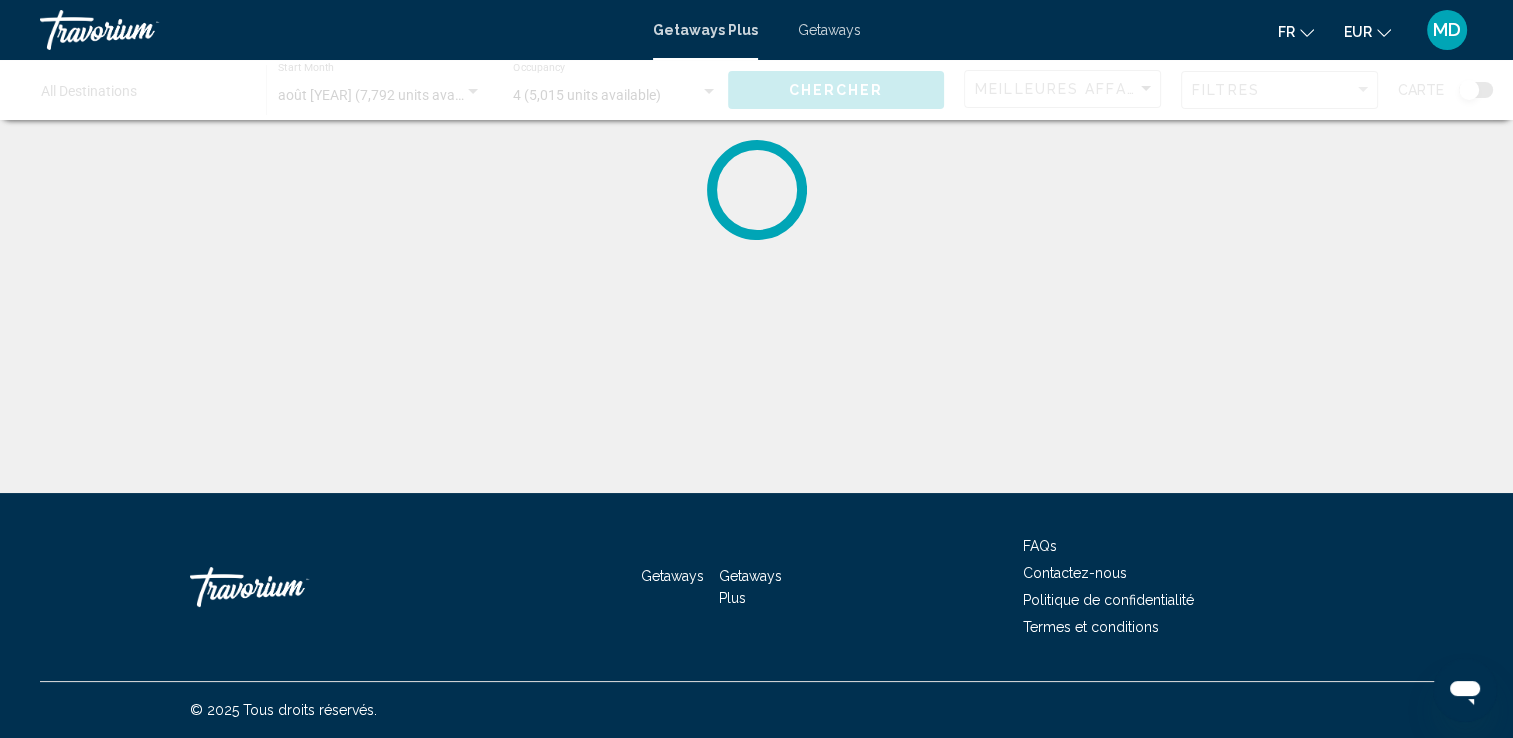 scroll, scrollTop: 0, scrollLeft: 0, axis: both 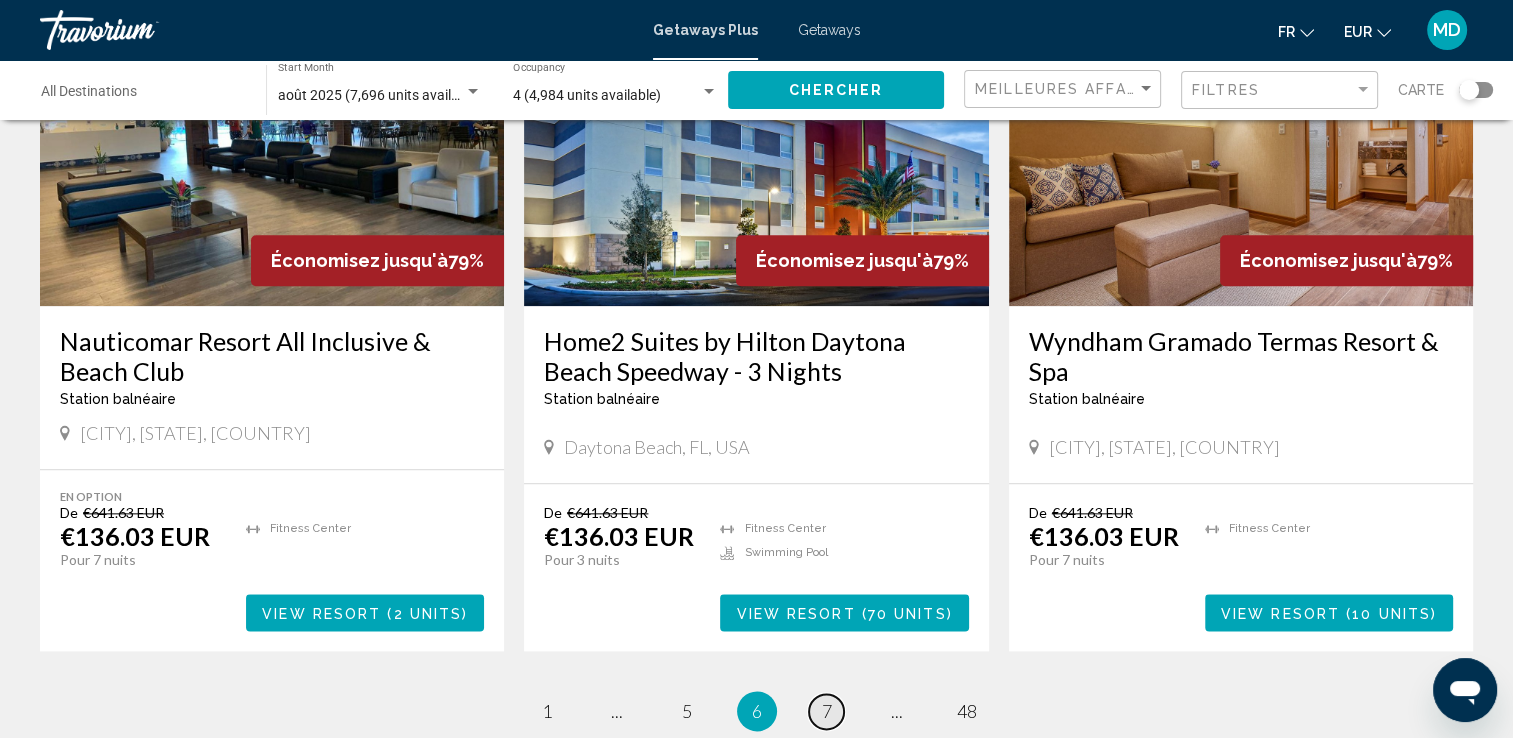 click on "7" at bounding box center [827, 711] 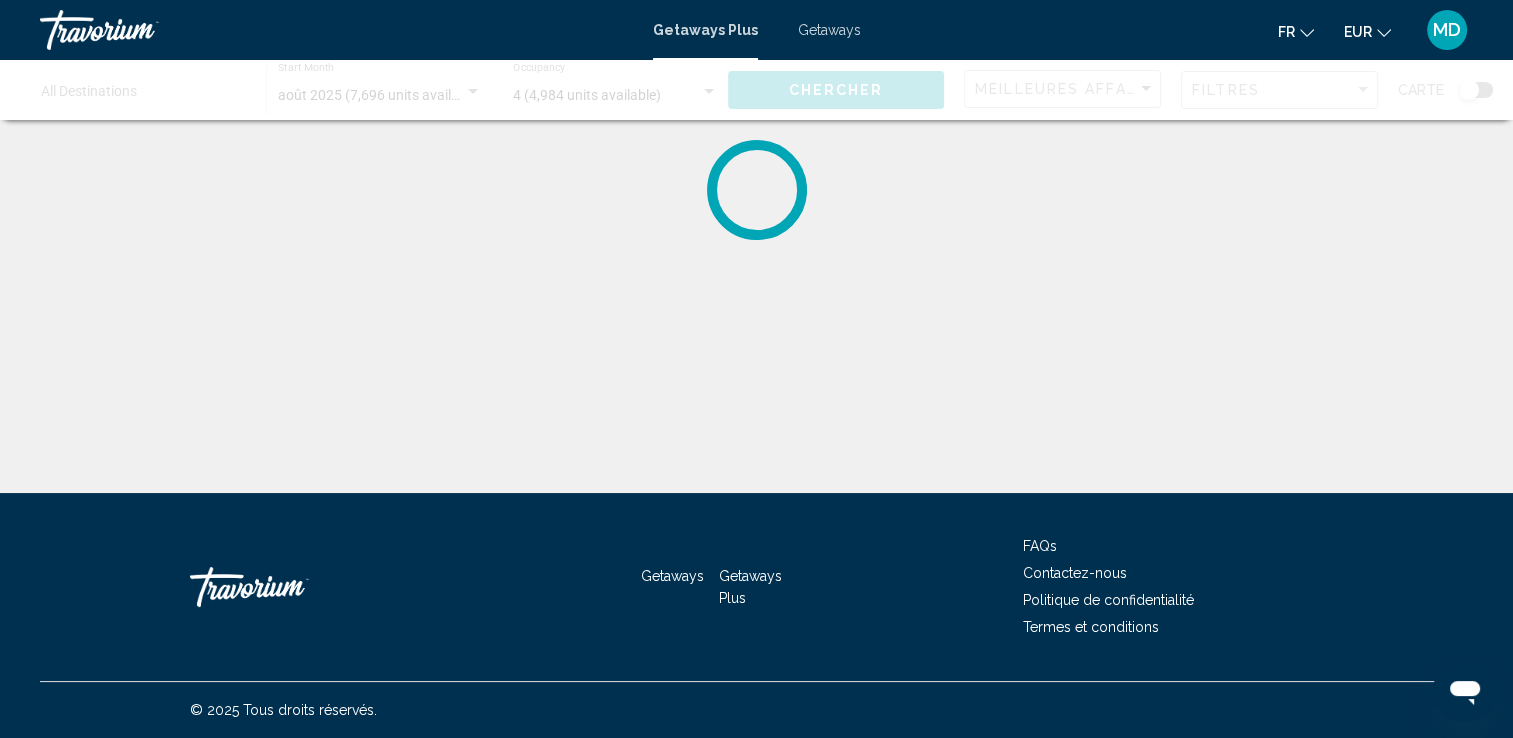 scroll, scrollTop: 0, scrollLeft: 0, axis: both 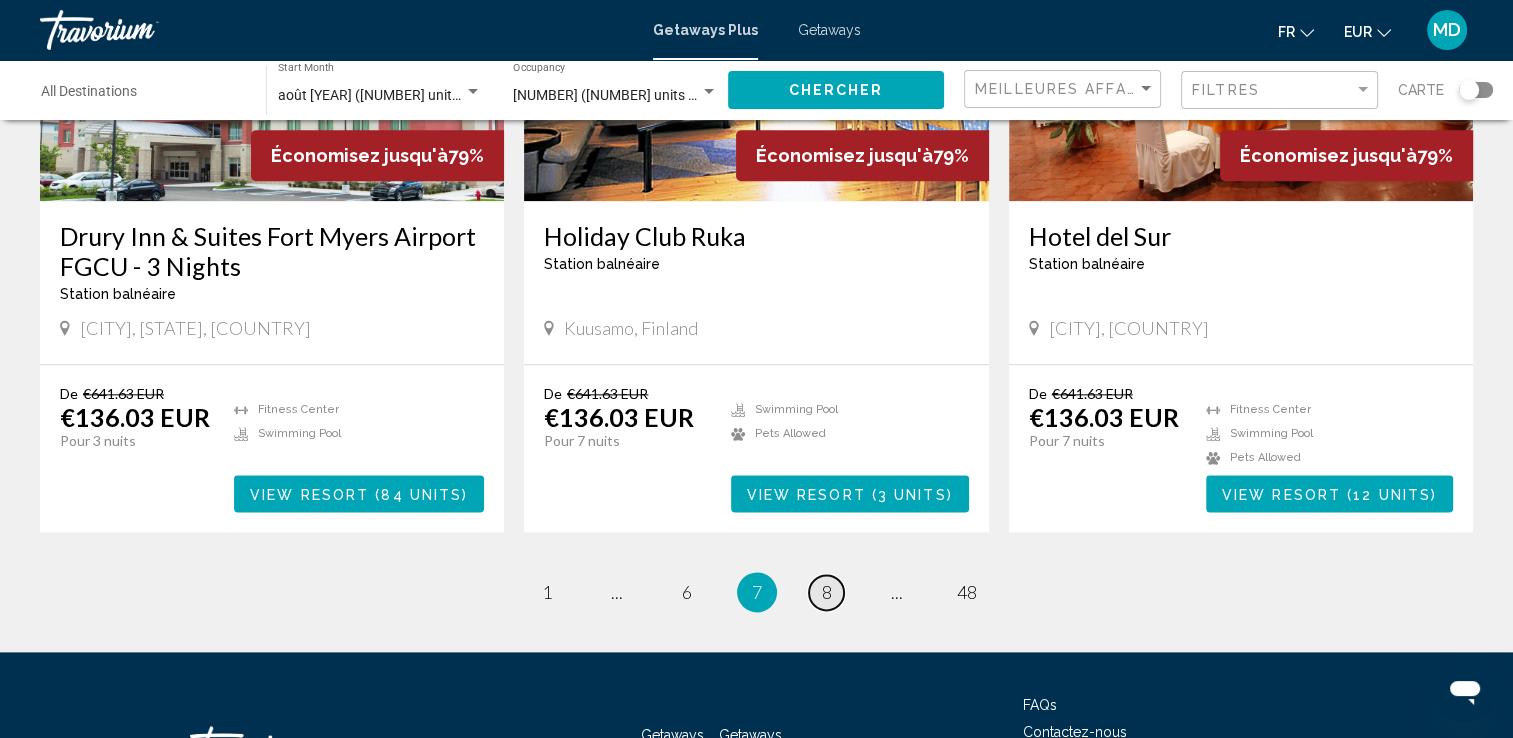 click on "8" at bounding box center (827, 592) 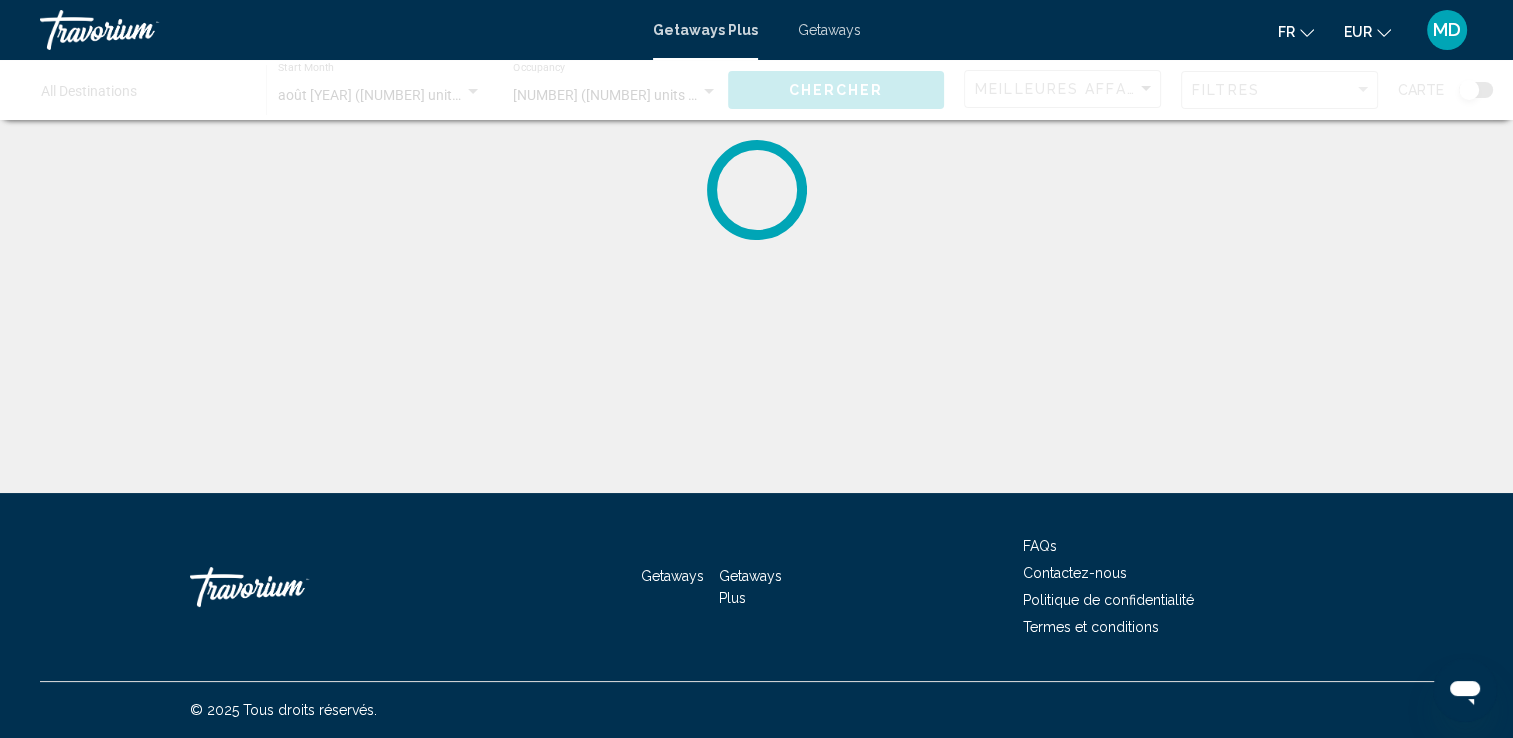scroll, scrollTop: 0, scrollLeft: 0, axis: both 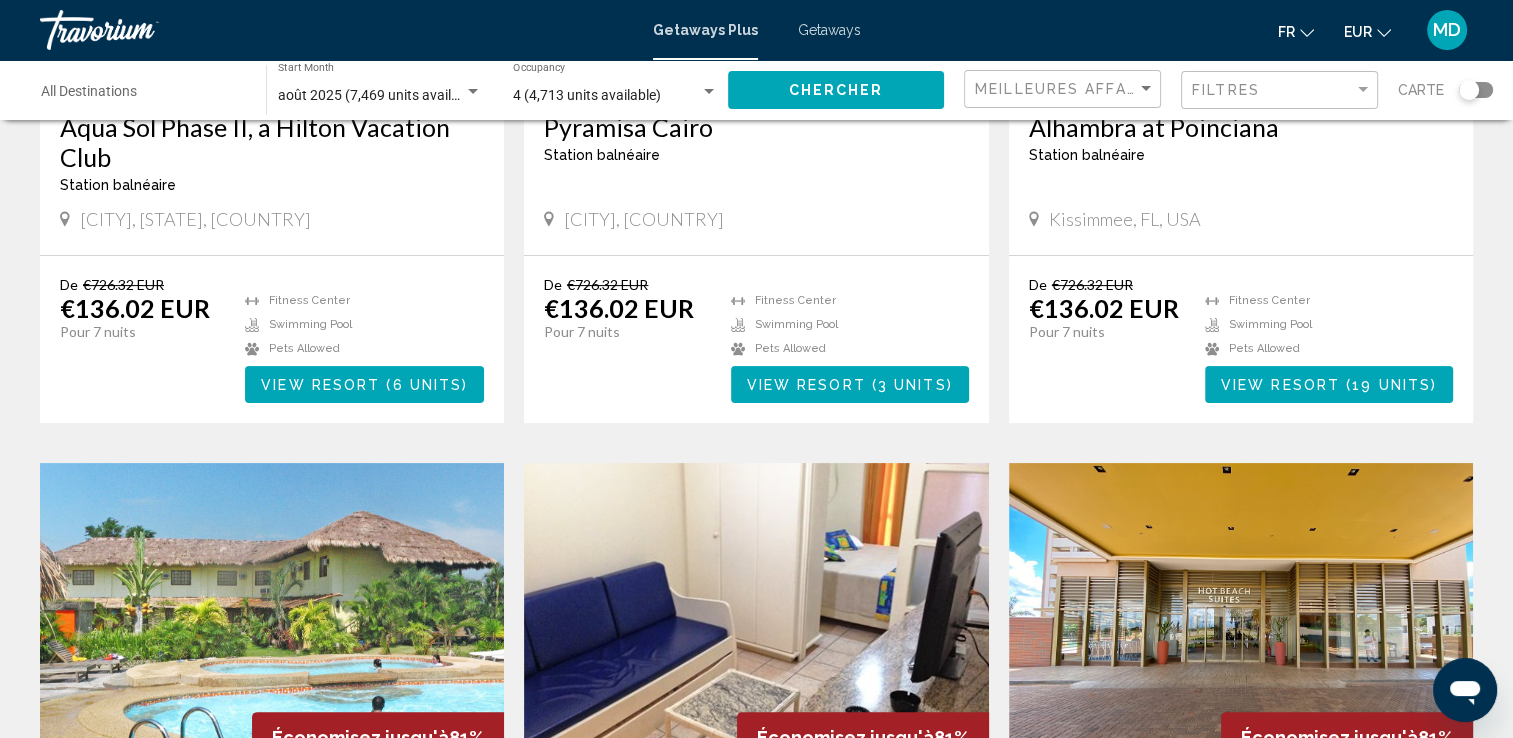 click 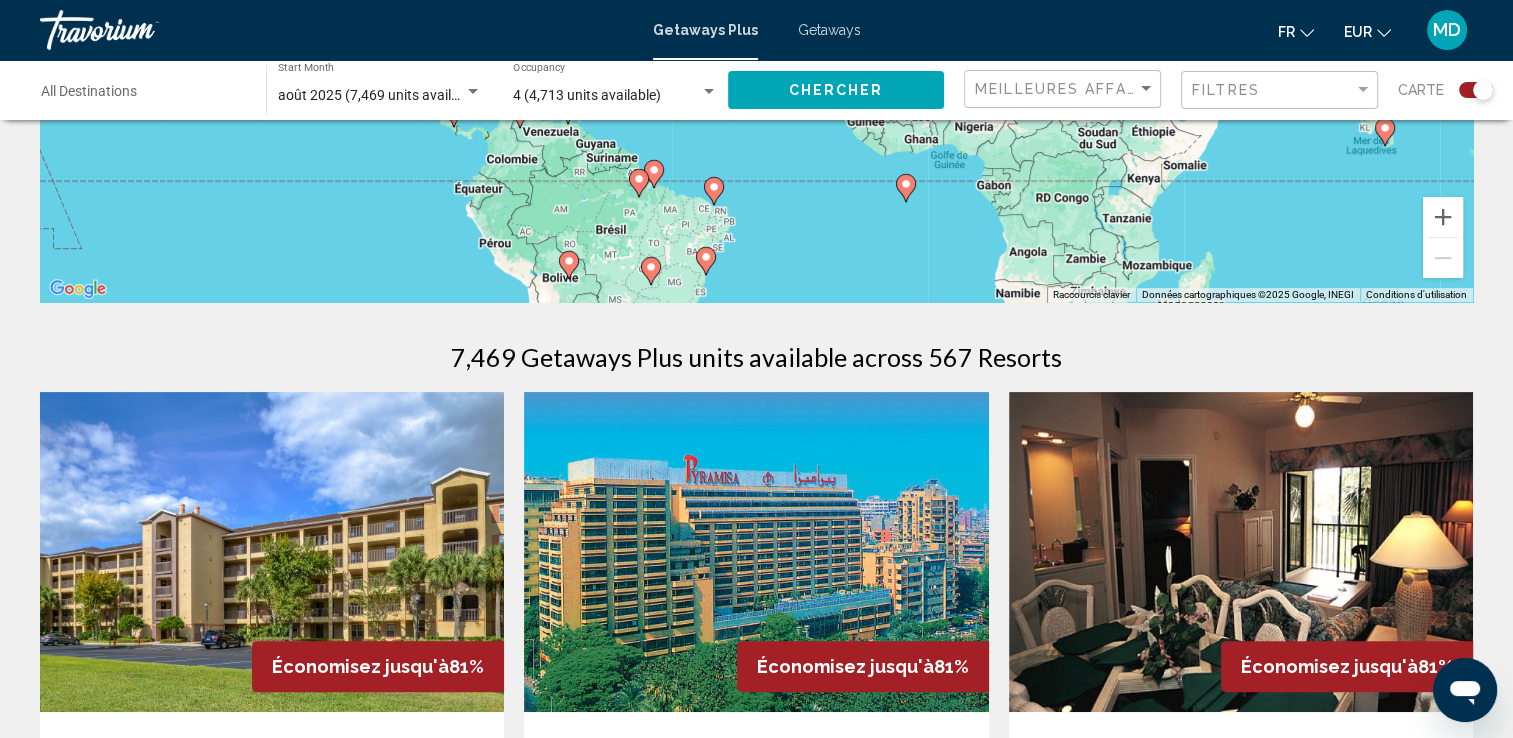 scroll, scrollTop: 1058, scrollLeft: 0, axis: vertical 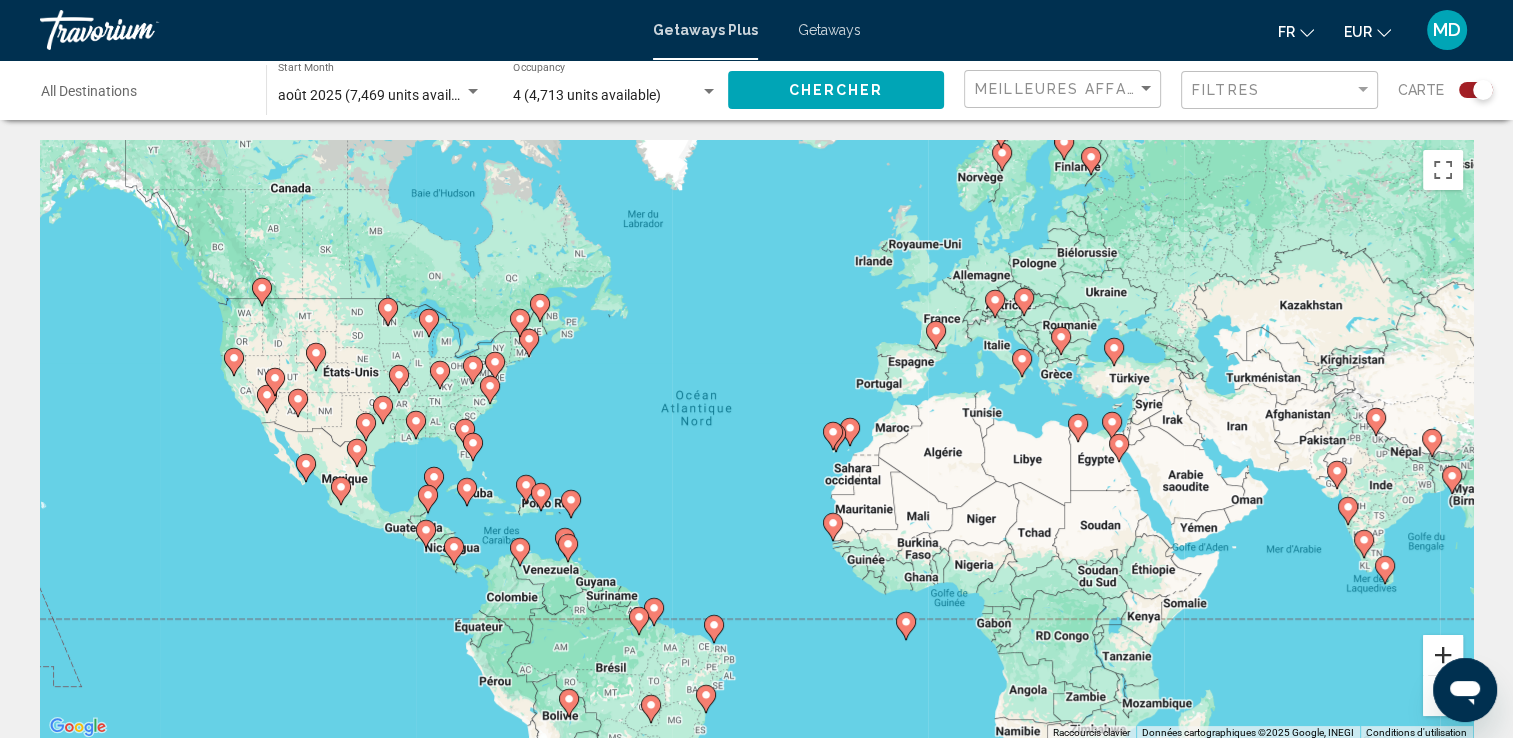 click at bounding box center [1443, 655] 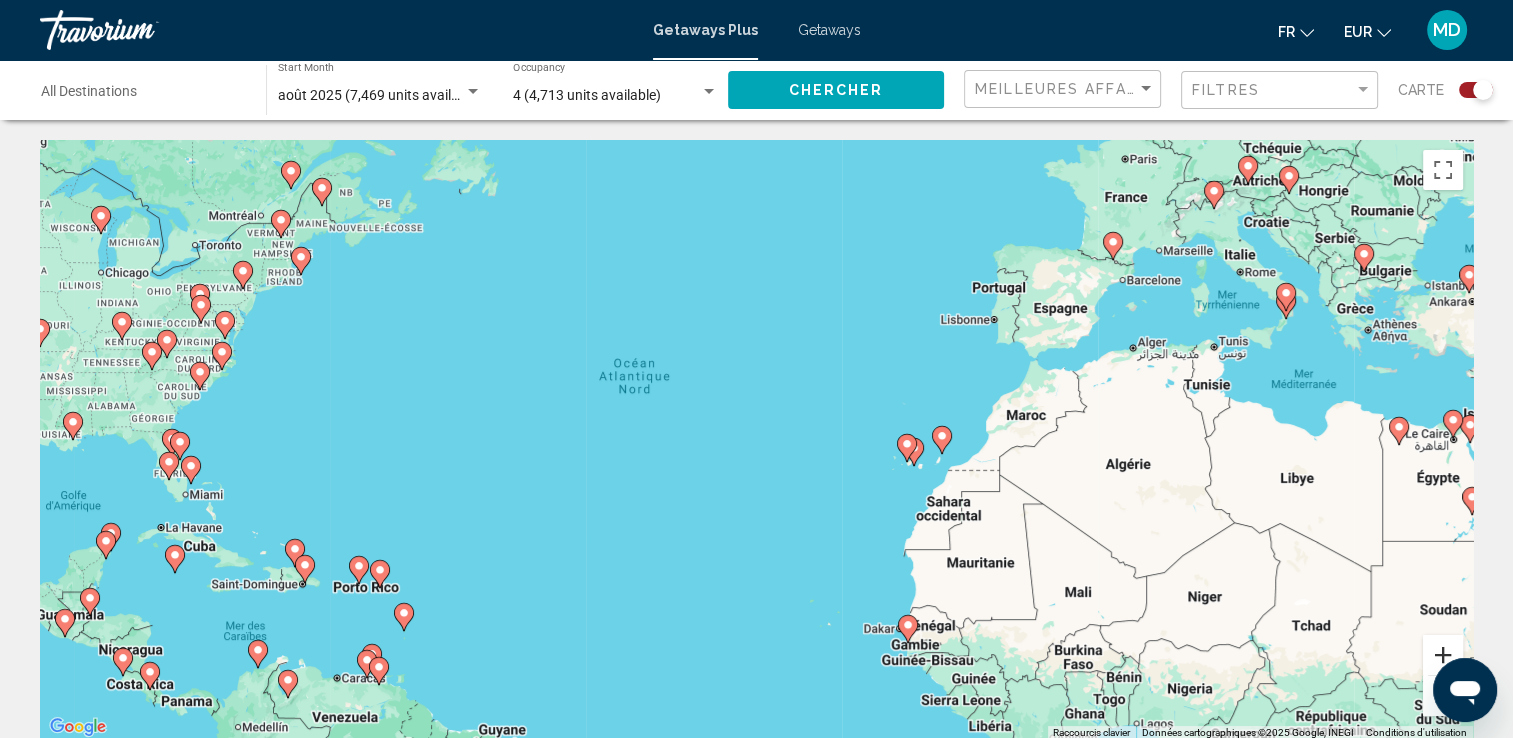 click at bounding box center [1443, 655] 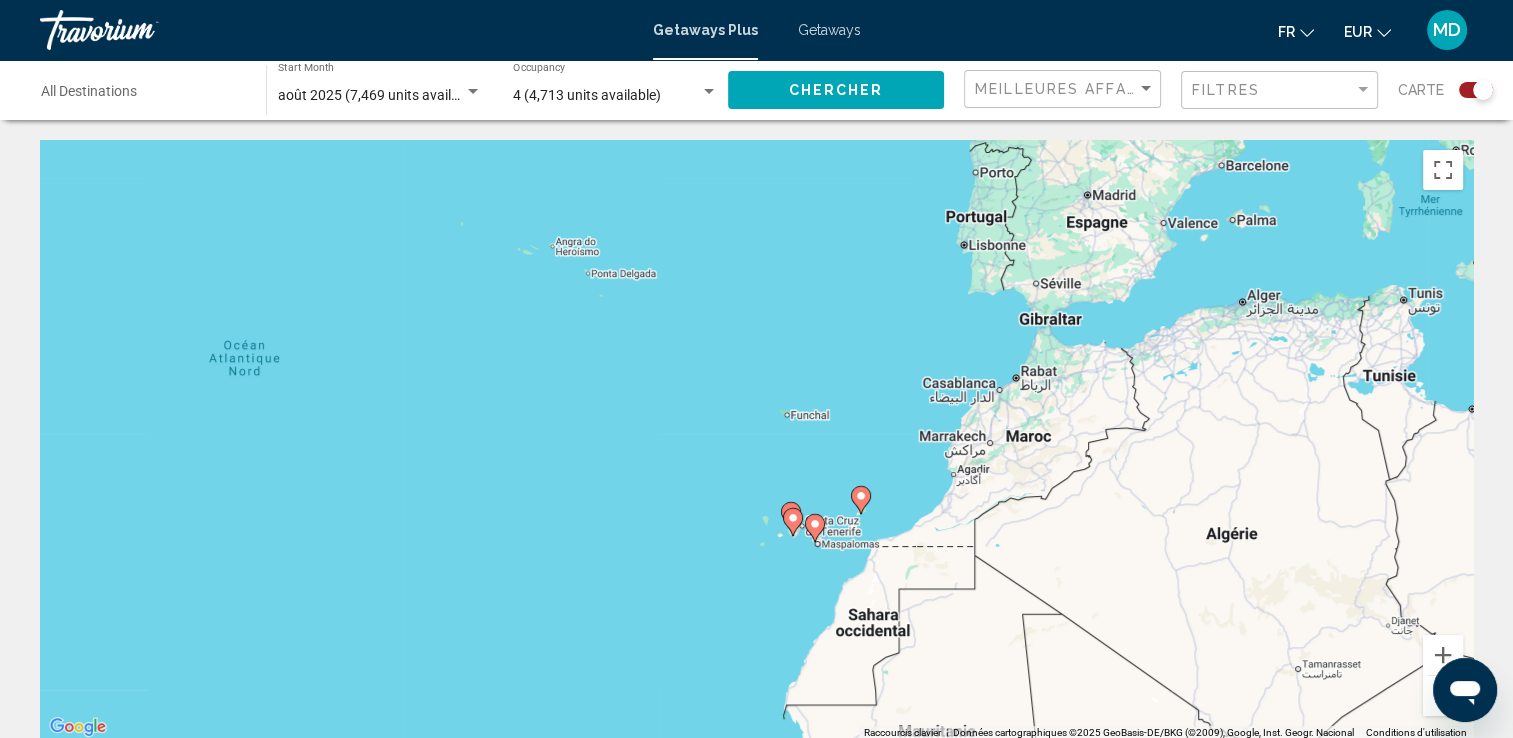 drag, startPoint x: 1201, startPoint y: 285, endPoint x: 917, endPoint y: 331, distance: 287.70123 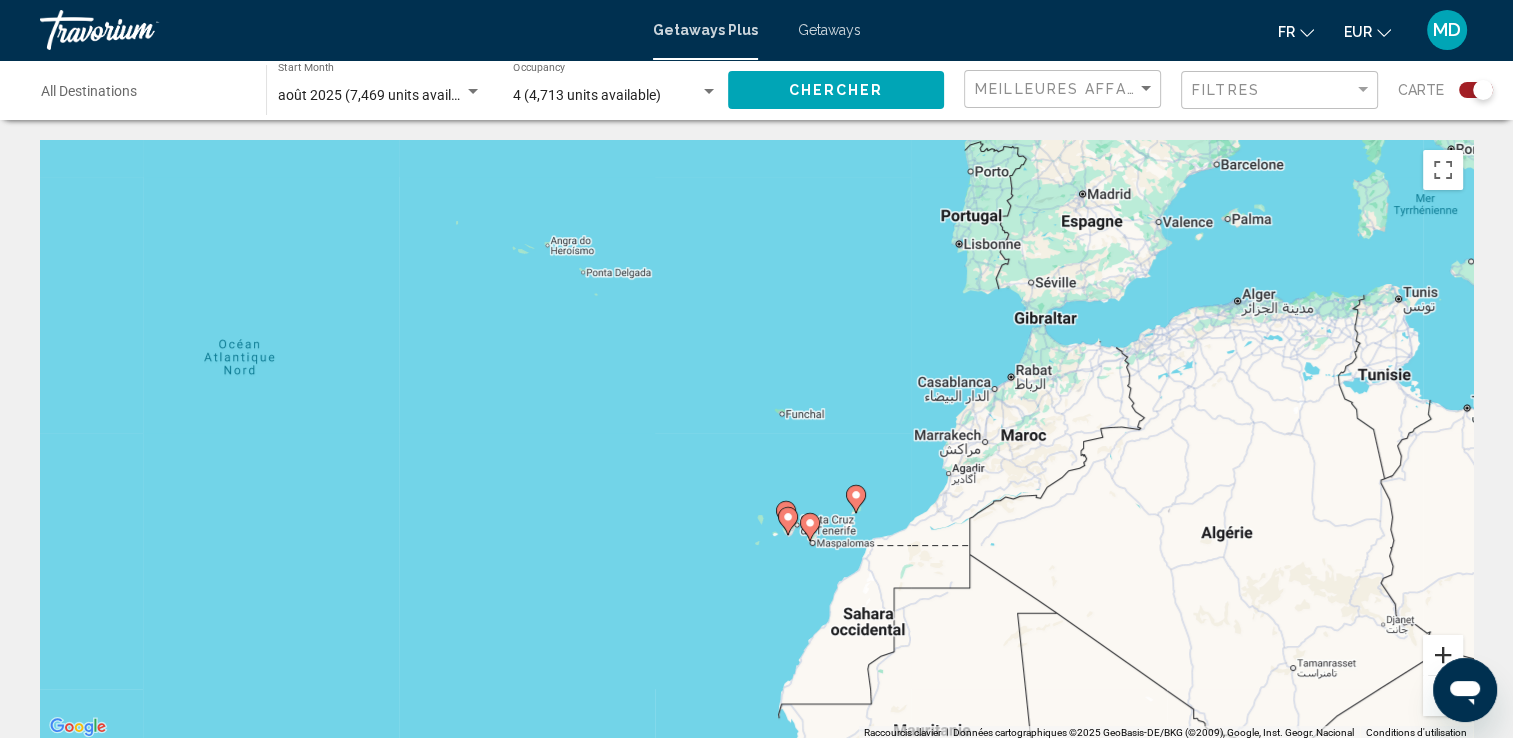 click at bounding box center (1443, 655) 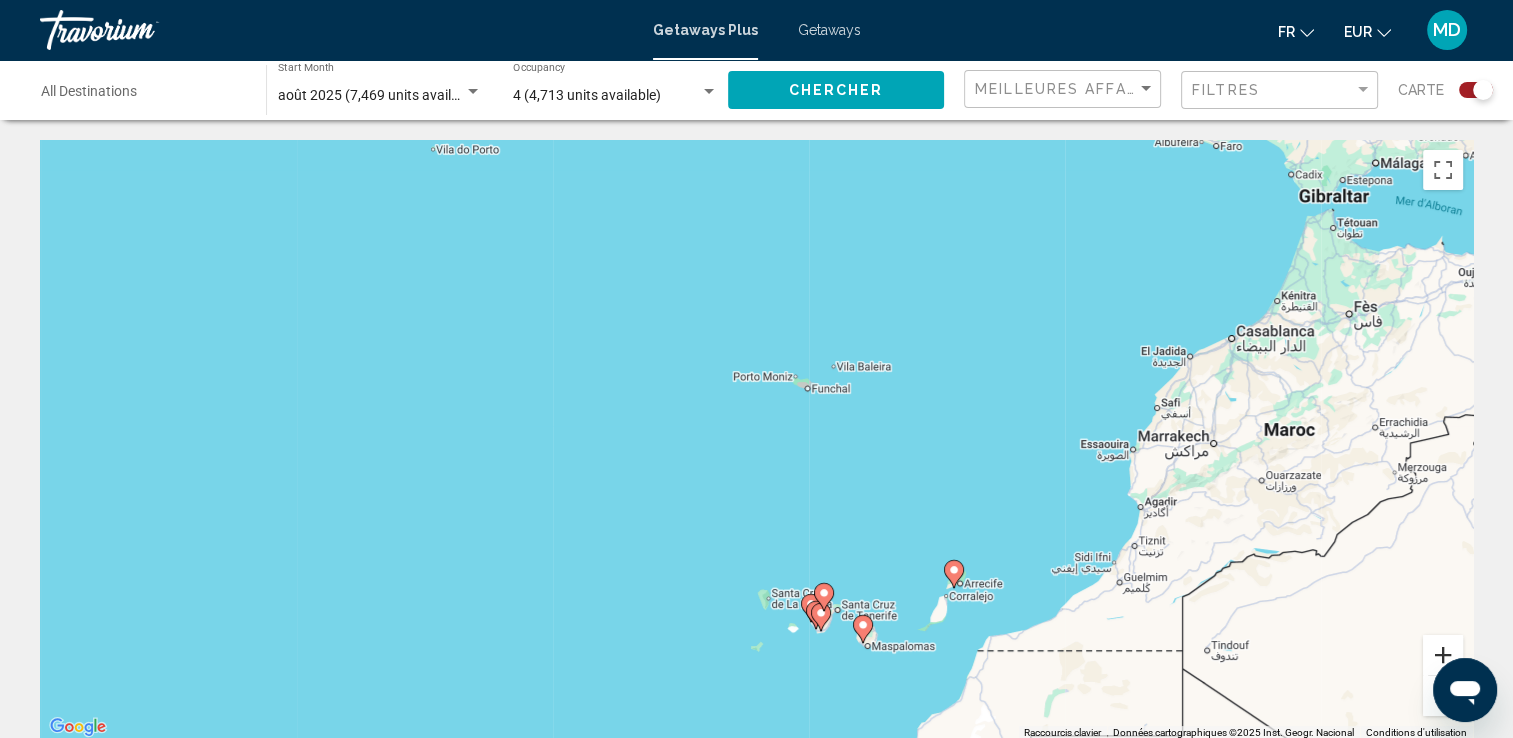 click at bounding box center (1443, 655) 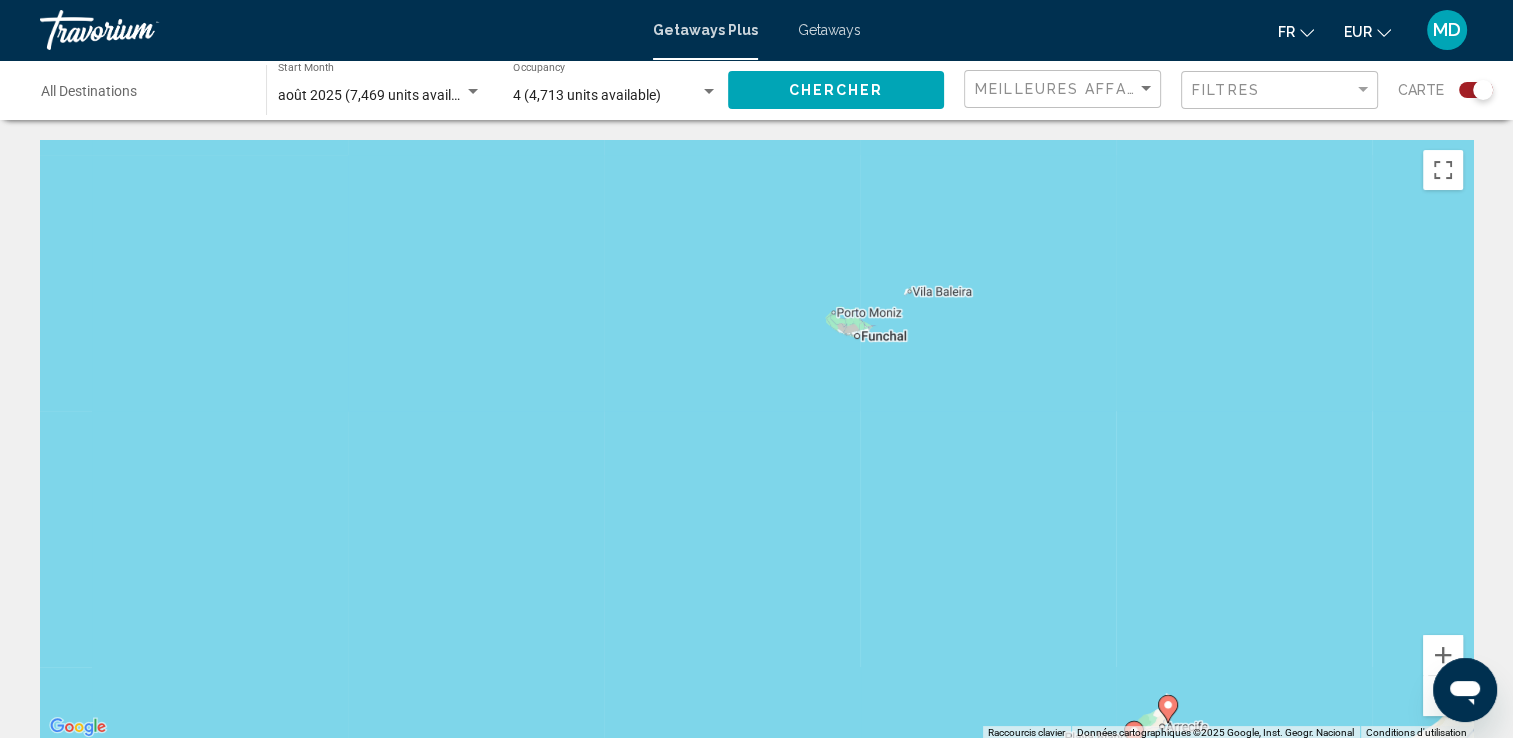 drag, startPoint x: 1222, startPoint y: 563, endPoint x: 1106, endPoint y: 216, distance: 365.87567 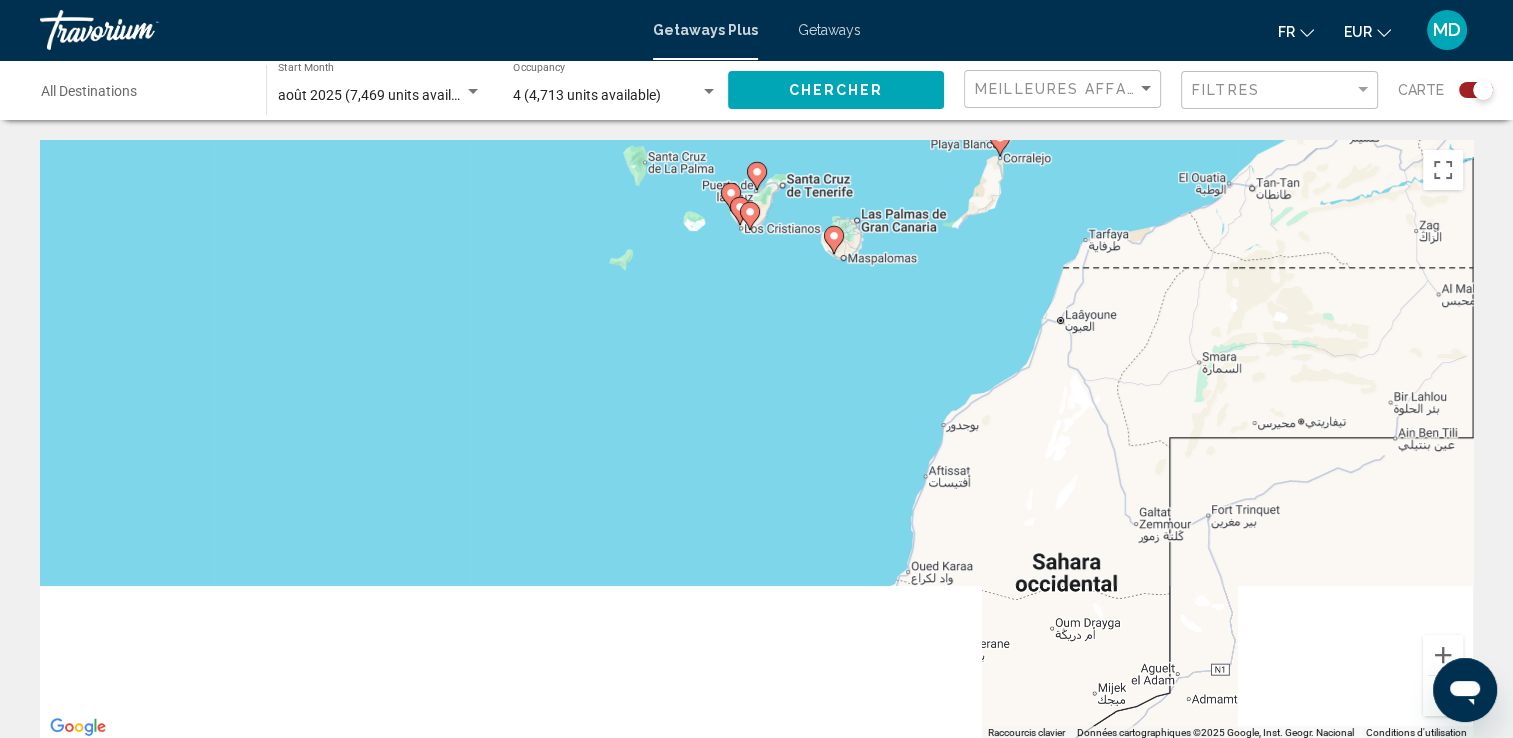 drag, startPoint x: 1142, startPoint y: 426, endPoint x: 1121, endPoint y: 180, distance: 246.89471 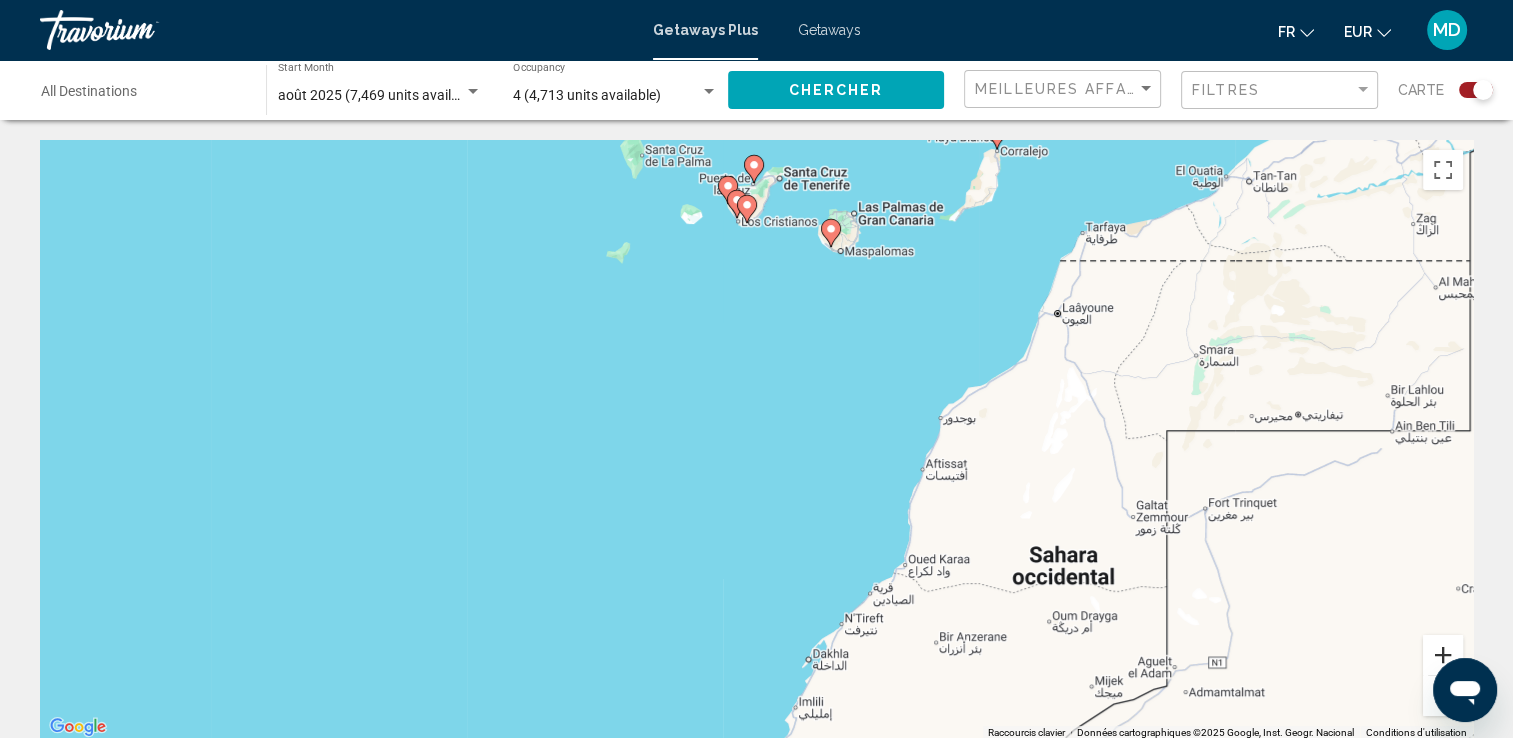 click at bounding box center (1443, 655) 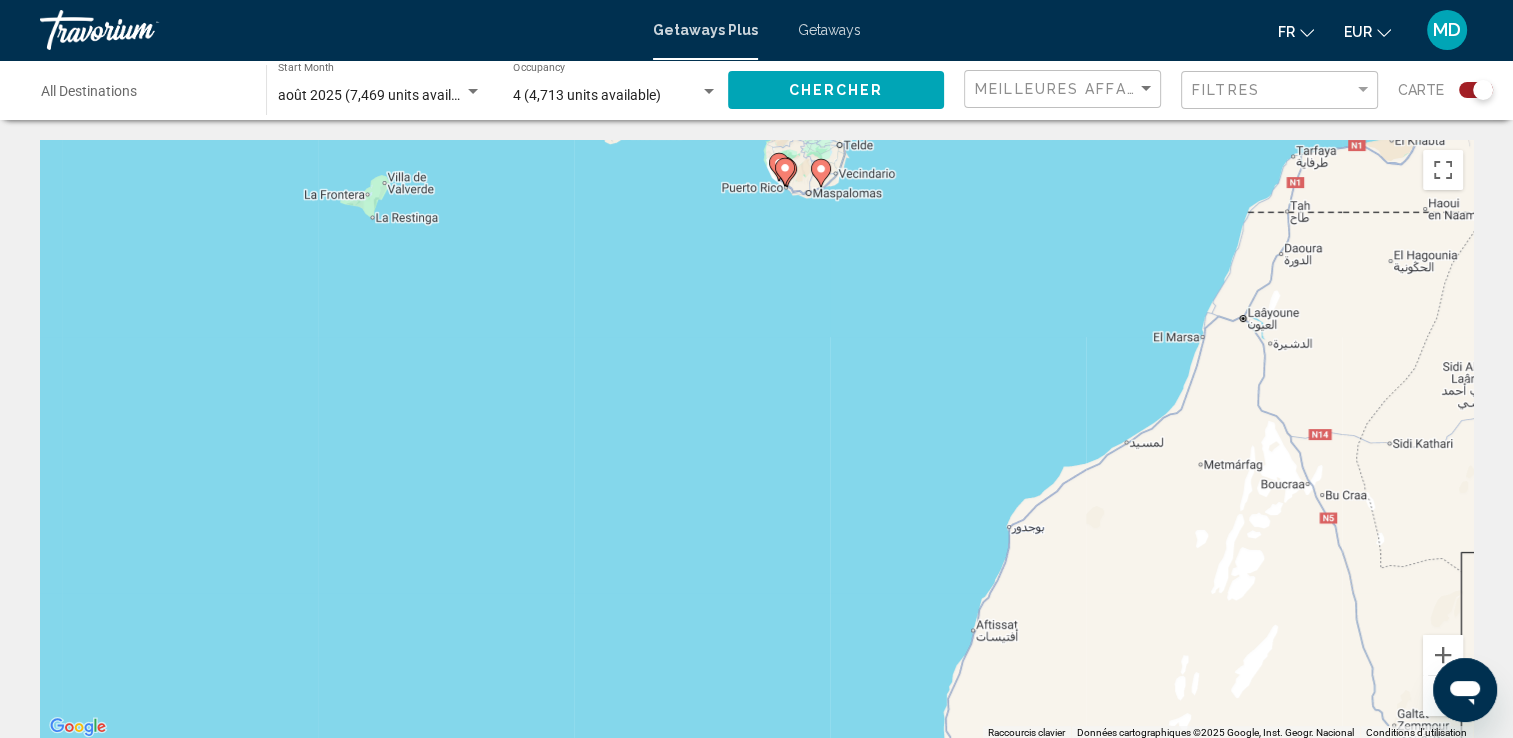 drag, startPoint x: 1028, startPoint y: 267, endPoint x: 772, endPoint y: 522, distance: 361.33224 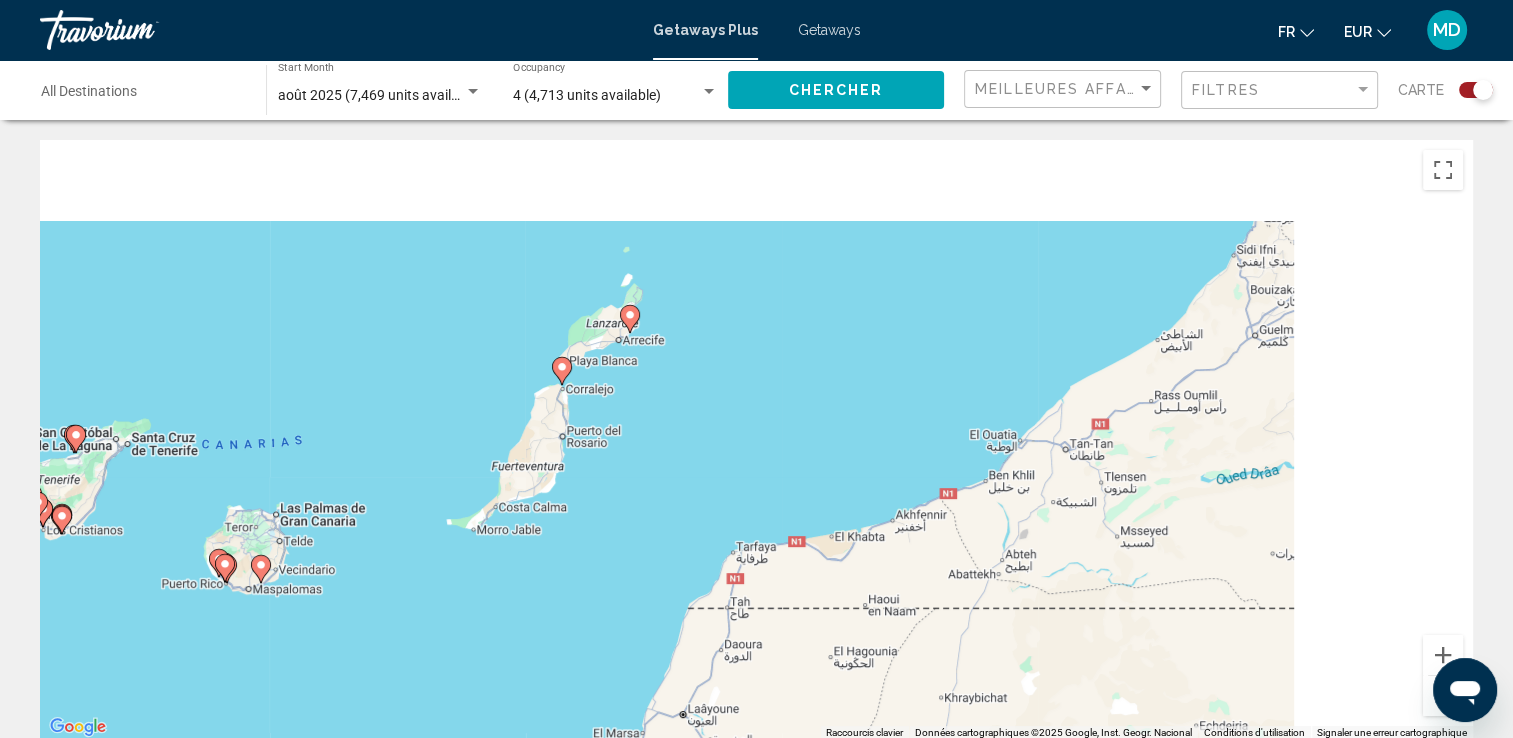 drag, startPoint x: 1289, startPoint y: 216, endPoint x: 717, endPoint y: 658, distance: 722.8748 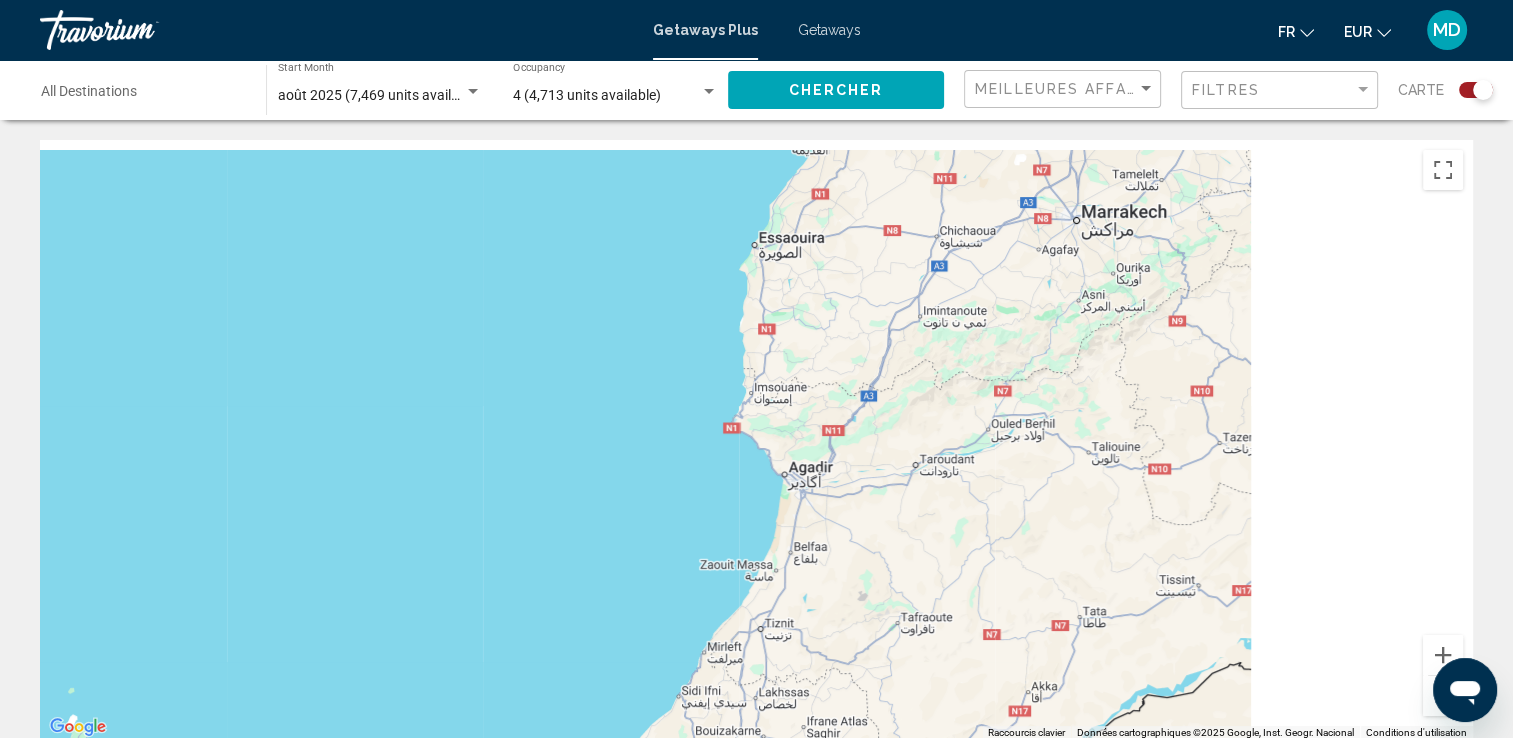 drag, startPoint x: 1221, startPoint y: 252, endPoint x: 537, endPoint y: 698, distance: 816.5611 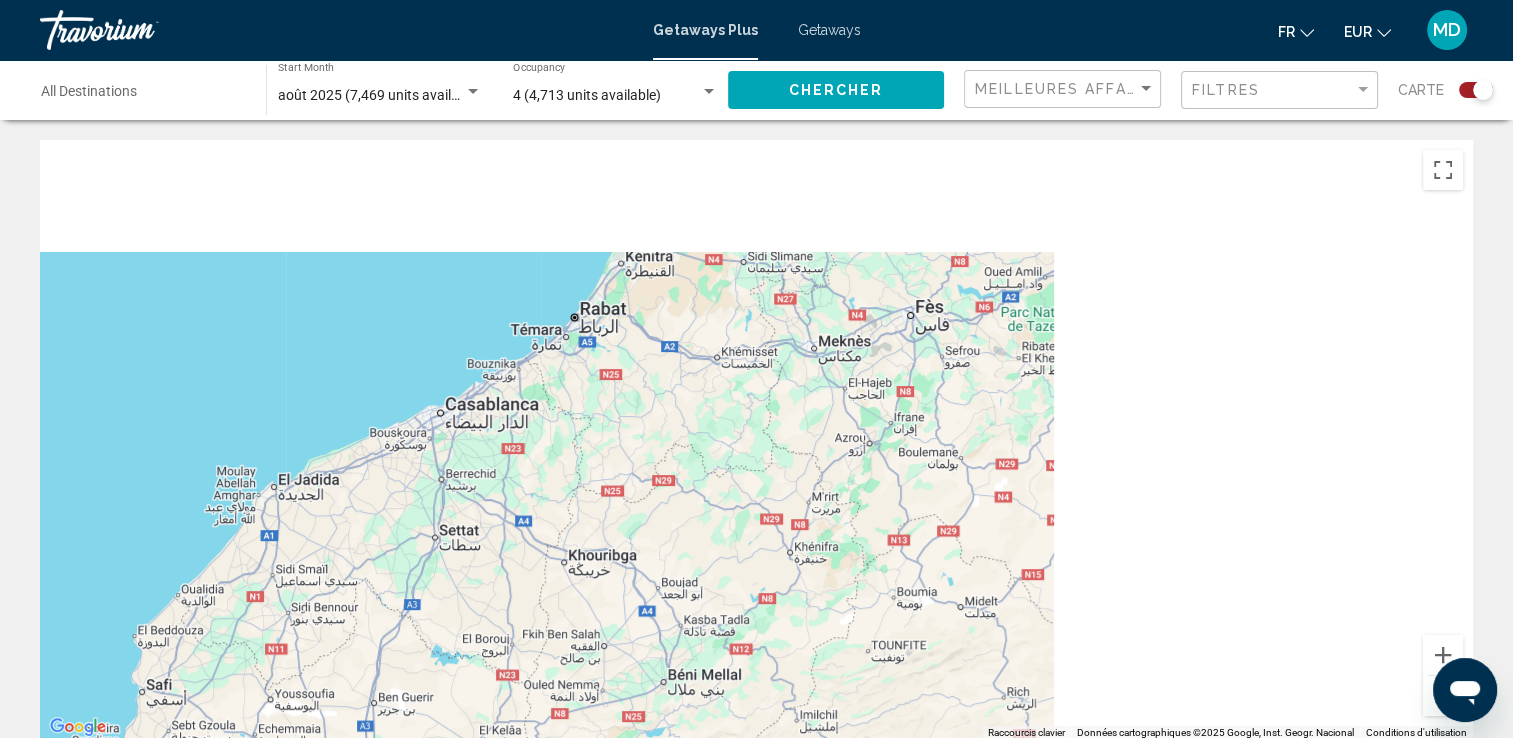 drag, startPoint x: 1152, startPoint y: 428, endPoint x: 636, endPoint y: 789, distance: 629.7436 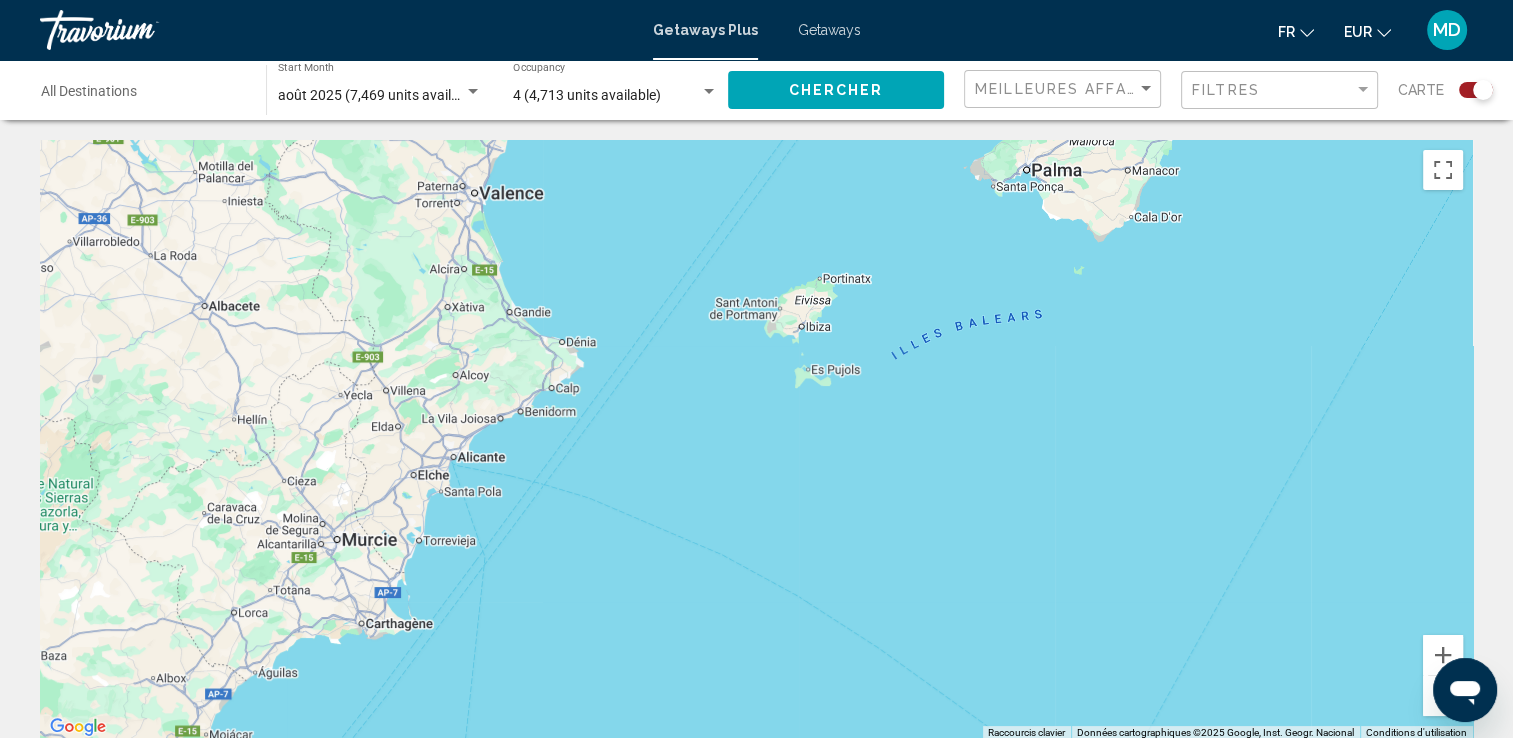 drag, startPoint x: 821, startPoint y: 297, endPoint x: 626, endPoint y: 766, distance: 507.92322 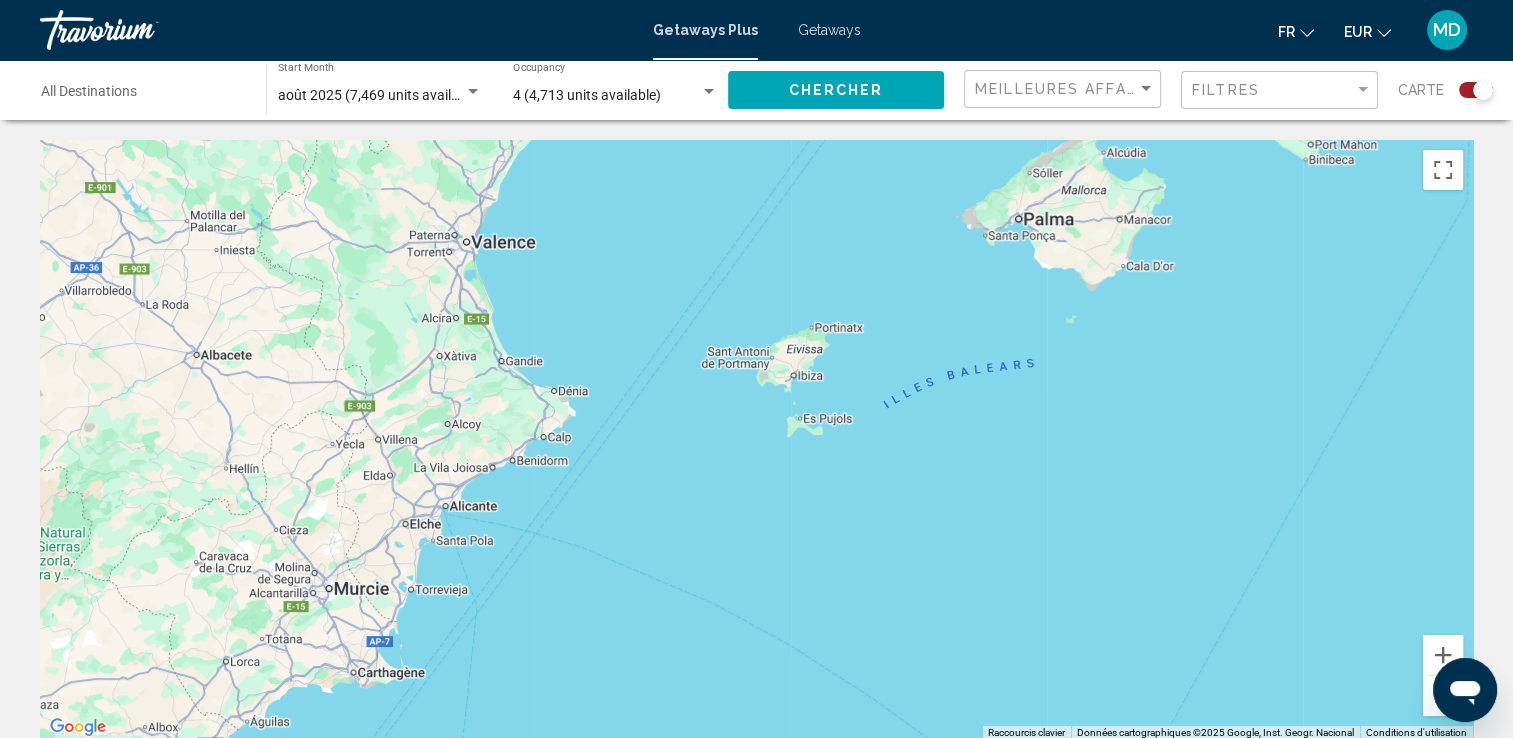 drag, startPoint x: 593, startPoint y: 646, endPoint x: 1208, endPoint y: 250, distance: 731.46497 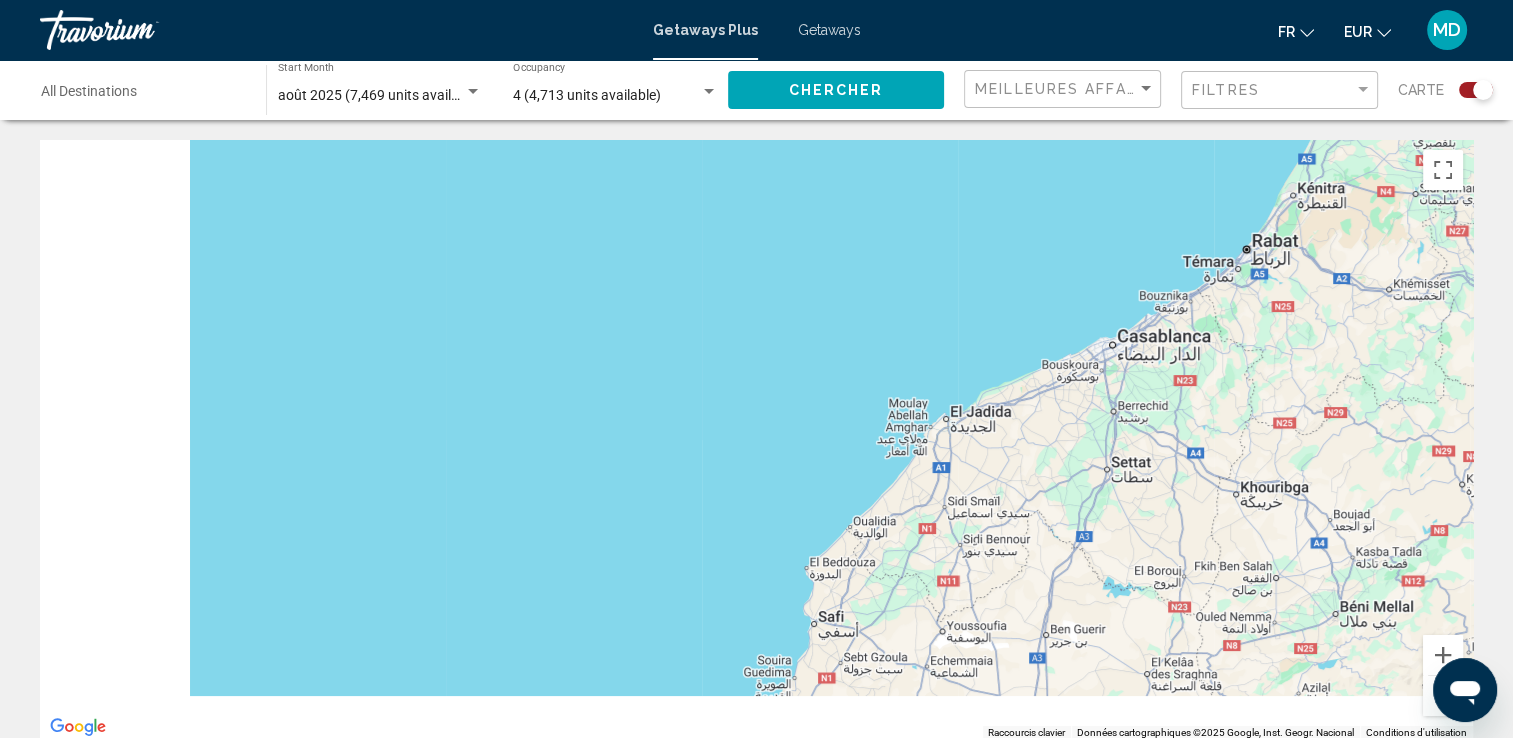 drag, startPoint x: 532, startPoint y: 656, endPoint x: 954, endPoint y: 206, distance: 616.9149 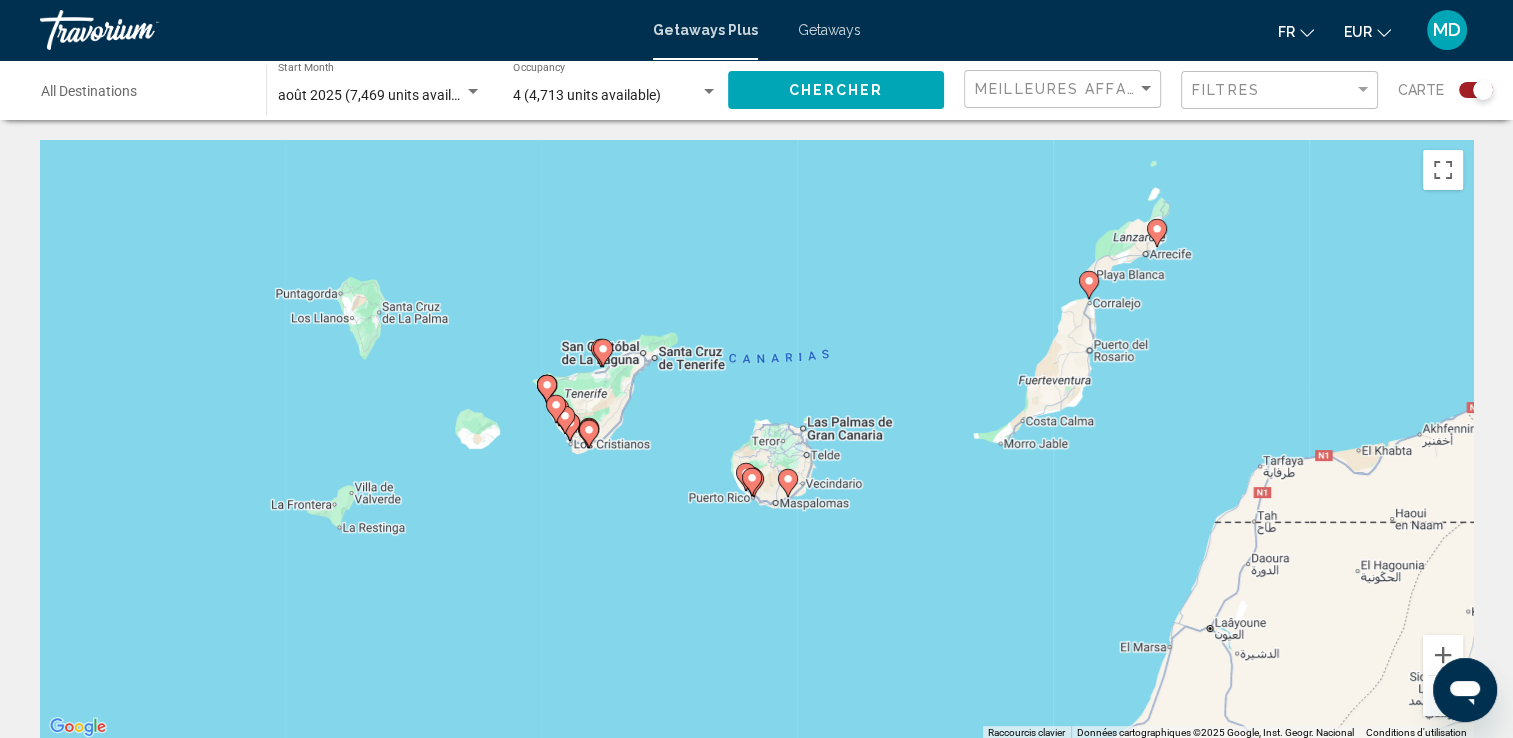 drag, startPoint x: 859, startPoint y: 694, endPoint x: 1144, endPoint y: 445, distance: 378.45212 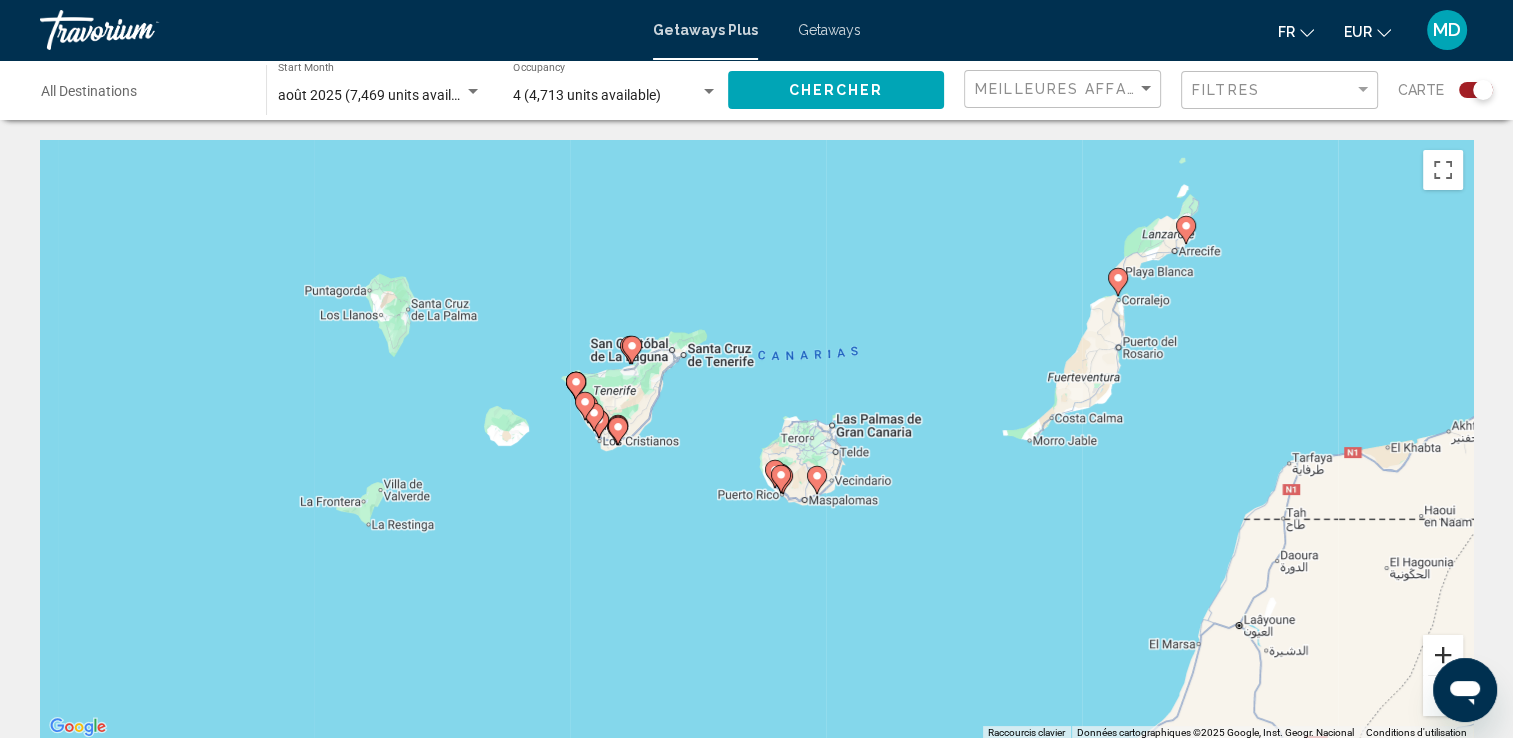 click at bounding box center (1443, 655) 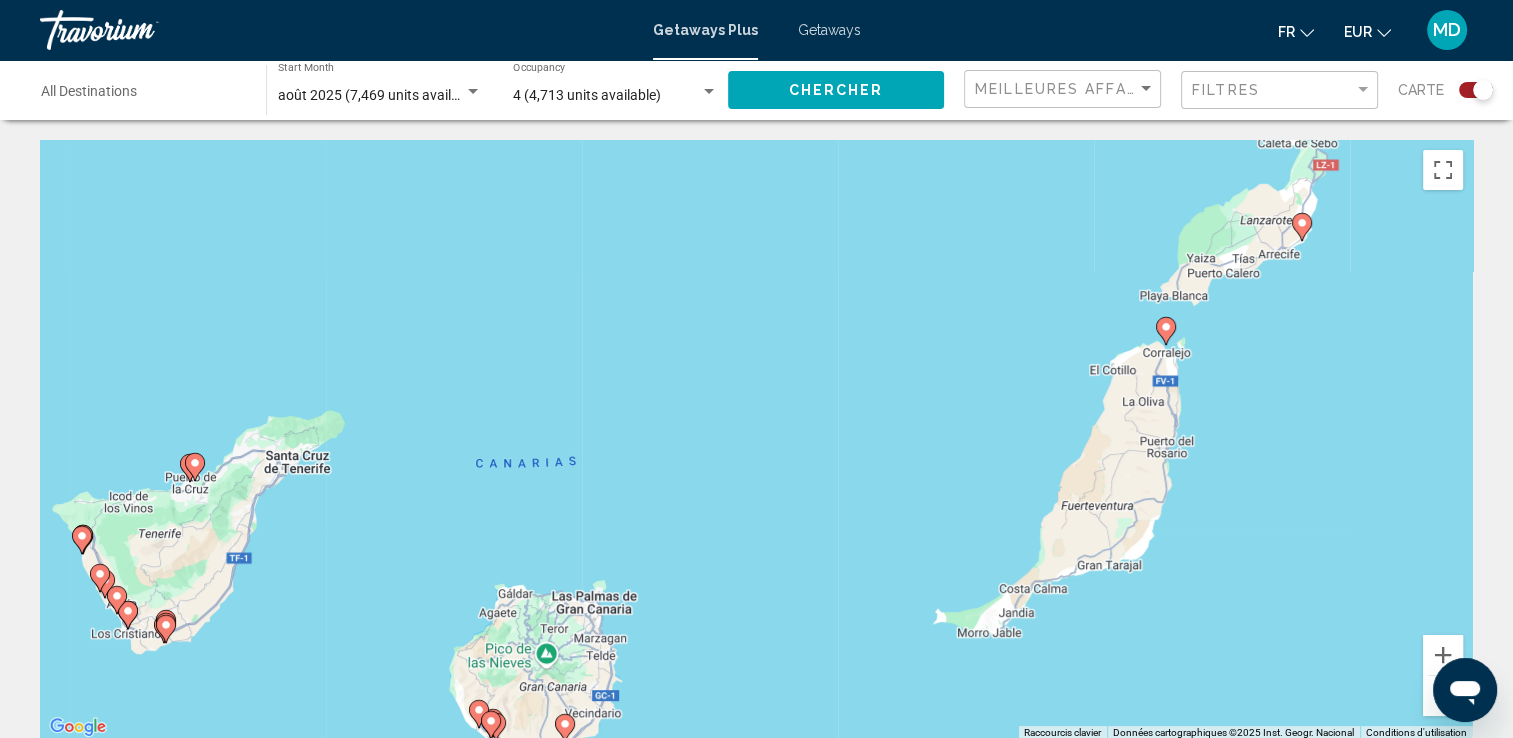 drag, startPoint x: 1264, startPoint y: 258, endPoint x: 927, endPoint y: 461, distance: 393.41837 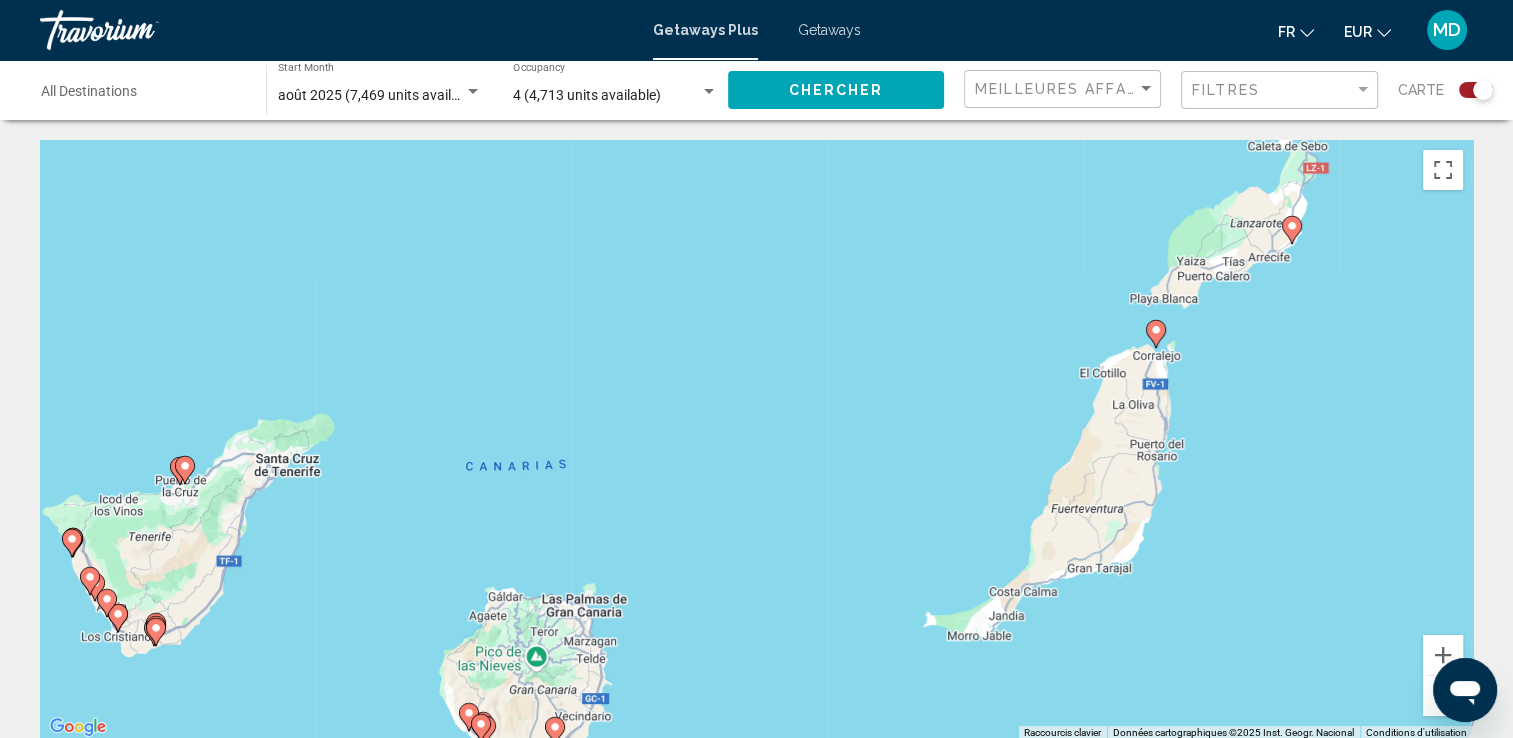 click at bounding box center (1156, 334) 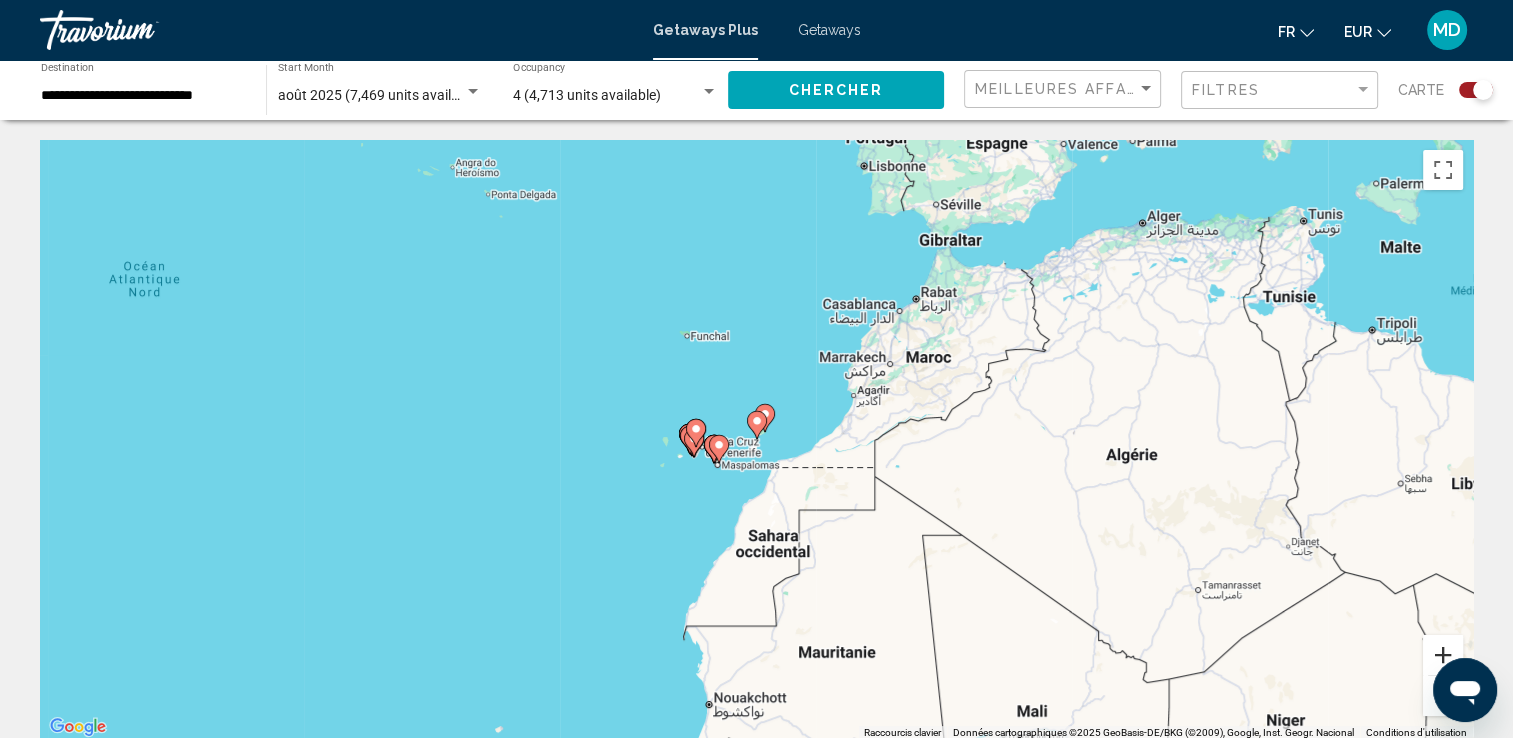 click at bounding box center (1443, 655) 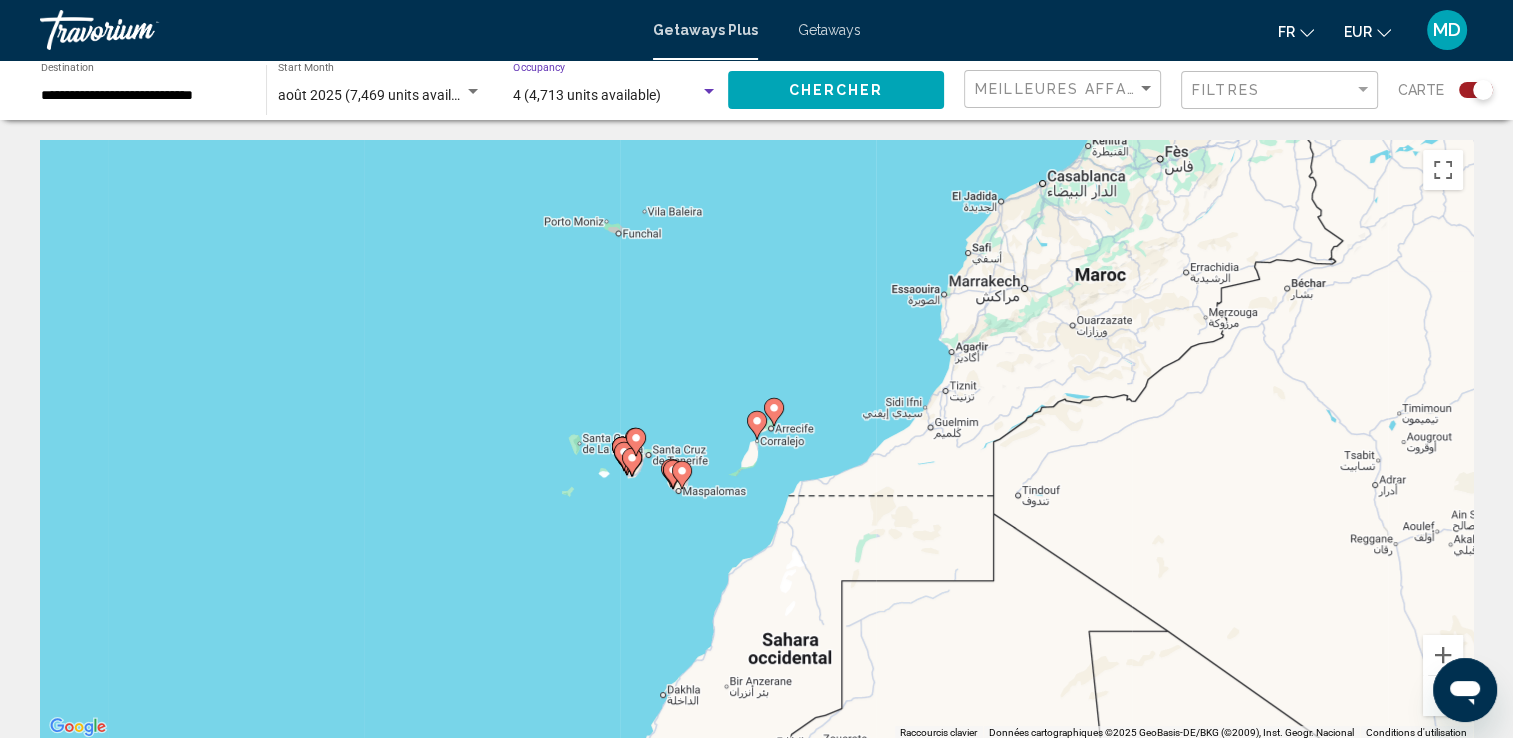 click on "4 (4,713 units available)" at bounding box center (587, 95) 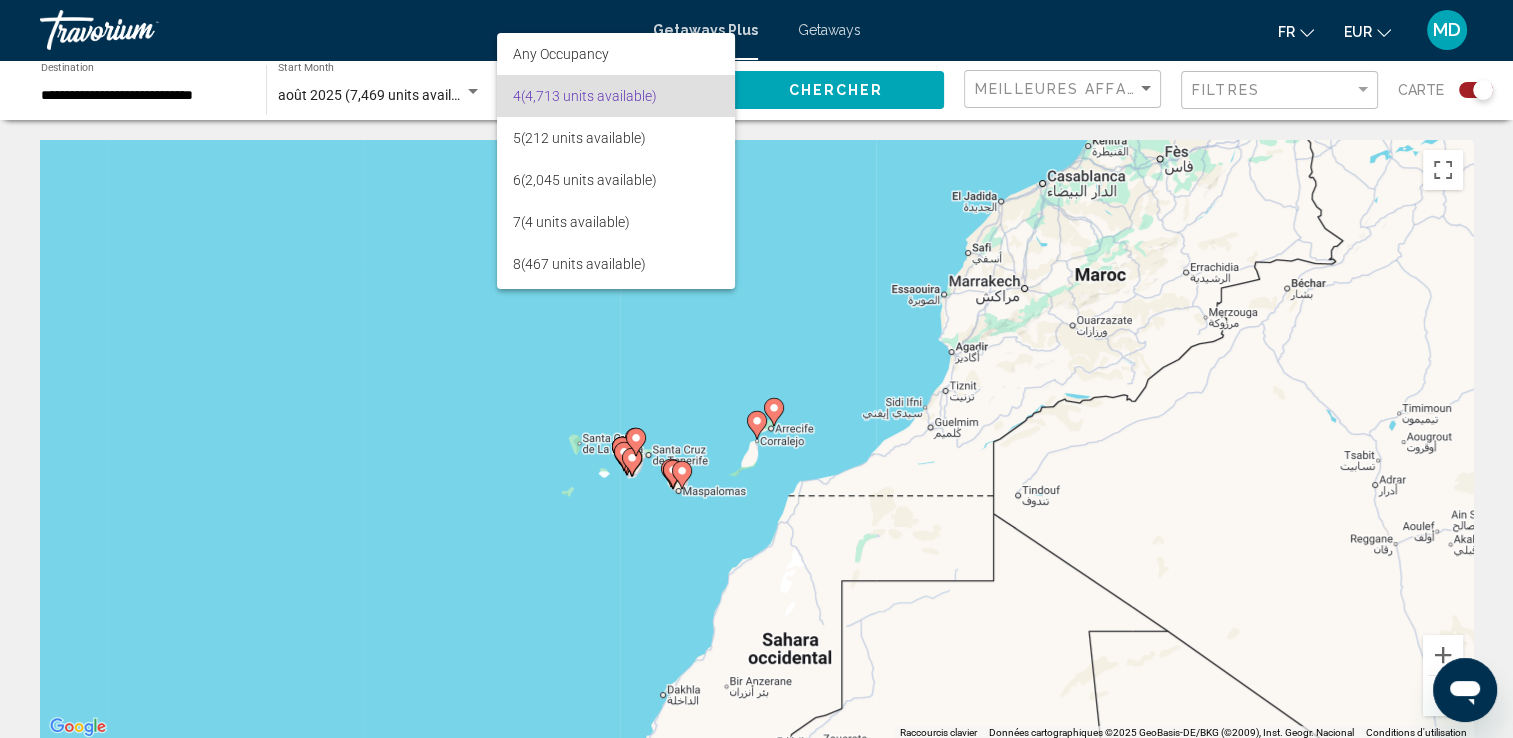 click at bounding box center [756, 369] 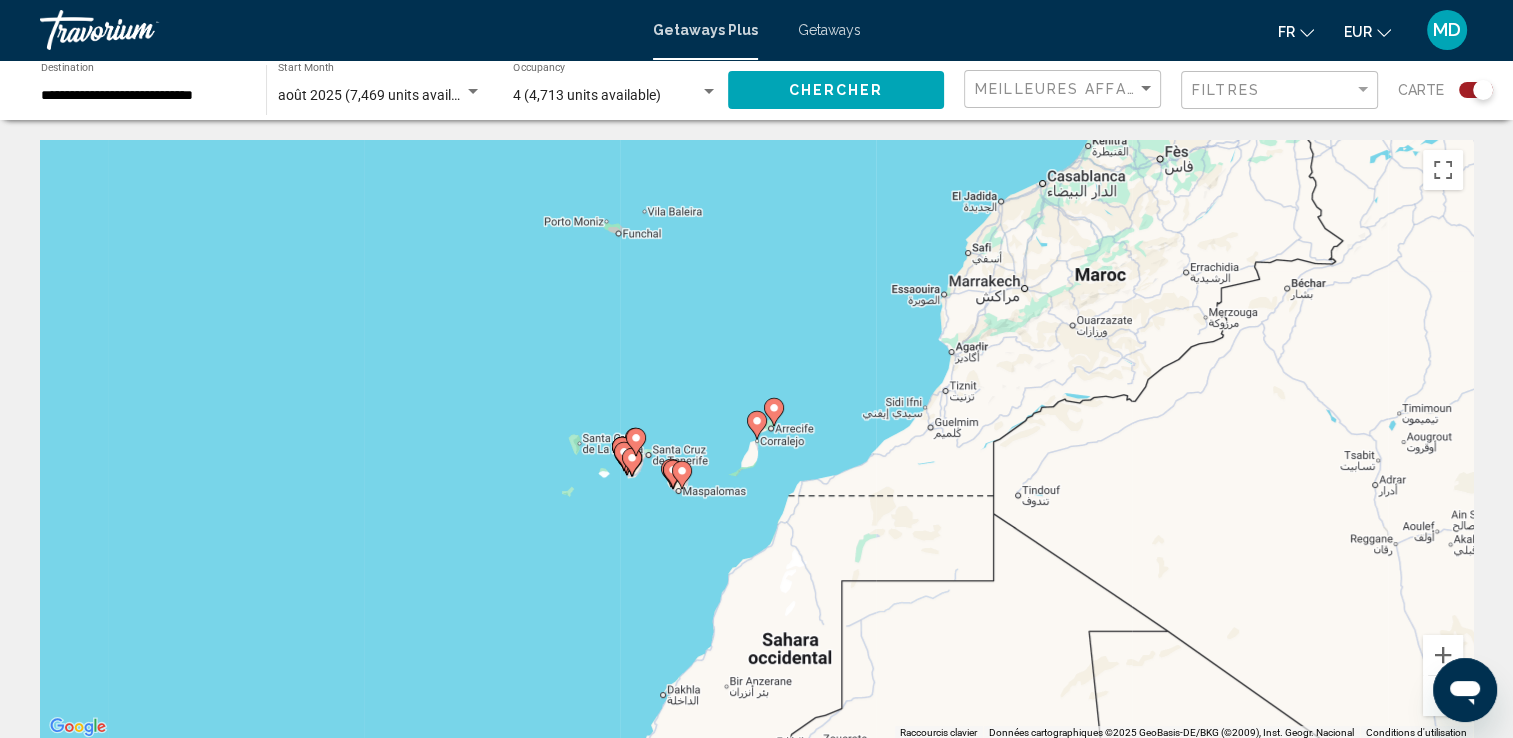 click on "**********" 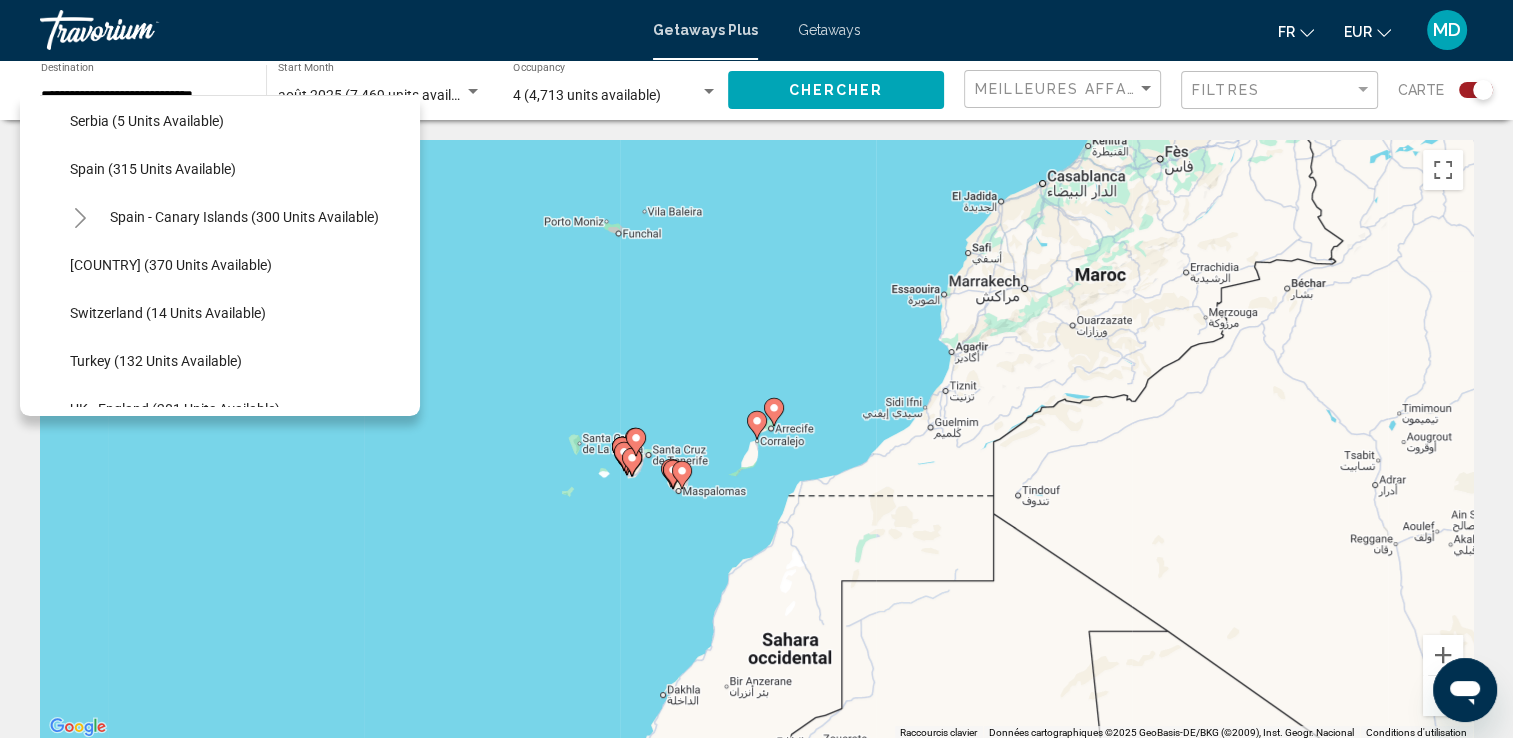 scroll, scrollTop: 748, scrollLeft: 0, axis: vertical 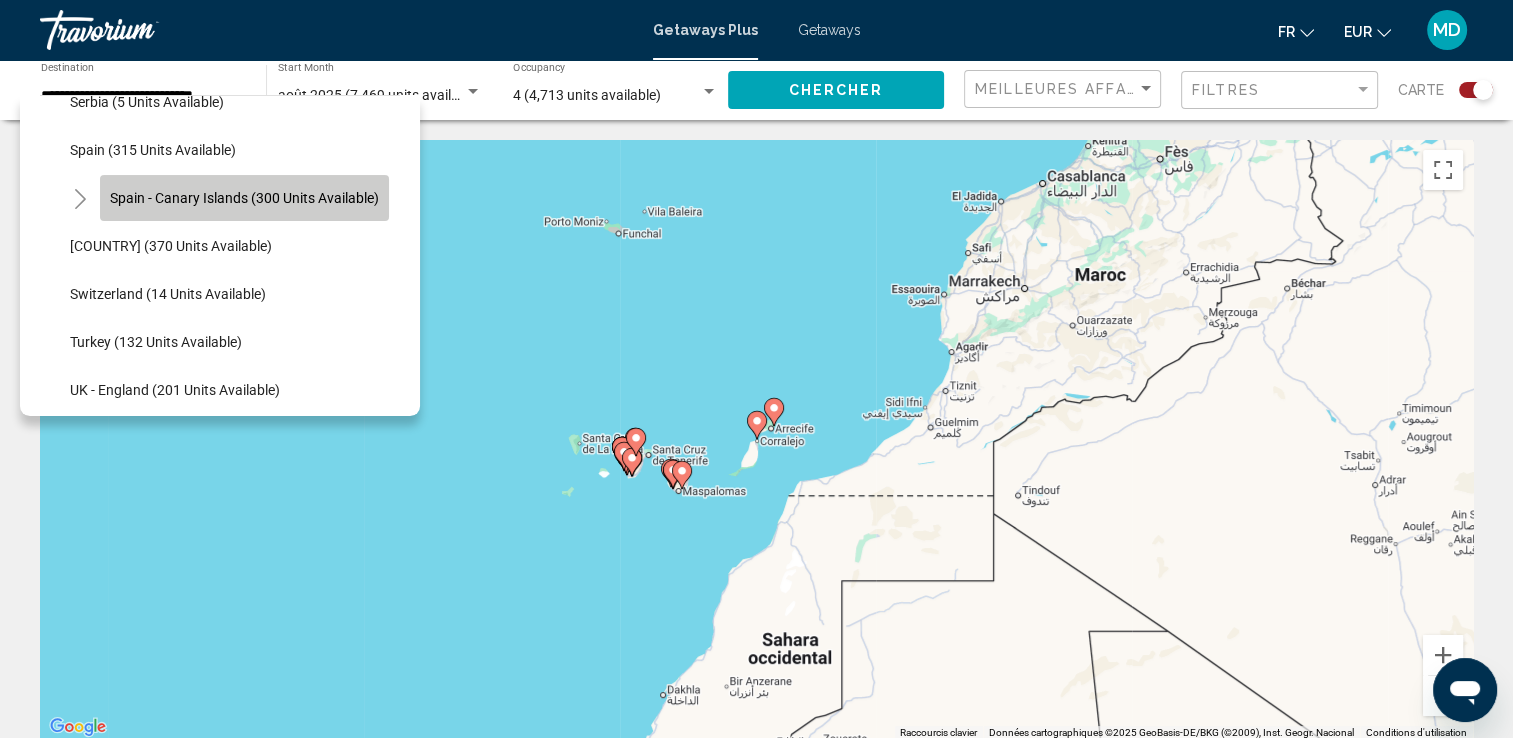 click on "Spain - Canary Islands (300 units available)" 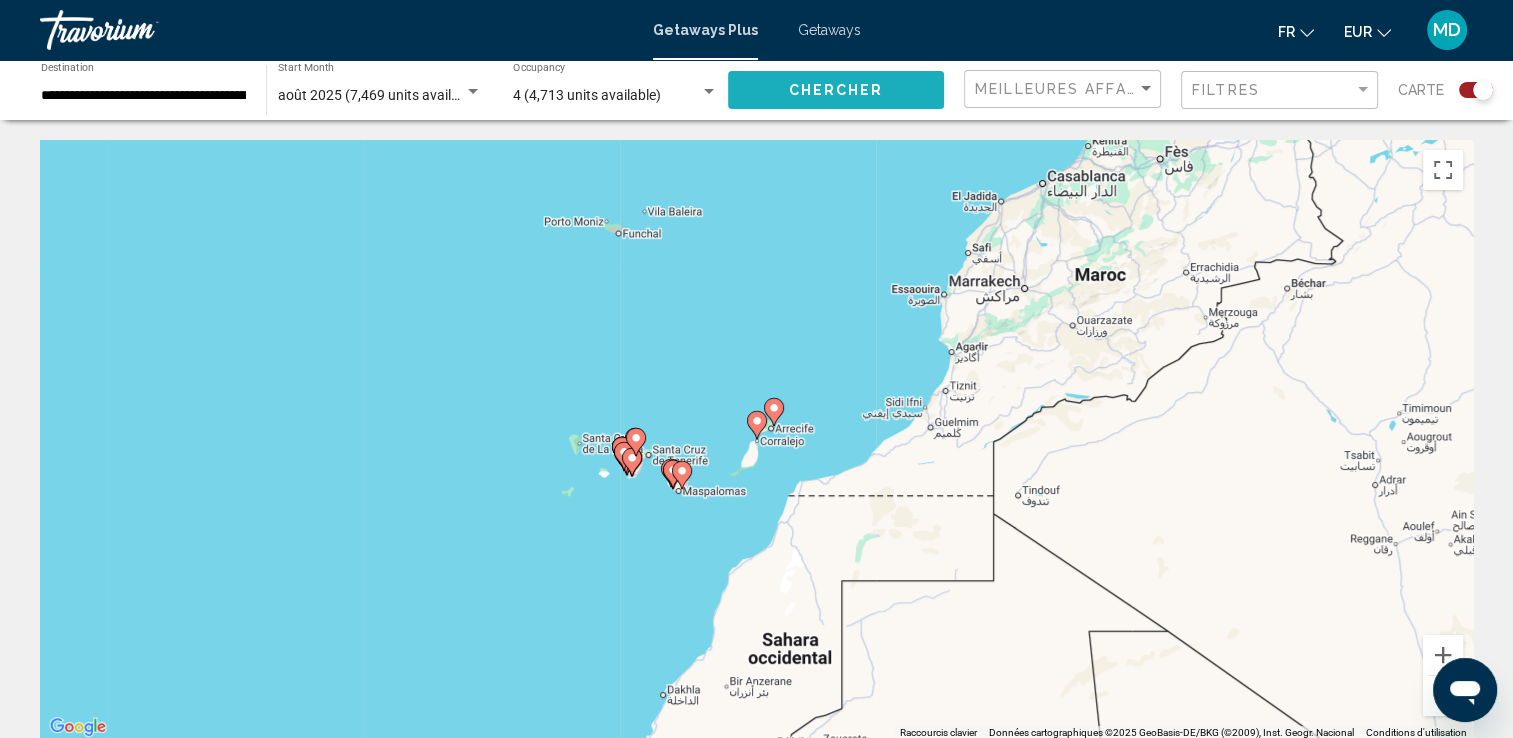 click on "Chercher" 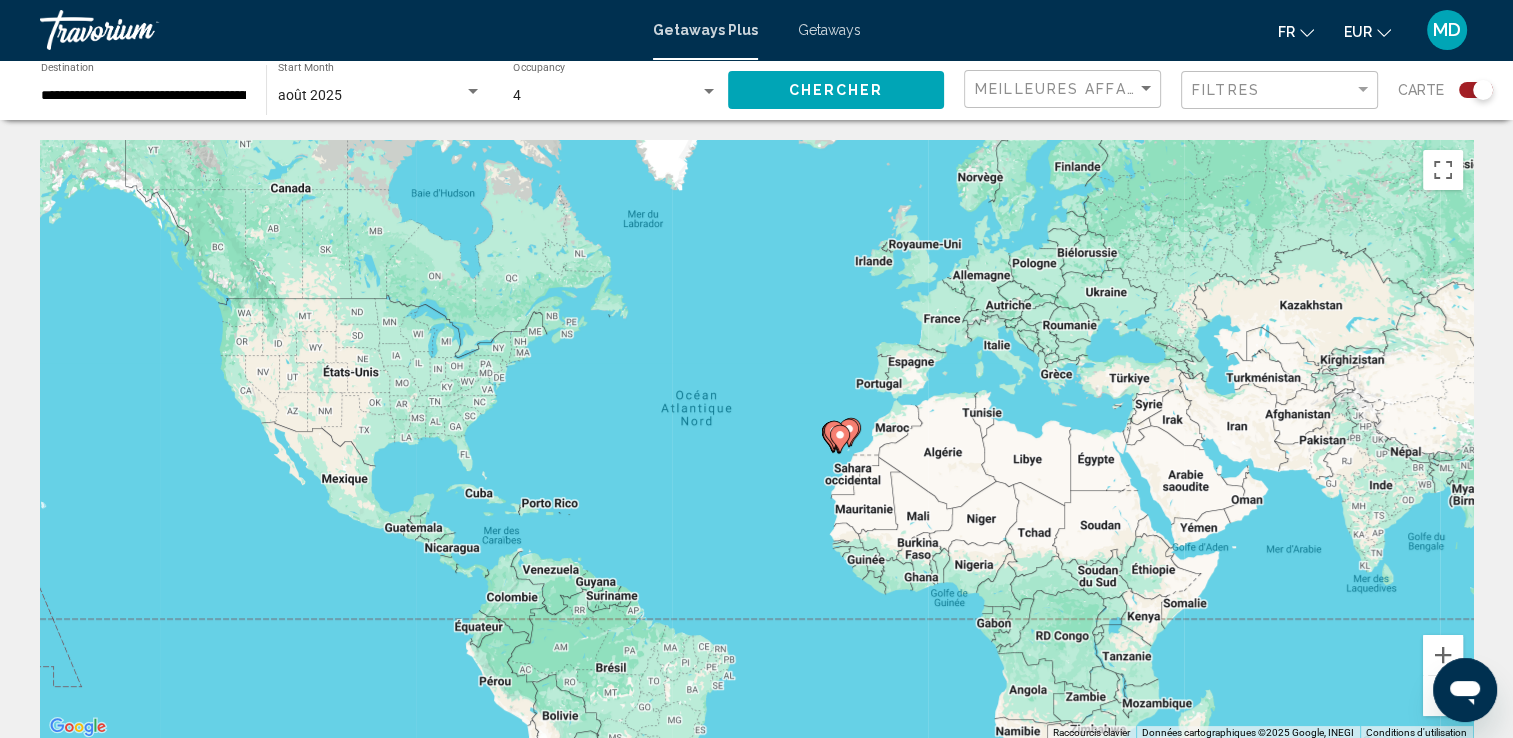 click 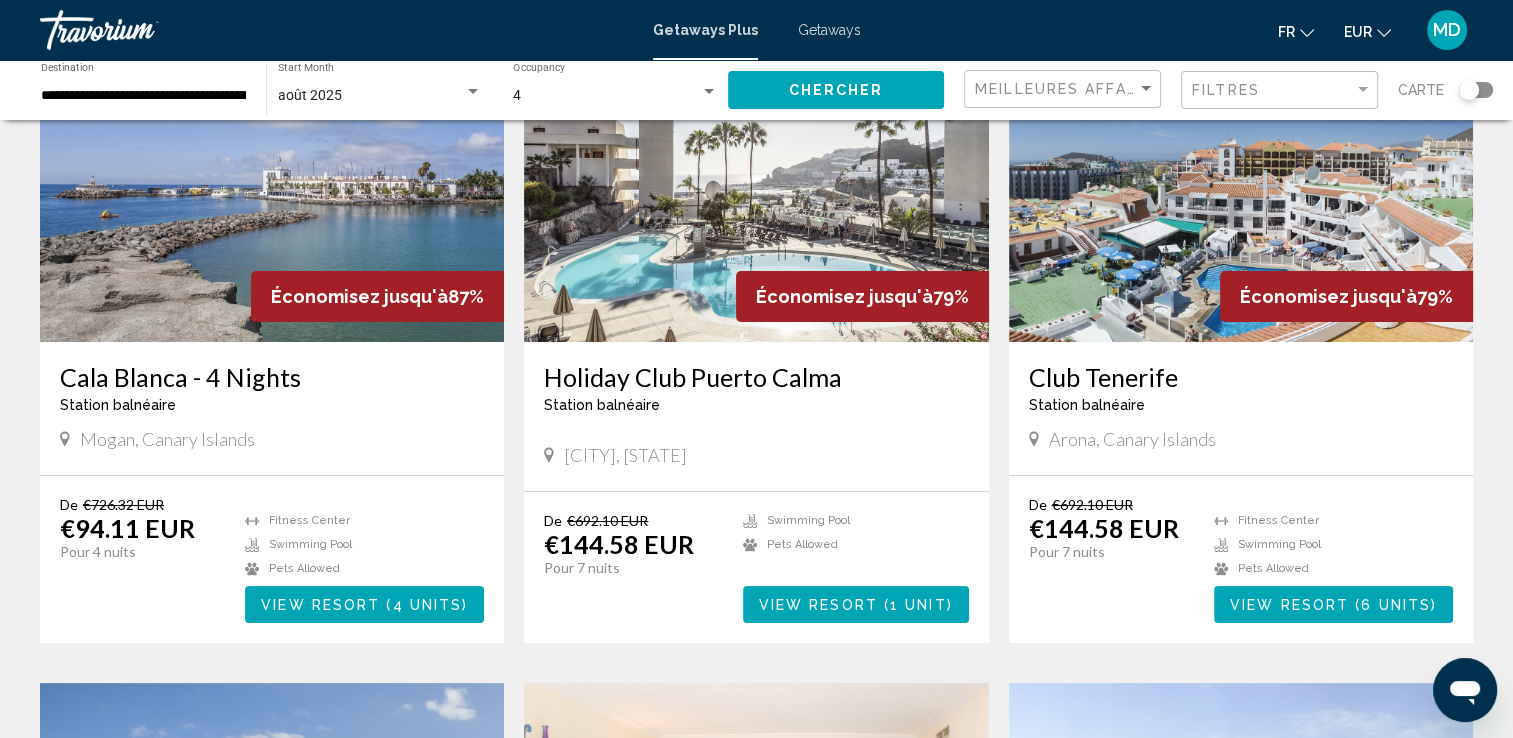 scroll, scrollTop: 167, scrollLeft: 0, axis: vertical 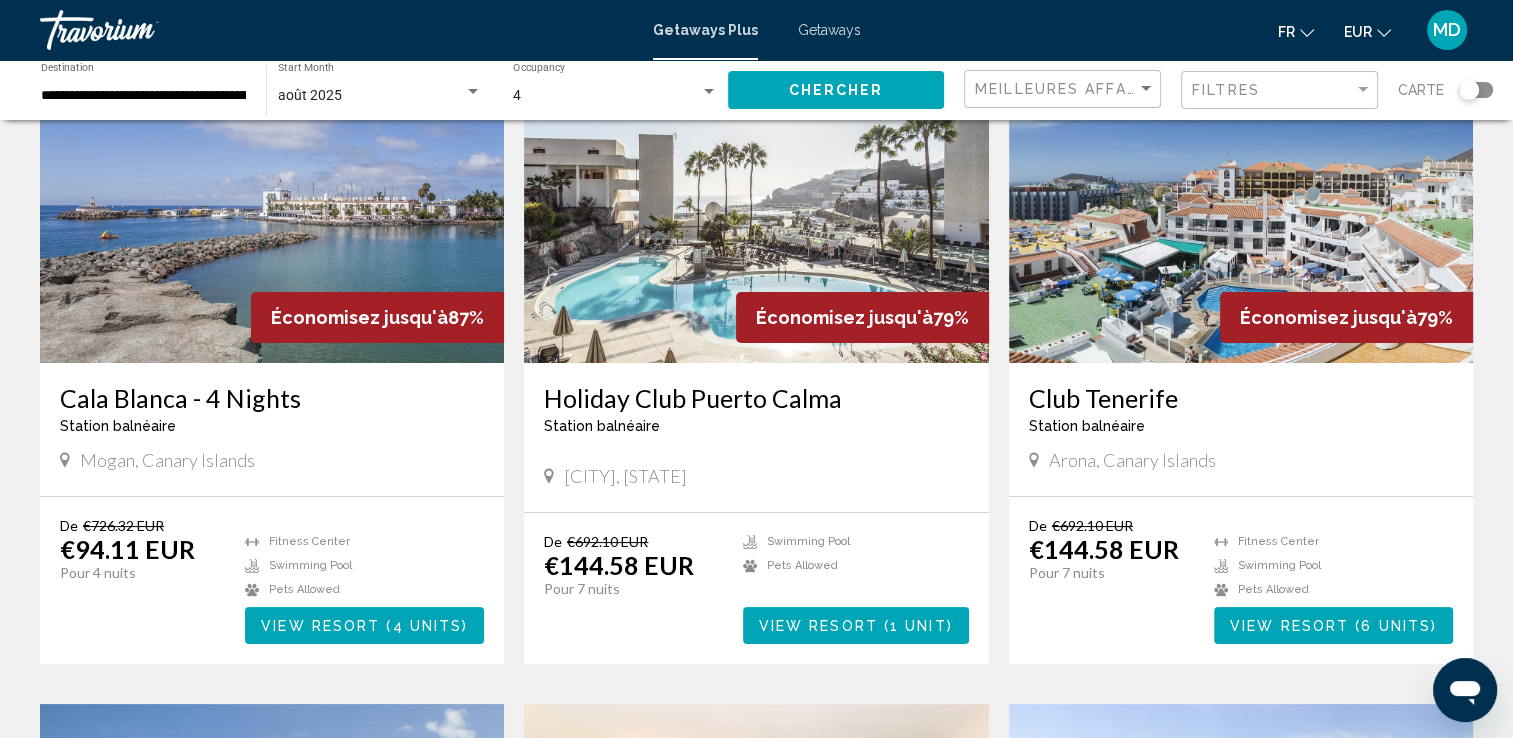 click 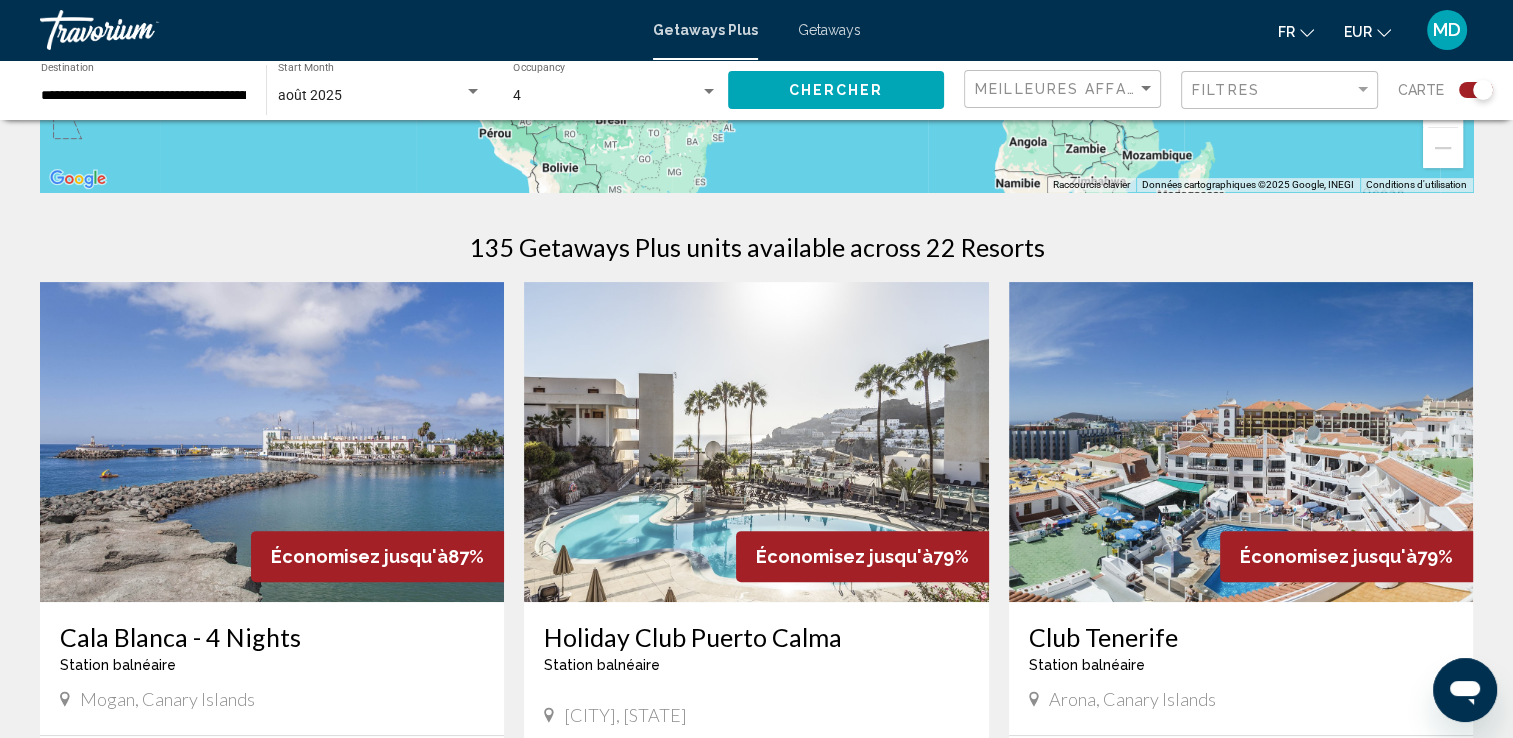 scroll, scrollTop: 521, scrollLeft: 0, axis: vertical 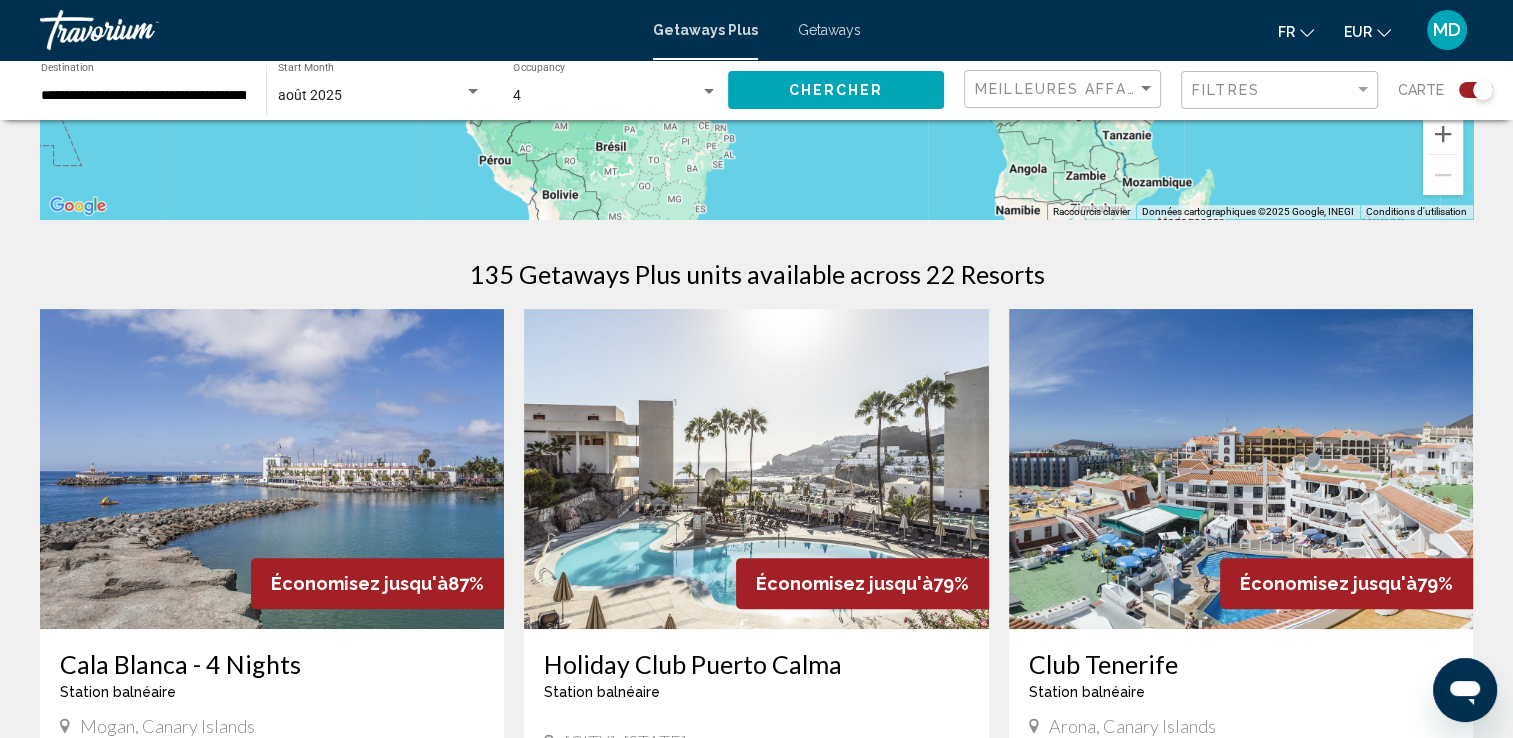 drag, startPoint x: 1512, startPoint y: 231, endPoint x: 1519, endPoint y: 239, distance: 10.630146 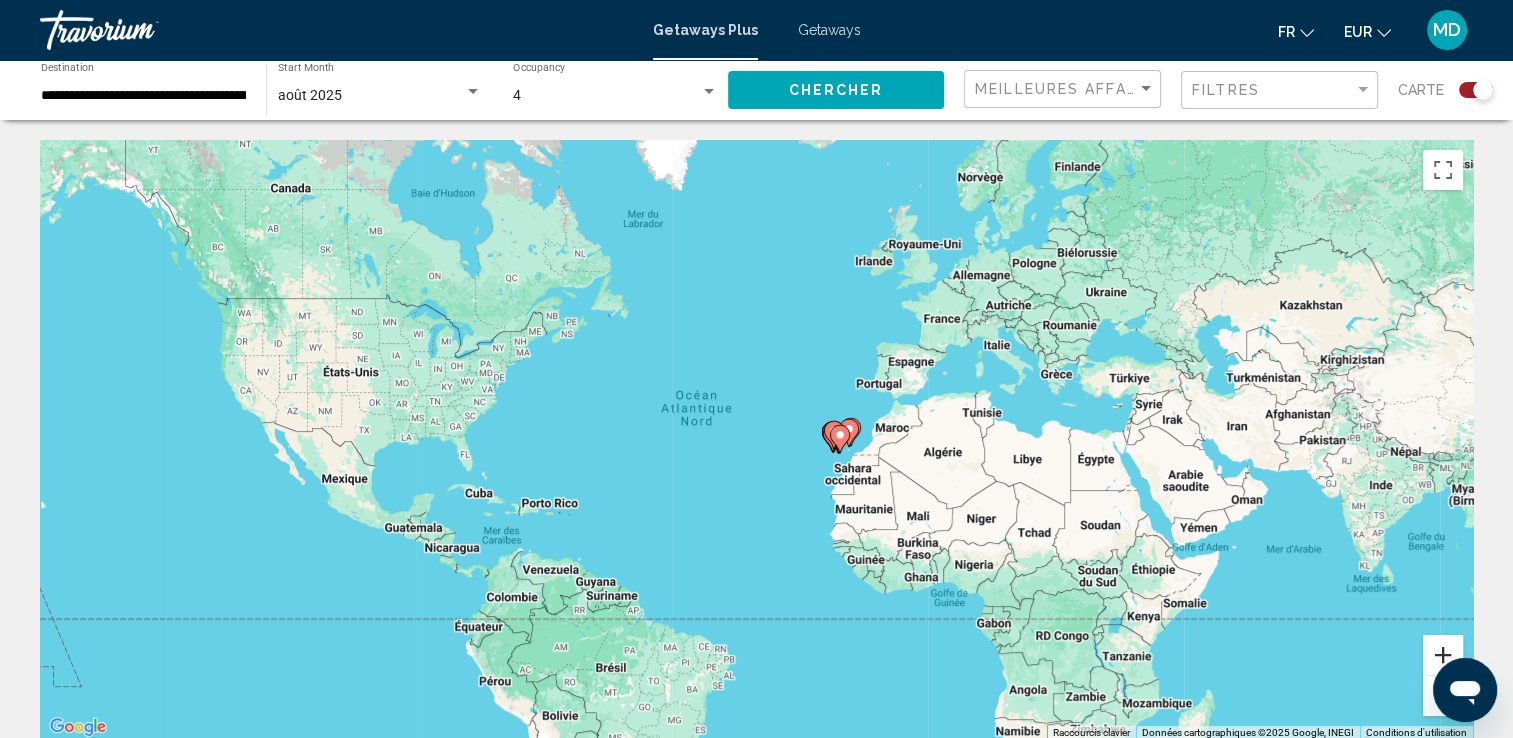 click at bounding box center [1443, 655] 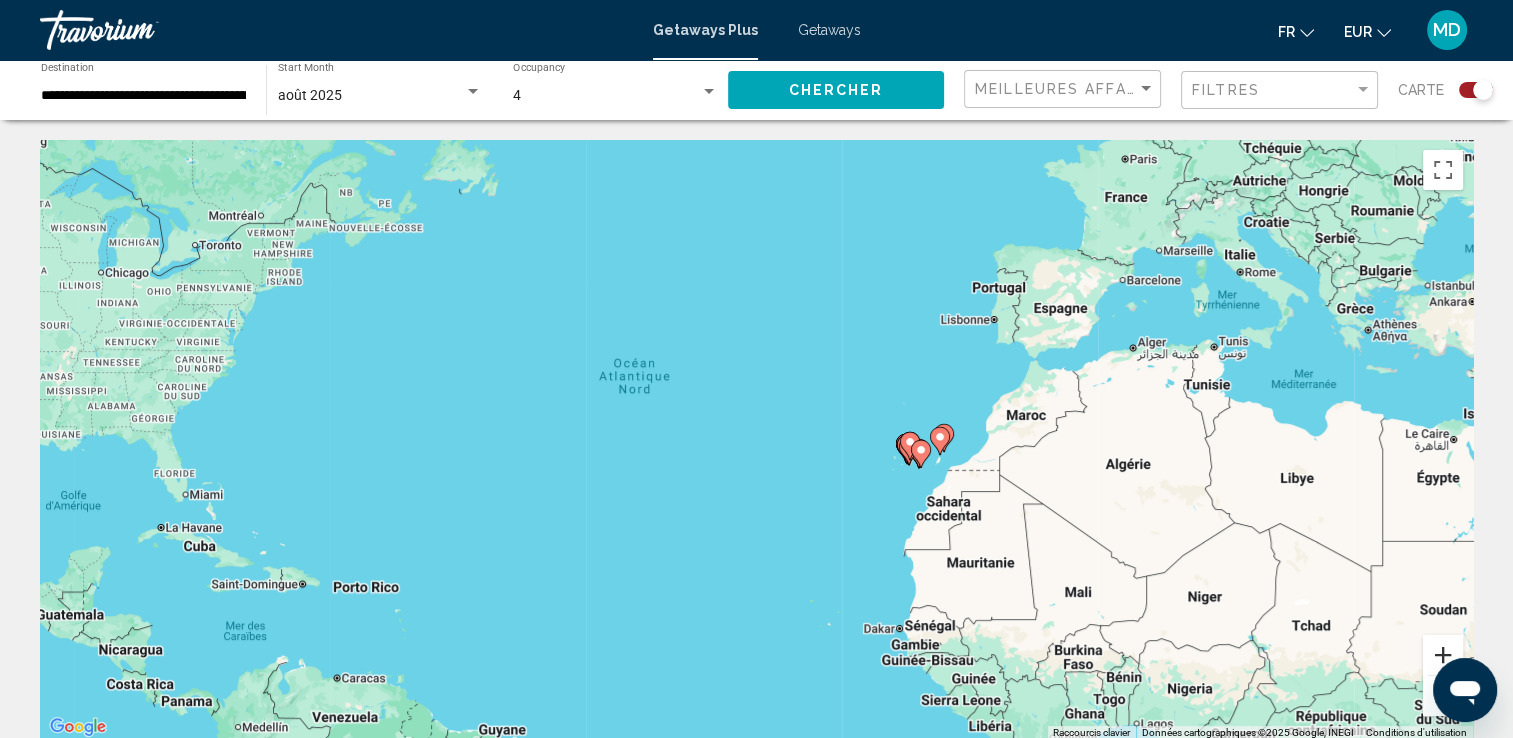 click at bounding box center [1443, 655] 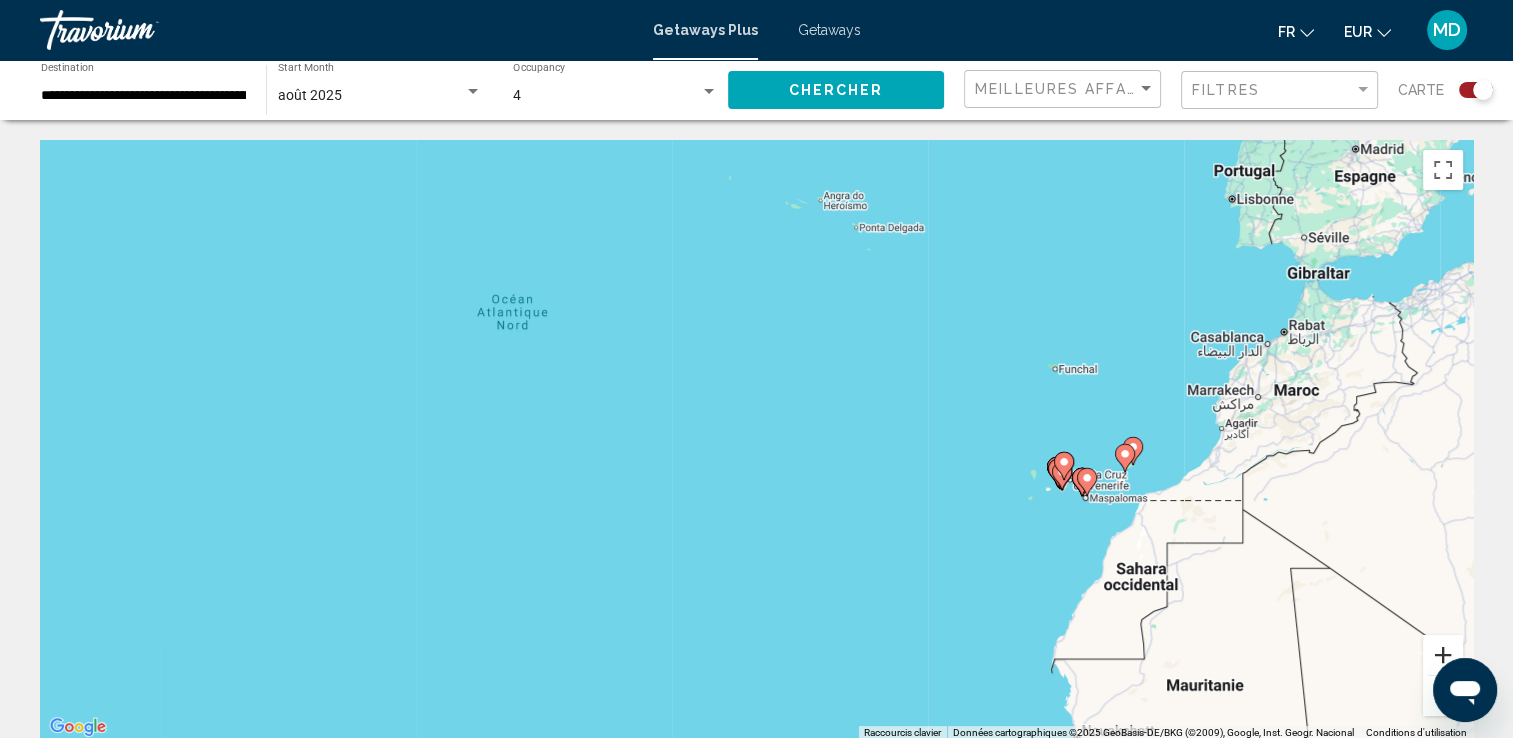 click at bounding box center (1443, 655) 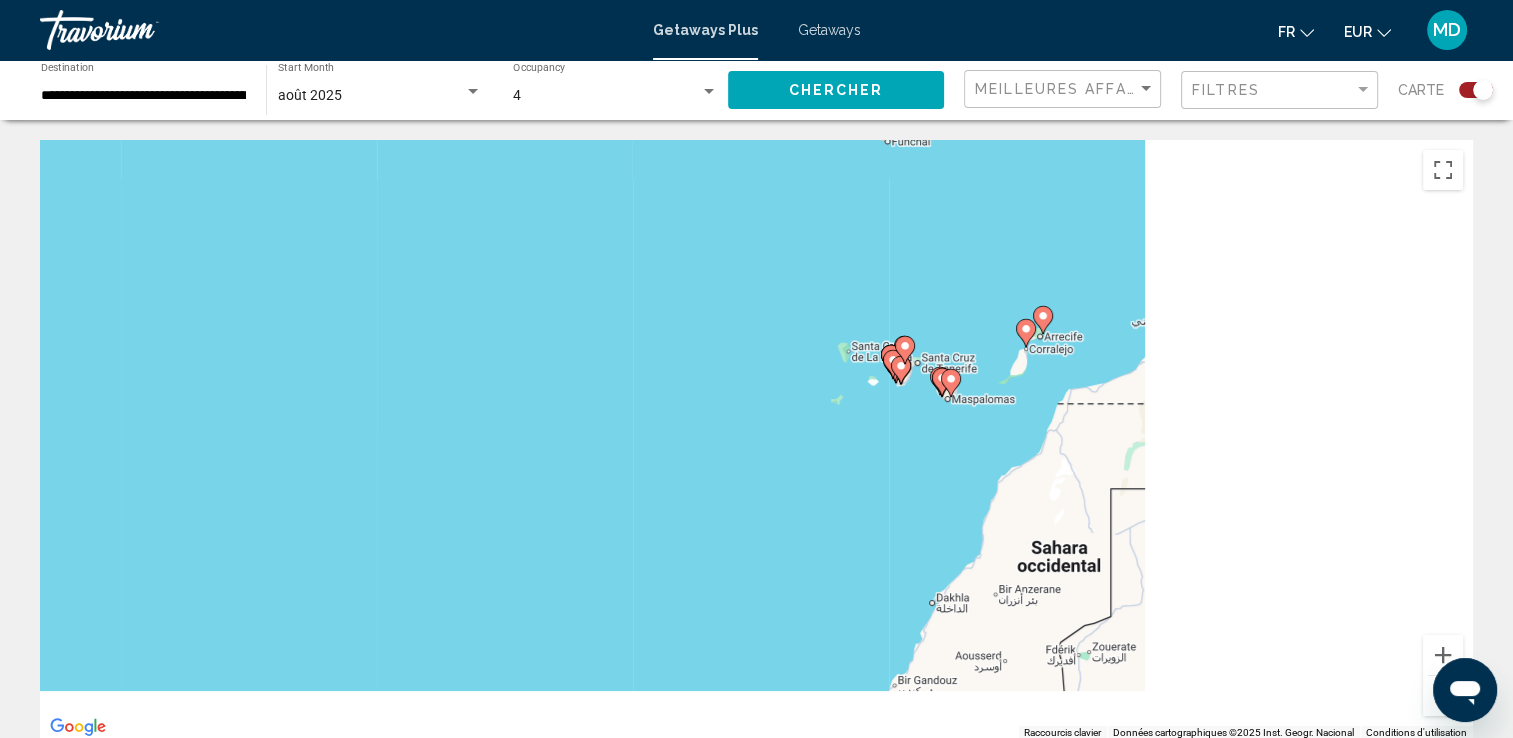 drag, startPoint x: 1261, startPoint y: 578, endPoint x: 580, endPoint y: 387, distance: 707.2779 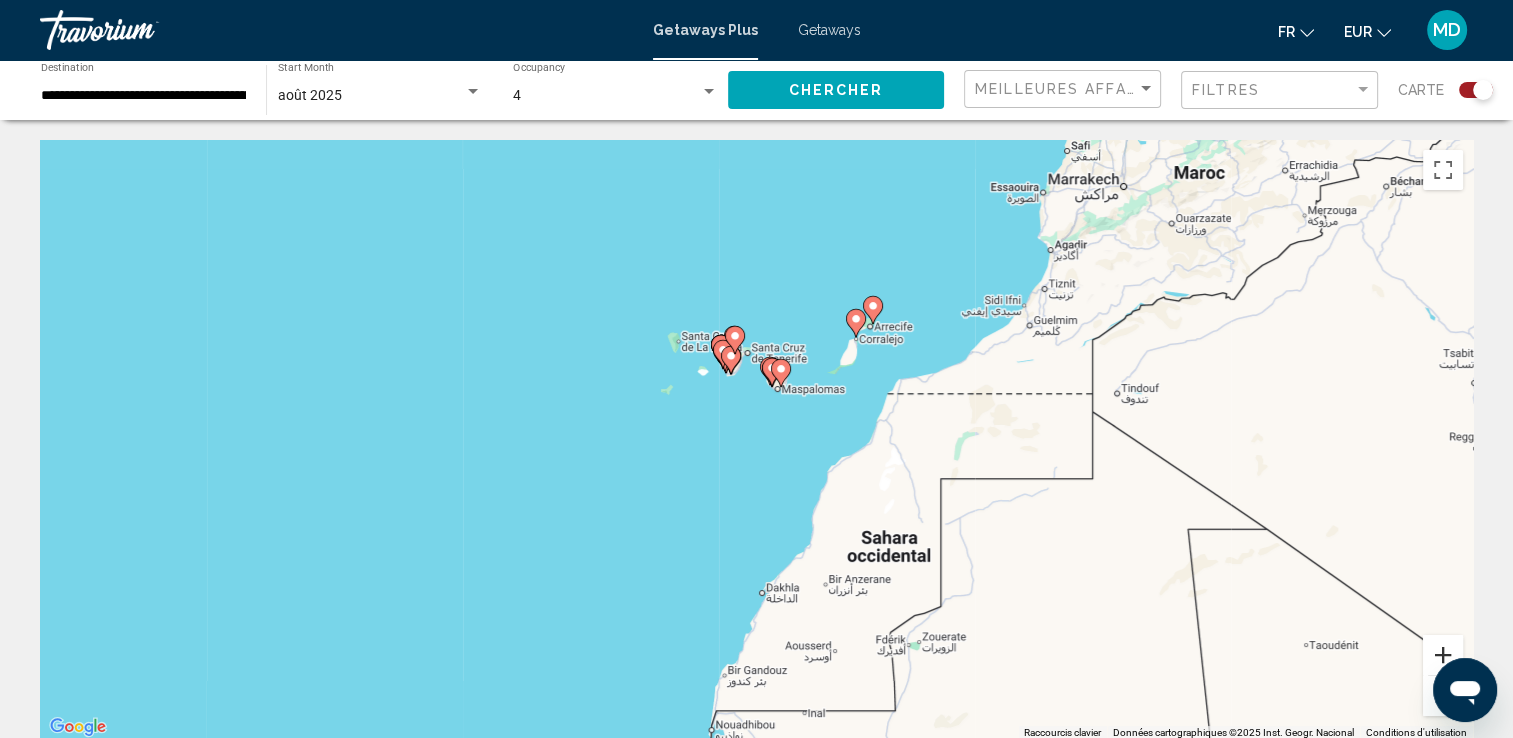 click at bounding box center [1443, 655] 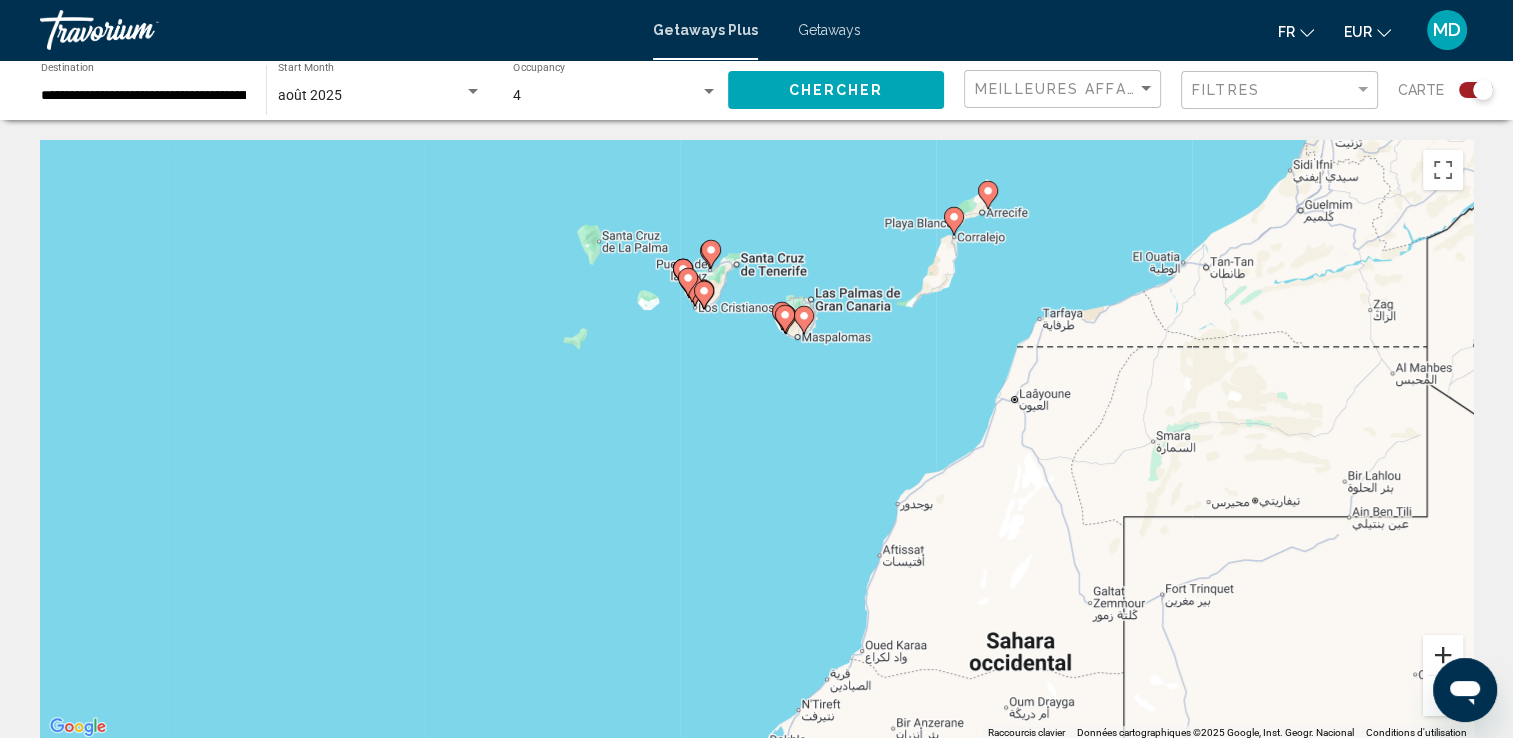 click at bounding box center (1443, 655) 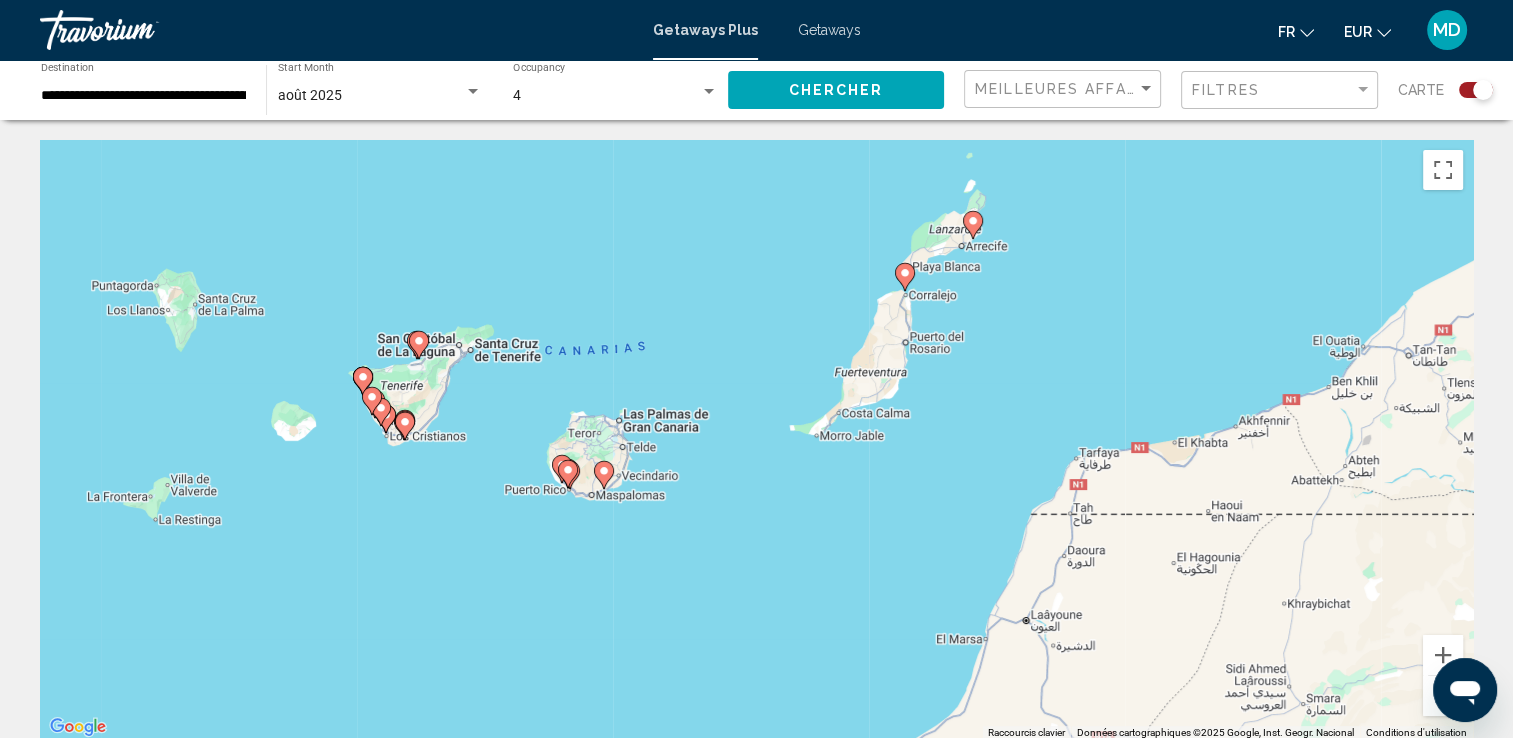 drag, startPoint x: 1090, startPoint y: 315, endPoint x: 832, endPoint y: 601, distance: 385.1753 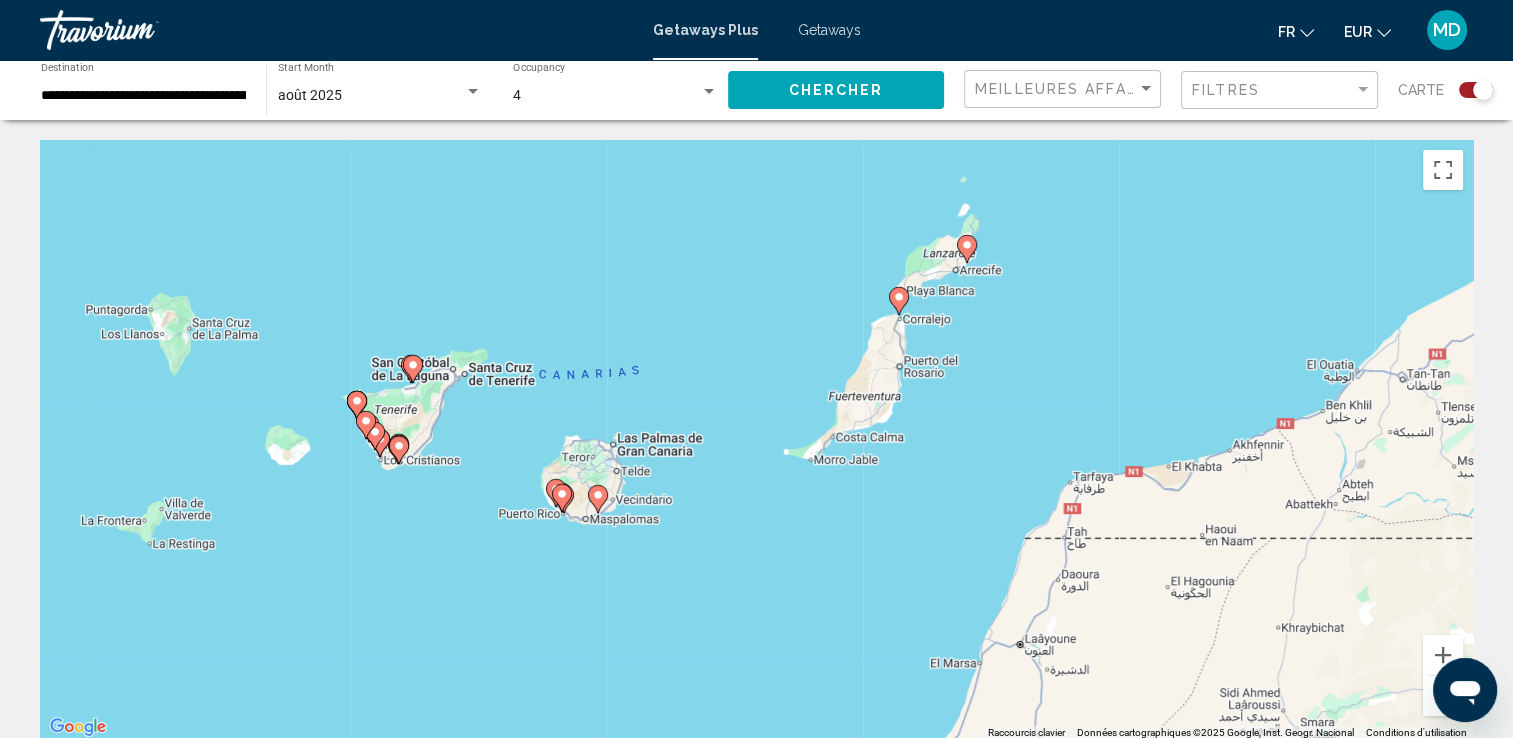 click 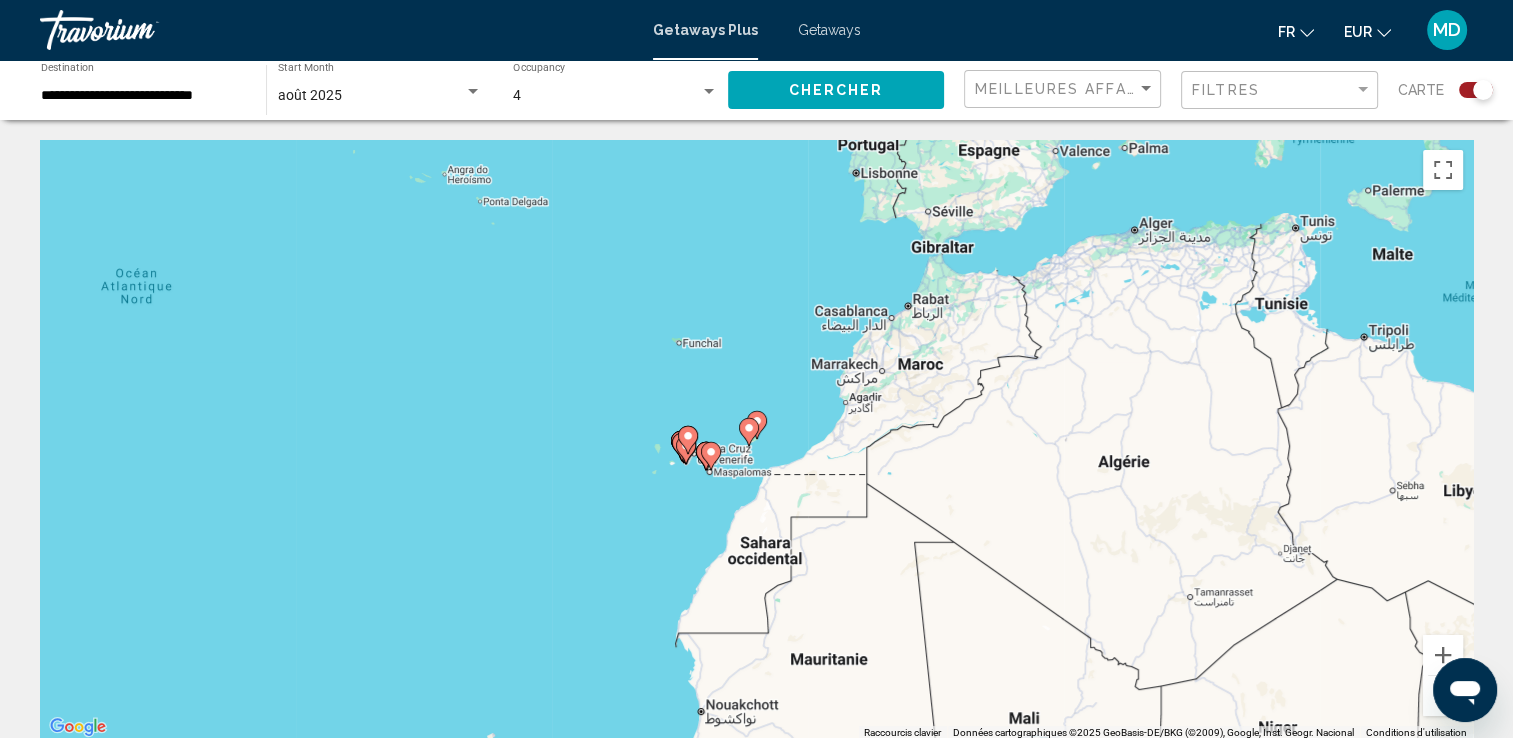 click 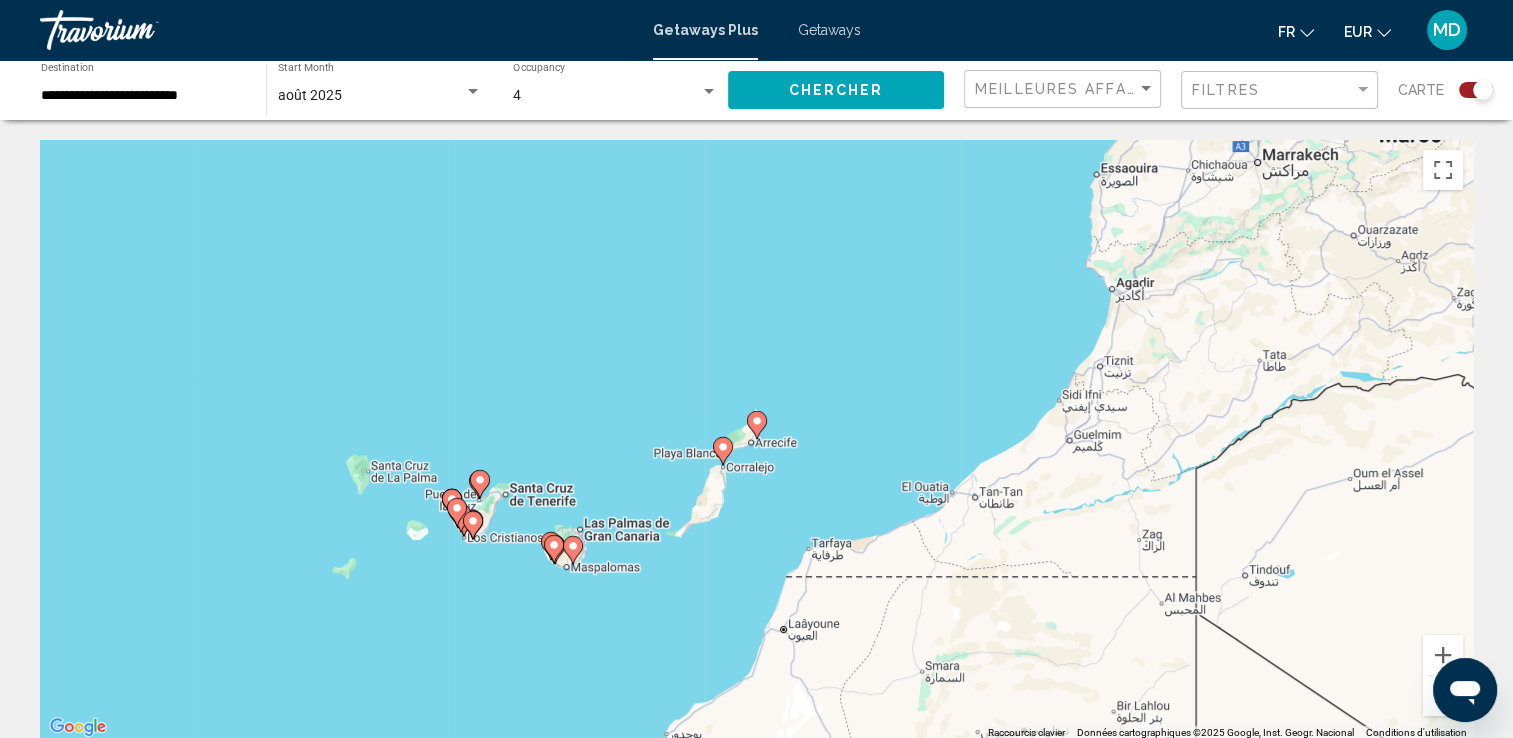 click 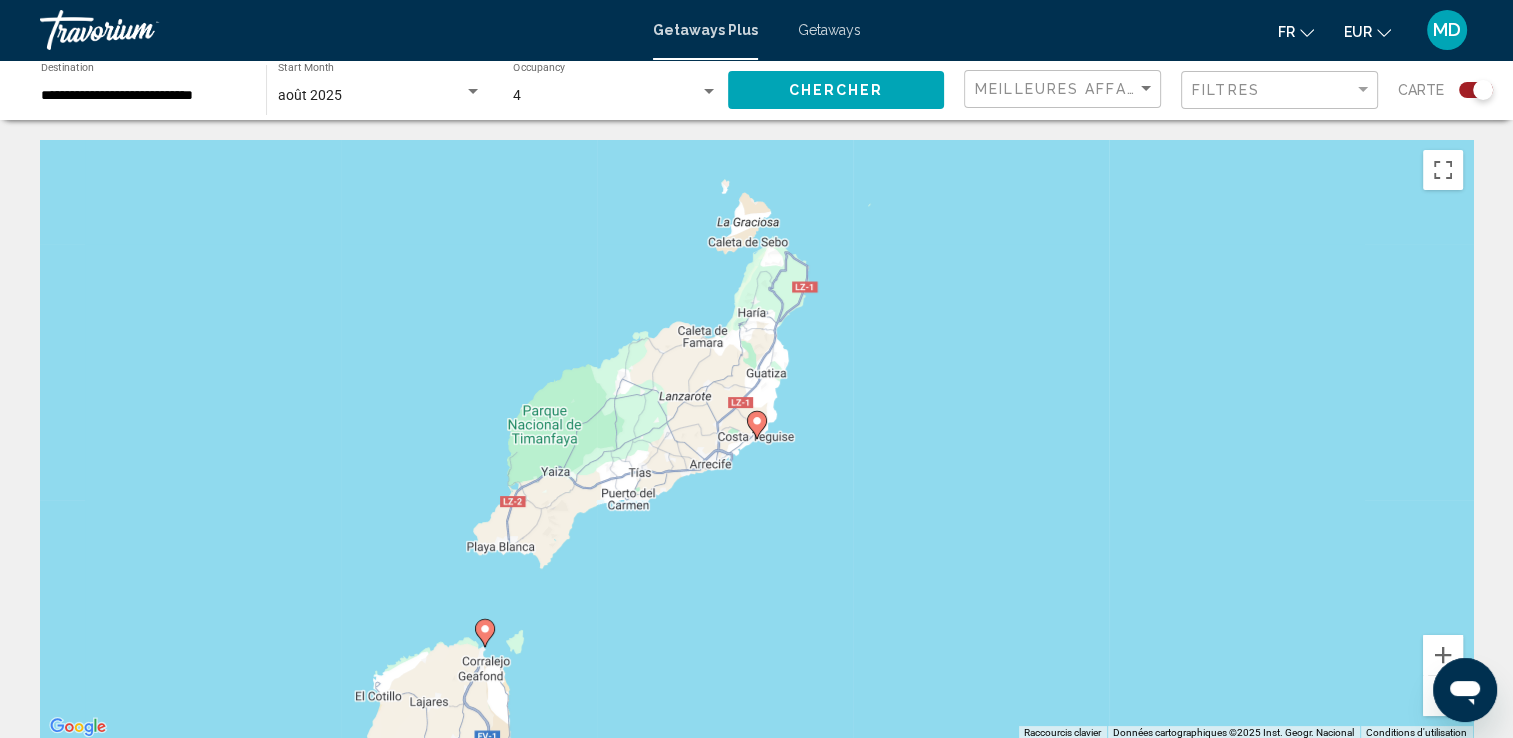 click 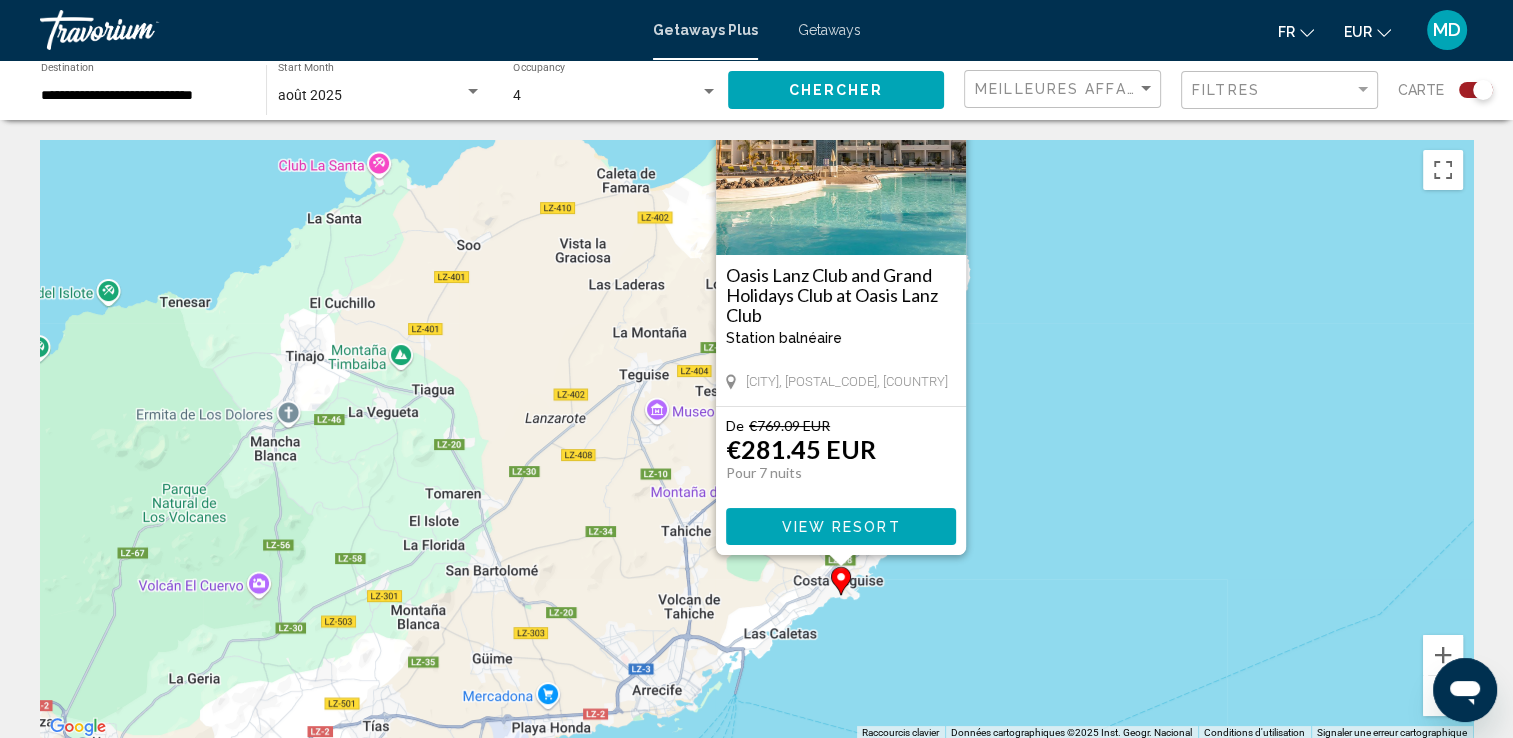 drag, startPoint x: 975, startPoint y: 531, endPoint x: 1092, endPoint y: 354, distance: 212.17445 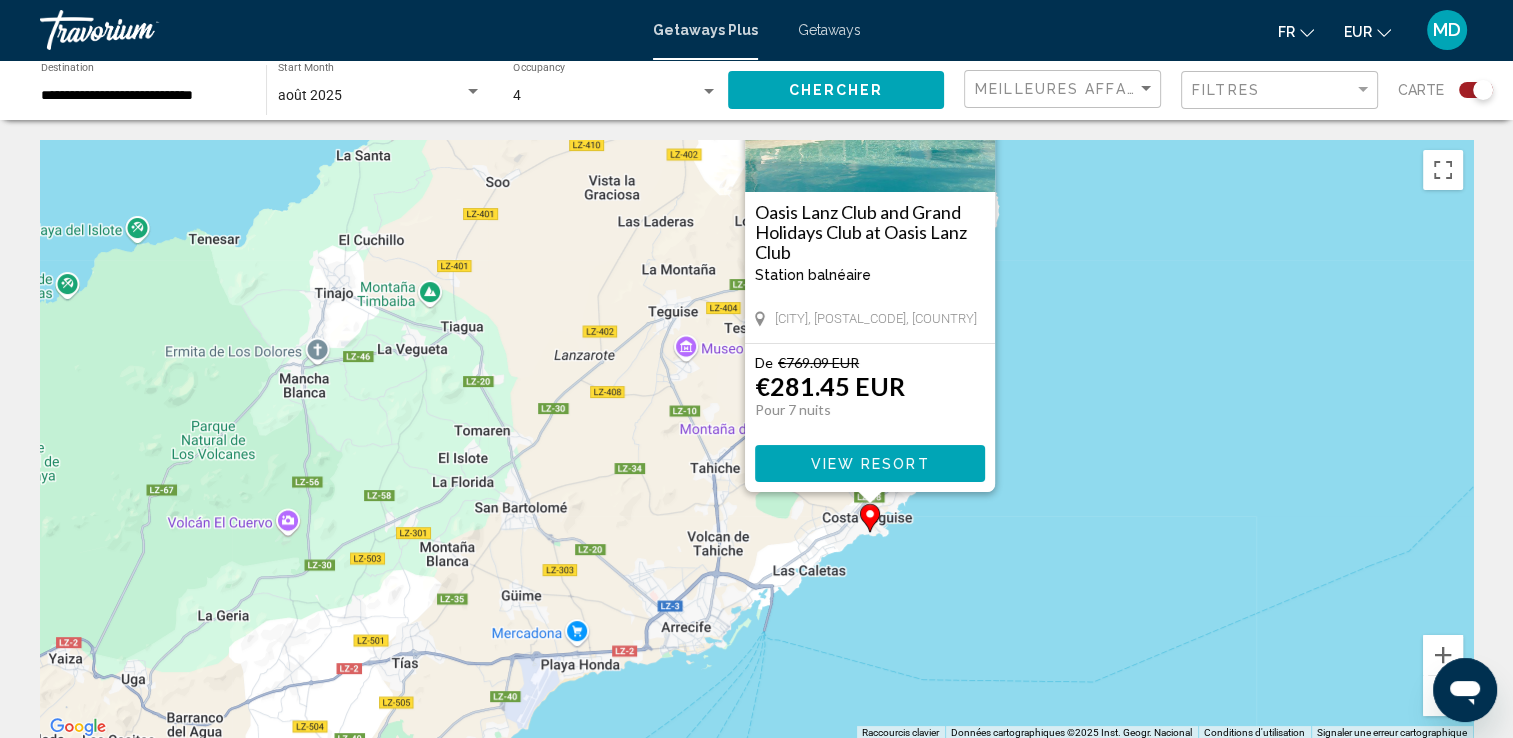 click at bounding box center [1443, 696] 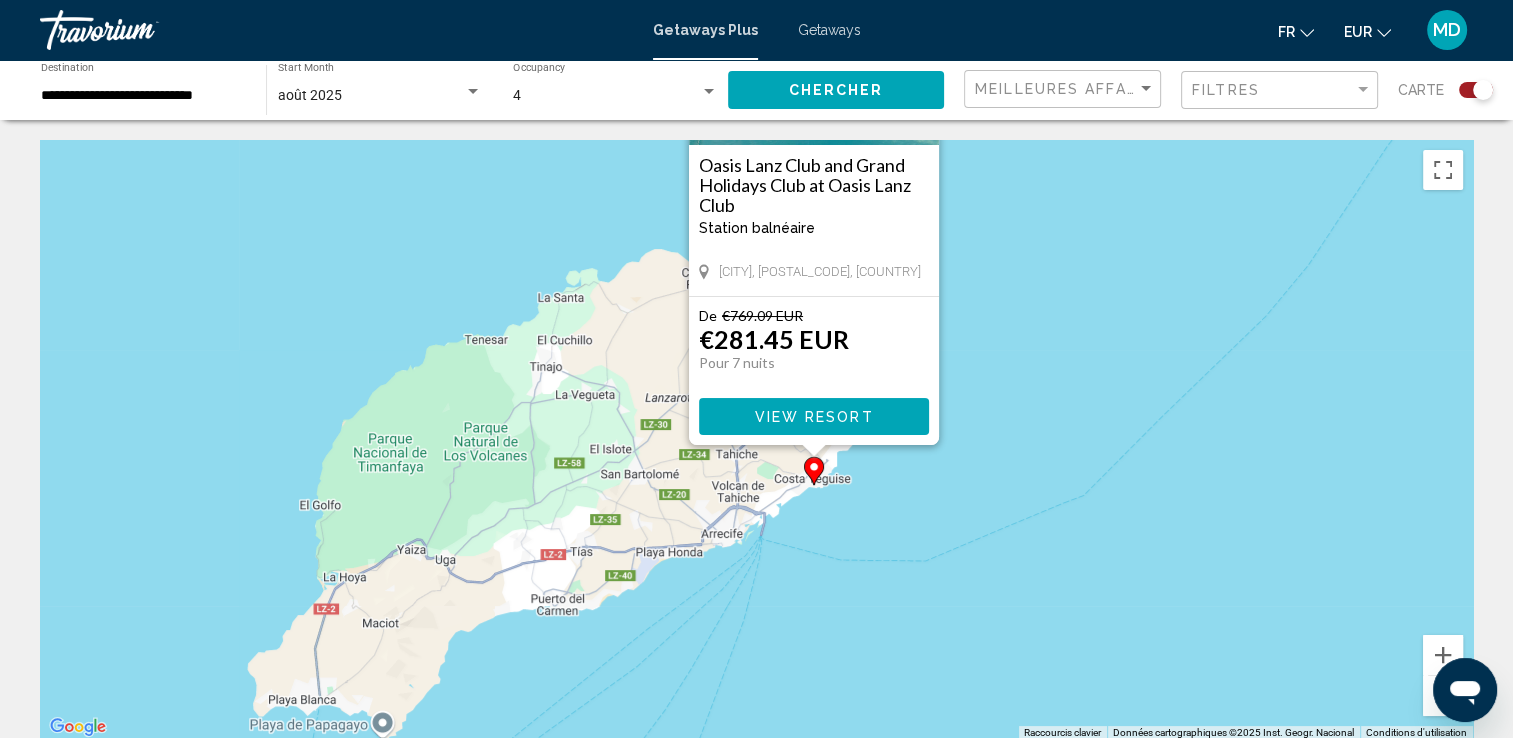 click at bounding box center (1443, 696) 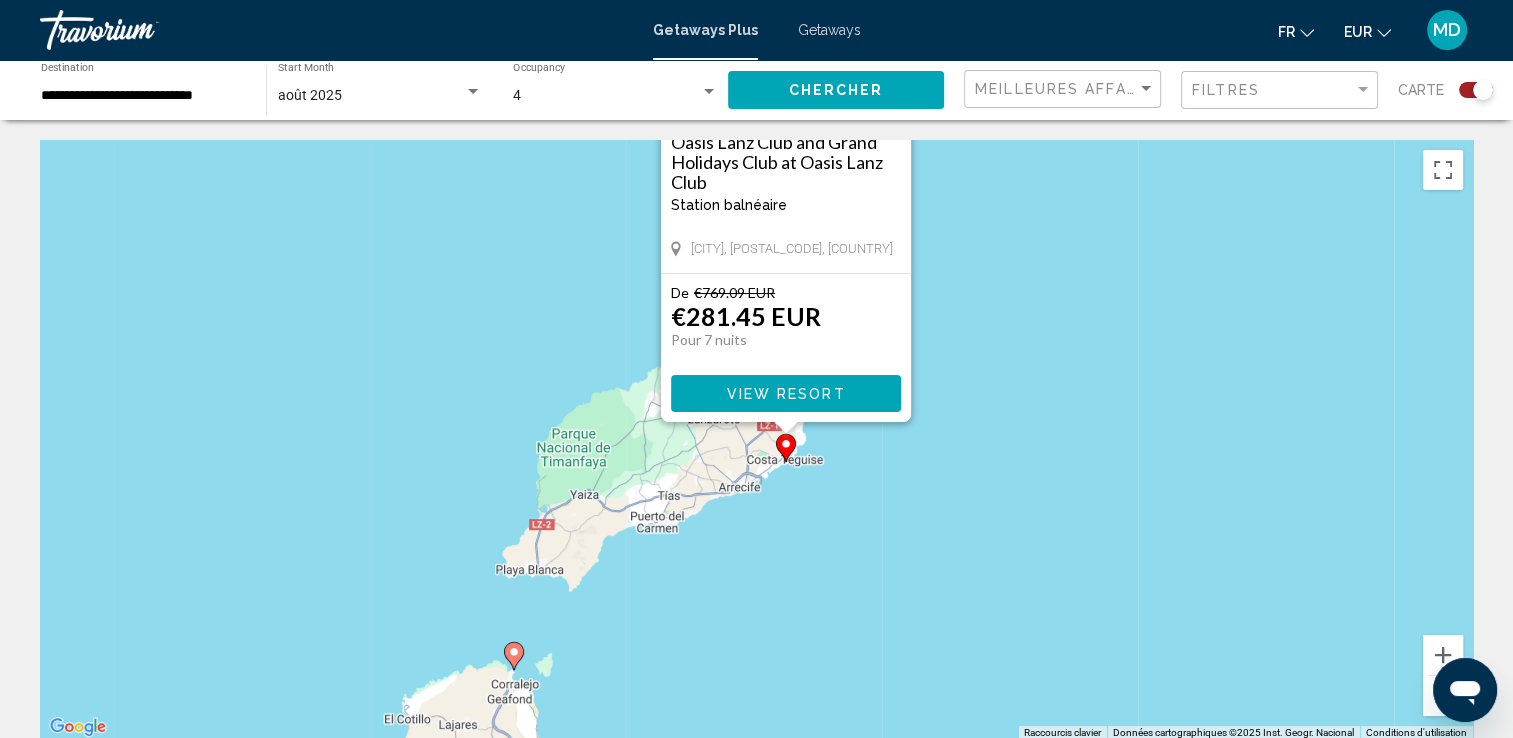 click at bounding box center [1443, 696] 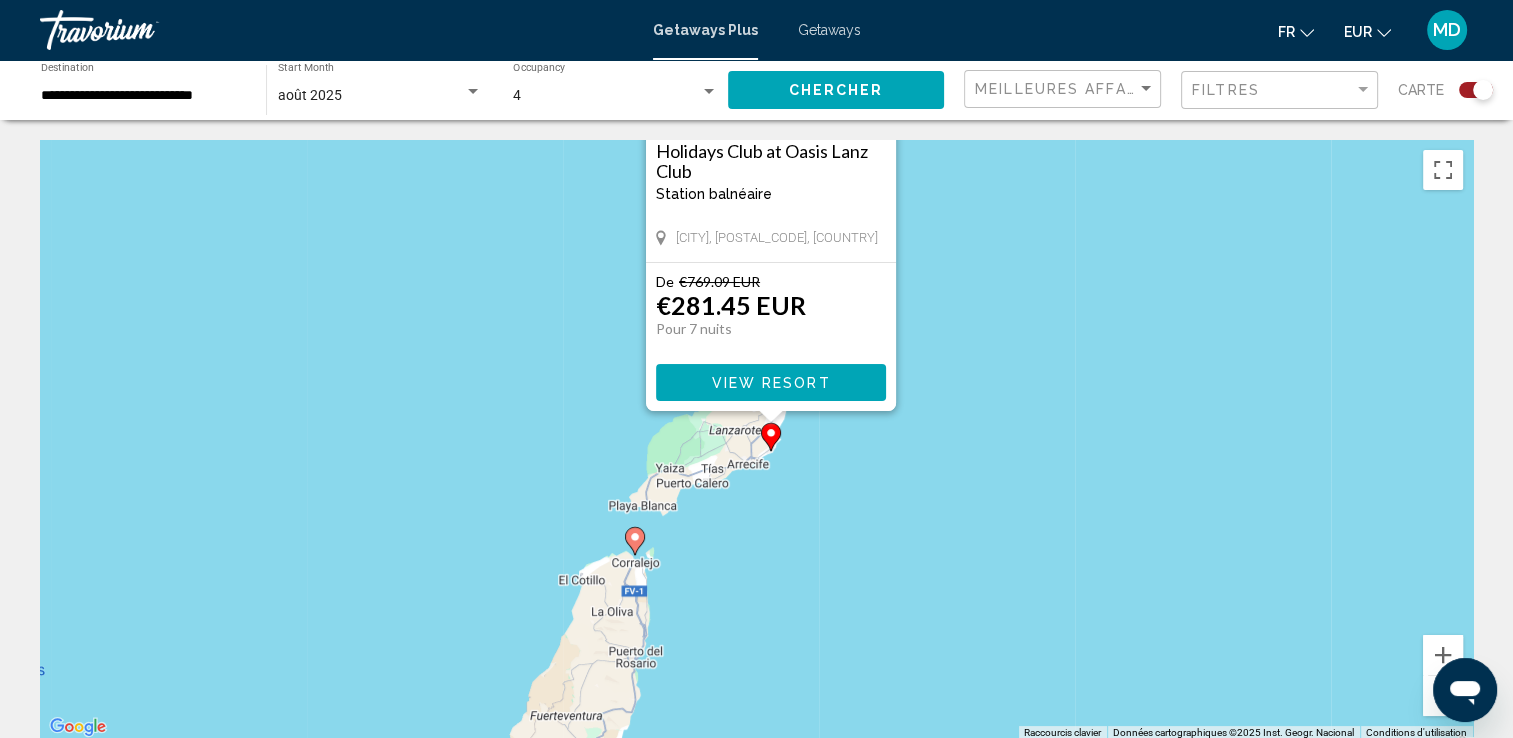 click on "Pour activer le glissement avec le clavier, appuyez sur Alt+Entrée. Une fois ce mode activé, utilisez les touches fléchées pour déplacer le repère. Pour valider le déplacement, appuyez sur Entrée. Pour annuler, appuyez sur Échap.  Oasis Lanz Club and Grand Holidays Club at Oasis Lanz Club  Station balnéaire  -  Ceci est une station d'adultes seulement
Lanzarote, 35508, ESP  De €769.09 EUR €281.45 EUR  Pour 7 nuits Vous sauvegardez  €487.64 EUR  View Resort" at bounding box center (756, 440) 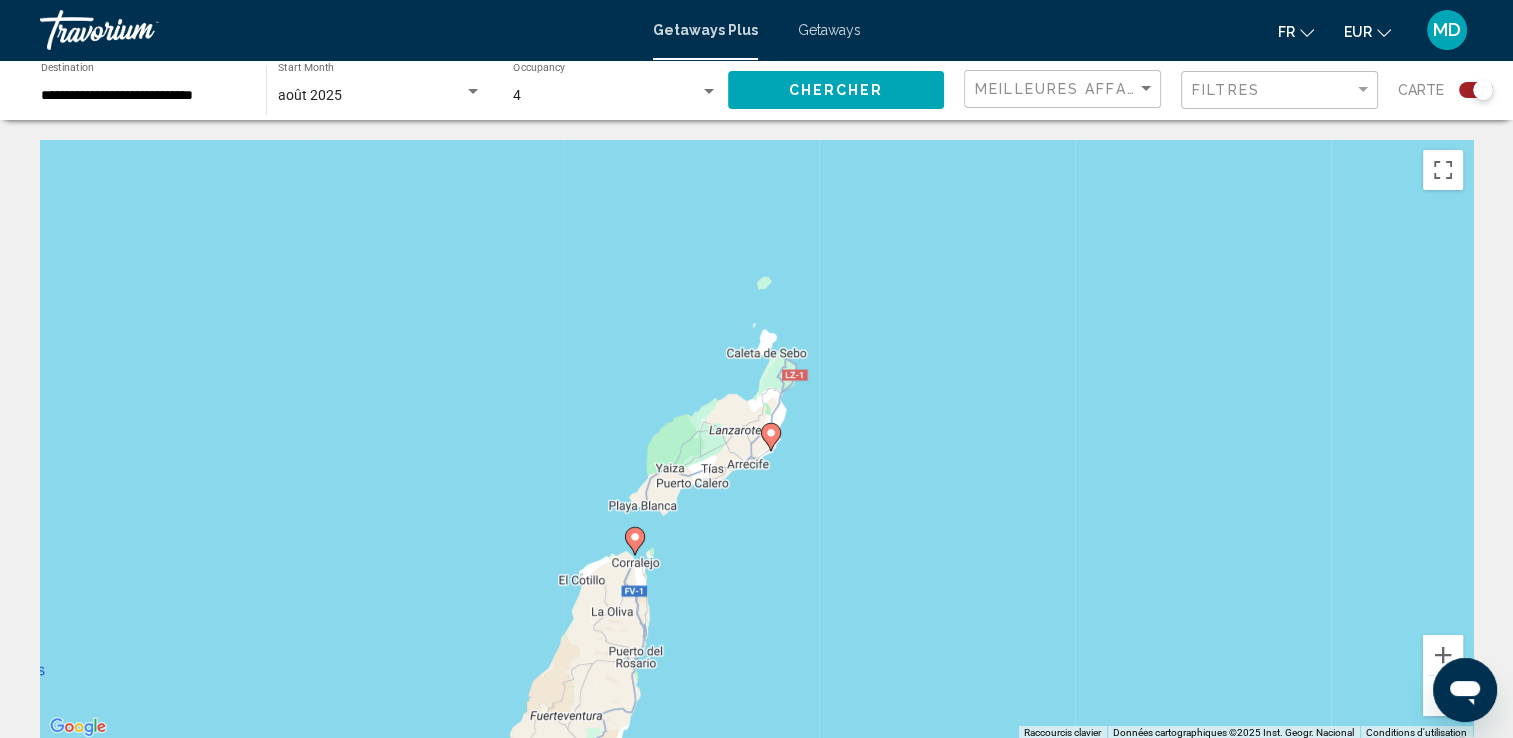 click at bounding box center [1443, 696] 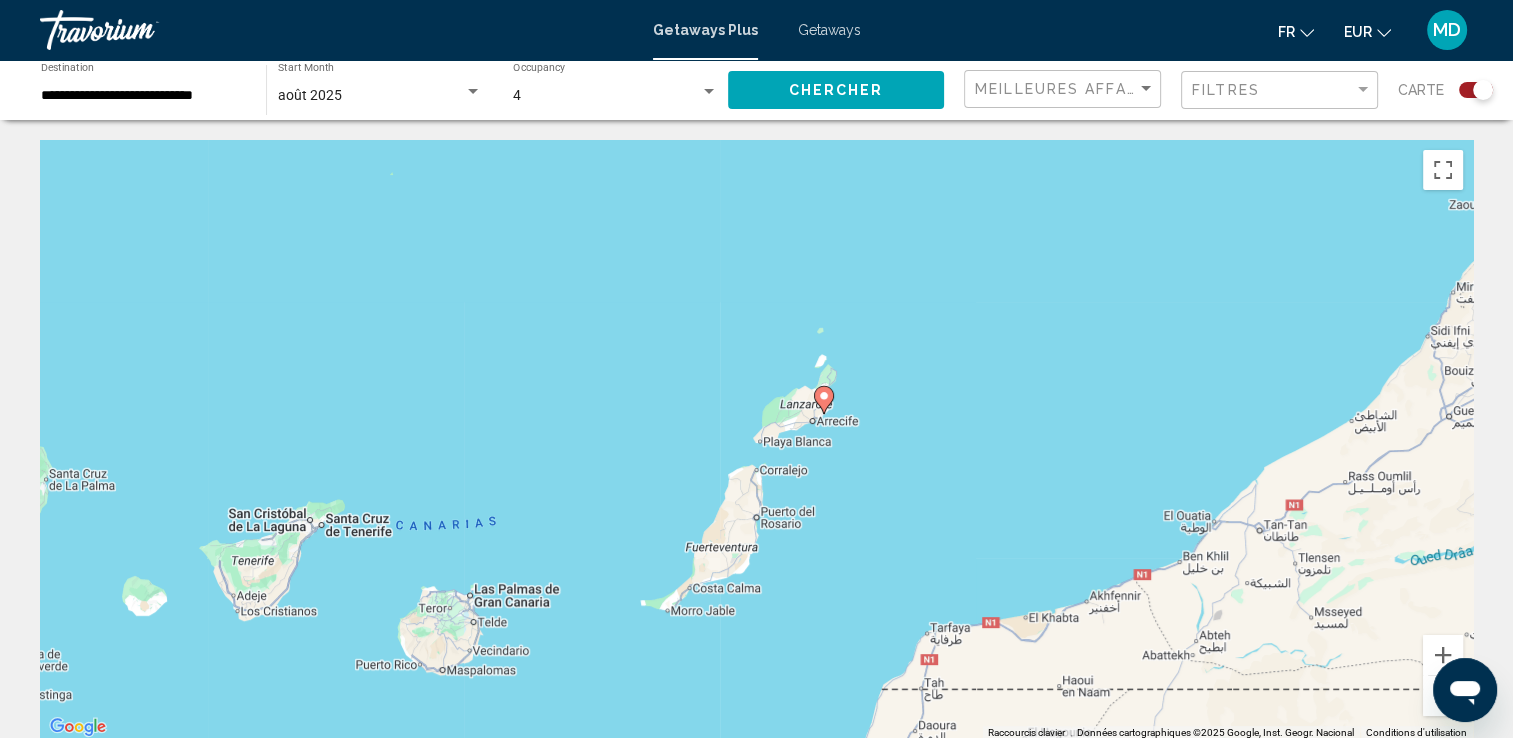 drag, startPoint x: 866, startPoint y: 606, endPoint x: 1032, endPoint y: 534, distance: 180.94199 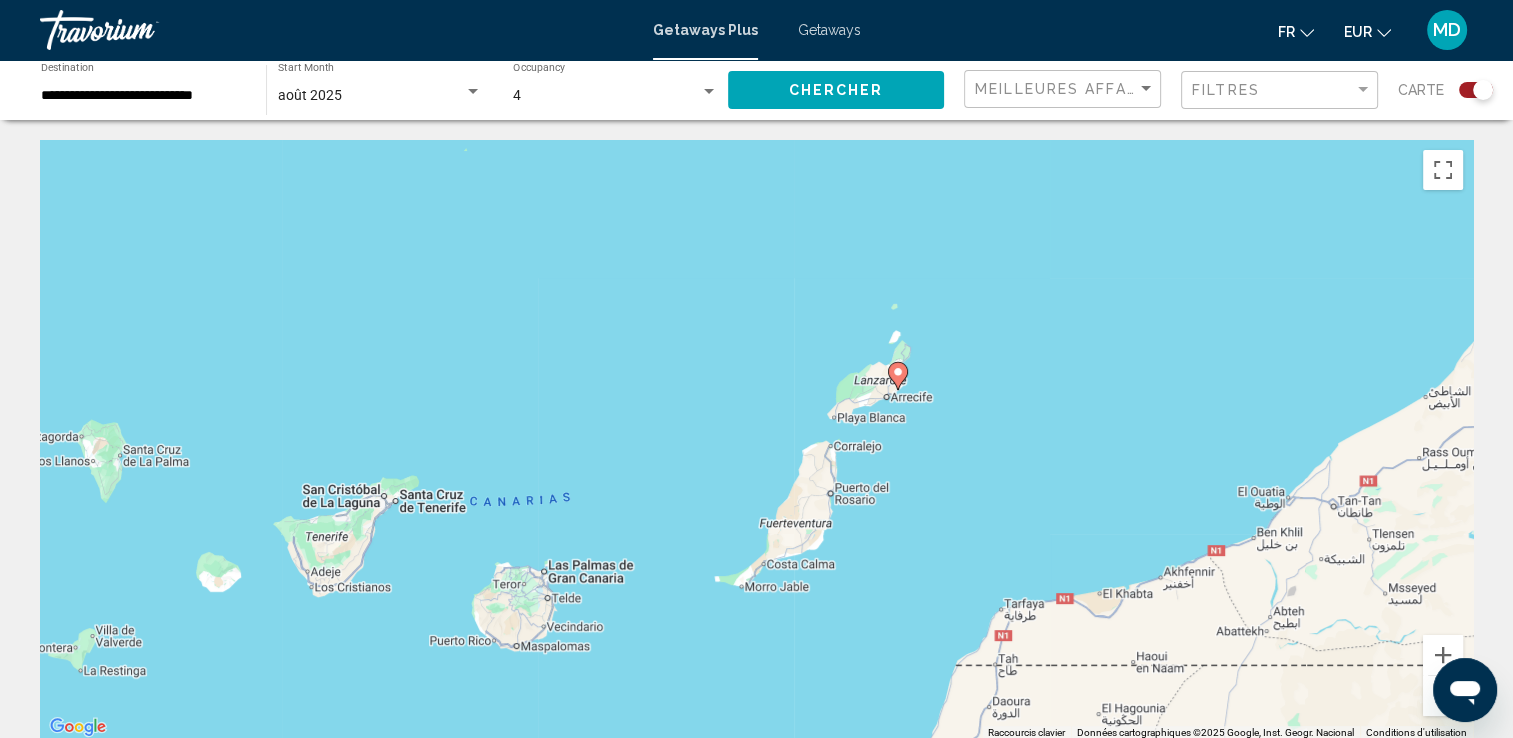 click on "**********" 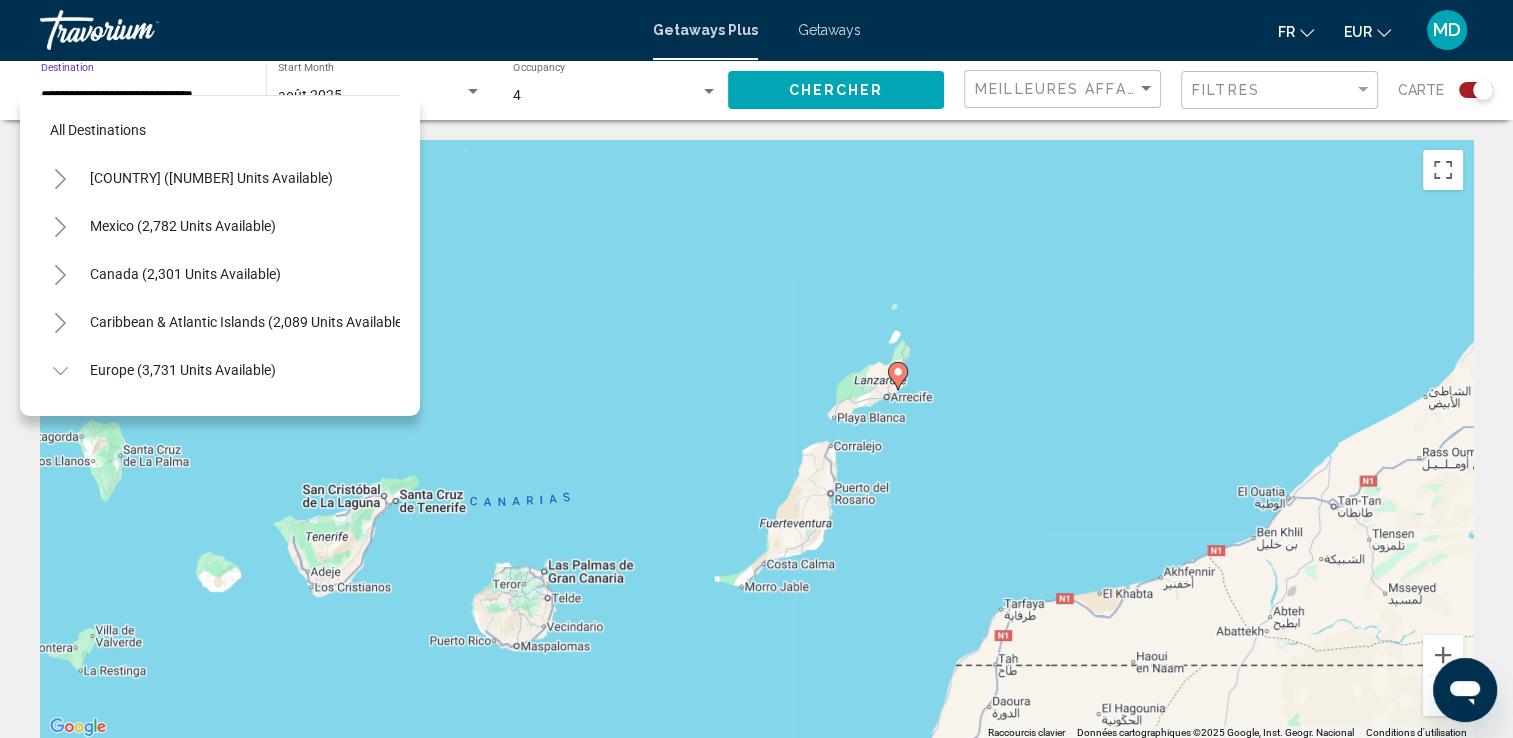 scroll, scrollTop: 894, scrollLeft: 0, axis: vertical 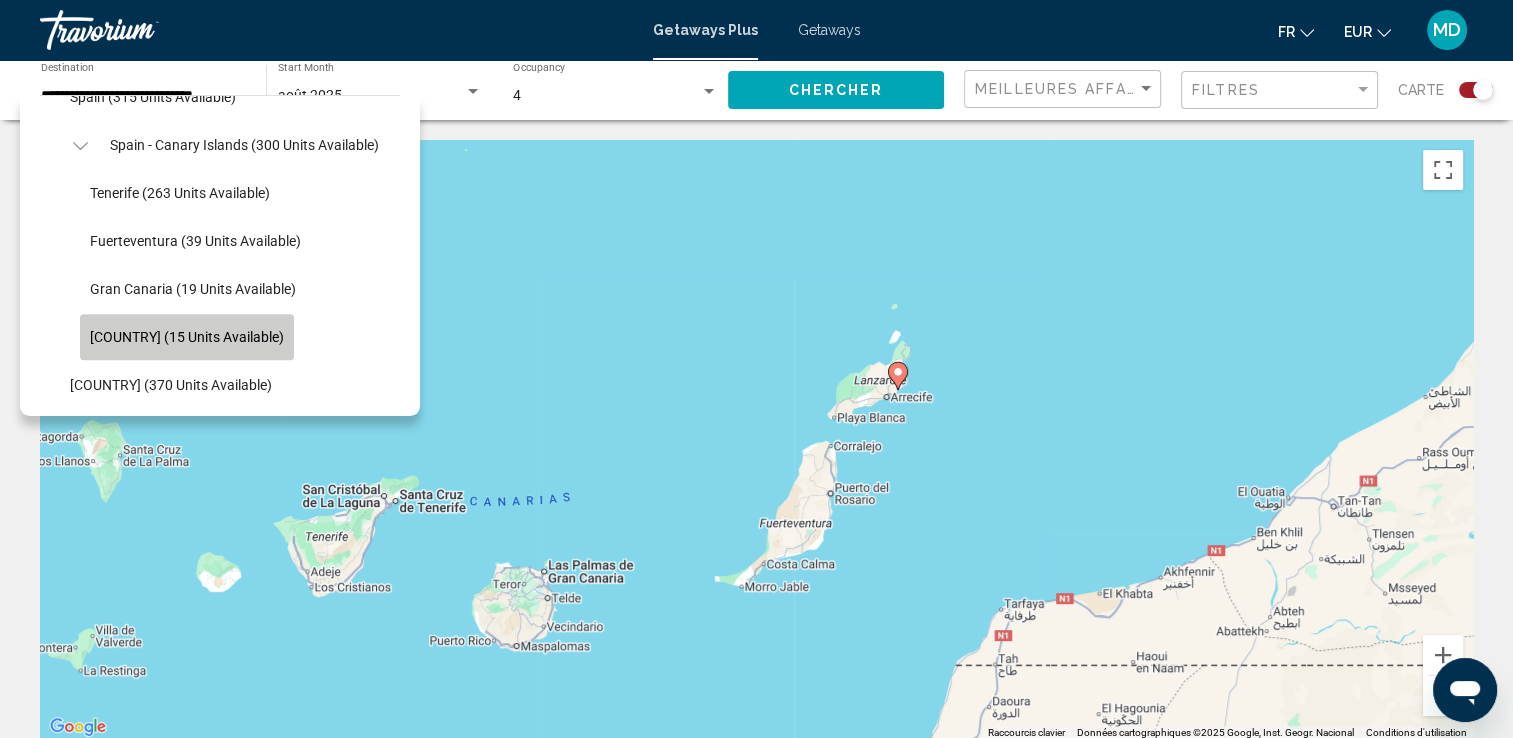 click on "Lanzarote (15 units available)" 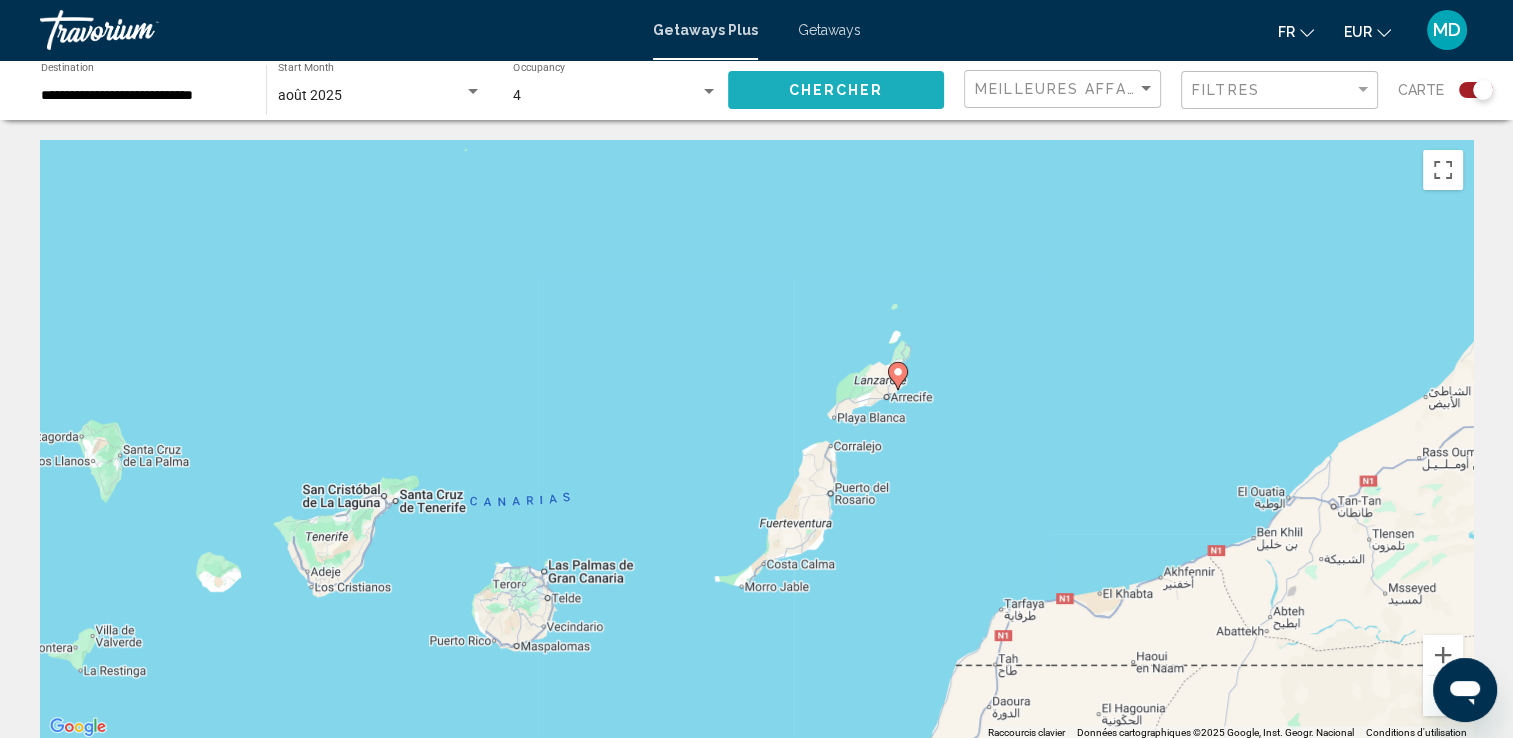 click on "Chercher" 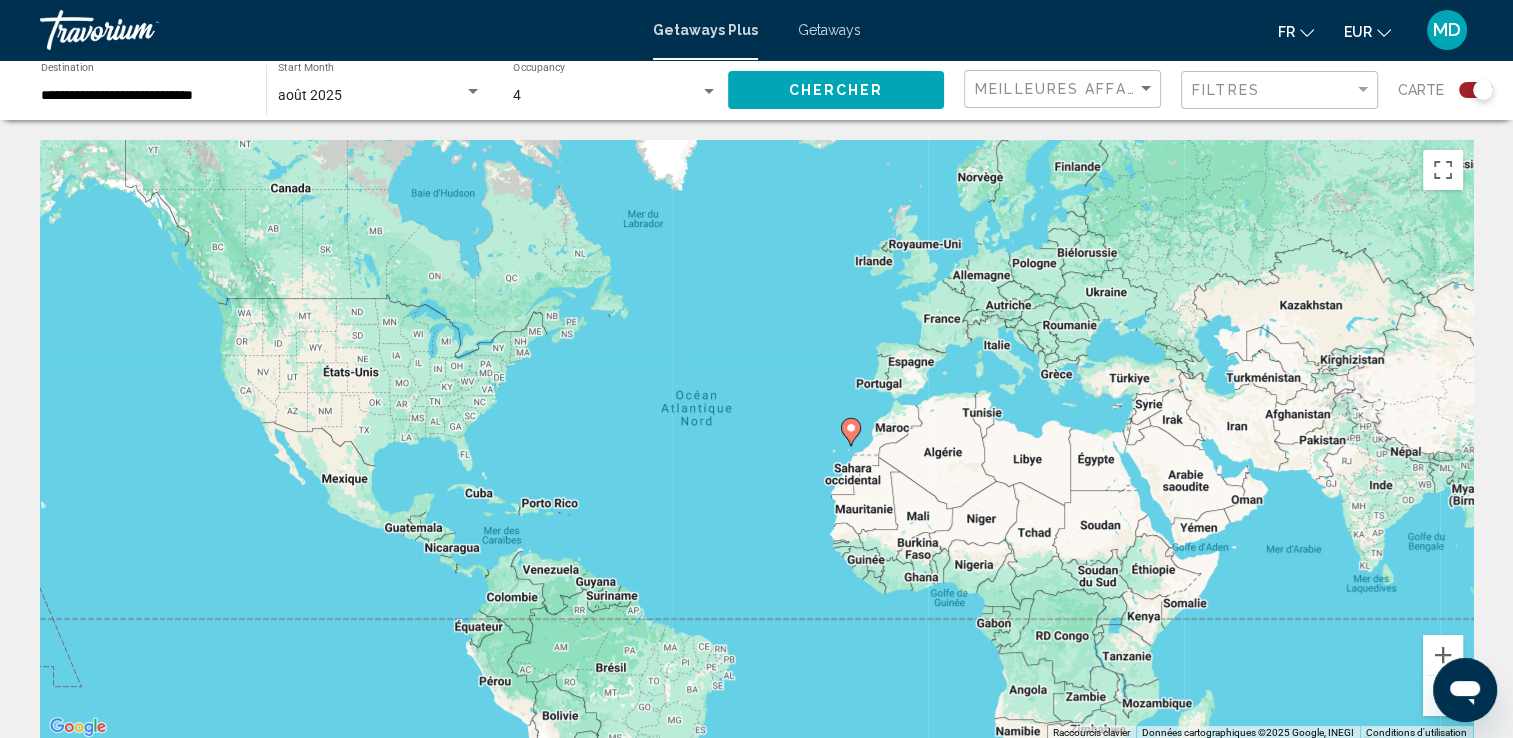 click 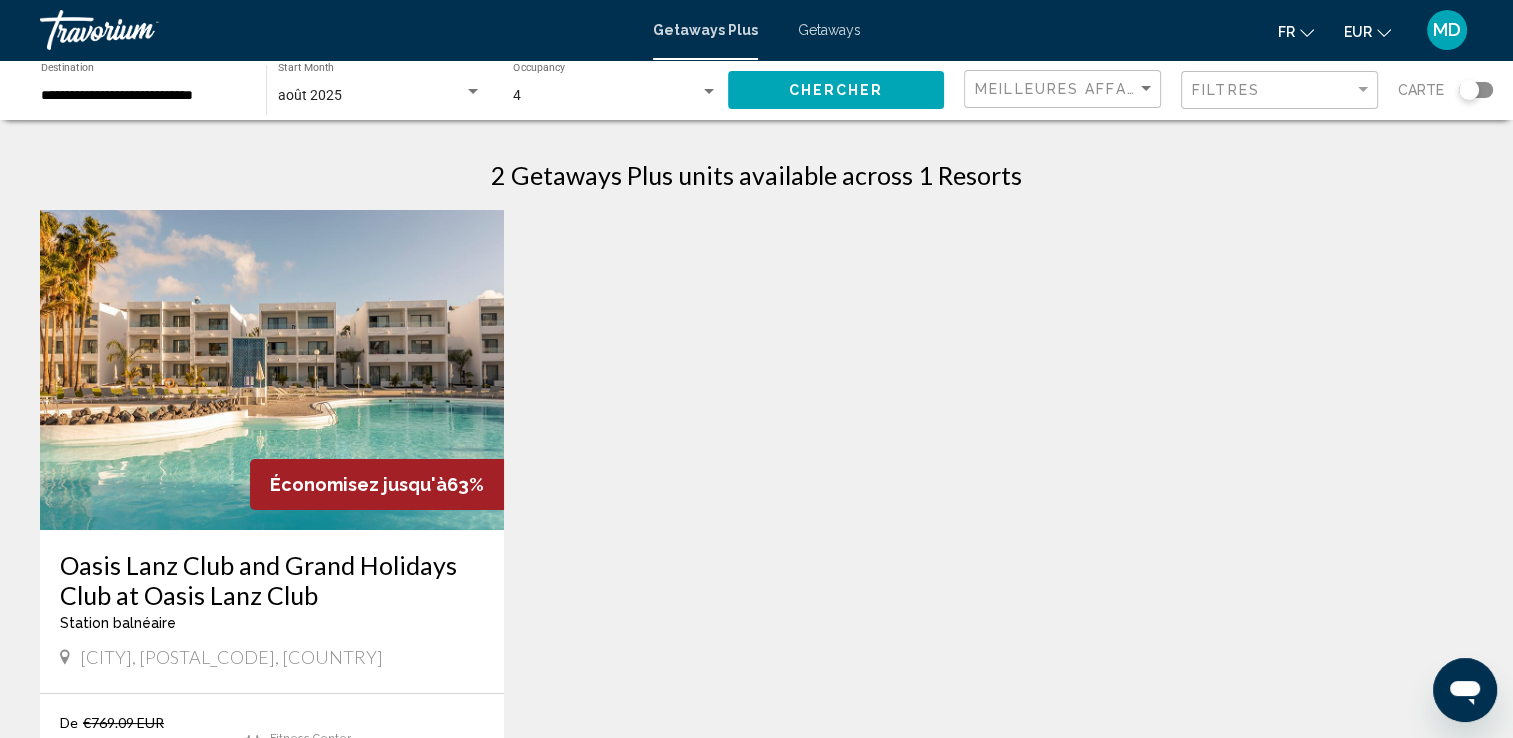 click at bounding box center [272, 370] 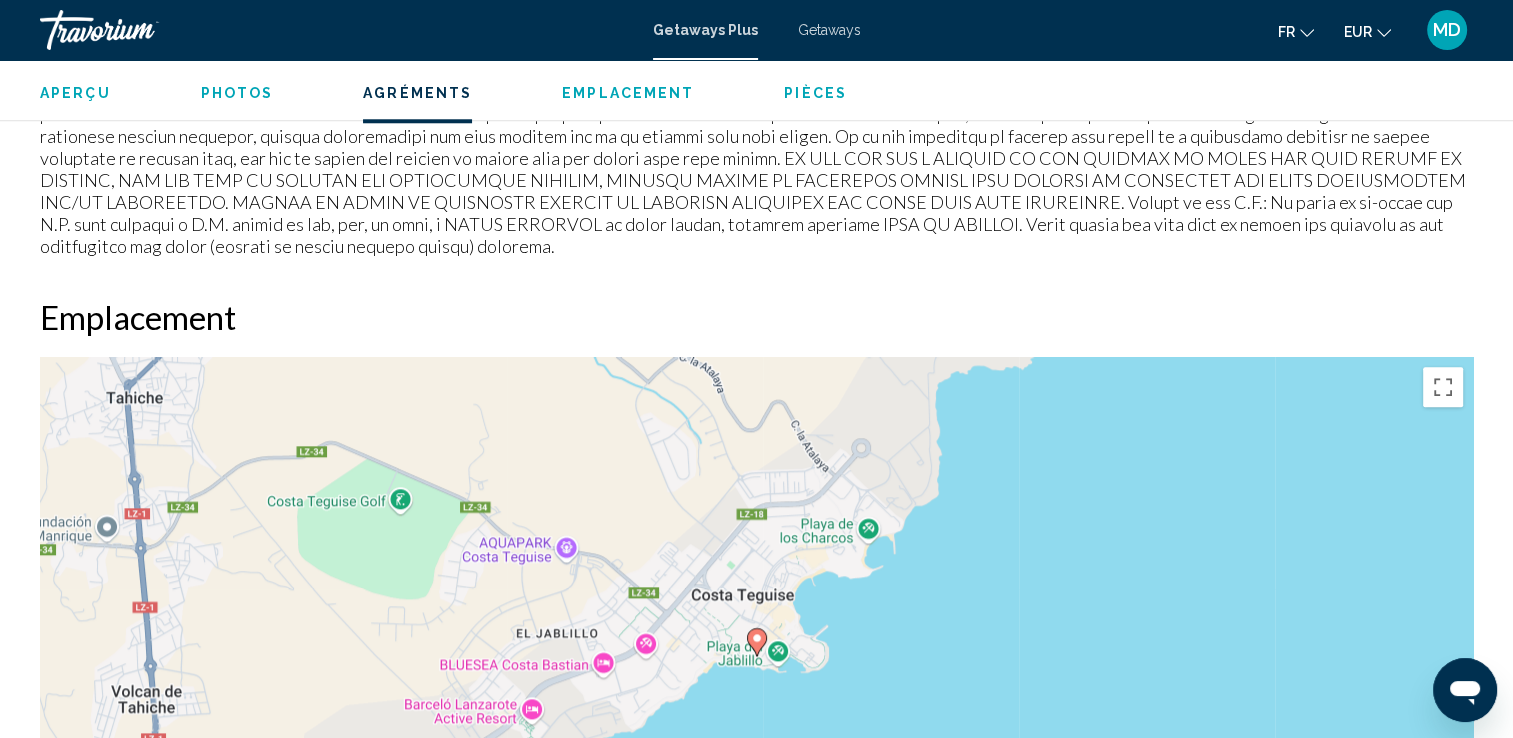 scroll, scrollTop: 2039, scrollLeft: 0, axis: vertical 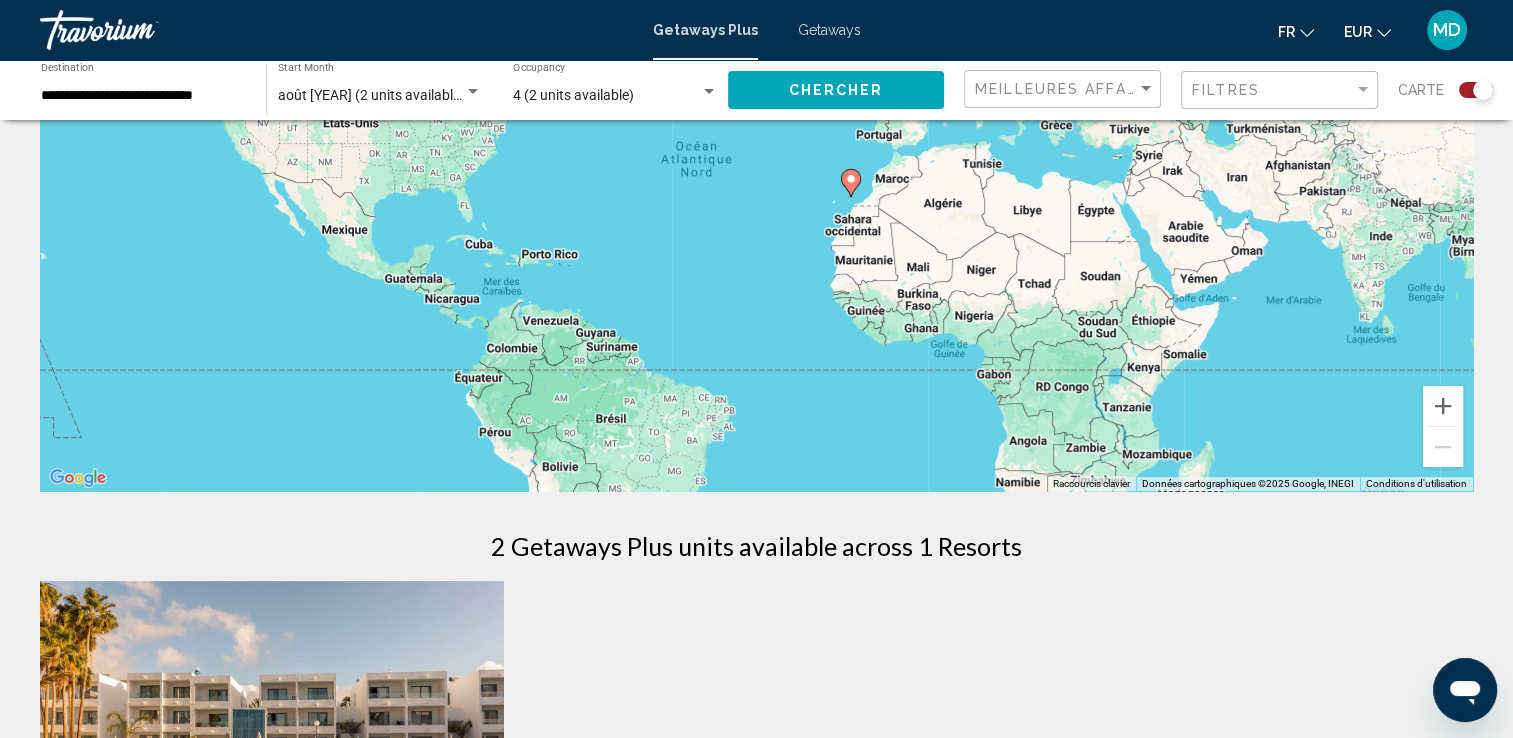 click on "Getaways Plus Getaways fr English Español Français Italiano Português русский EUR USD ($) MXN (Mex$) CAD (Can$) GBP (£) EUR (€) AUD (A$) NZD (NZ$) CNY (CN¥) MD Se connecter" at bounding box center (756, 30) 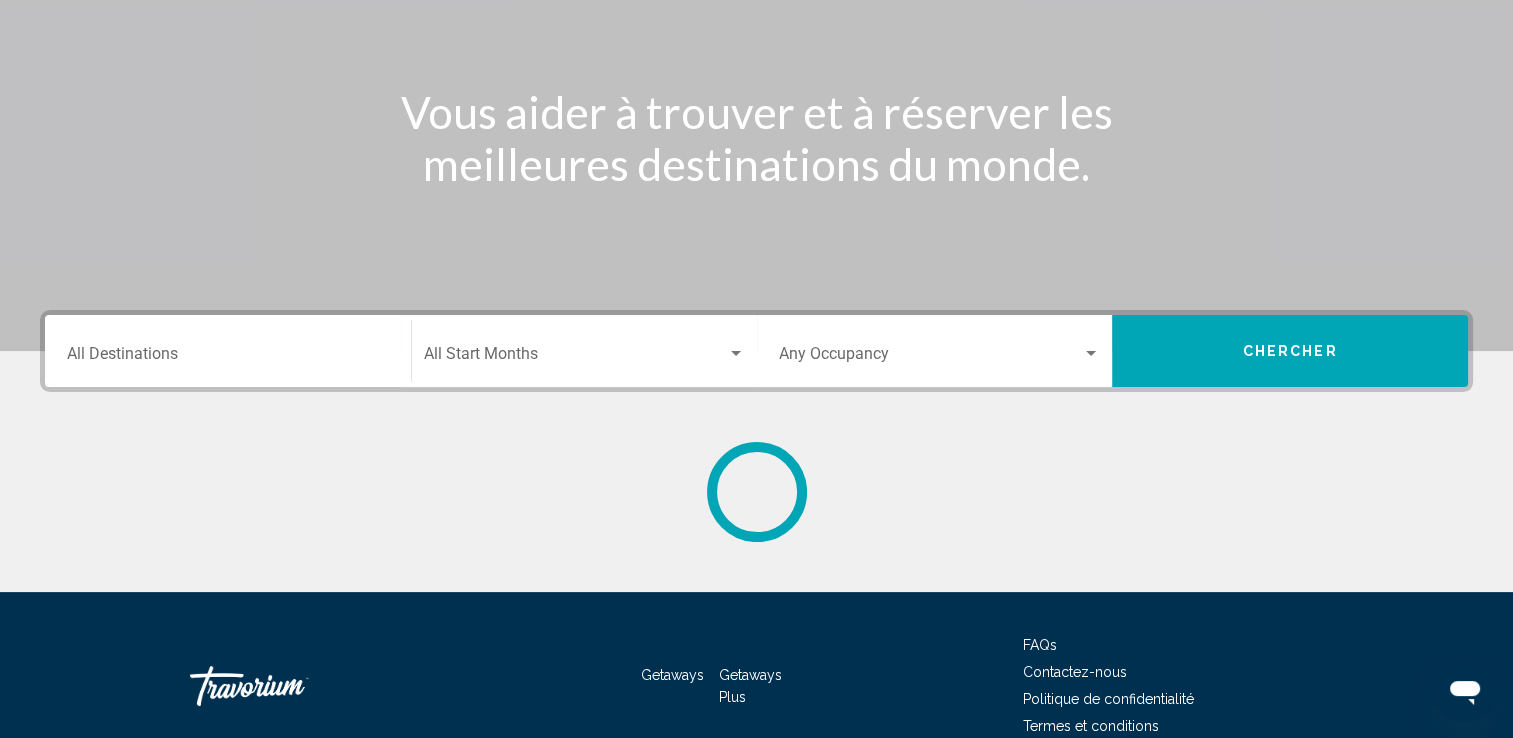 scroll, scrollTop: 0, scrollLeft: 0, axis: both 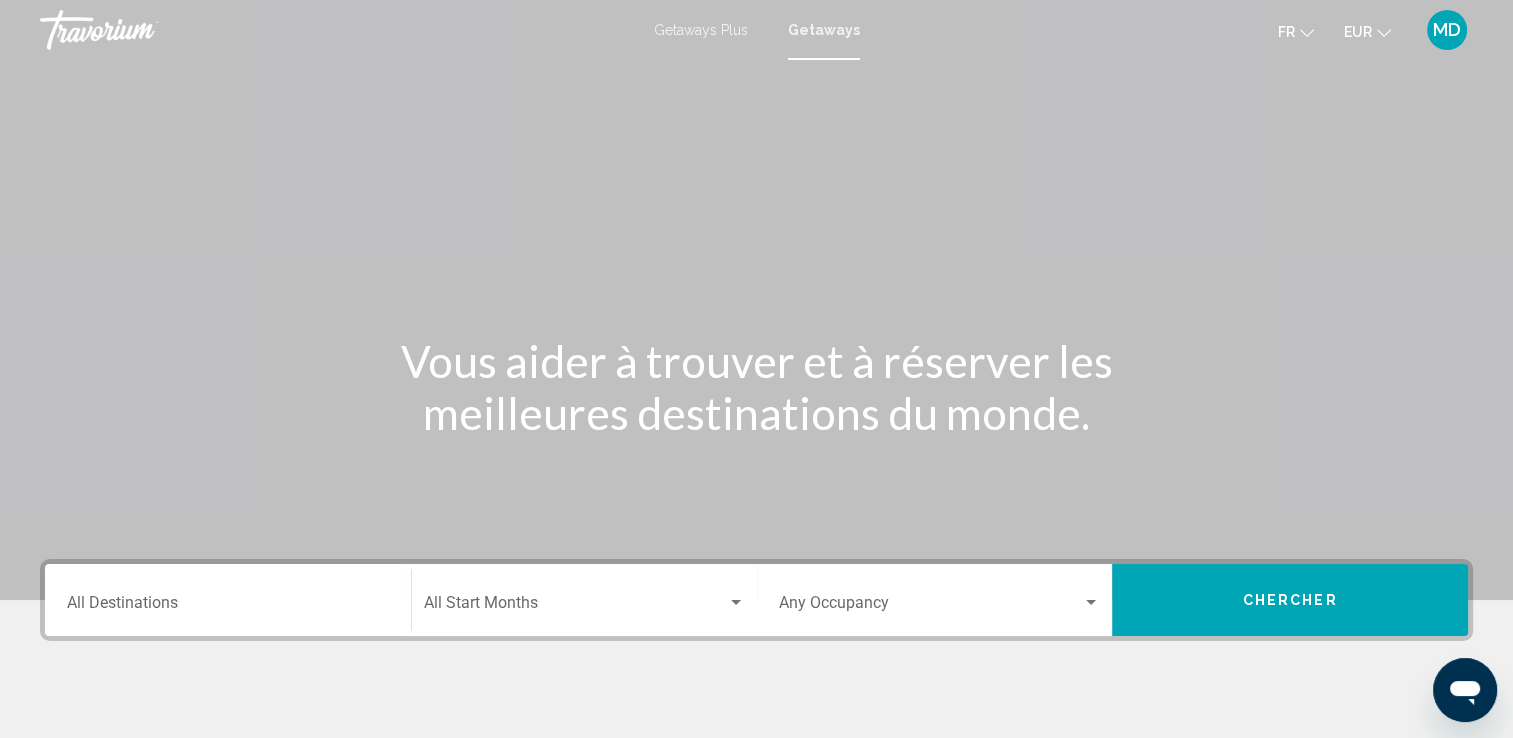 click at bounding box center [756, 300] 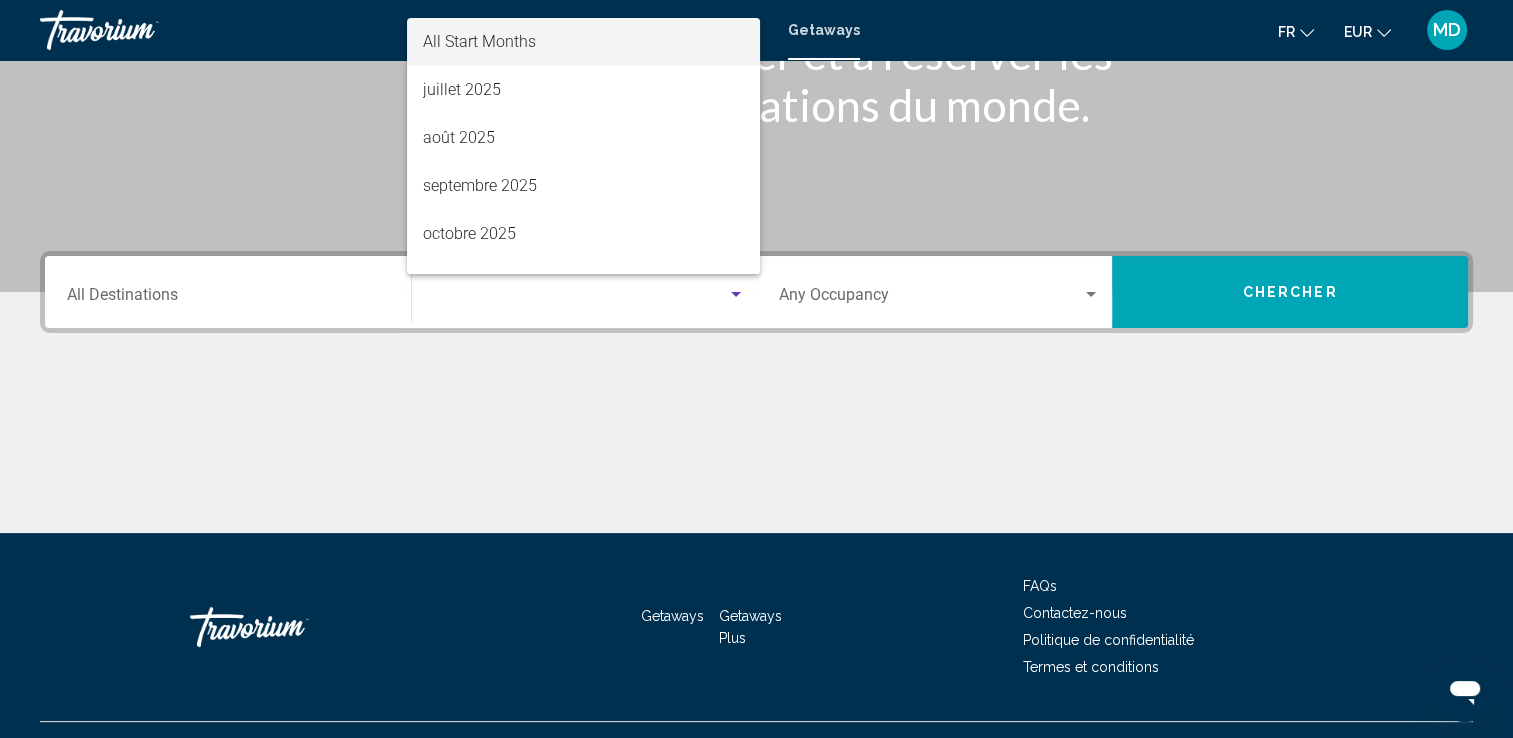 scroll, scrollTop: 347, scrollLeft: 0, axis: vertical 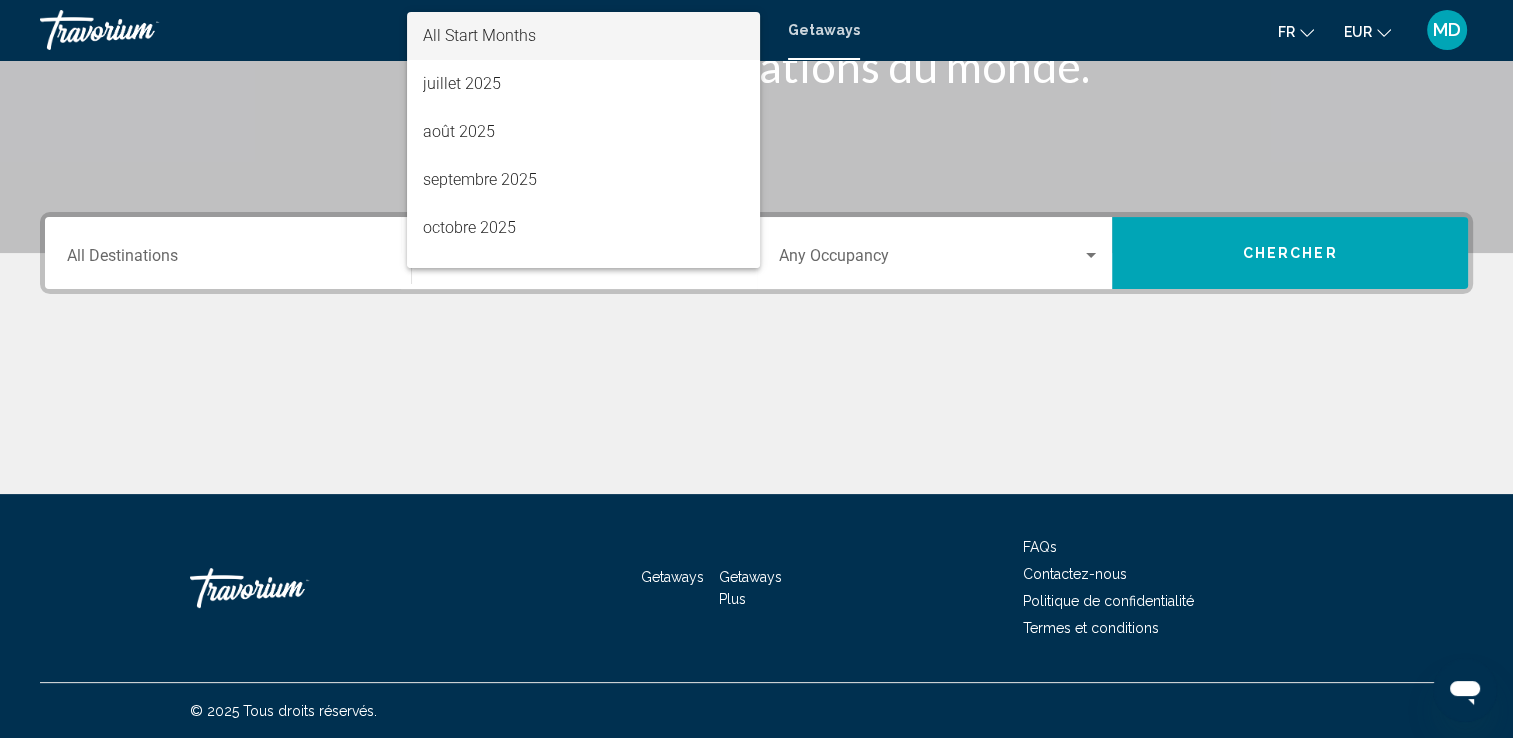 click at bounding box center [756, 369] 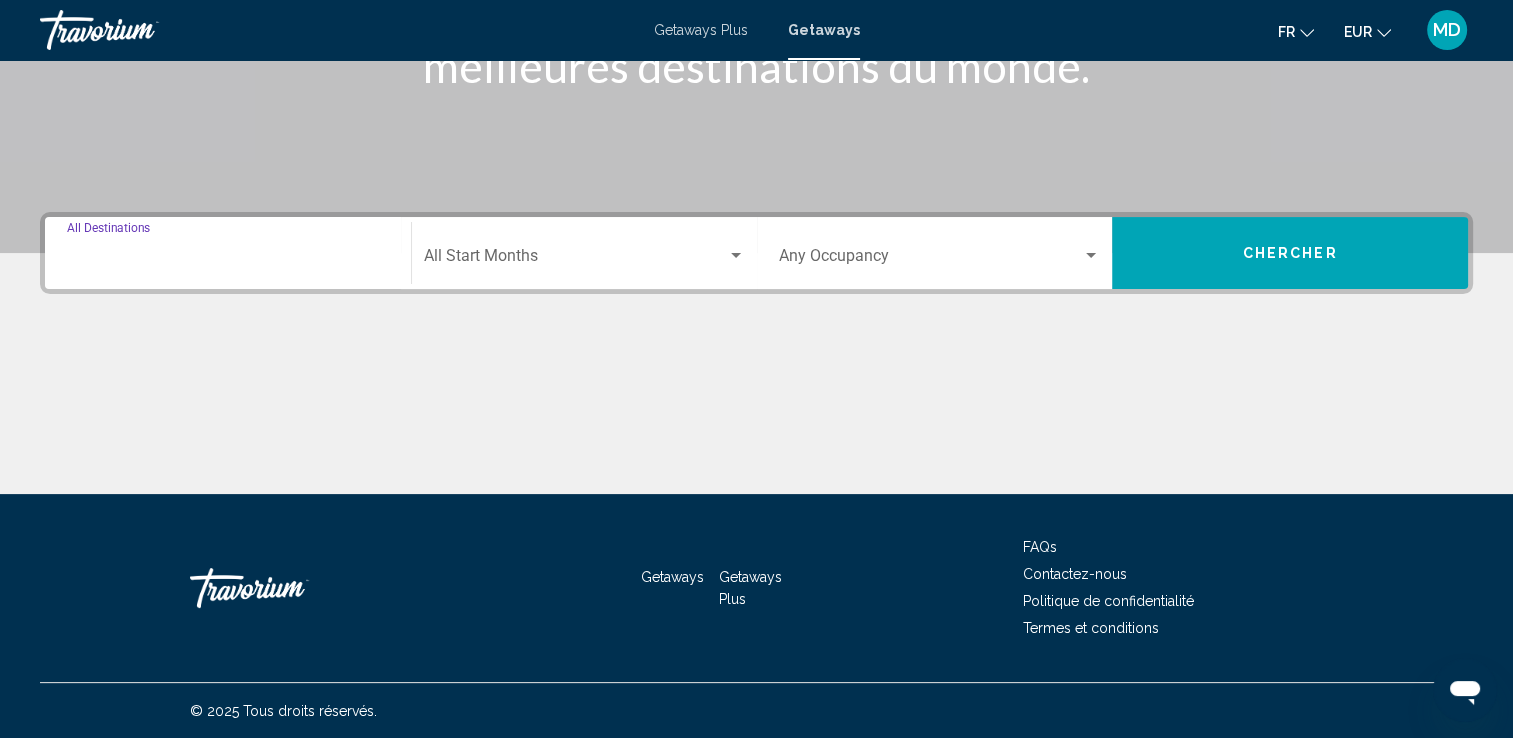 click on "Destination All Destinations" at bounding box center (228, 260) 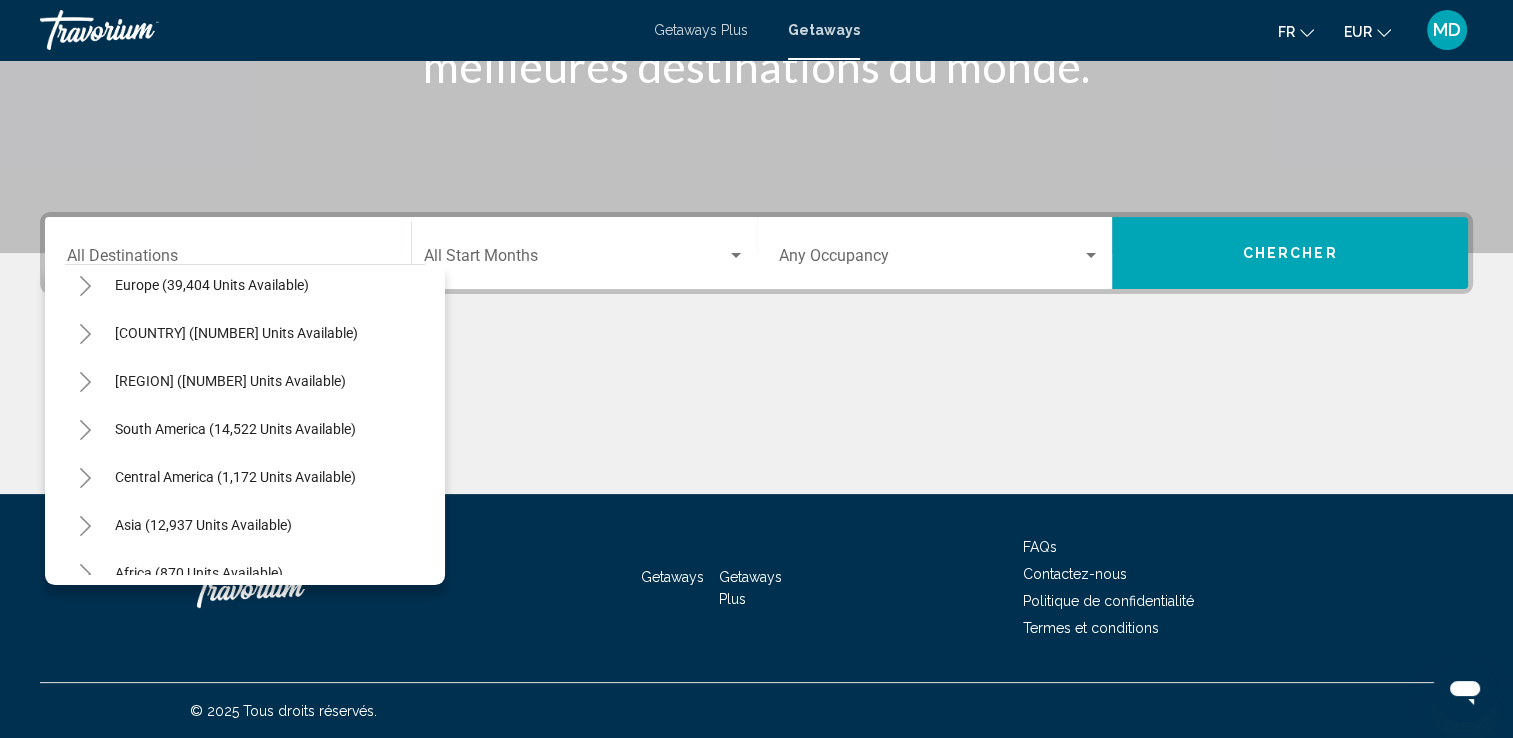 scroll, scrollTop: 339, scrollLeft: 0, axis: vertical 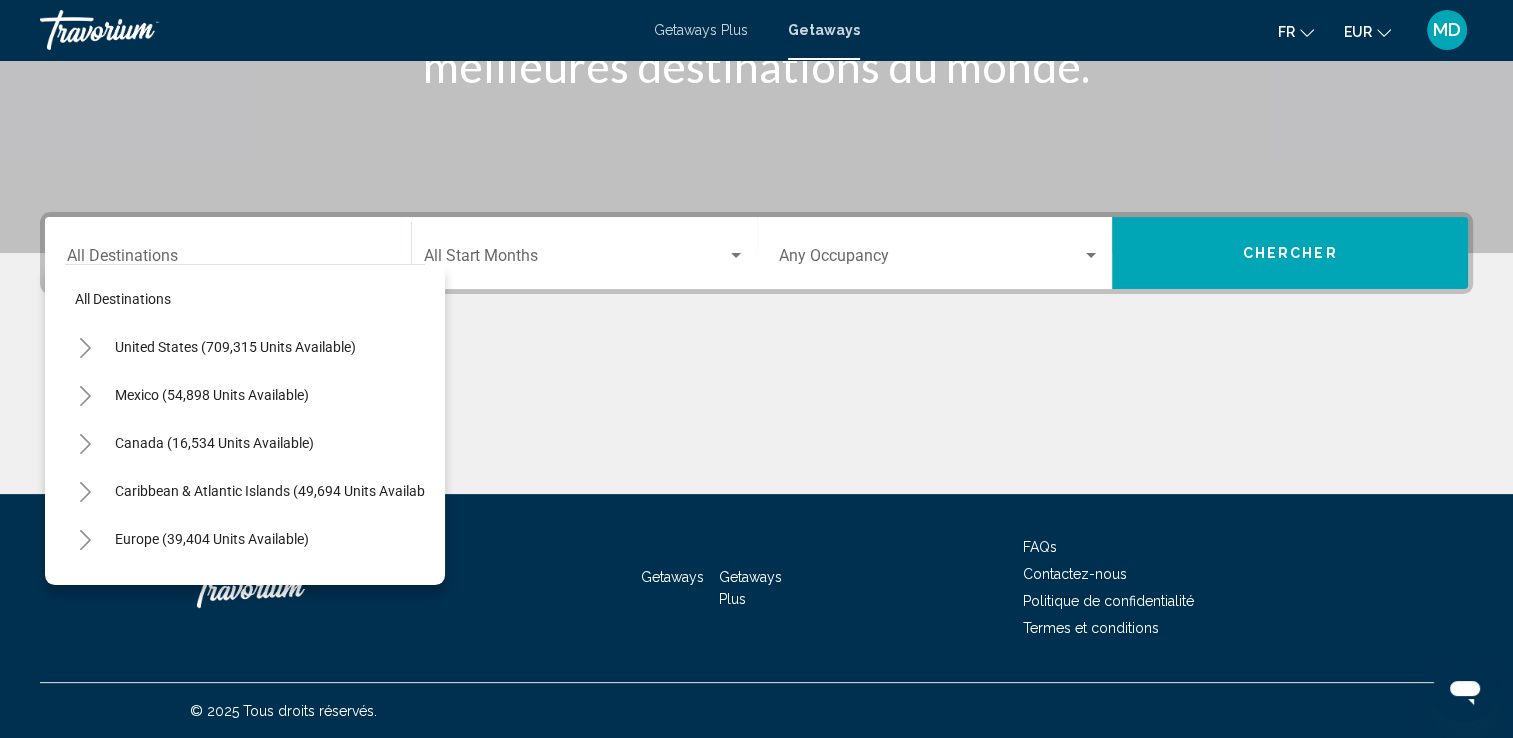click 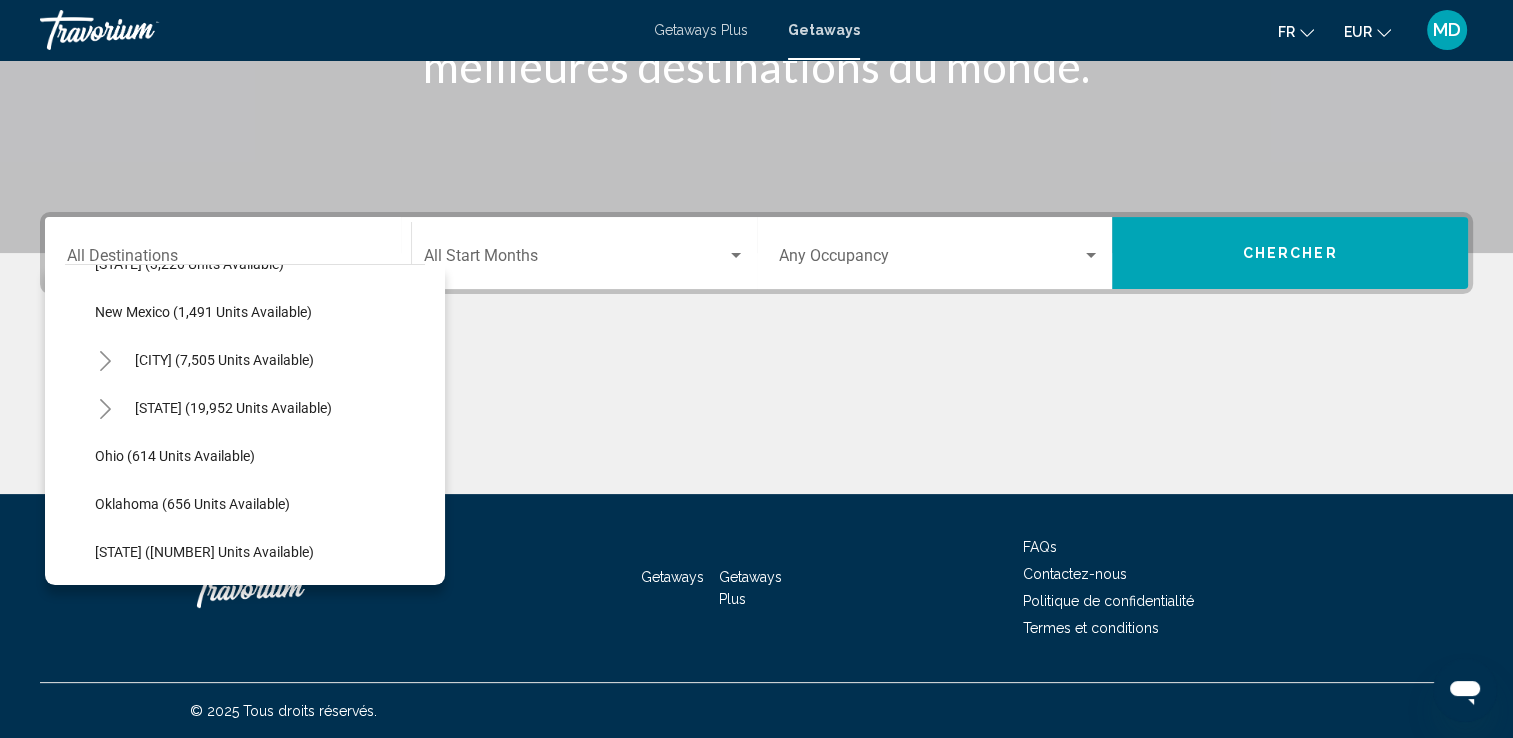 scroll, scrollTop: 1452, scrollLeft: 0, axis: vertical 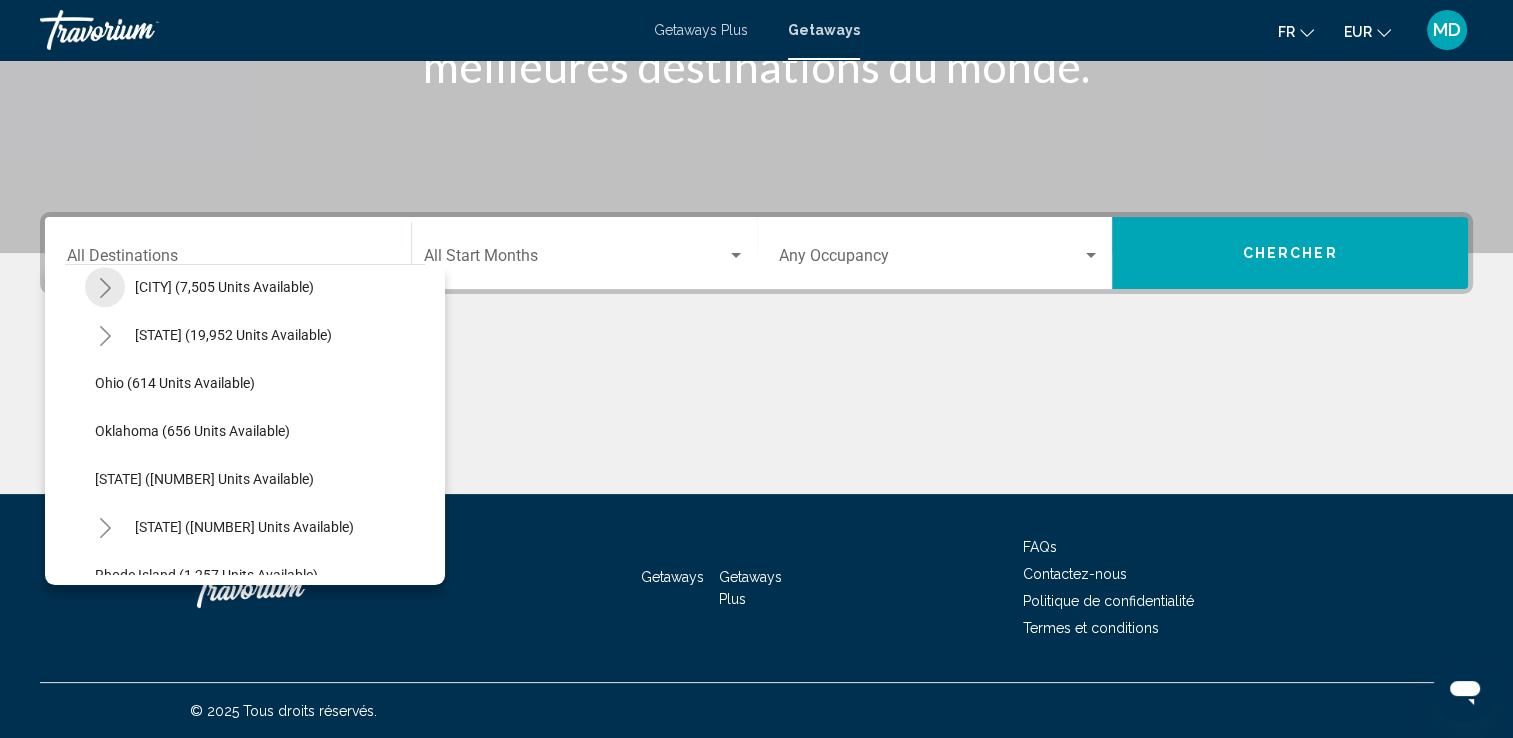 click 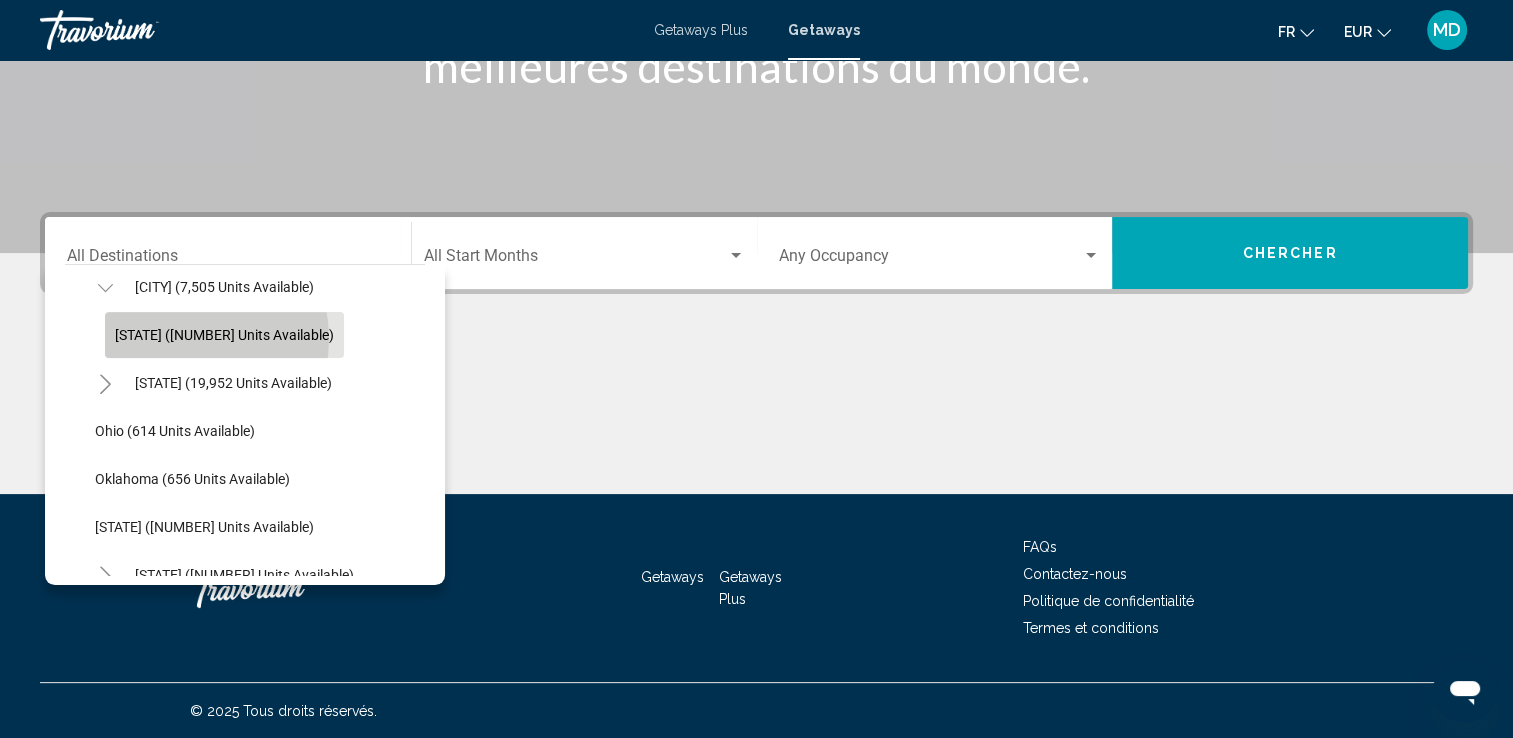 click on "New York (7,152 units available)" 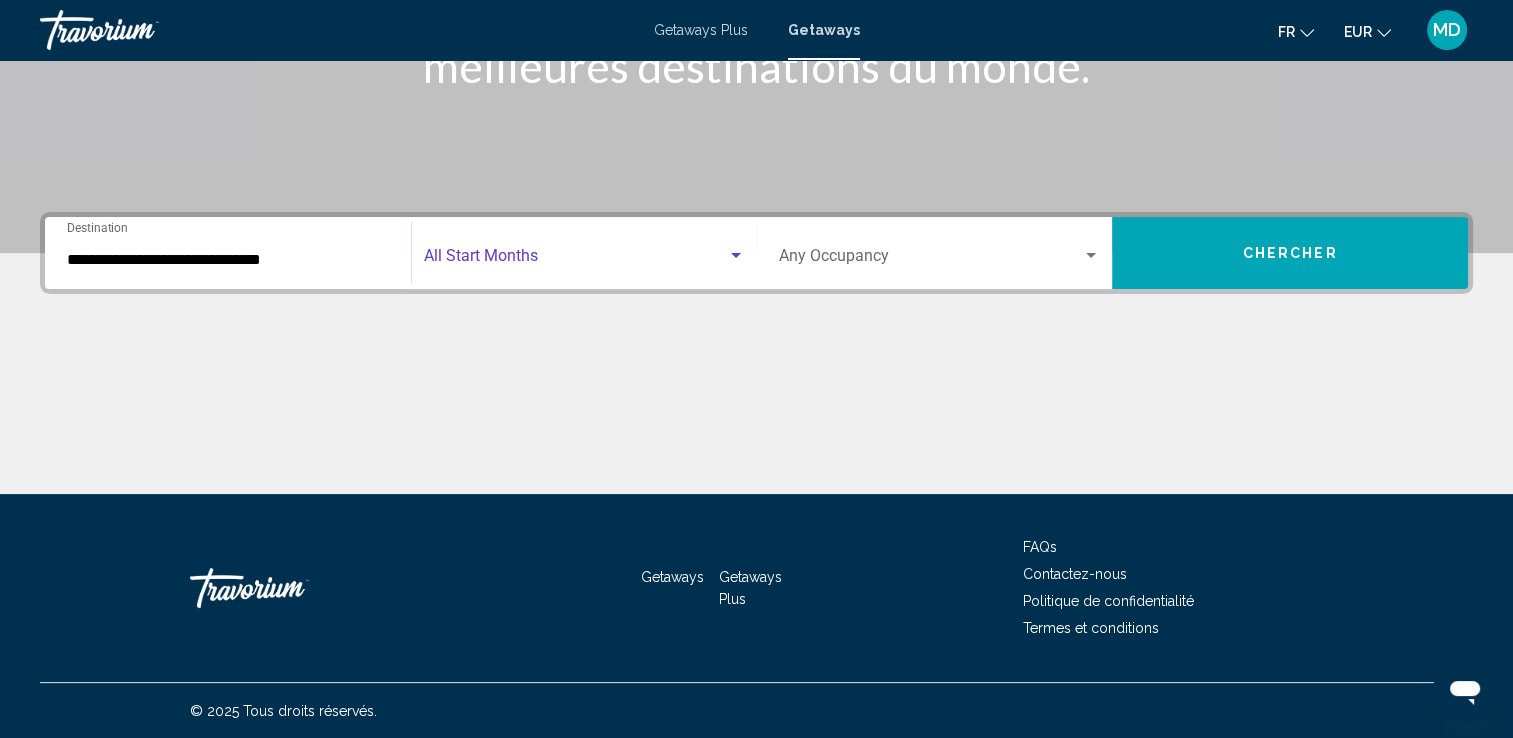 click at bounding box center [575, 260] 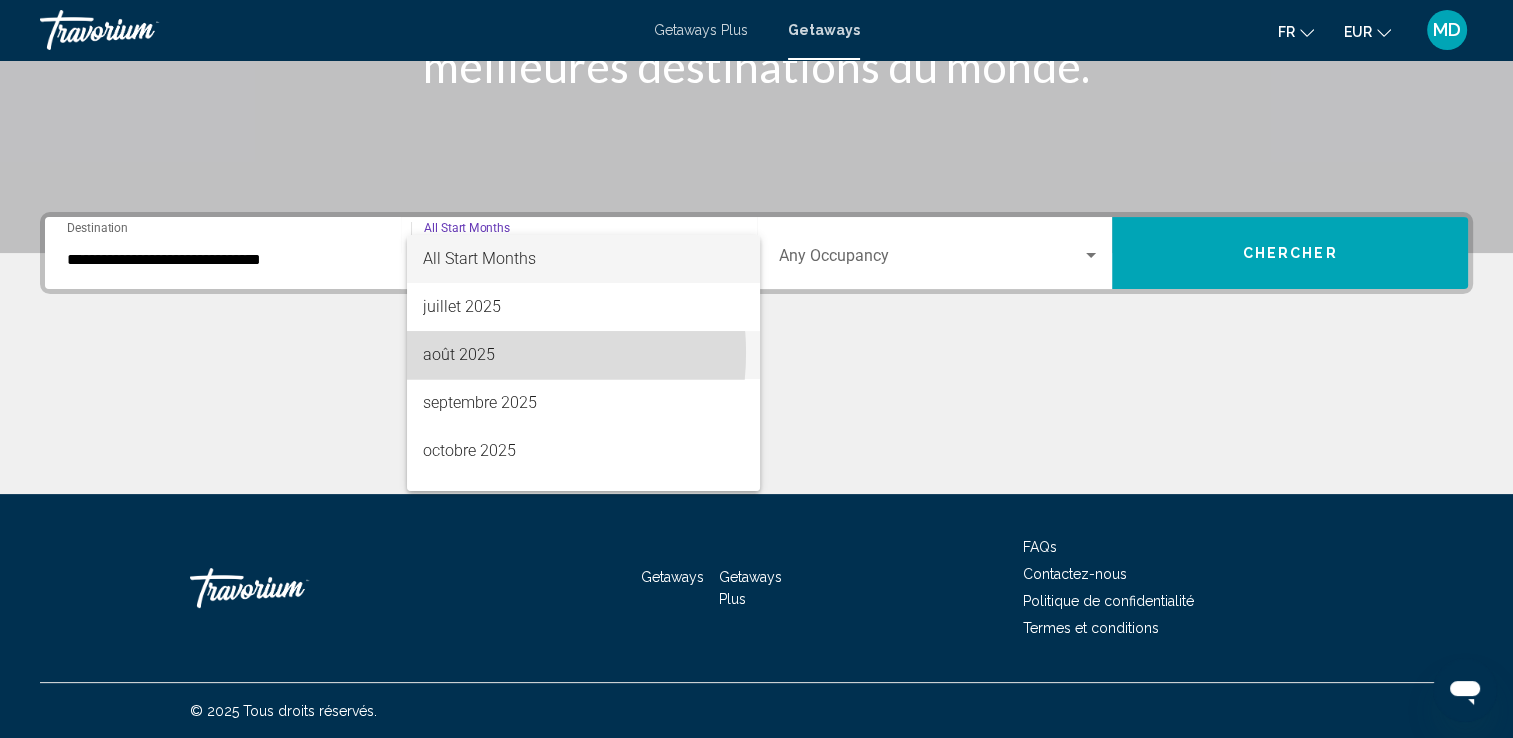 click on "août 2025" at bounding box center (583, 355) 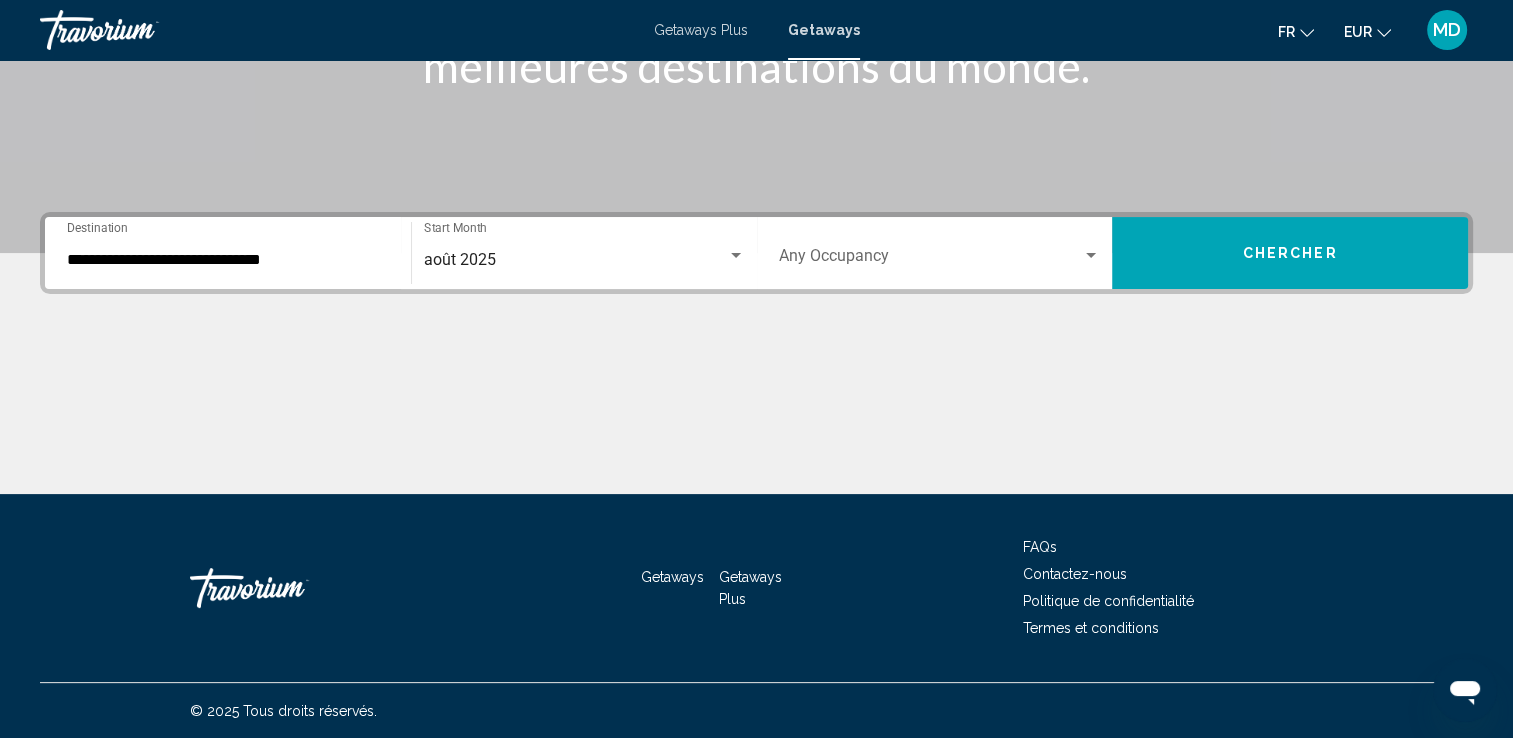 click on "Occupancy Any Occupancy" at bounding box center [940, 253] 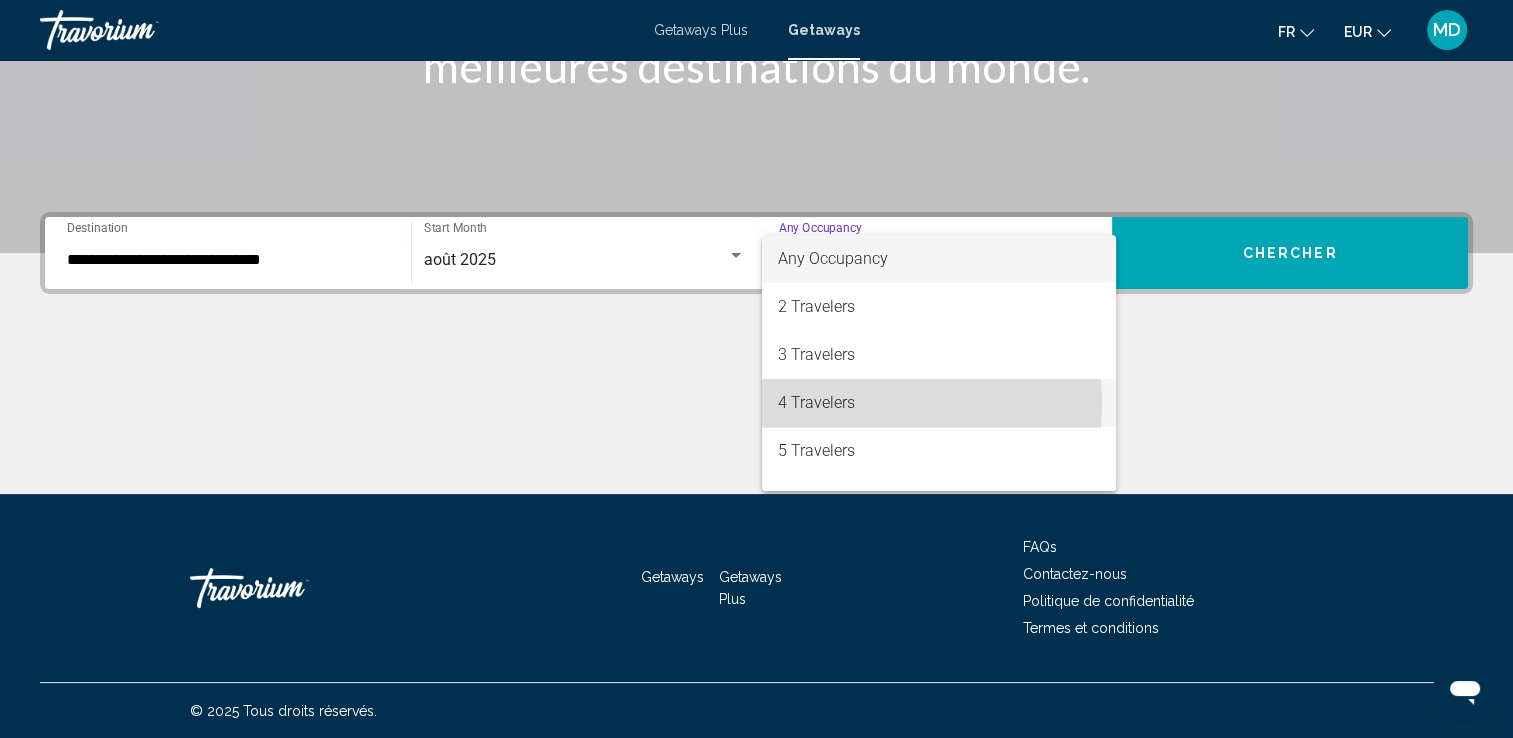 click on "4 Travelers" at bounding box center (939, 403) 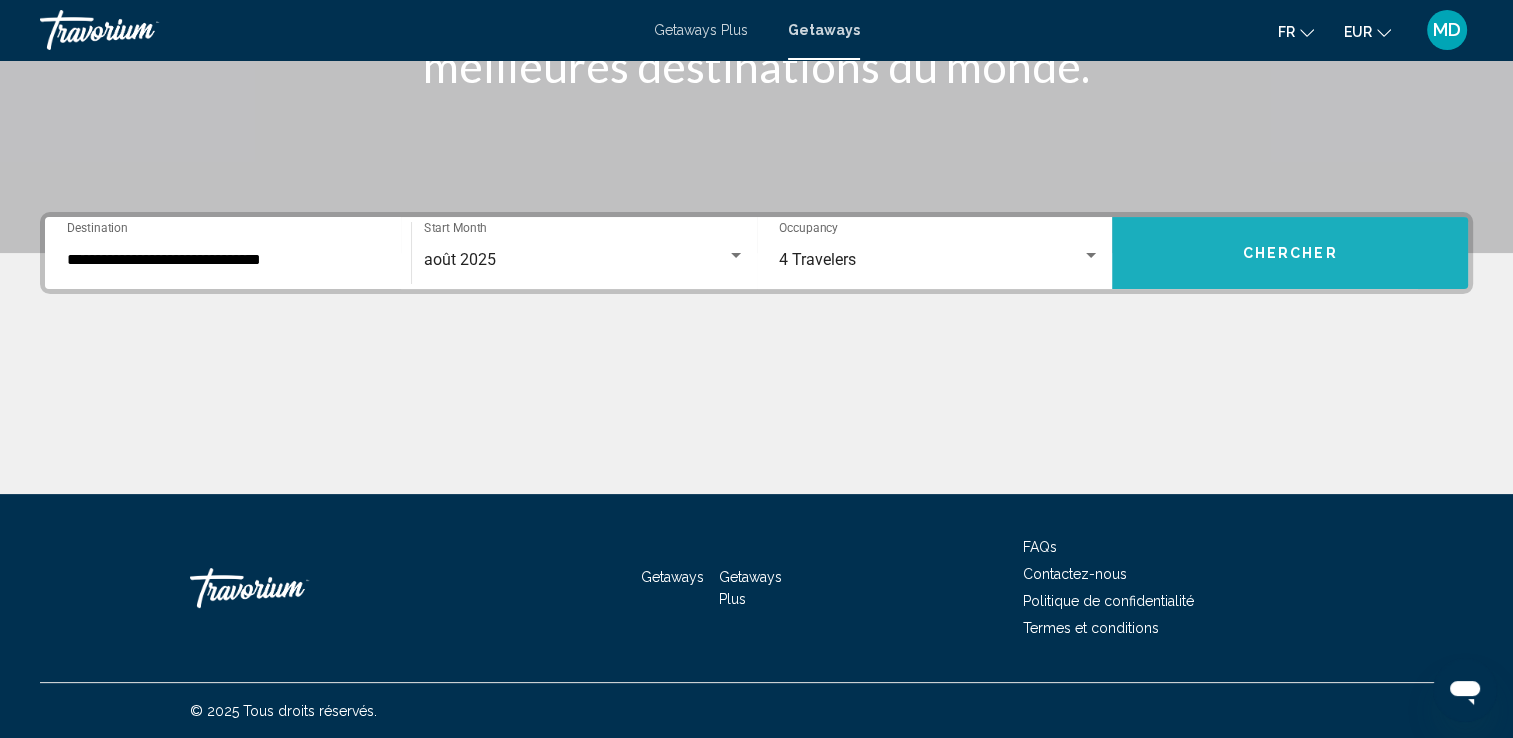 click on "Chercher" at bounding box center (1290, 253) 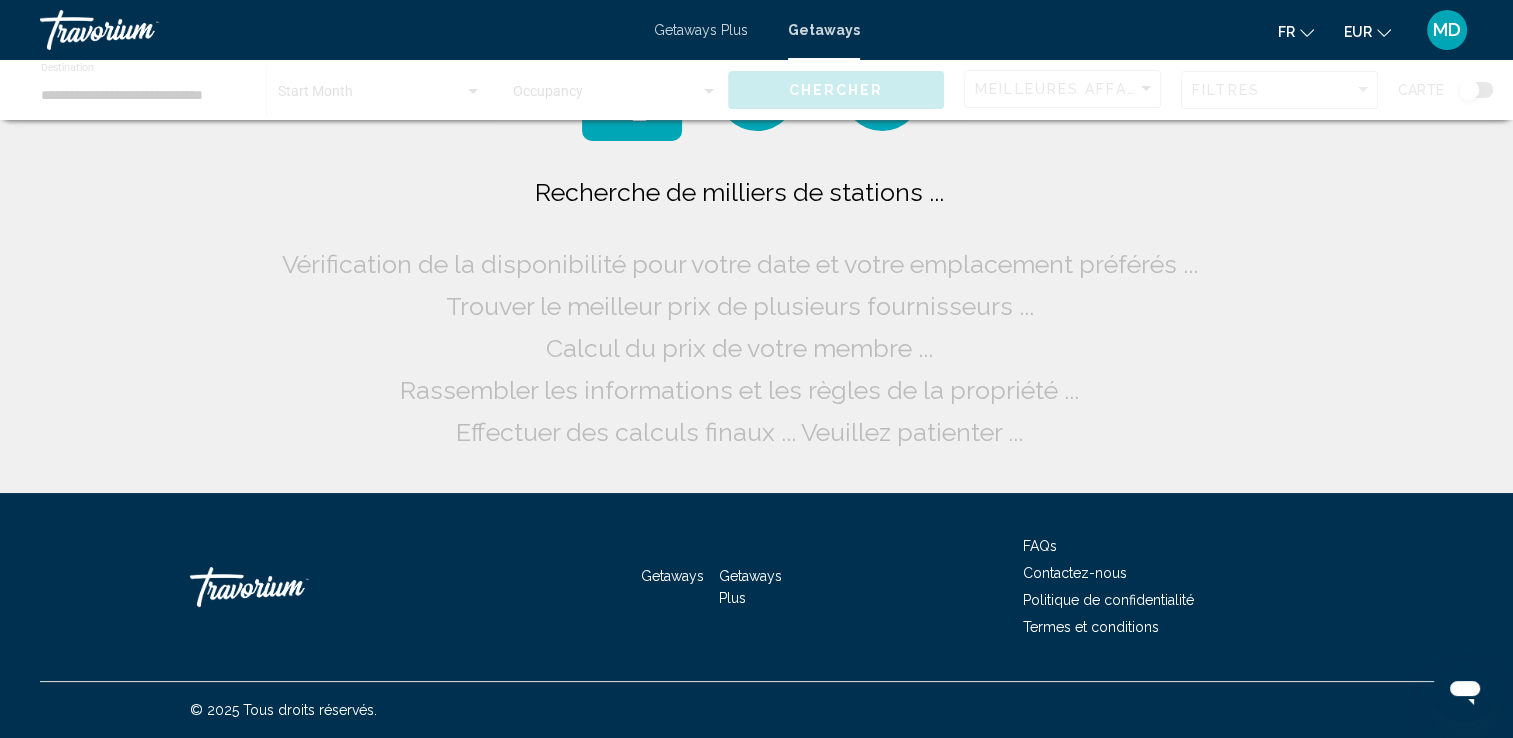 scroll, scrollTop: 0, scrollLeft: 0, axis: both 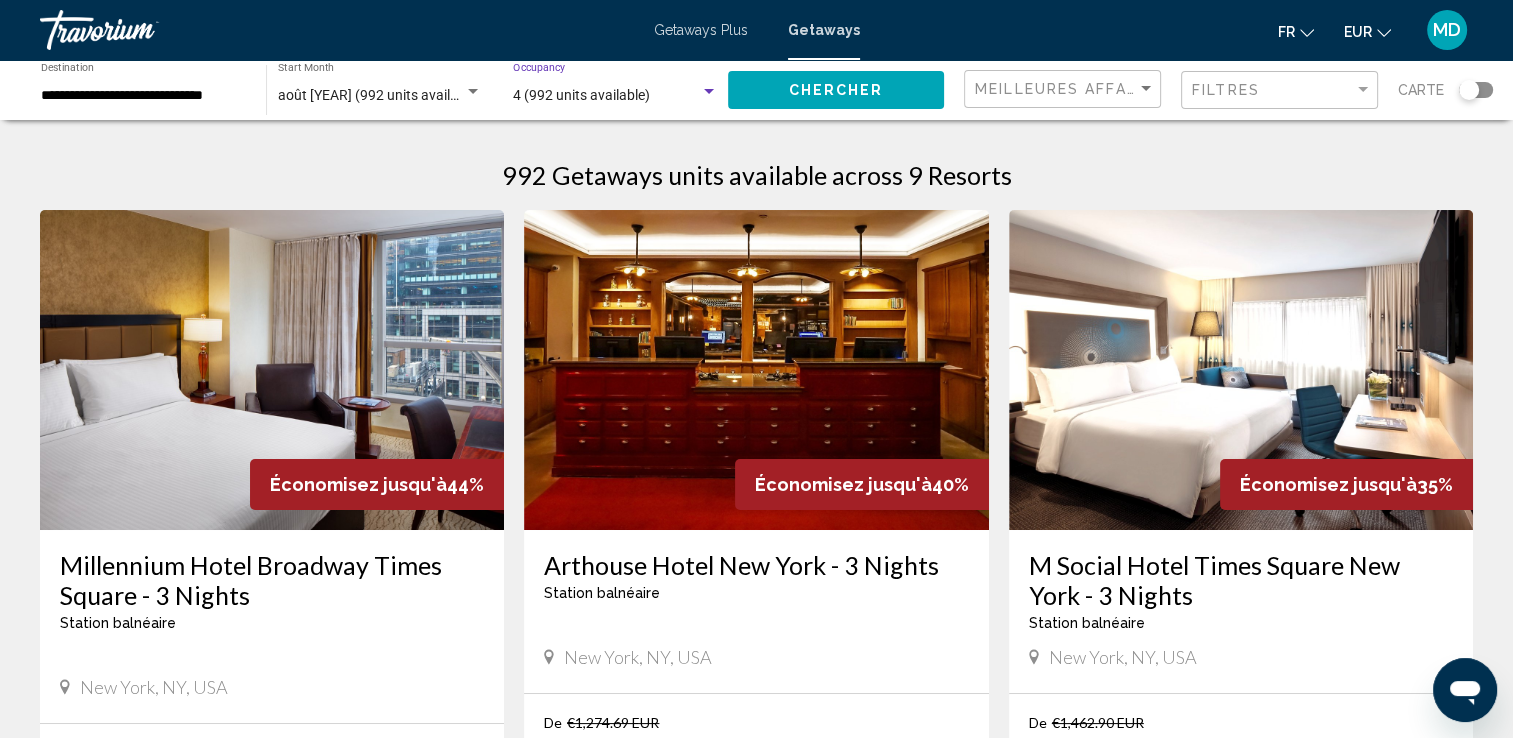 click on "4 (992 units available)" at bounding box center [606, 96] 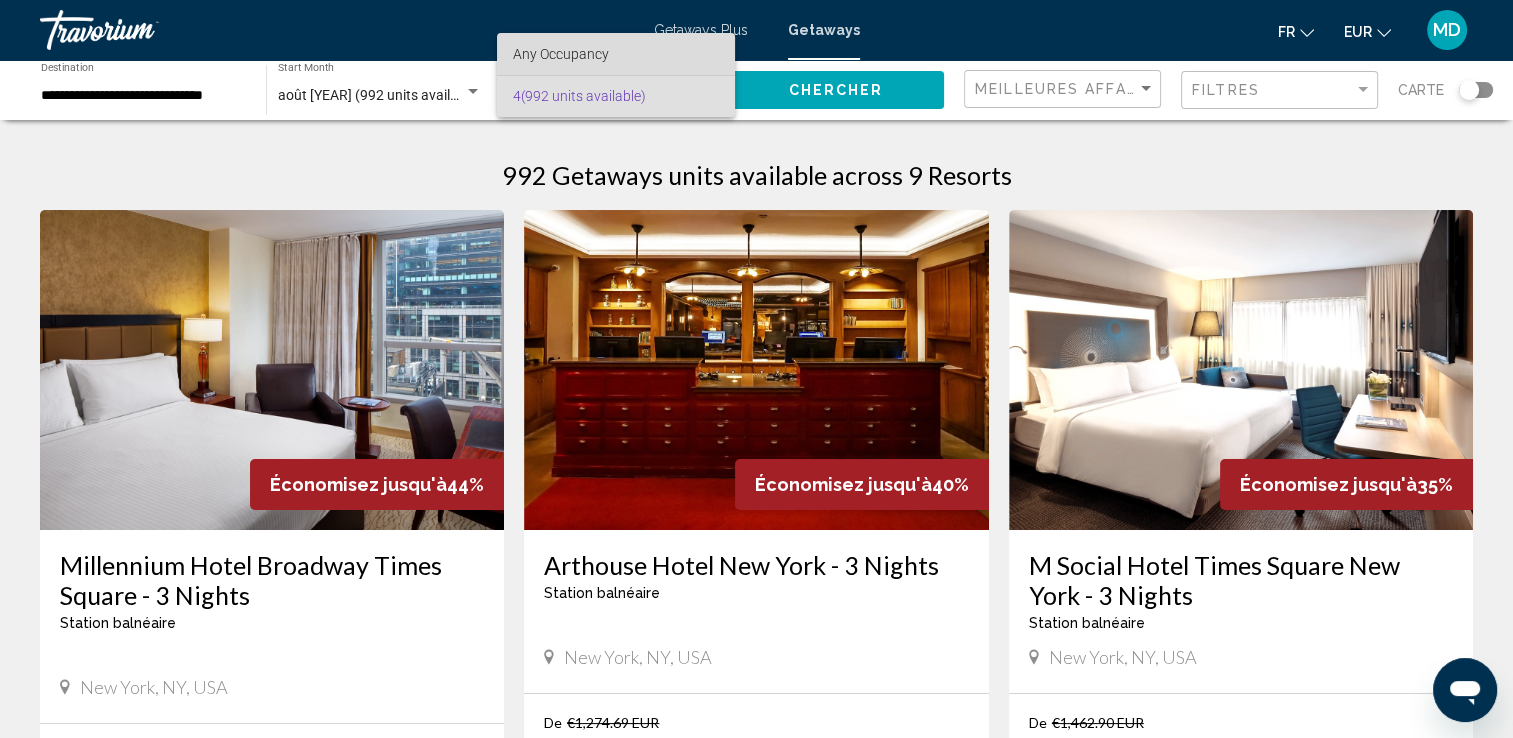 click on "Any Occupancy" at bounding box center [615, 54] 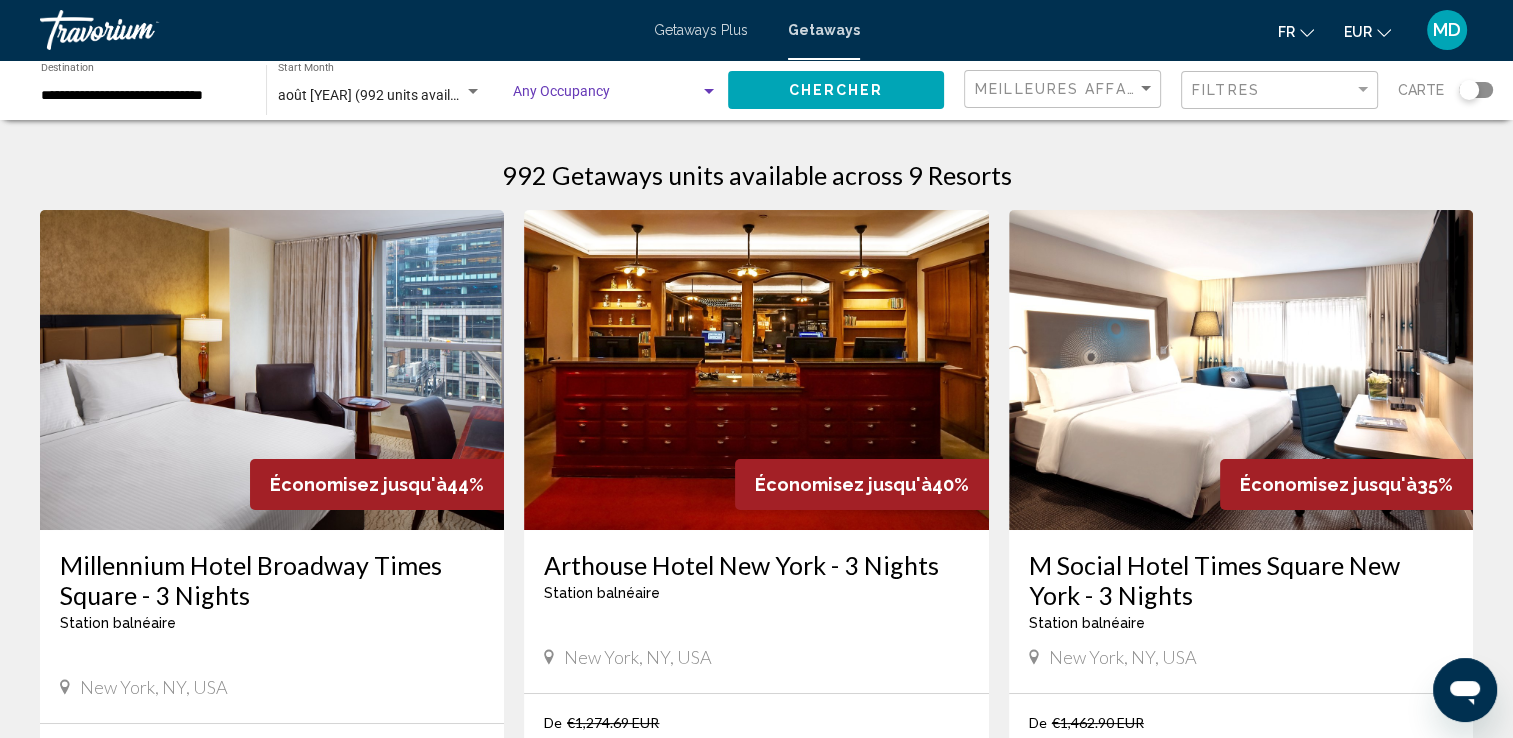 click at bounding box center (606, 96) 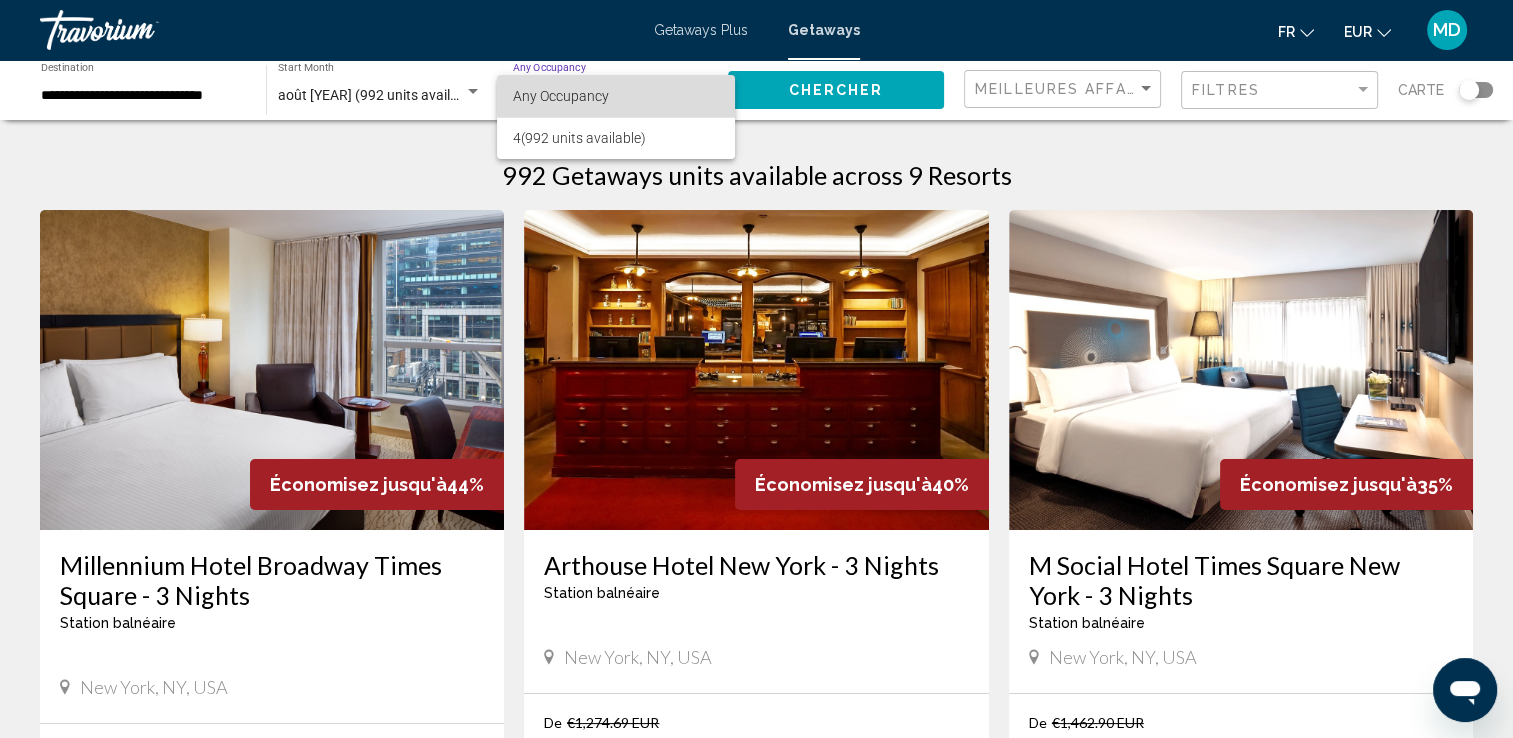 click on "Any Occupancy" at bounding box center [615, 96] 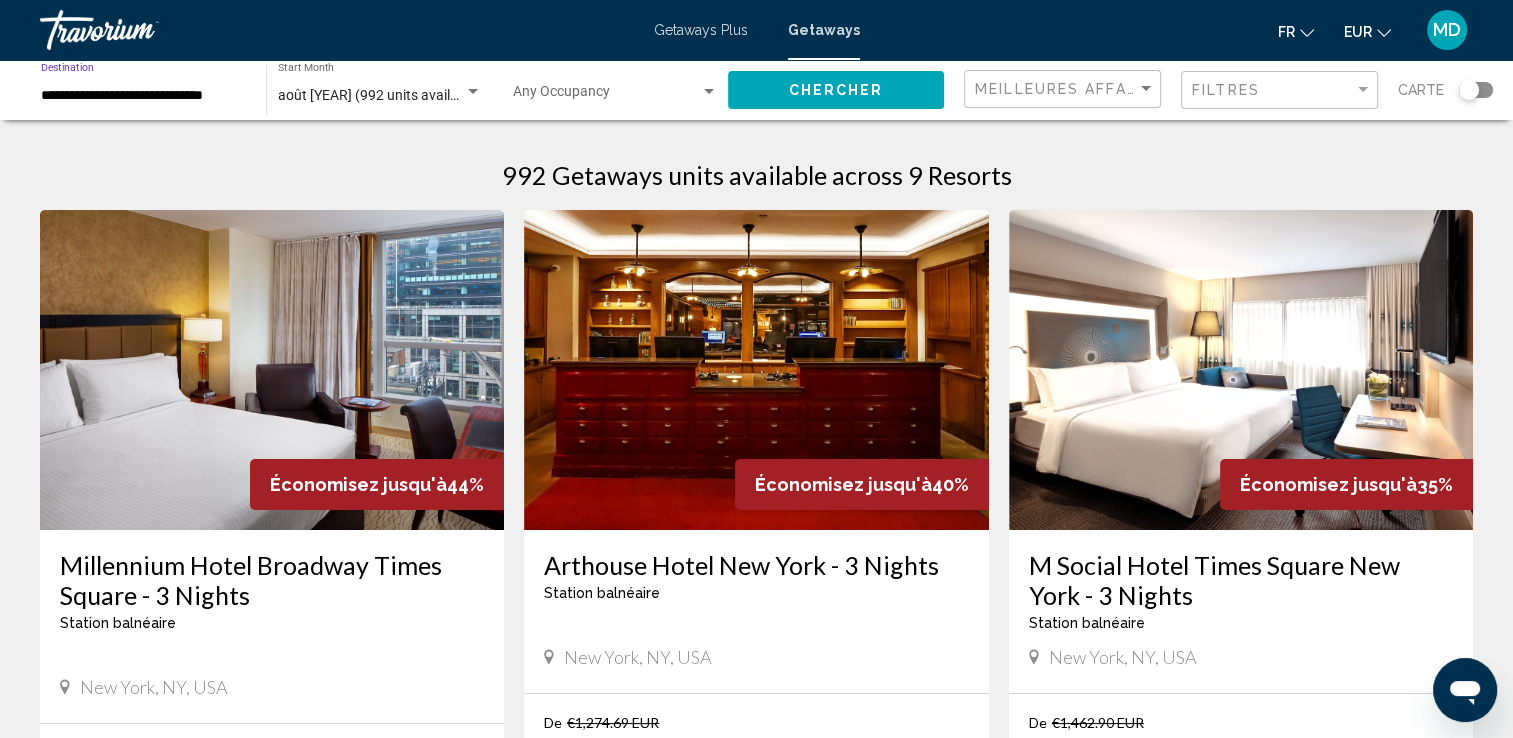 click on "**********" at bounding box center (143, 96) 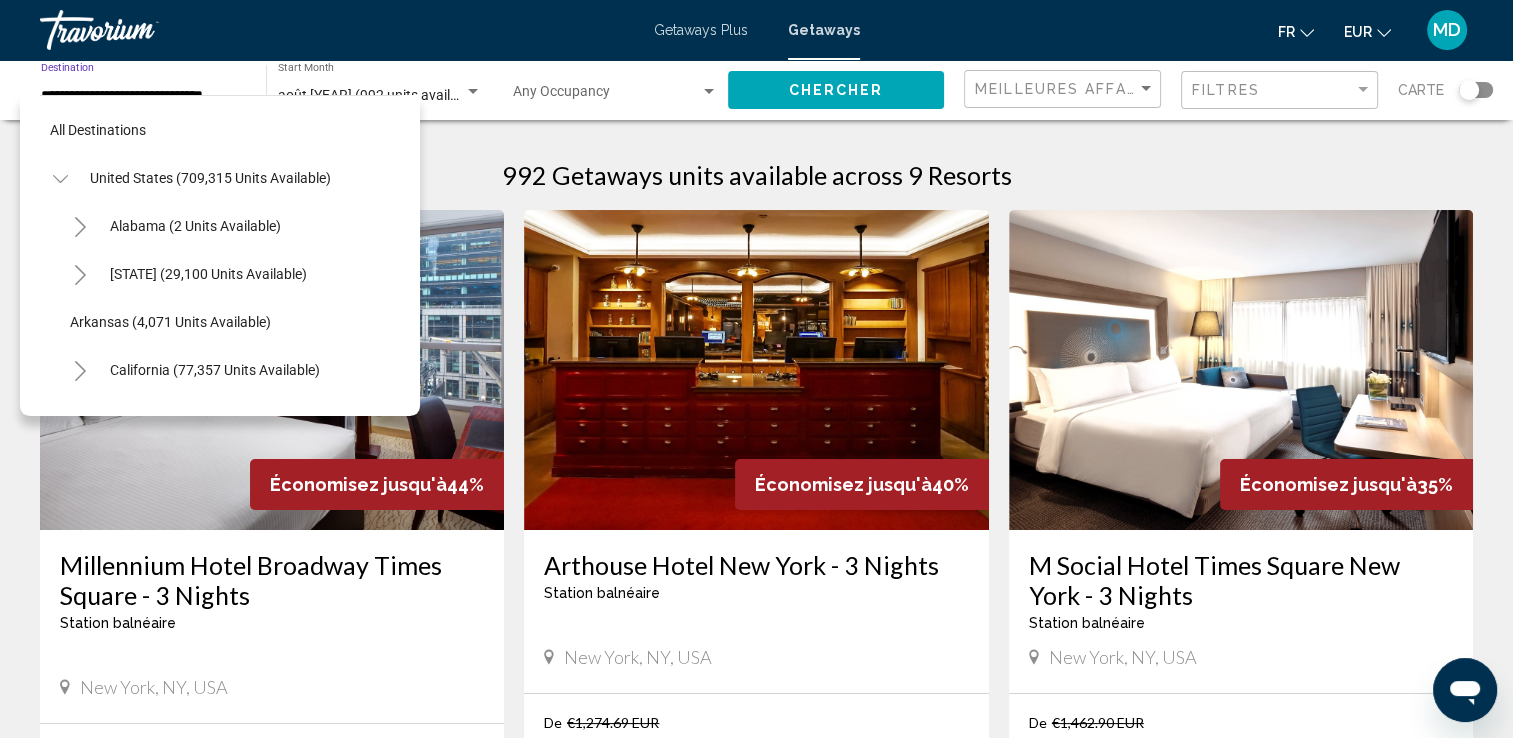 scroll, scrollTop: 1374, scrollLeft: 0, axis: vertical 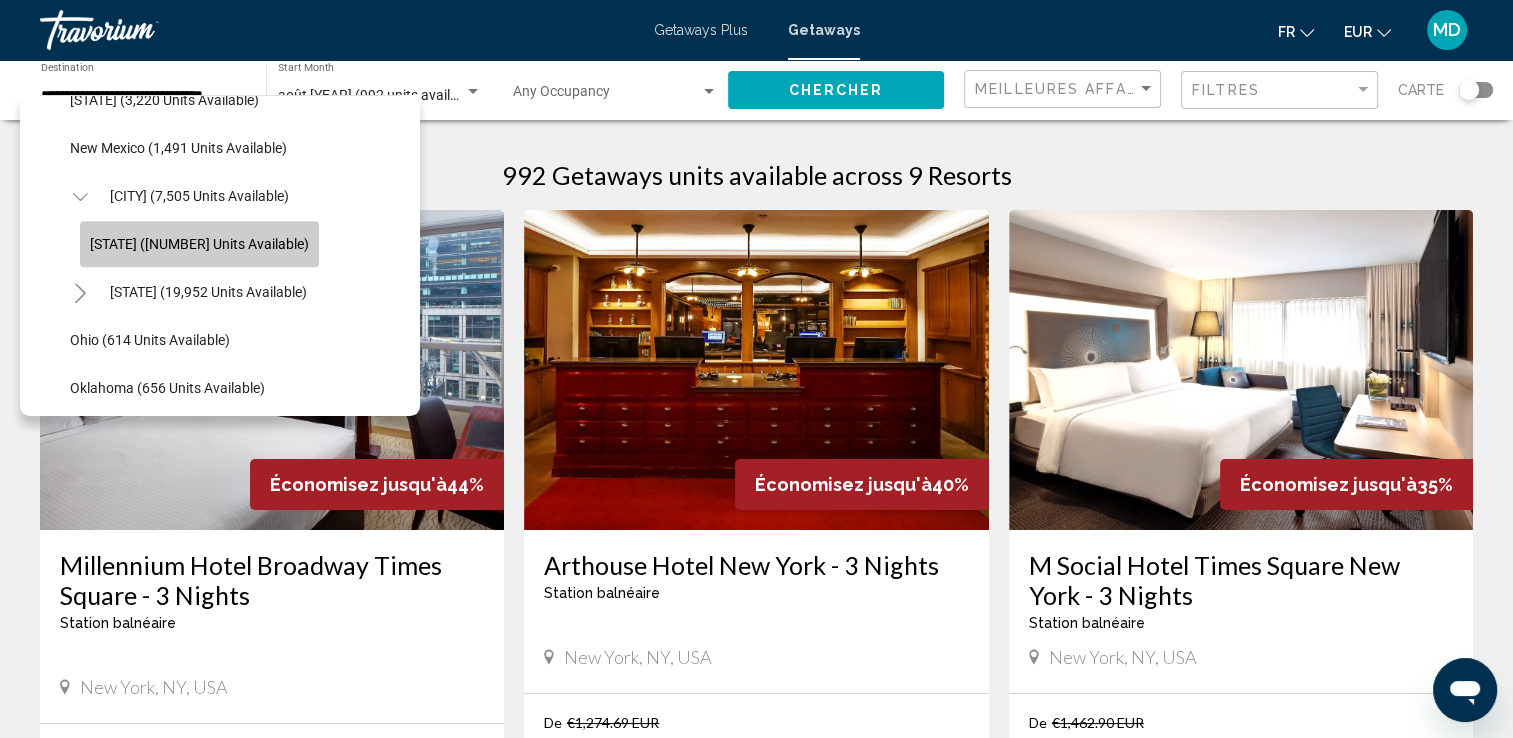 click on "New York (7,152 units available)" 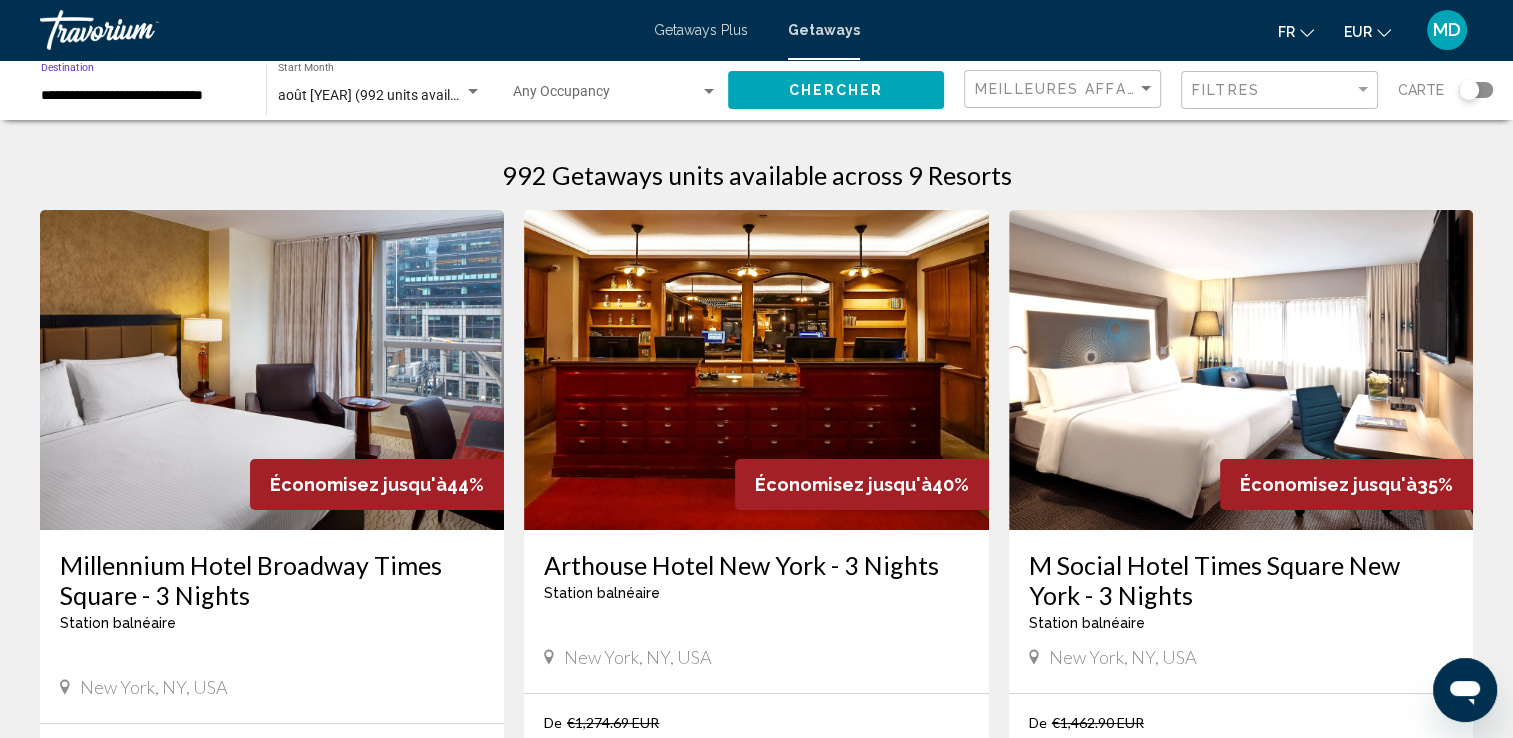 click on "août 2025 (992 units available) Start Month All Start Months" 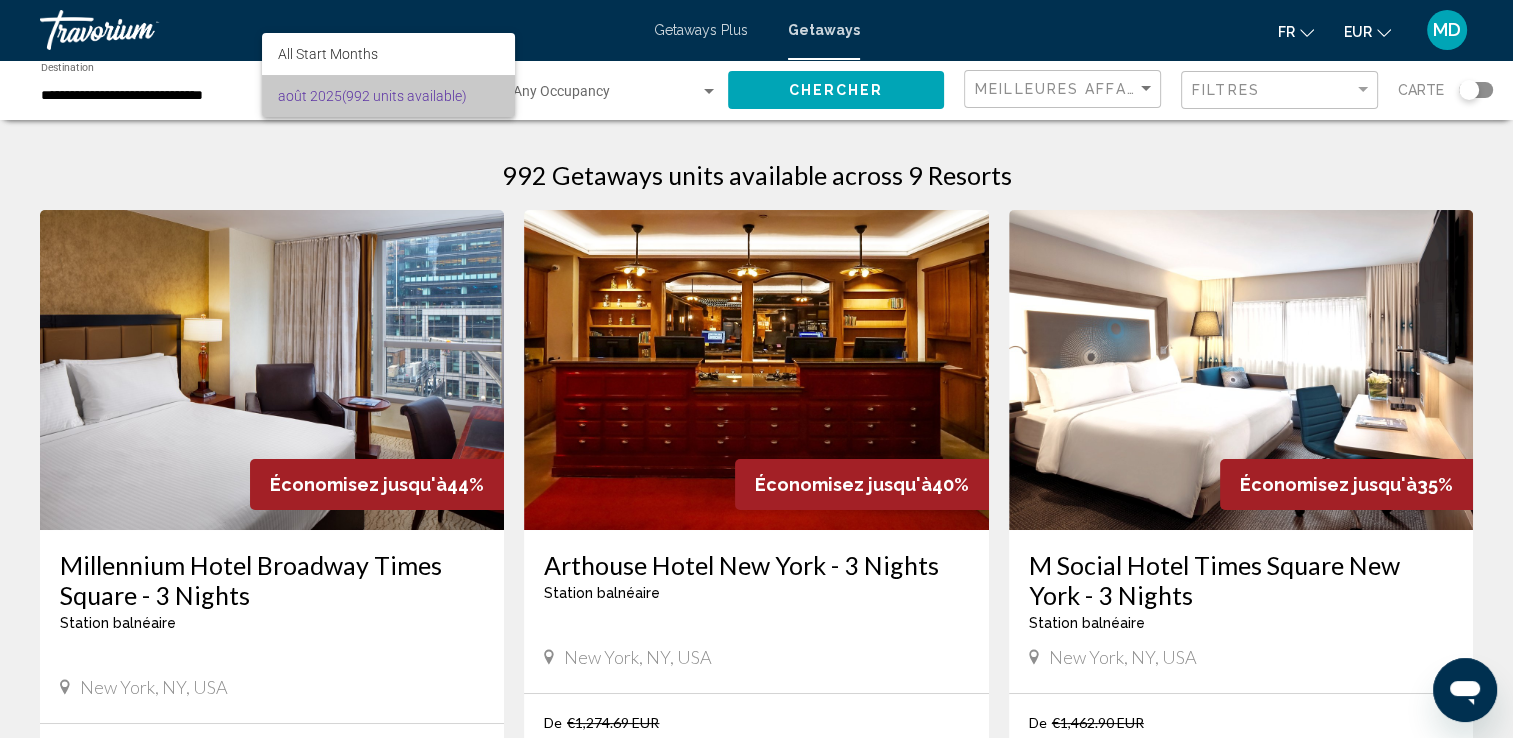 click on "août 2025  (992 units available)" at bounding box center (388, 96) 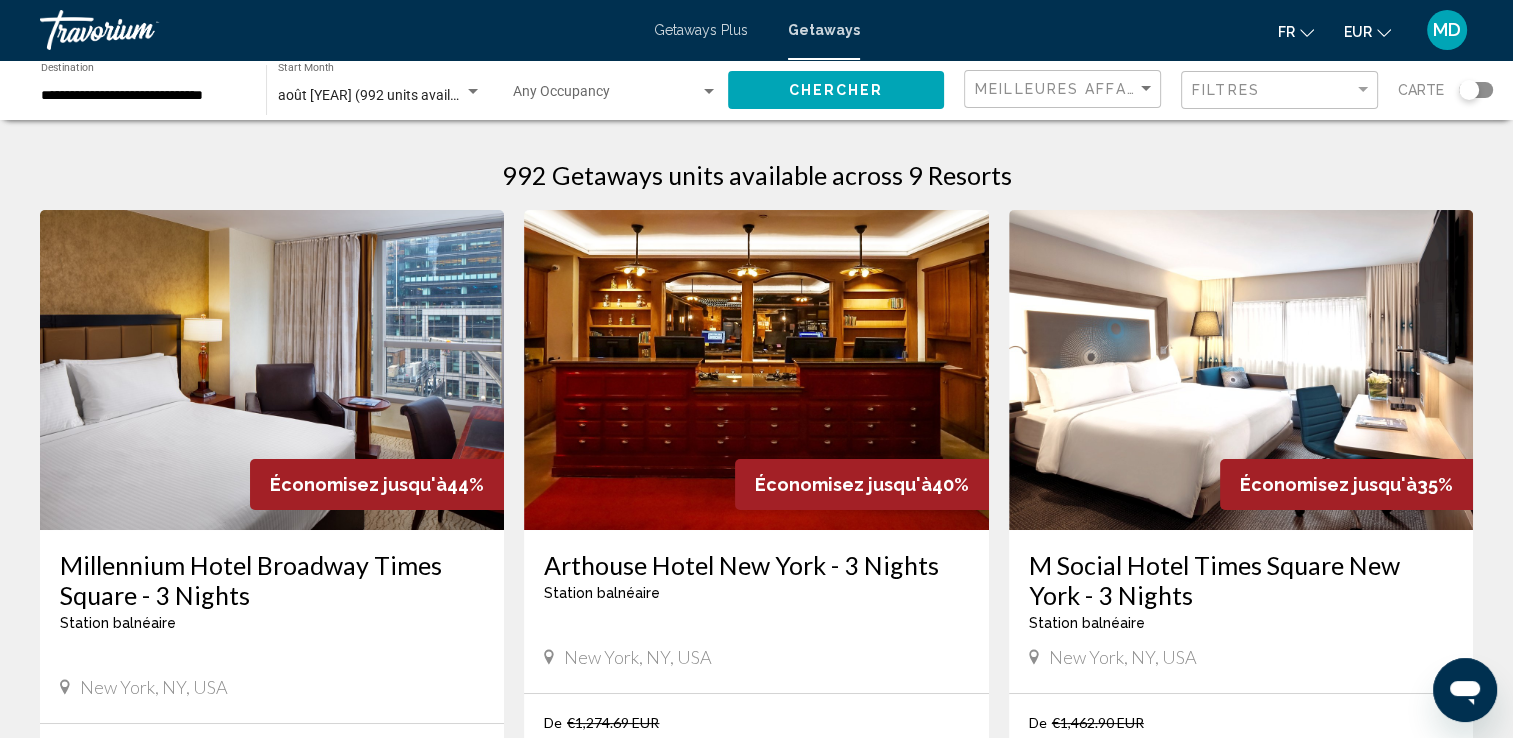 click on "Occupancy Any Occupancy" 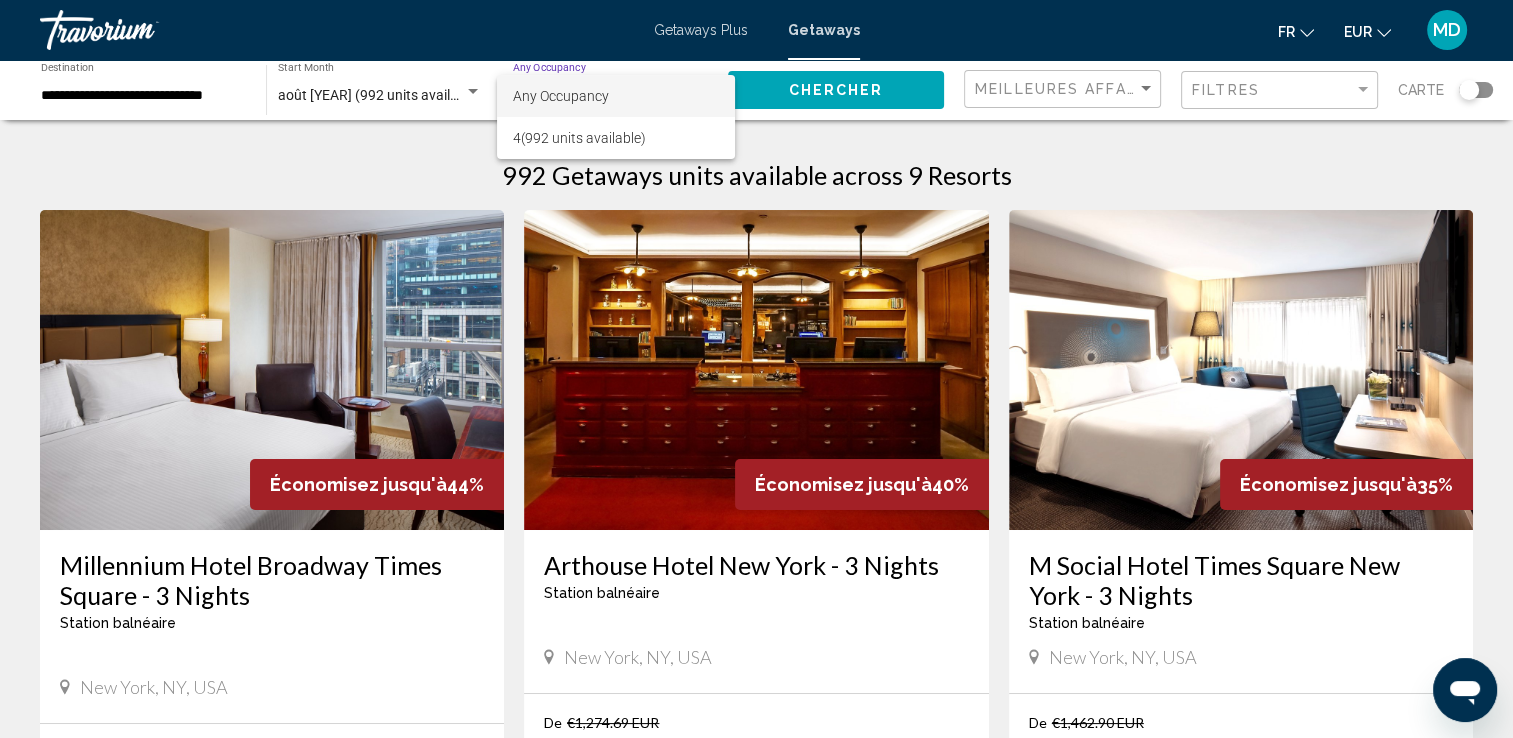 click at bounding box center [756, 369] 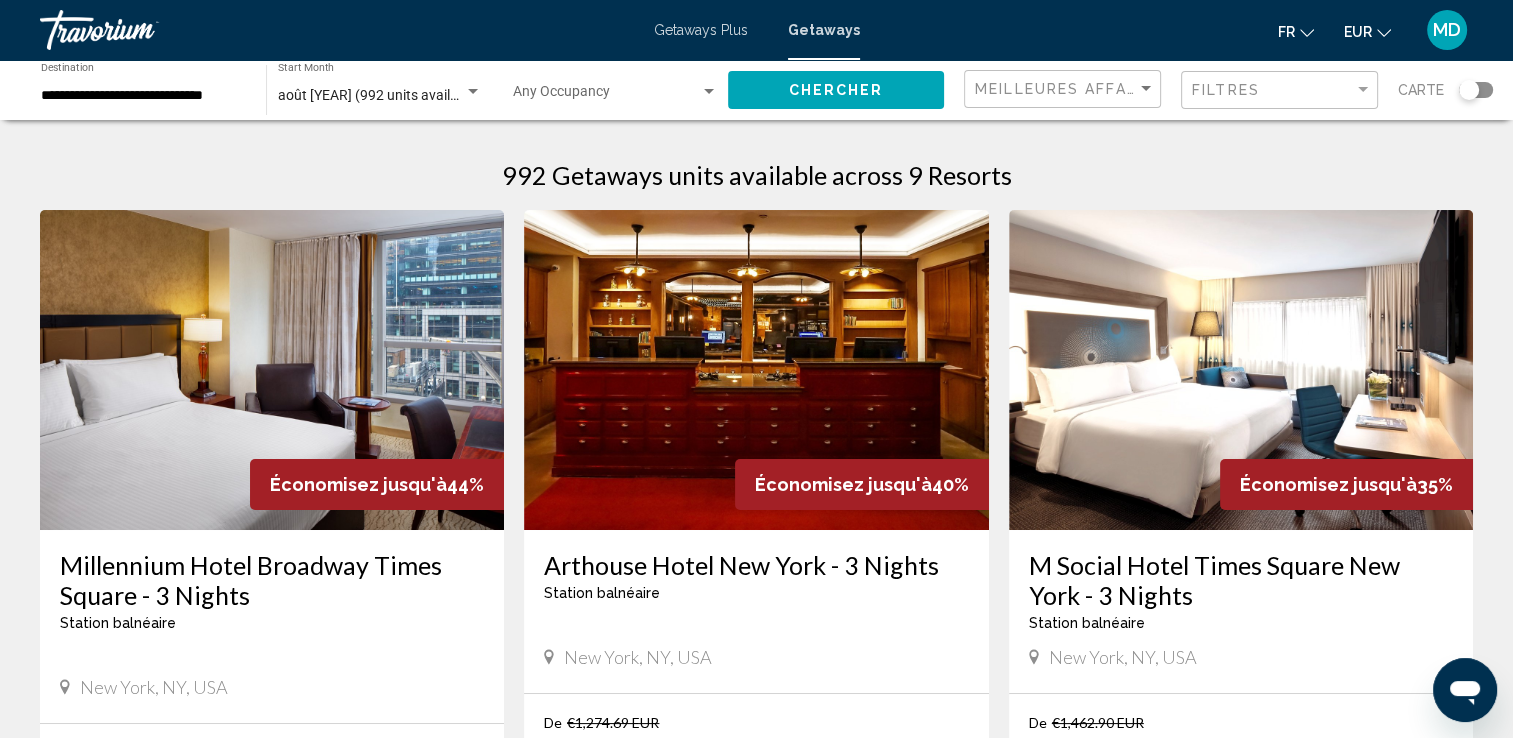 click on "Getaways Plus Getaways fr English Español Français Italiano Português русский EUR USD ($) MXN (Mex$) CAD (Can$) GBP (£) EUR (€) AUD (A$) NZD (NZ$) CNY (CN¥) MD Se connecter" at bounding box center [756, 30] 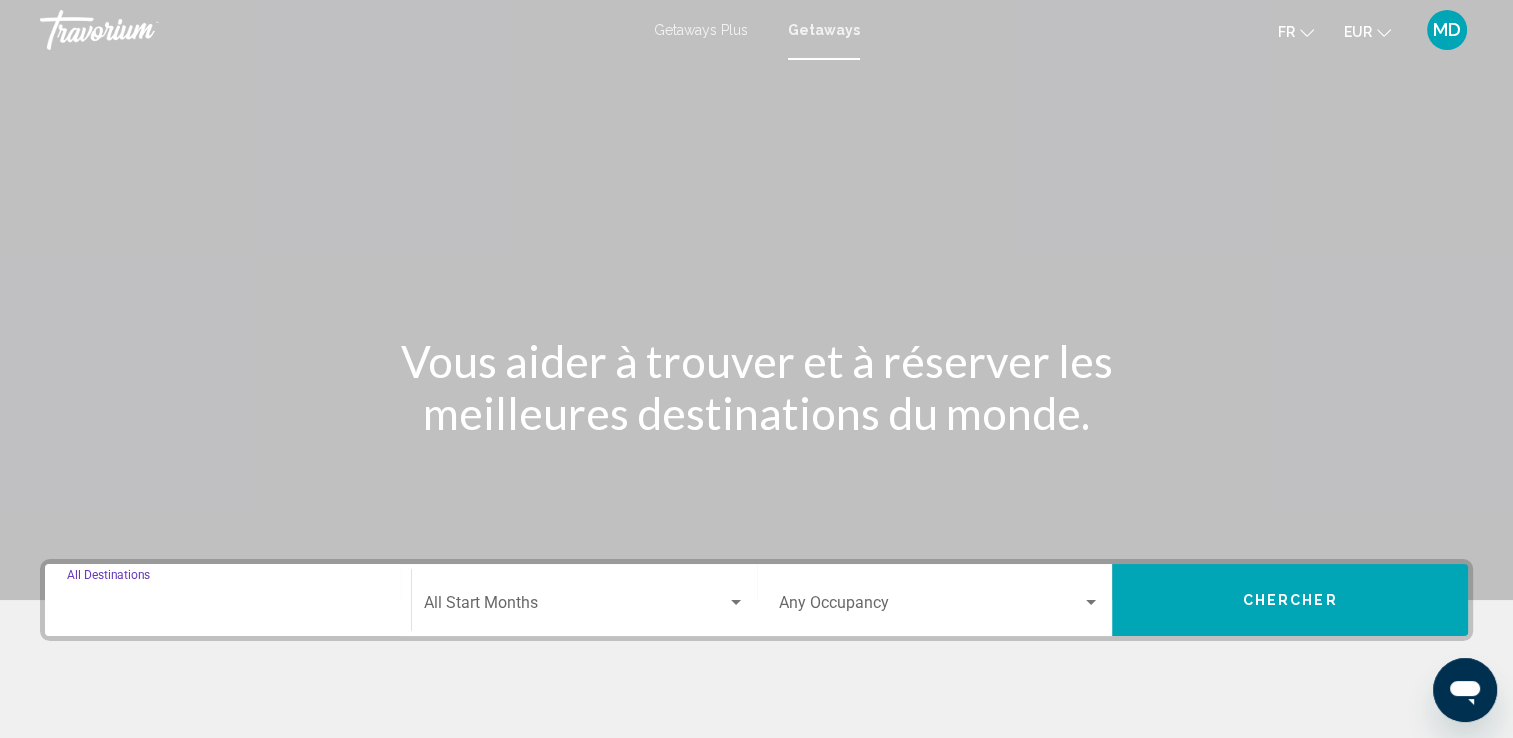 click on "Destination All Destinations" at bounding box center [228, 607] 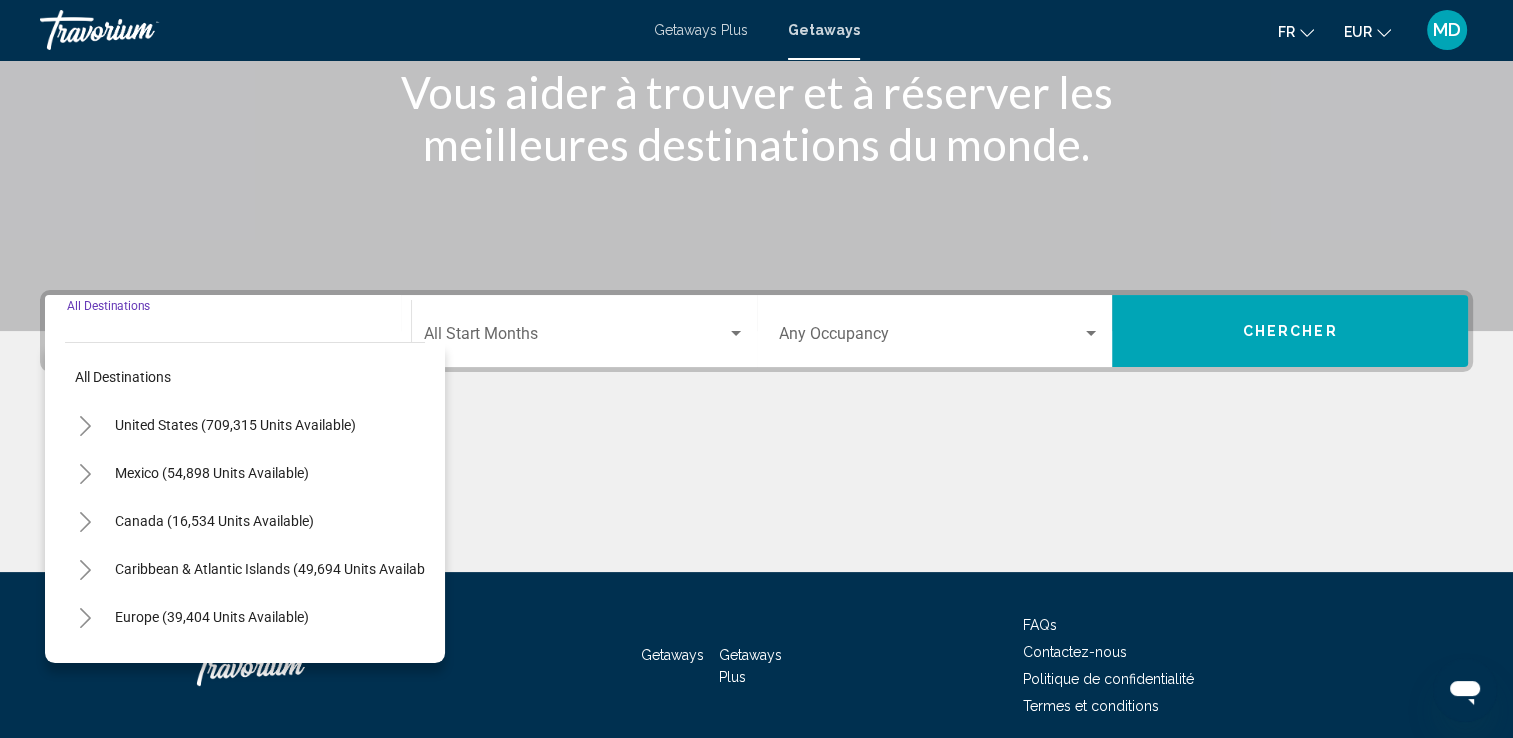 scroll, scrollTop: 347, scrollLeft: 0, axis: vertical 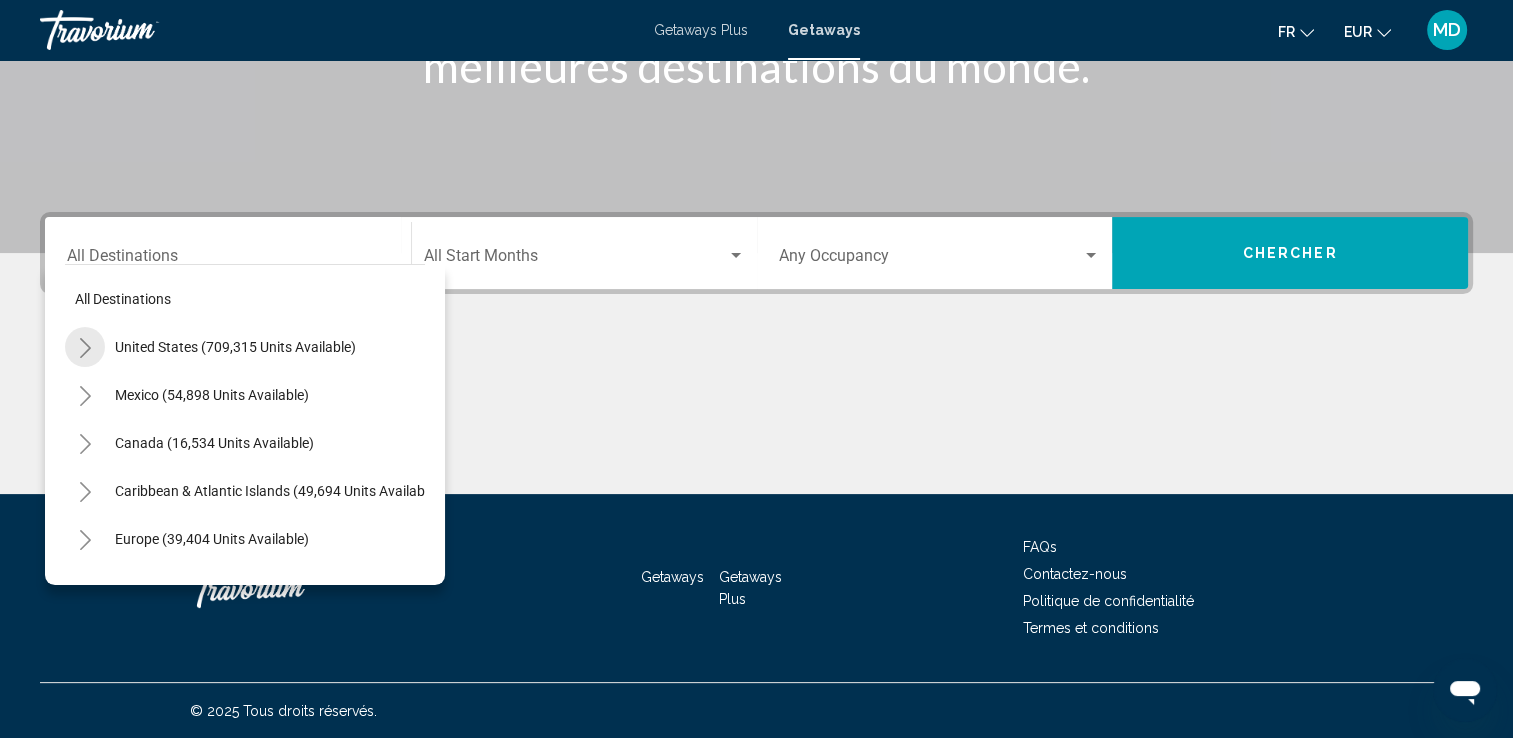 click 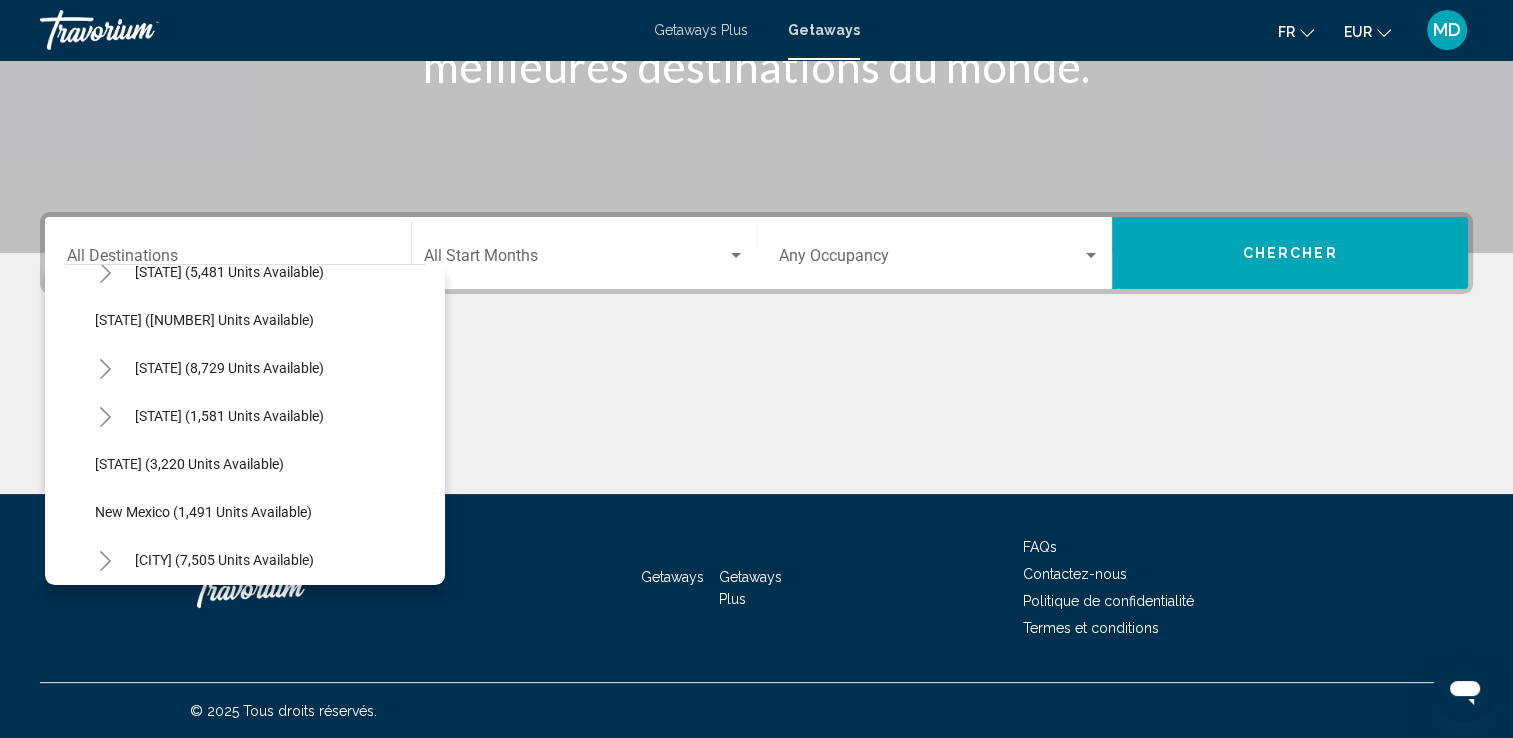scroll, scrollTop: 1225, scrollLeft: 0, axis: vertical 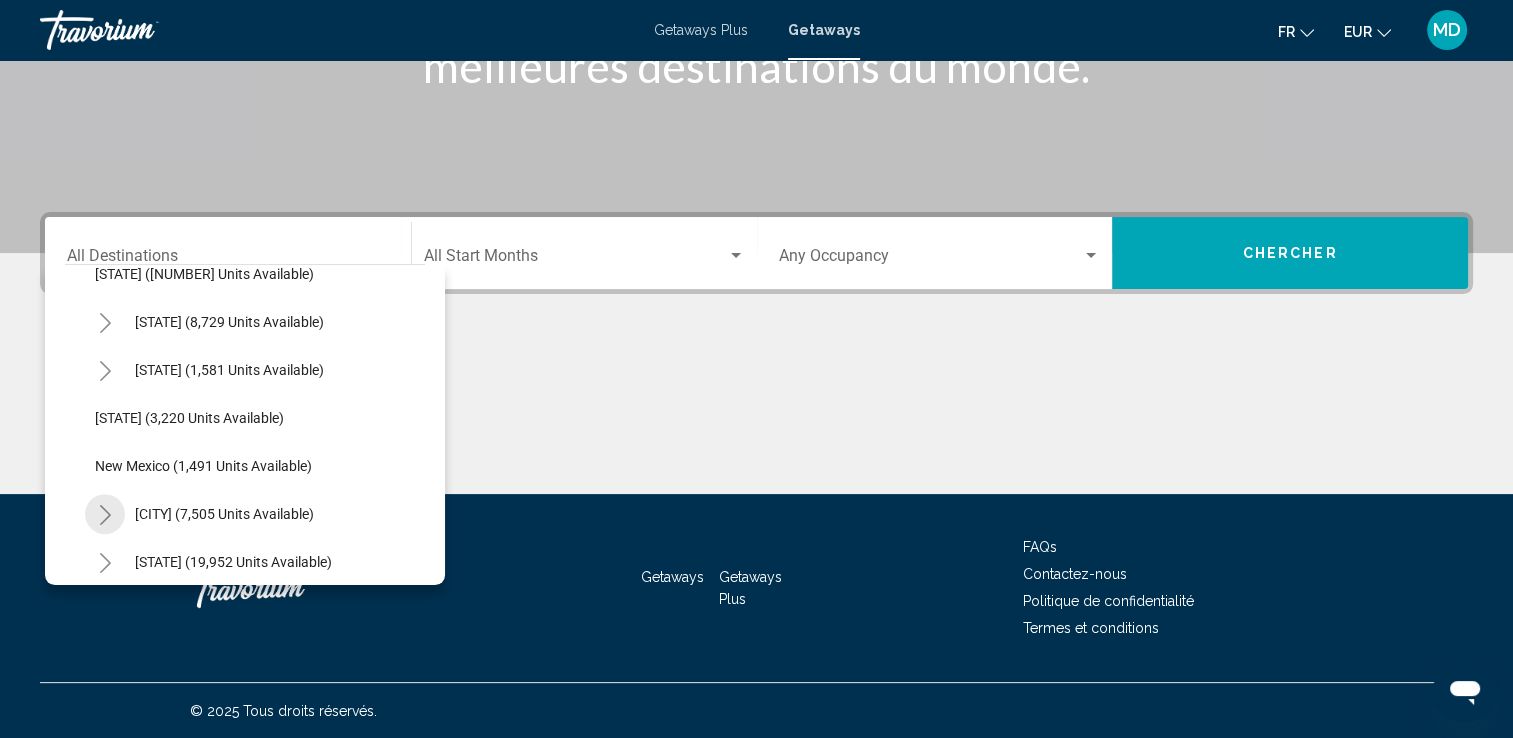 click 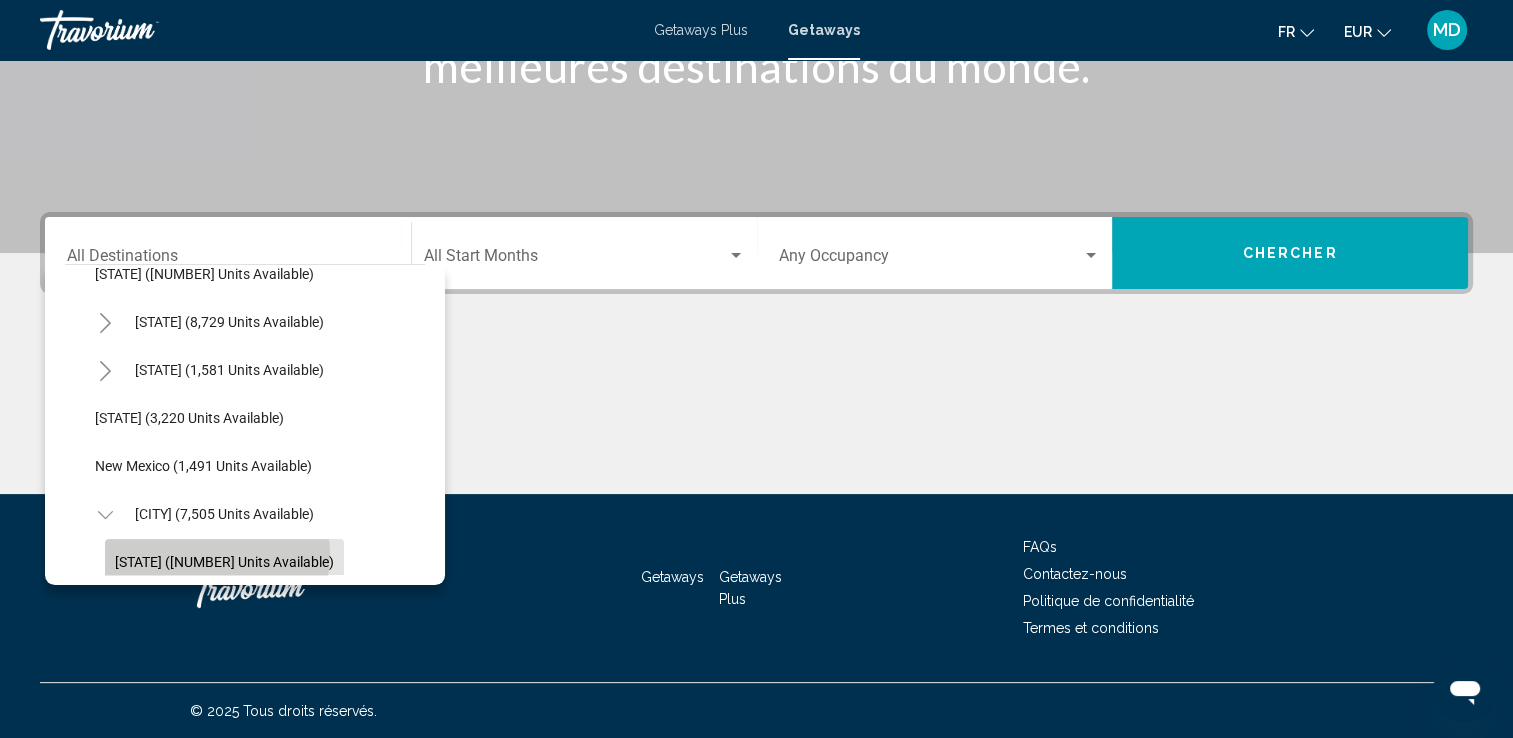 click on "New York (7,152 units available)" 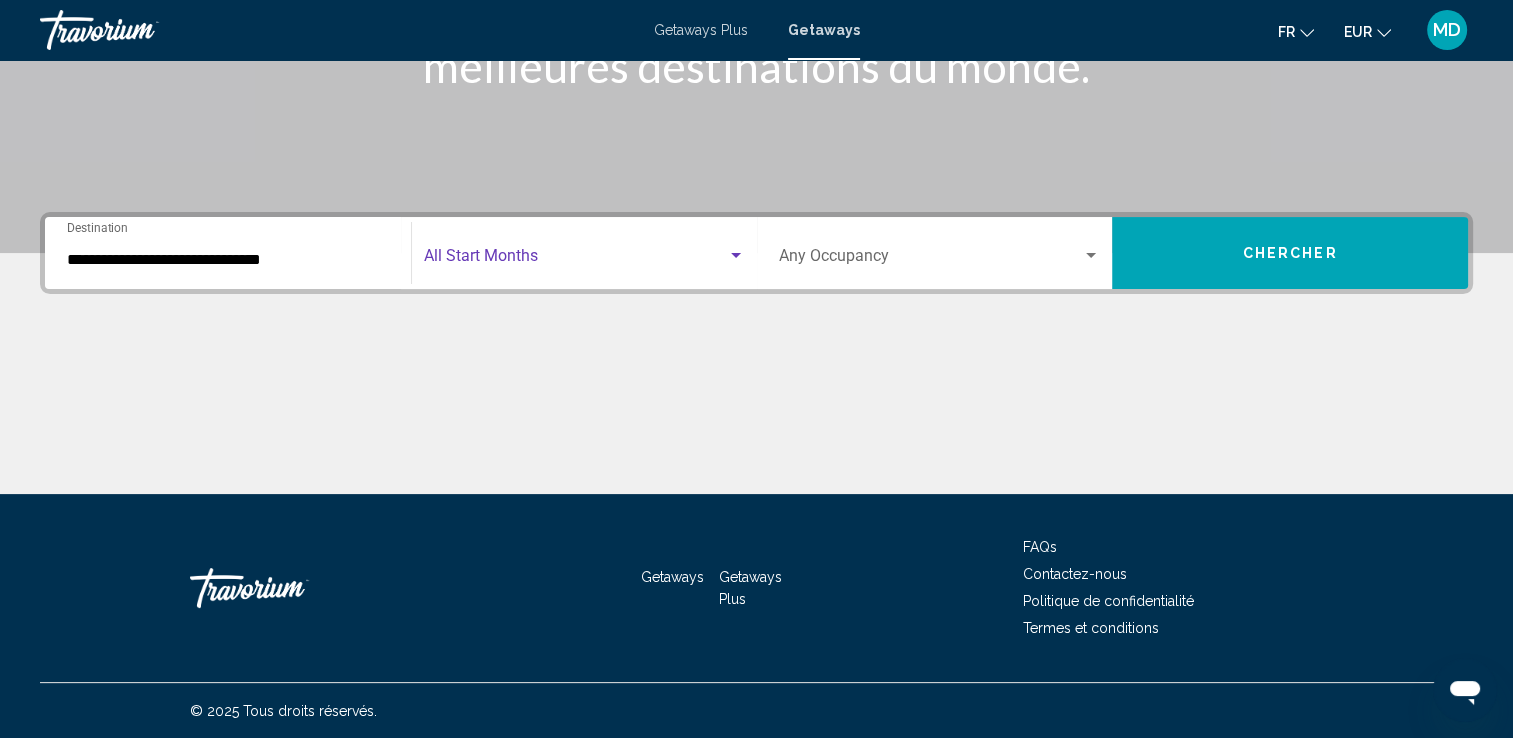 click at bounding box center [575, 260] 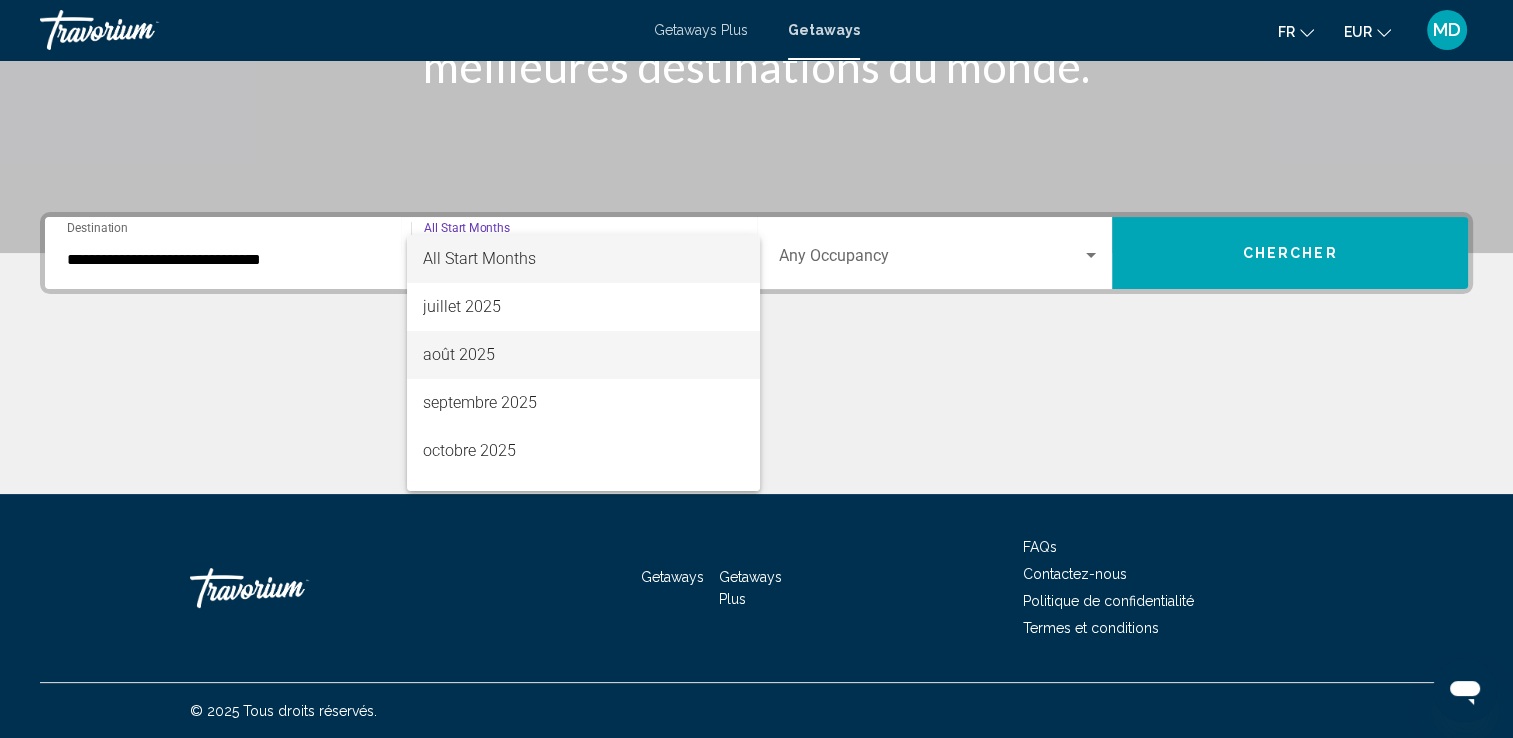 click on "août 2025" at bounding box center (583, 355) 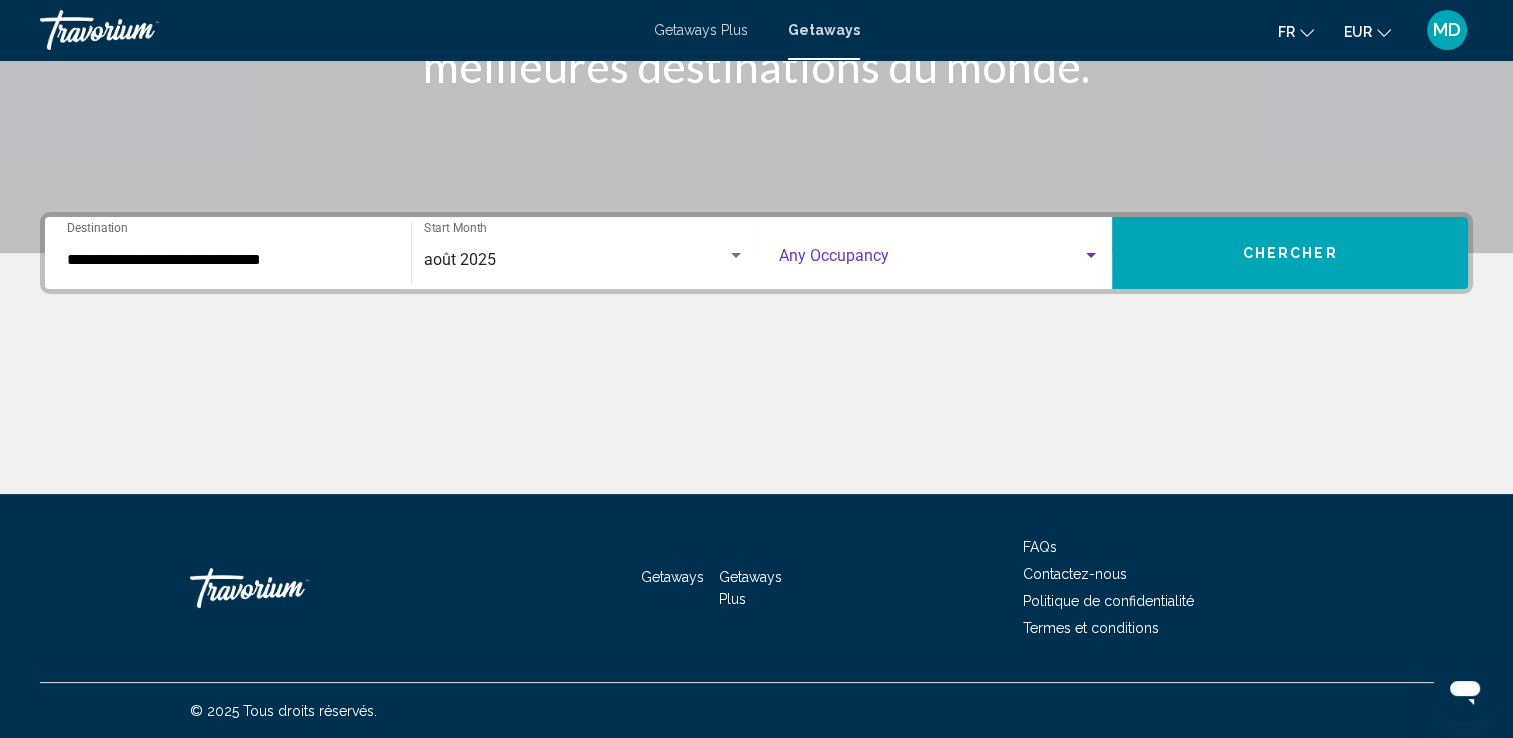 click at bounding box center (931, 260) 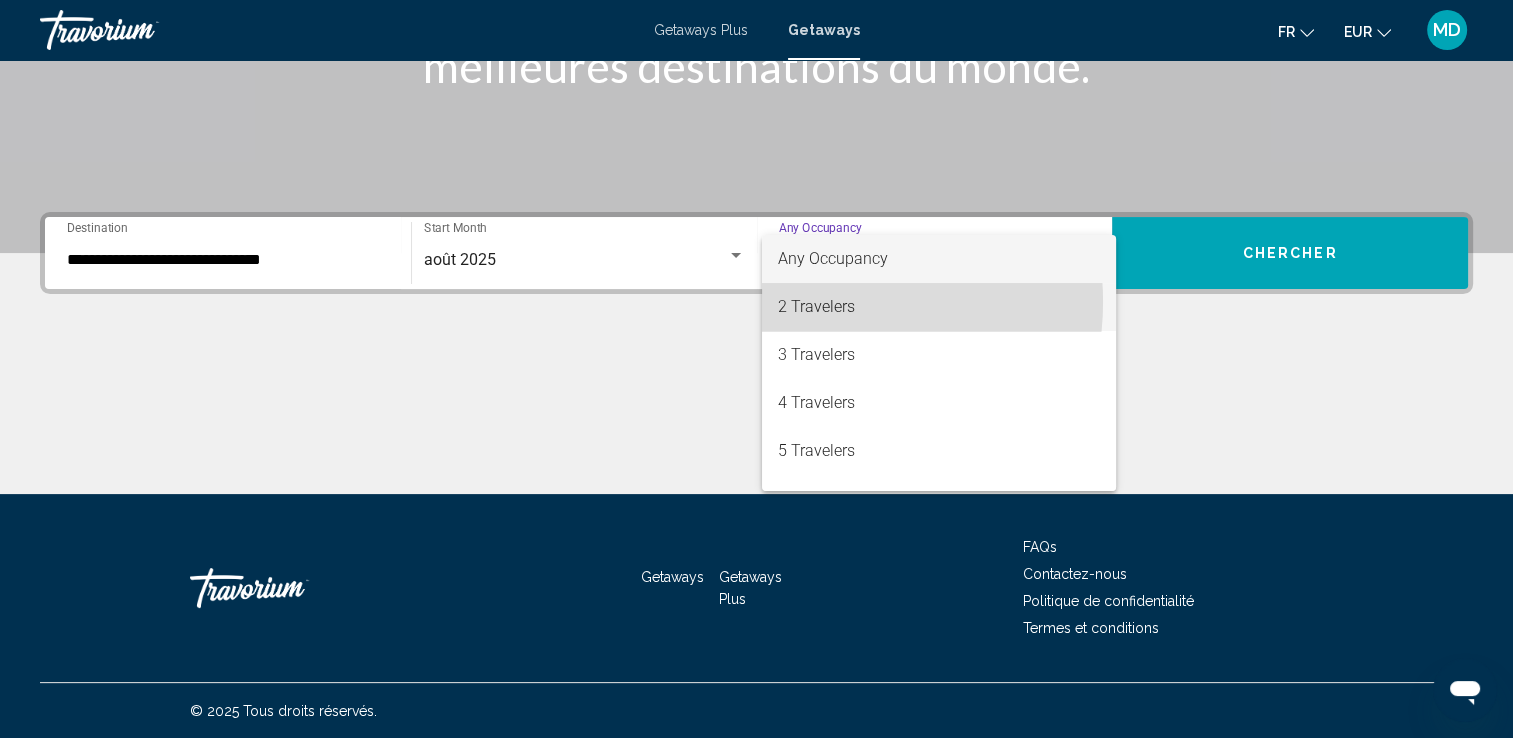 click on "2 Travelers" at bounding box center (939, 307) 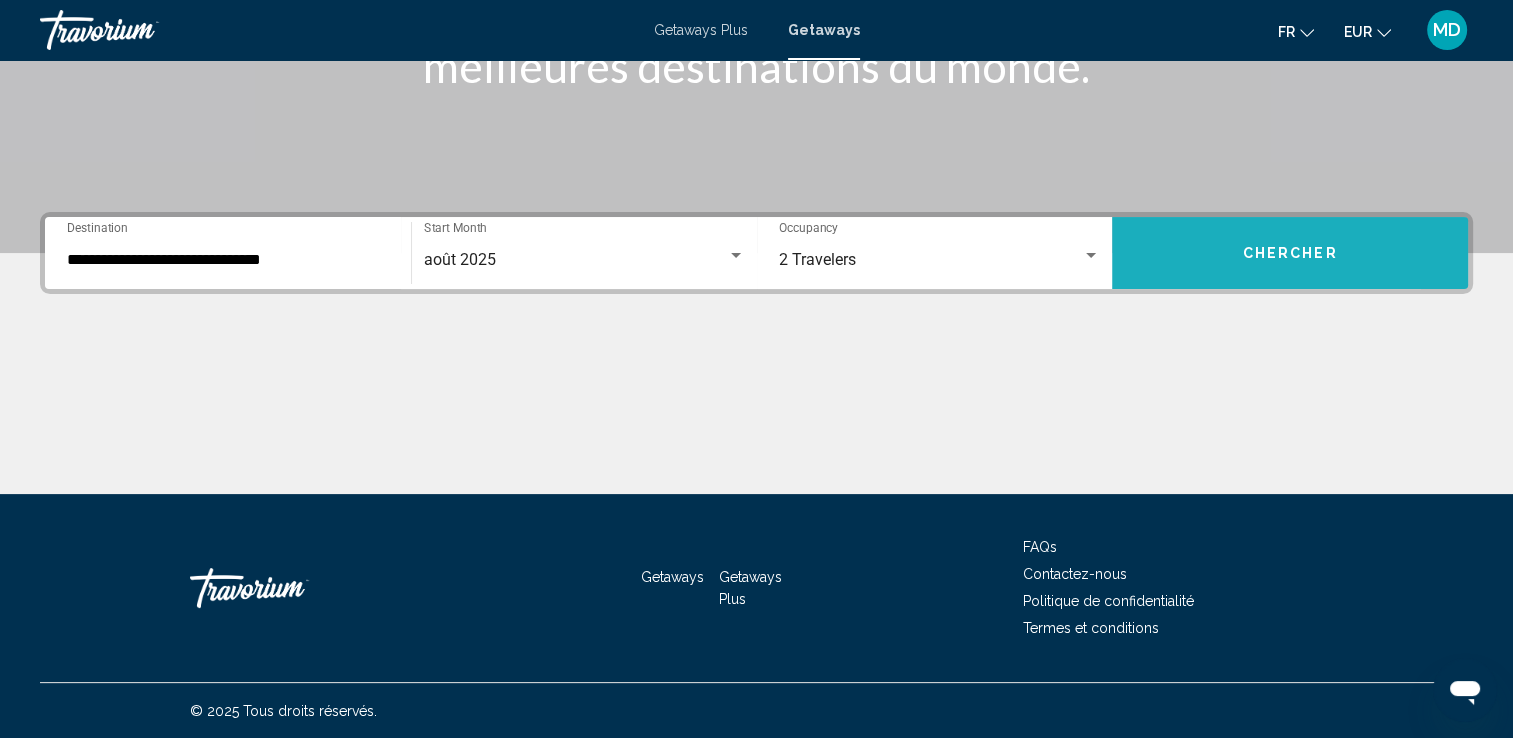 click on "Chercher" at bounding box center [1290, 253] 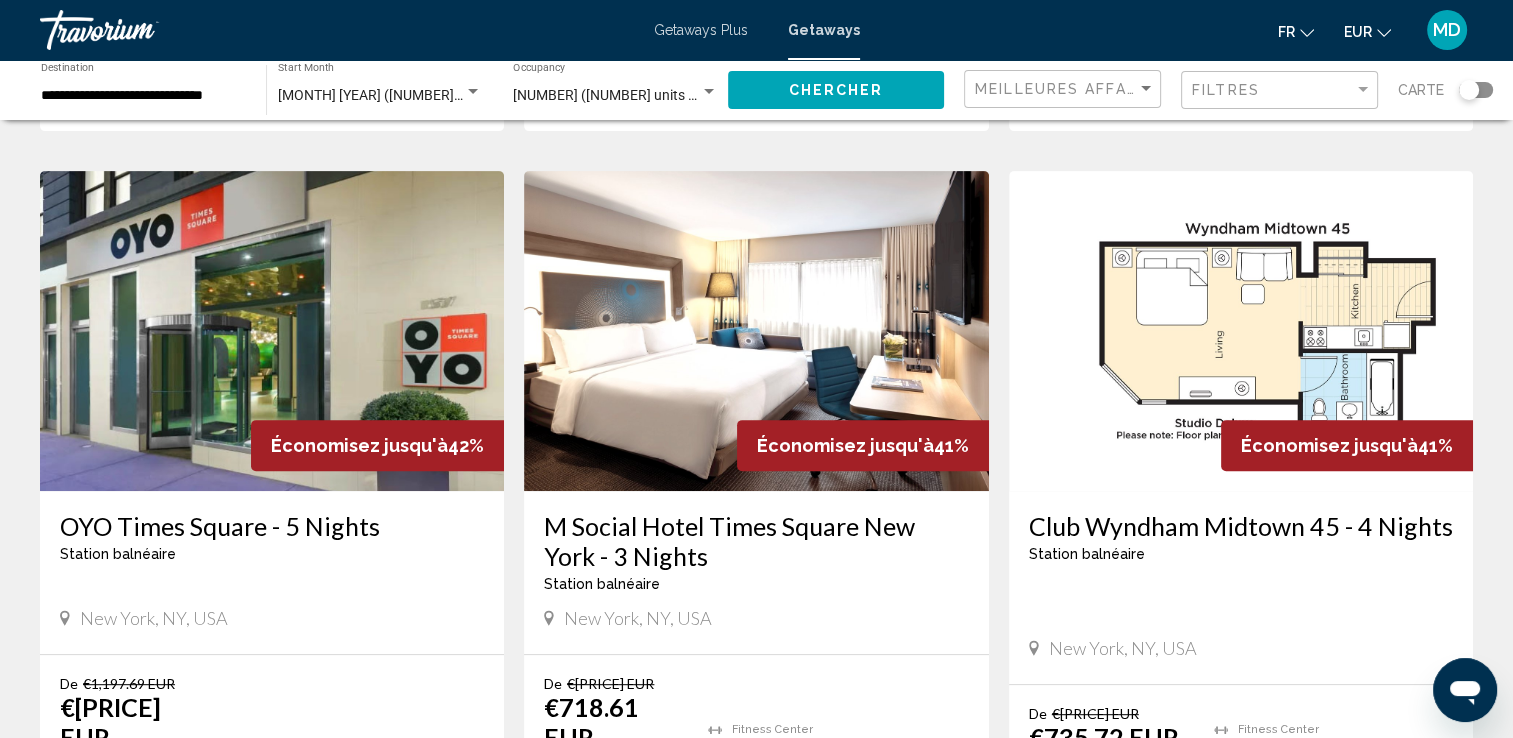 scroll, scrollTop: 0, scrollLeft: 0, axis: both 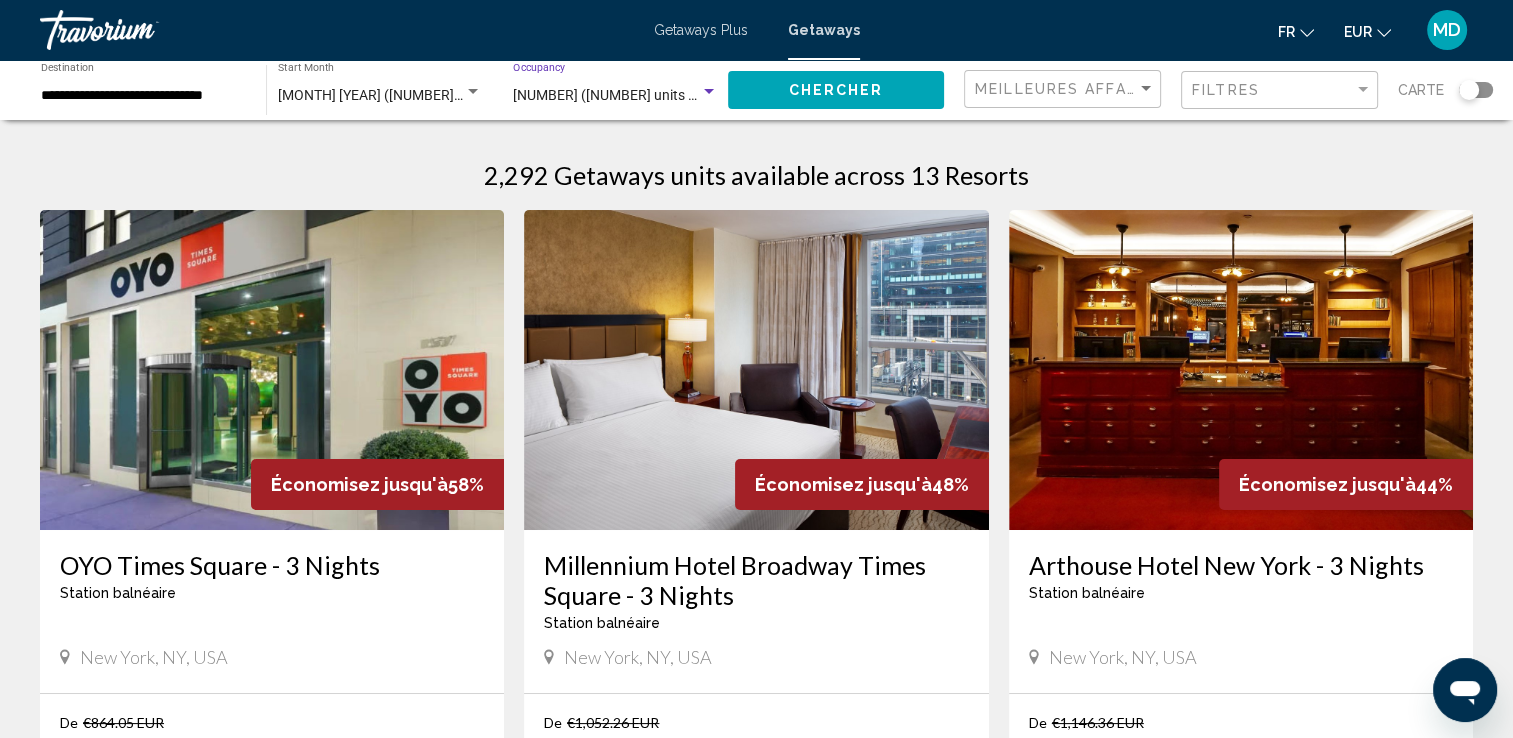 click on "2 (1,300 units available)" at bounding box center (630, 95) 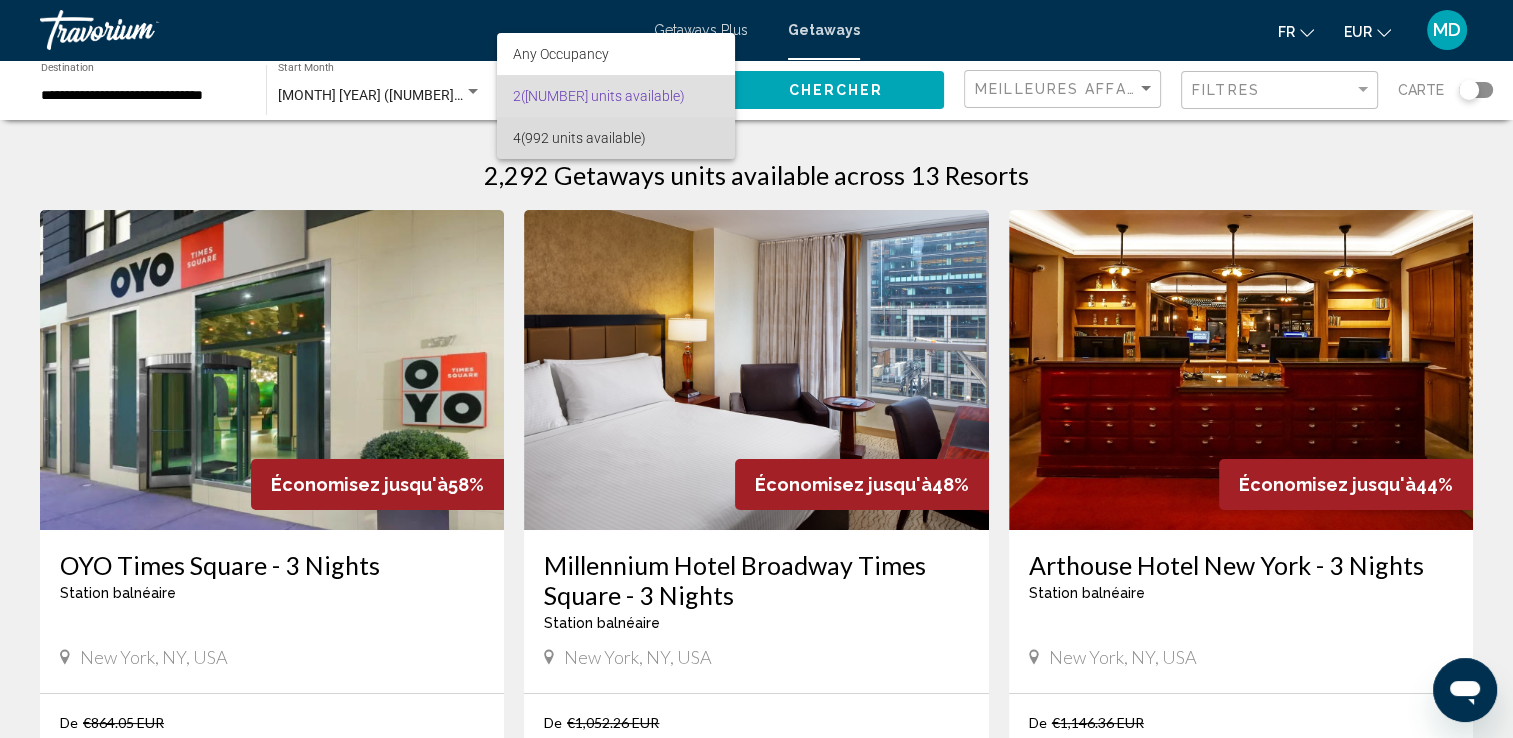 click on "4  (992 units available)" at bounding box center [615, 138] 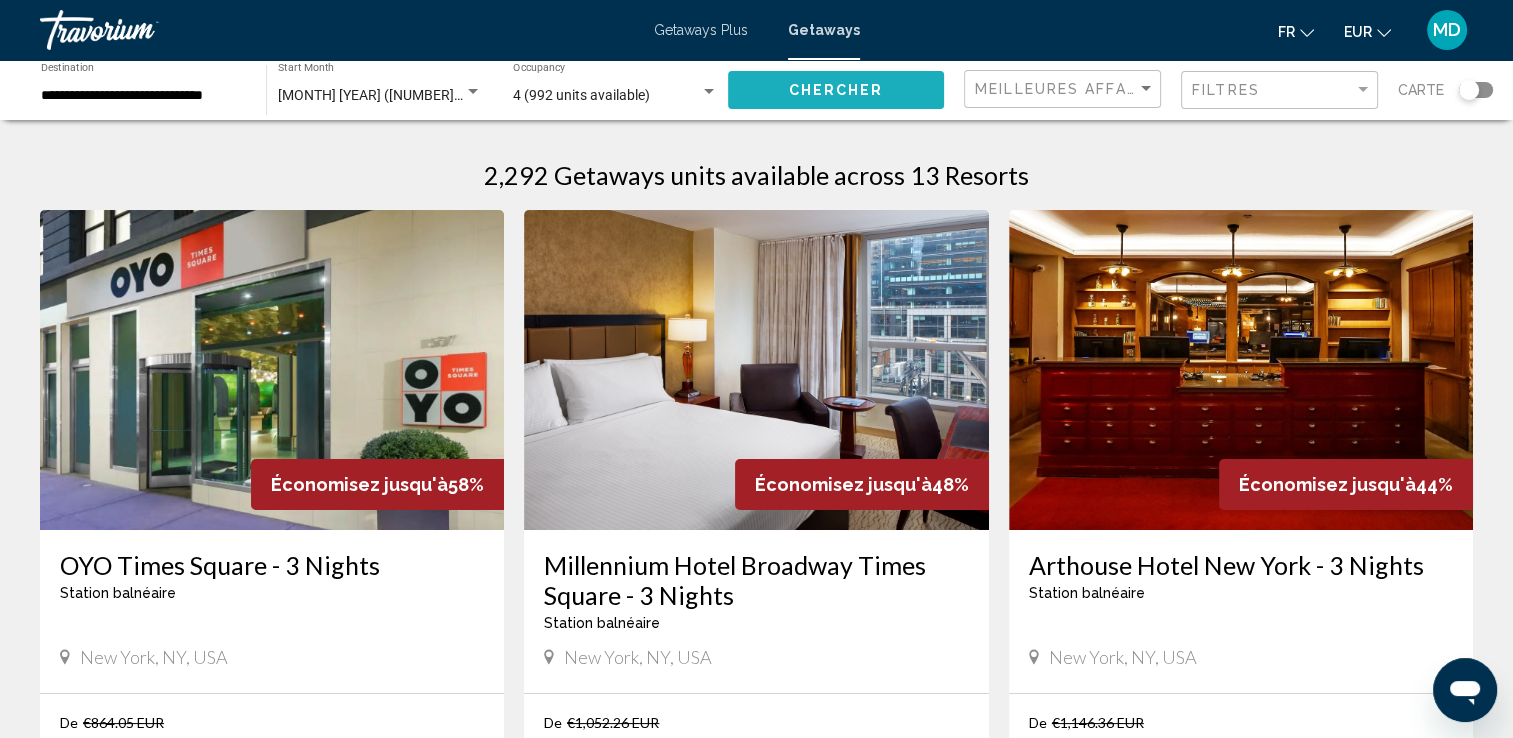 click on "Chercher" 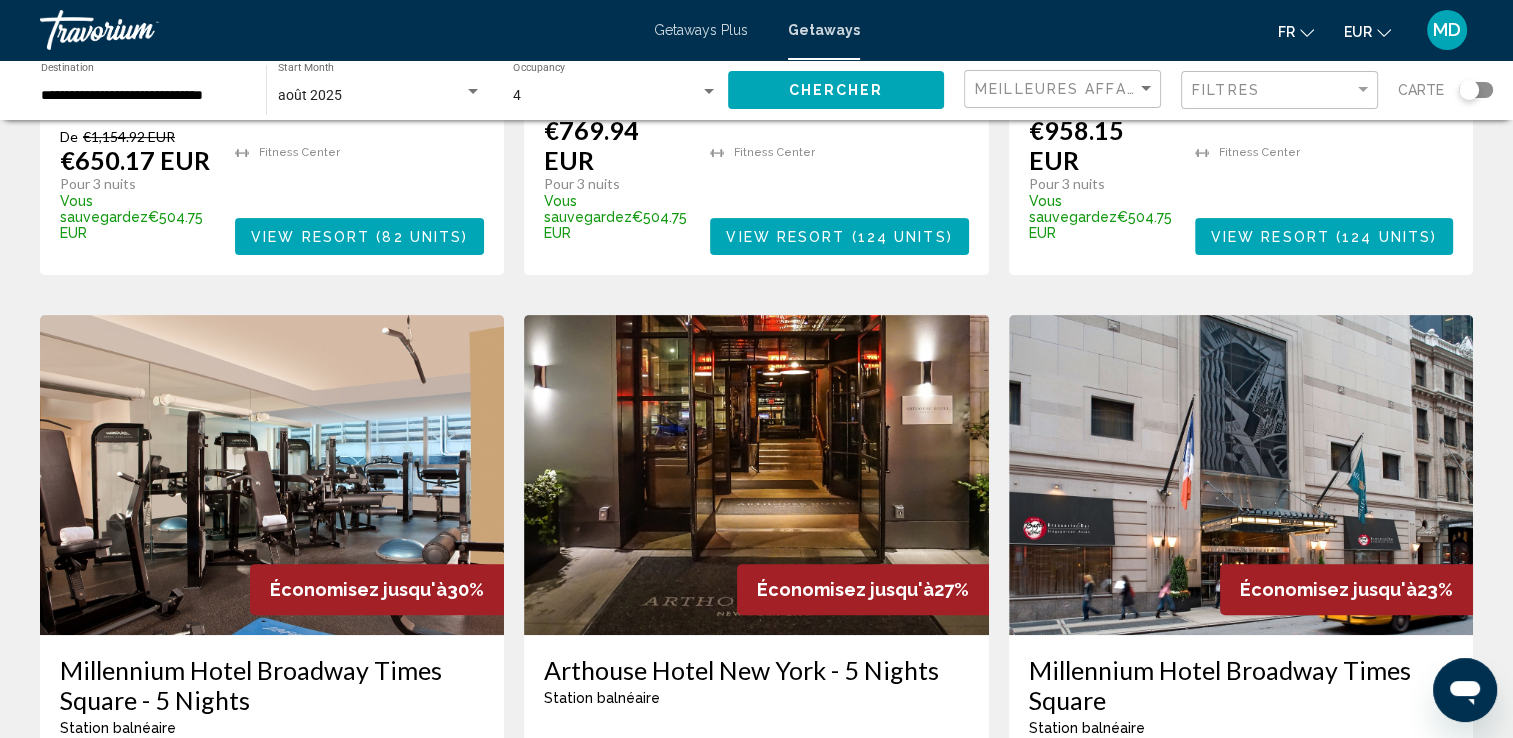 scroll, scrollTop: 634, scrollLeft: 0, axis: vertical 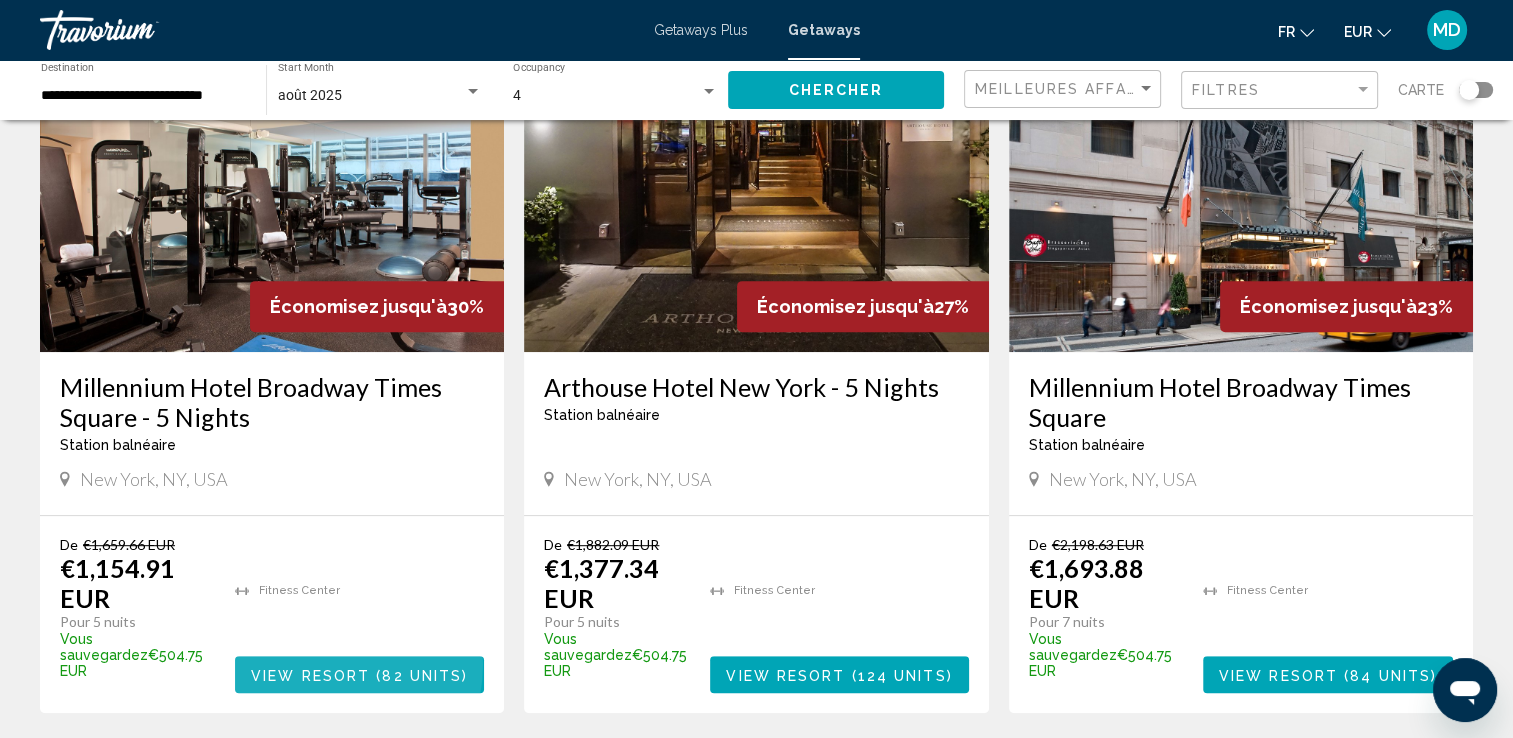 click on "View Resort    ( 82 units )" at bounding box center (359, 674) 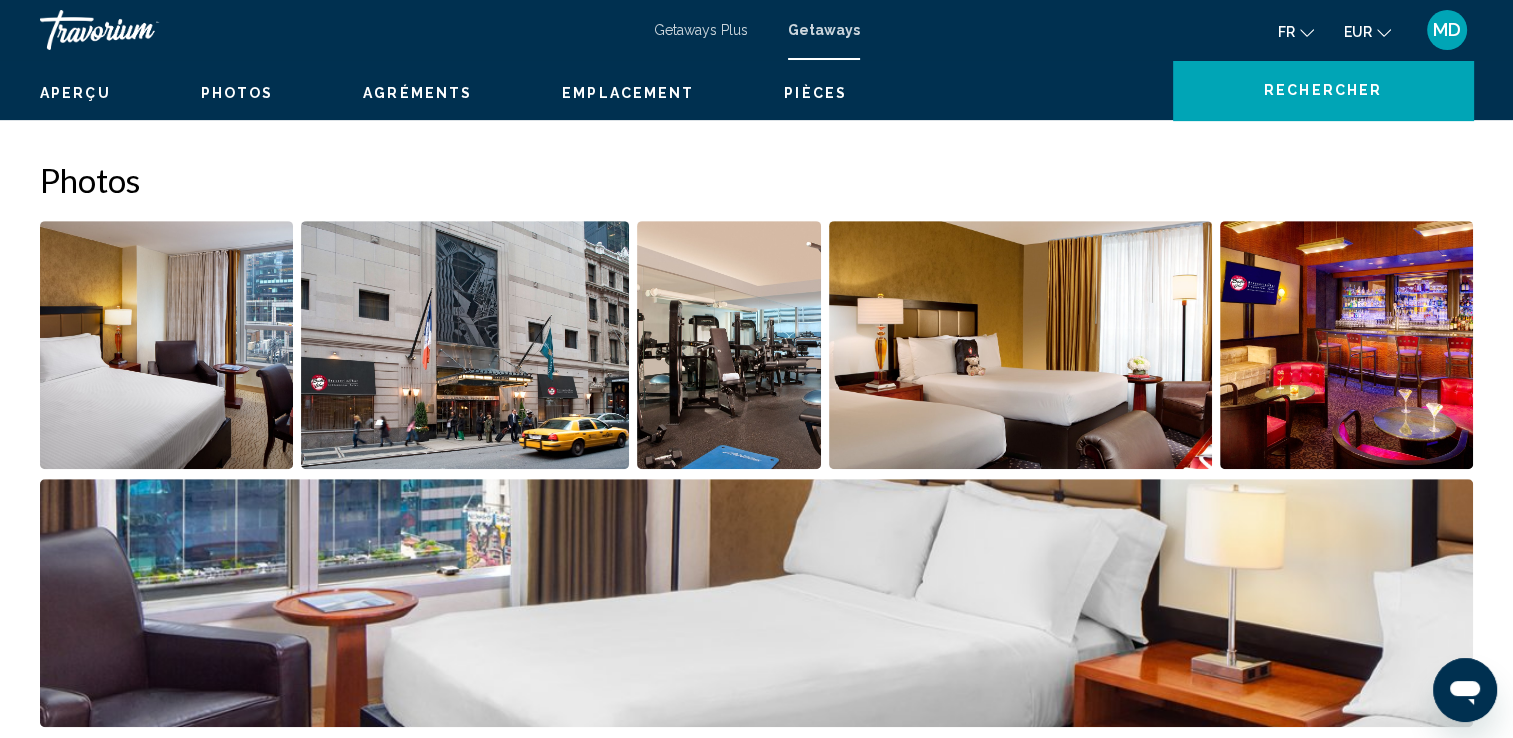 scroll, scrollTop: 0, scrollLeft: 0, axis: both 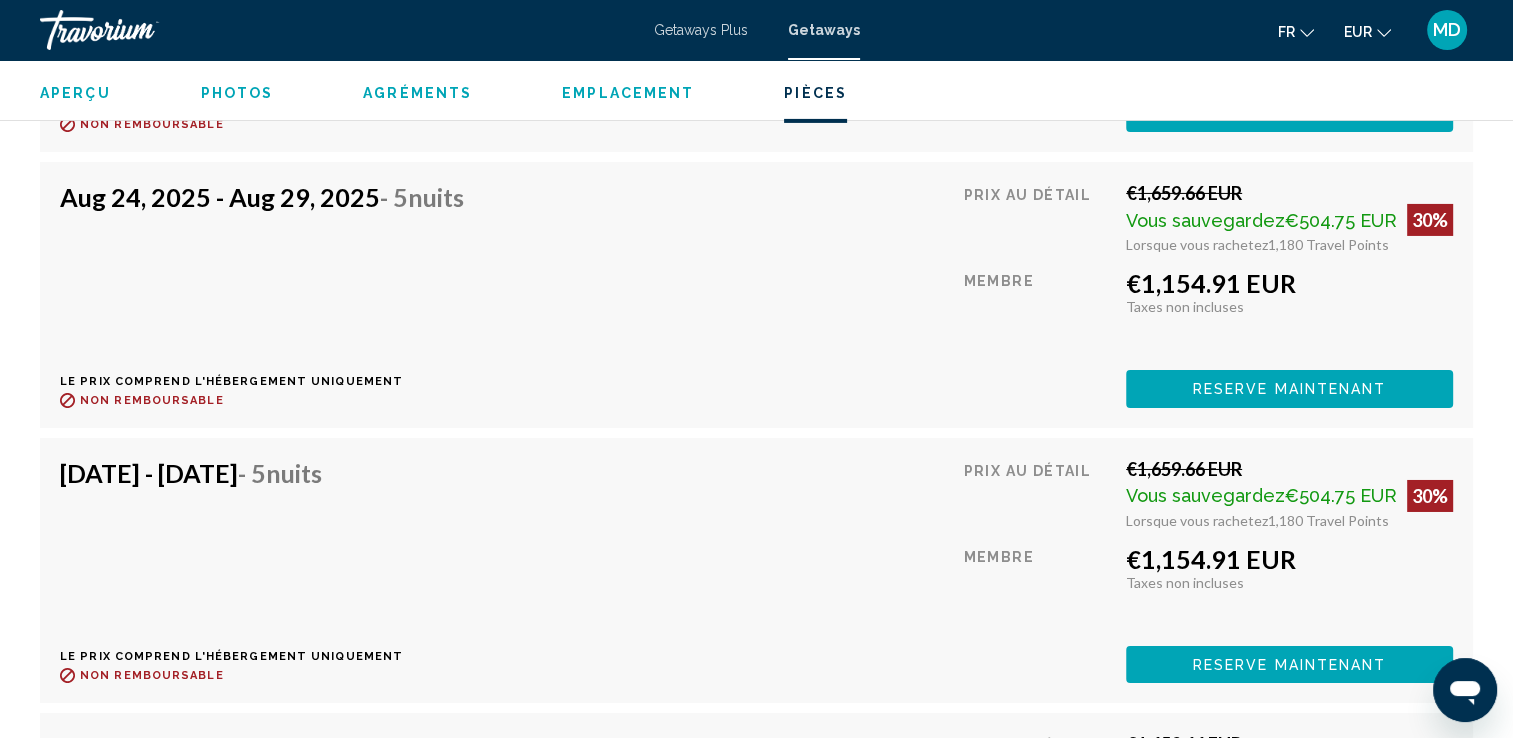 drag, startPoint x: 1508, startPoint y: 542, endPoint x: 1509, endPoint y: 515, distance: 27.018513 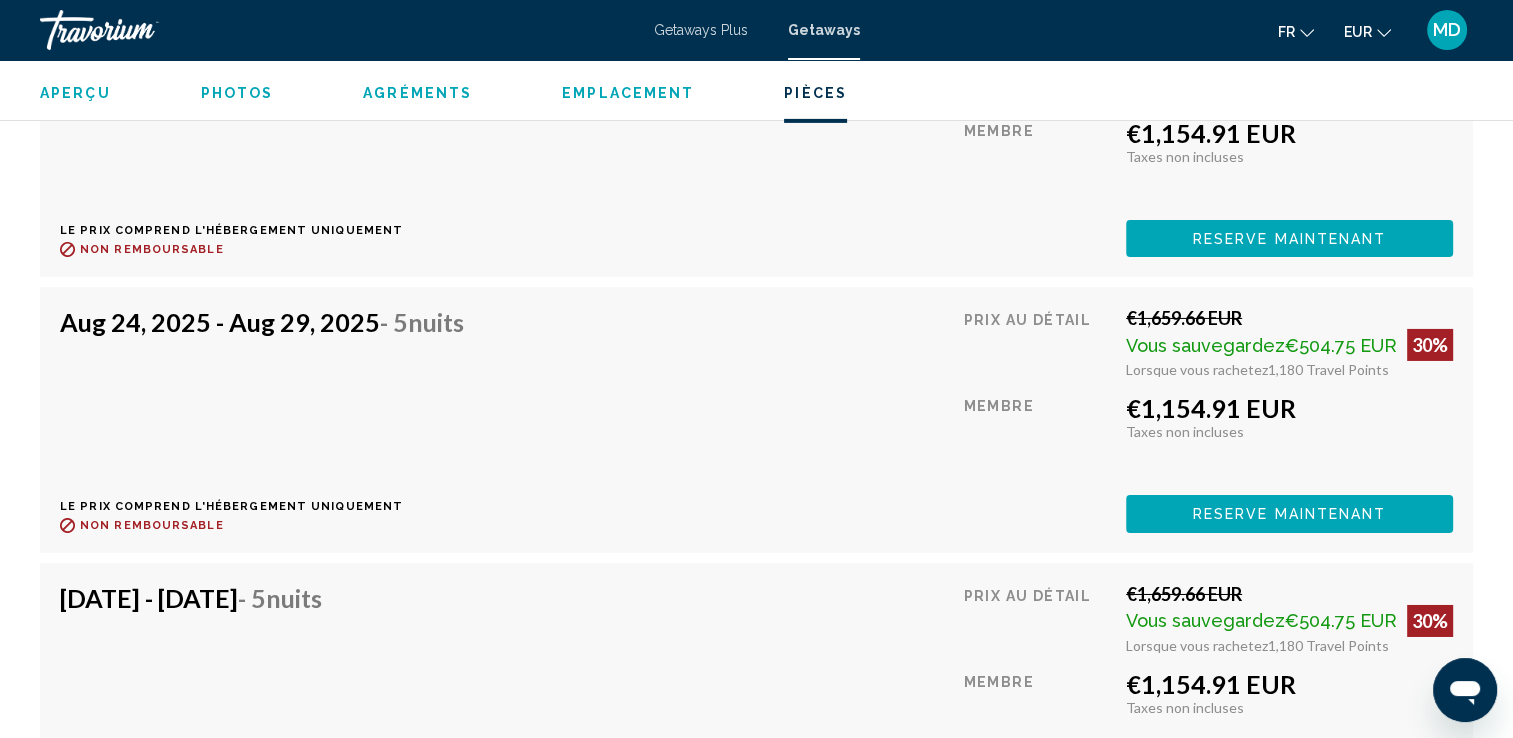 scroll, scrollTop: 6731, scrollLeft: 0, axis: vertical 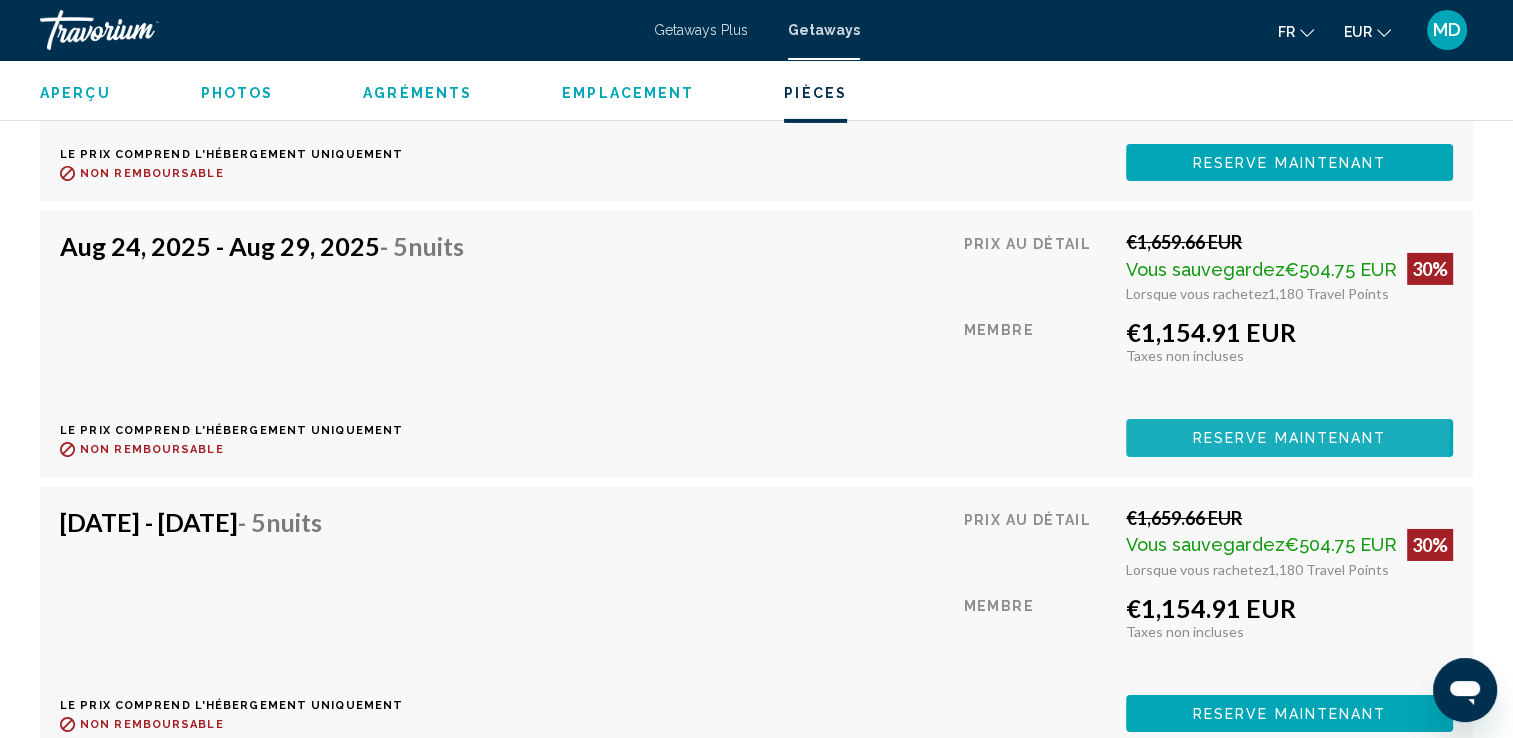 click on "Reserve maintenant" at bounding box center [1290, 439] 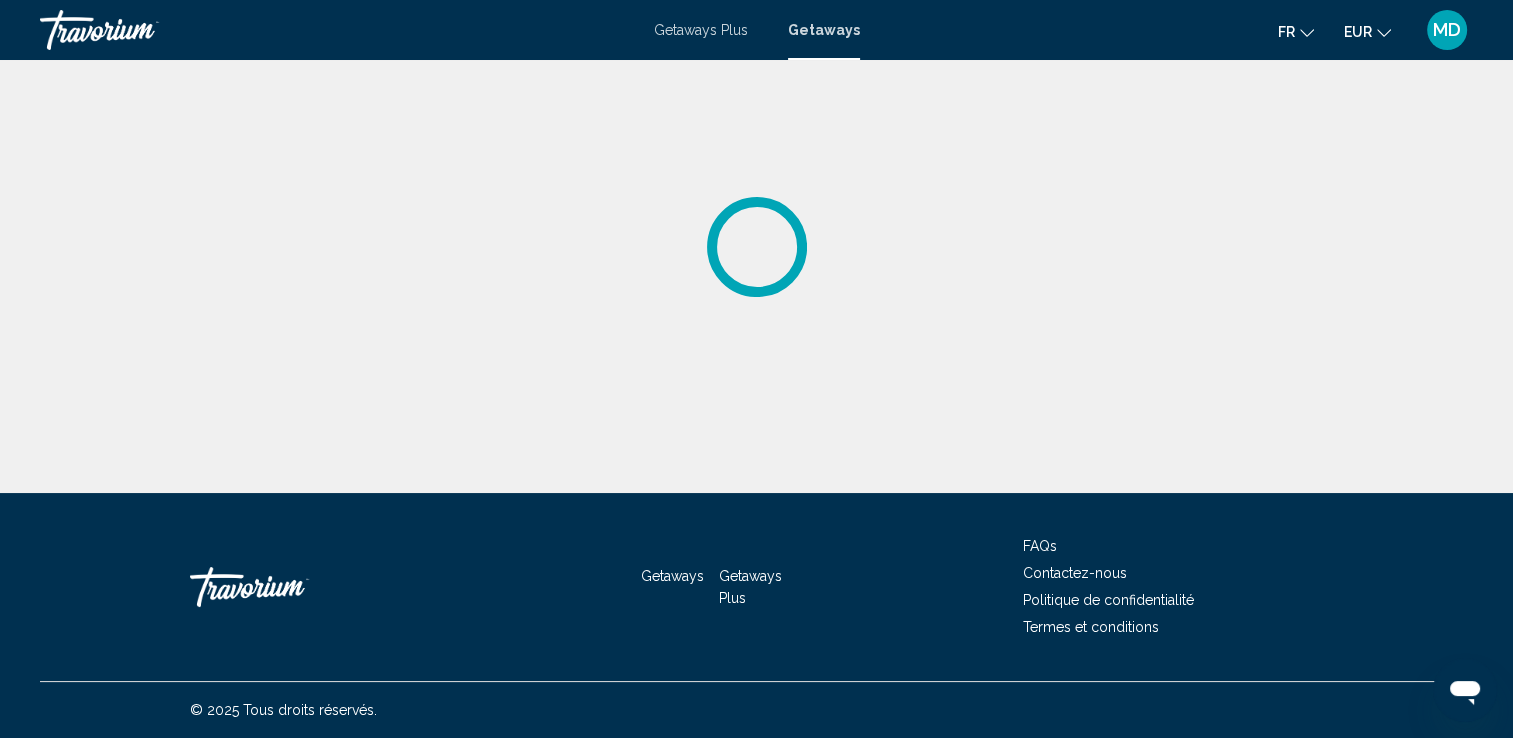 scroll, scrollTop: 0, scrollLeft: 0, axis: both 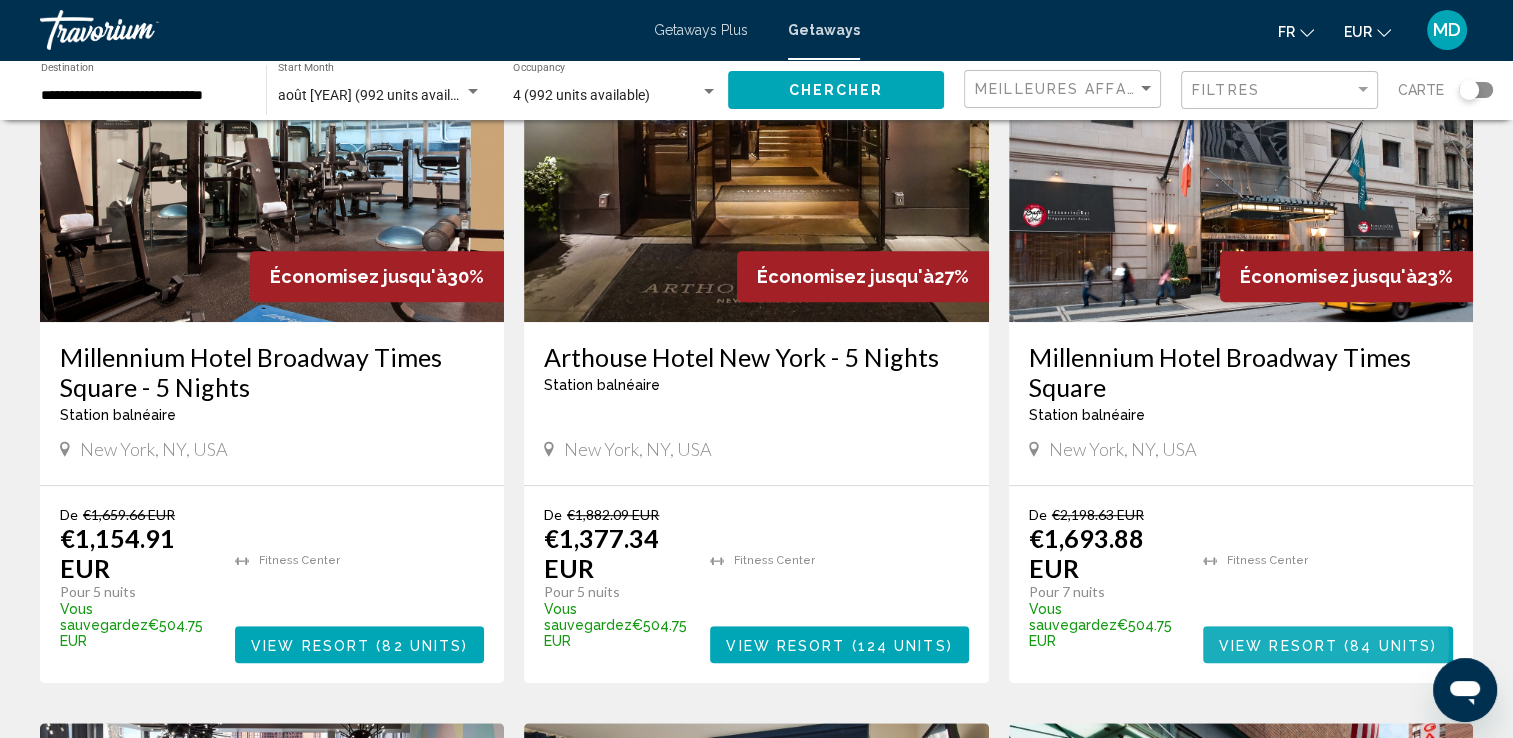 click on "View Resort" at bounding box center (1278, 645) 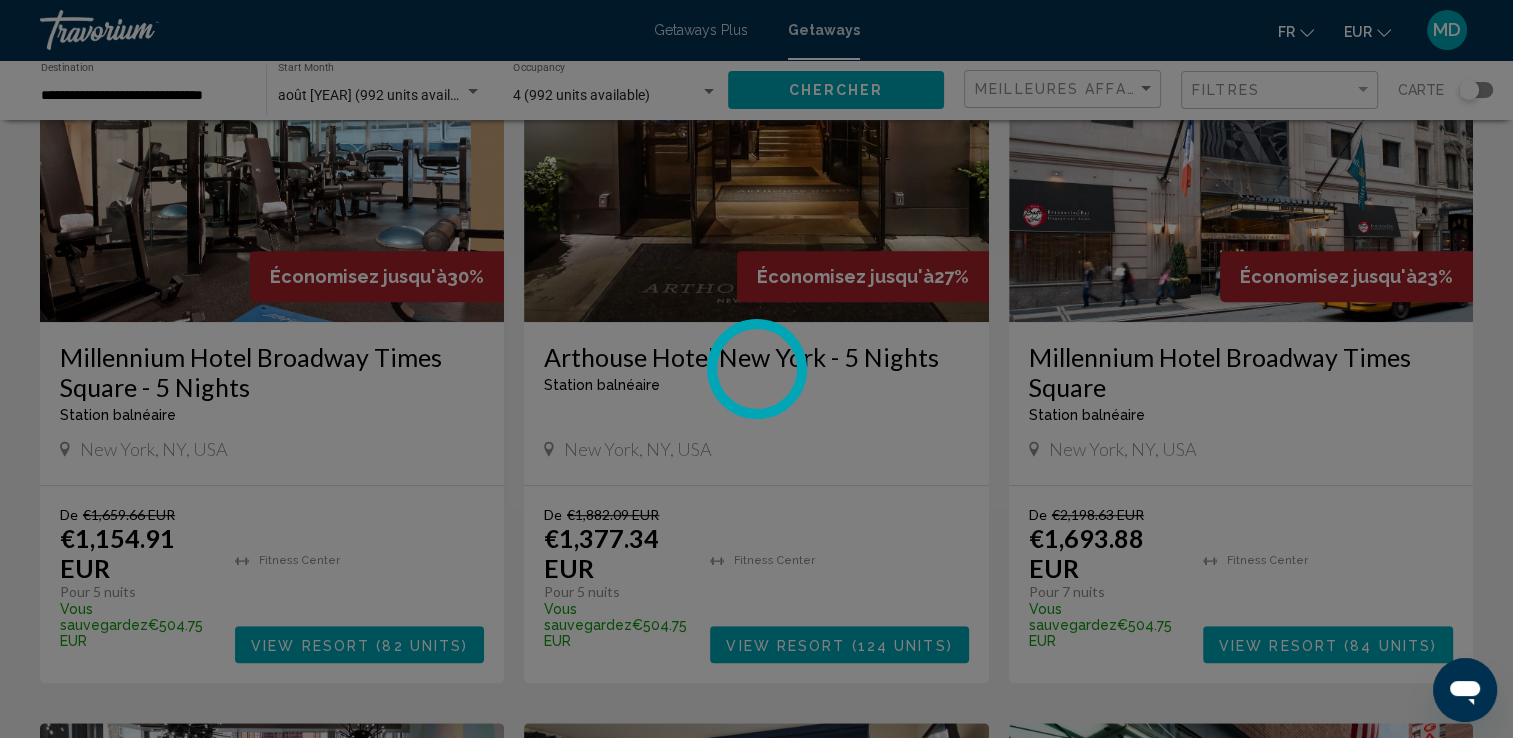 scroll, scrollTop: 0, scrollLeft: 0, axis: both 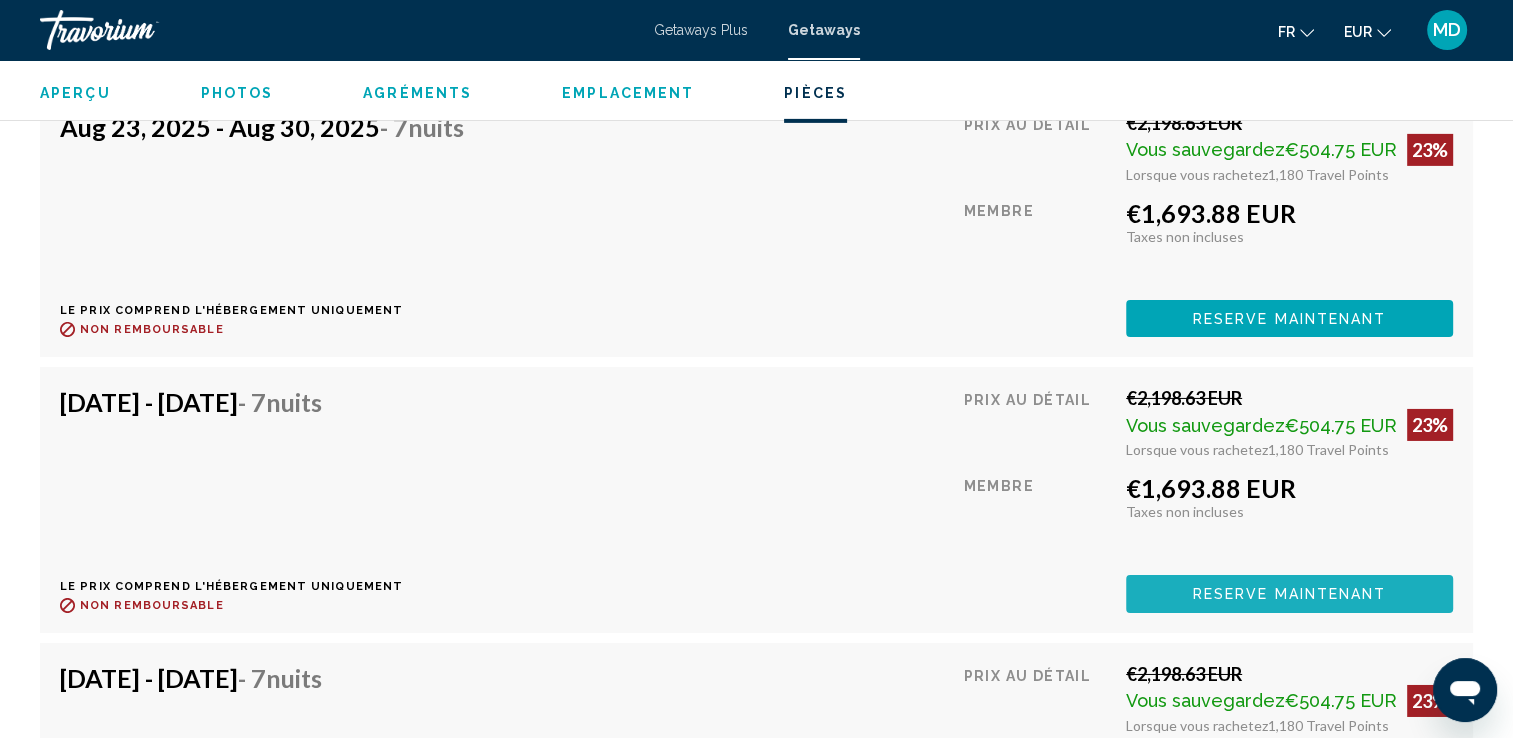 click on "Reserve maintenant" at bounding box center [1290, 595] 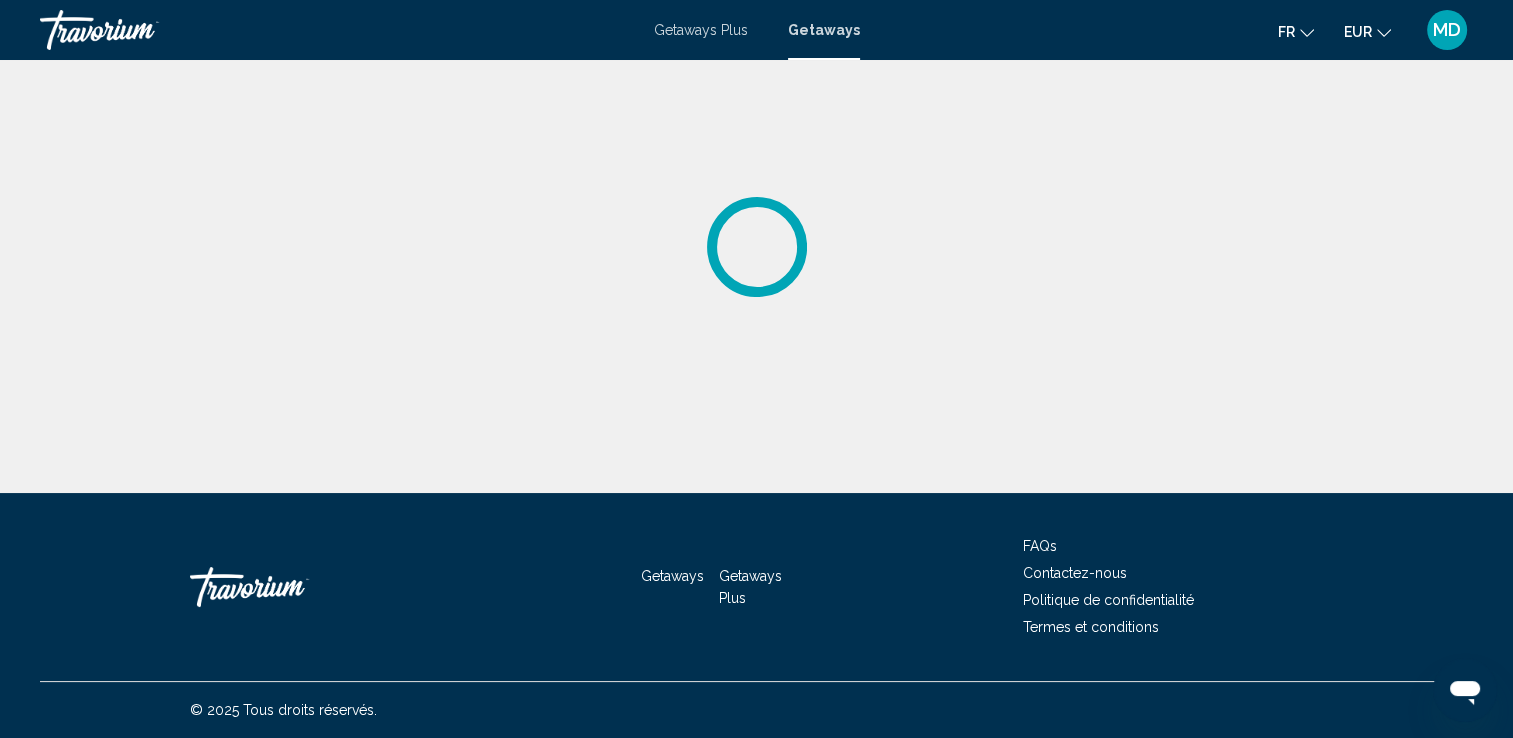 scroll, scrollTop: 0, scrollLeft: 0, axis: both 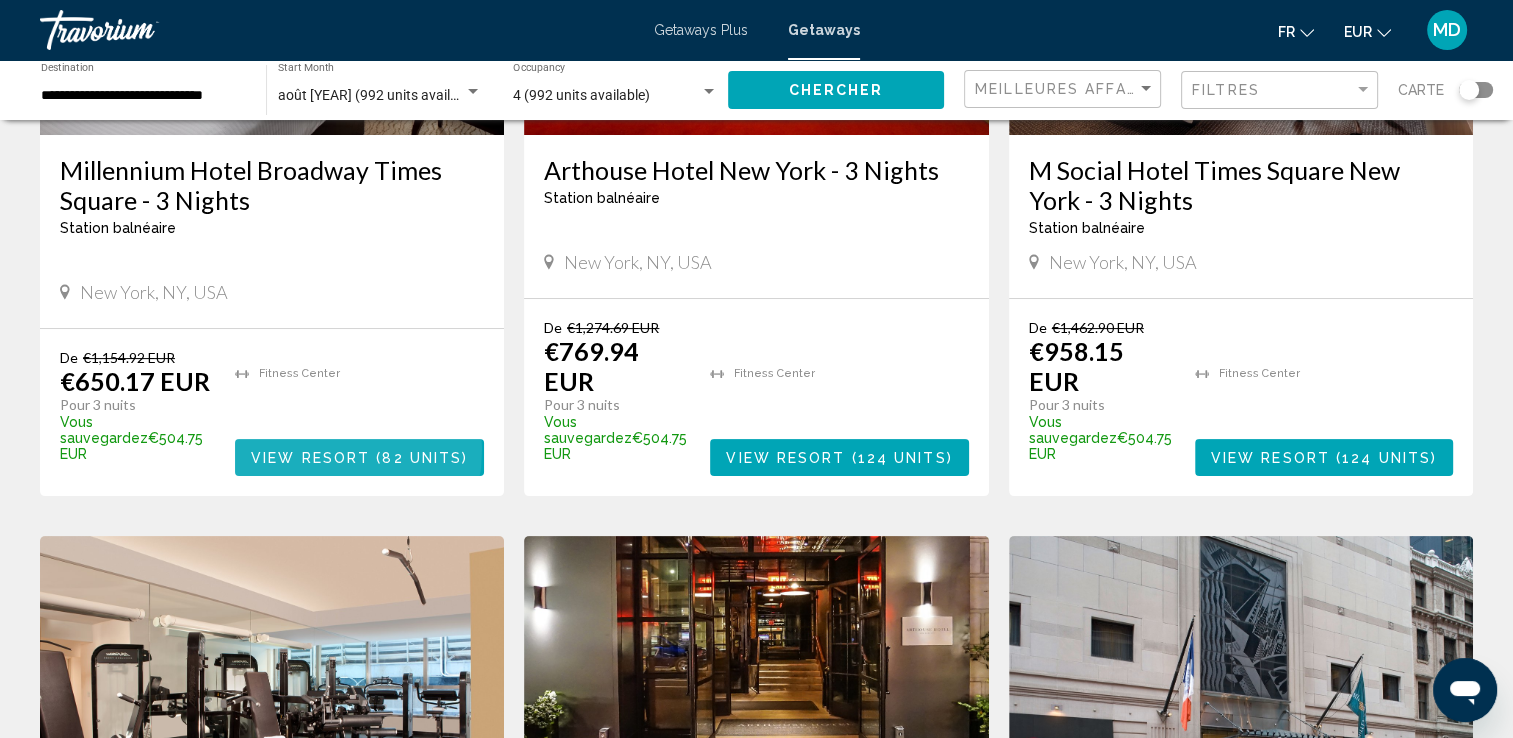 click on "View Resort" at bounding box center (310, 458) 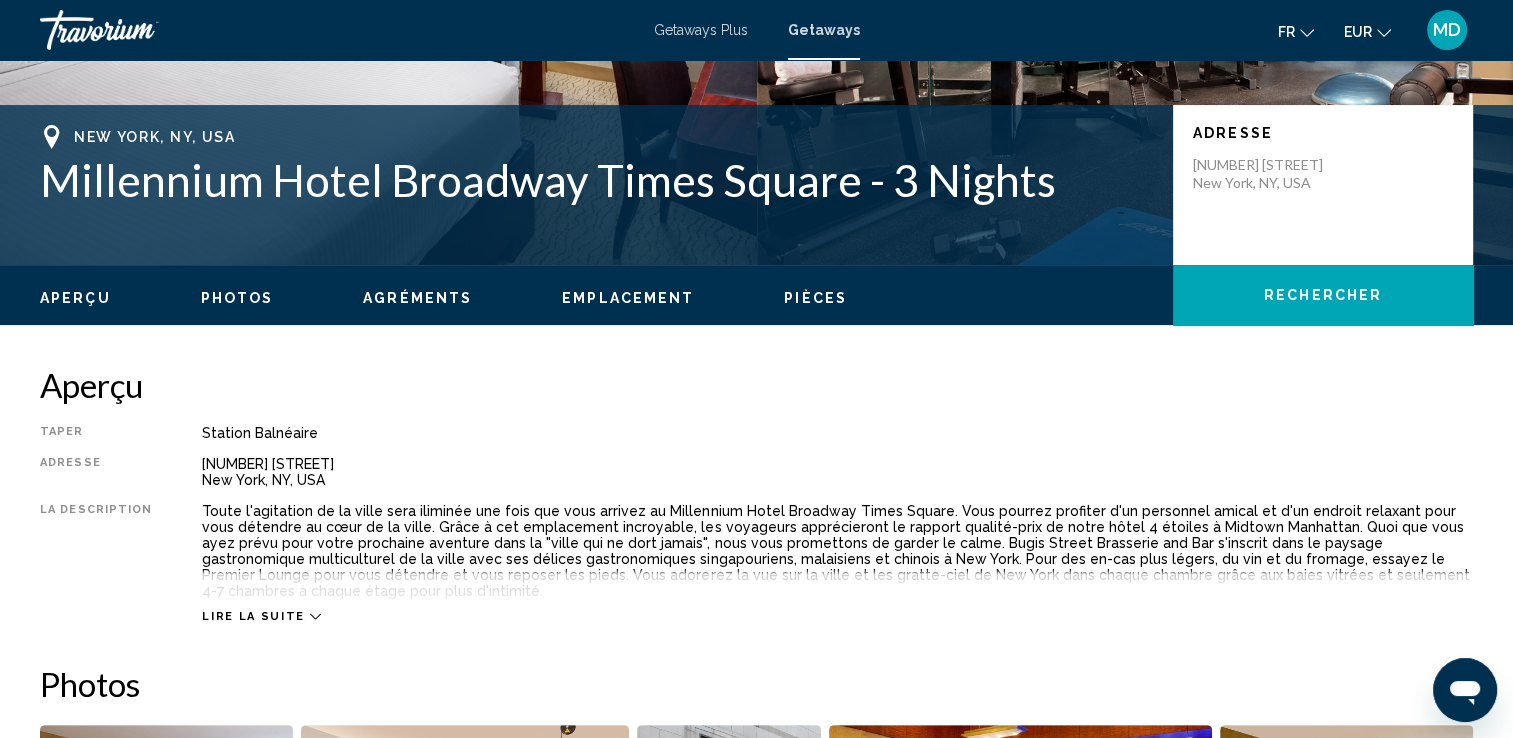 scroll, scrollTop: 0, scrollLeft: 0, axis: both 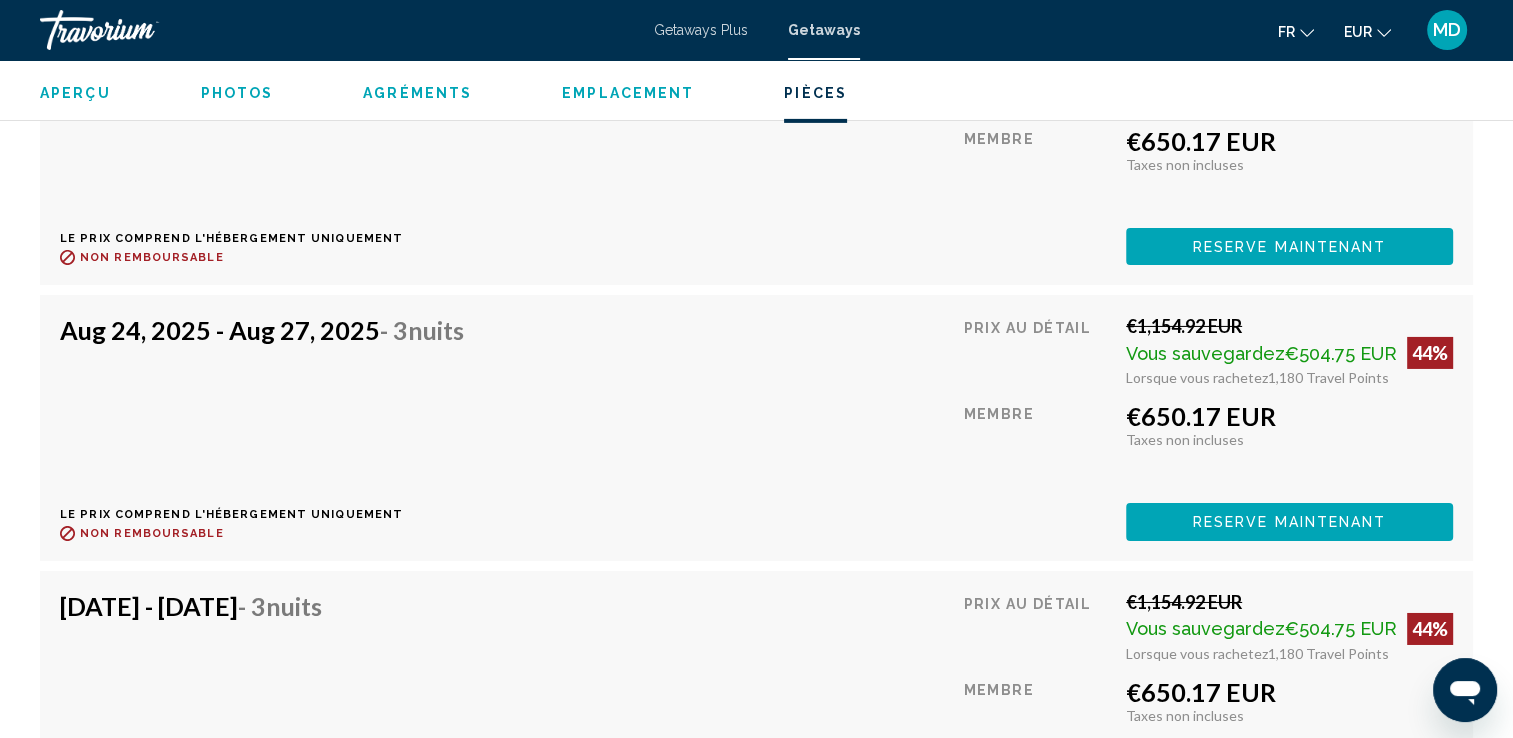 click on "Getaways Plus" at bounding box center (701, 30) 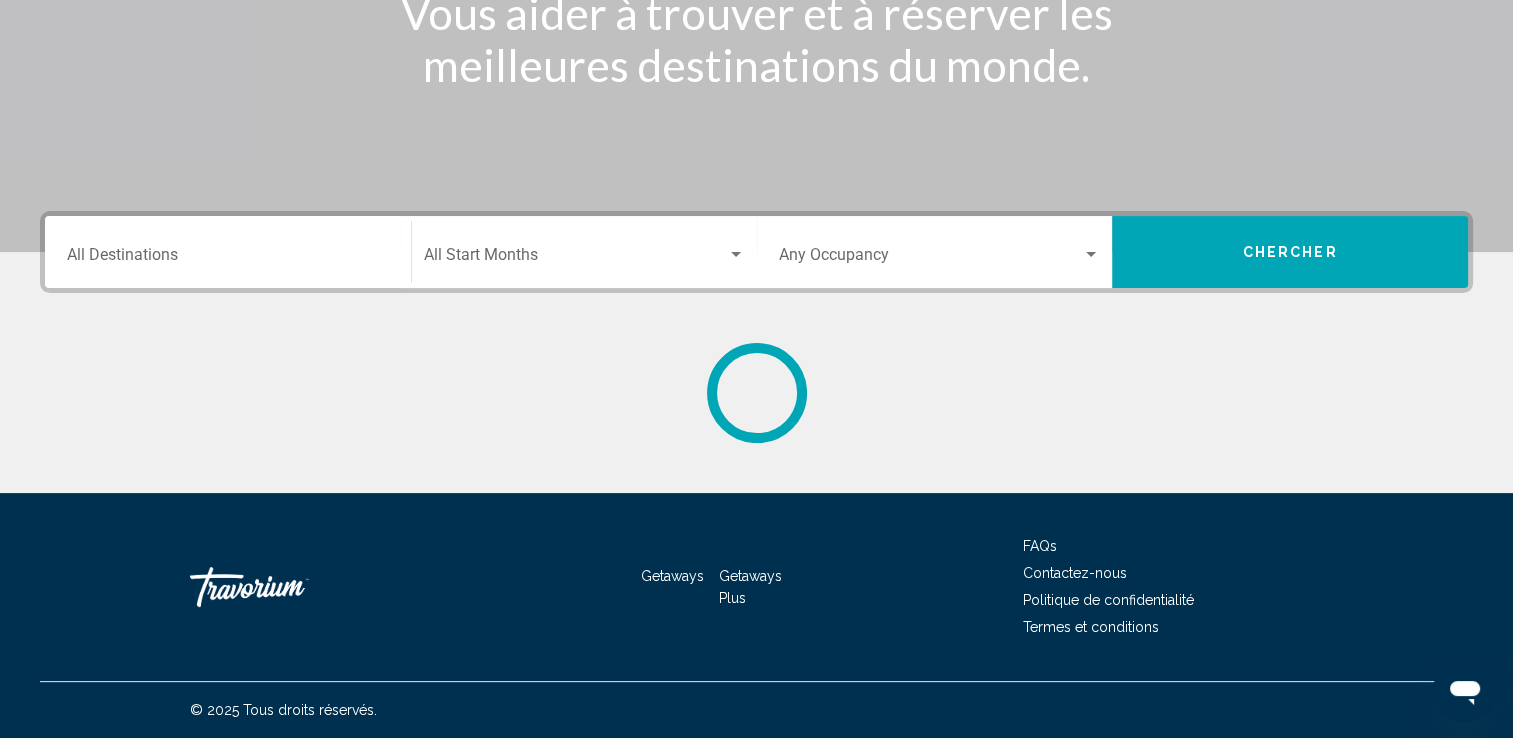 scroll, scrollTop: 0, scrollLeft: 0, axis: both 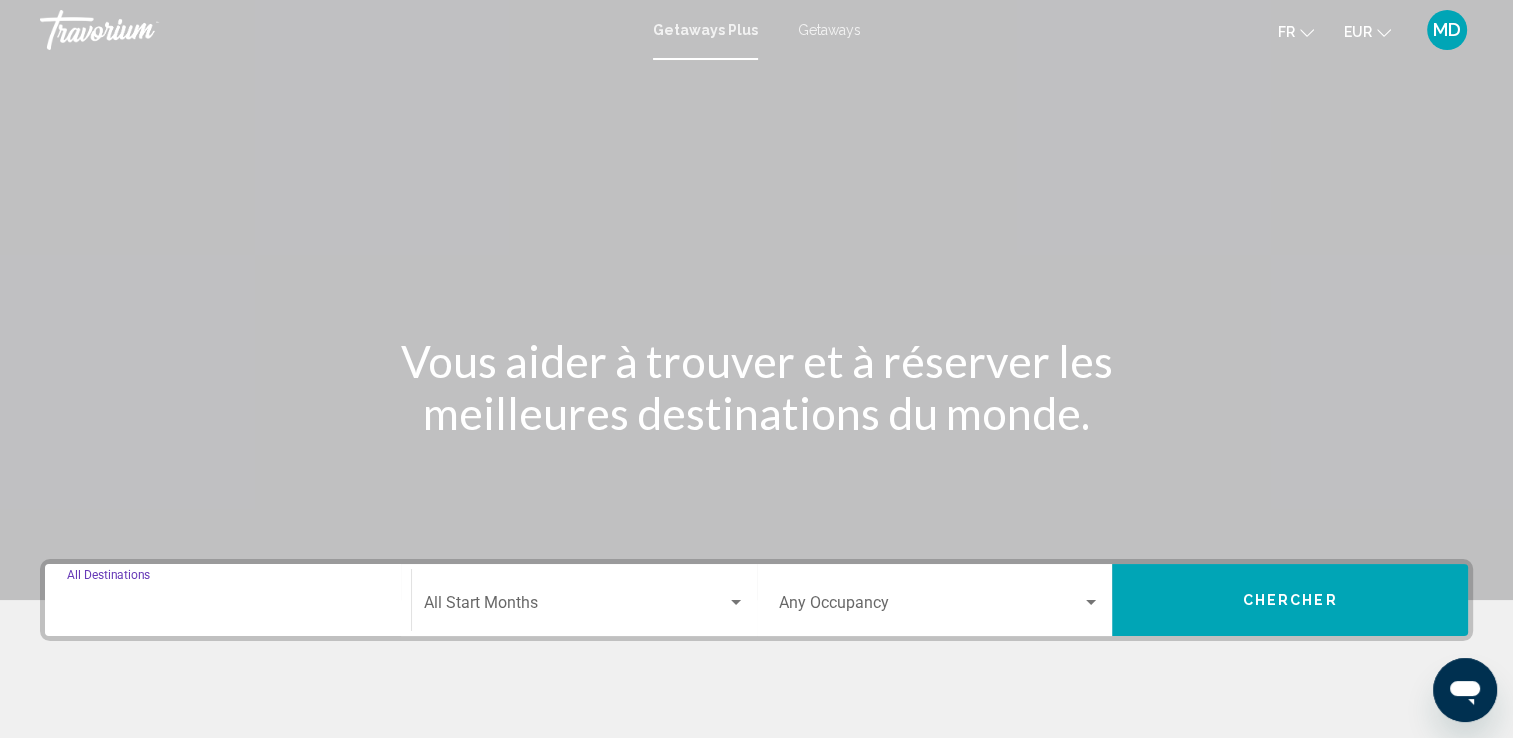 click on "Destination All Destinations" at bounding box center (228, 607) 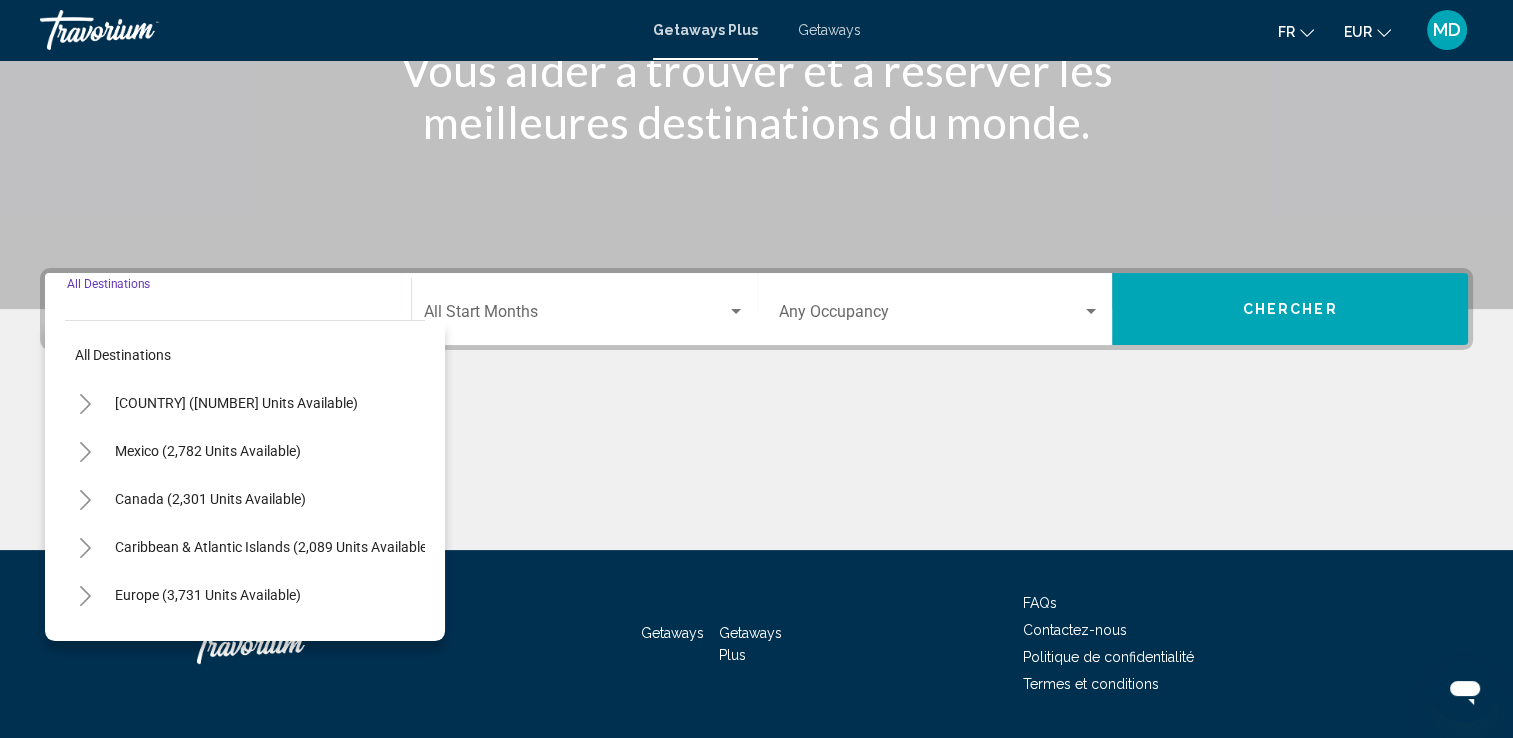 scroll, scrollTop: 347, scrollLeft: 0, axis: vertical 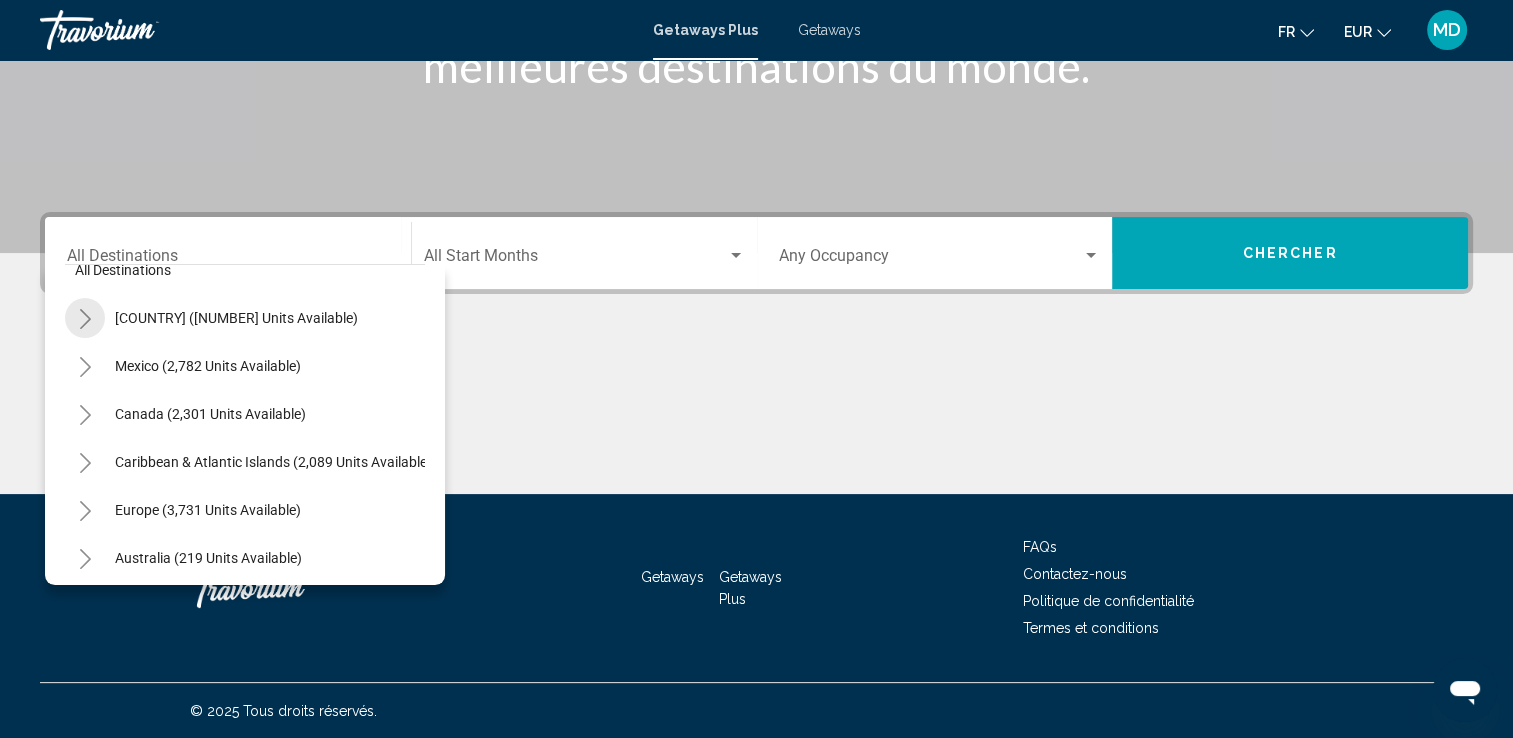 click 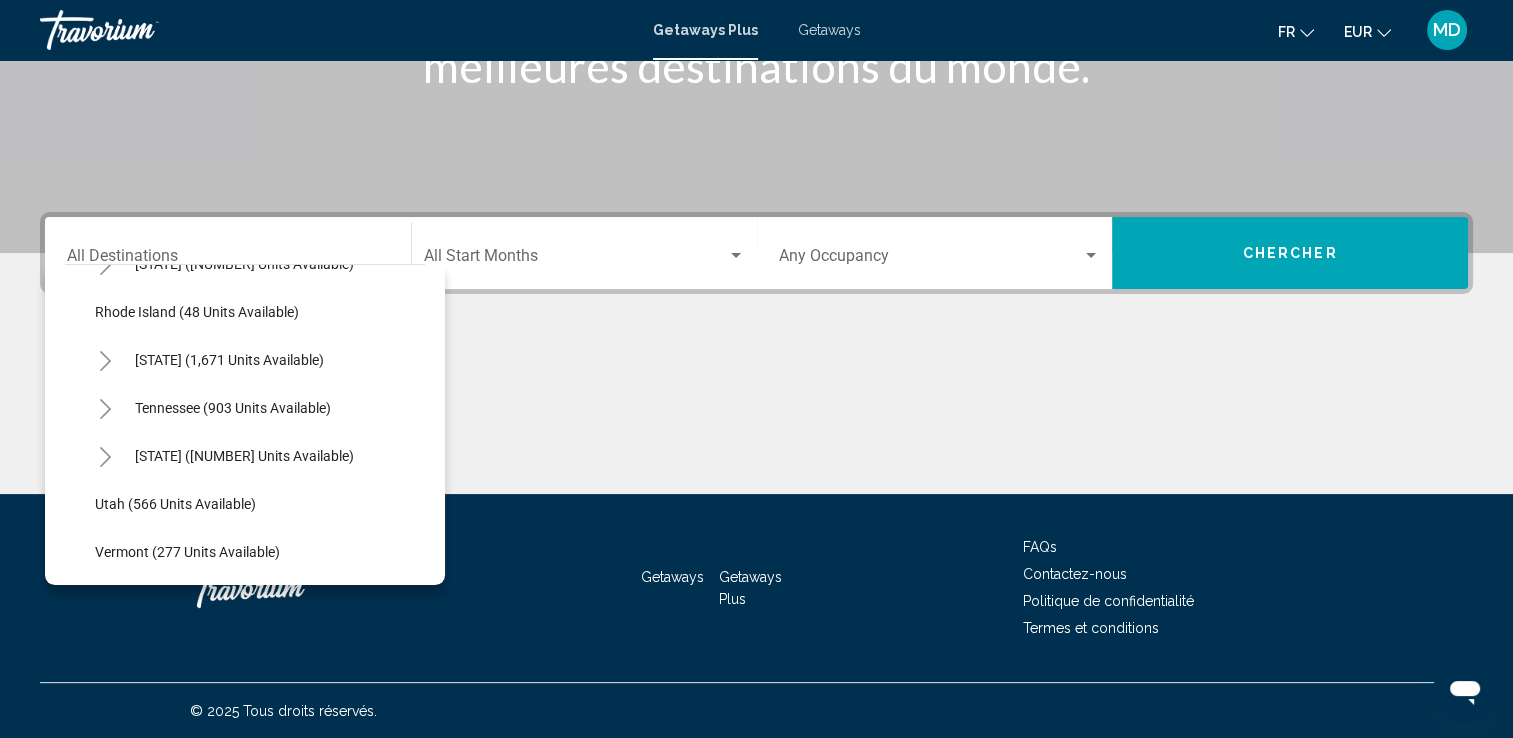 scroll, scrollTop: 1508, scrollLeft: 0, axis: vertical 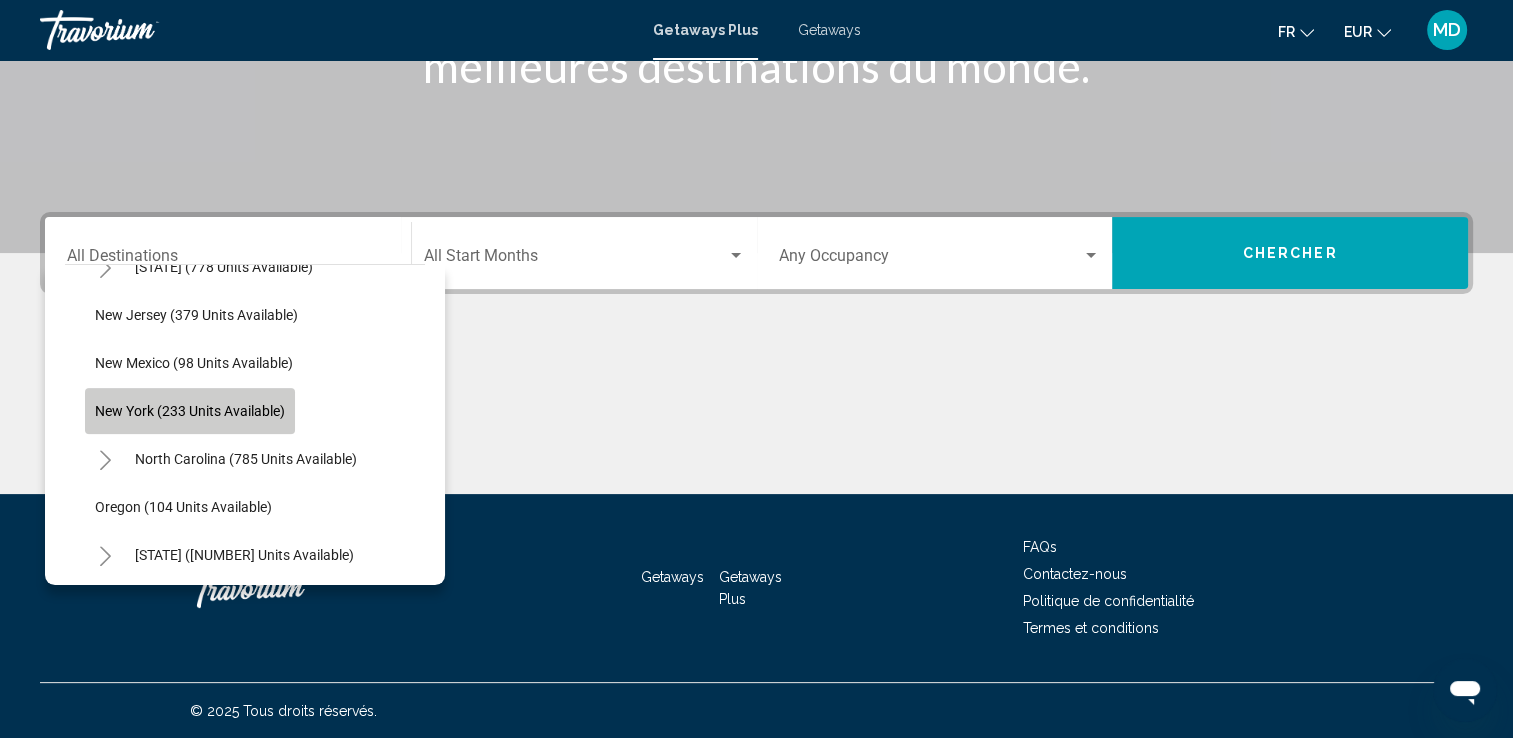 click on "New York (233 units available)" 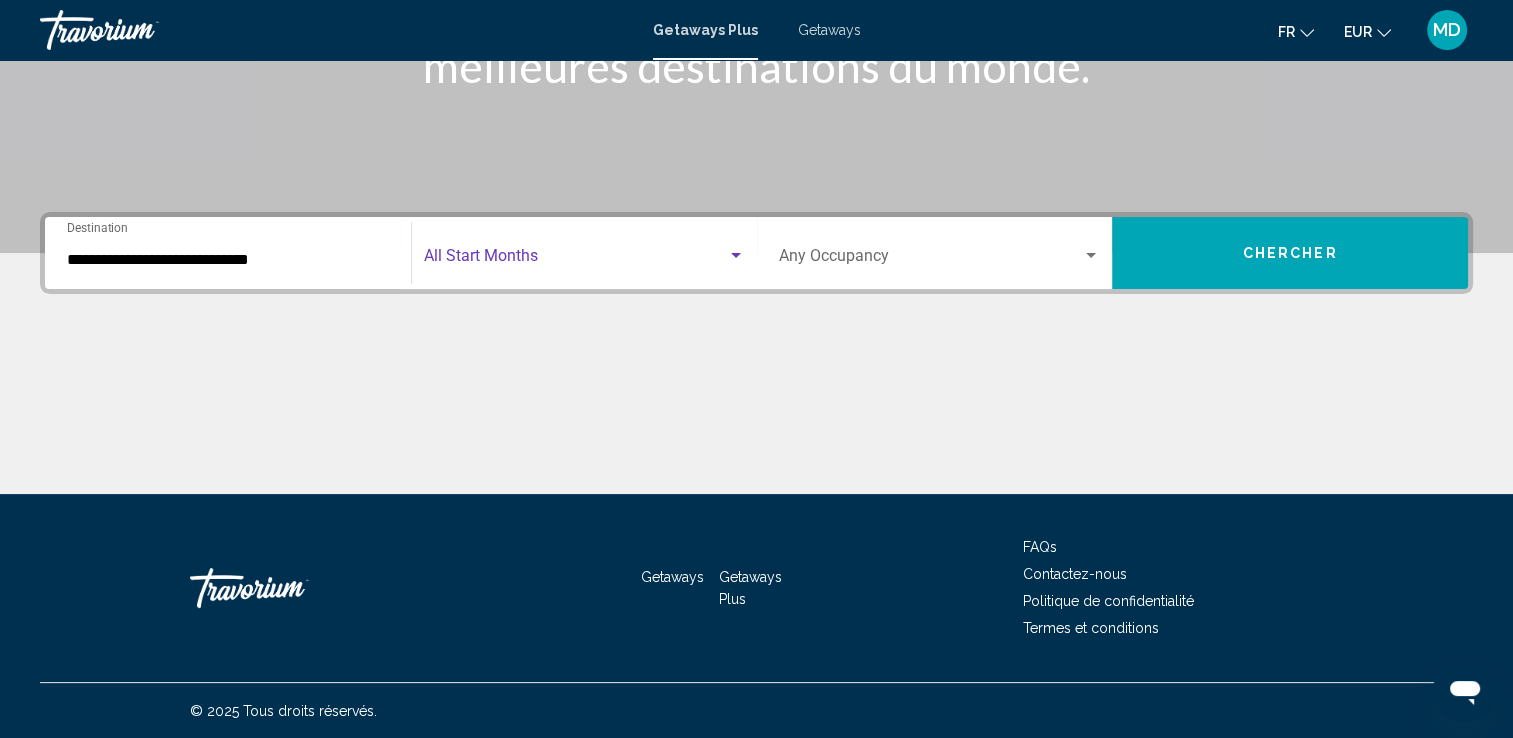 click at bounding box center [575, 260] 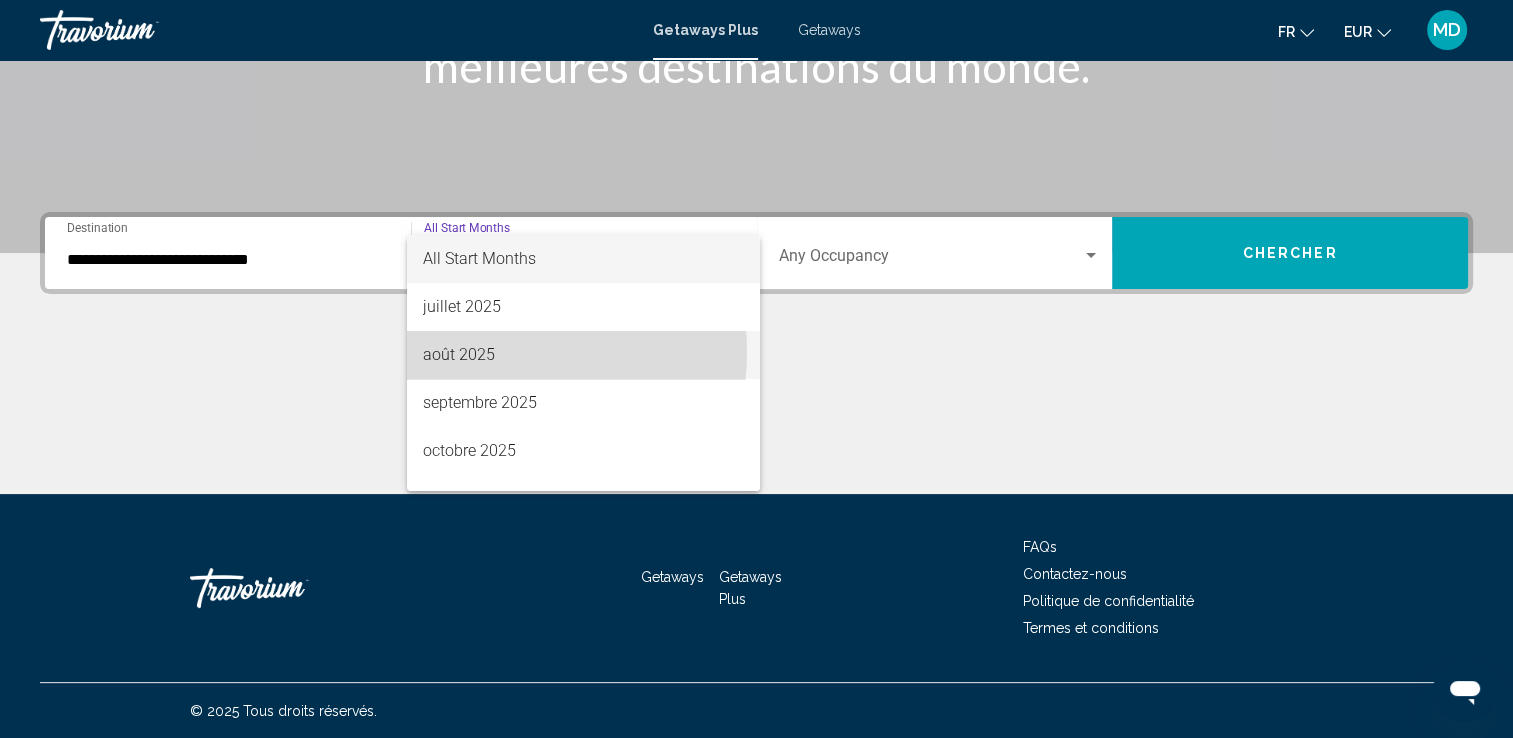 click on "août 2025" at bounding box center [583, 355] 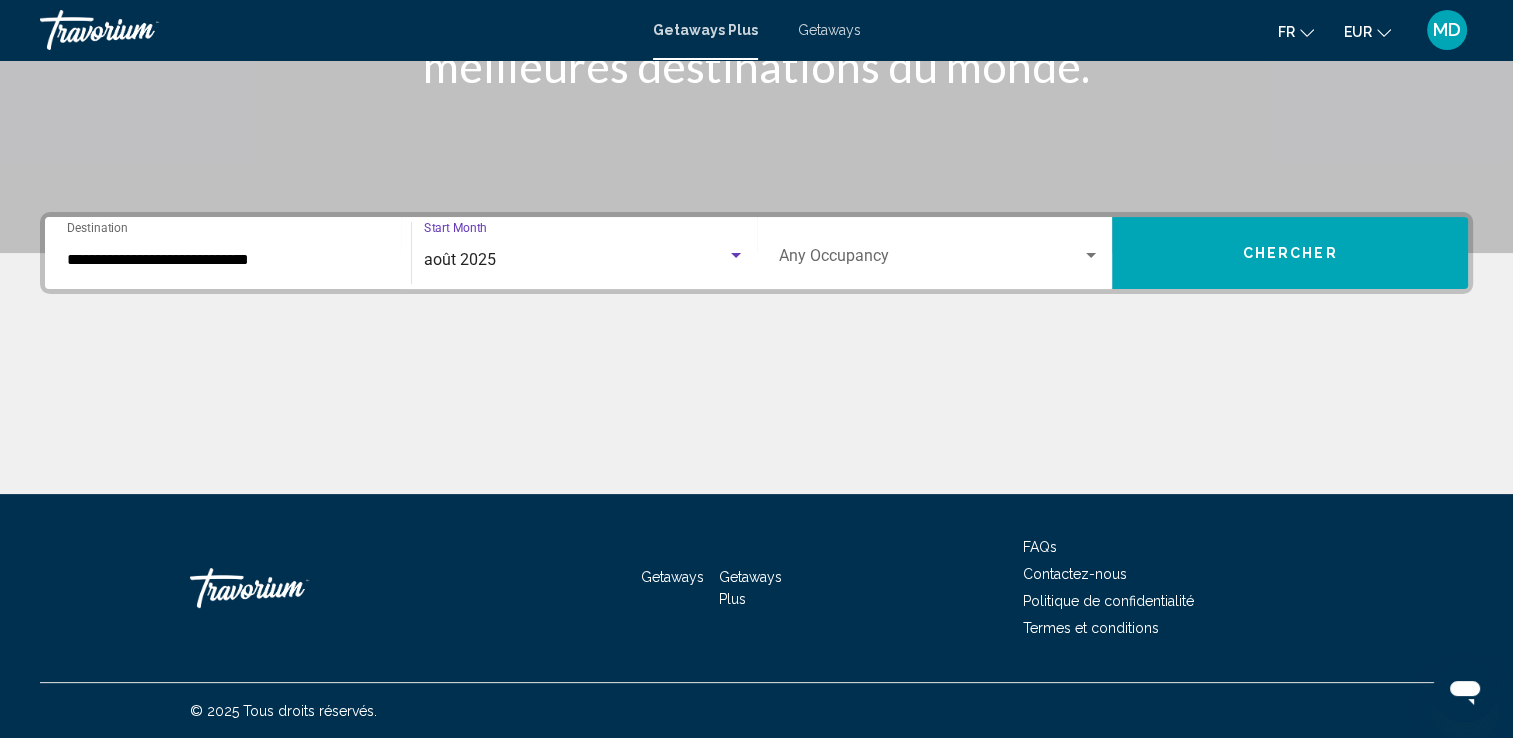 click on "Occupancy Any Occupancy" at bounding box center [940, 253] 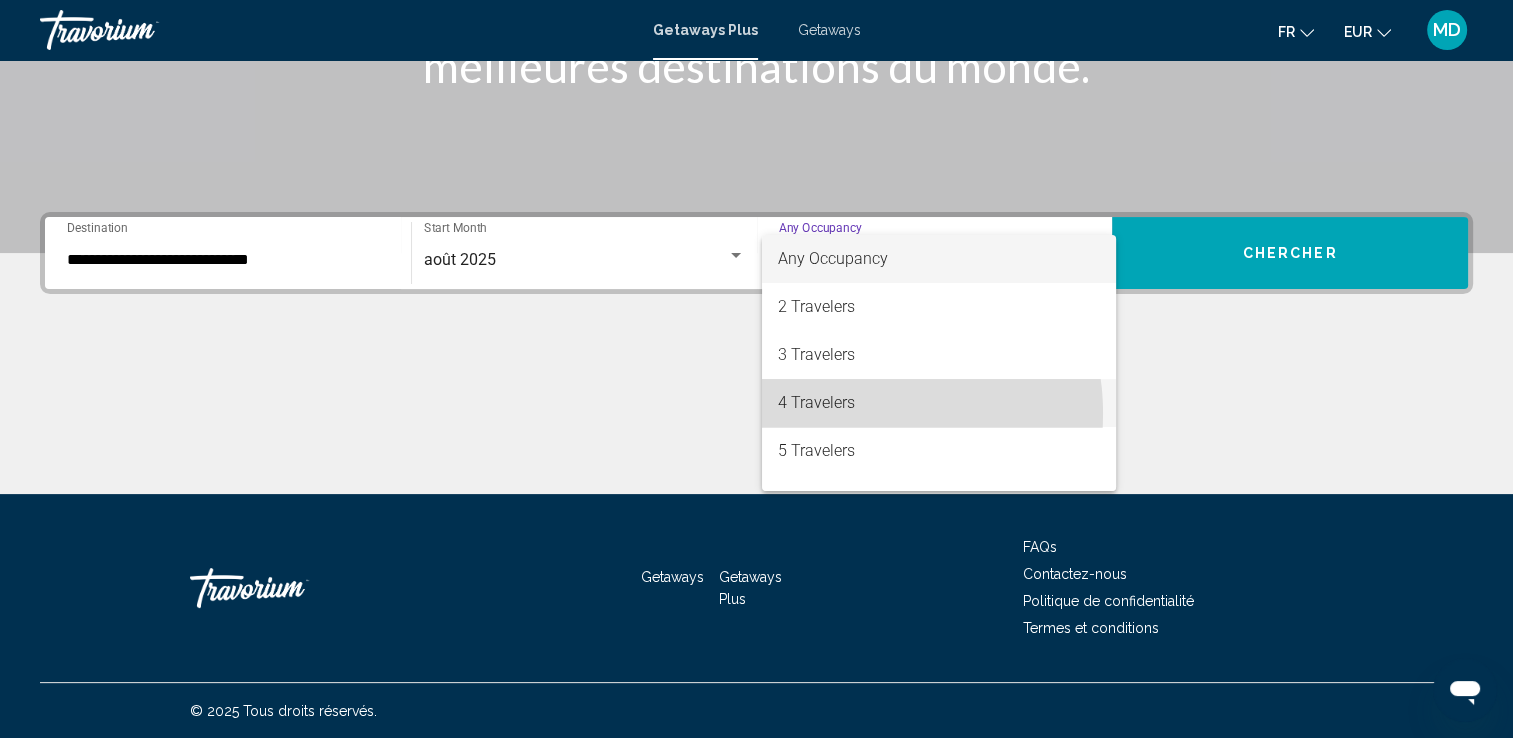 click on "4 Travelers" at bounding box center [939, 403] 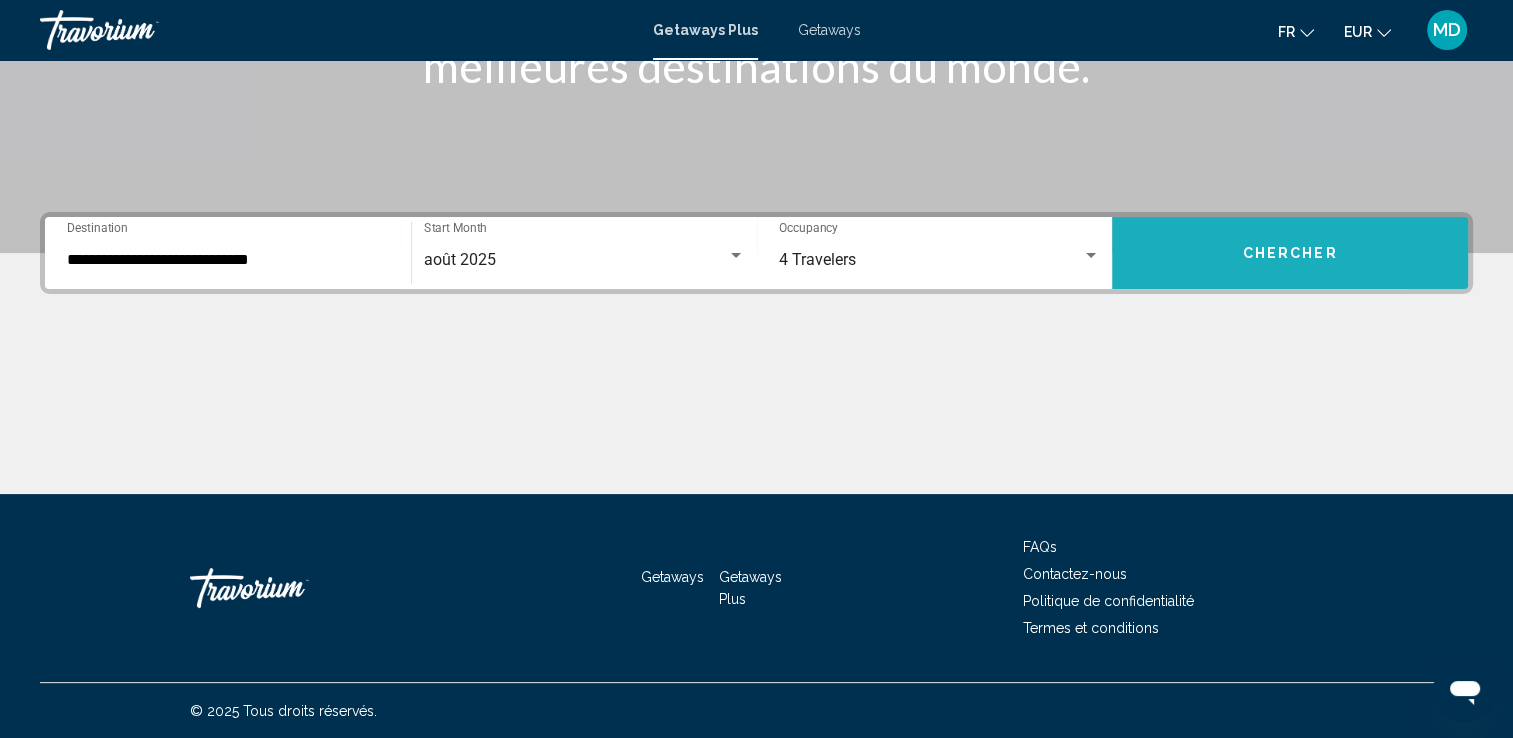 click on "Chercher" at bounding box center (1290, 253) 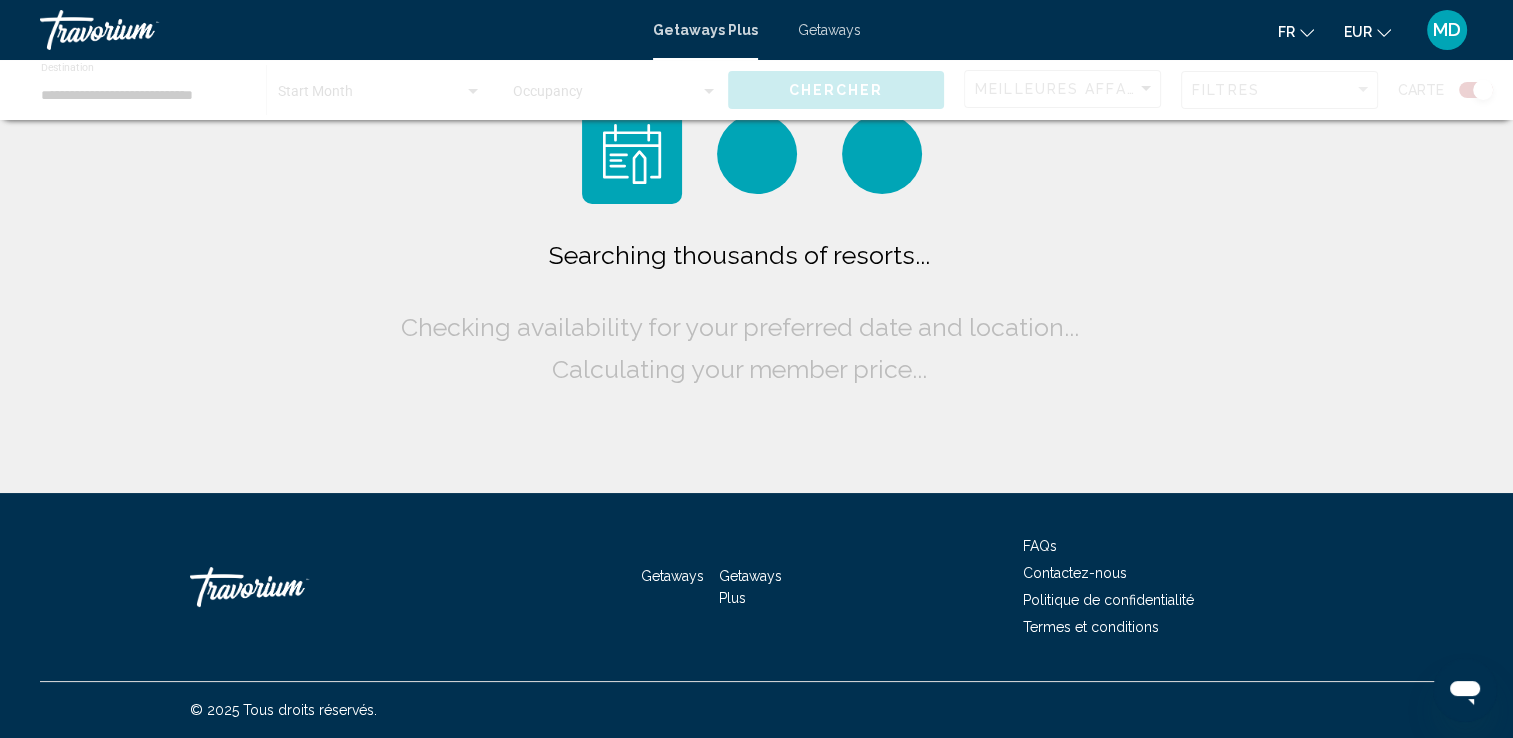 scroll, scrollTop: 0, scrollLeft: 0, axis: both 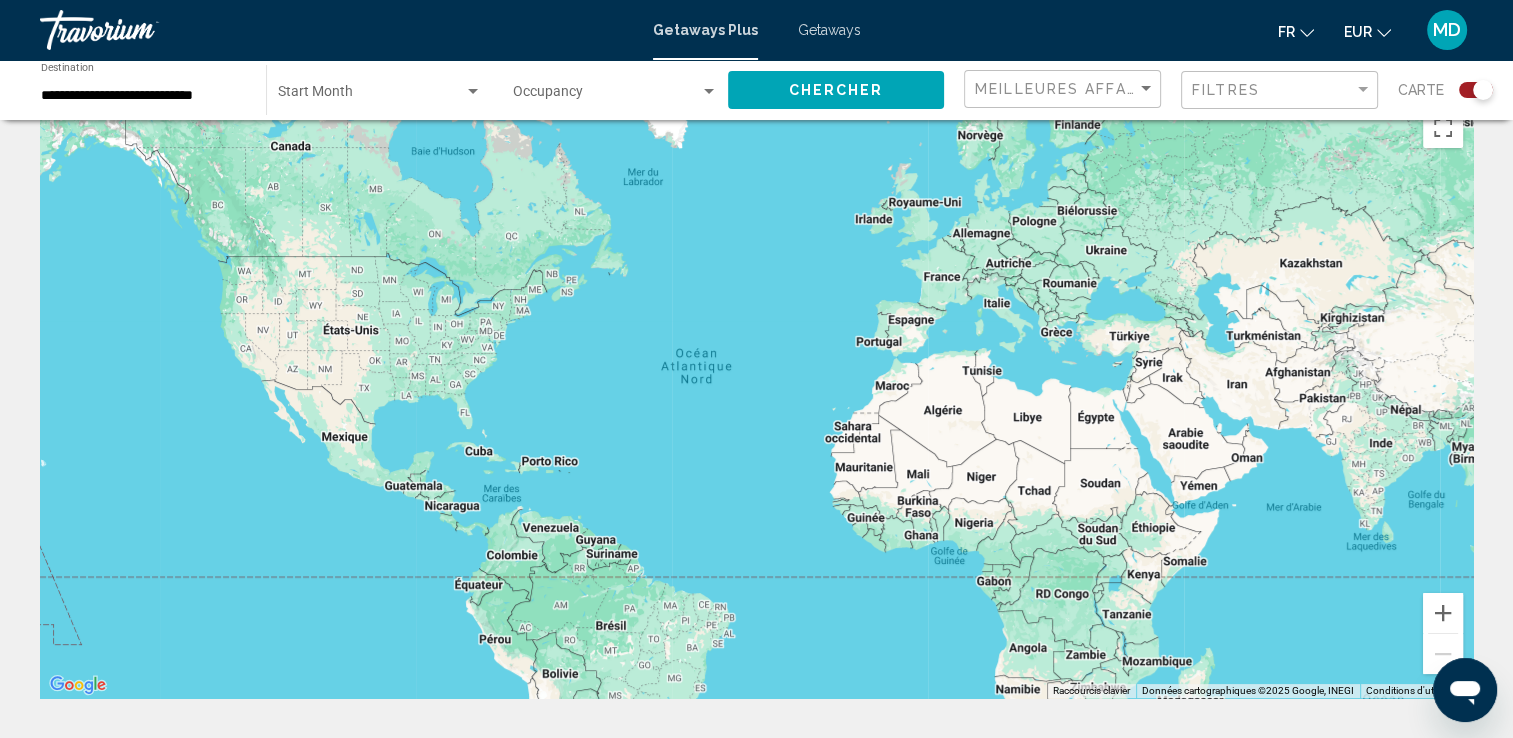 click 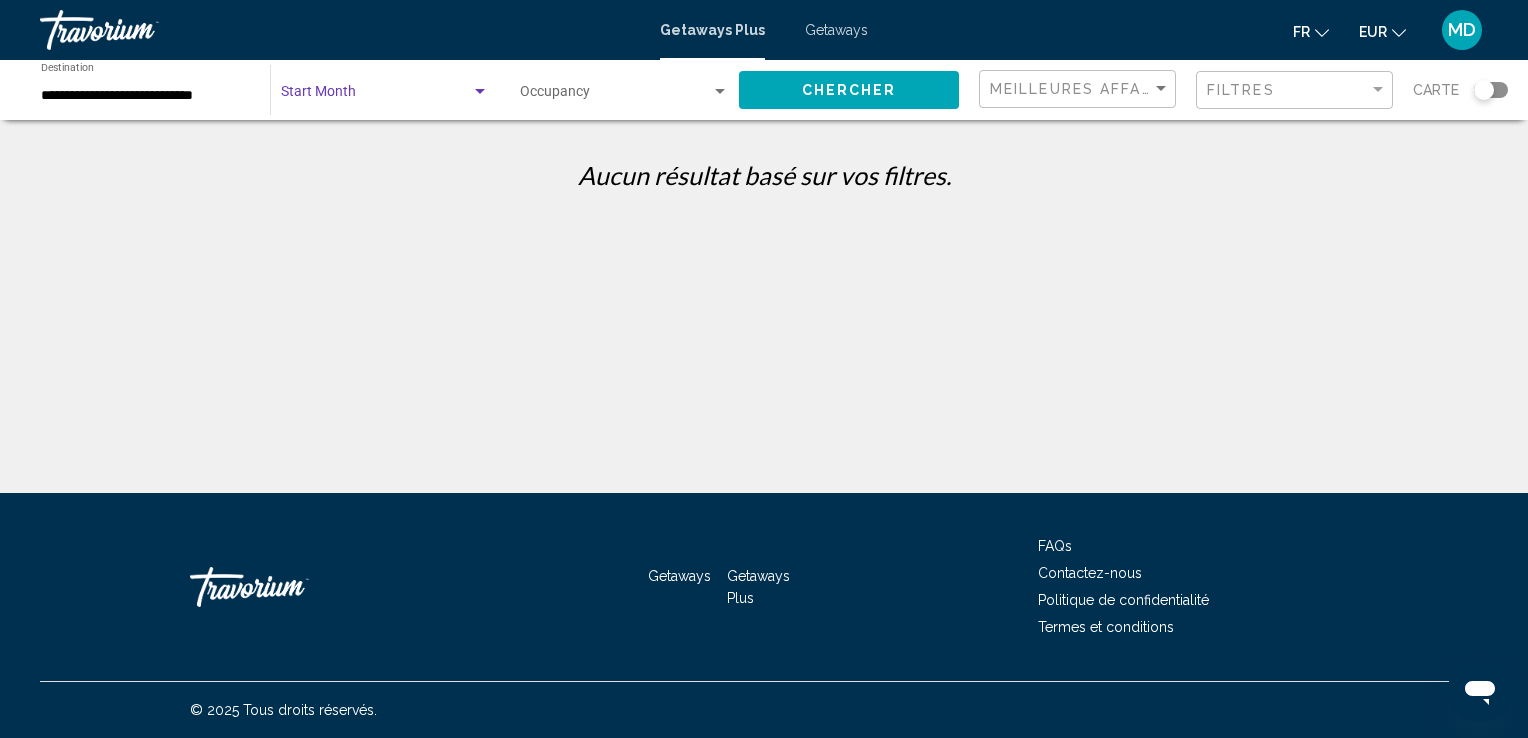 click at bounding box center (376, 96) 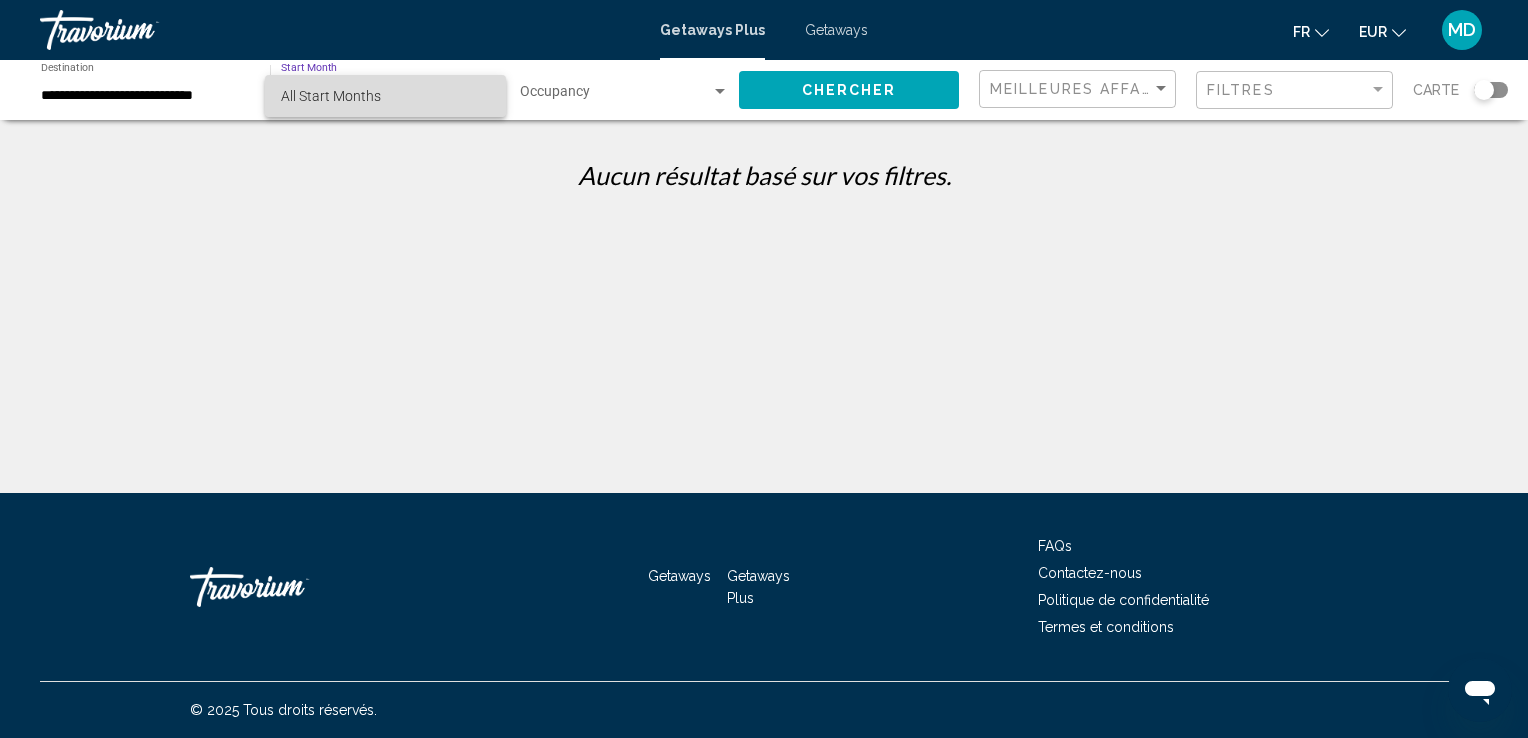 click on "All Start Months" at bounding box center [331, 96] 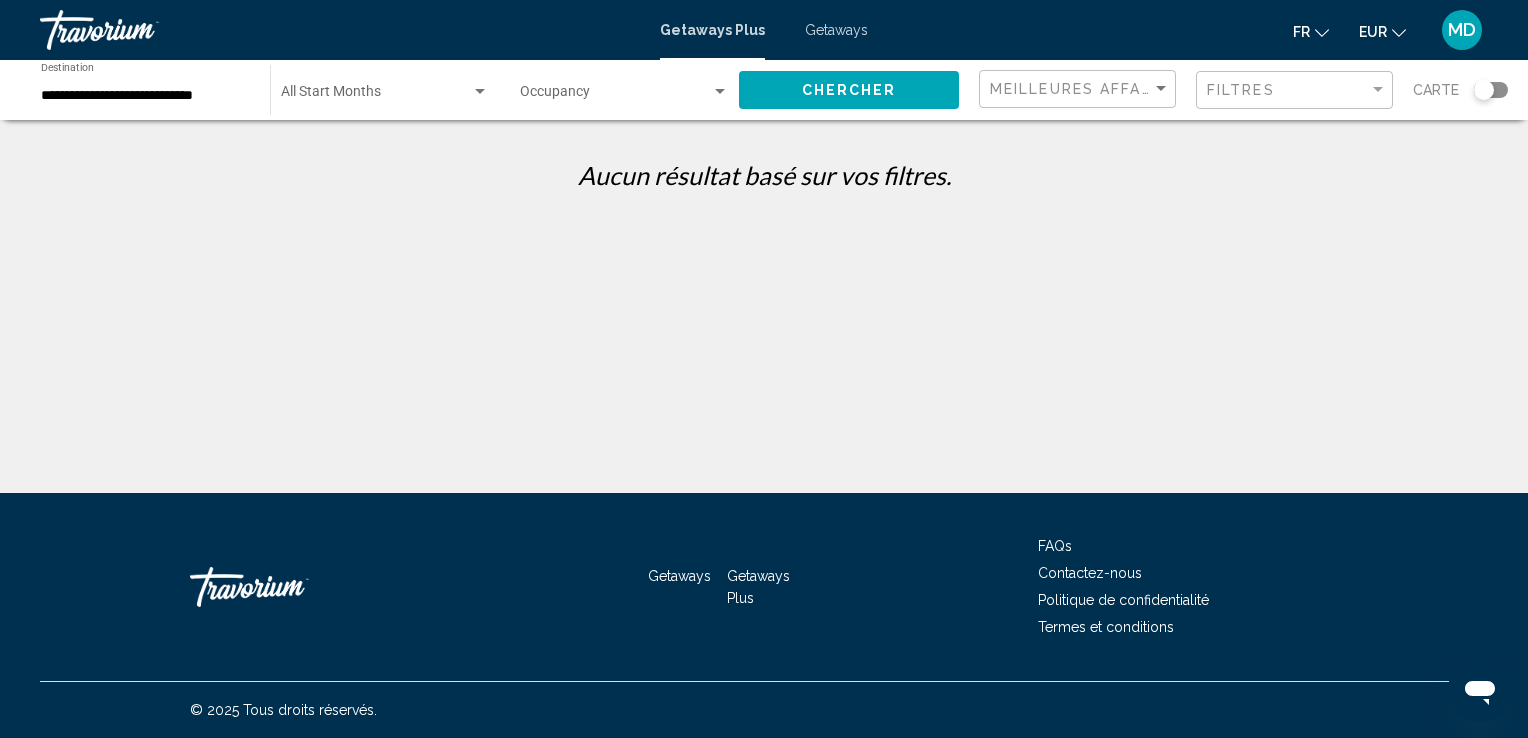 click on "Occupancy Any Occupancy" 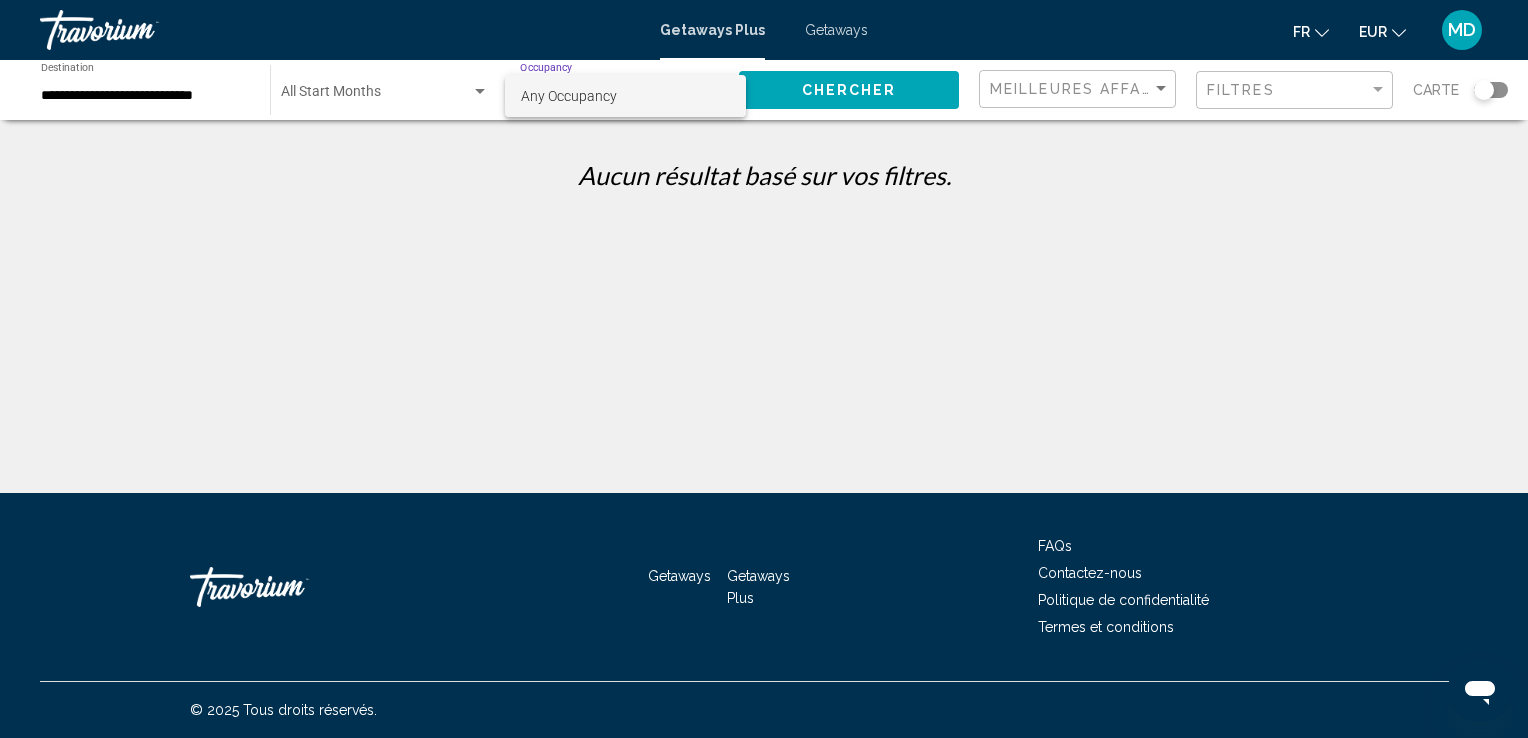 click on "Any Occupancy" at bounding box center [569, 96] 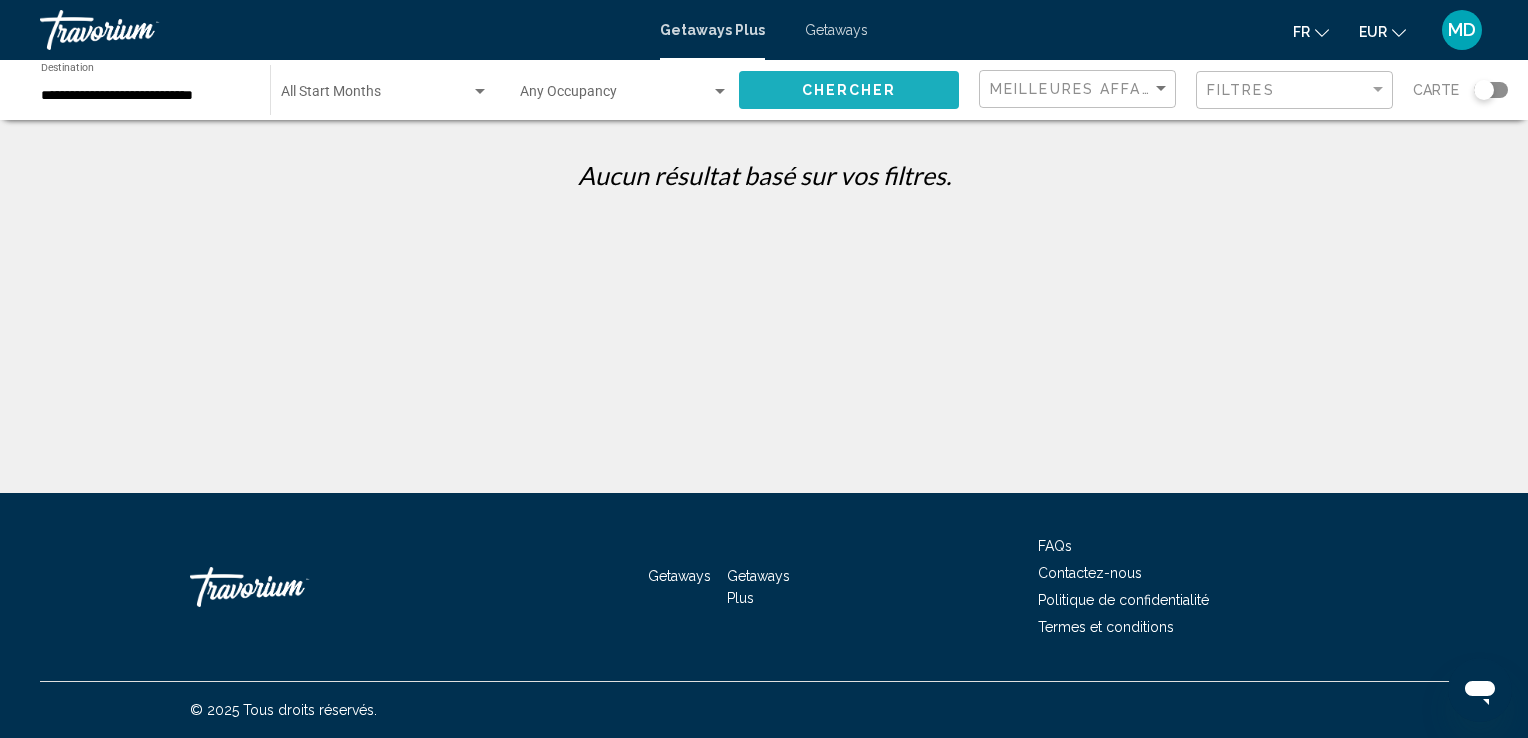 click on "Chercher" 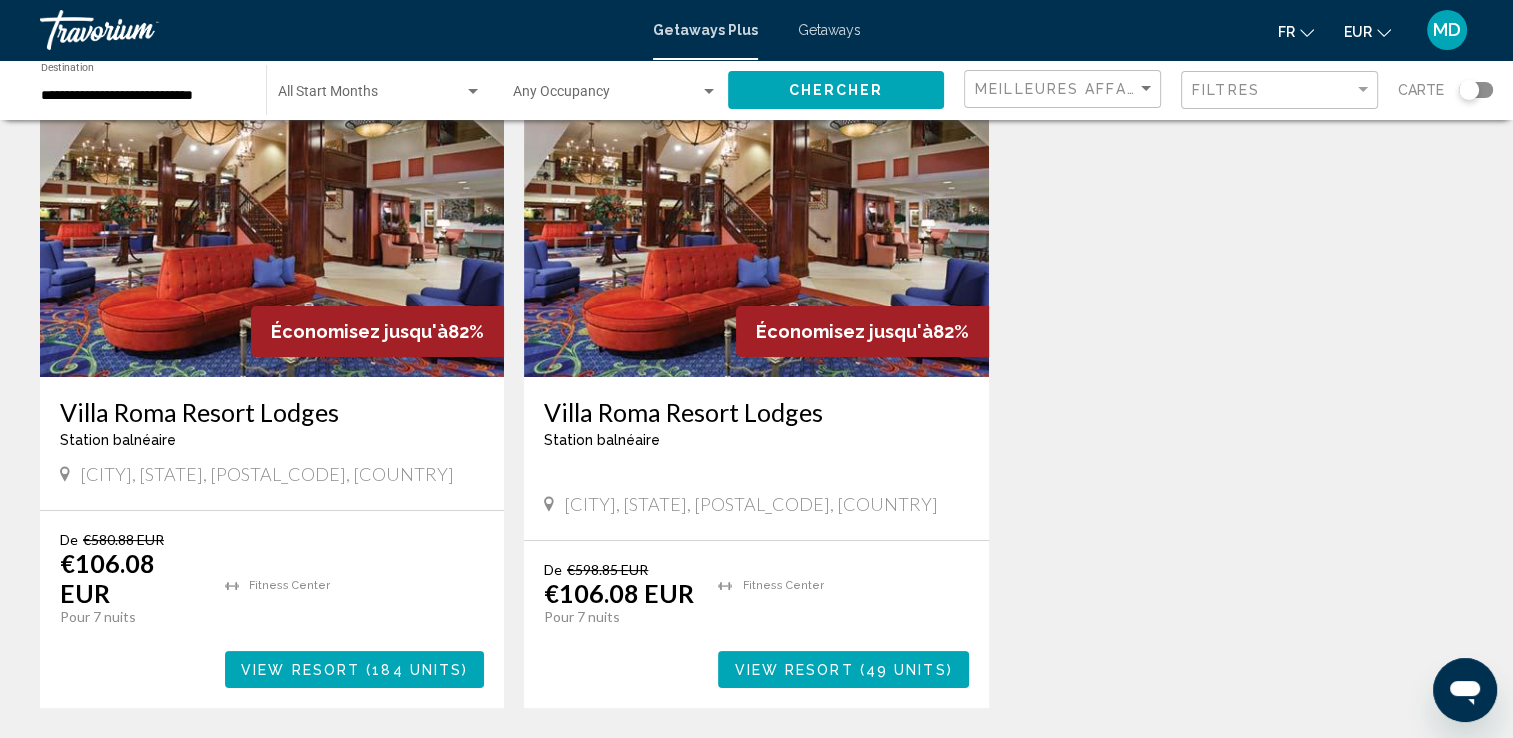 scroll, scrollTop: 158, scrollLeft: 0, axis: vertical 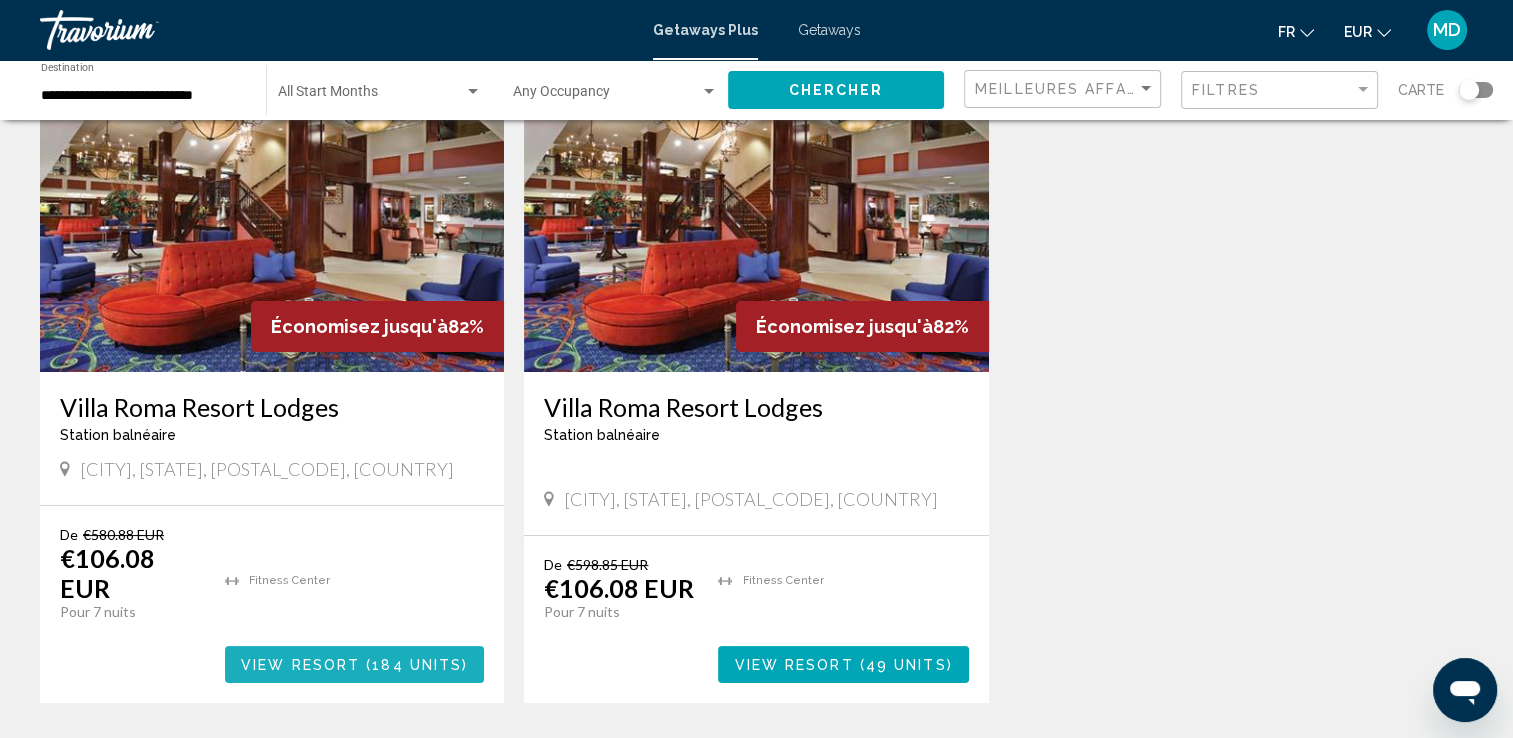 click on "View Resort" at bounding box center (300, 665) 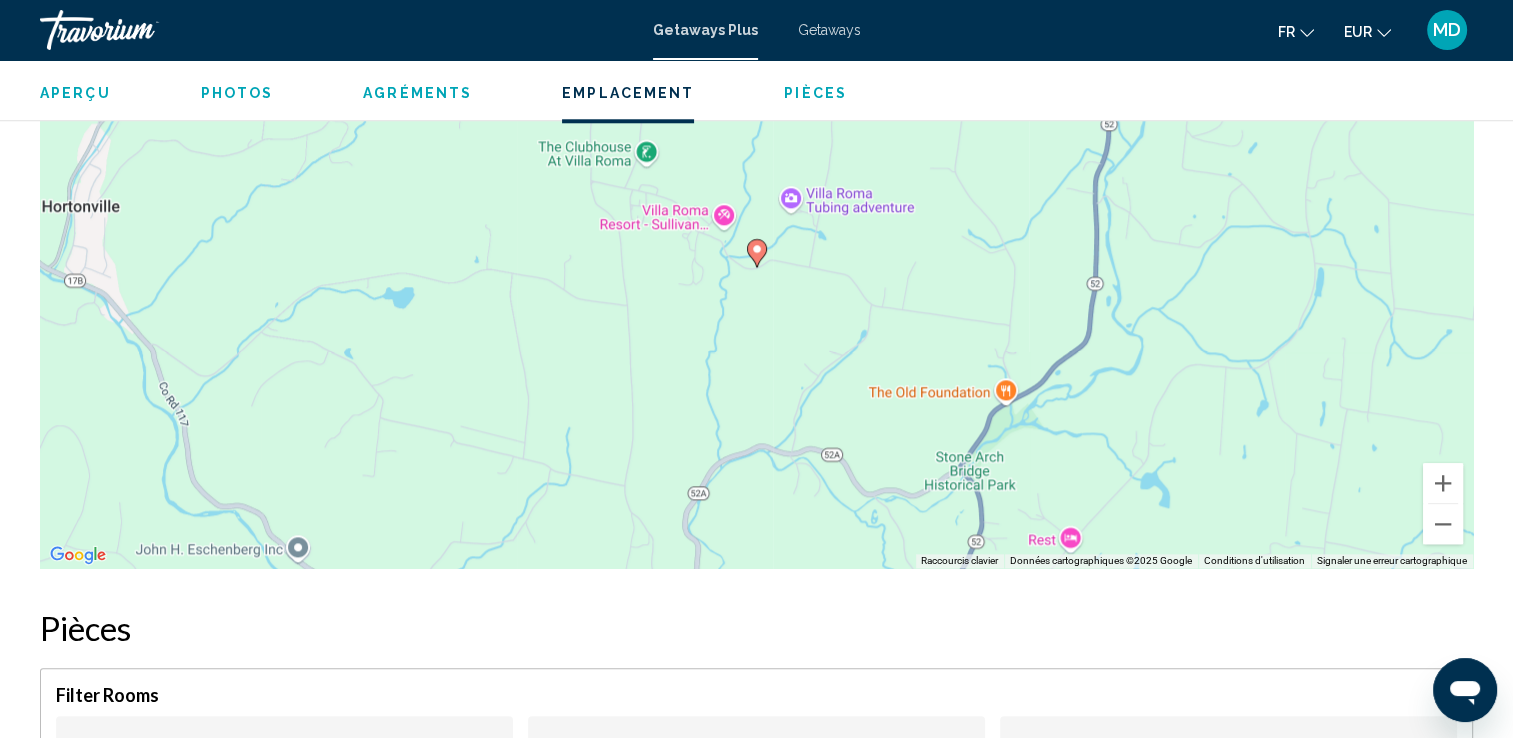 scroll, scrollTop: 2040, scrollLeft: 0, axis: vertical 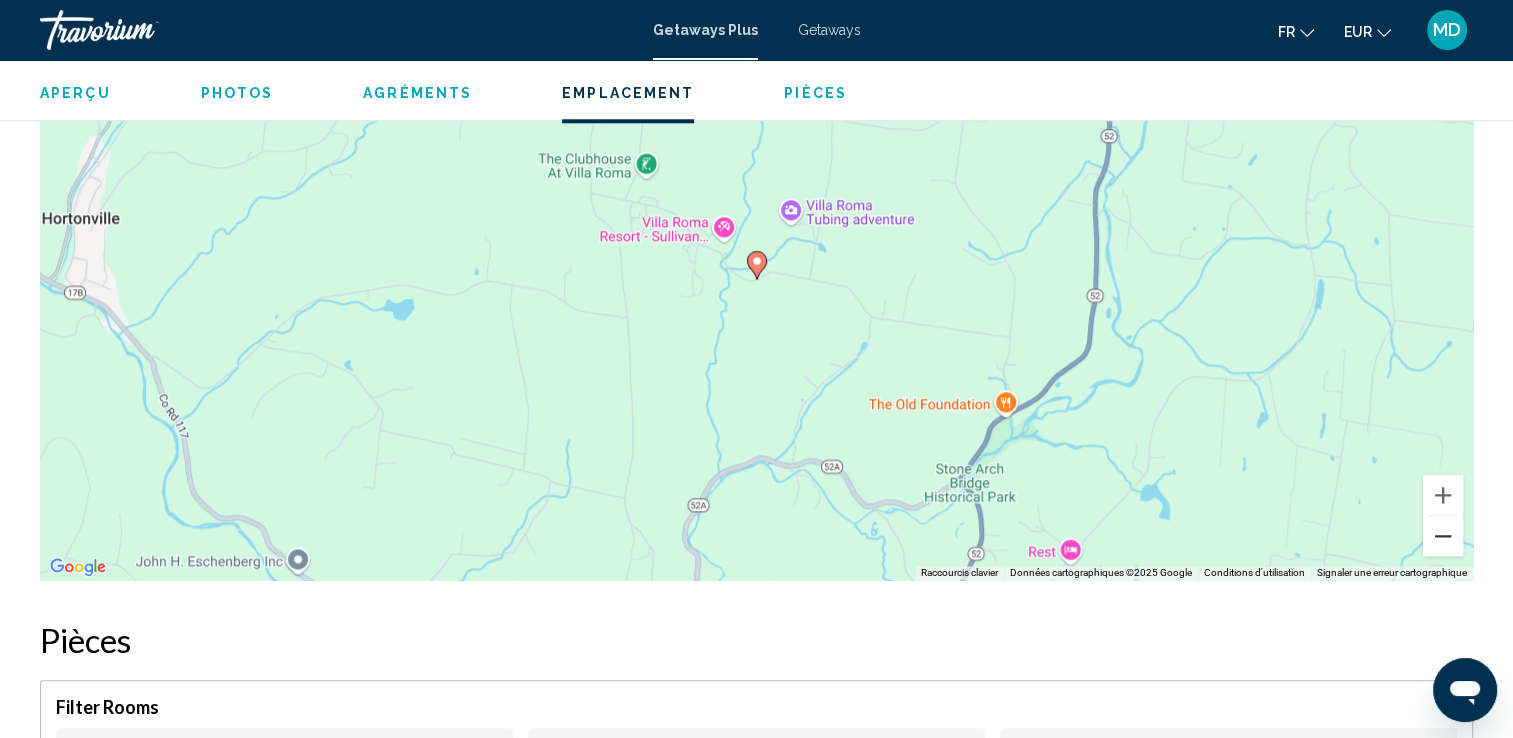 click at bounding box center (1443, 536) 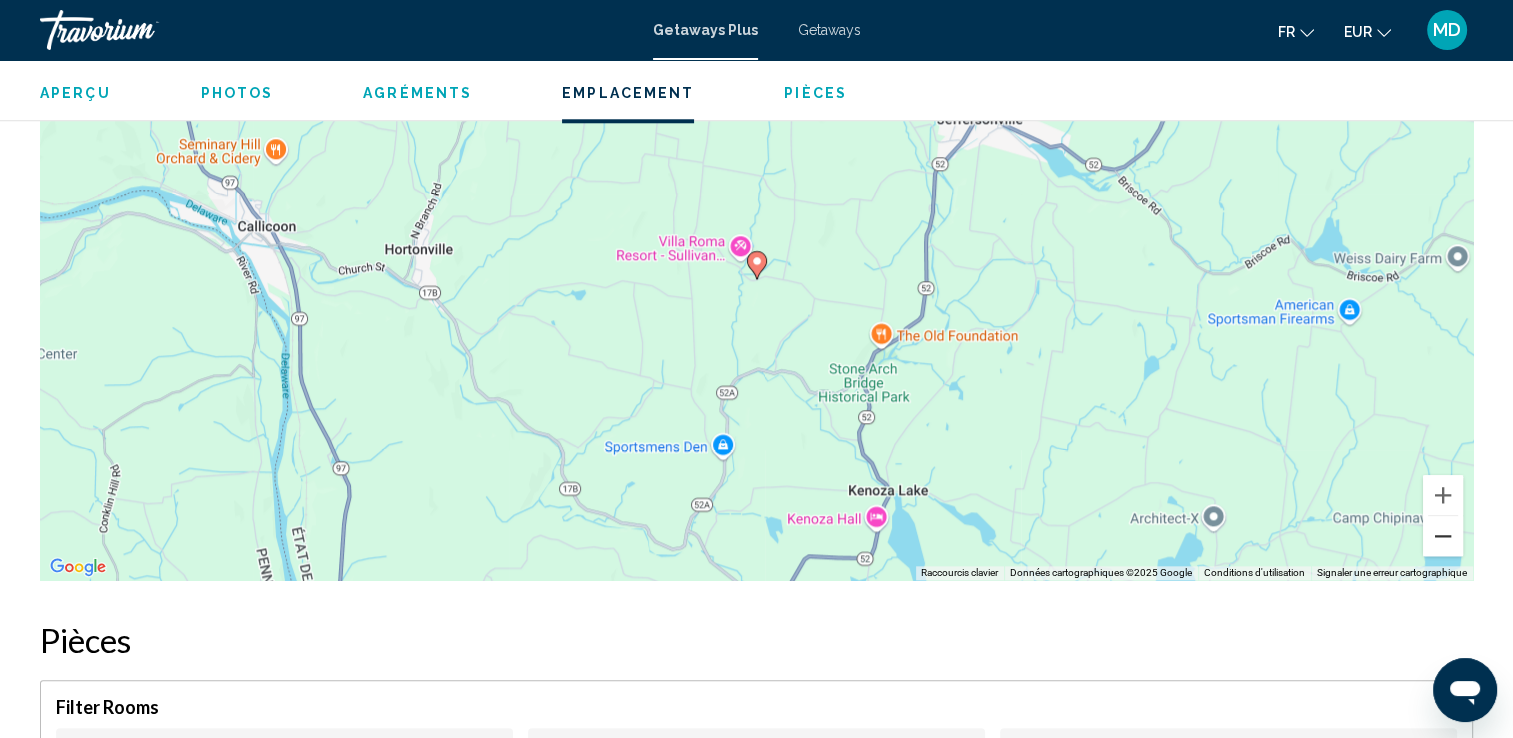 click at bounding box center [1443, 536] 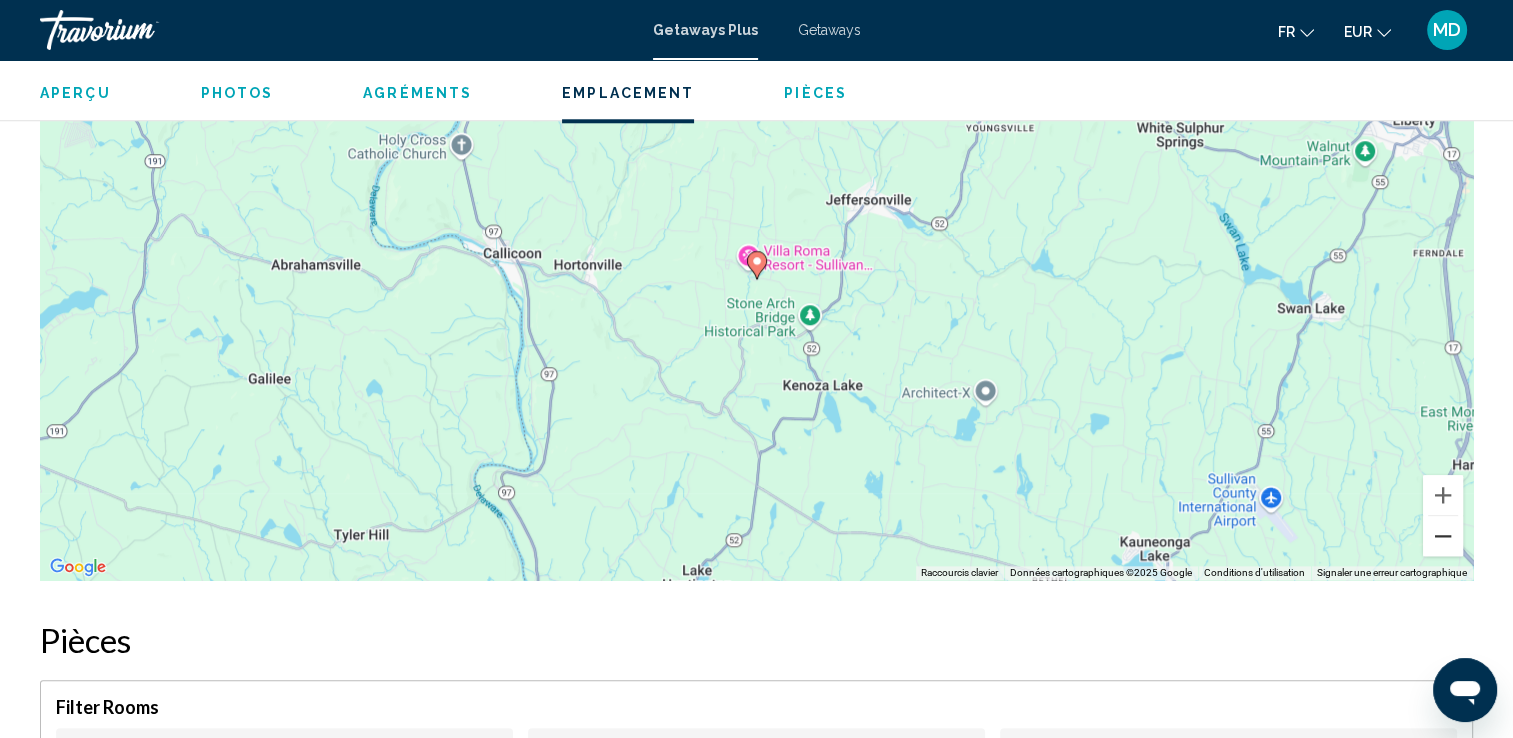 click at bounding box center (1443, 536) 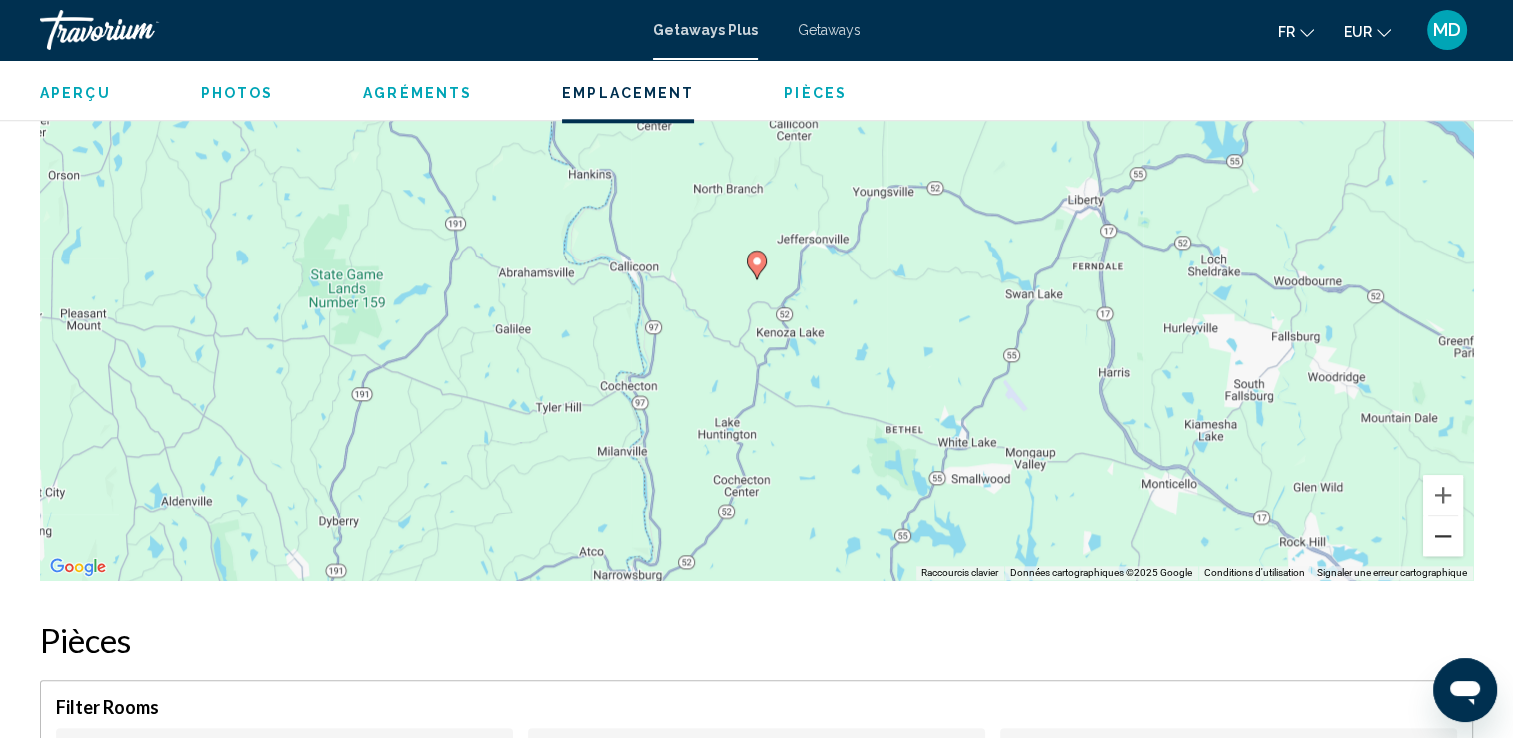 click at bounding box center (1443, 536) 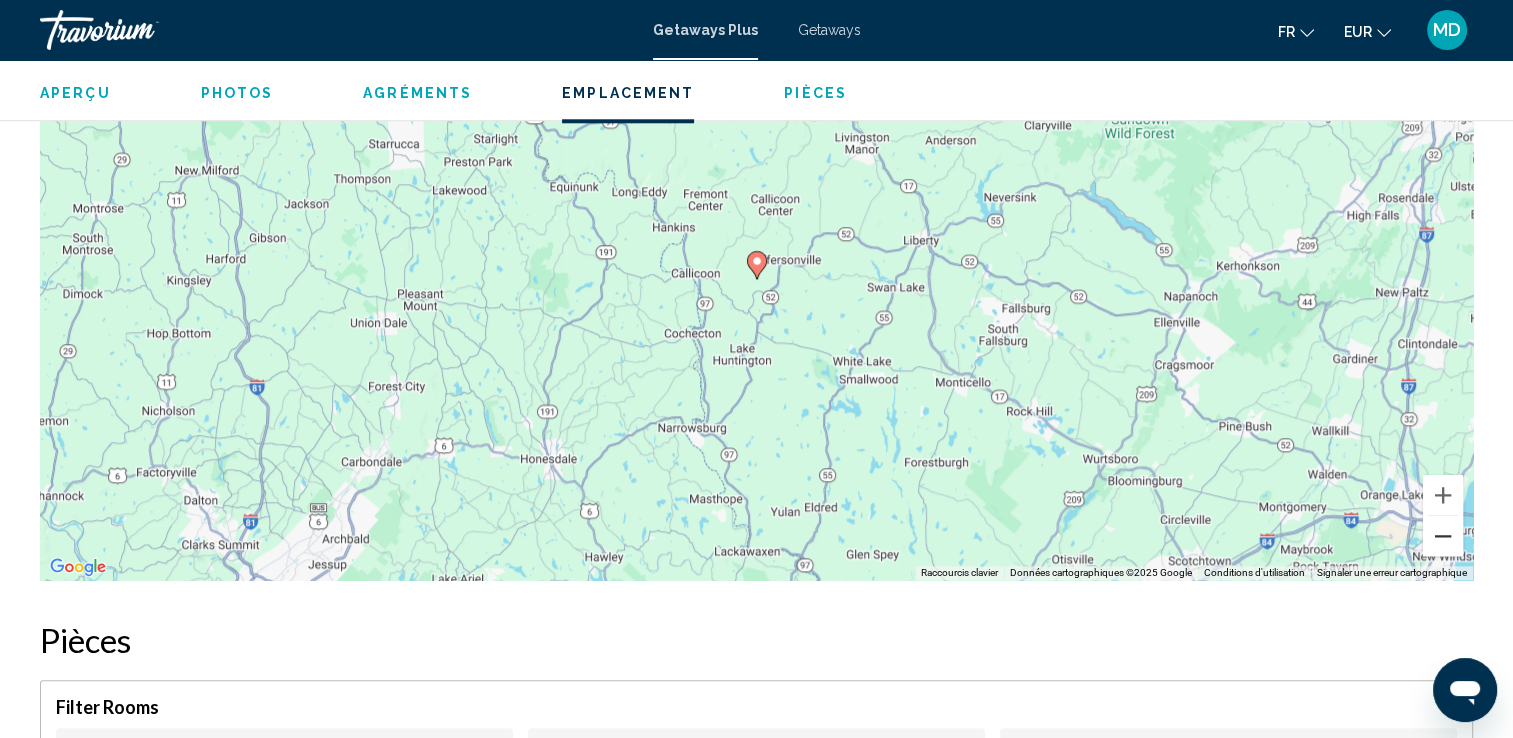 click at bounding box center [1443, 536] 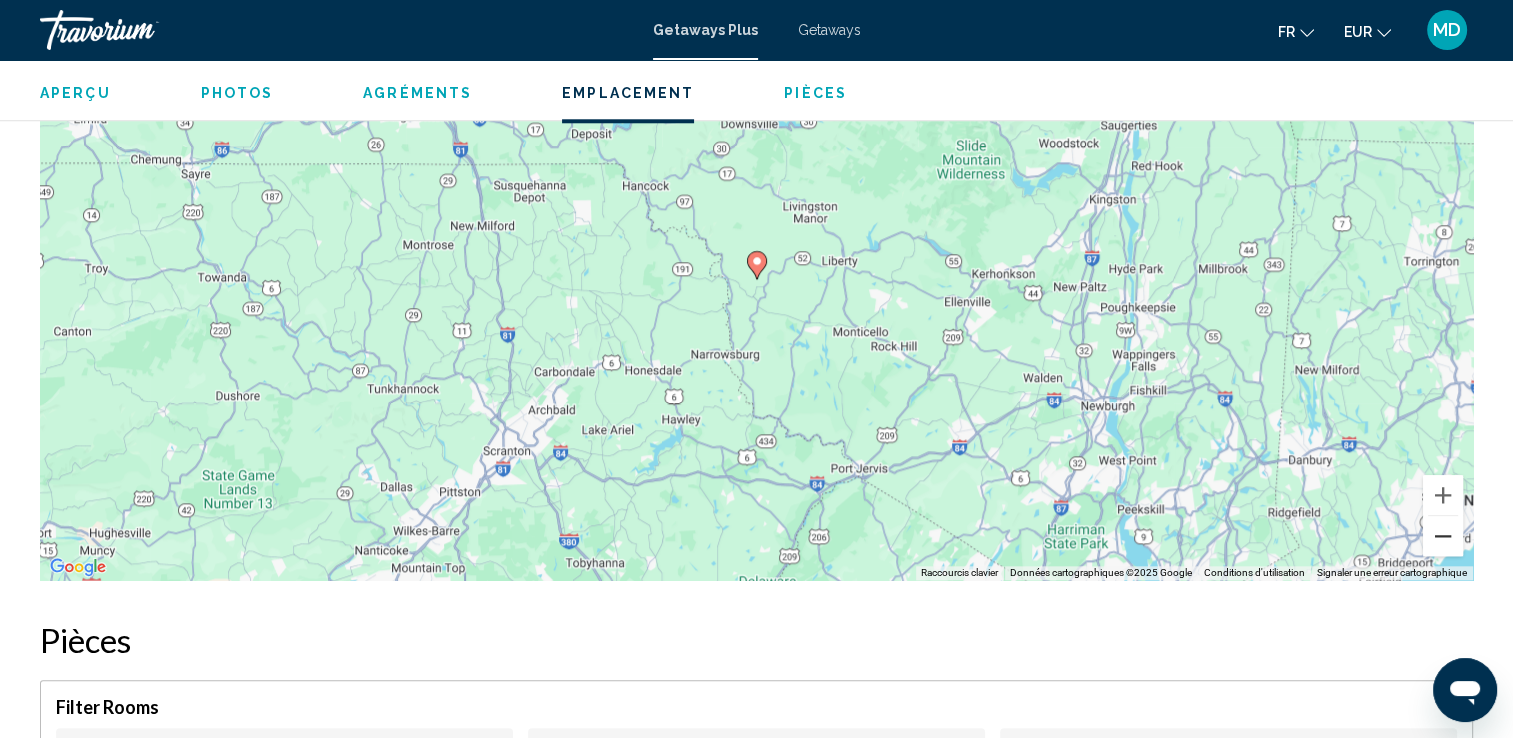 click at bounding box center (1443, 536) 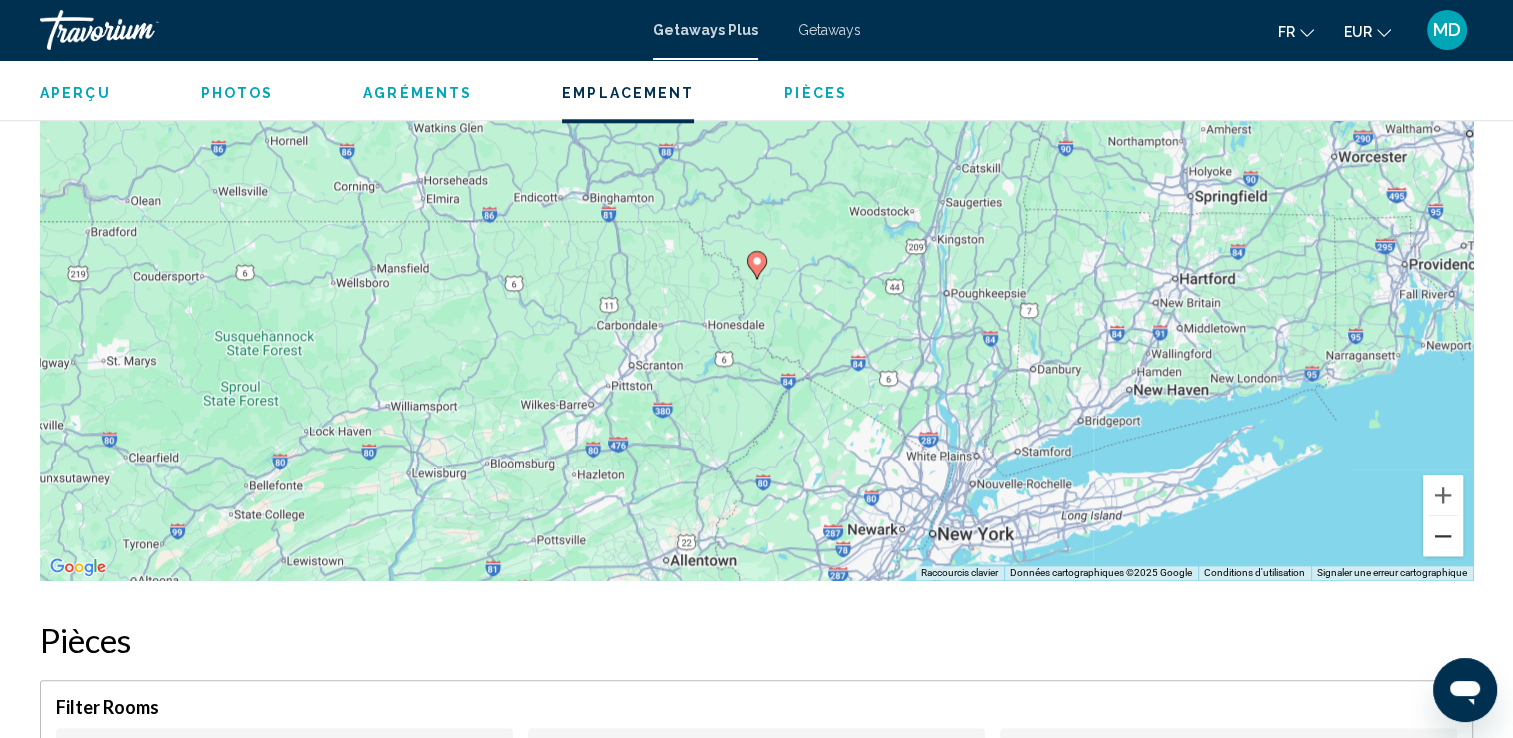 click at bounding box center [1443, 536] 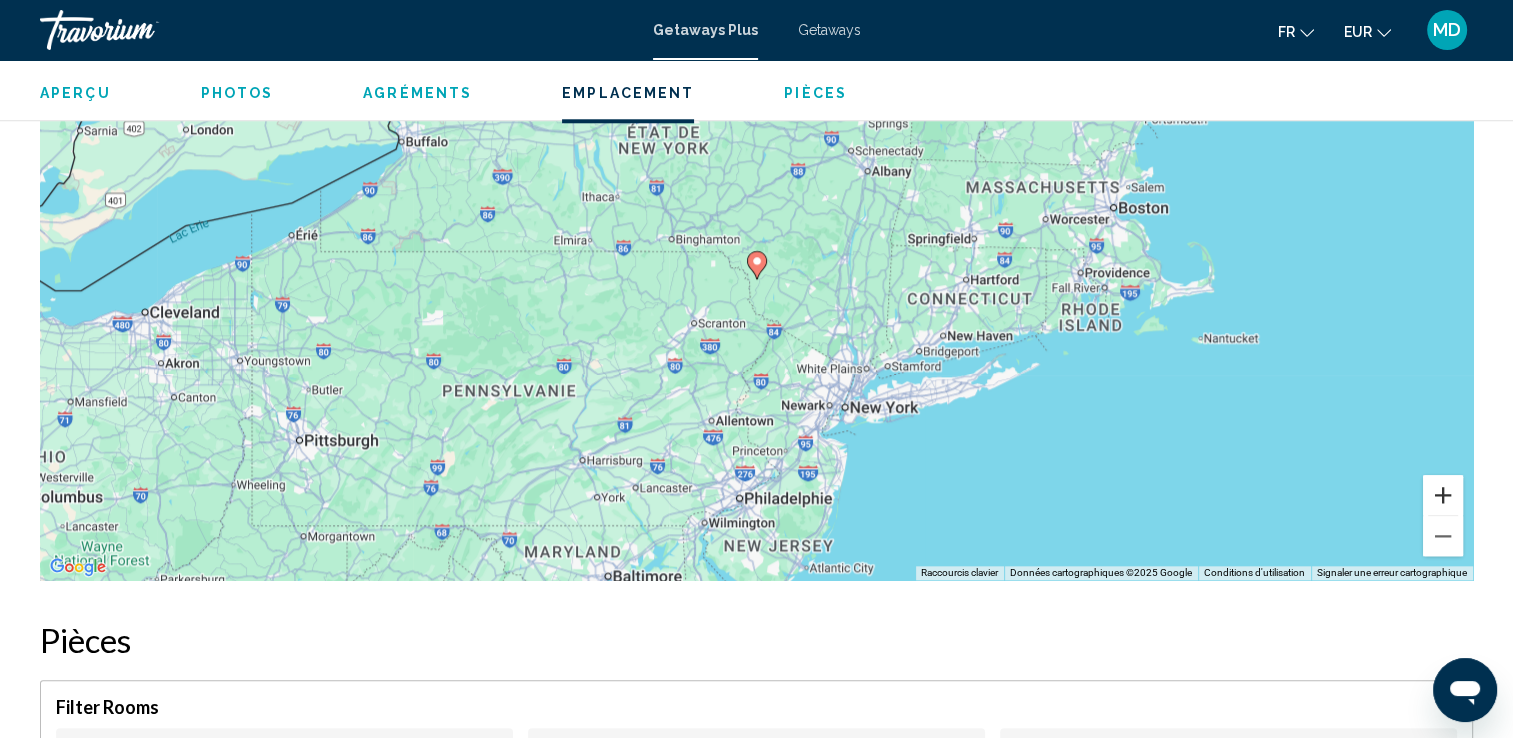 click at bounding box center (1443, 495) 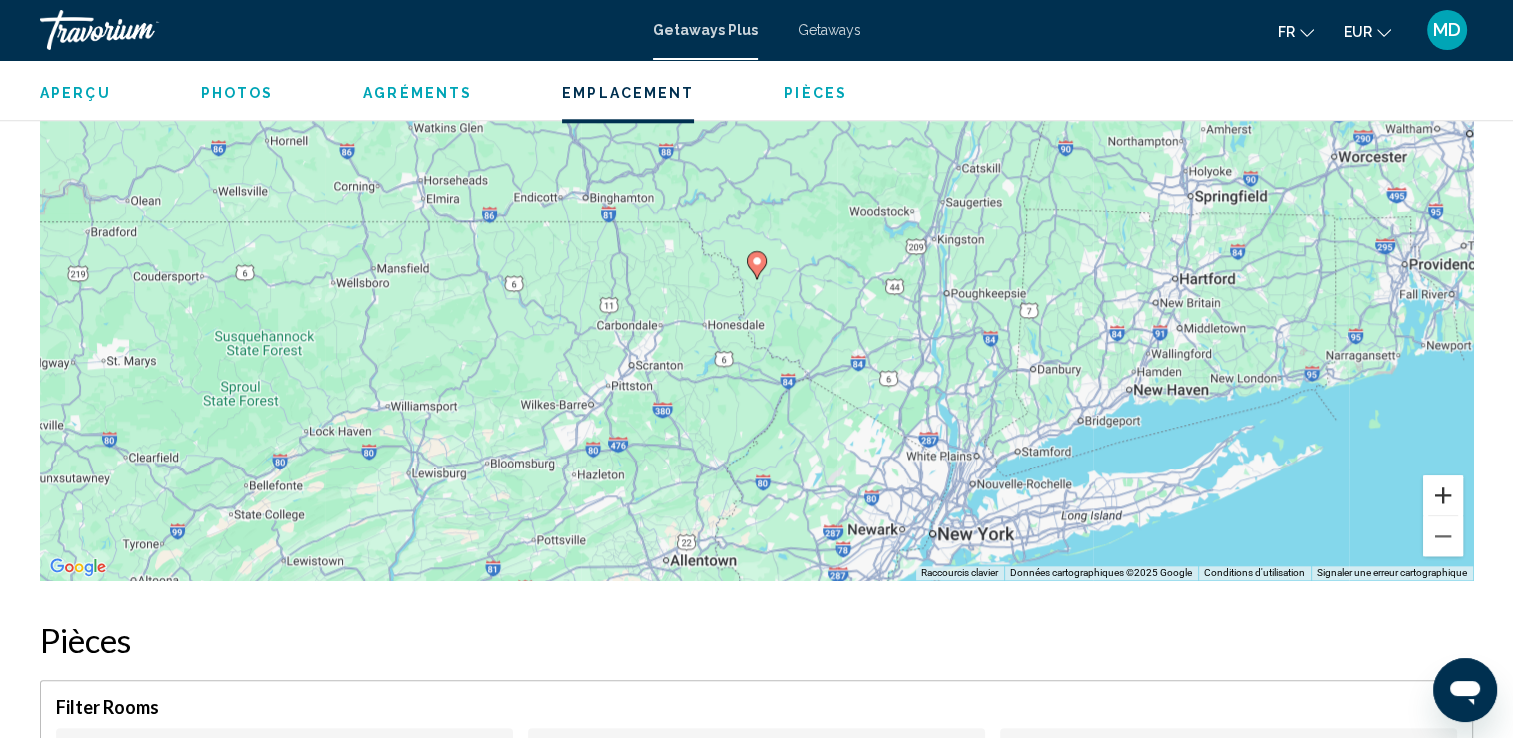 click at bounding box center (1443, 495) 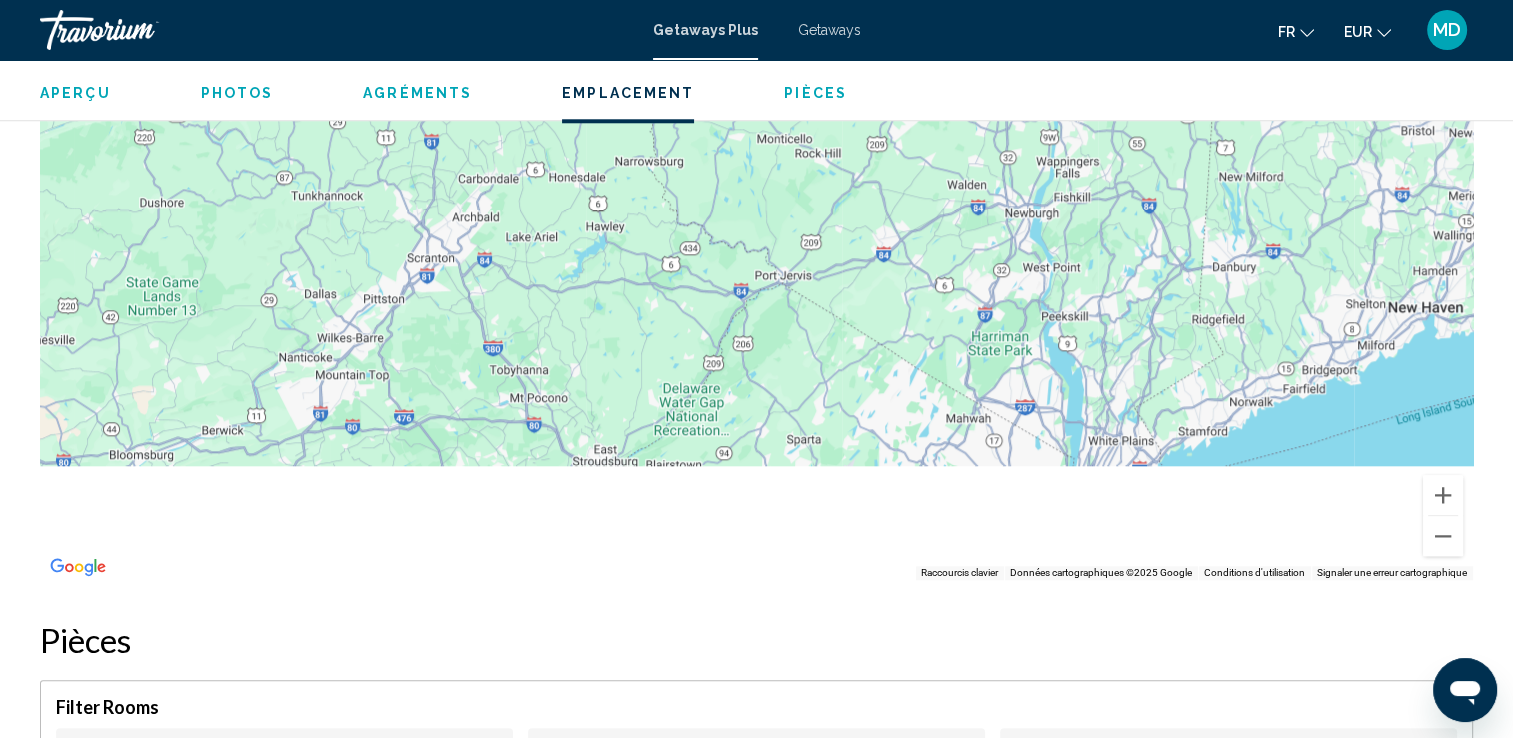 drag, startPoint x: 1060, startPoint y: 508, endPoint x: 978, endPoint y: 285, distance: 237.5984 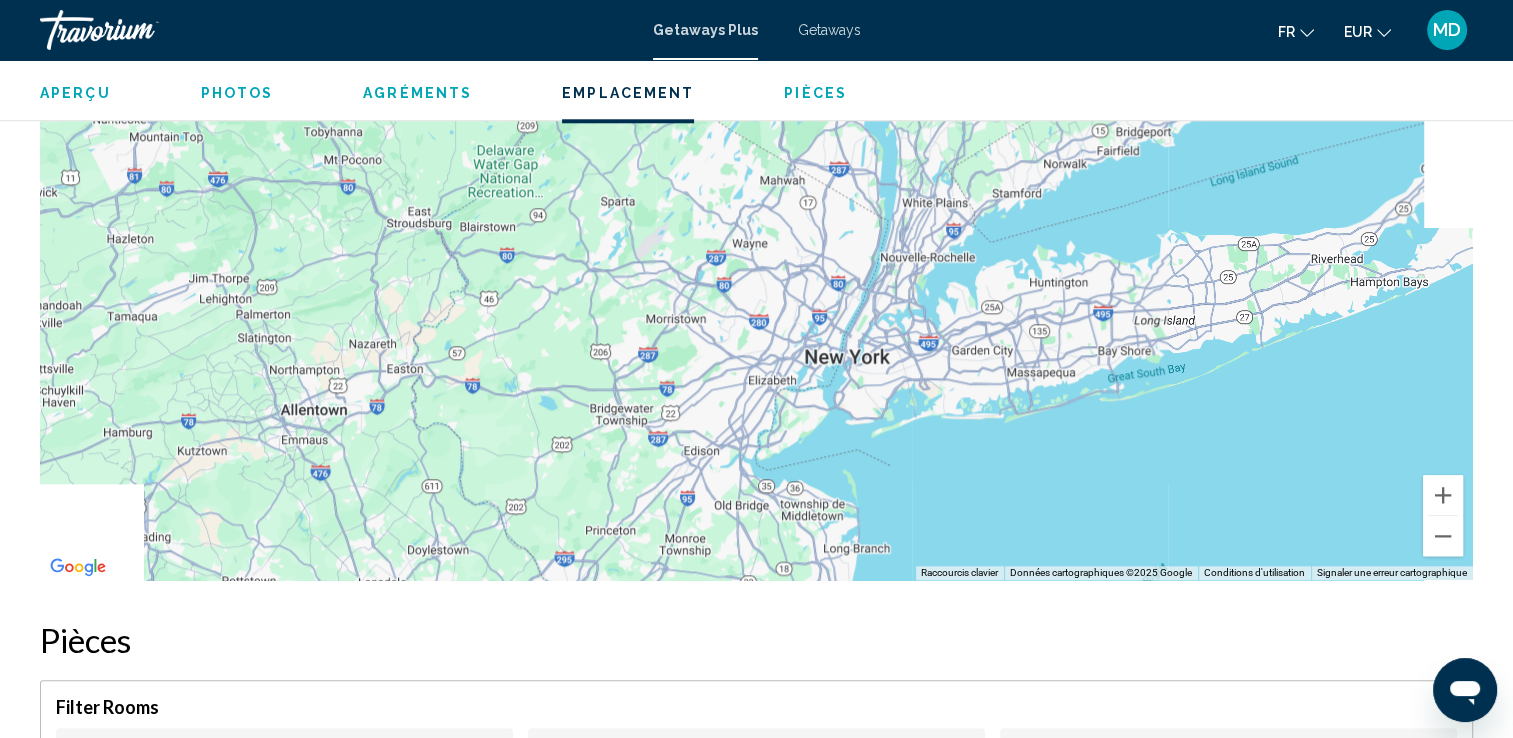 drag, startPoint x: 1220, startPoint y: 433, endPoint x: 1014, endPoint y: 184, distance: 323.16714 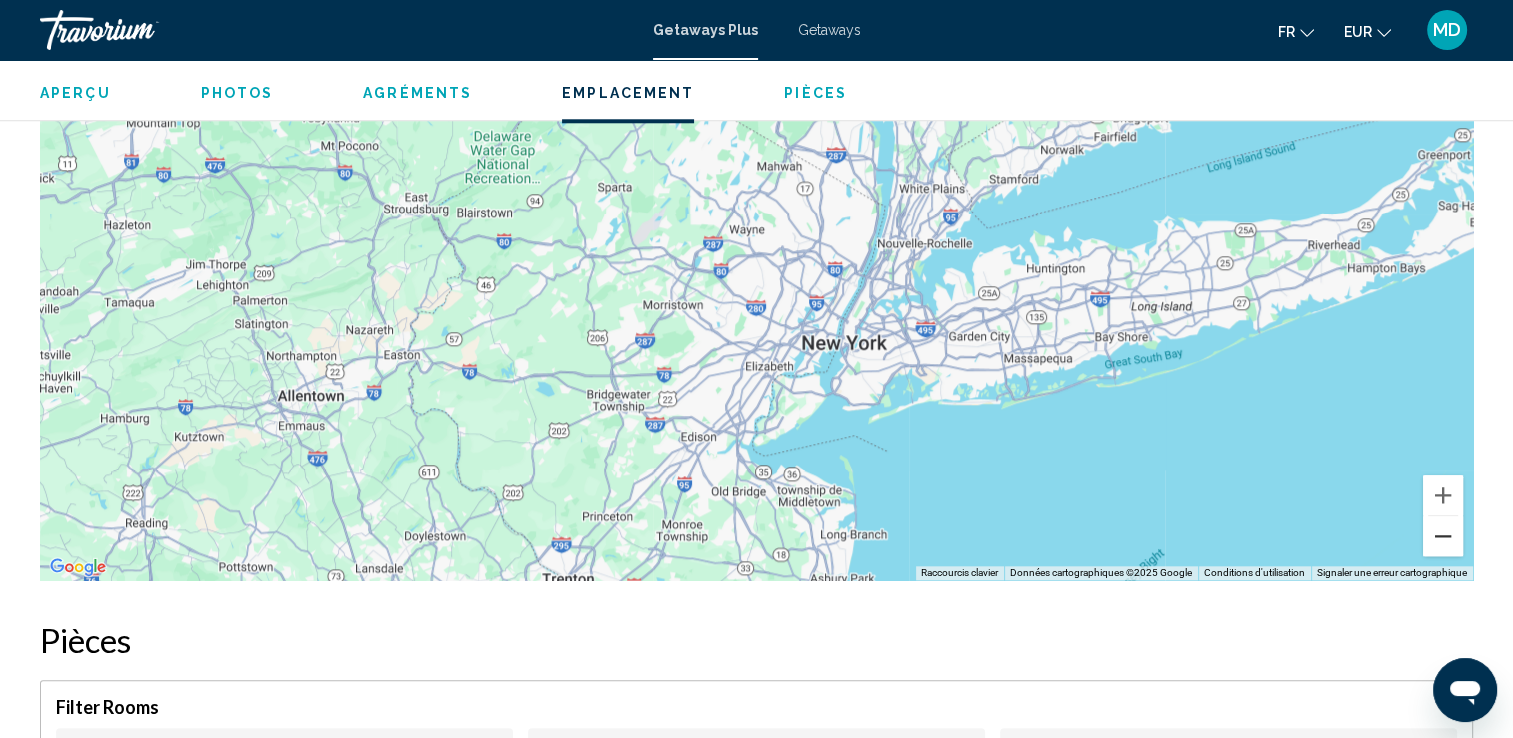 click at bounding box center (1443, 536) 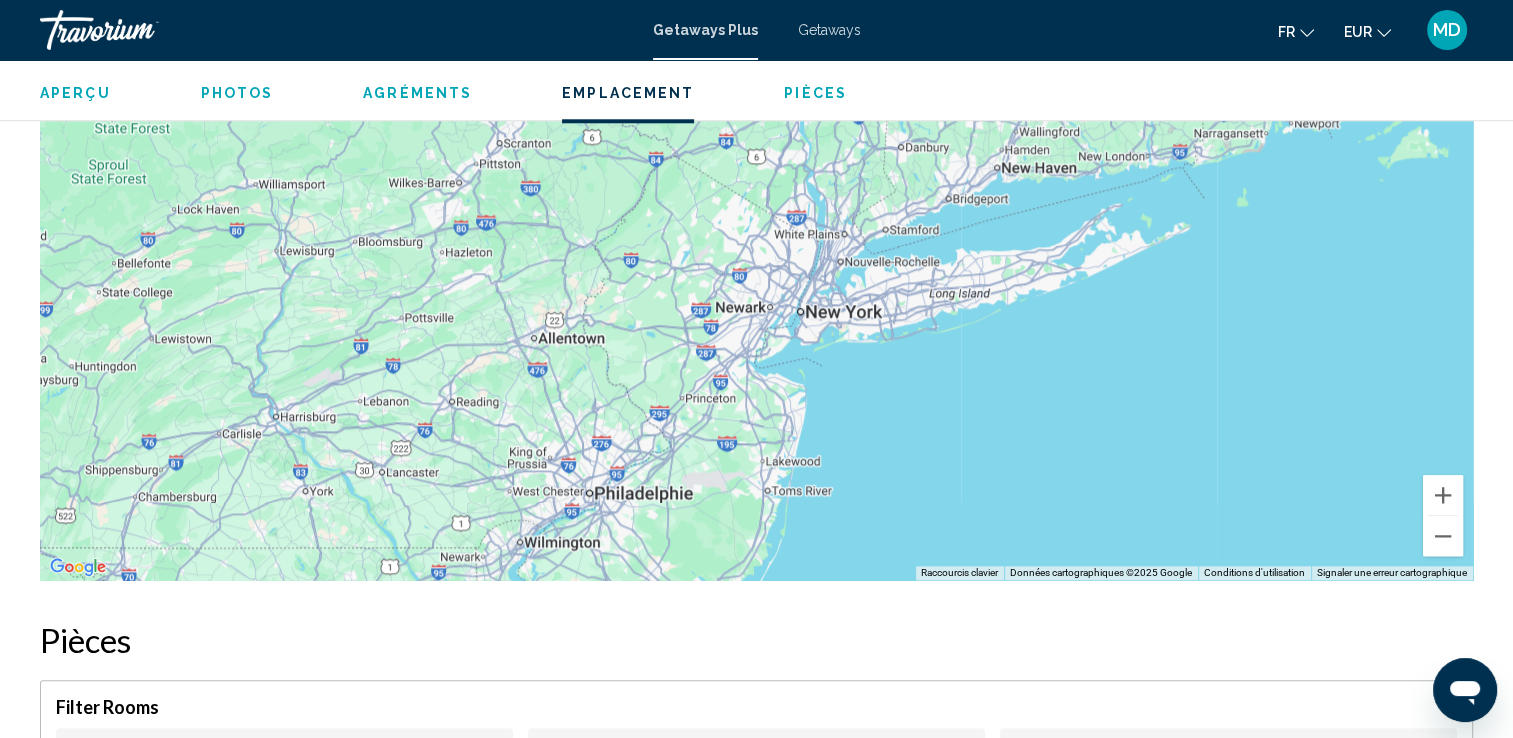 scroll, scrollTop: 0, scrollLeft: 0, axis: both 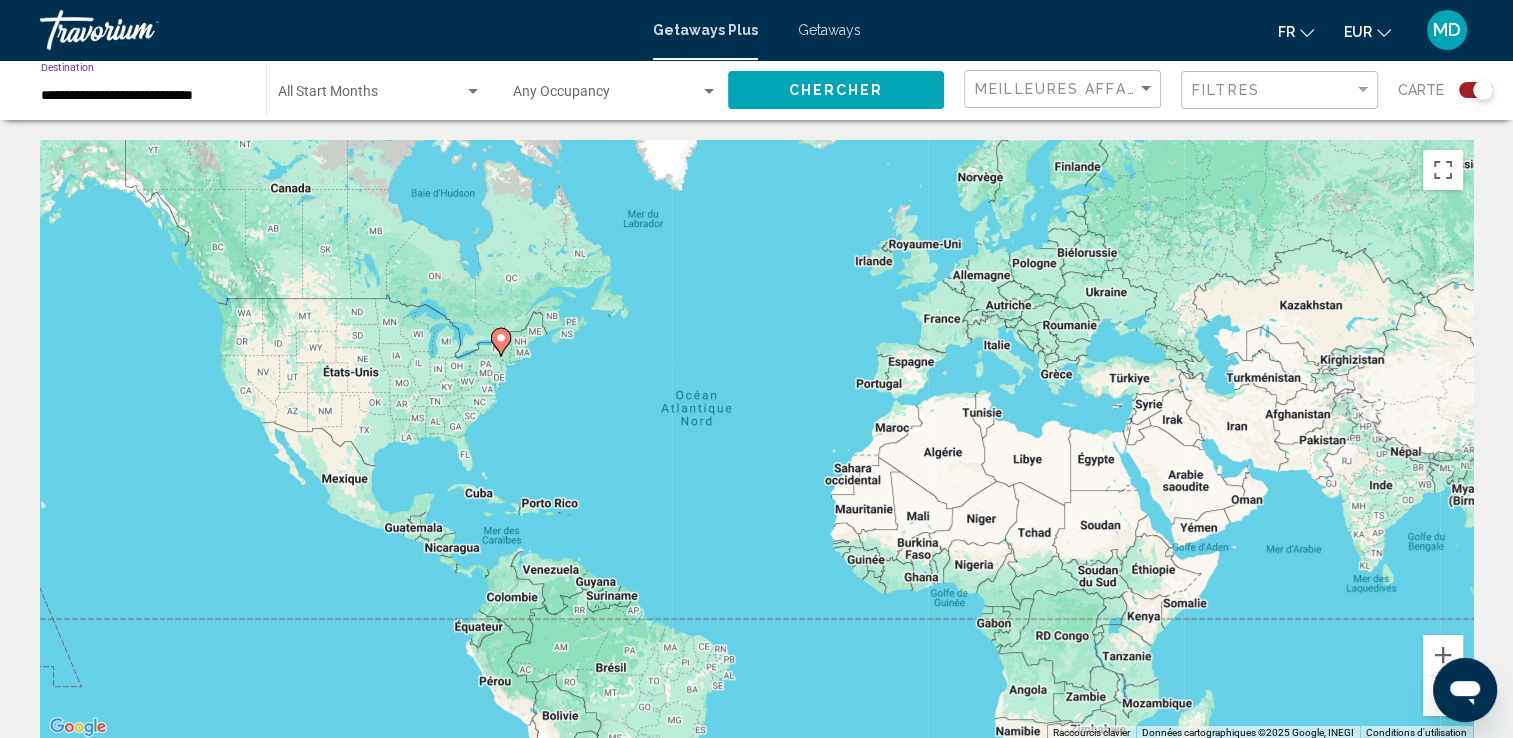 click on "**********" at bounding box center (143, 96) 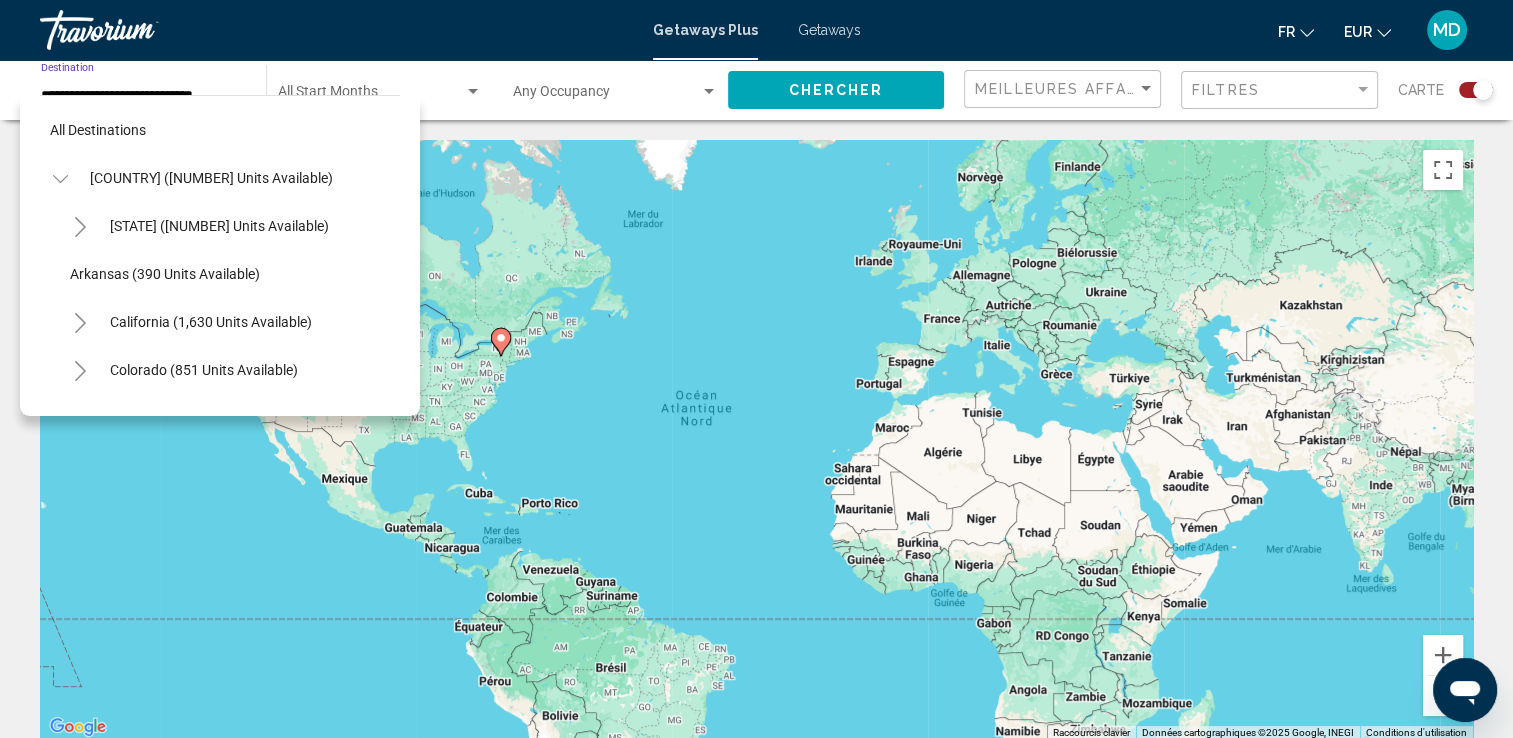 scroll, scrollTop: 1182, scrollLeft: 0, axis: vertical 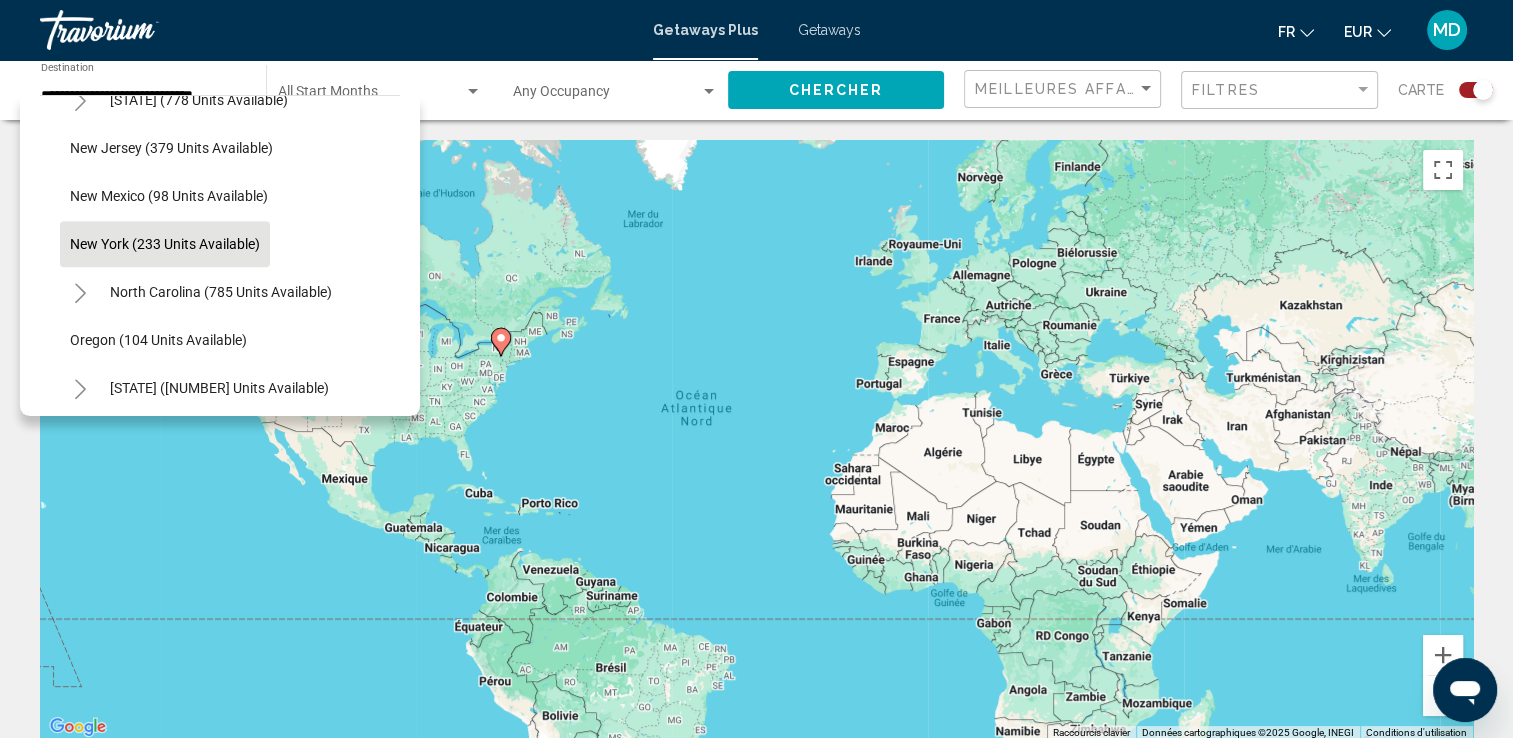 click on "Getaways" at bounding box center [829, 30] 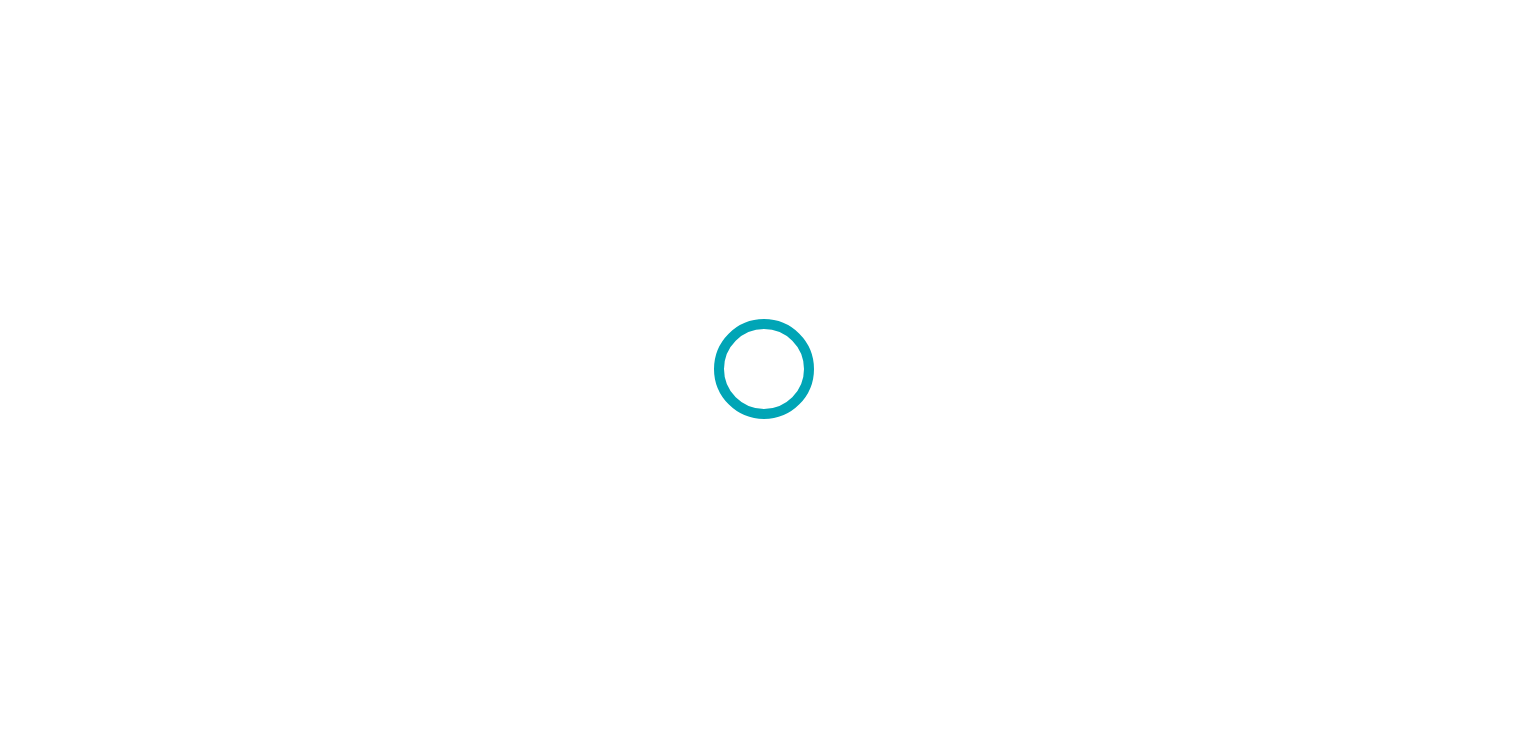 scroll, scrollTop: 0, scrollLeft: 0, axis: both 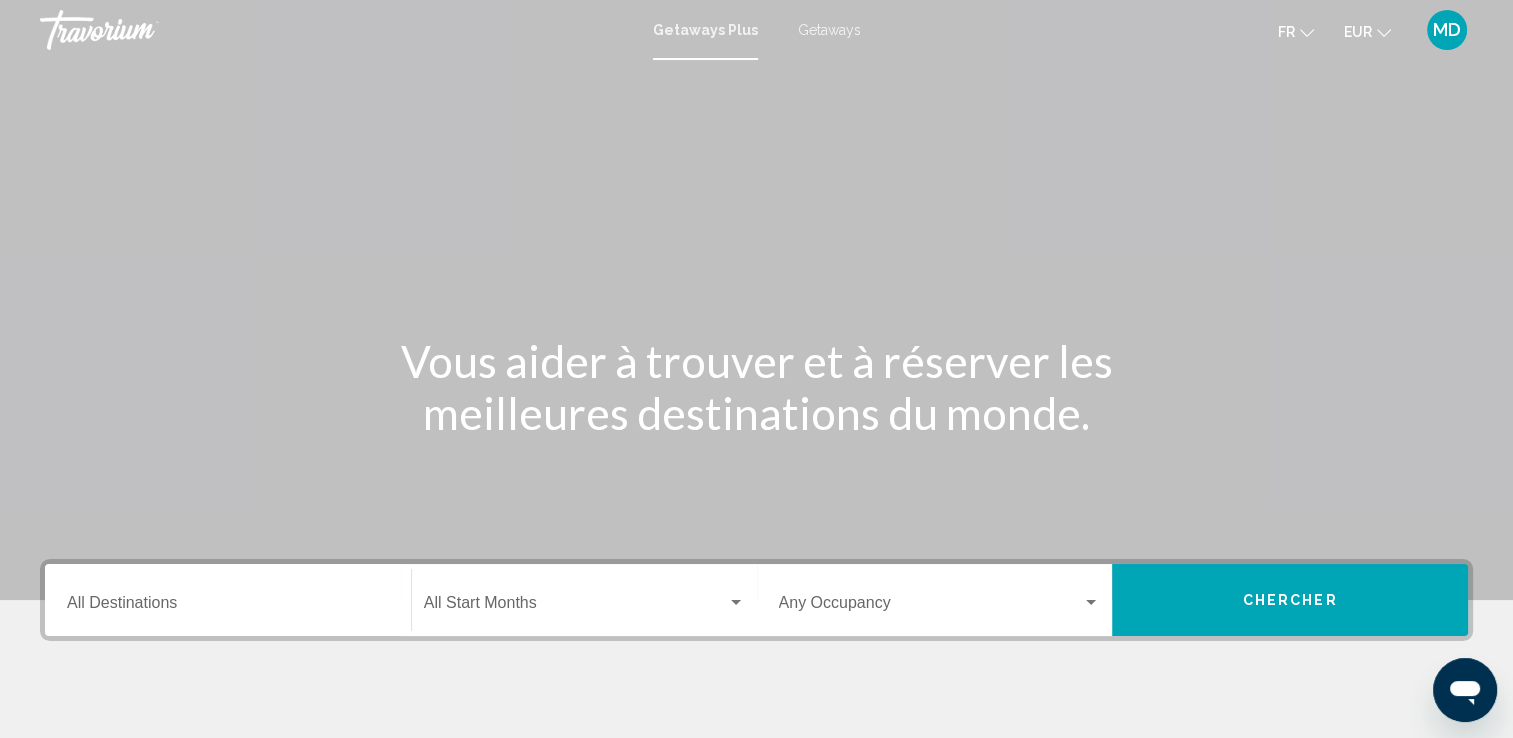 click on "Start Month All Start Months" 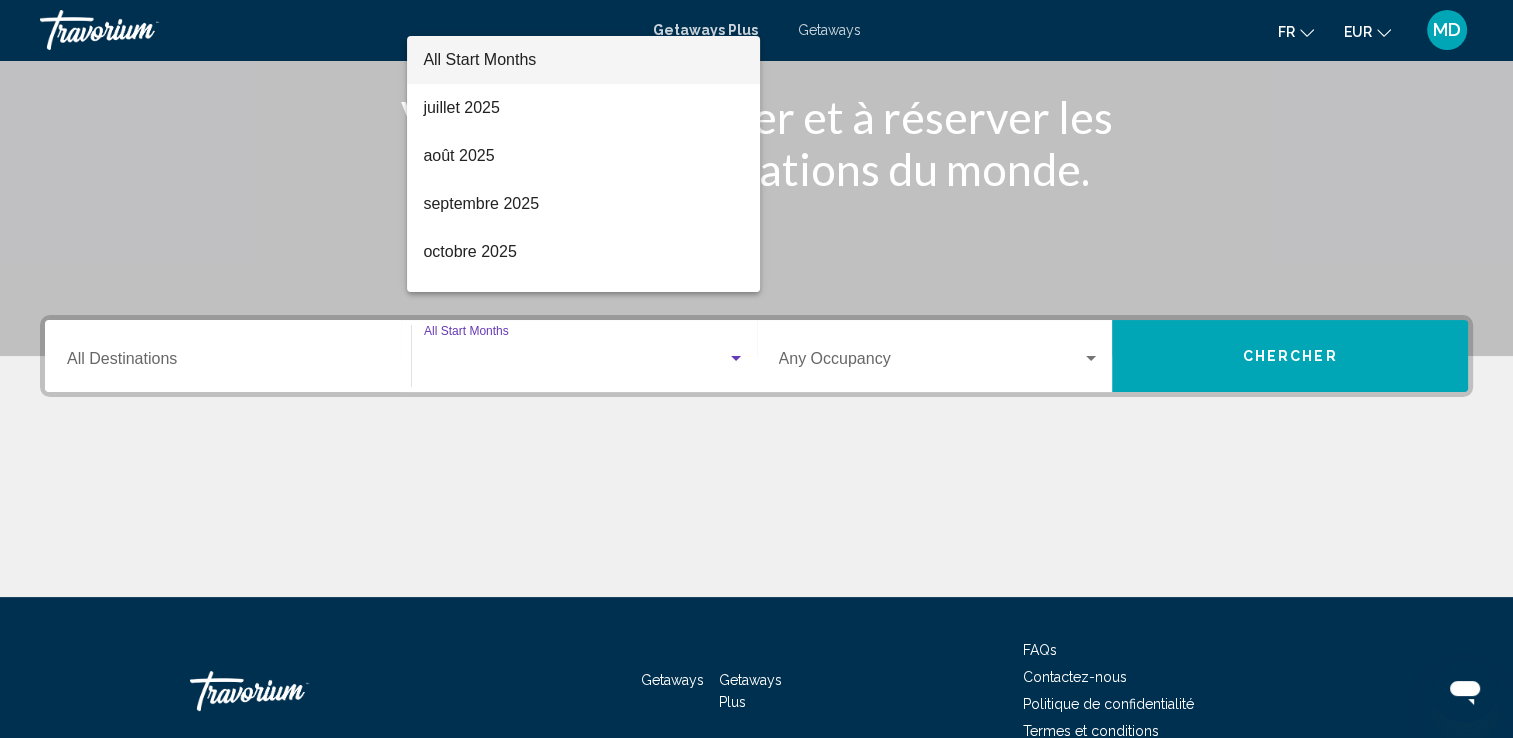 scroll, scrollTop: 347, scrollLeft: 0, axis: vertical 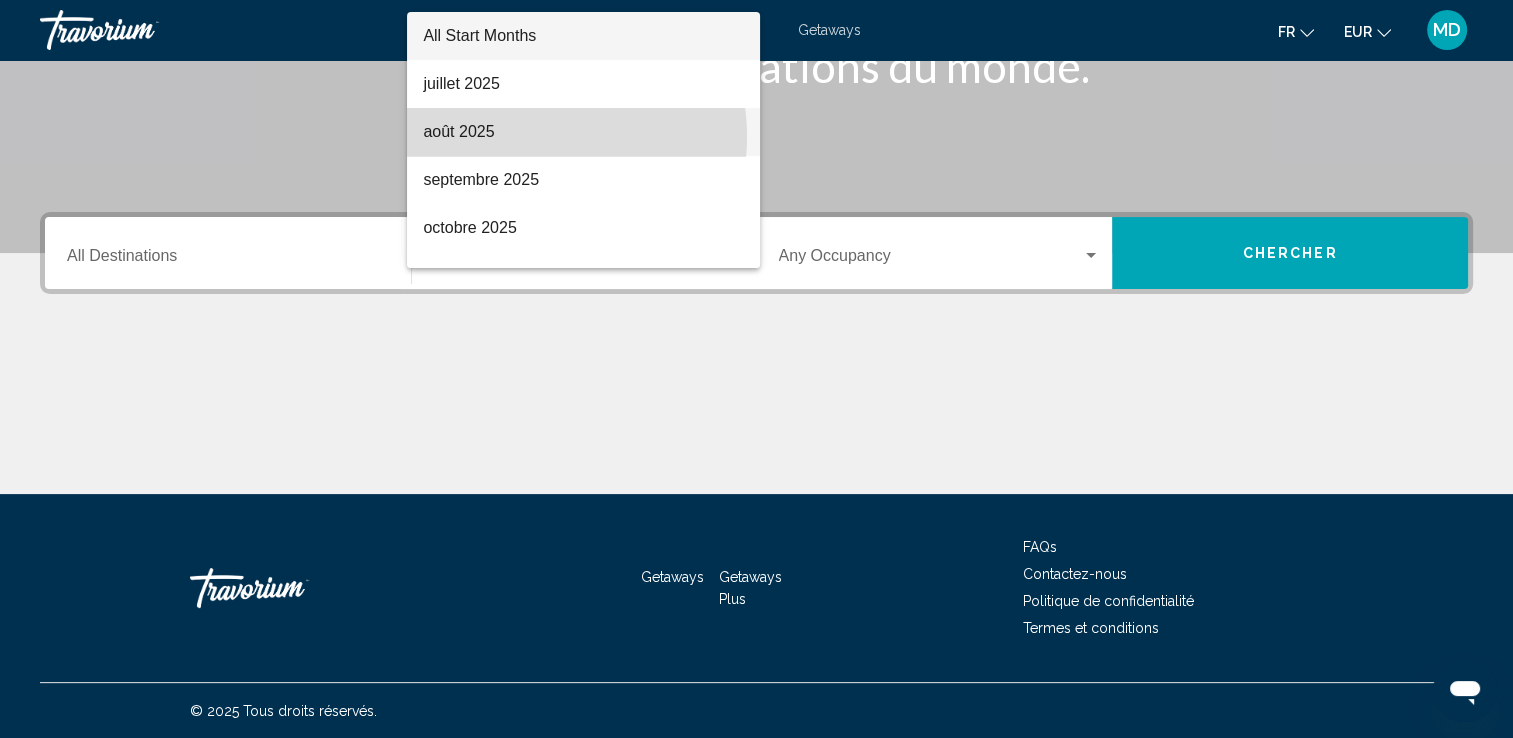 click on "août 2025" at bounding box center (583, 132) 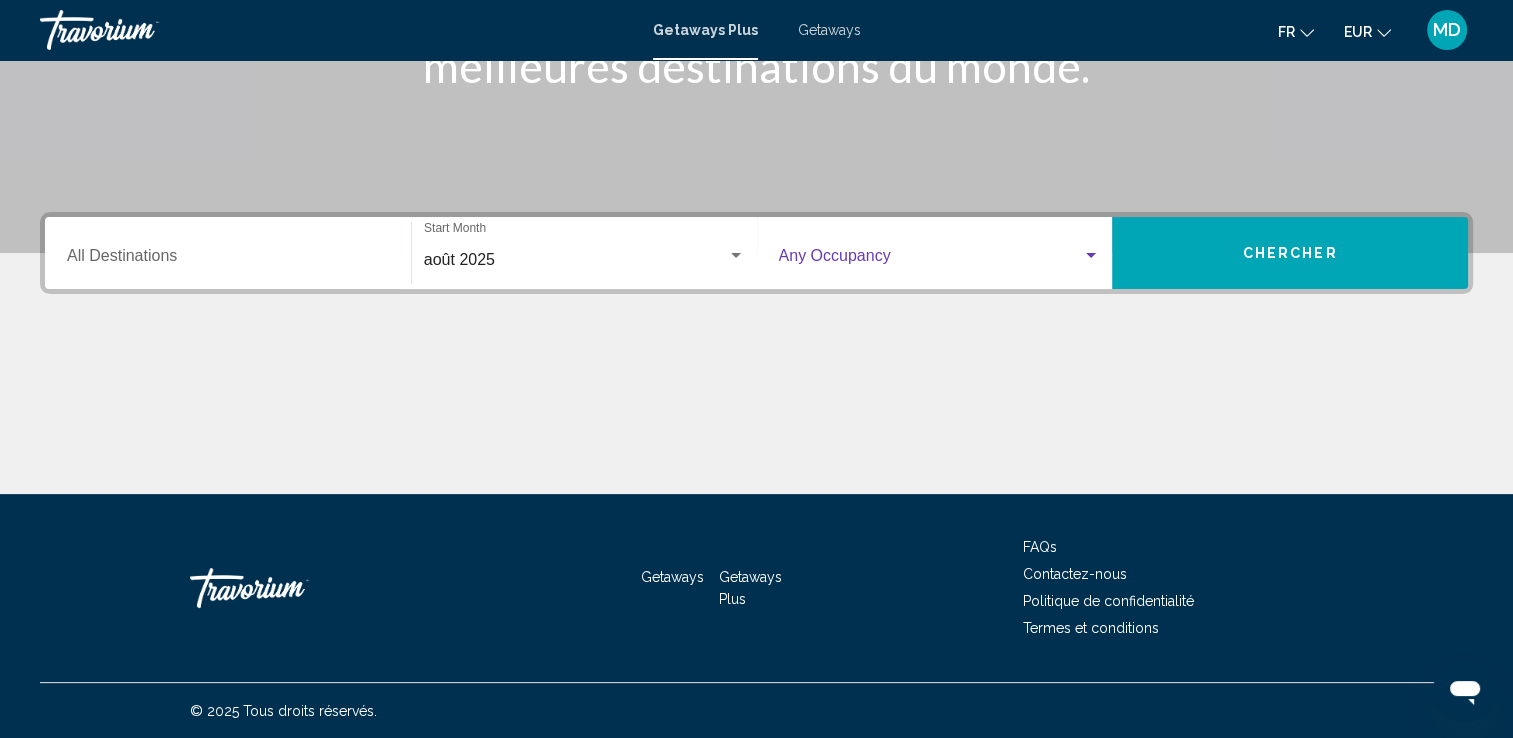 click at bounding box center (931, 260) 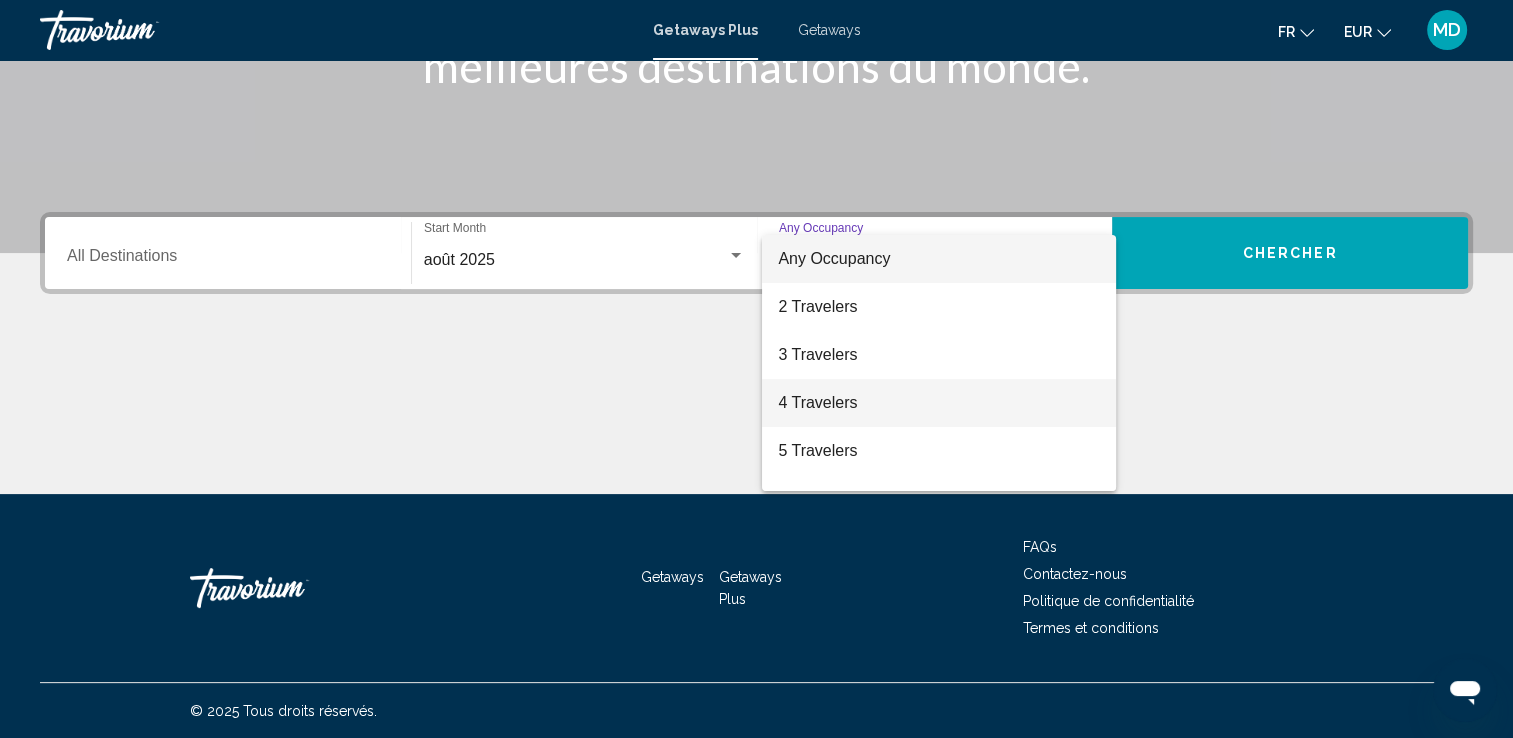 click on "4 Travelers" at bounding box center [939, 403] 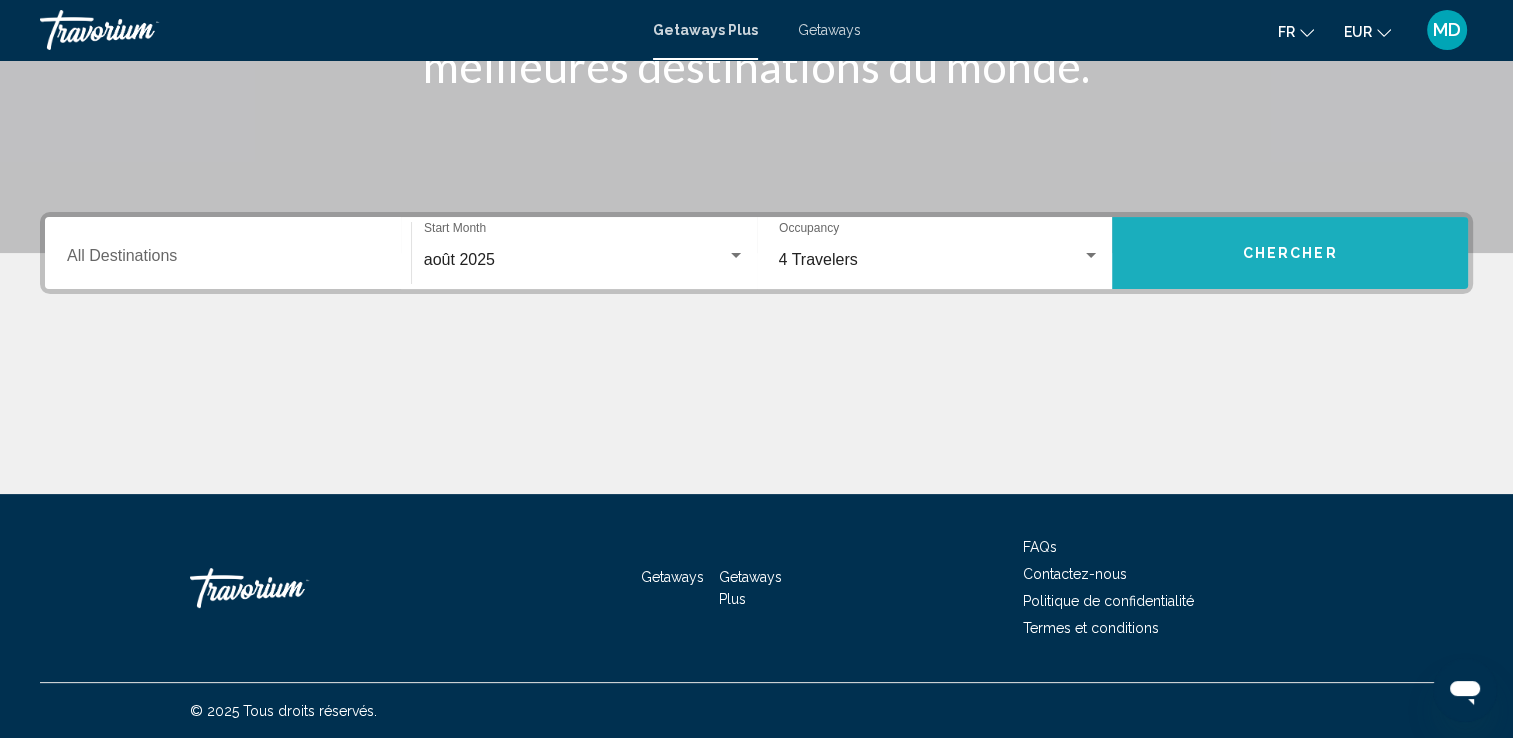 click on "Chercher" at bounding box center (1290, 253) 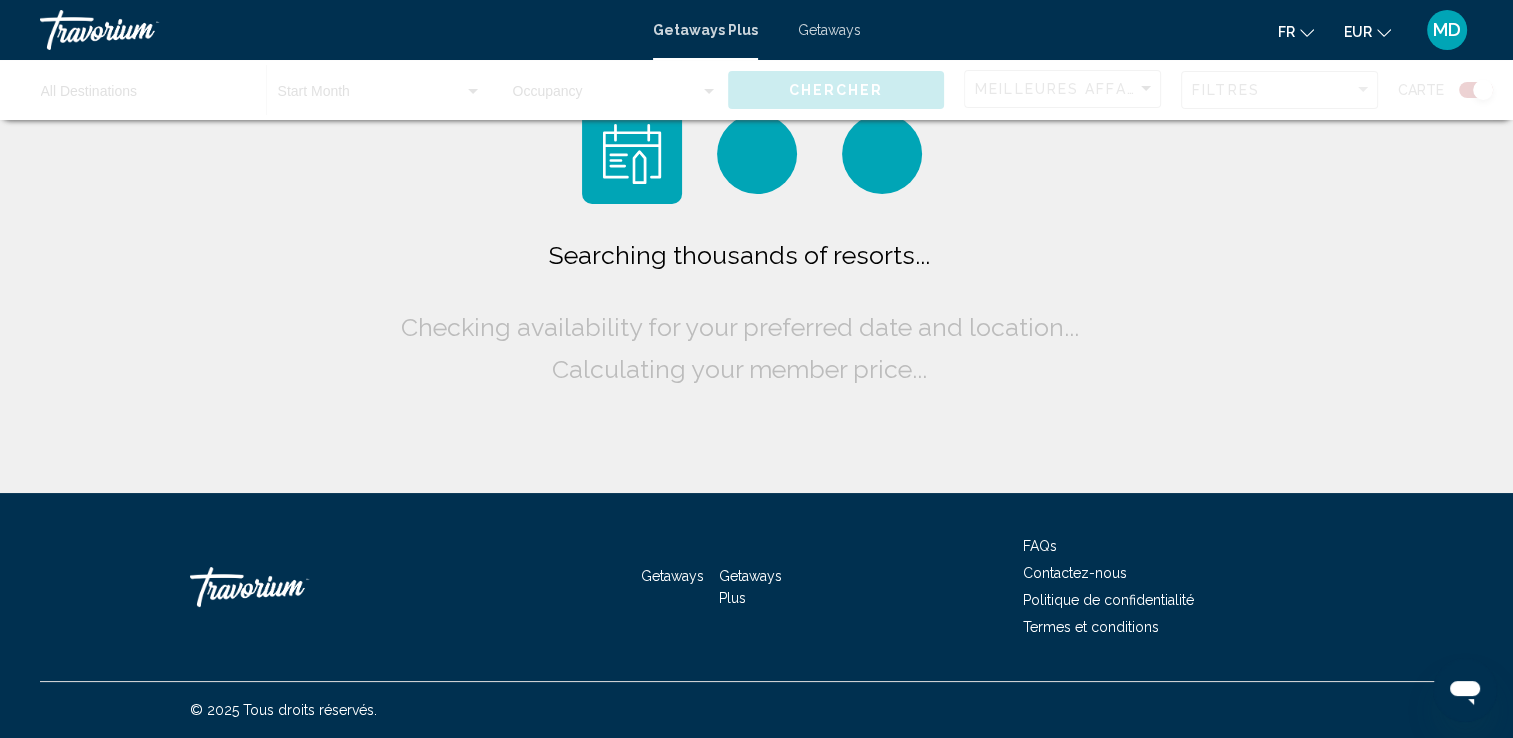 scroll, scrollTop: 0, scrollLeft: 0, axis: both 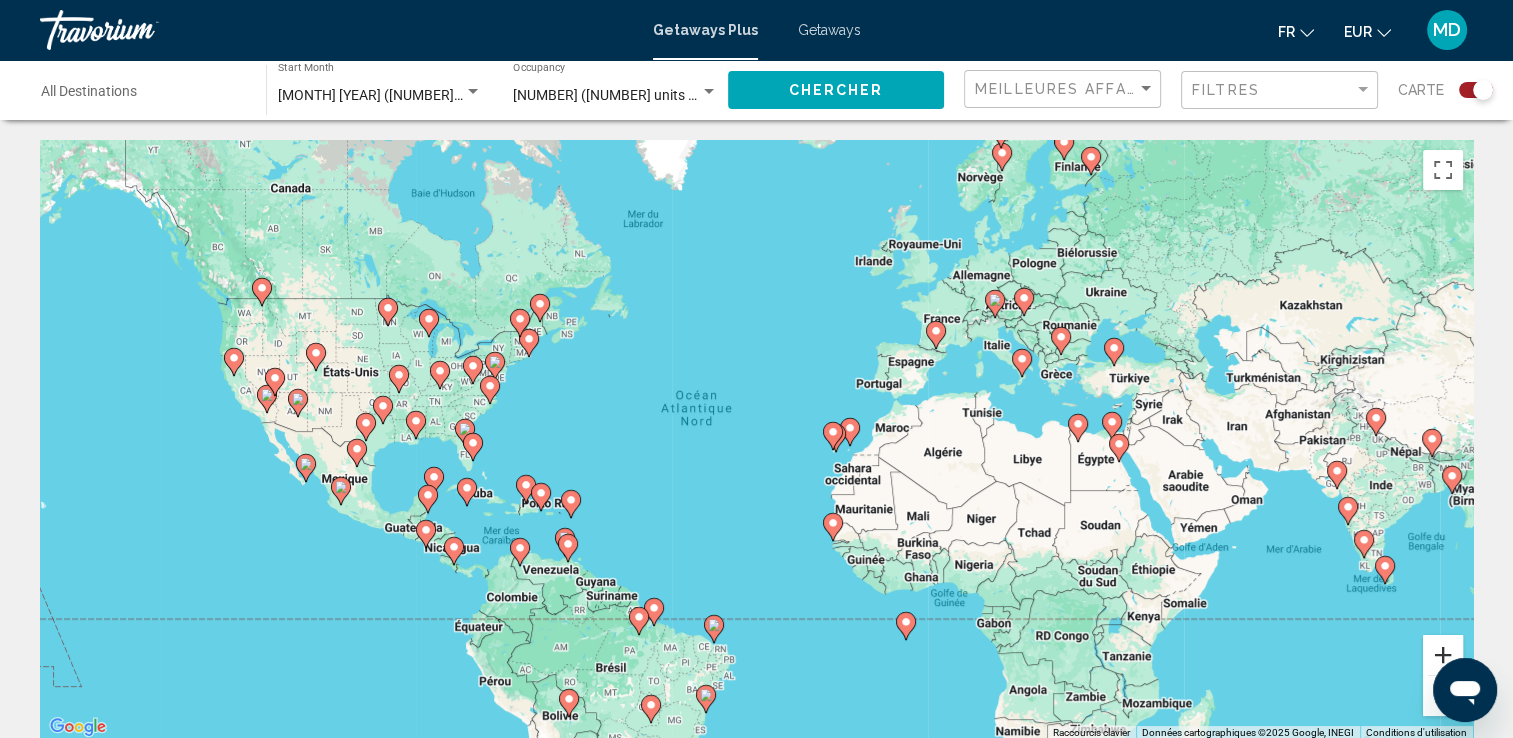 click at bounding box center [1443, 655] 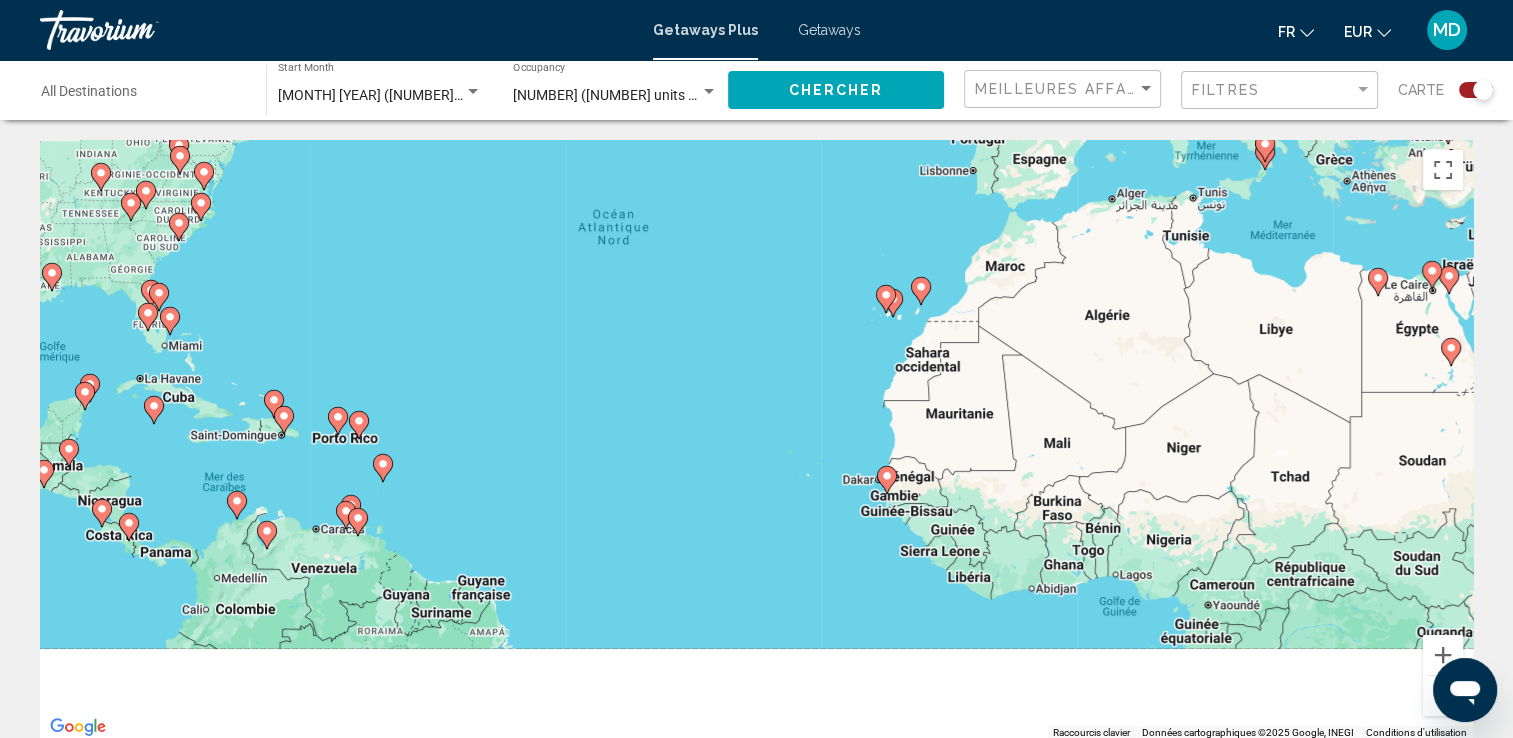 drag, startPoint x: 1074, startPoint y: 634, endPoint x: 1037, endPoint y: 244, distance: 391.7512 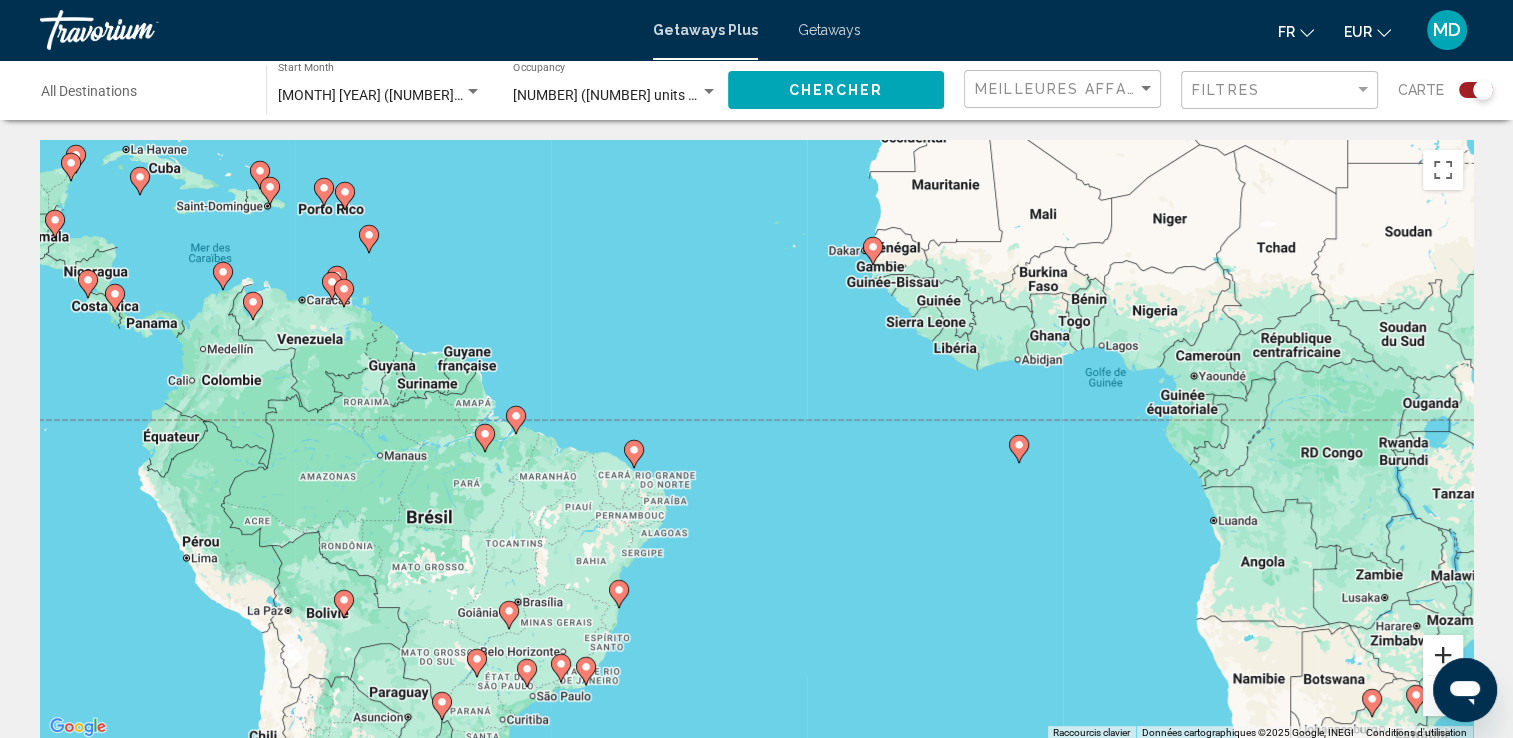 click at bounding box center (1443, 655) 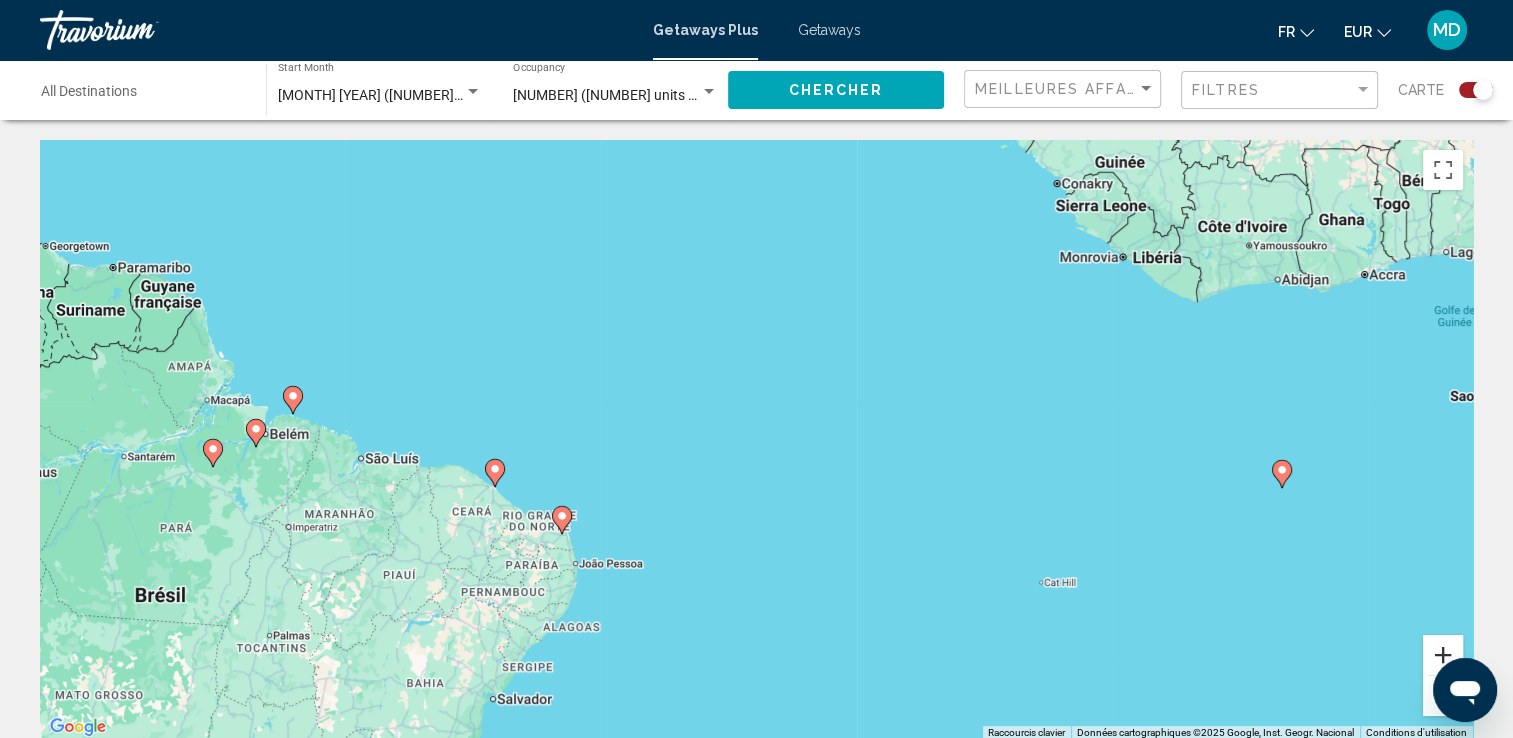 click at bounding box center (1443, 655) 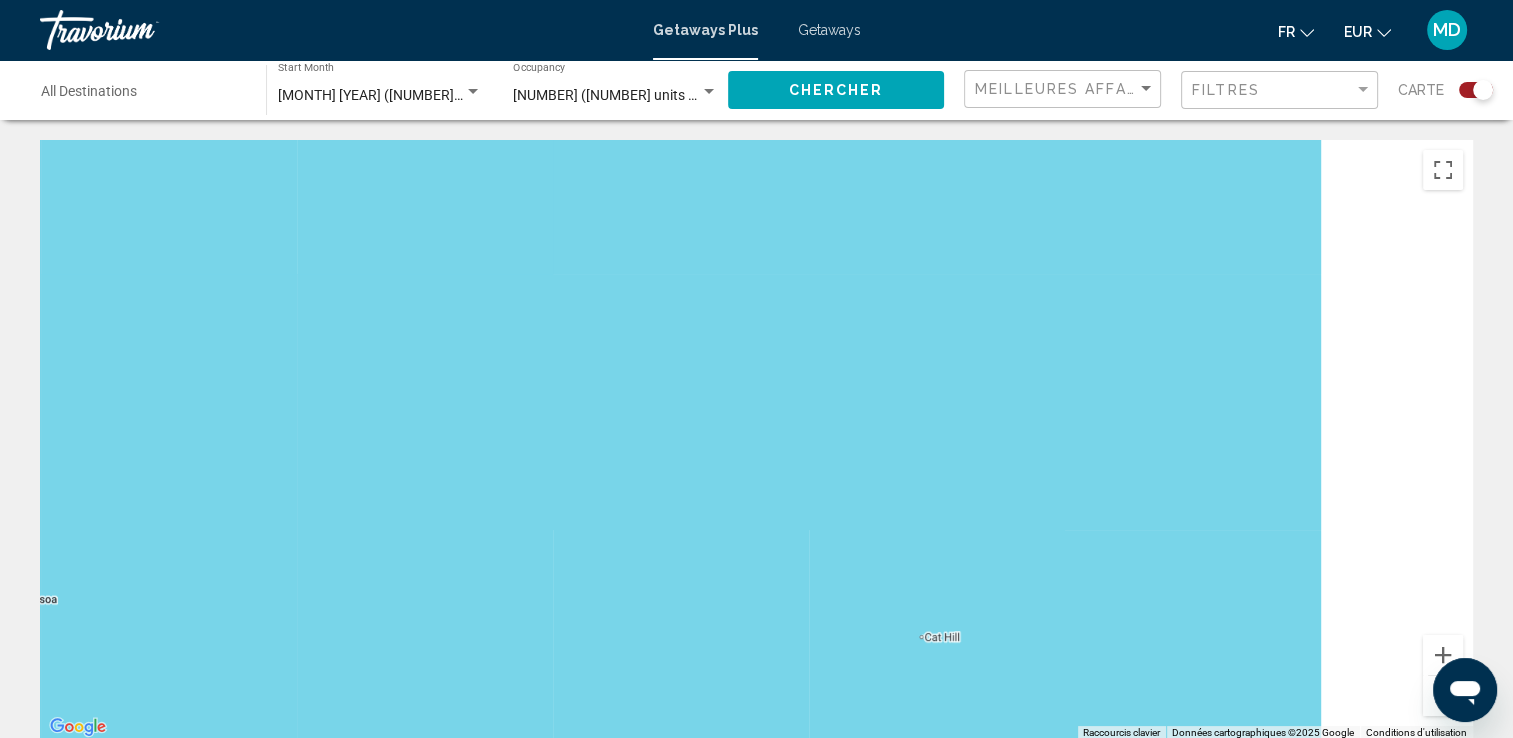 drag, startPoint x: 1355, startPoint y: 495, endPoint x: 766, endPoint y: 449, distance: 590.7935 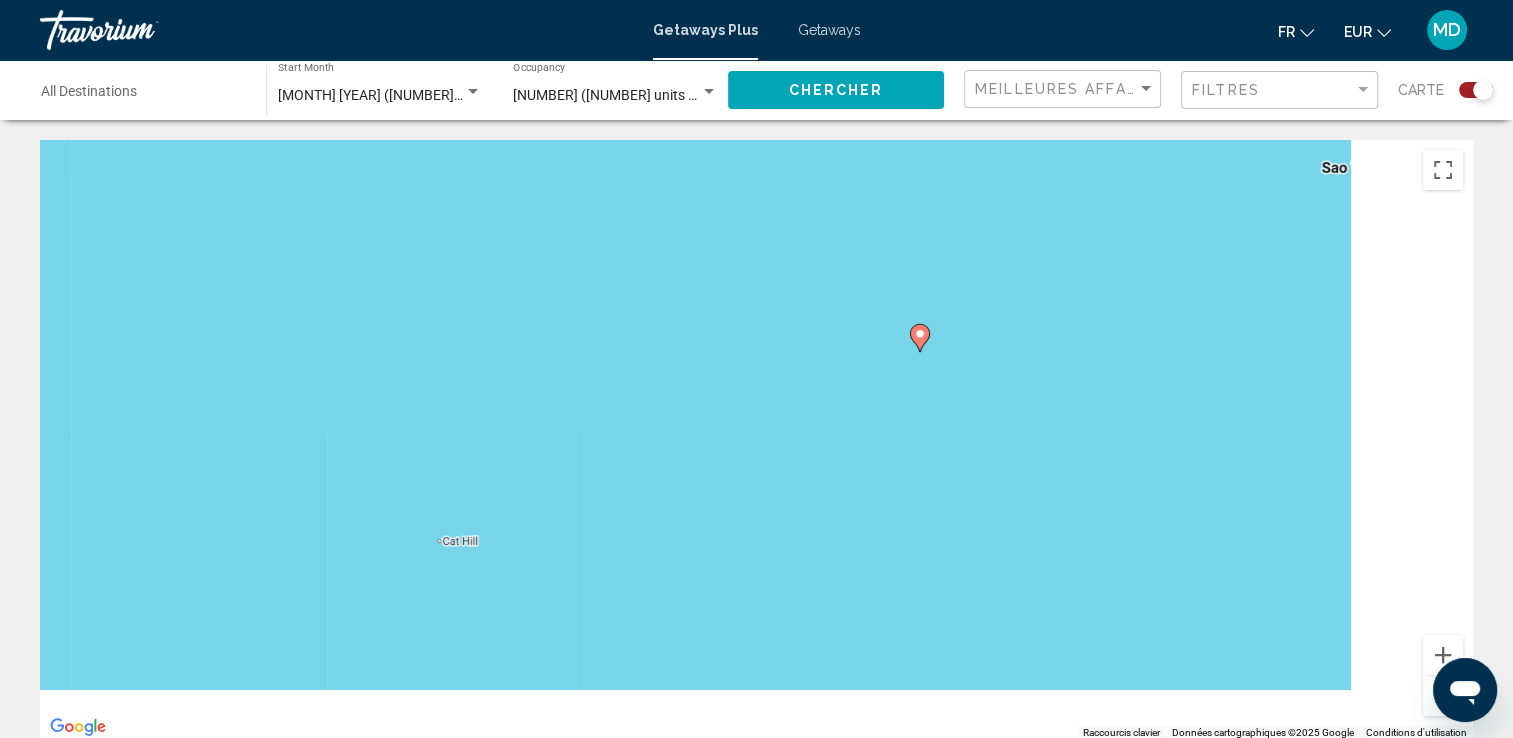 drag, startPoint x: 1168, startPoint y: 487, endPoint x: 855, endPoint y: 268, distance: 382.00784 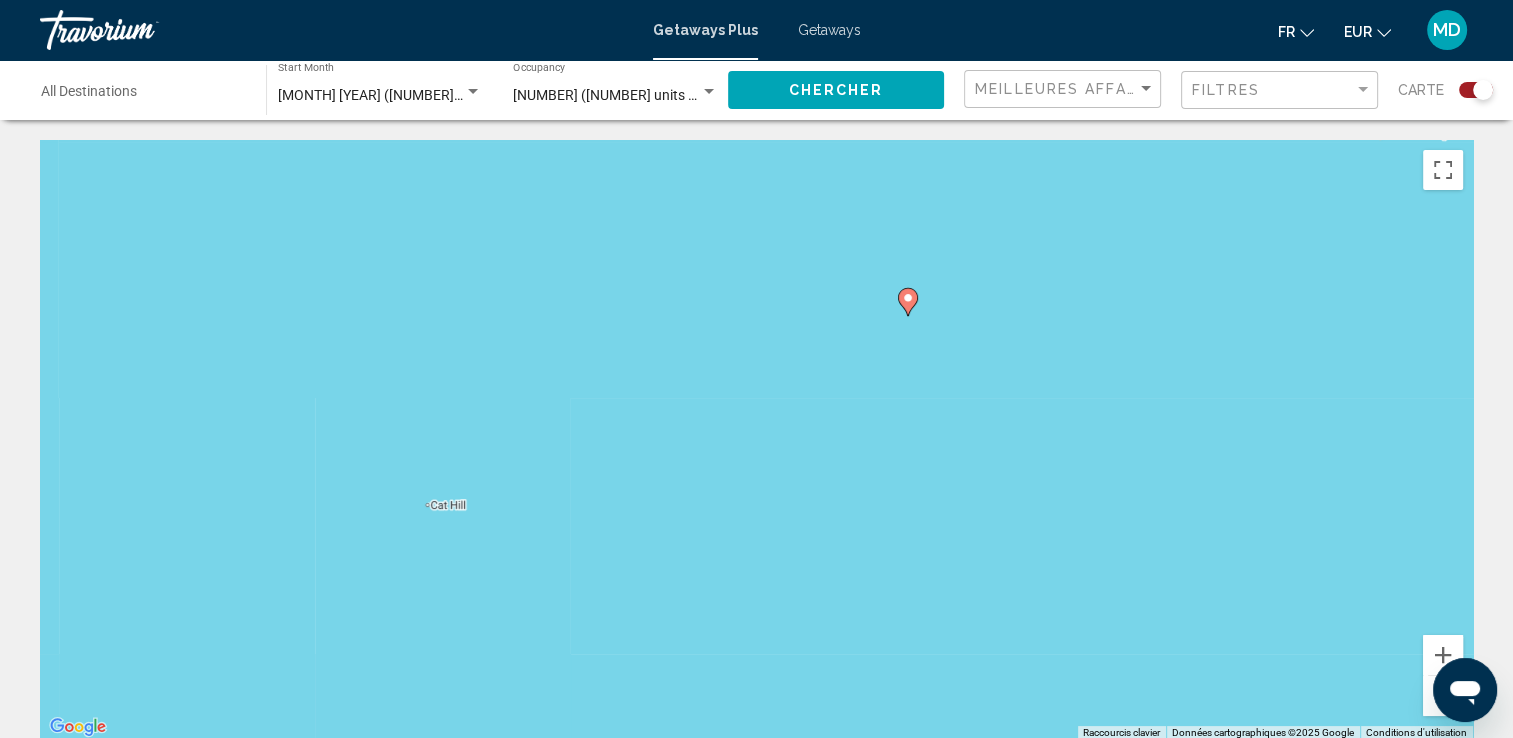 click 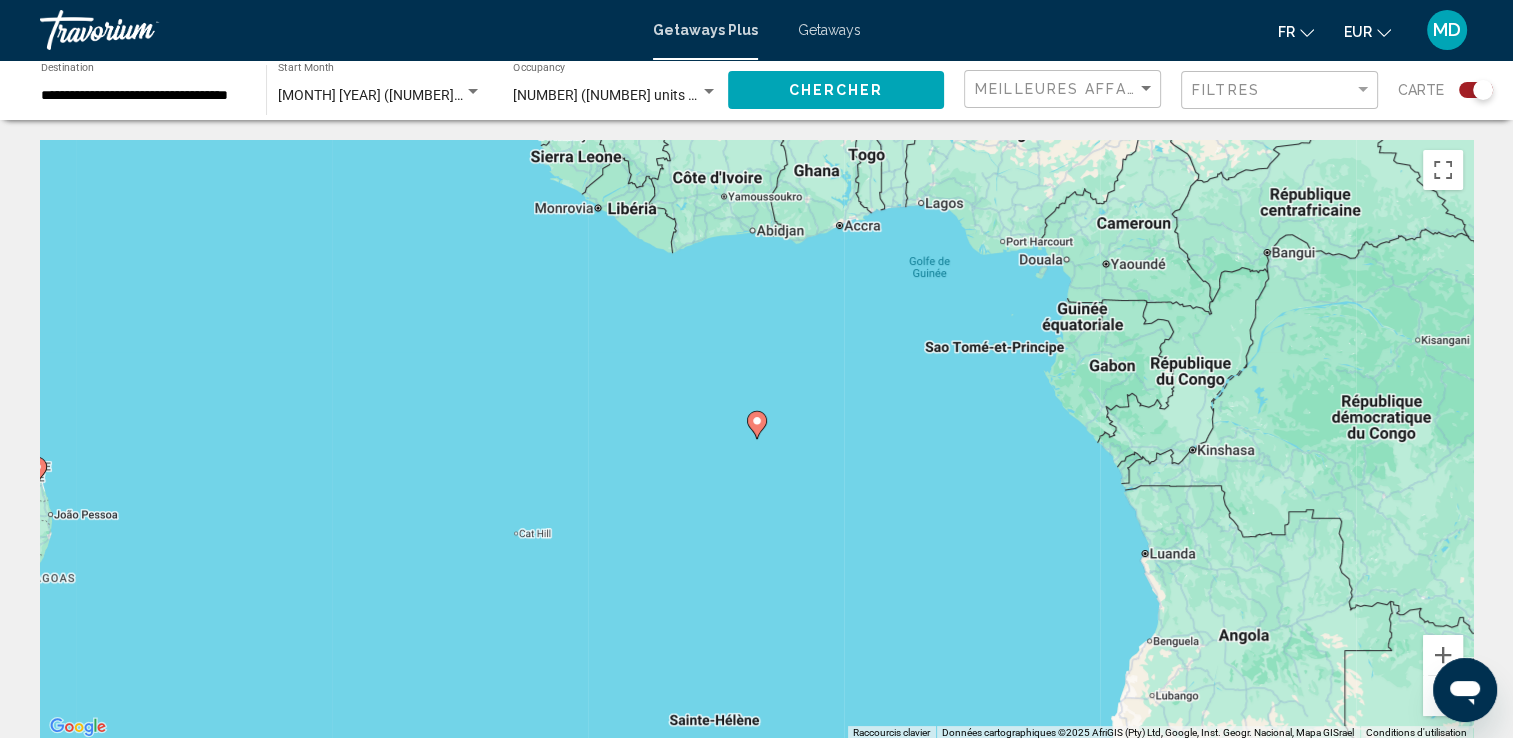 click 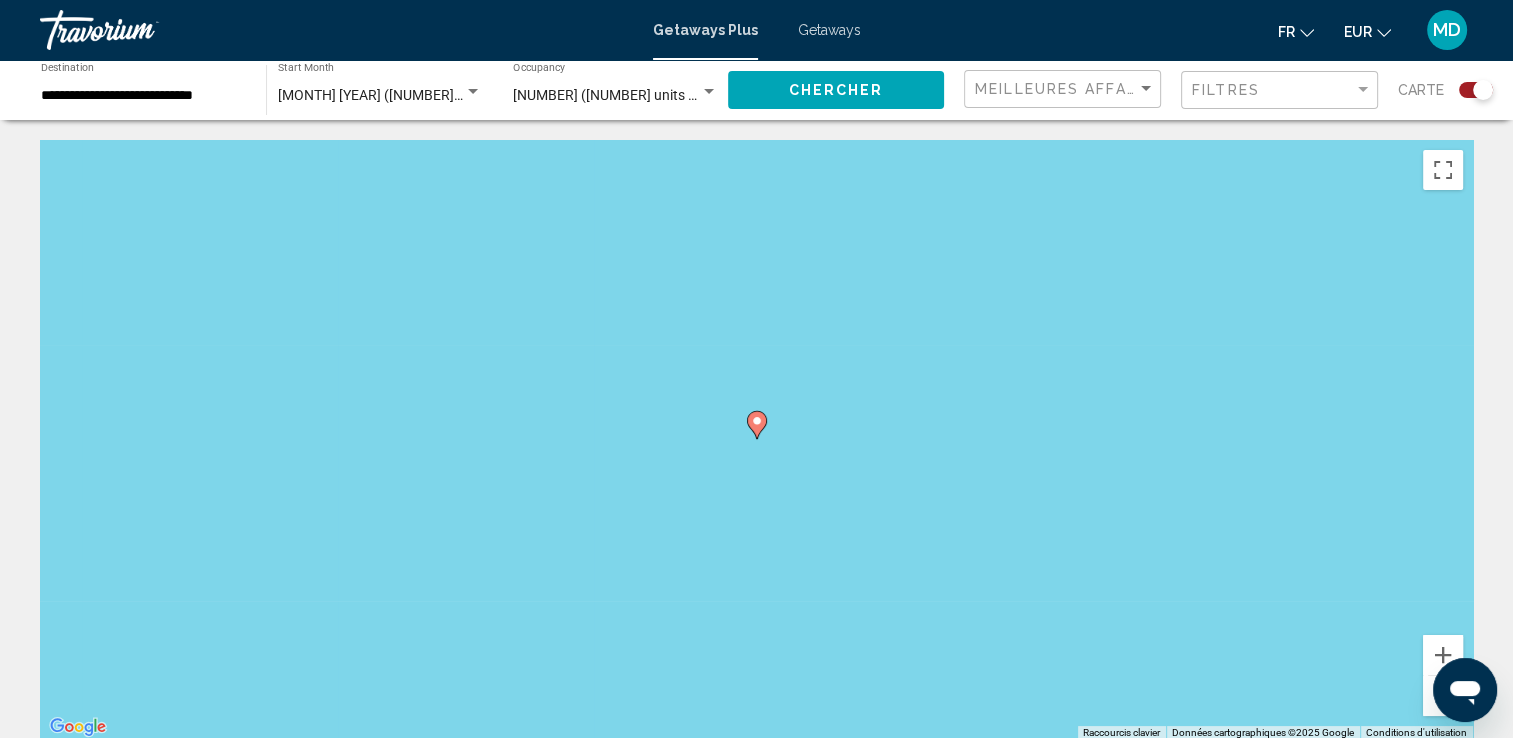 click 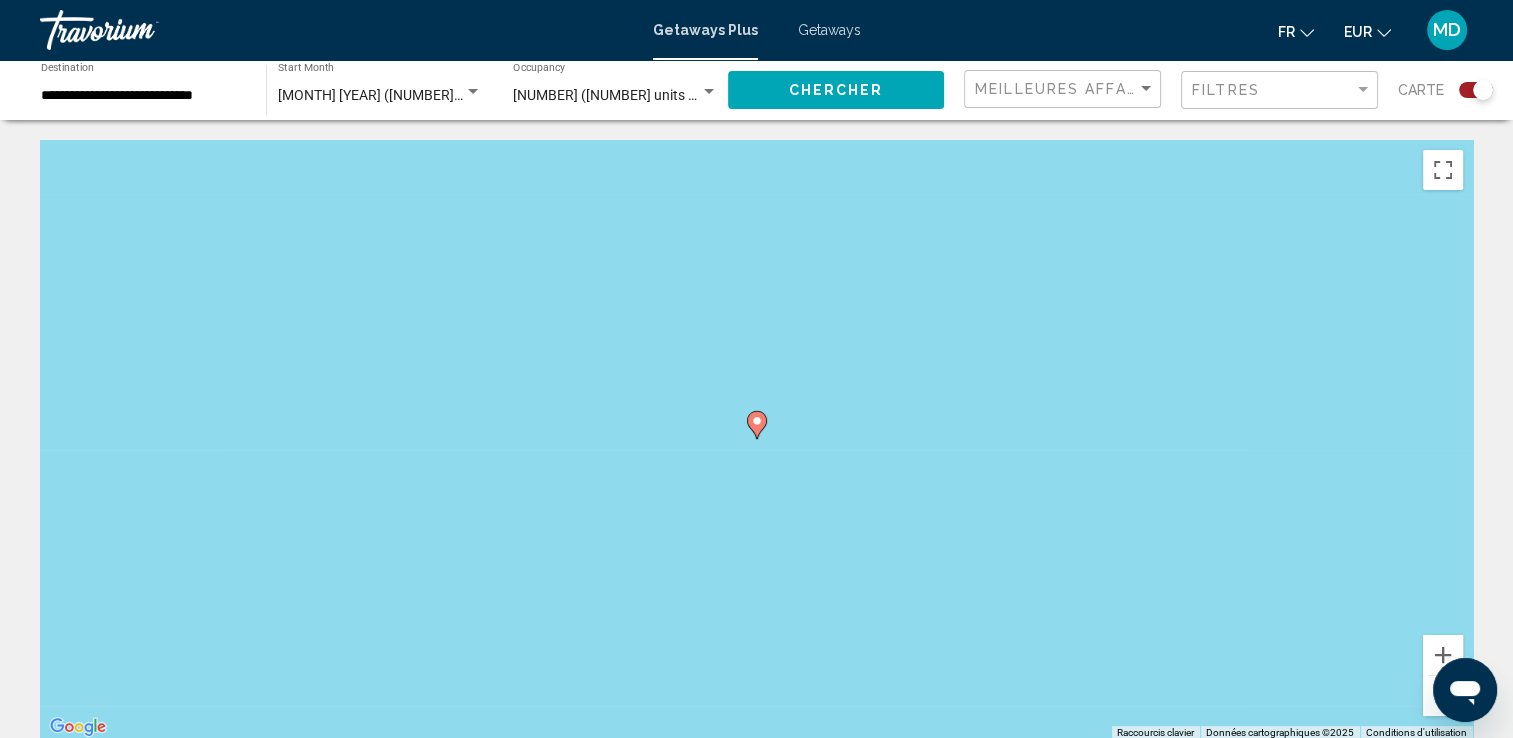 click 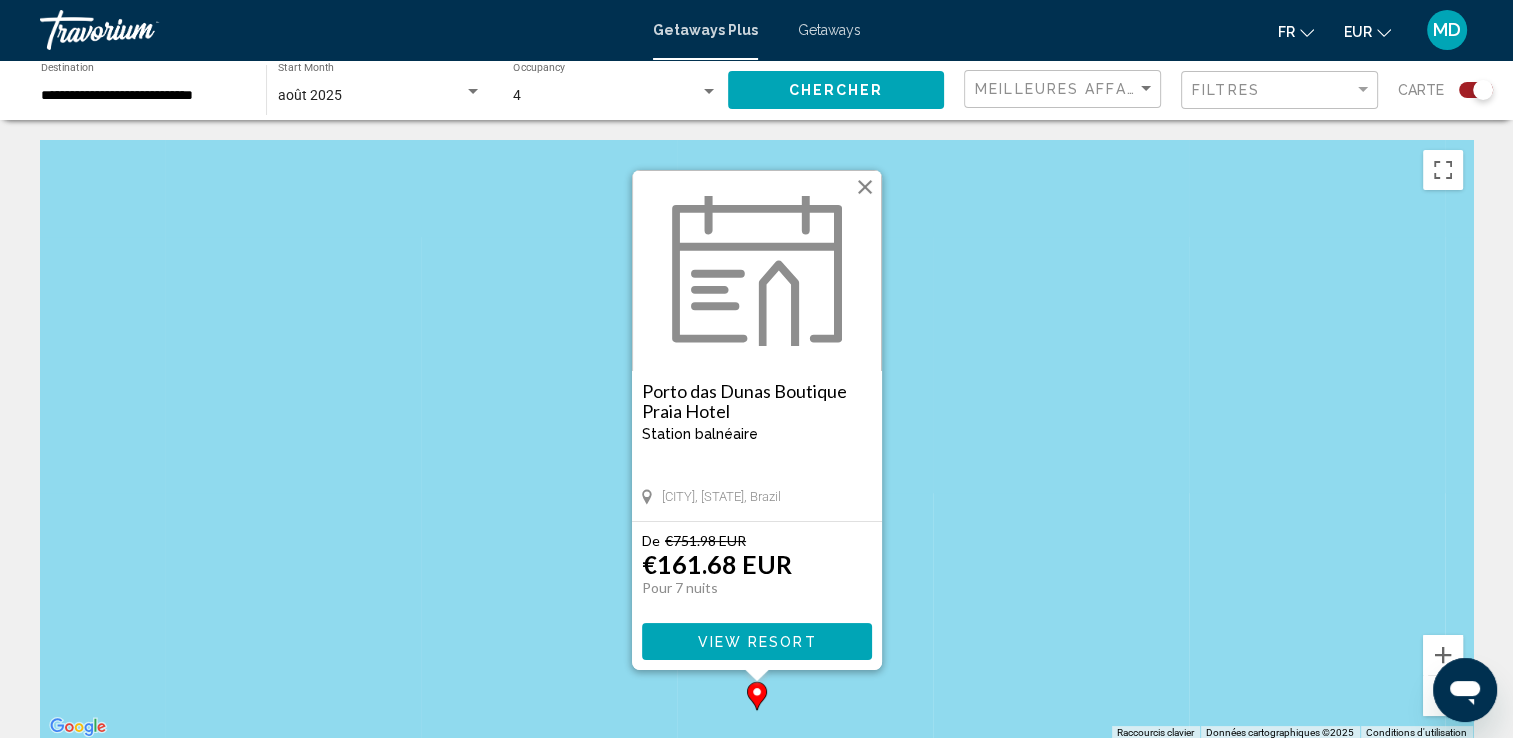 click at bounding box center [865, 187] 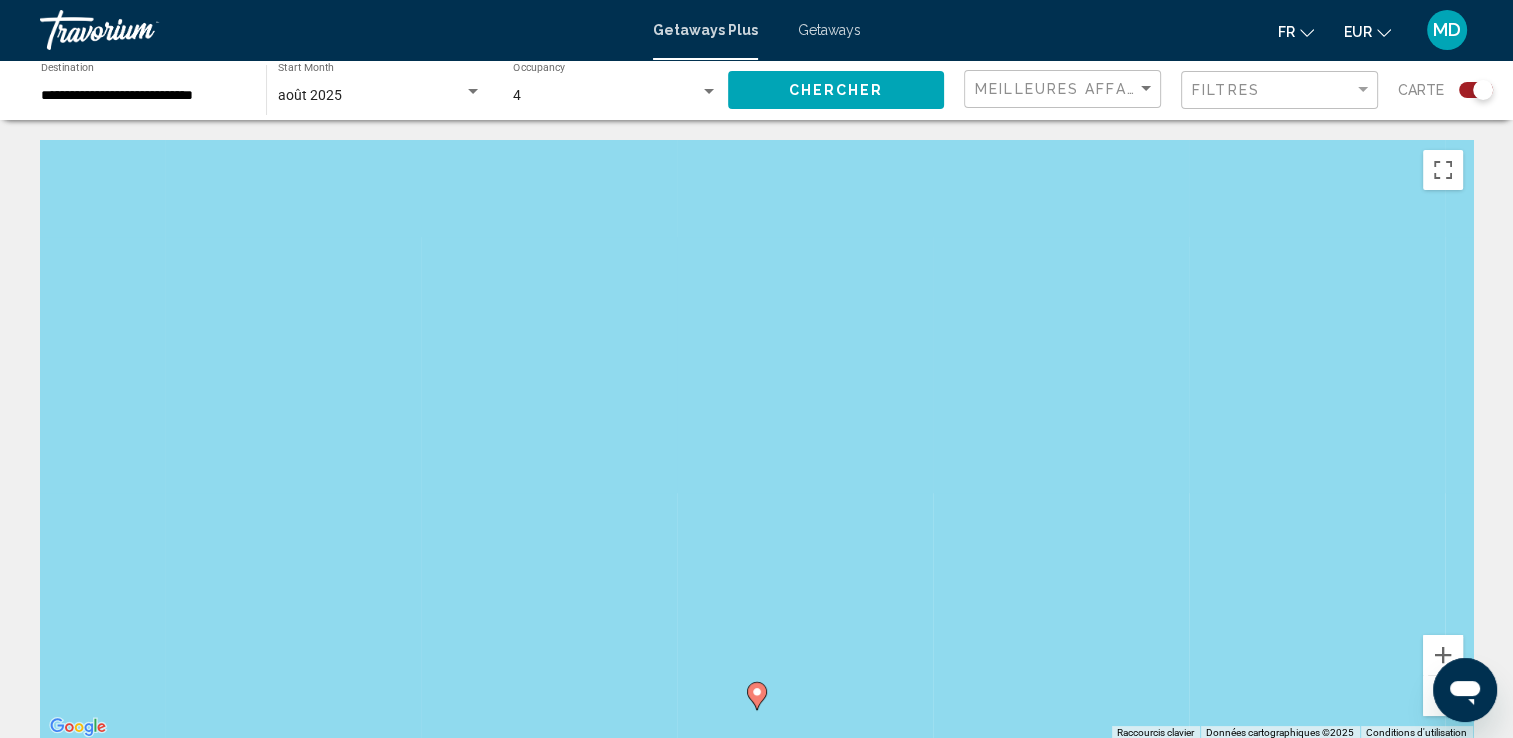 click on "**********" 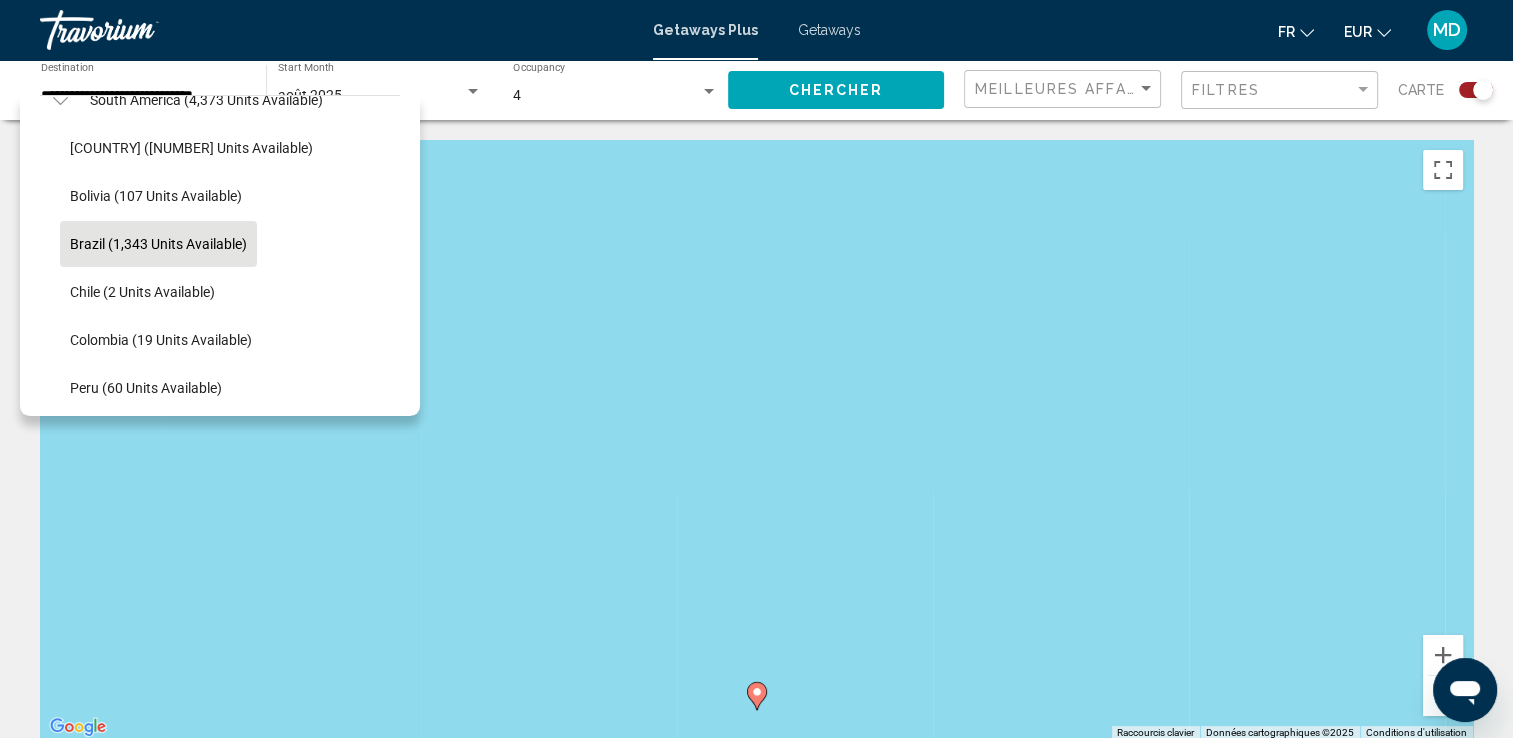 scroll, scrollTop: 0, scrollLeft: 0, axis: both 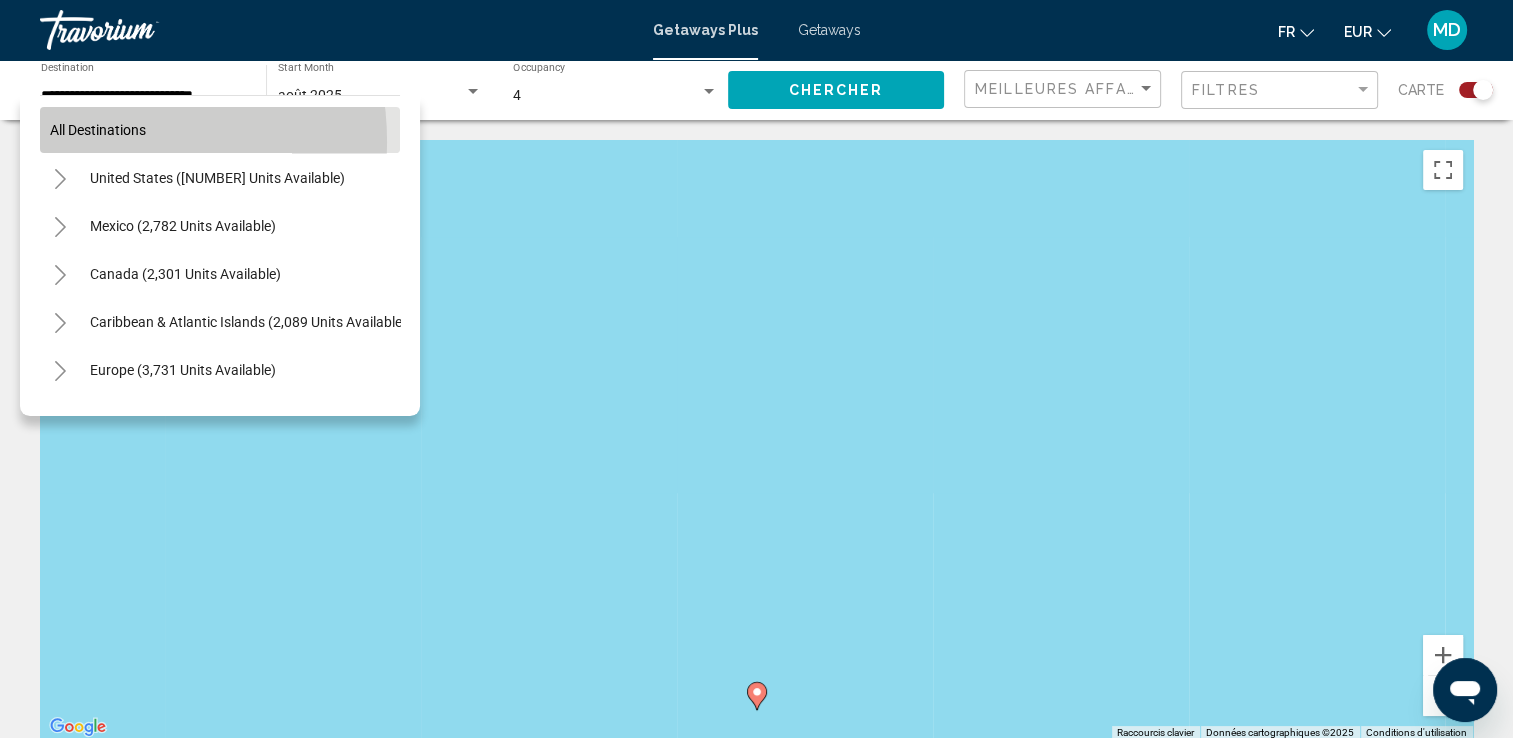 click on "All destinations" at bounding box center [220, 130] 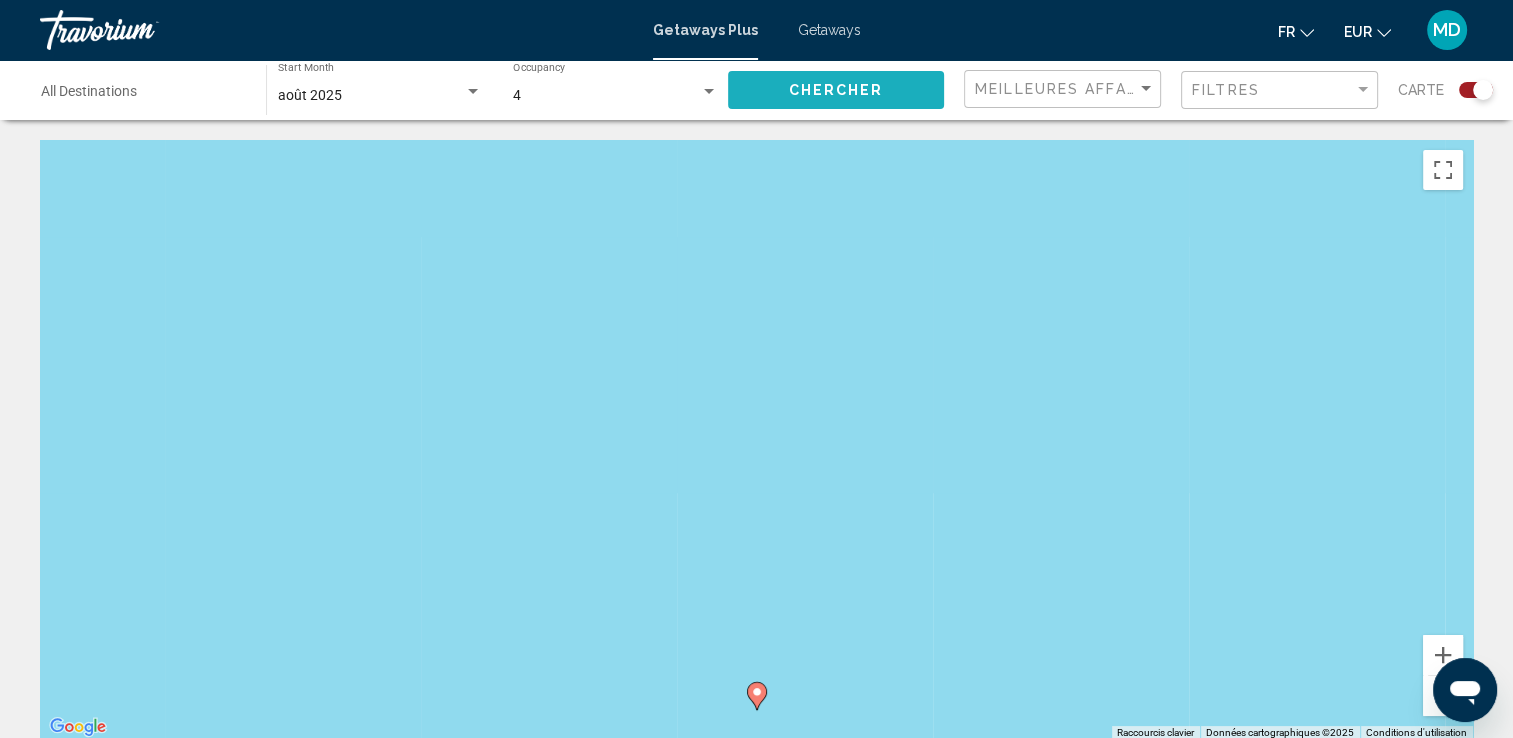 click on "Chercher" 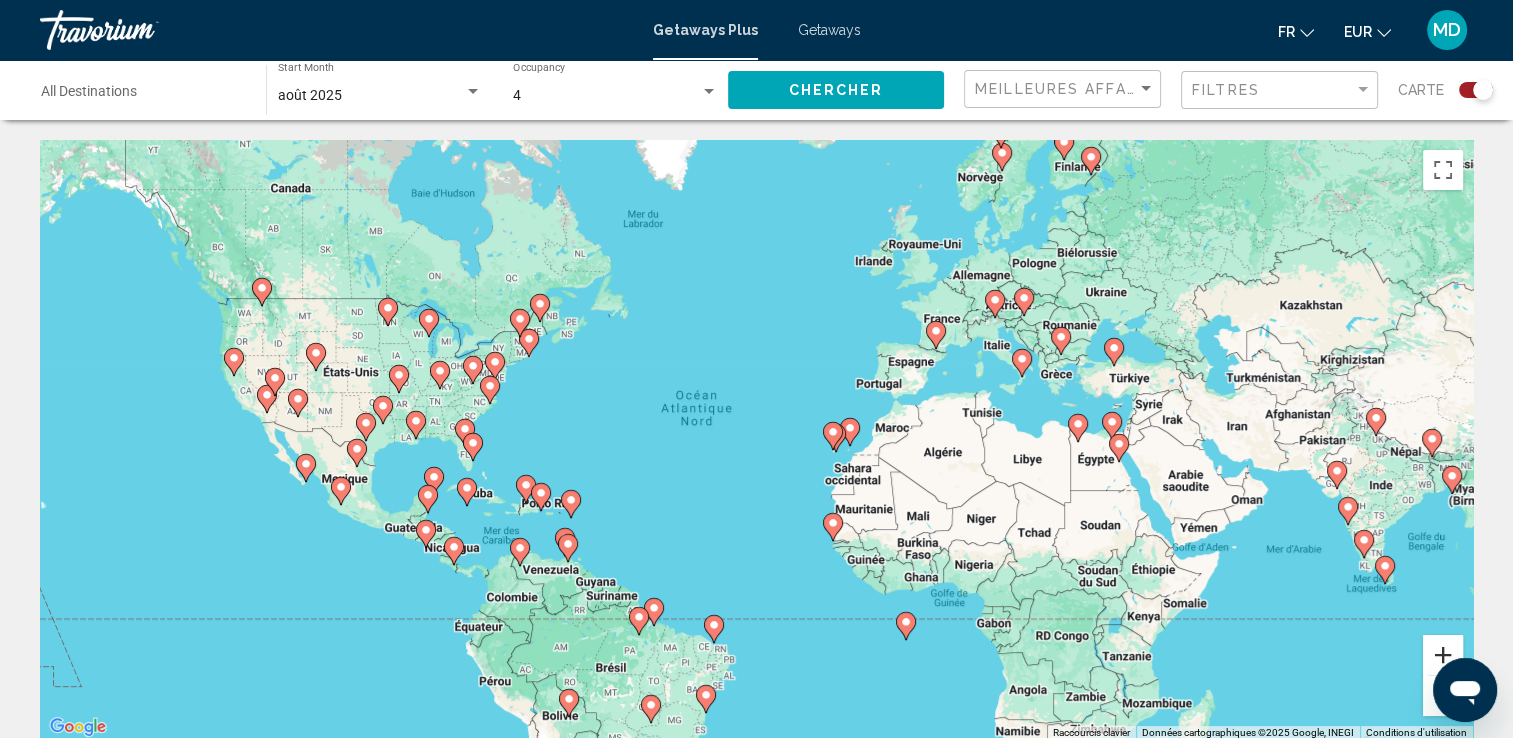 click at bounding box center (1443, 655) 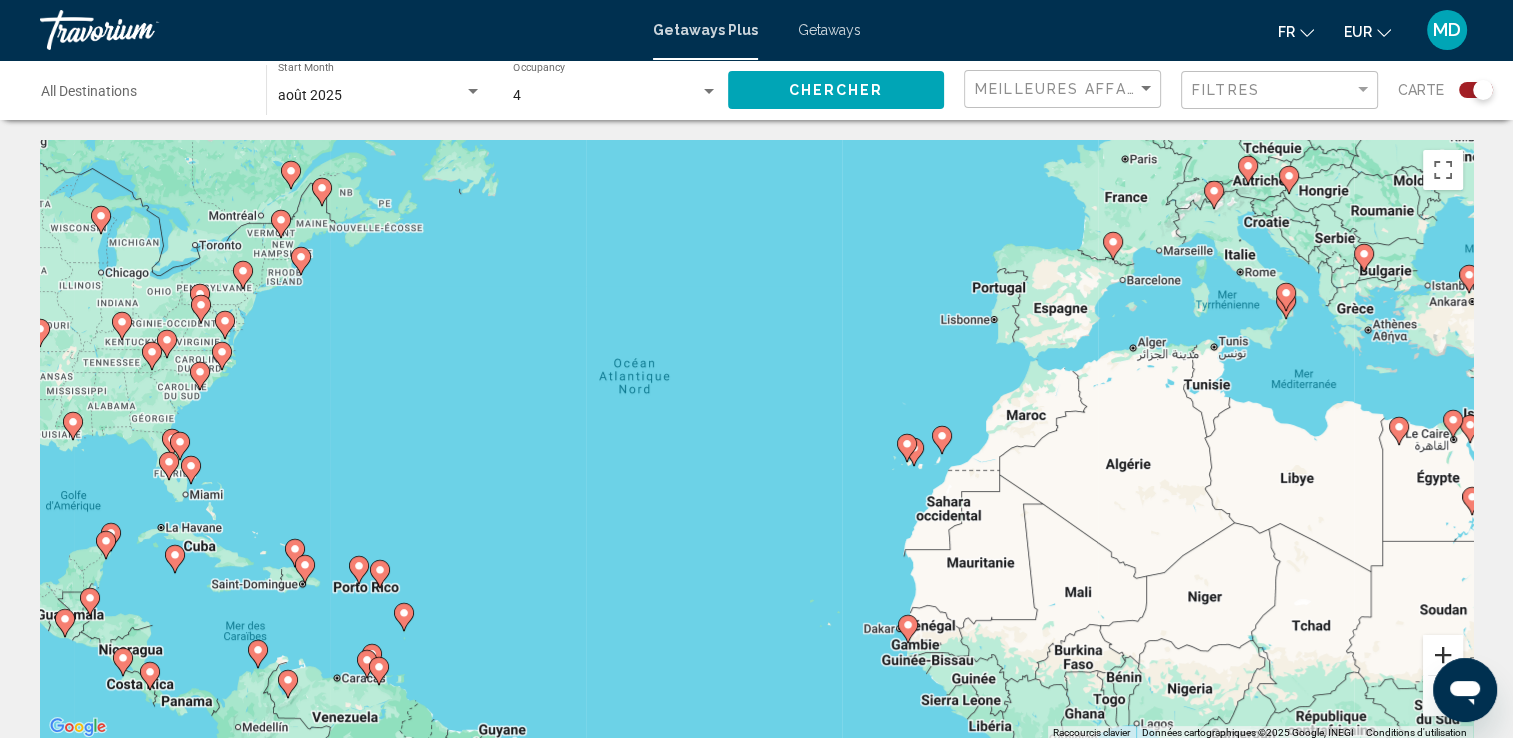 click at bounding box center [1443, 655] 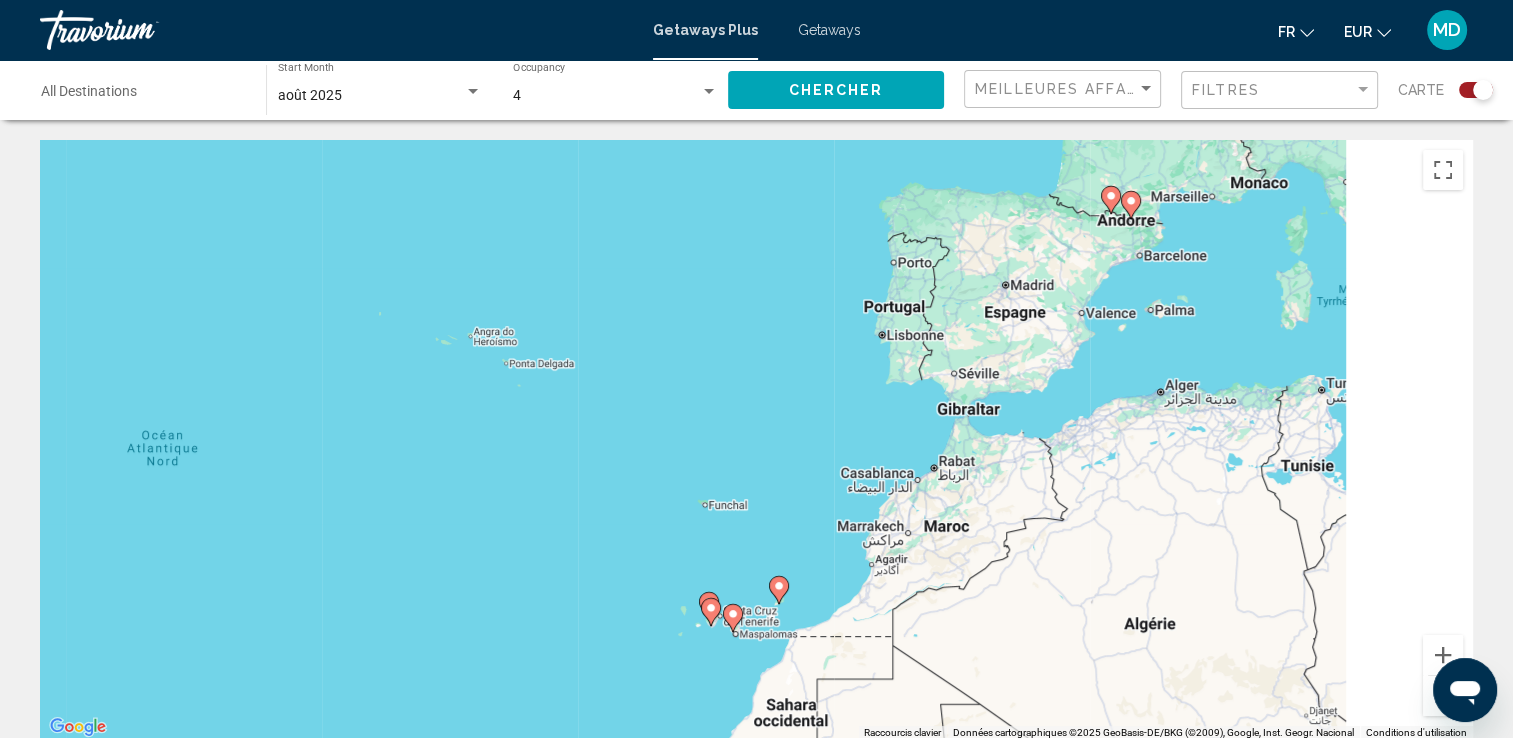 drag, startPoint x: 1178, startPoint y: 335, endPoint x: 688, endPoint y: 536, distance: 529.6235 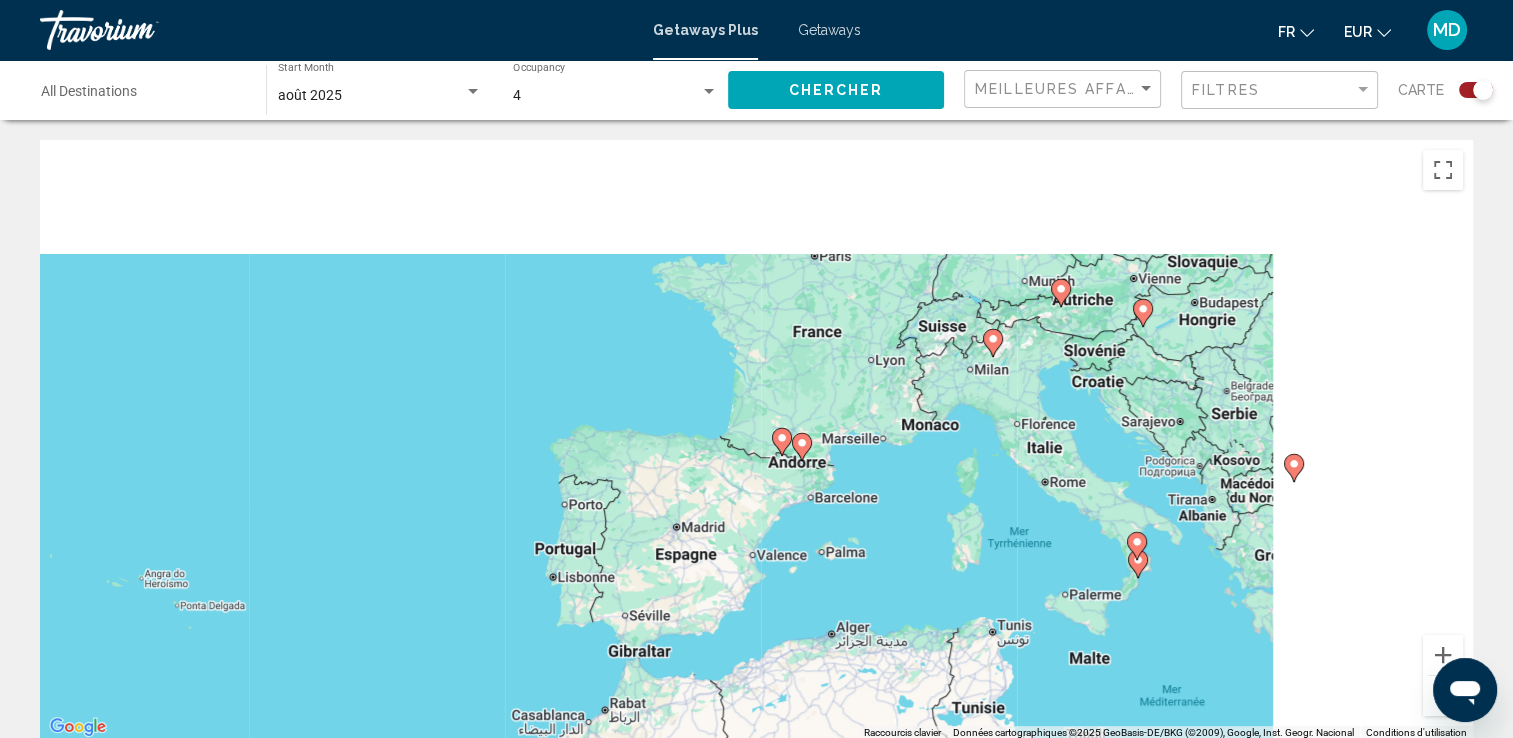 drag, startPoint x: 1064, startPoint y: 365, endPoint x: 740, endPoint y: 591, distance: 395.03418 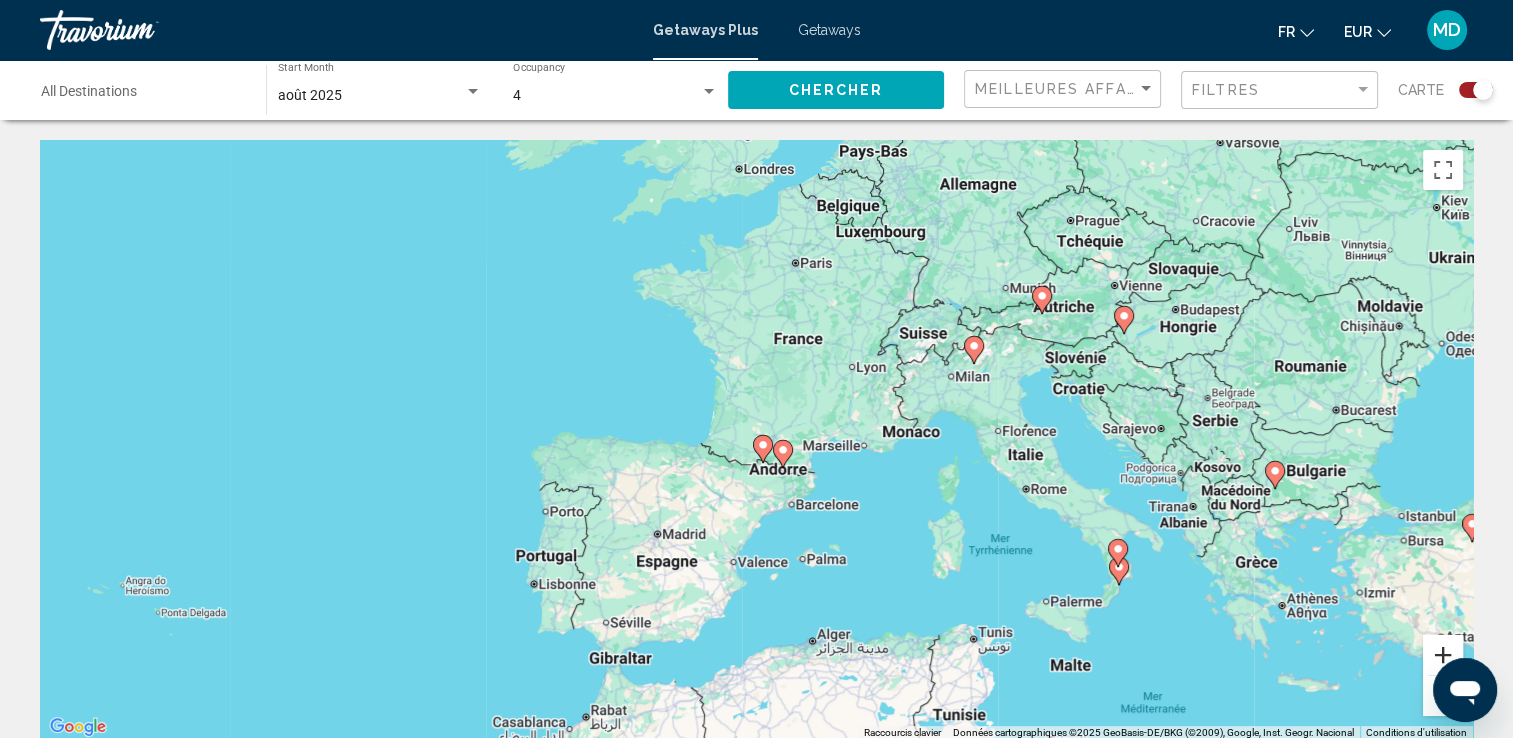 click at bounding box center (1443, 655) 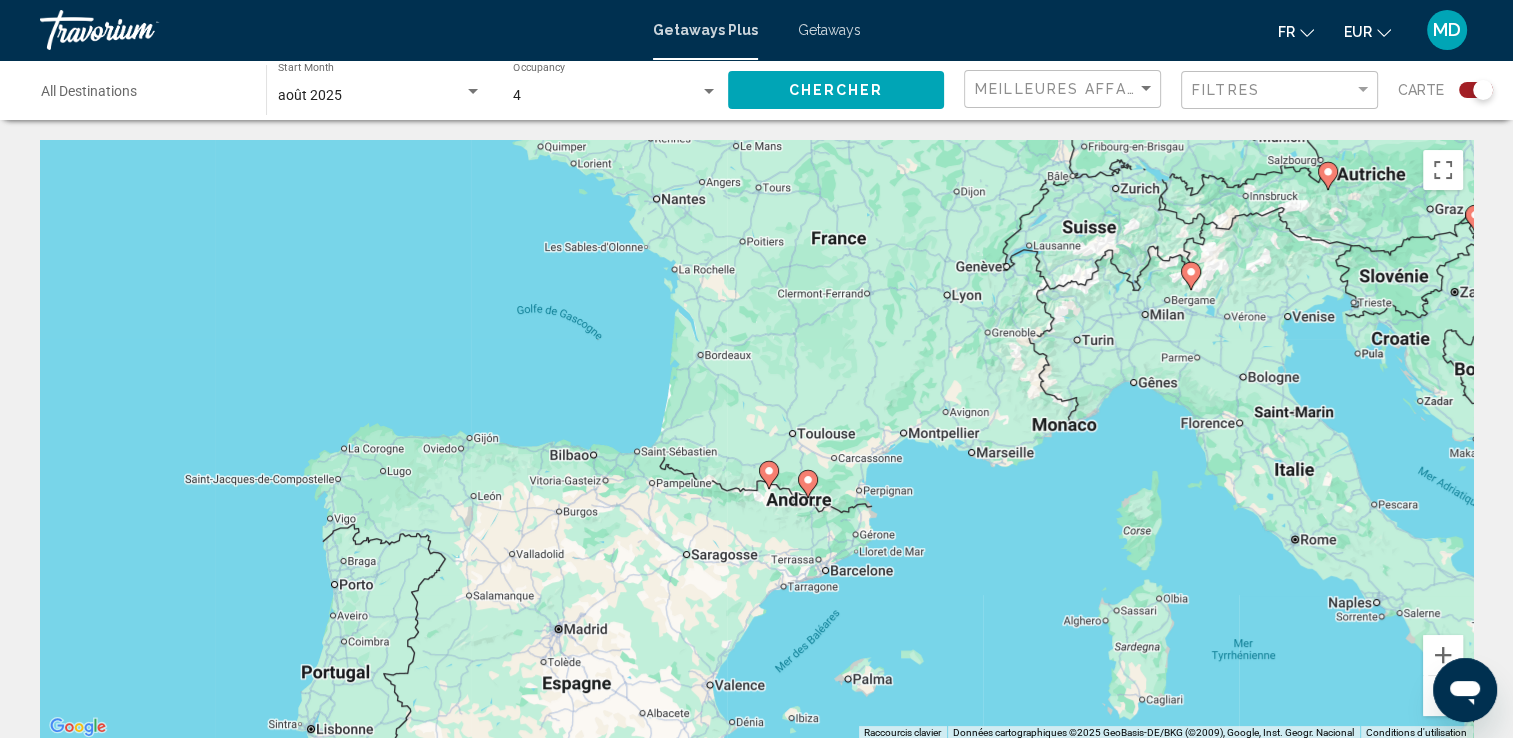 click on "Destination All Destinations" 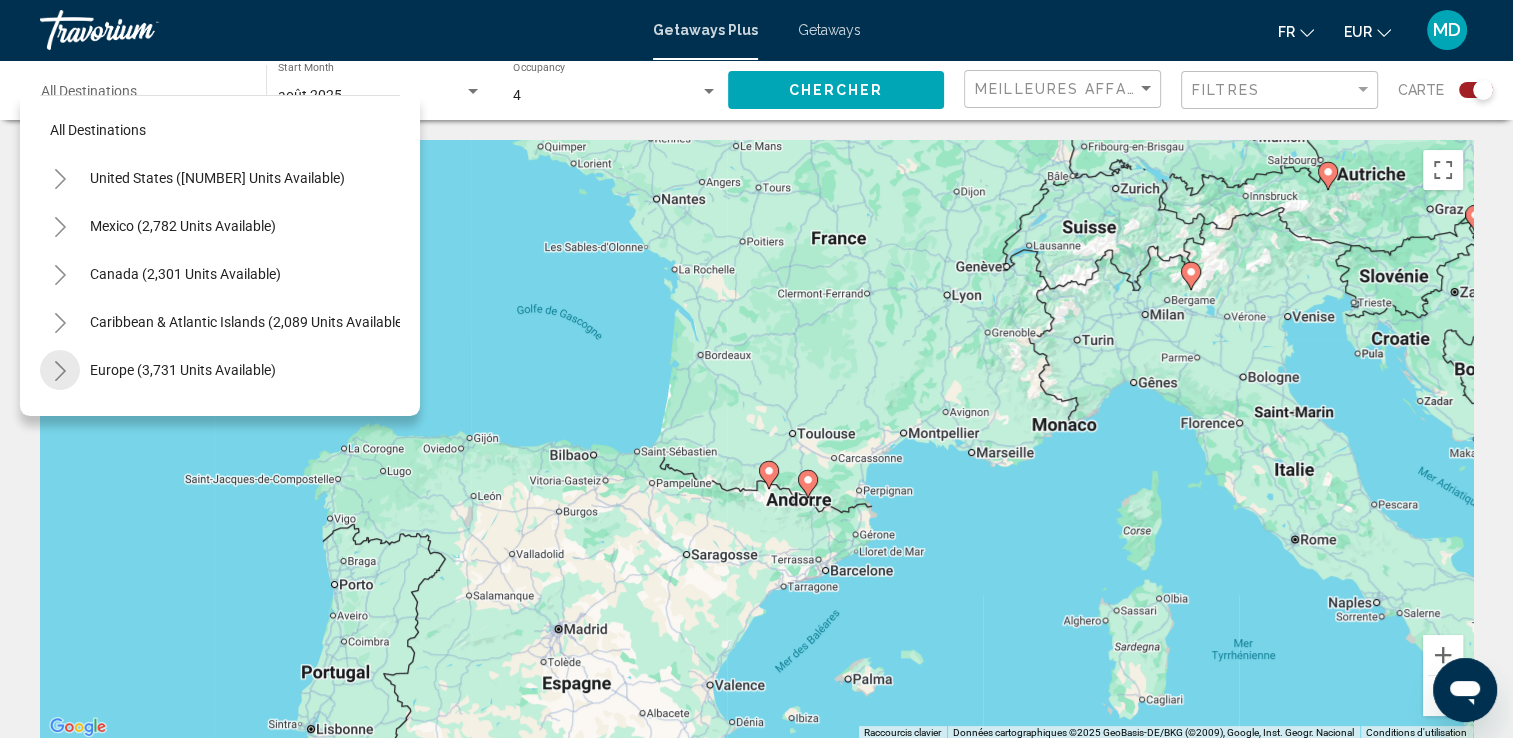 click 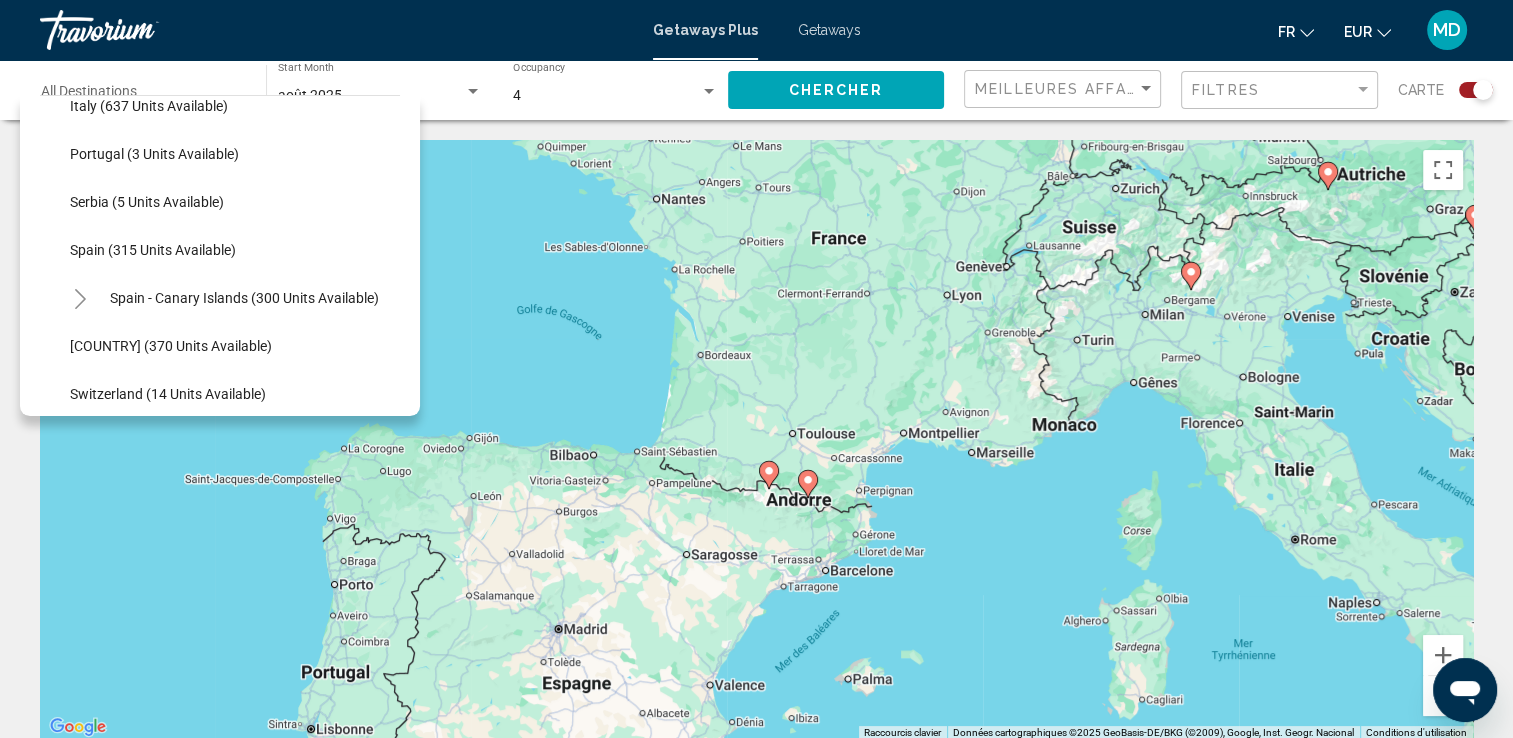 scroll, scrollTop: 661, scrollLeft: 0, axis: vertical 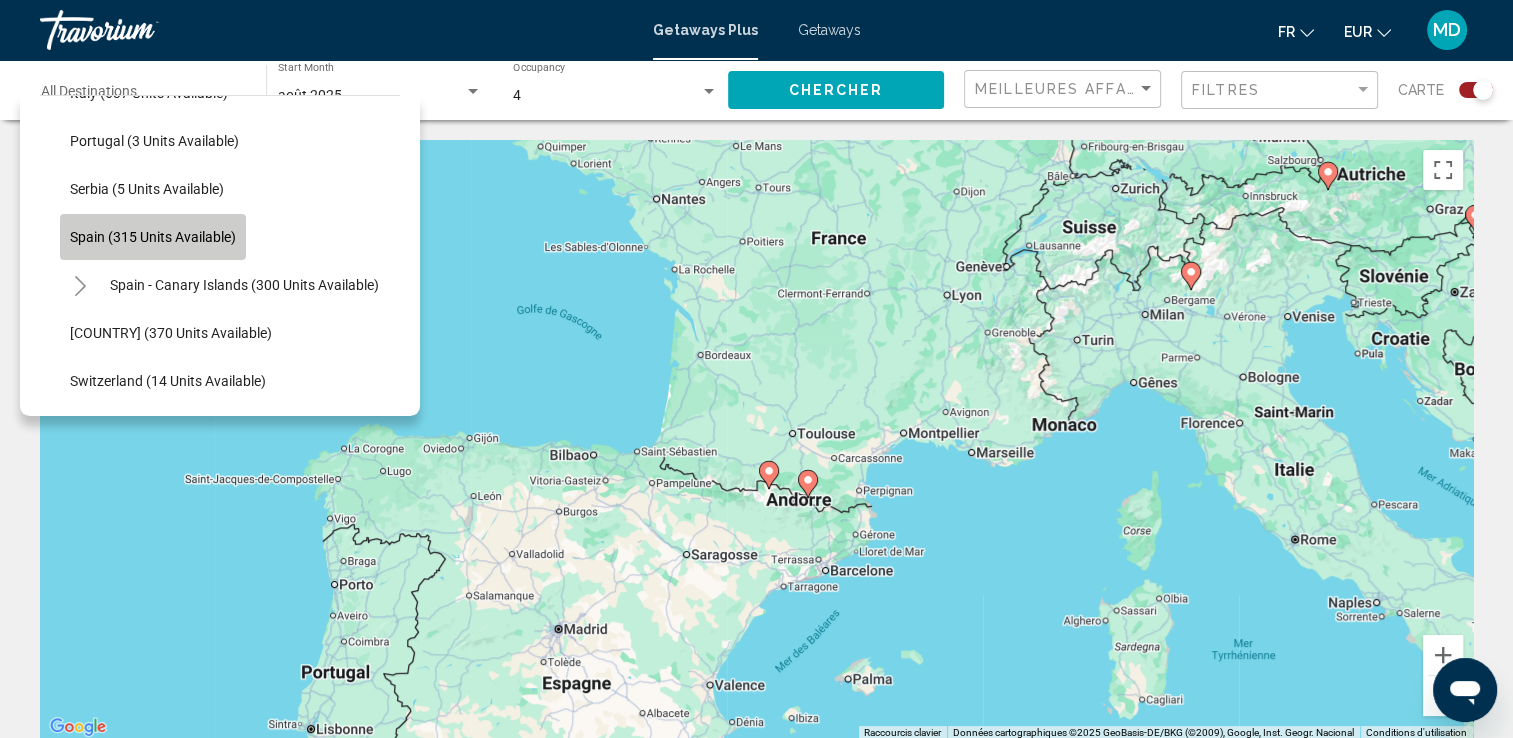 click on "Spain (315 units available)" 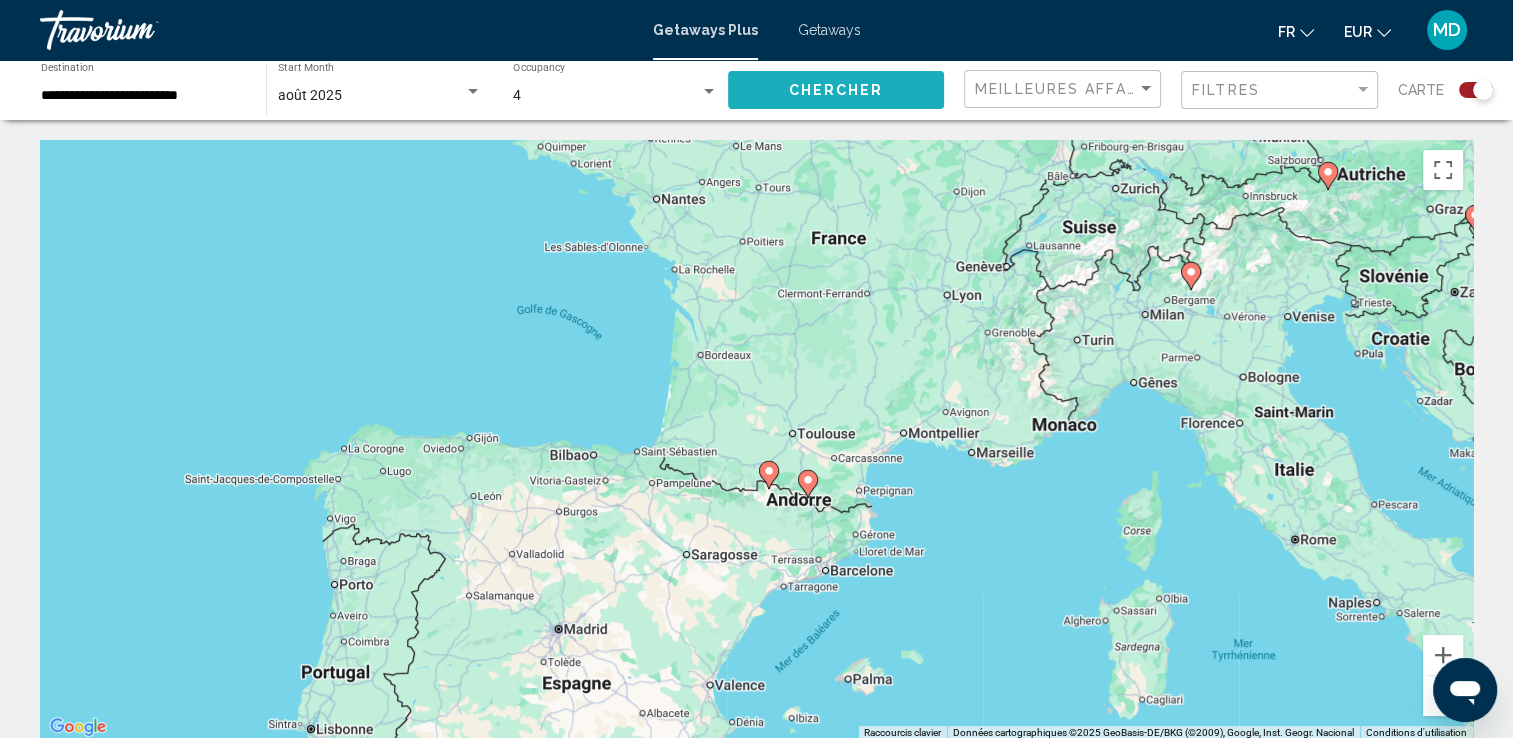 click on "Chercher" 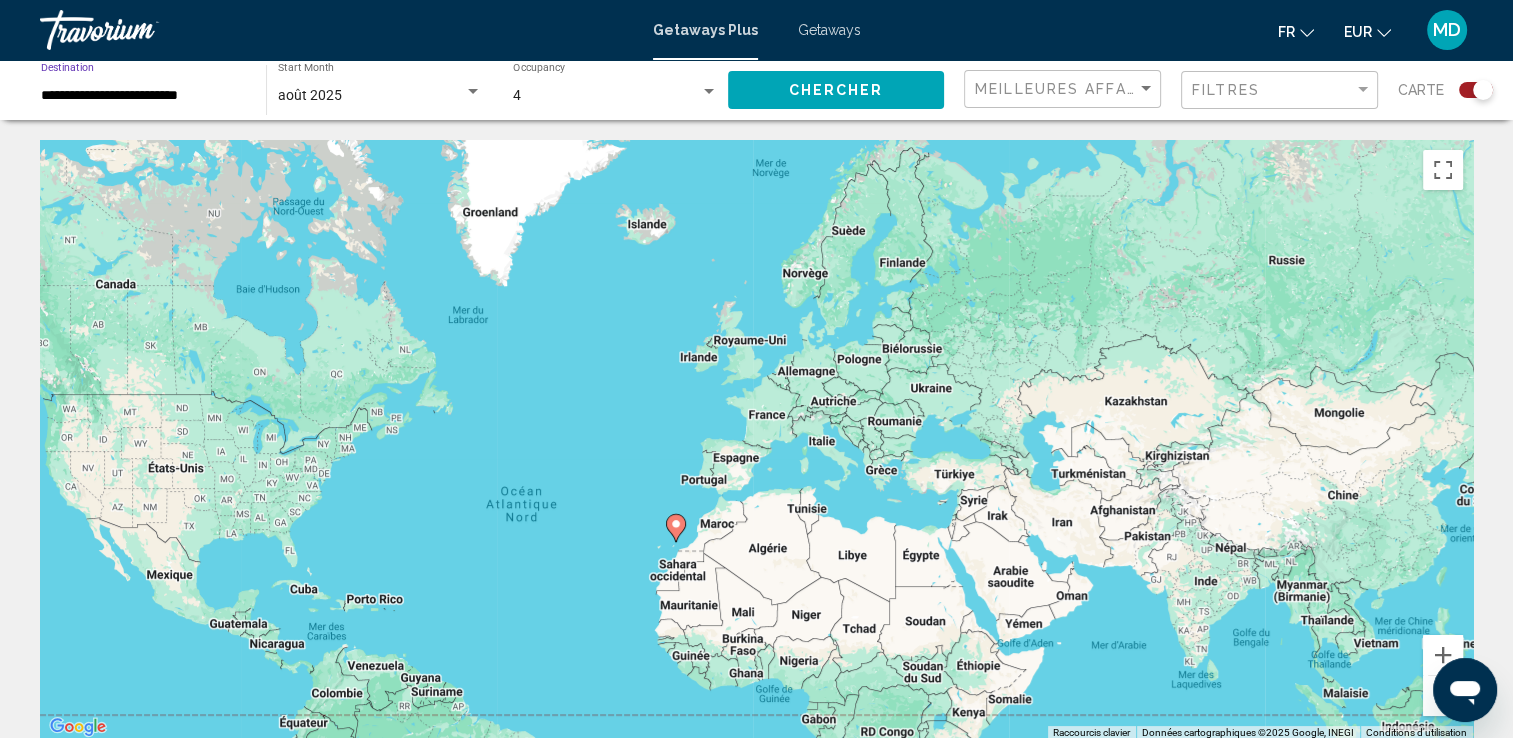 click on "**********" at bounding box center (143, 96) 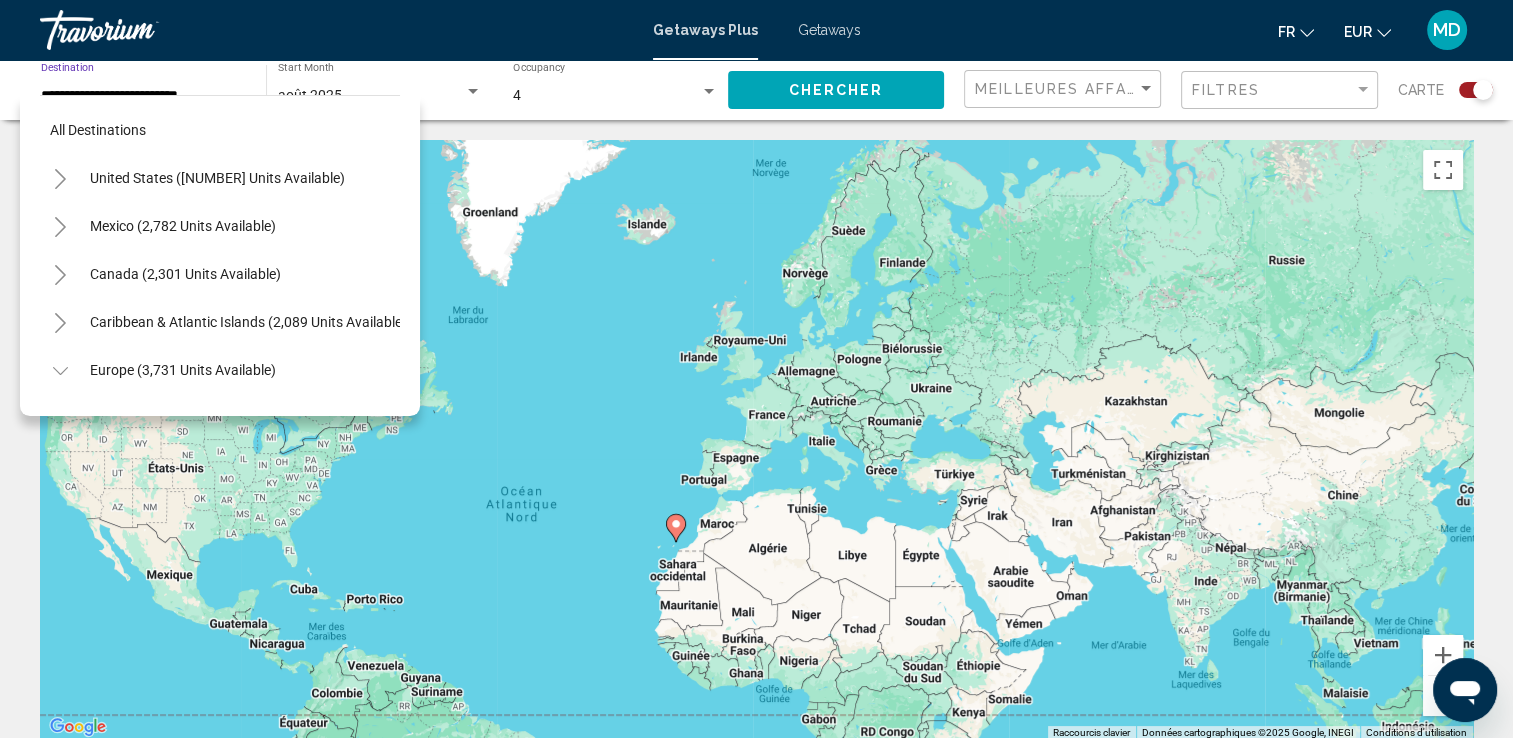 scroll, scrollTop: 654, scrollLeft: 0, axis: vertical 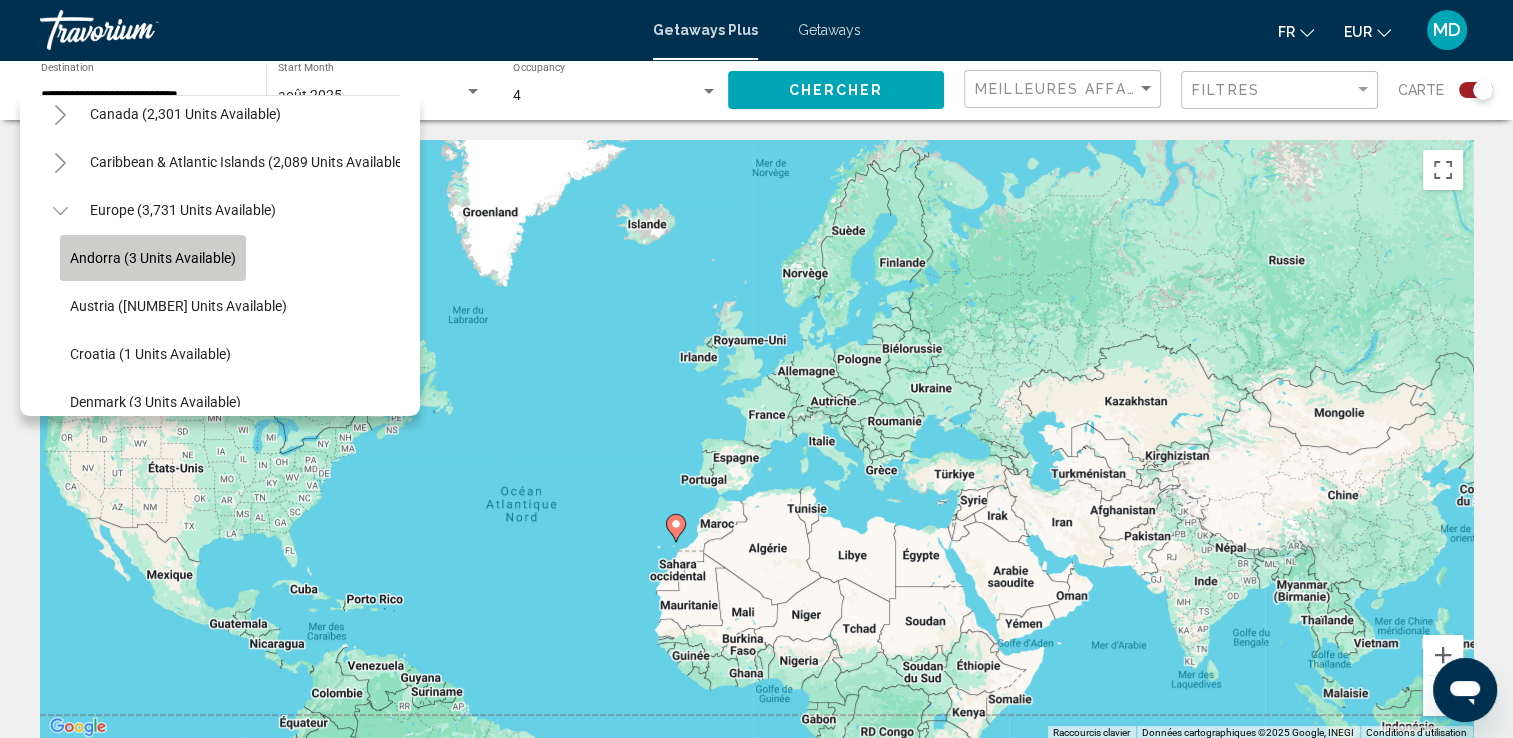 click on "Andorra (3 units available)" 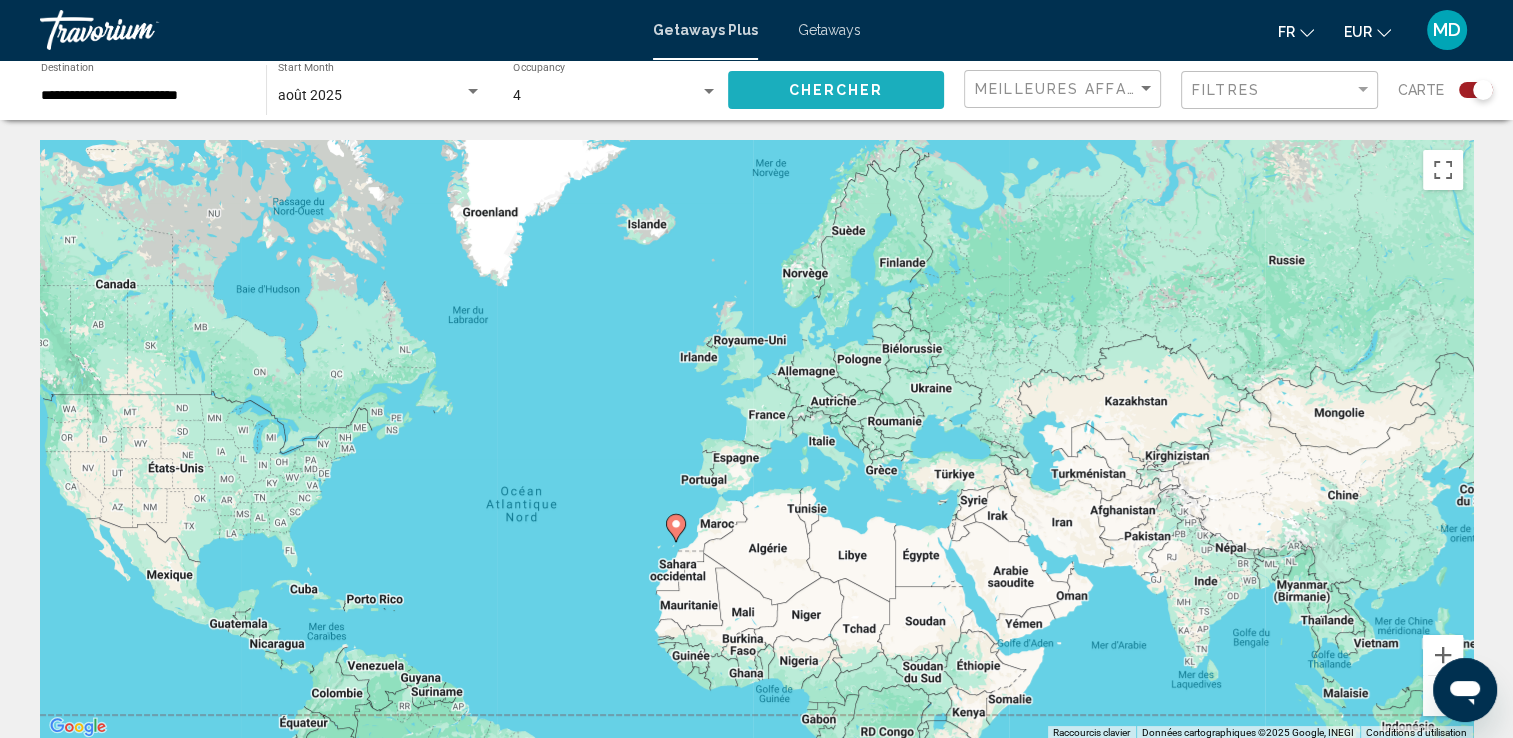 click on "Chercher" 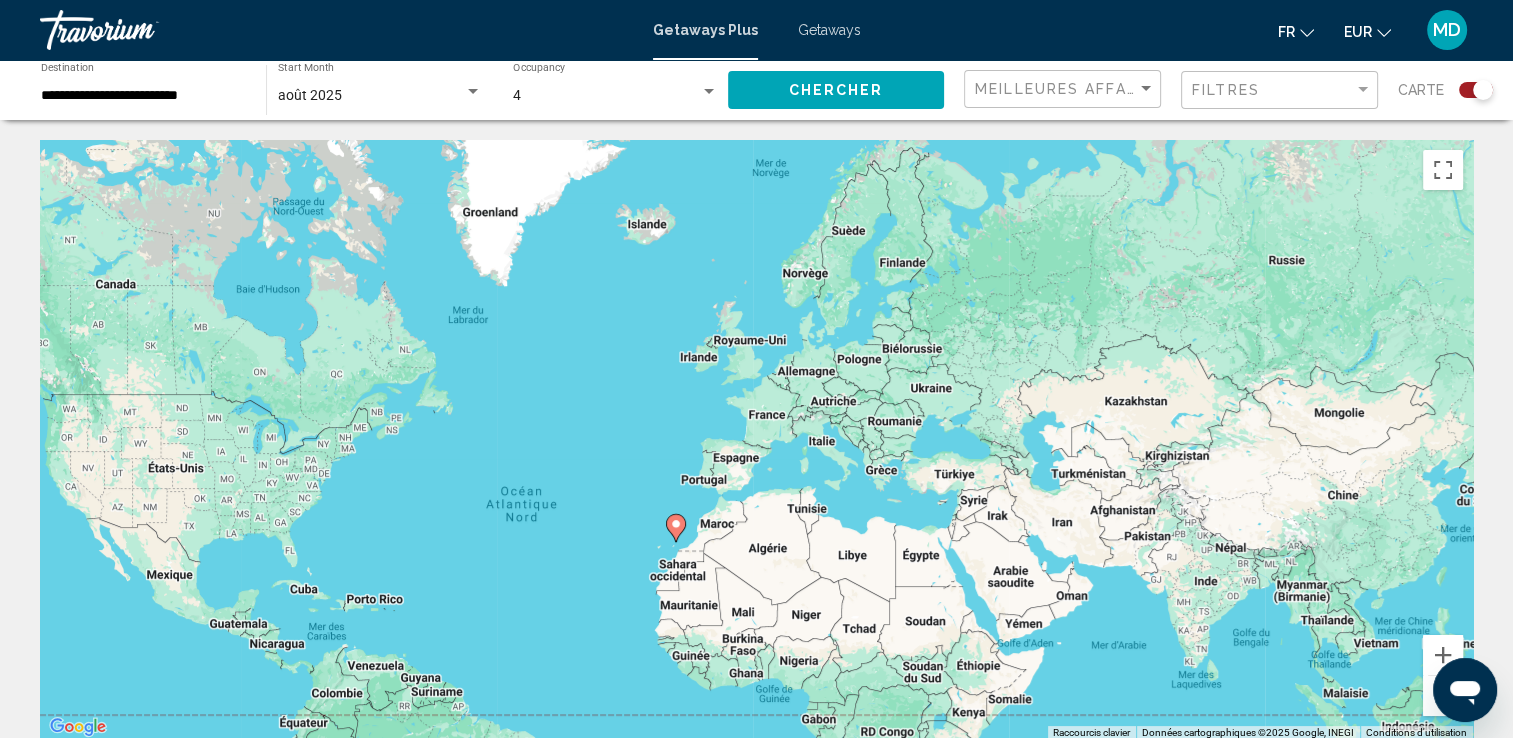 click 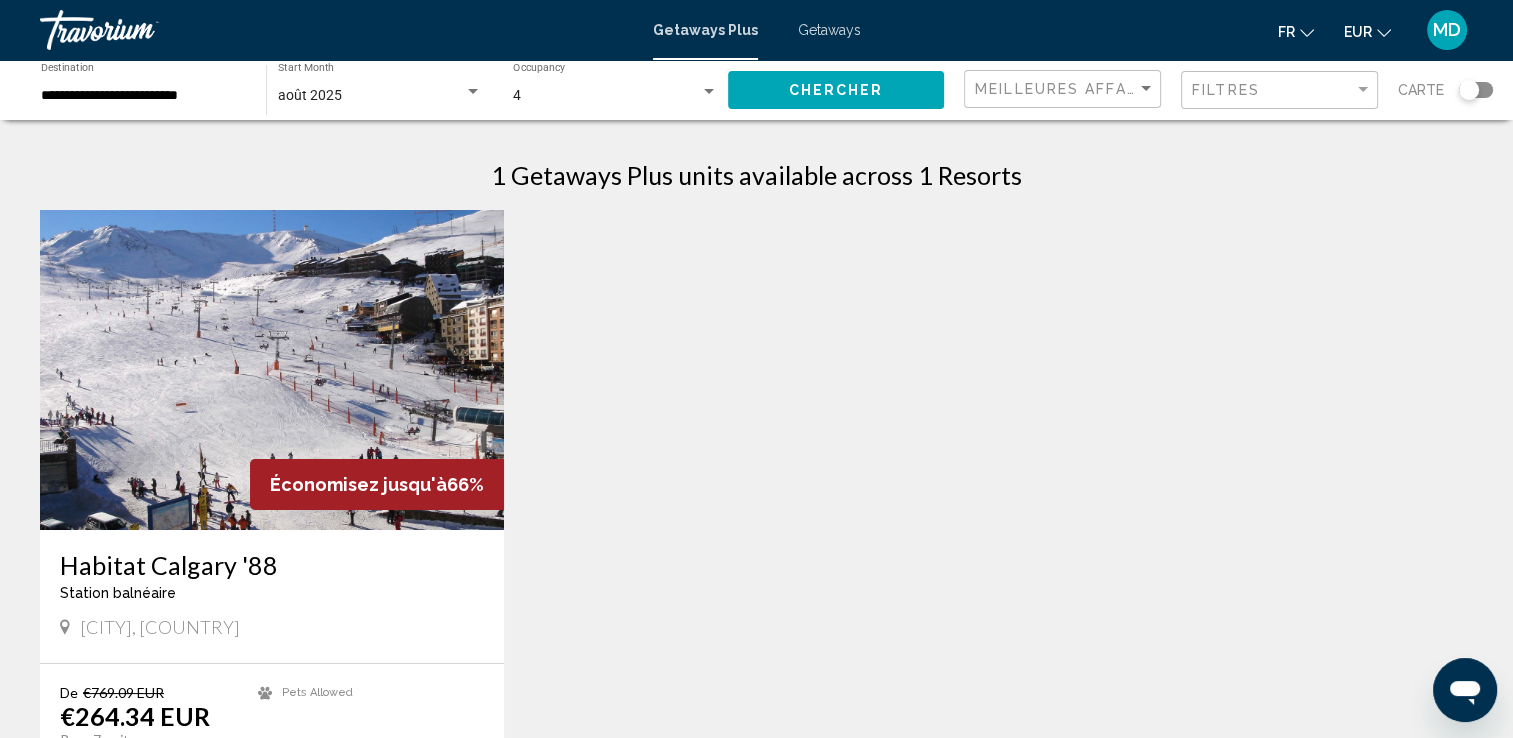 click 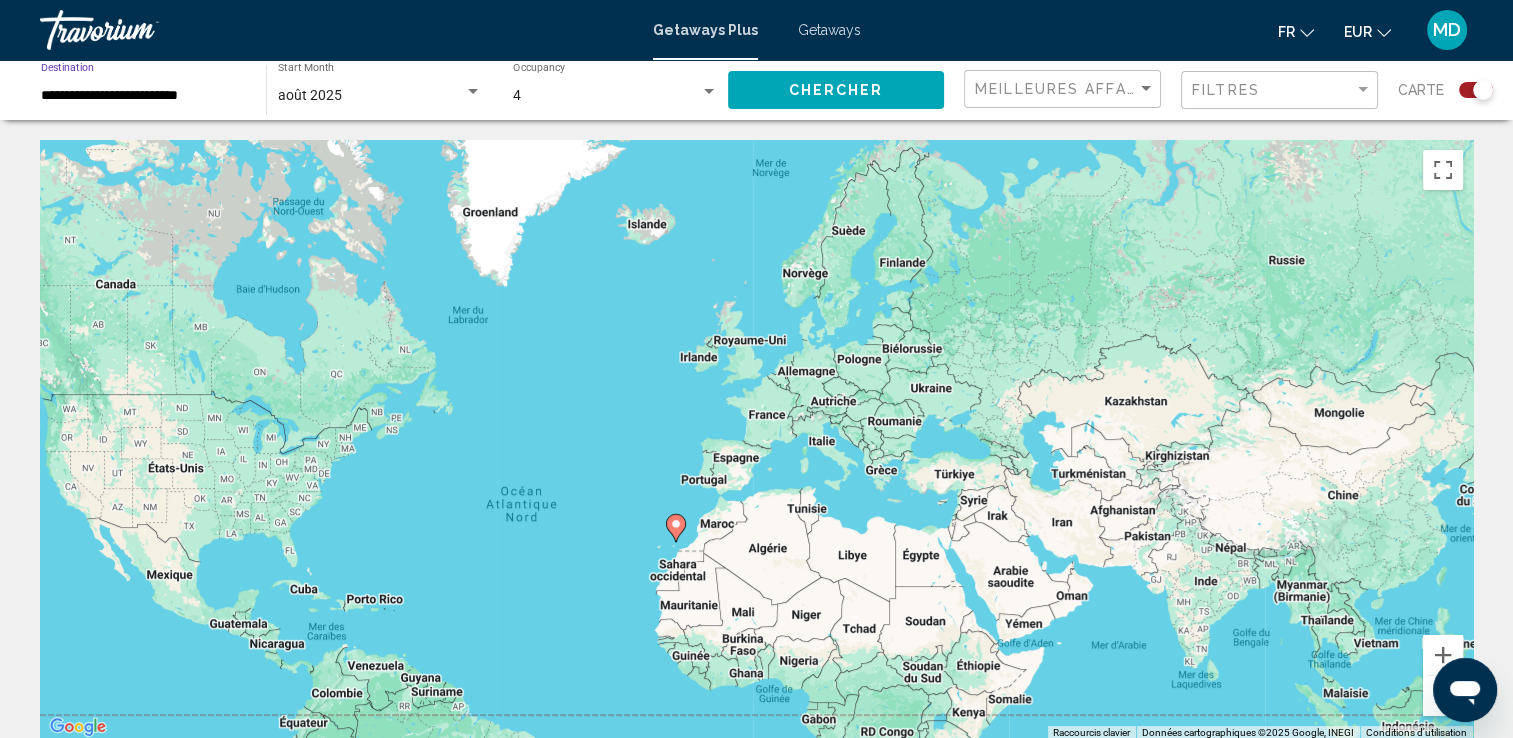 click on "**********" at bounding box center (143, 96) 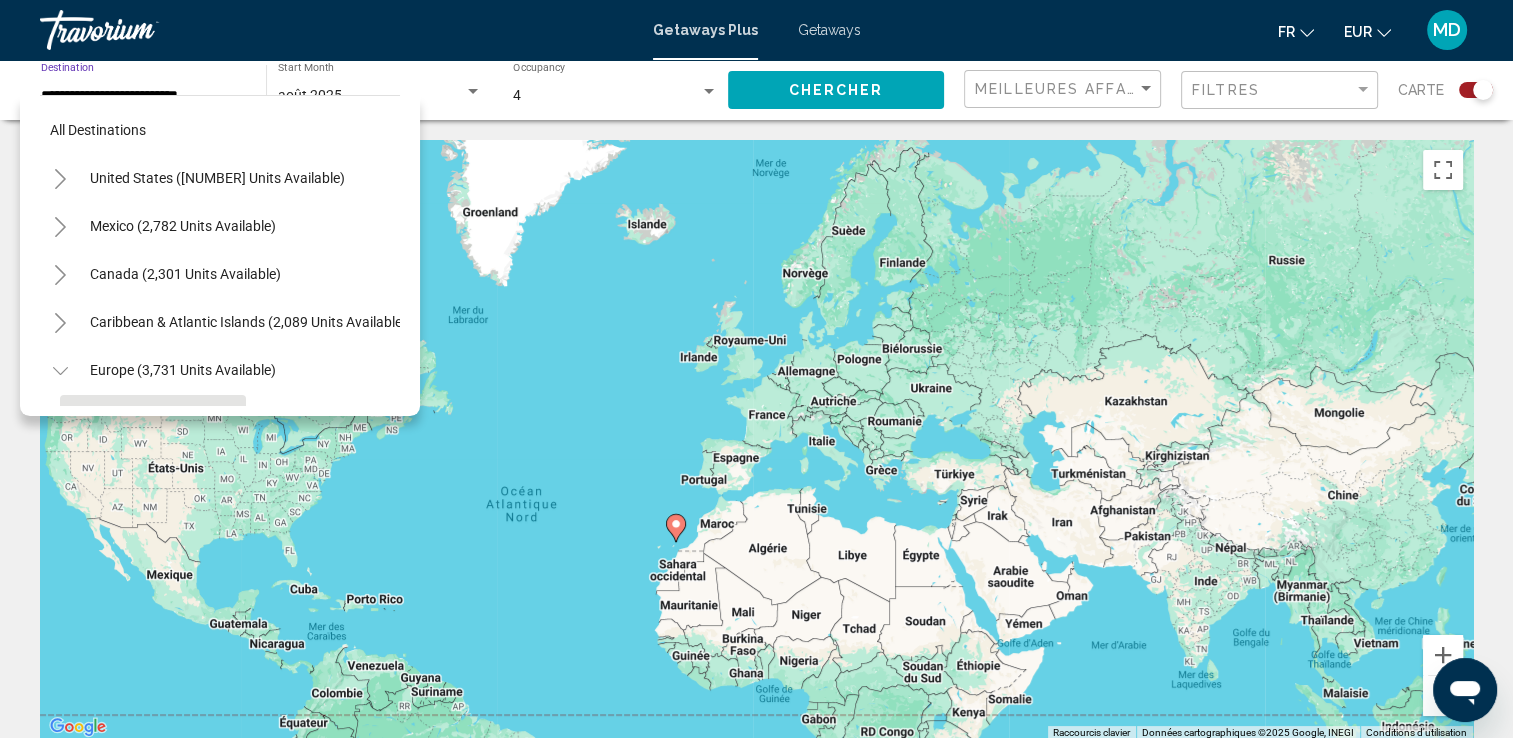 scroll, scrollTop: 174, scrollLeft: 0, axis: vertical 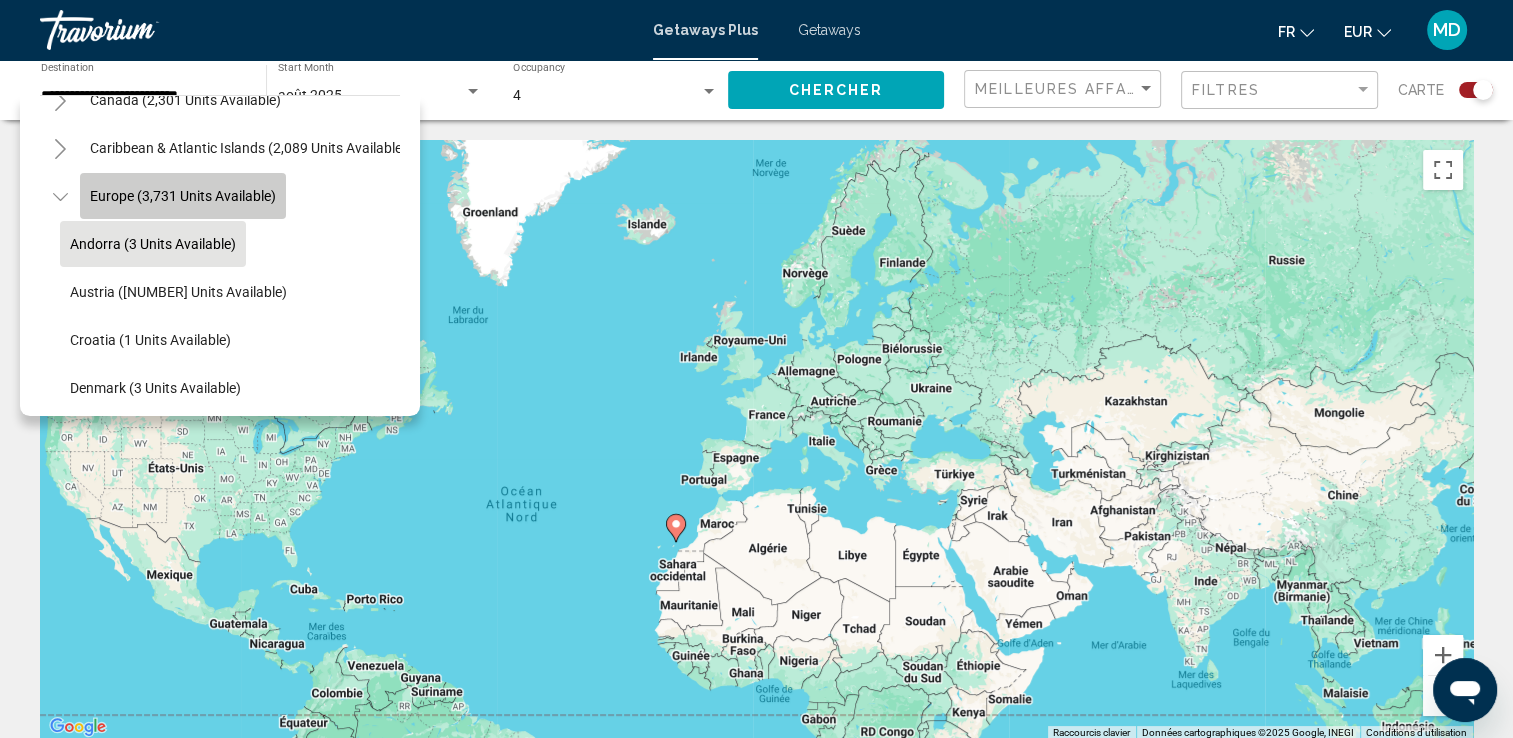 click on "Europe (3,731 units available)" 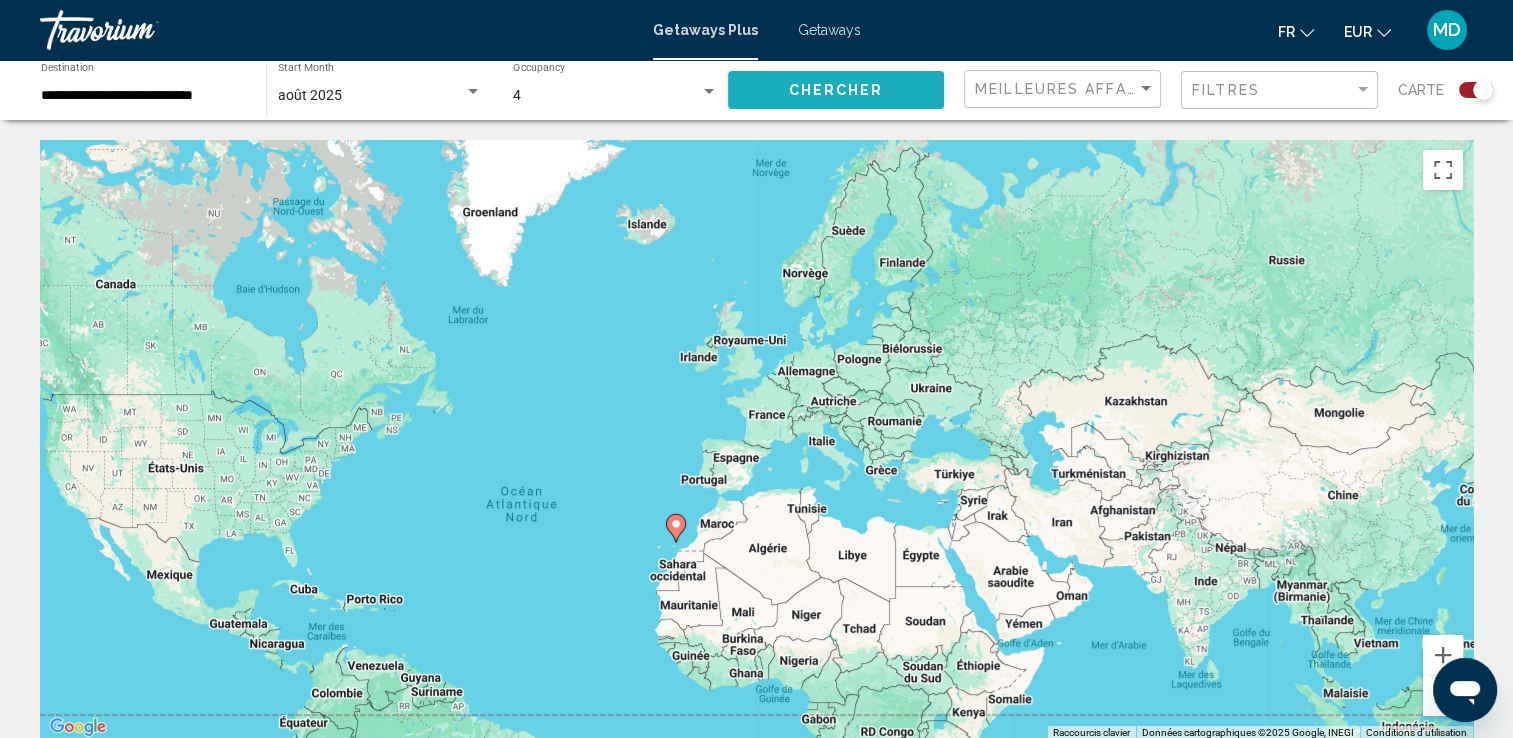 click on "Chercher" 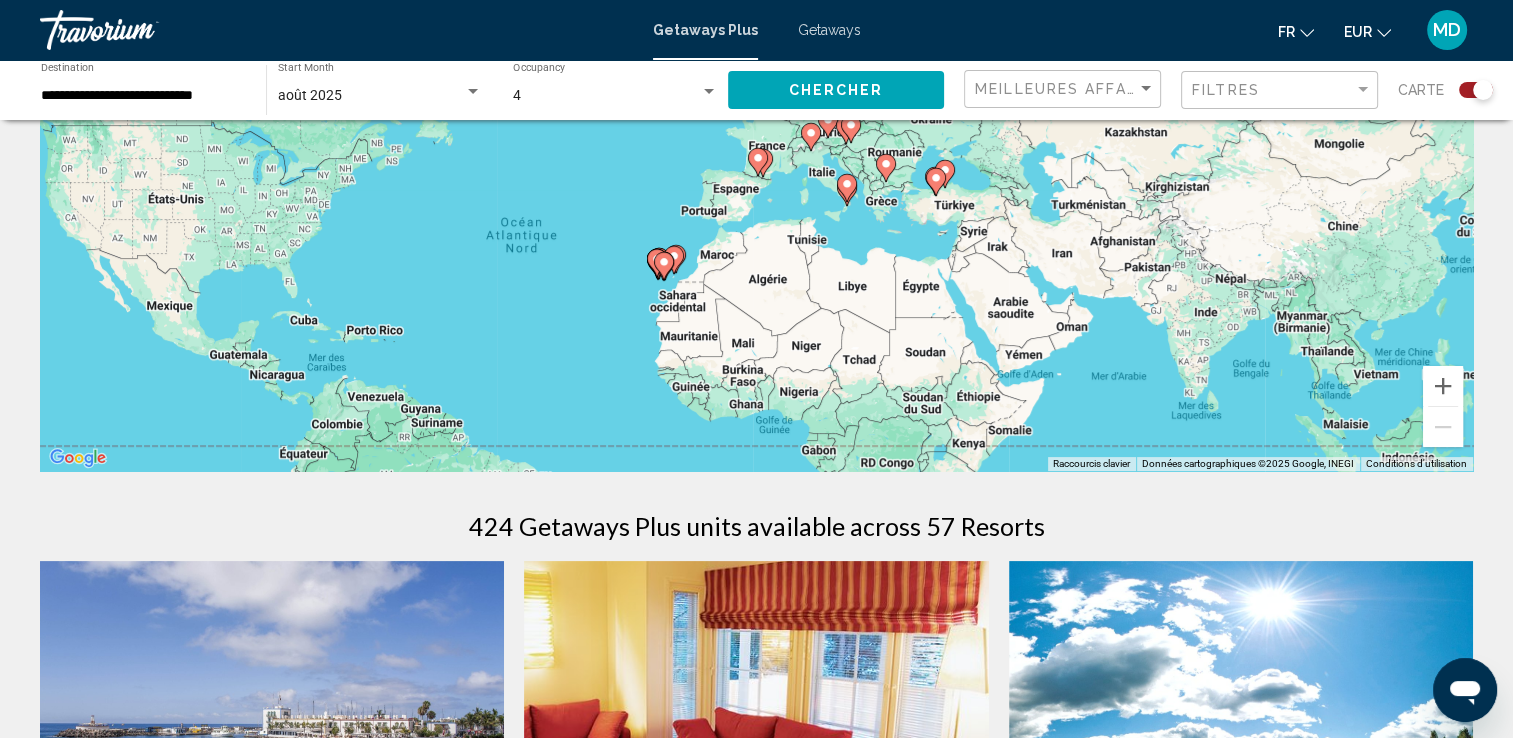 scroll, scrollTop: 291, scrollLeft: 0, axis: vertical 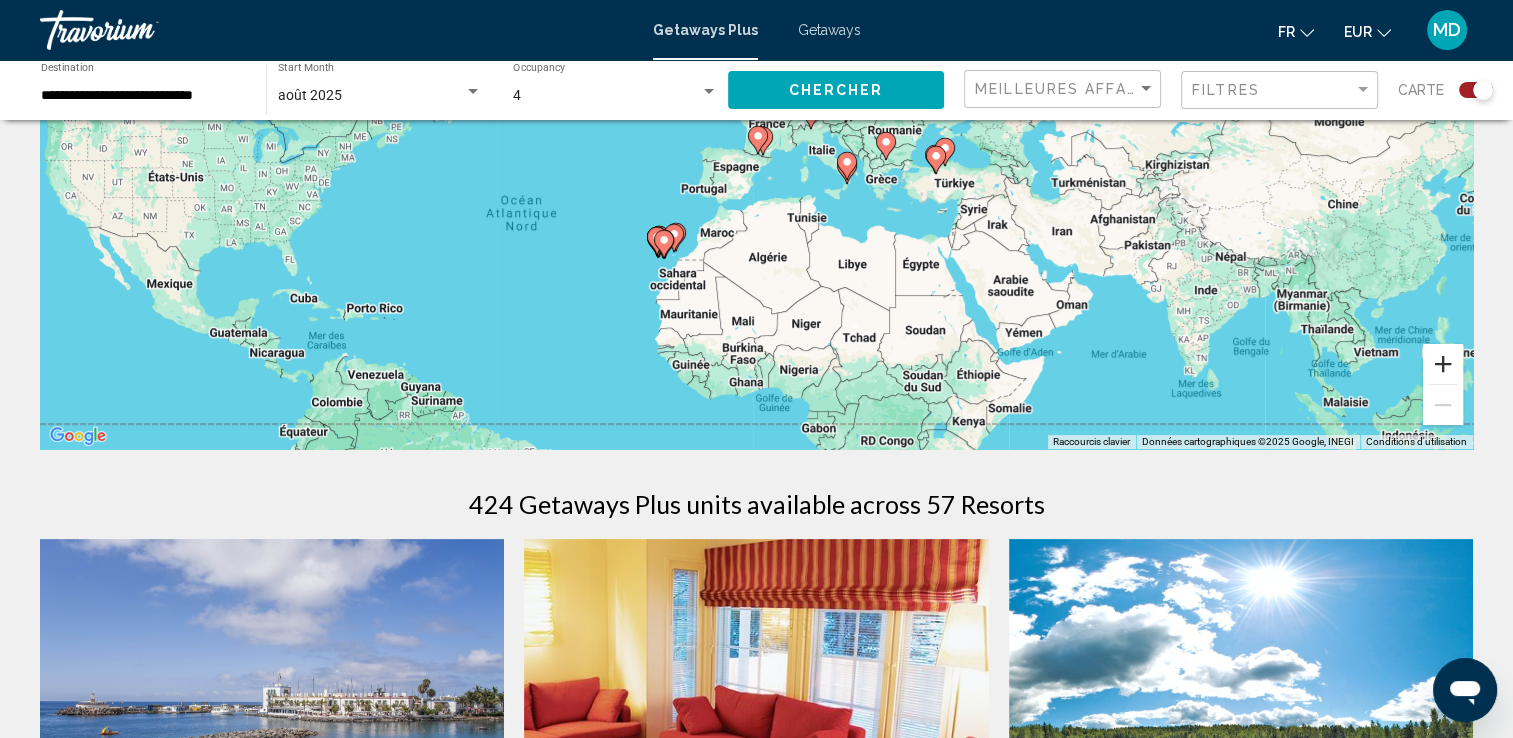 click at bounding box center [1443, 364] 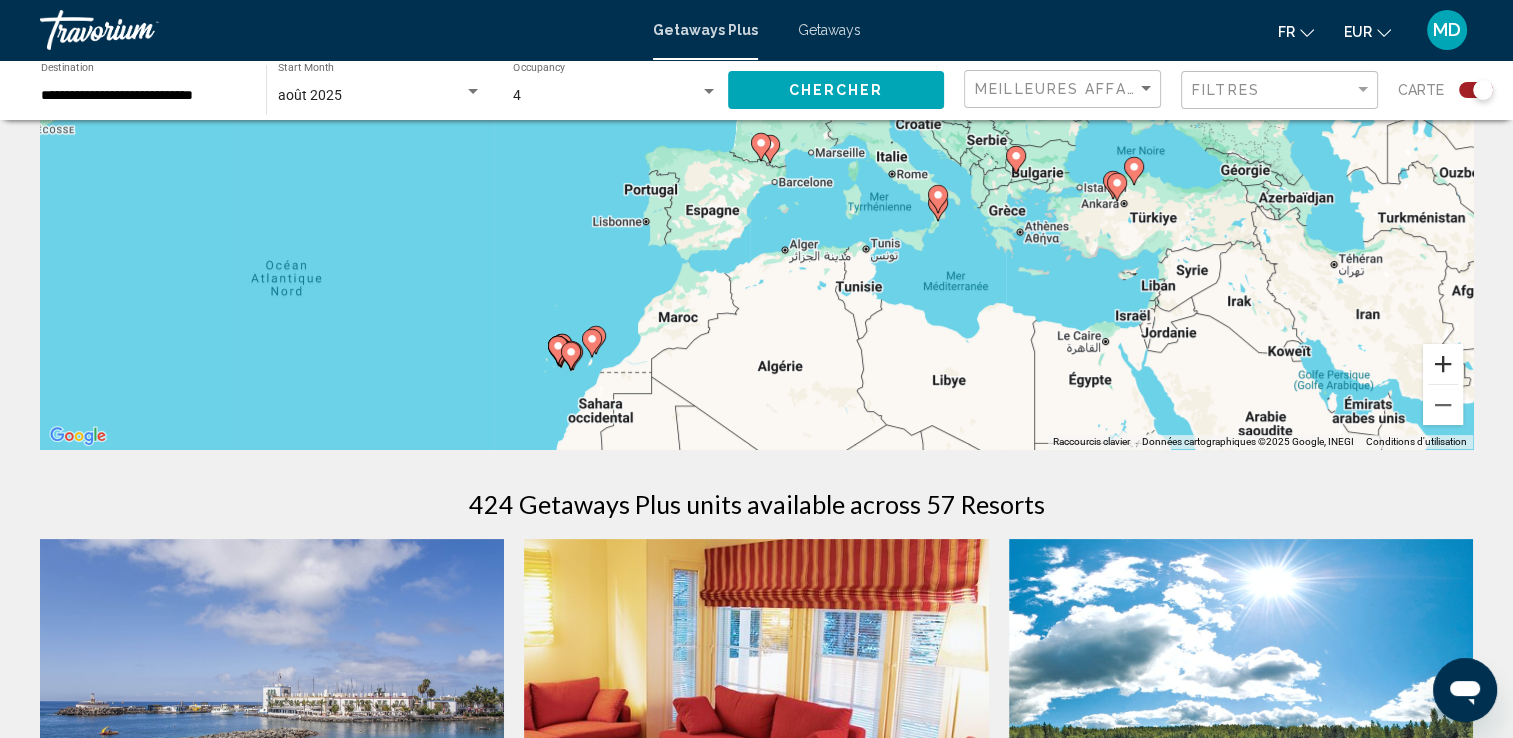 click at bounding box center [1443, 364] 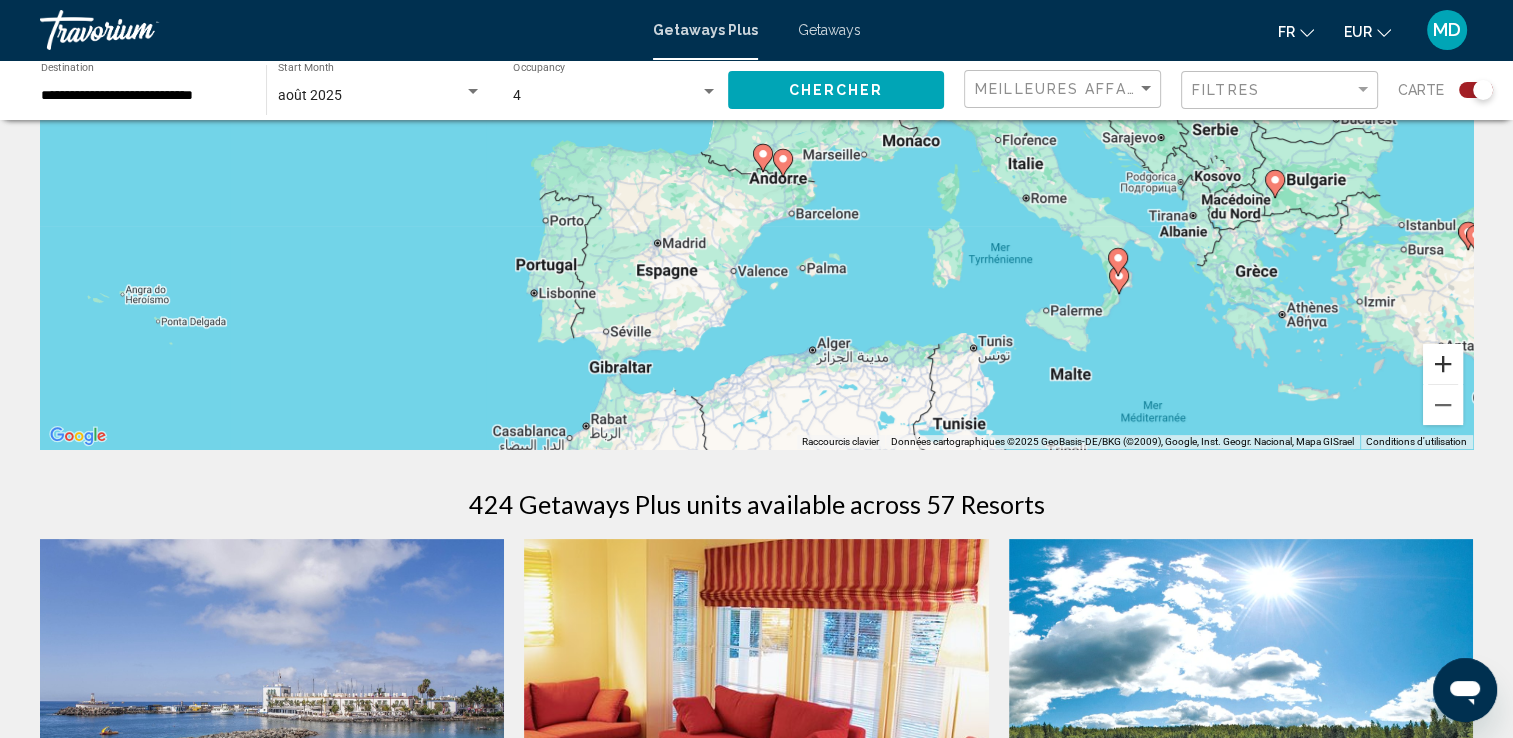 click at bounding box center [1443, 364] 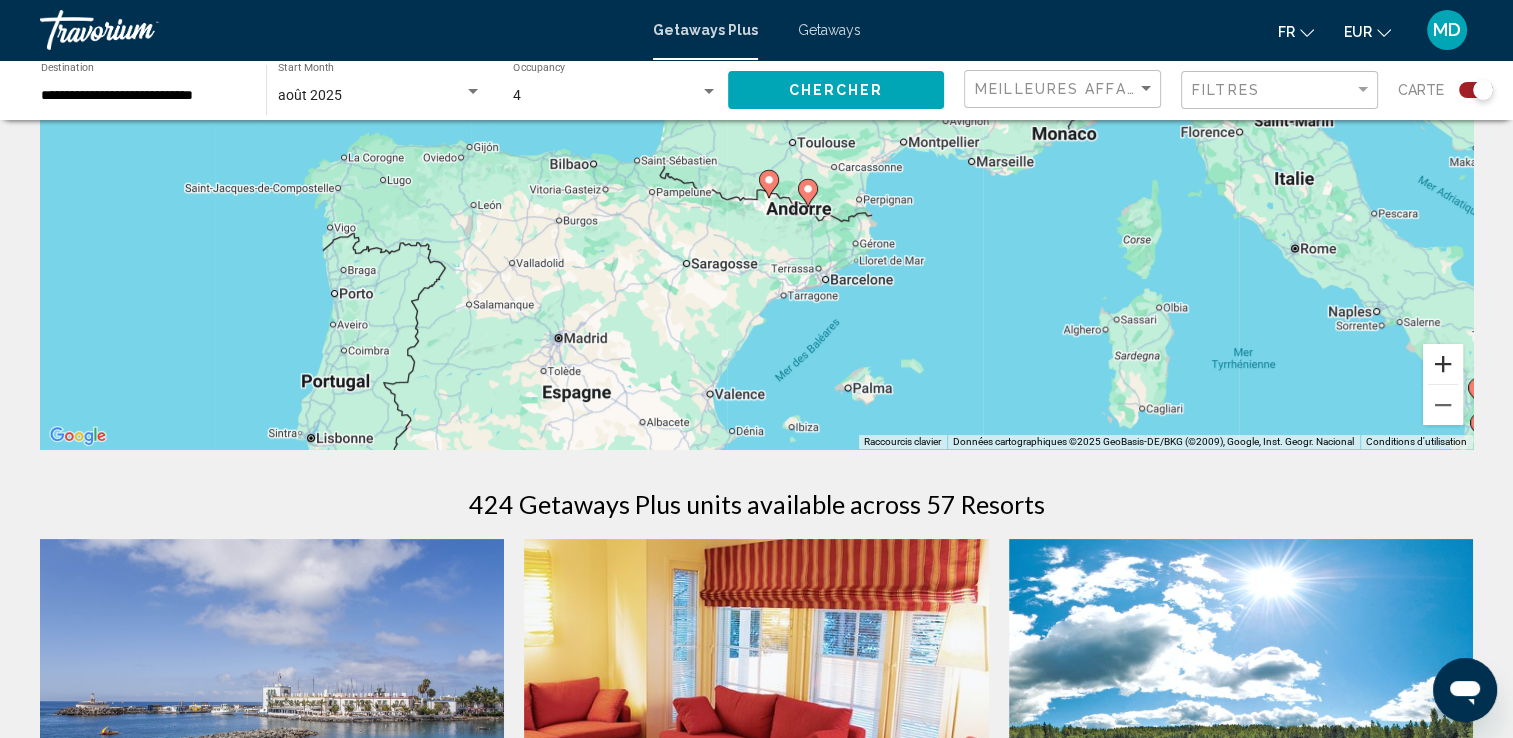 click at bounding box center [1443, 364] 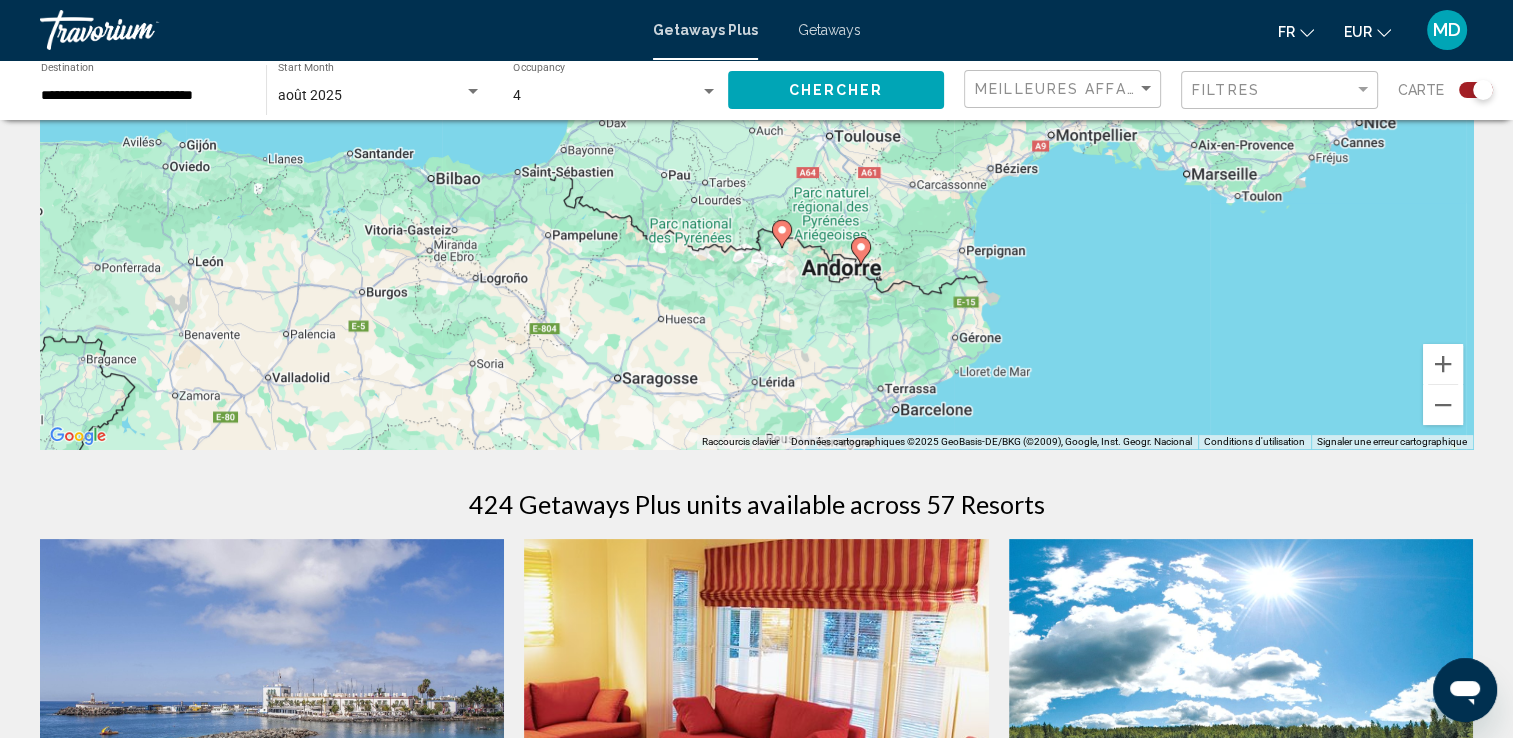 click 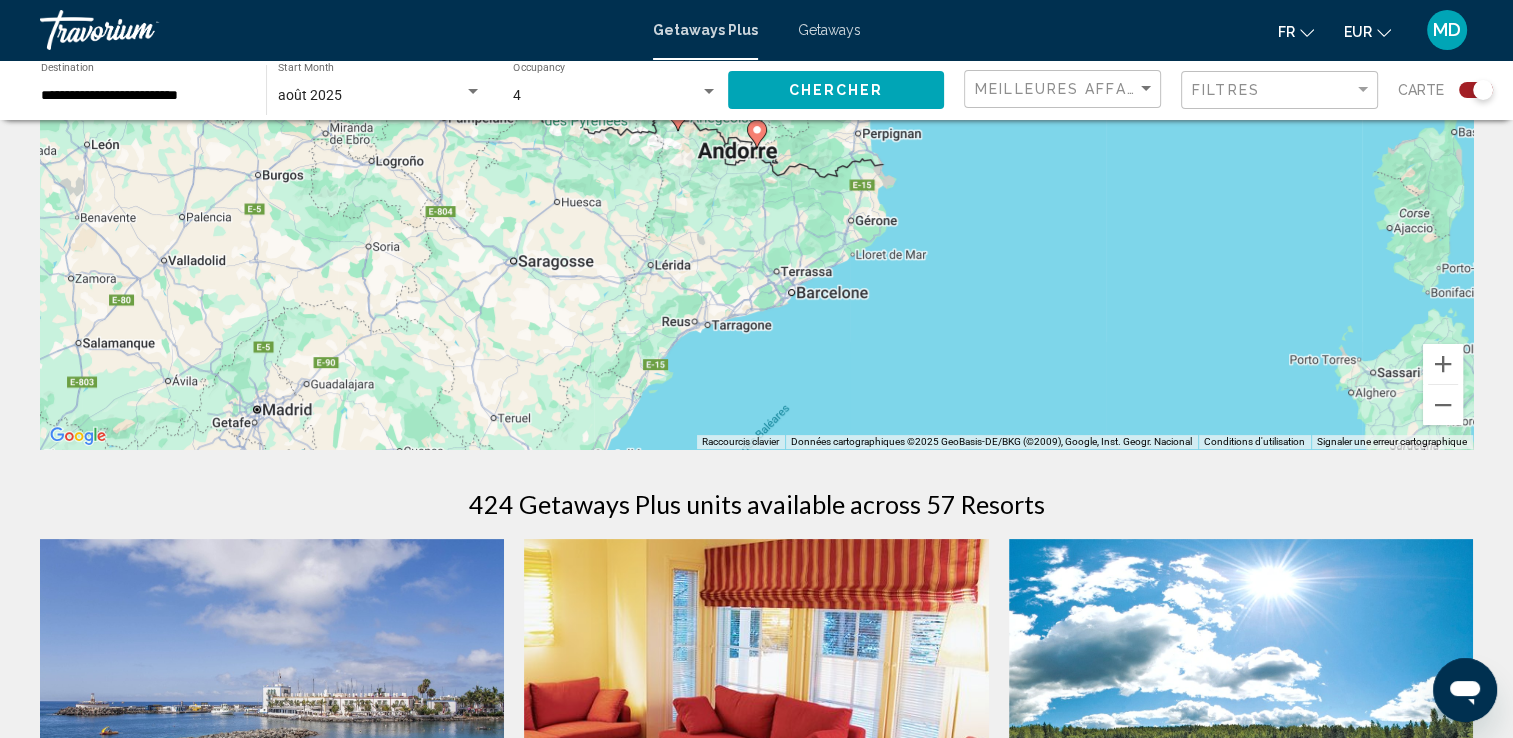 click 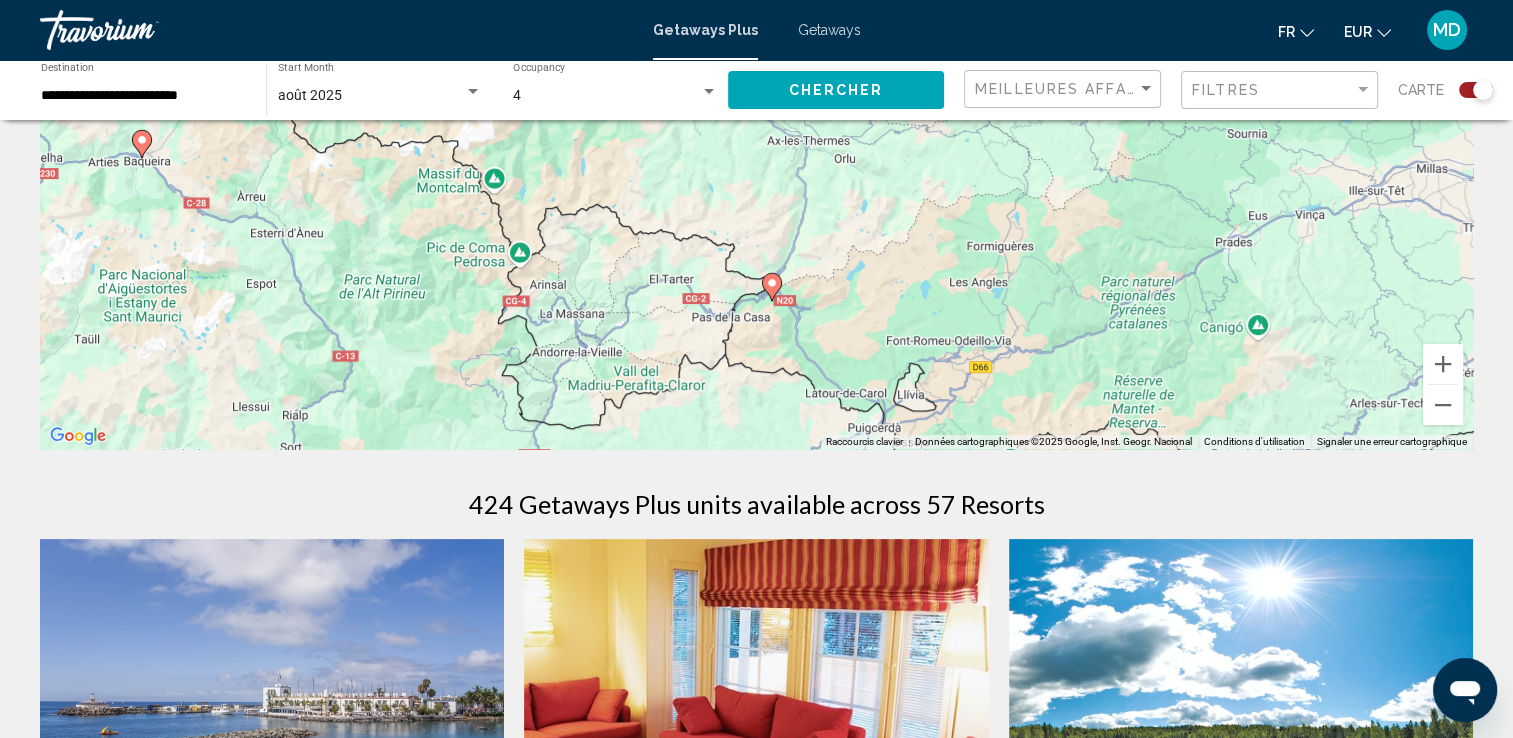 drag, startPoint x: 871, startPoint y: 177, endPoint x: 884, endPoint y: 340, distance: 163.51758 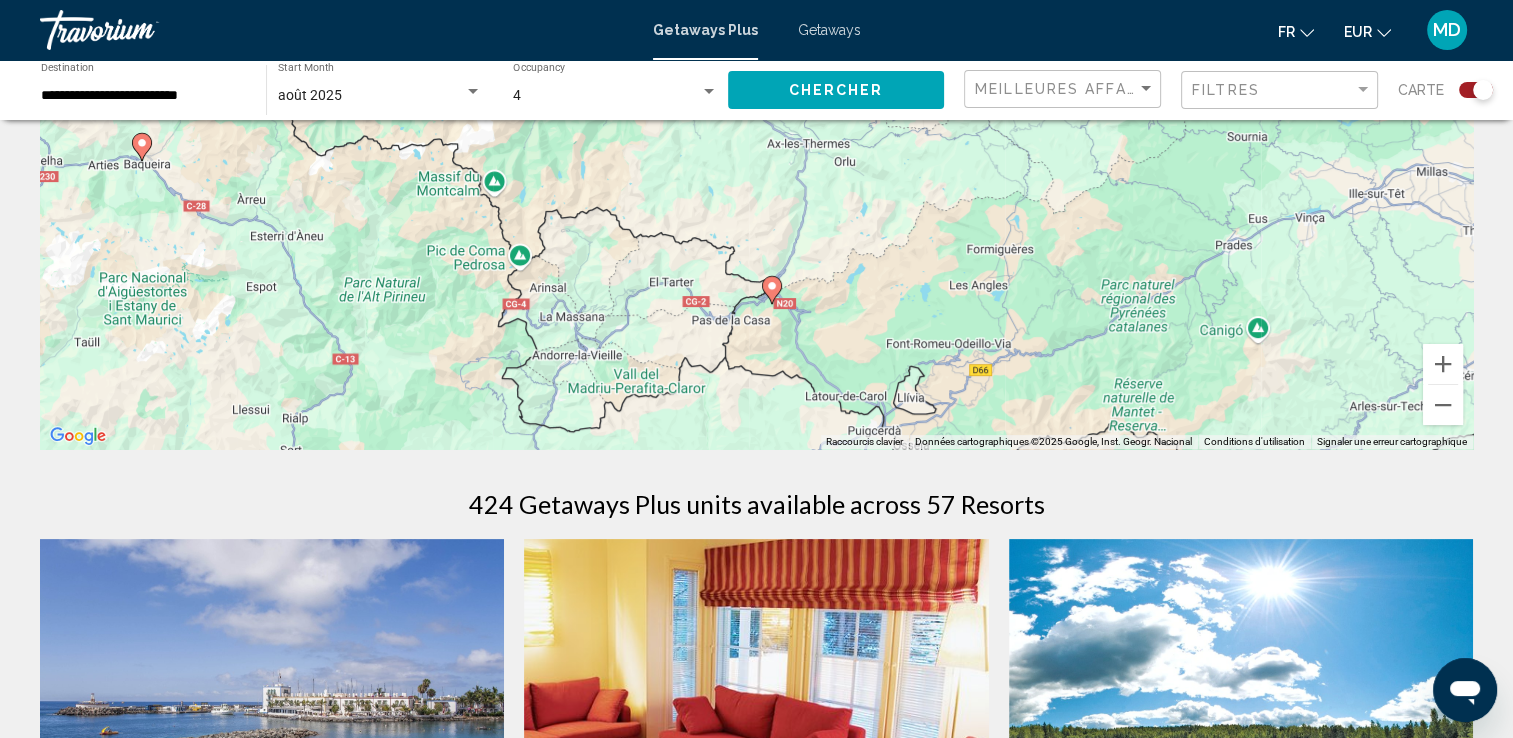 click 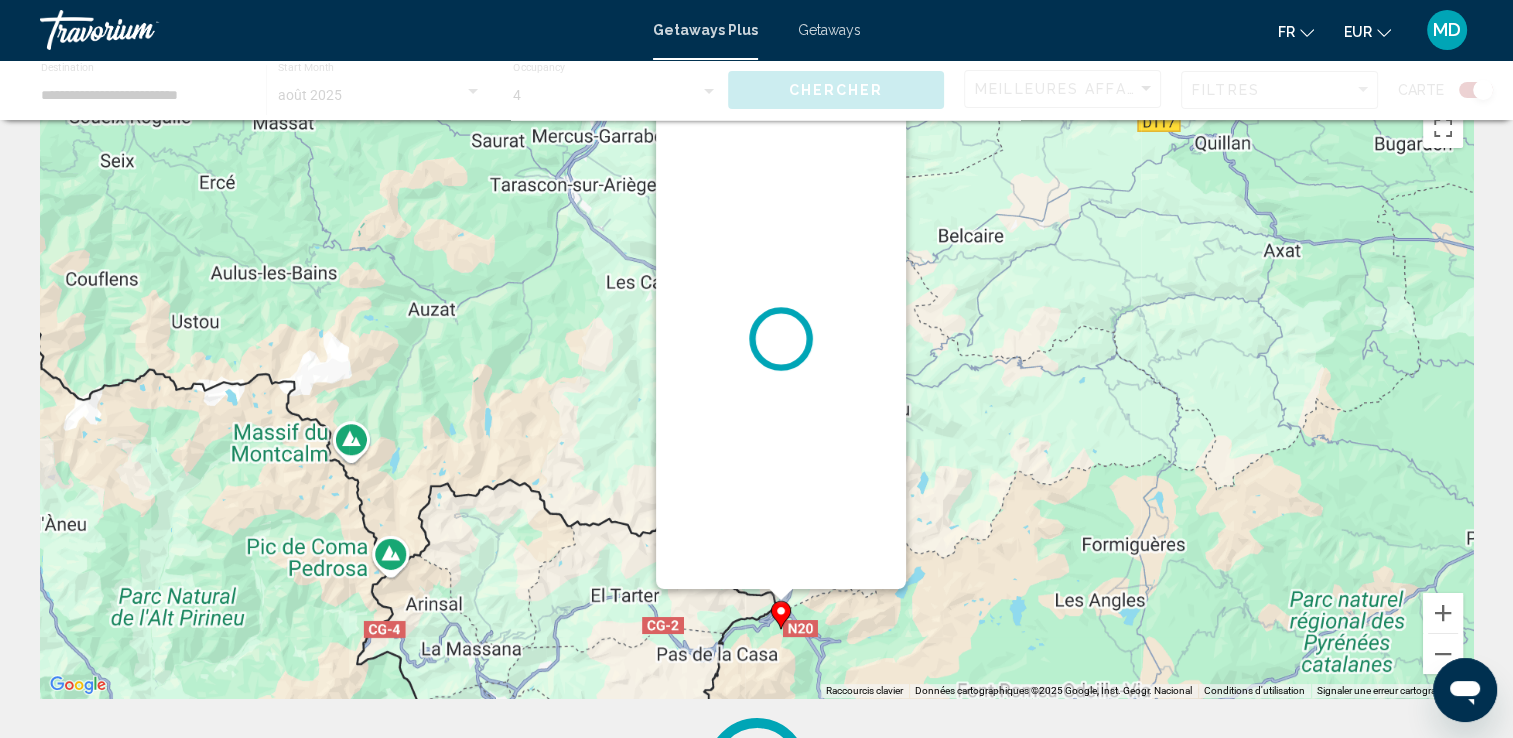 scroll, scrollTop: 0, scrollLeft: 0, axis: both 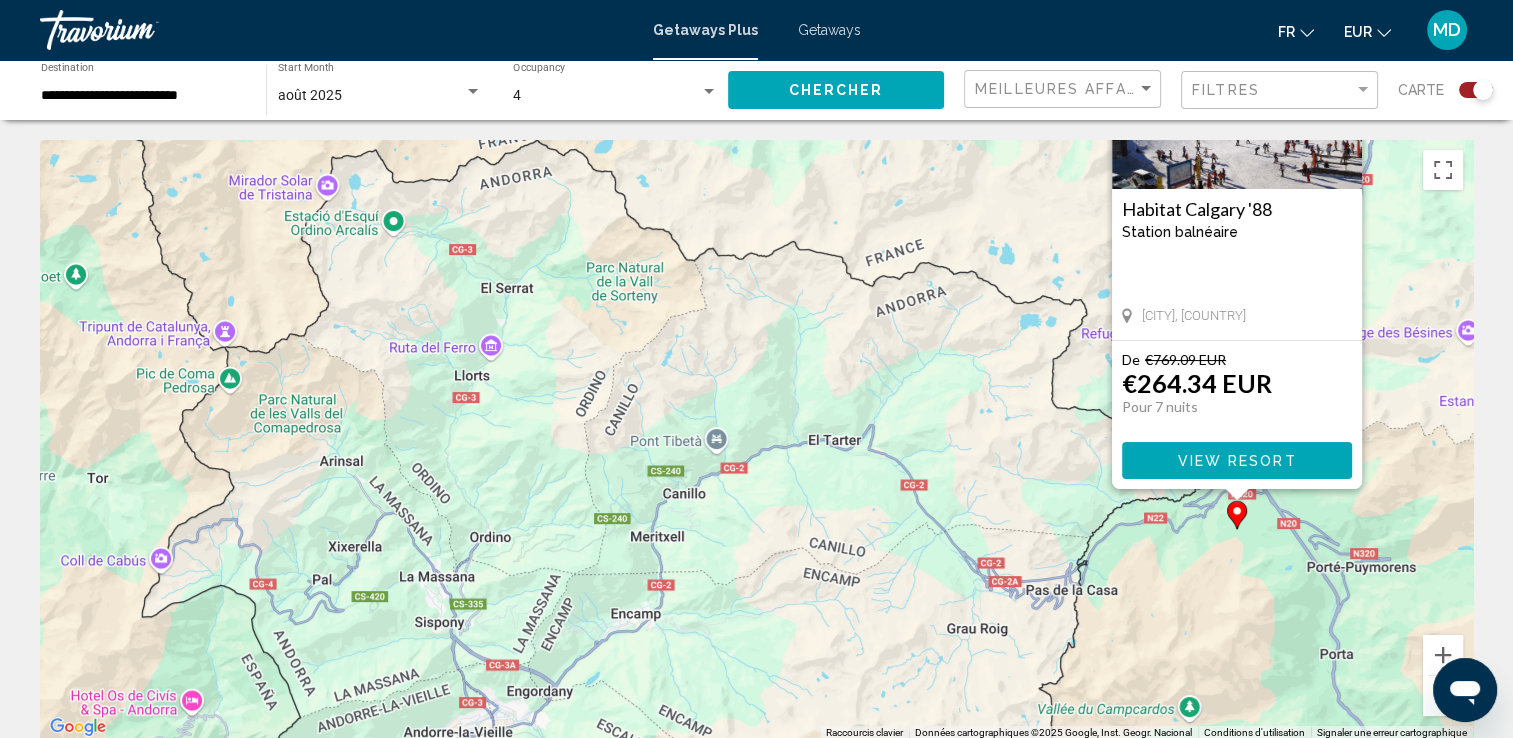 drag, startPoint x: 288, startPoint y: 462, endPoint x: 727, endPoint y: 271, distance: 478.75046 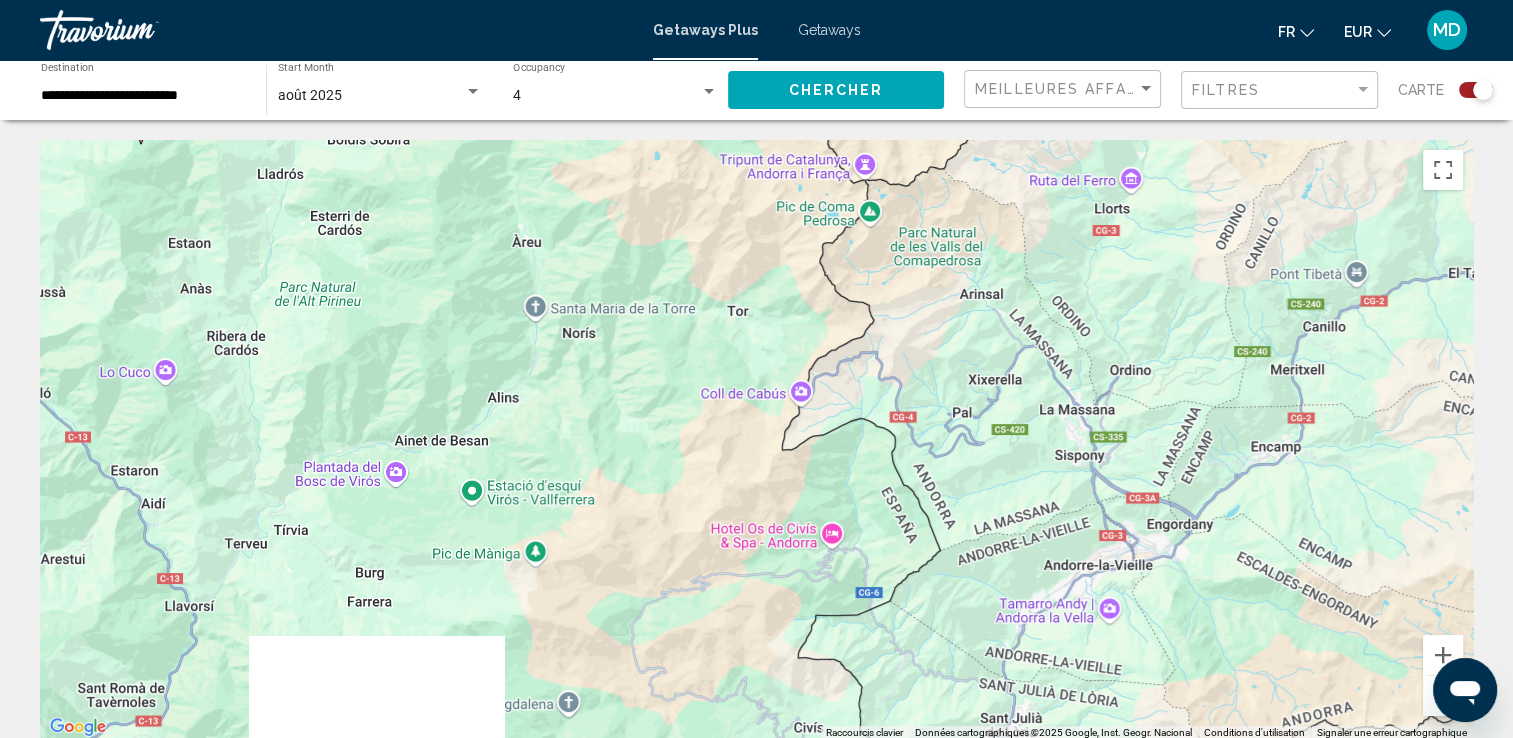 drag, startPoint x: 354, startPoint y: 392, endPoint x: 977, endPoint y: 120, distance: 679.78894 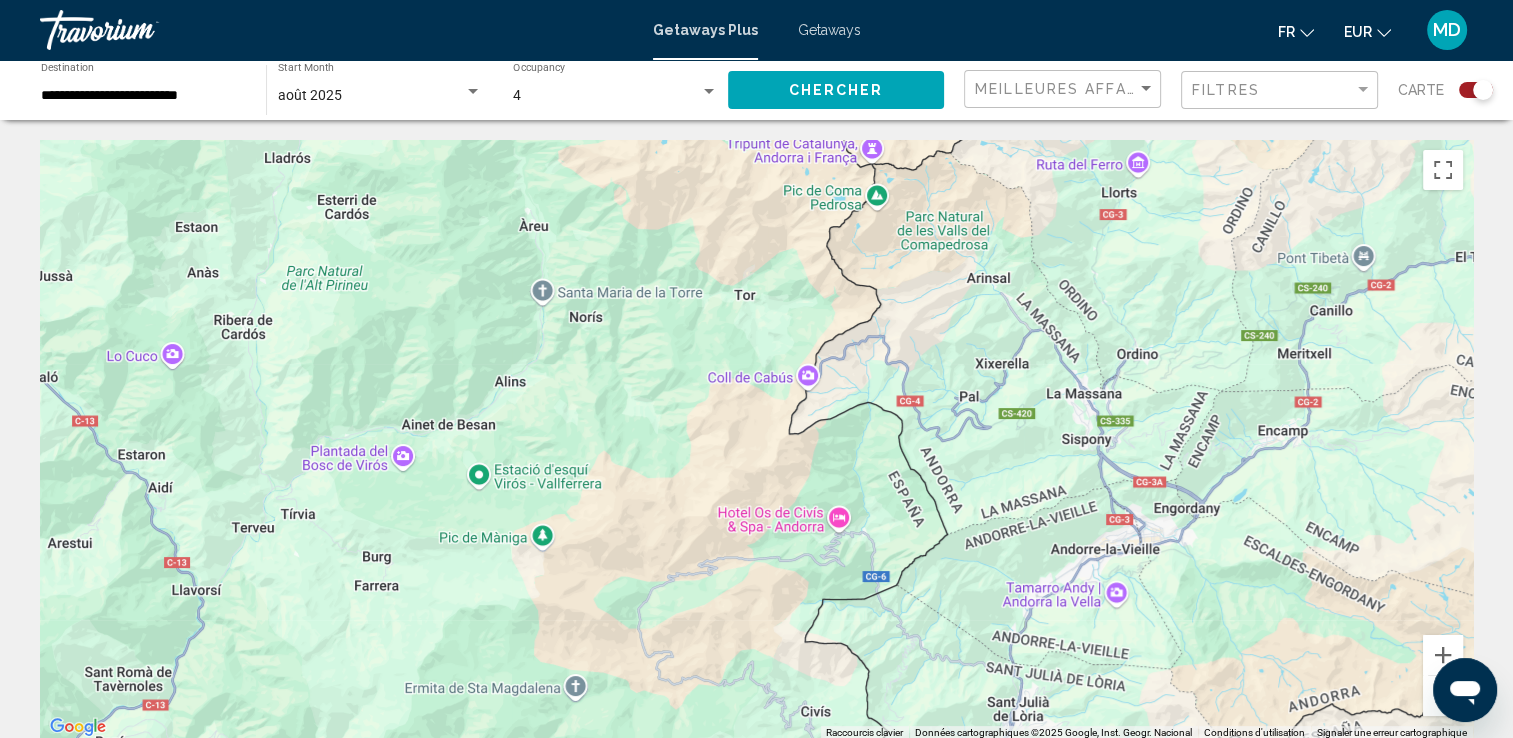 click at bounding box center [1443, 696] 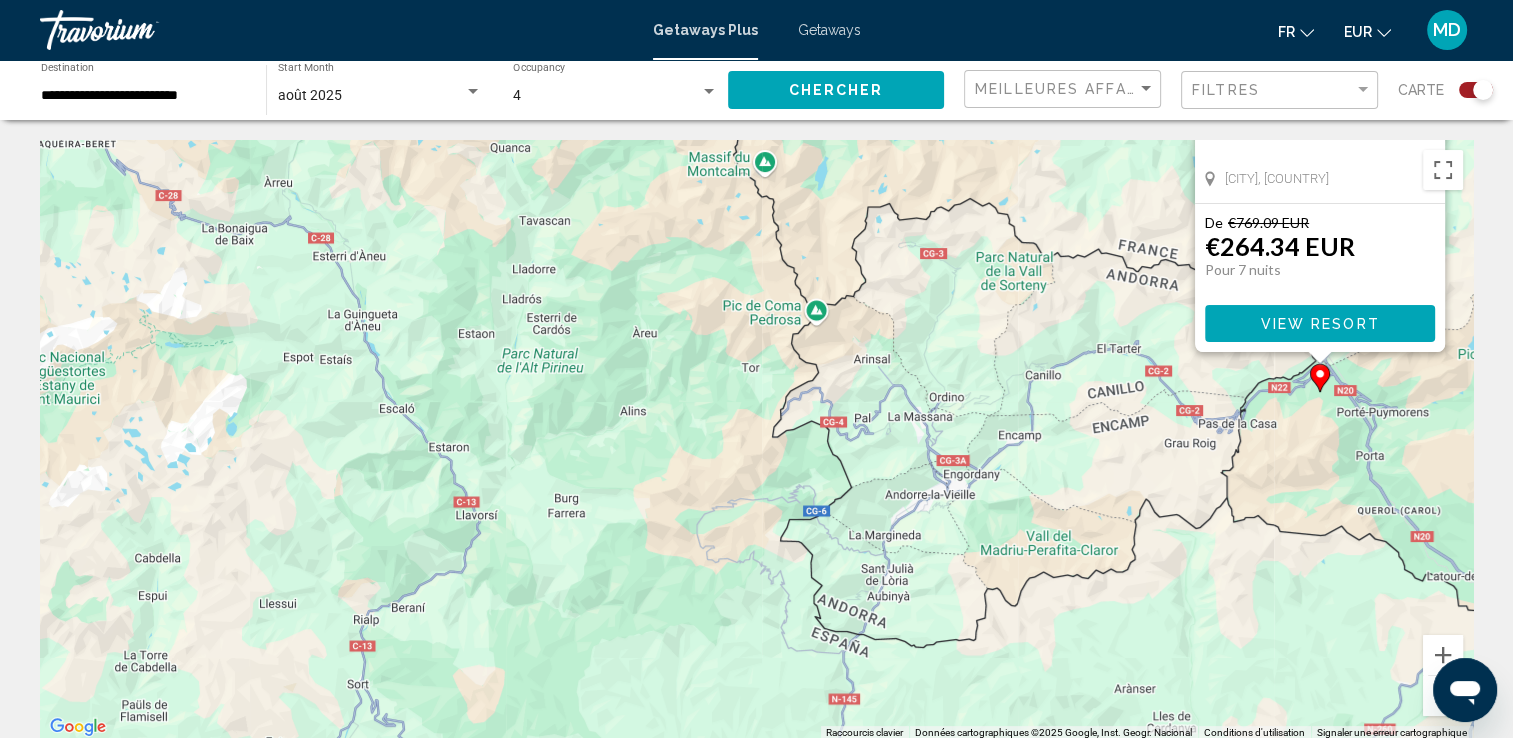 click at bounding box center (1443, 696) 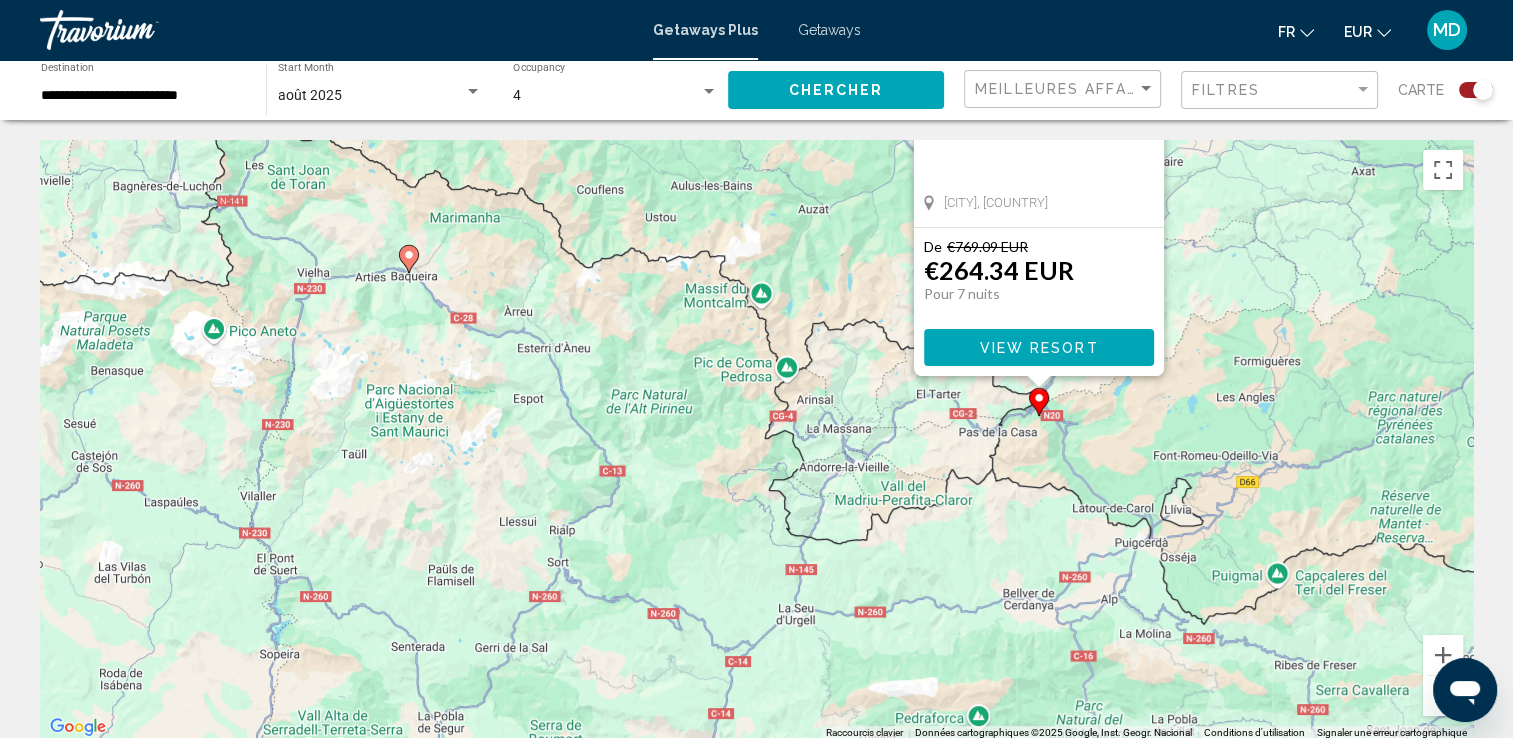 click 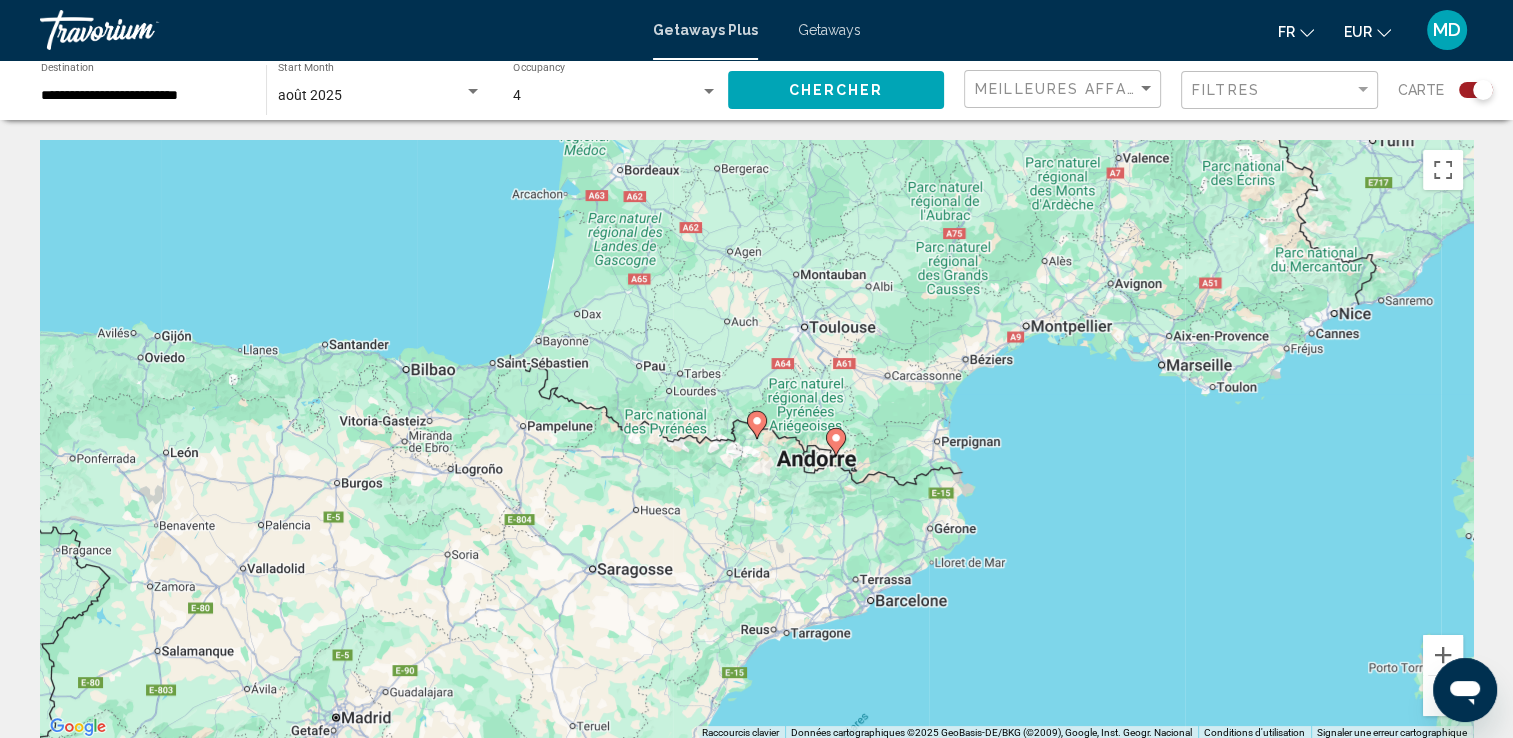 click 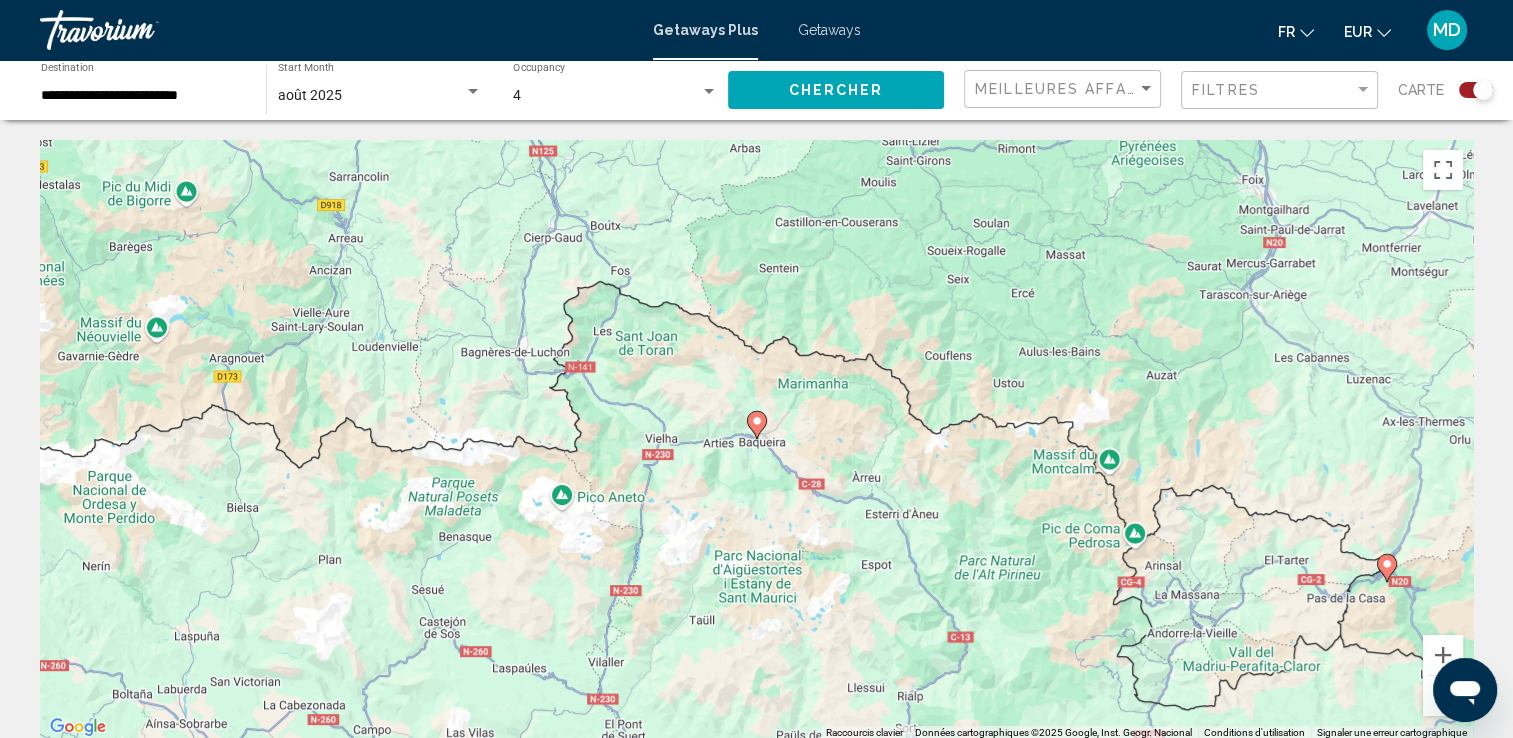 click 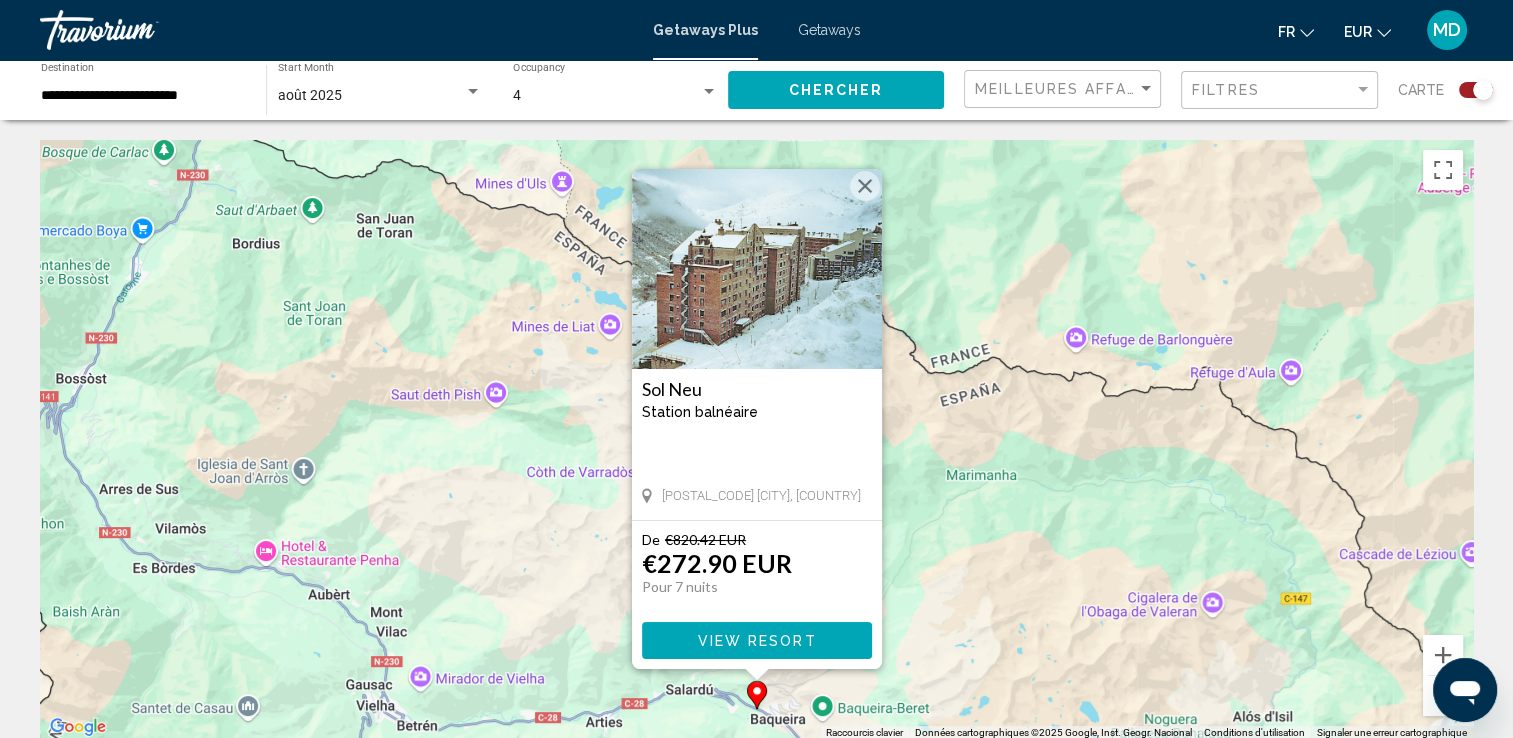 click at bounding box center (865, 186) 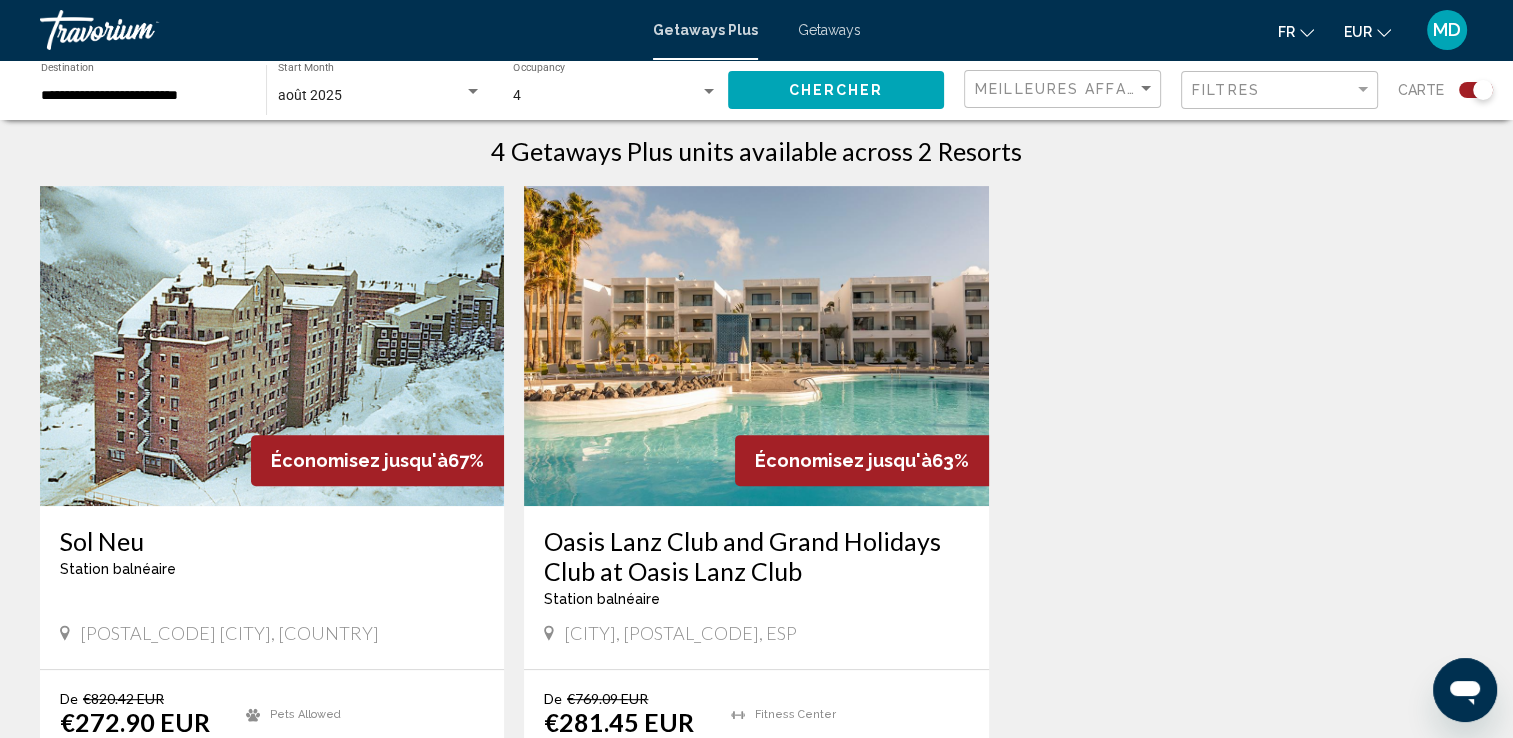 scroll, scrollTop: 1091, scrollLeft: 0, axis: vertical 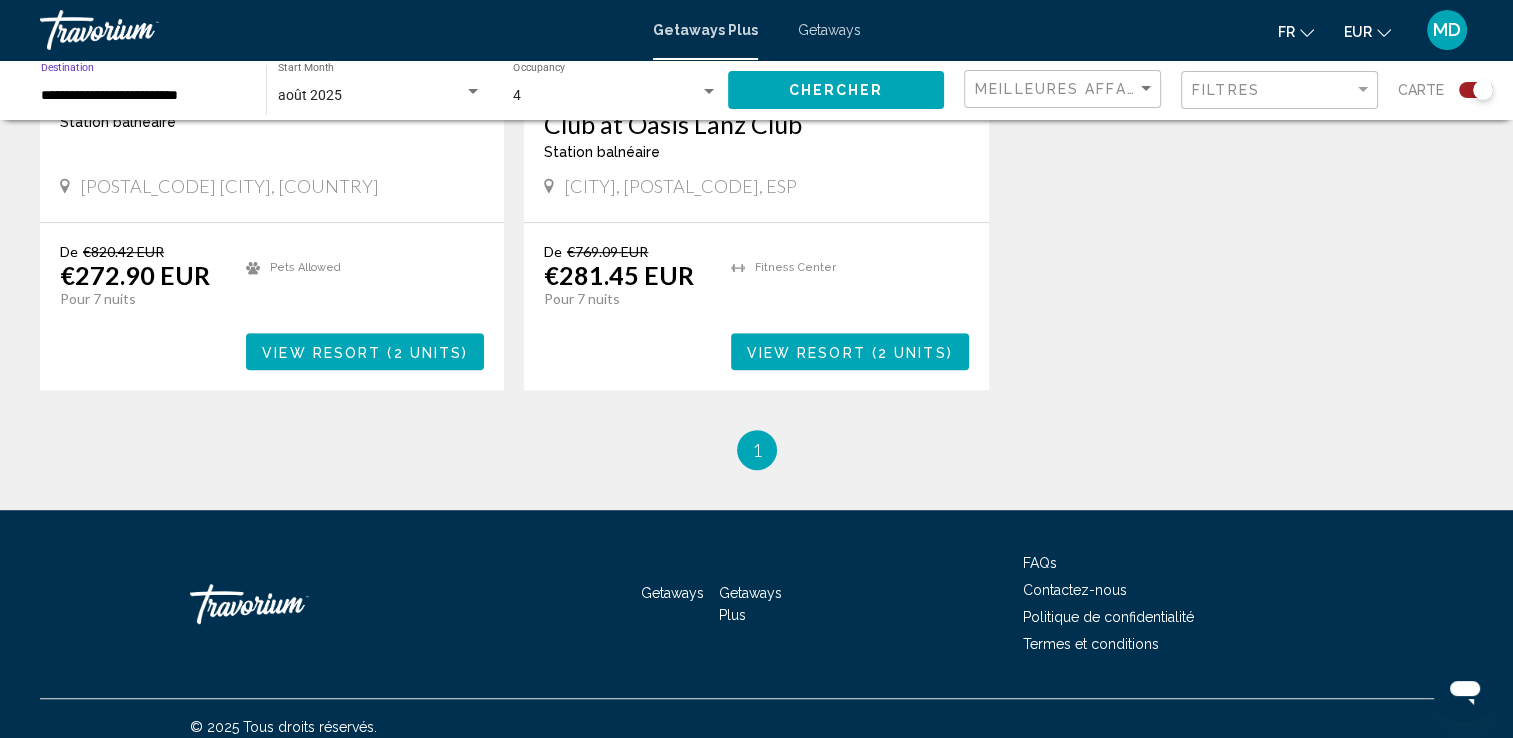 click on "**********" at bounding box center [143, 96] 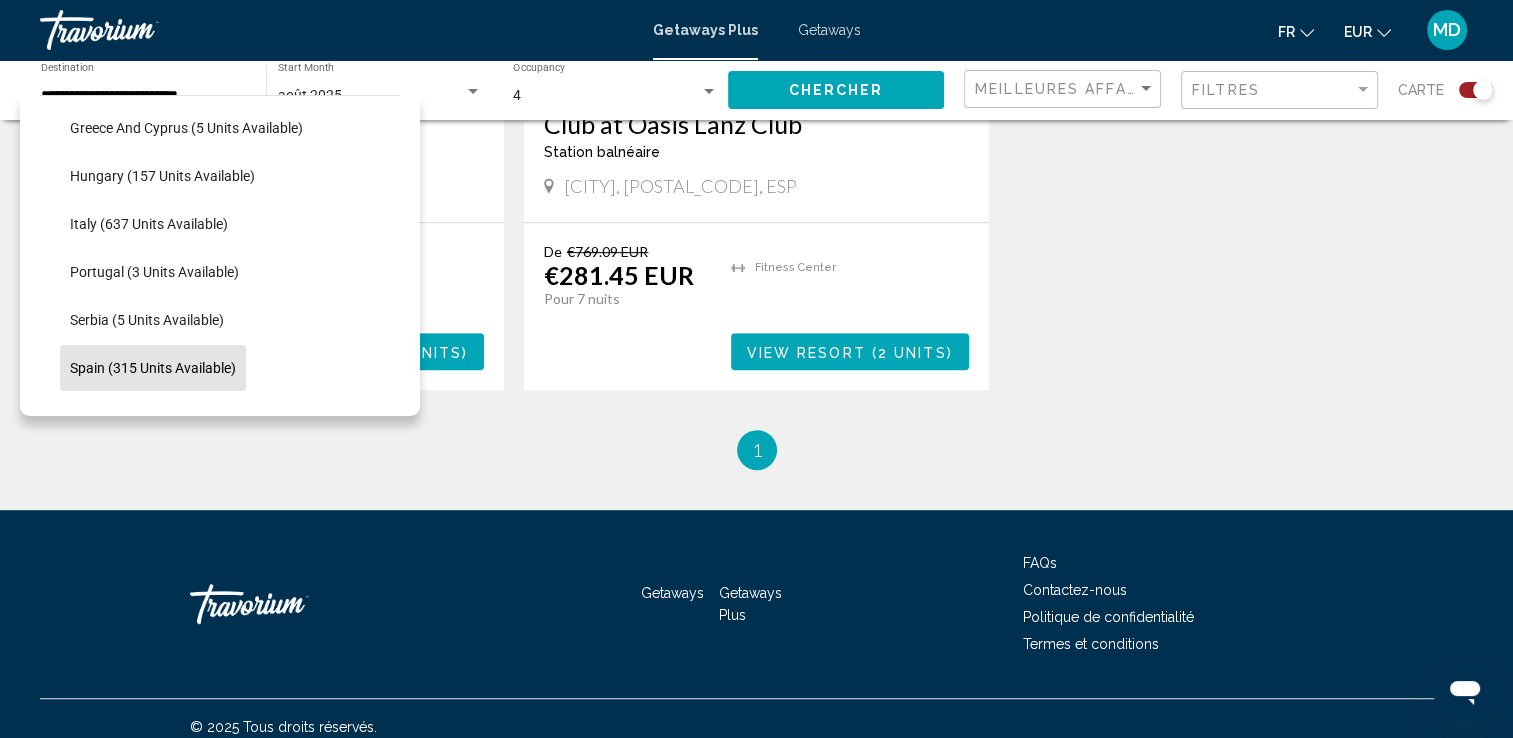 scroll, scrollTop: 502, scrollLeft: 0, axis: vertical 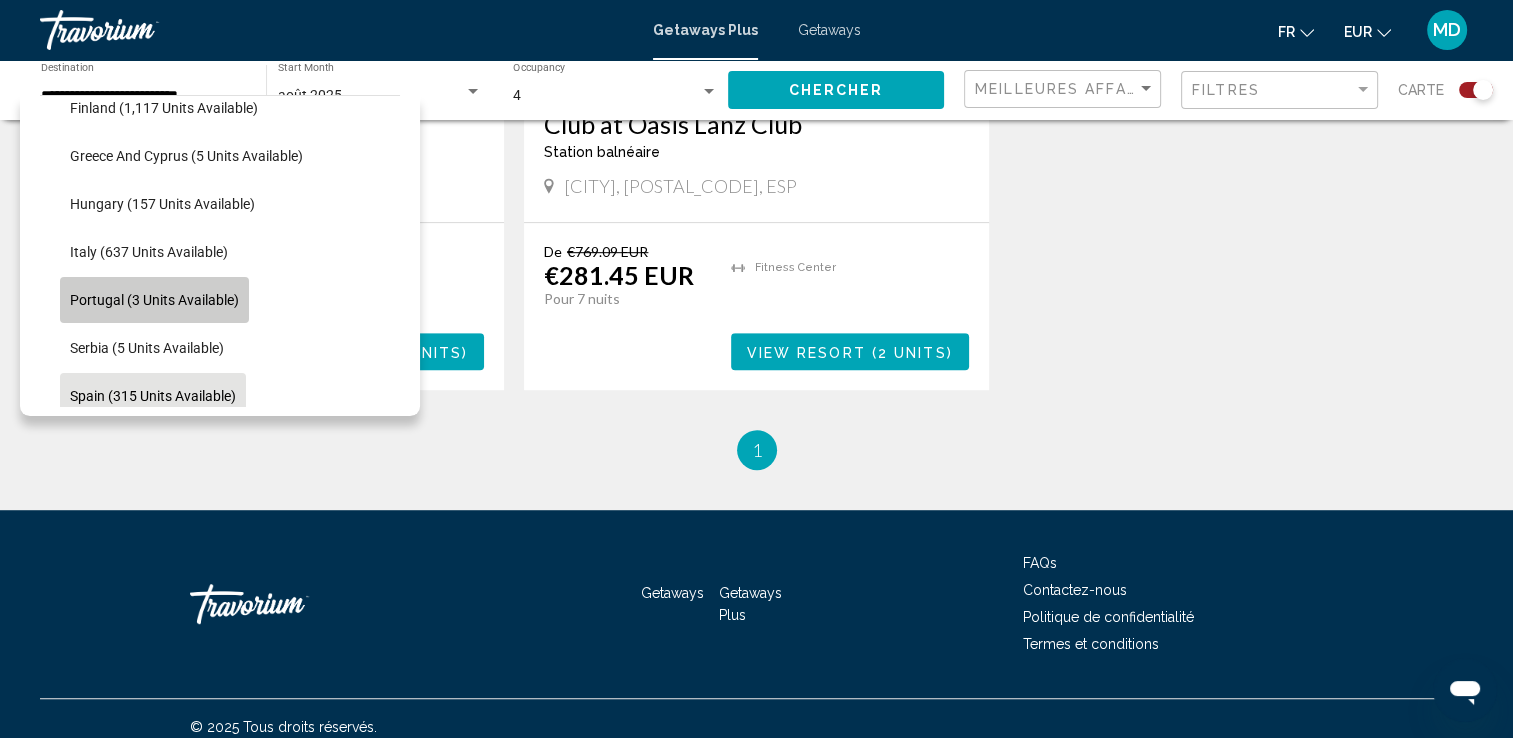 click on "Portugal (3 units available)" 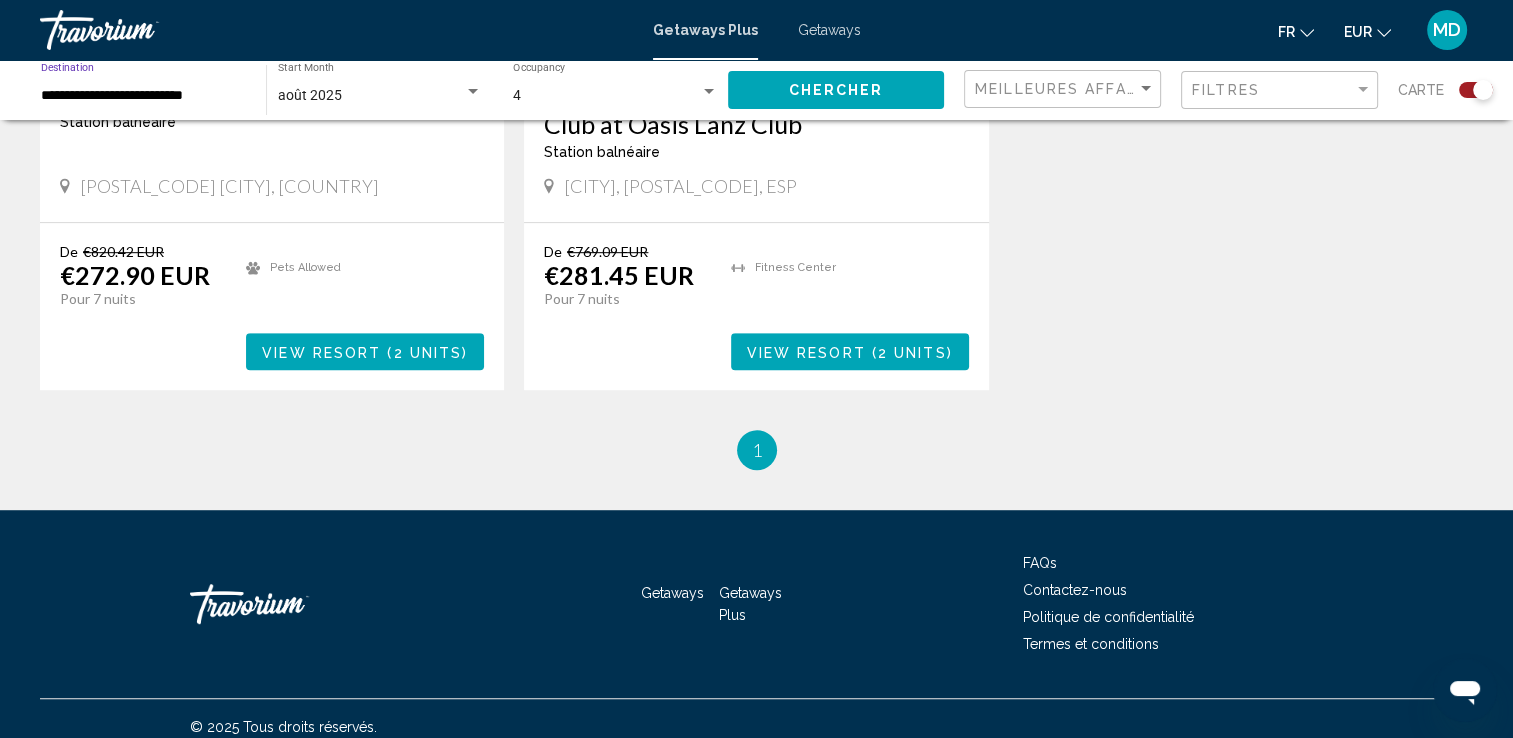 click on "2 units" at bounding box center (428, 352) 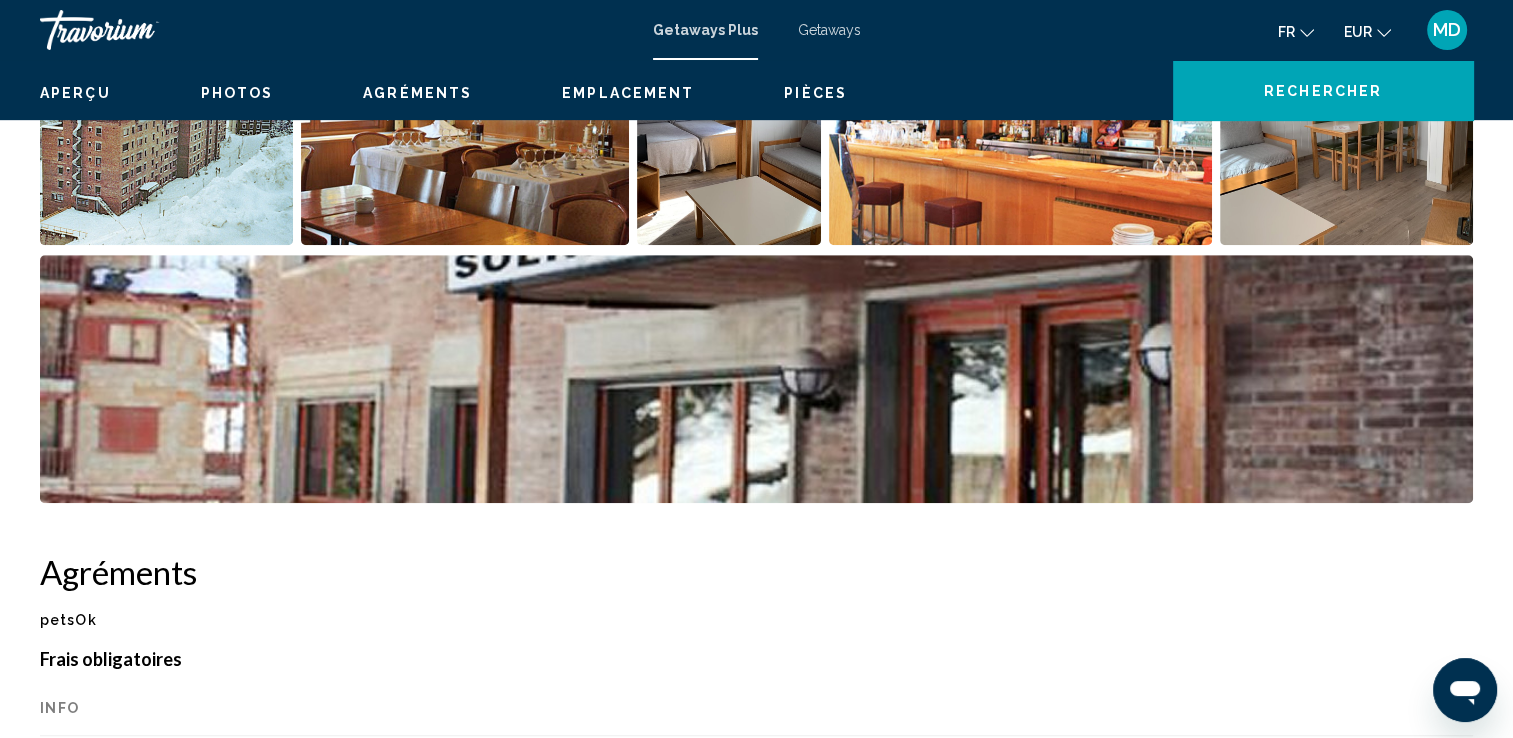 scroll, scrollTop: 0, scrollLeft: 0, axis: both 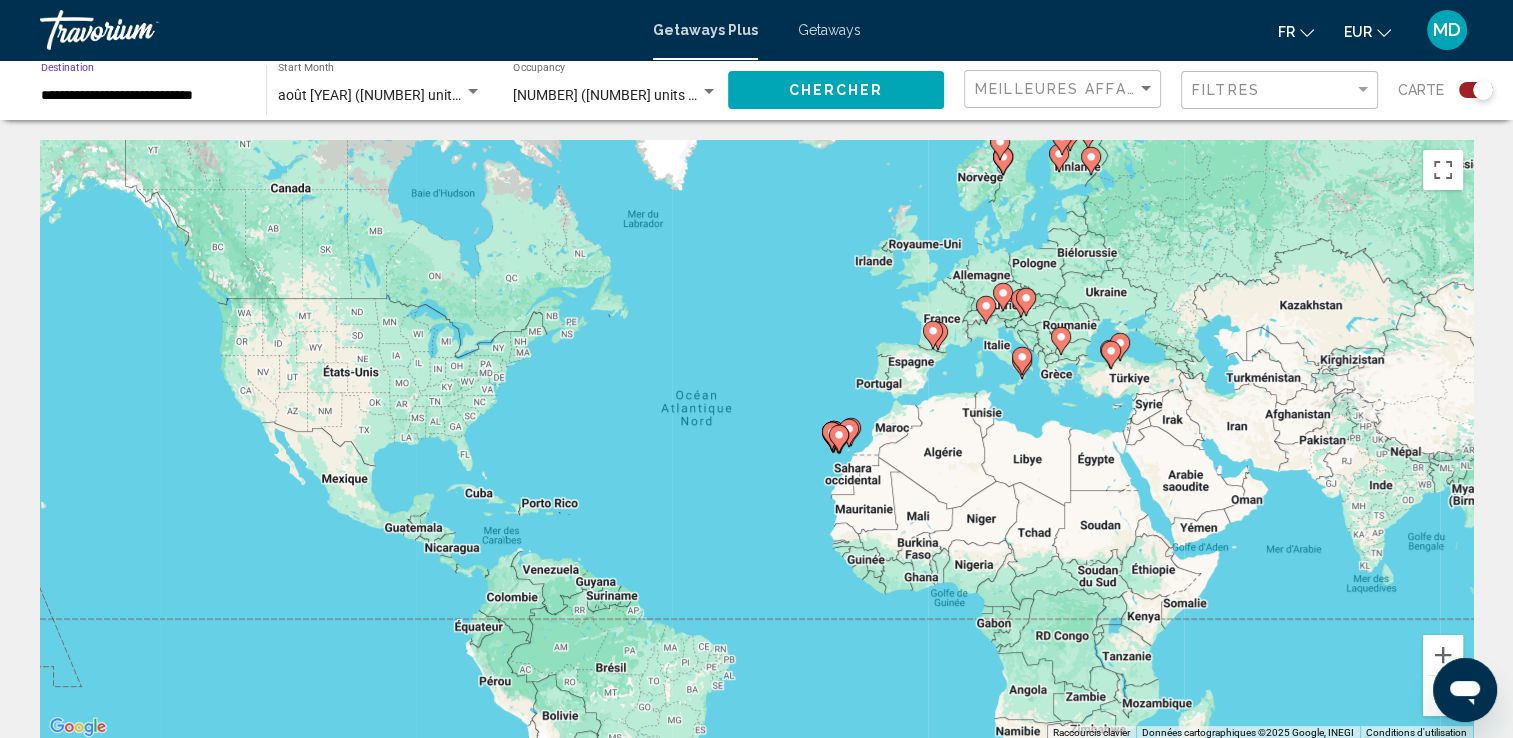 click on "**********" at bounding box center (143, 96) 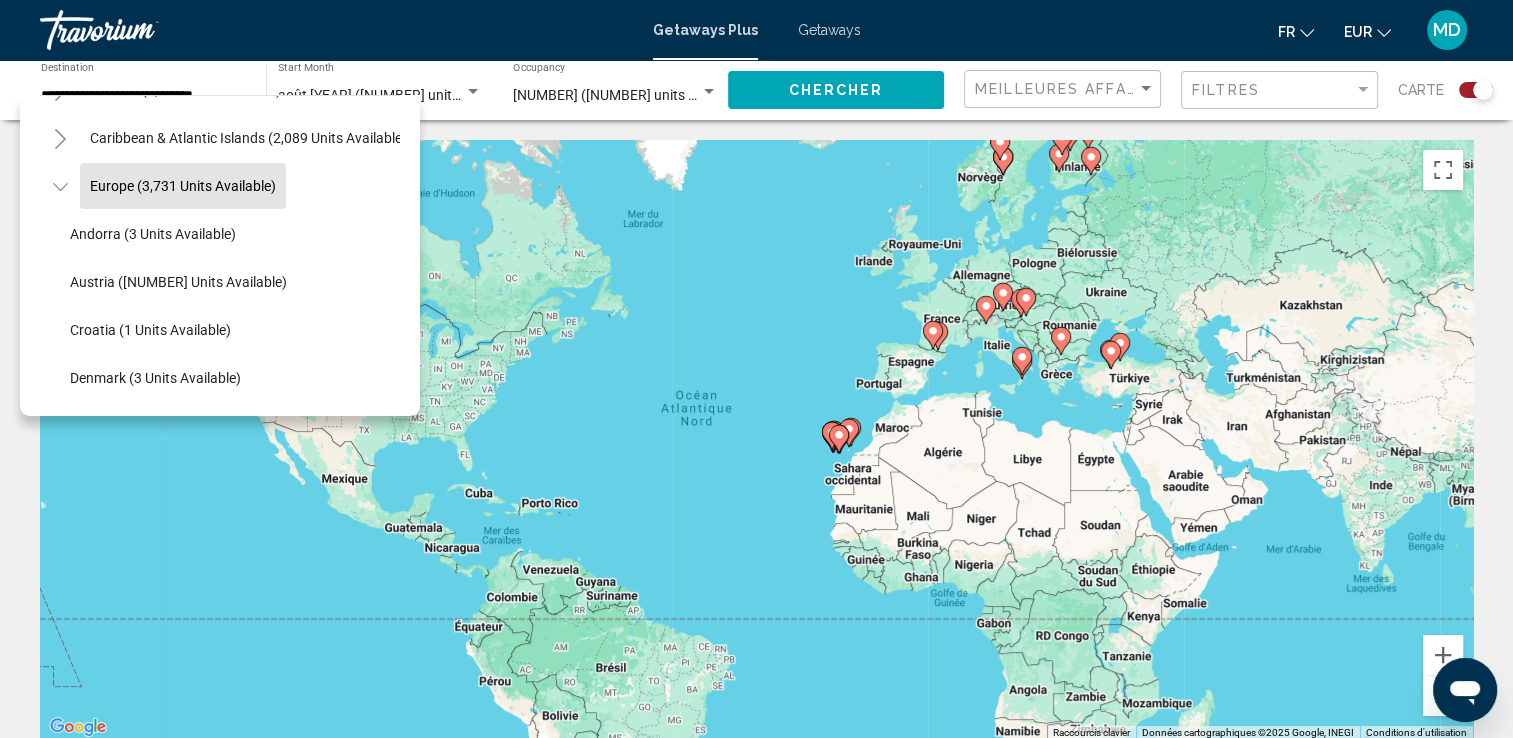 scroll, scrollTop: 86, scrollLeft: 0, axis: vertical 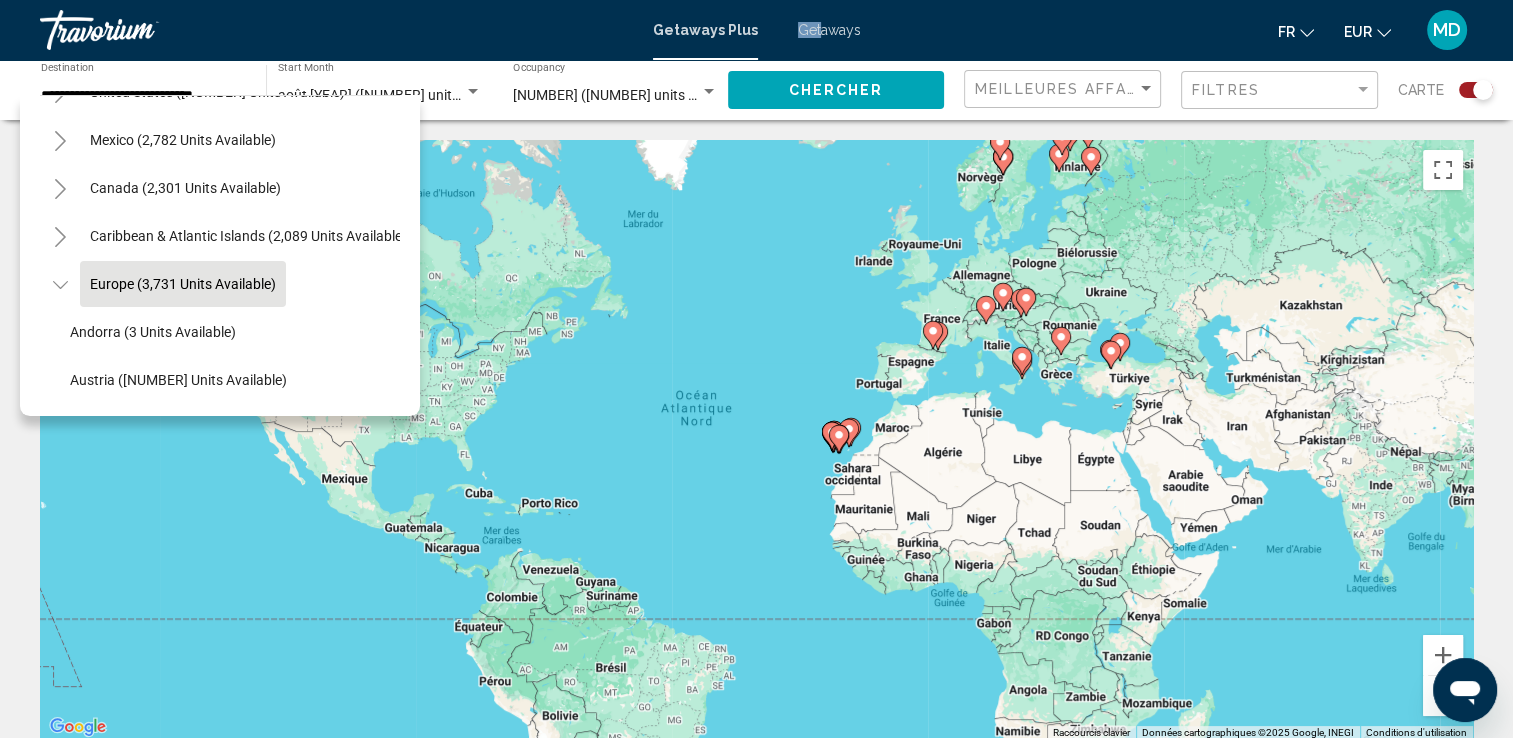 drag, startPoint x: 813, startPoint y: 19, endPoint x: 819, endPoint y: 31, distance: 13.416408 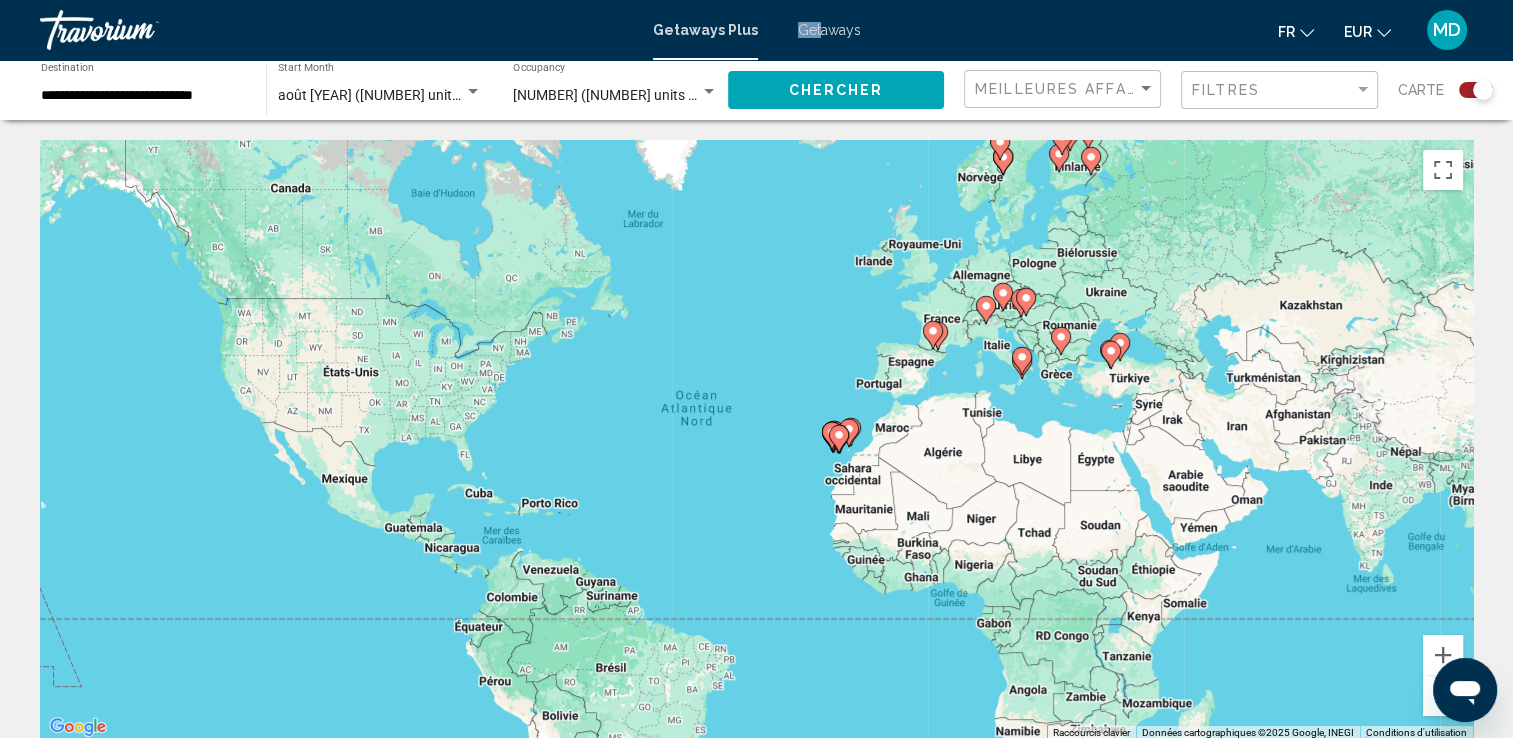 click on "Getaways" at bounding box center [829, 30] 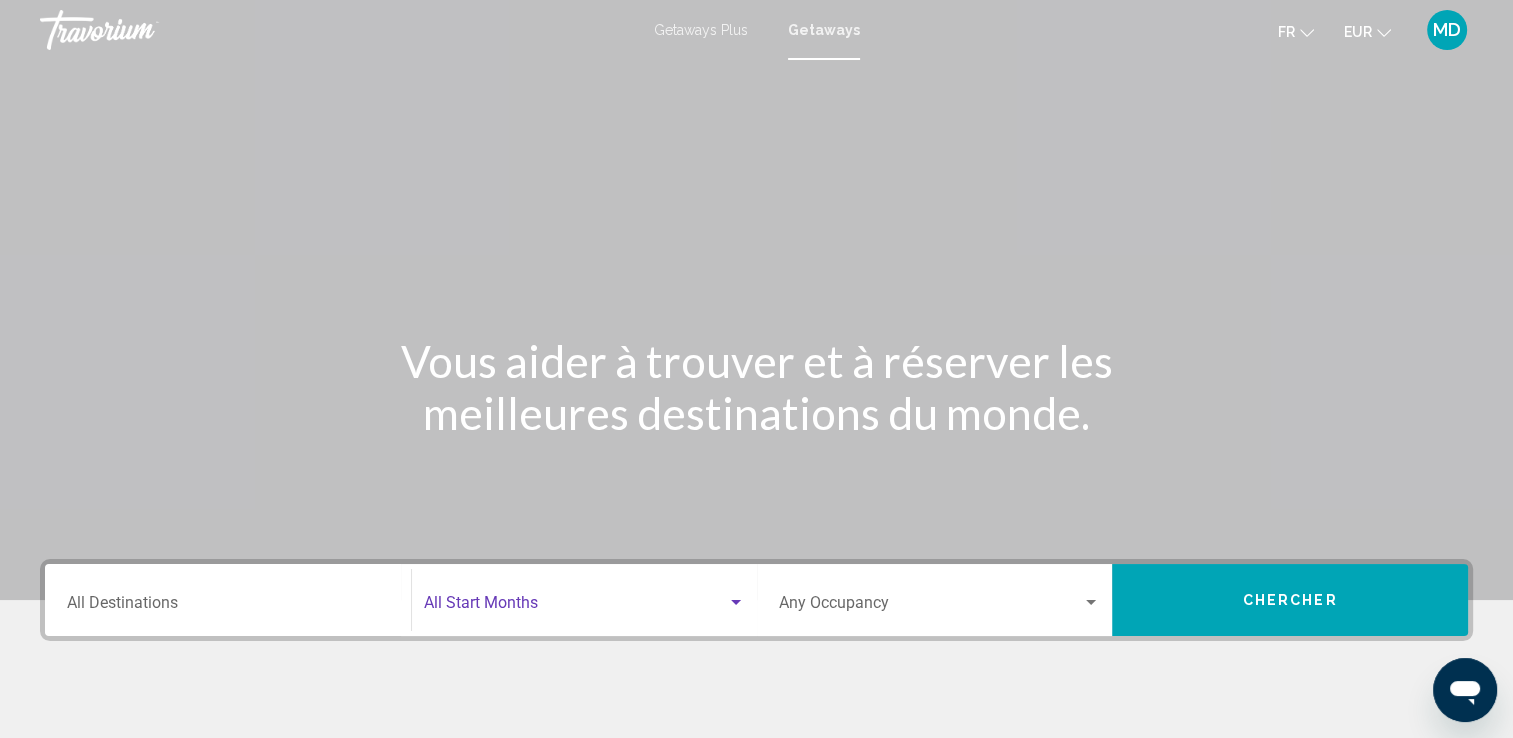 click at bounding box center (575, 607) 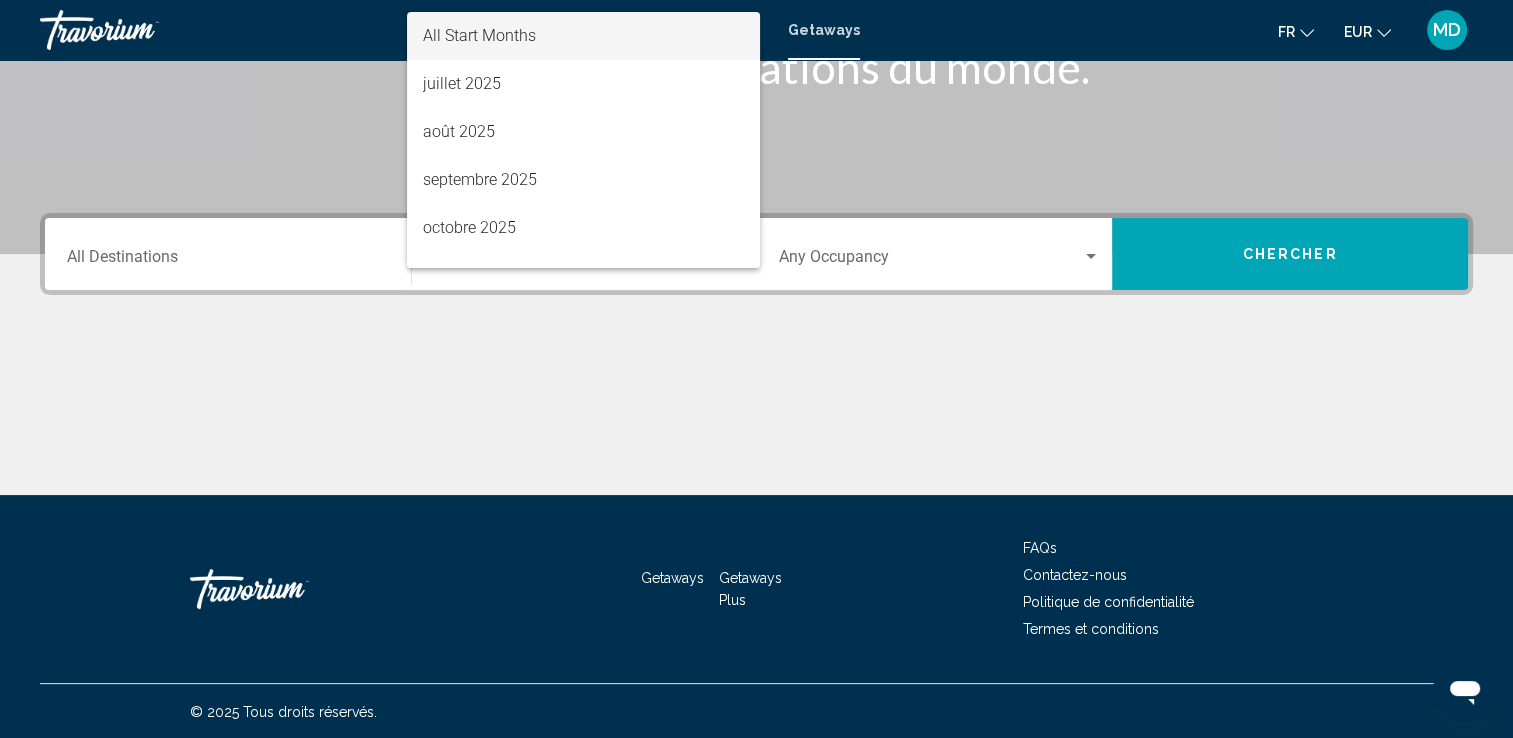 scroll, scrollTop: 347, scrollLeft: 0, axis: vertical 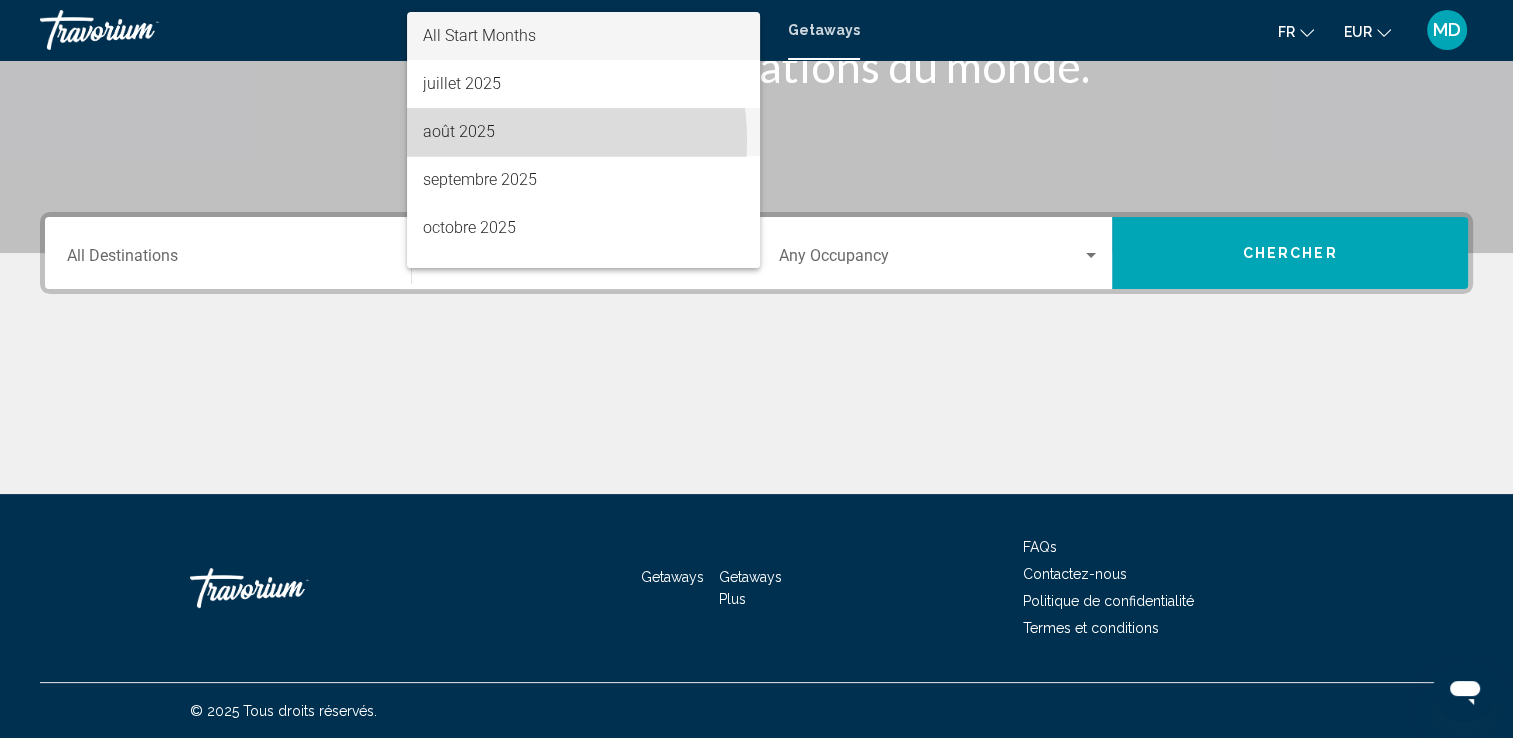 click on "août 2025" at bounding box center (583, 132) 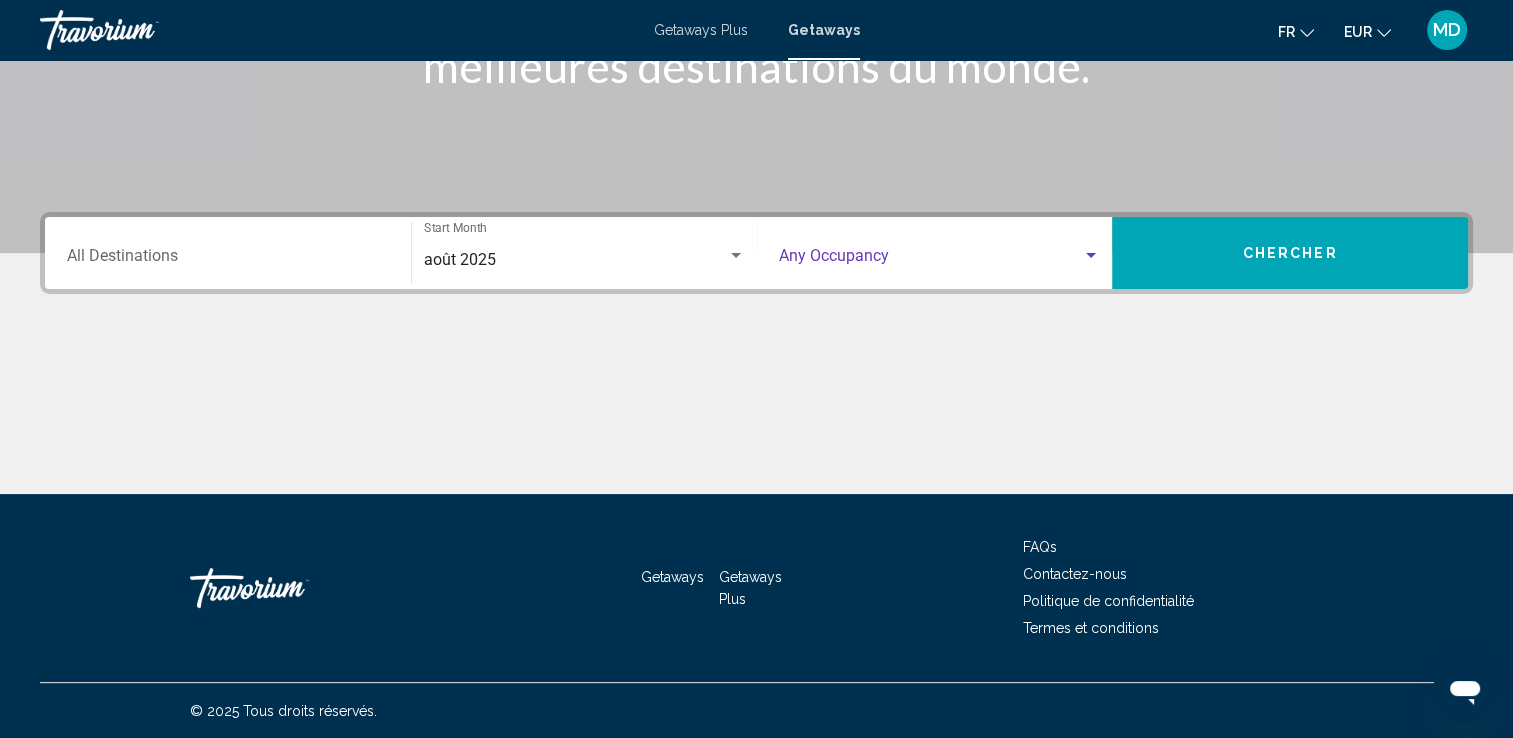 click at bounding box center (931, 260) 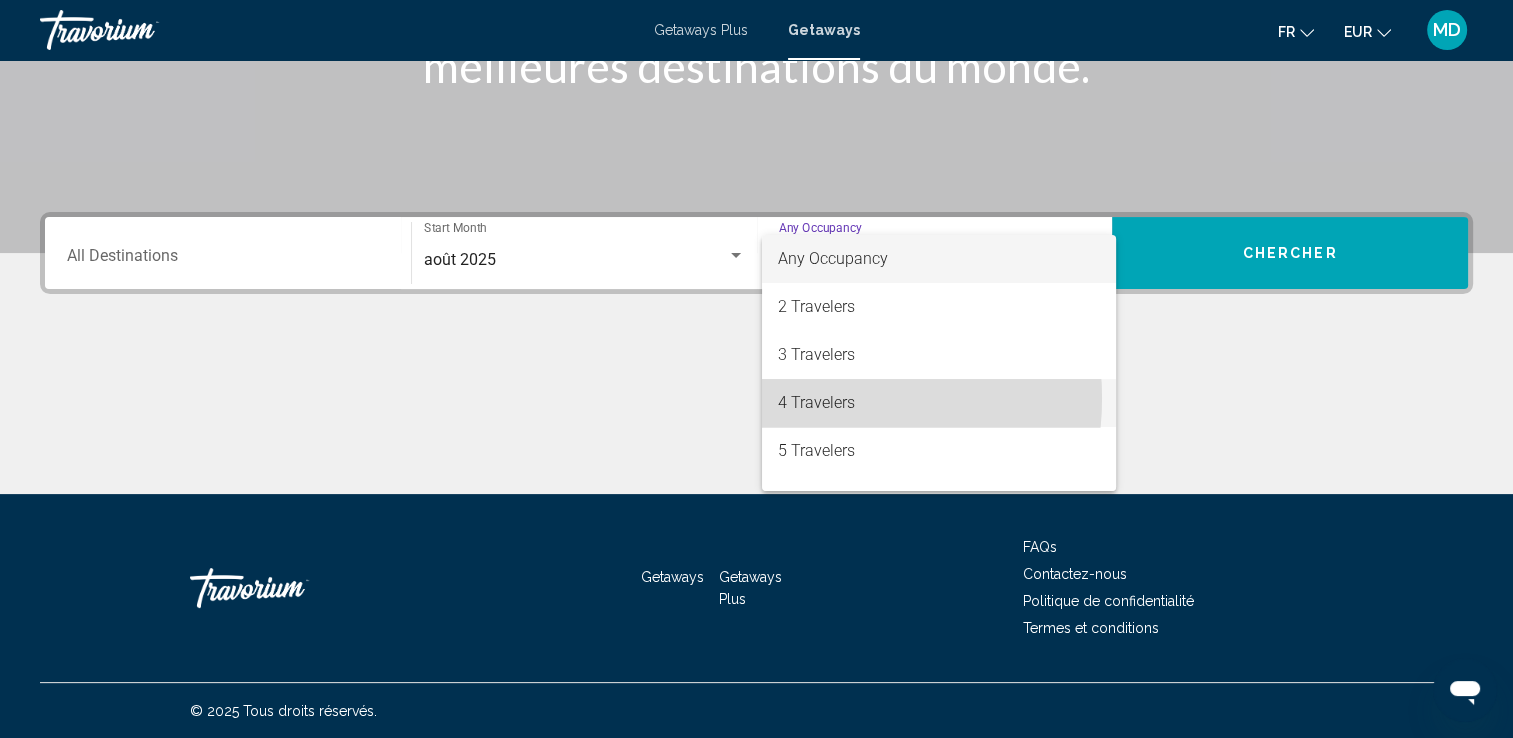 click on "4 Travelers" at bounding box center (939, 403) 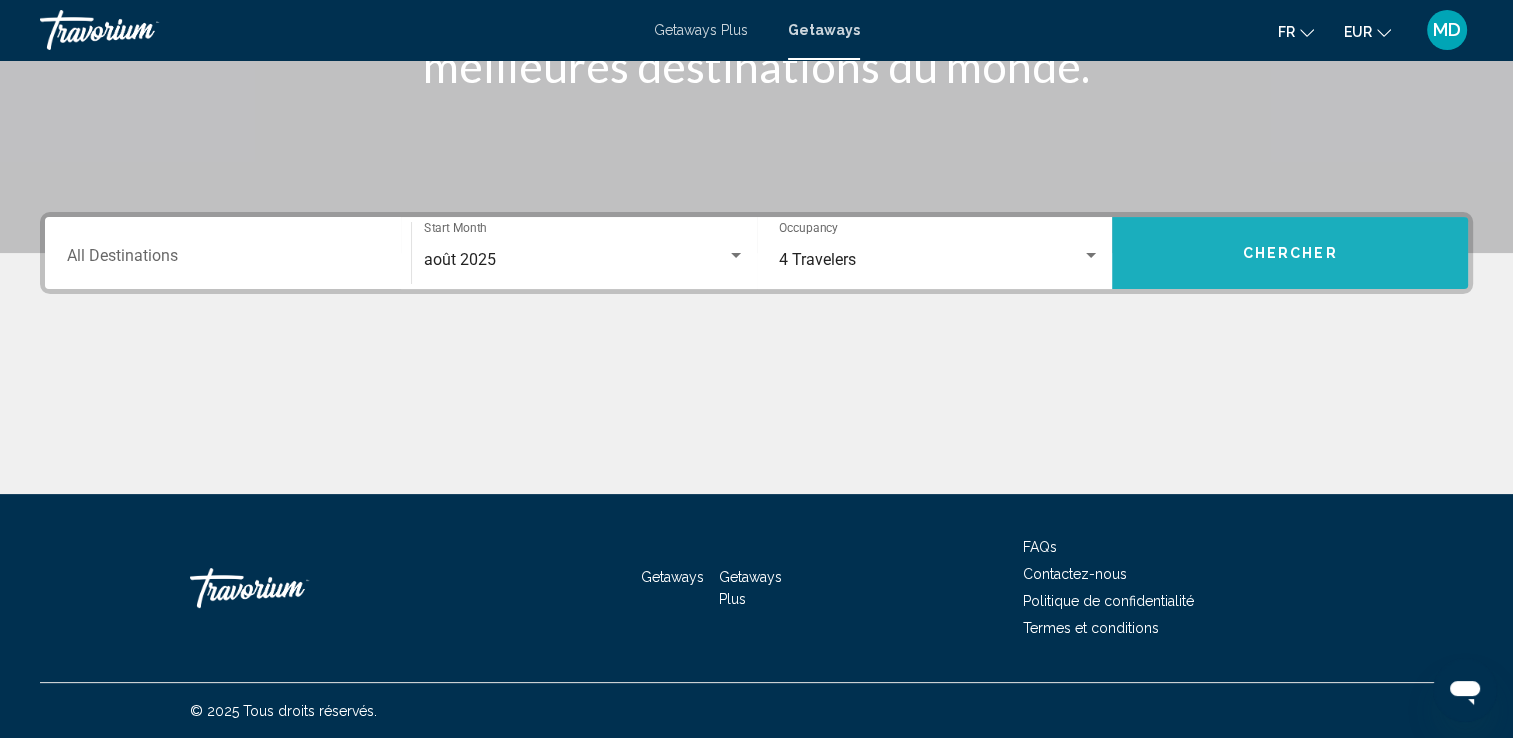 click on "Chercher" at bounding box center (1290, 252) 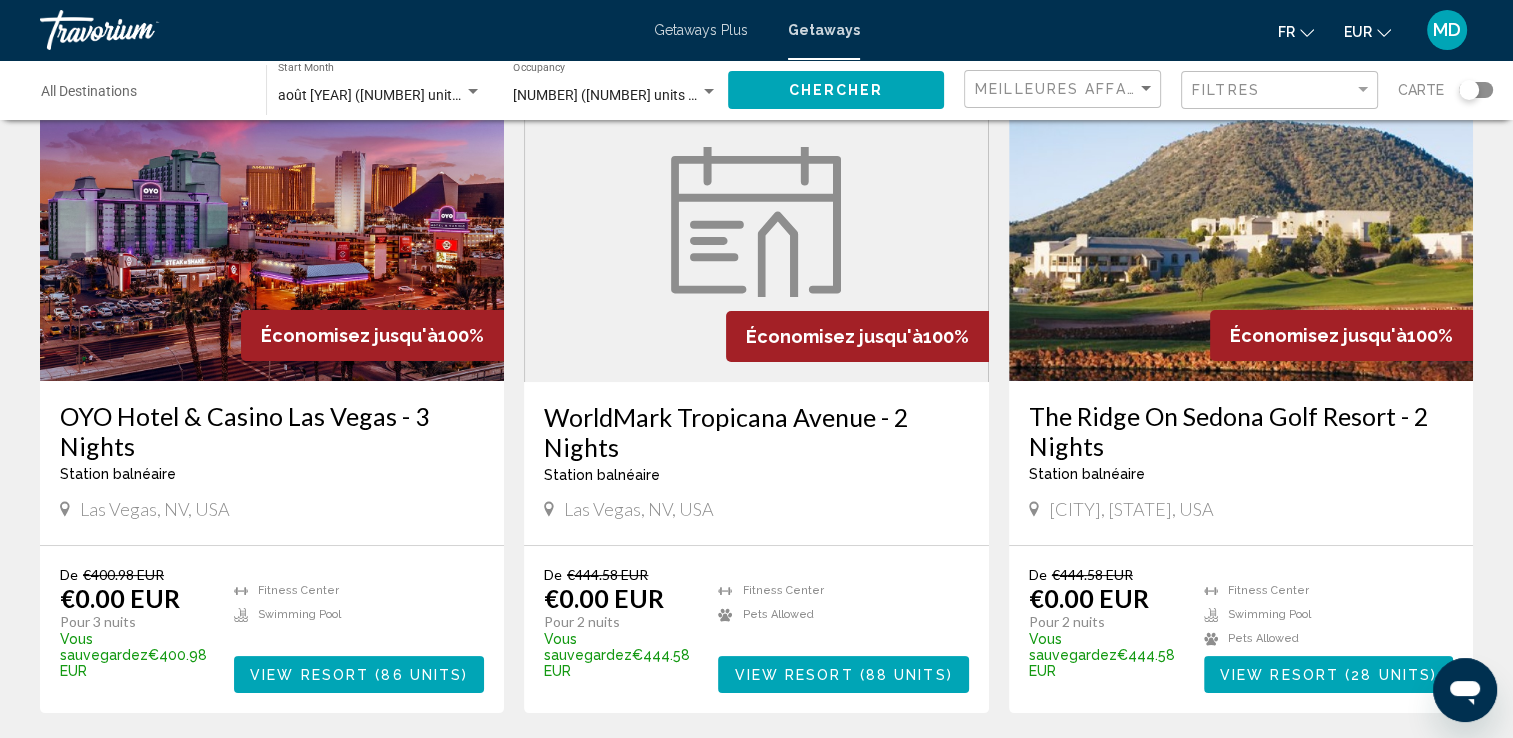 scroll, scrollTop: 0, scrollLeft: 0, axis: both 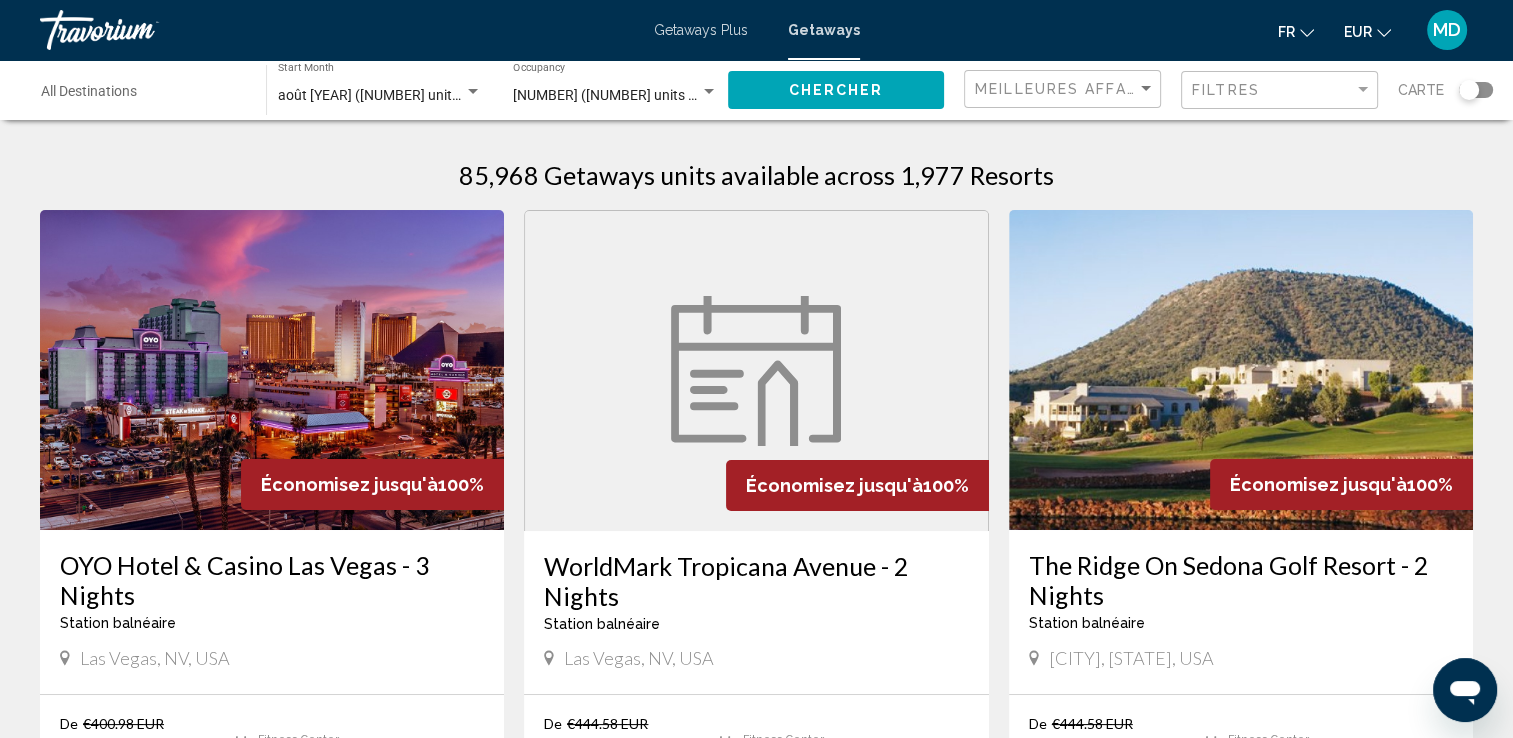 click on "Destination All Destinations" 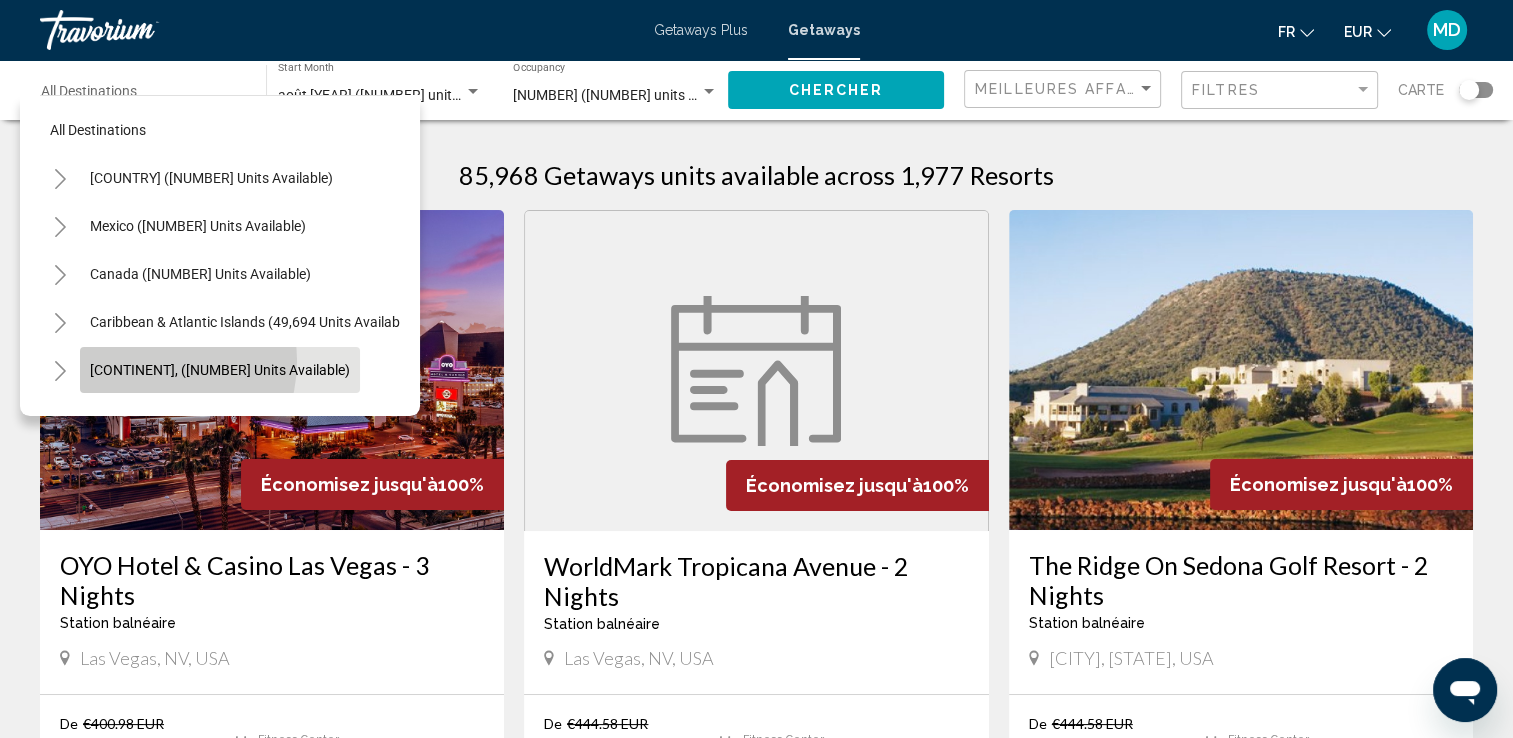 click on "[CONTINENT], ([NUMBER] units available)" 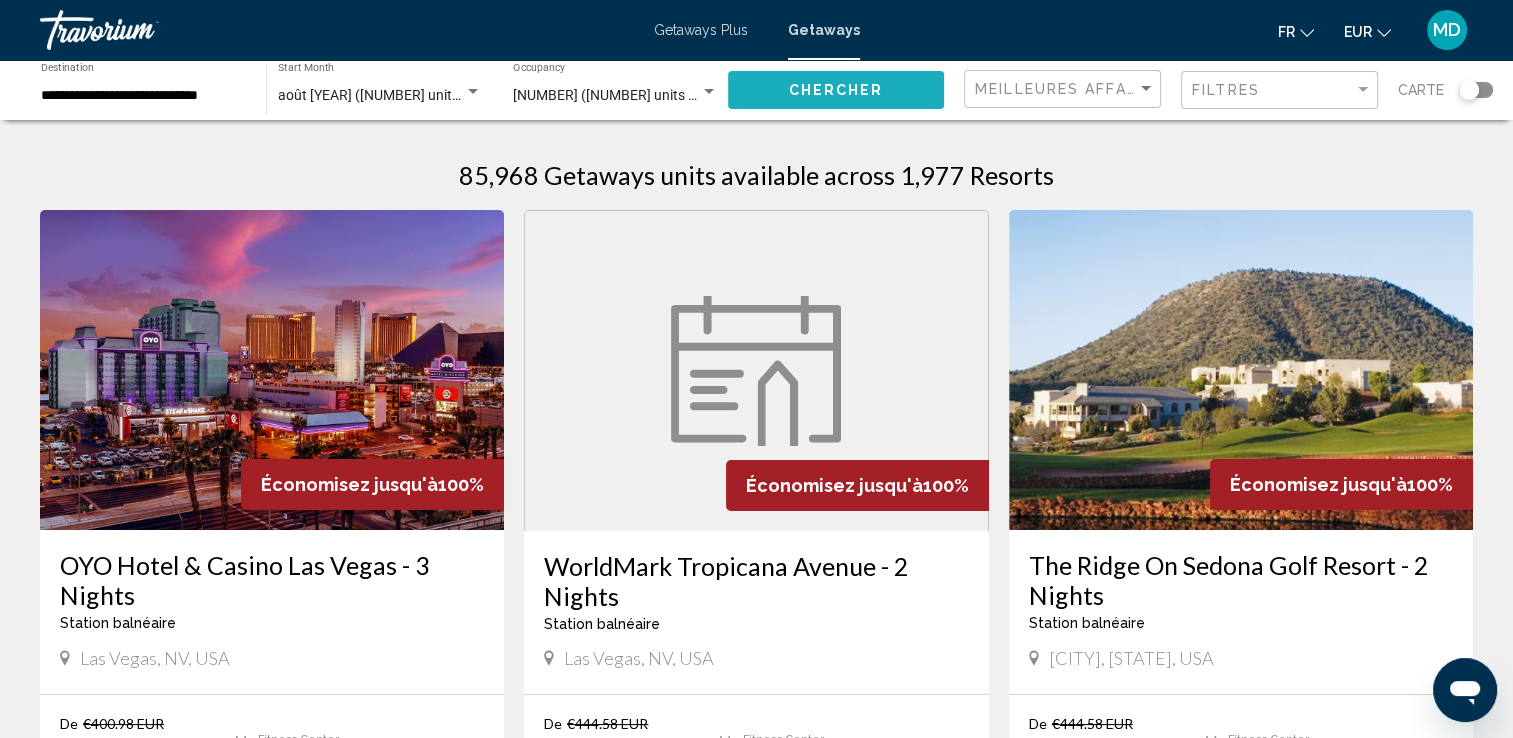 click on "Chercher" 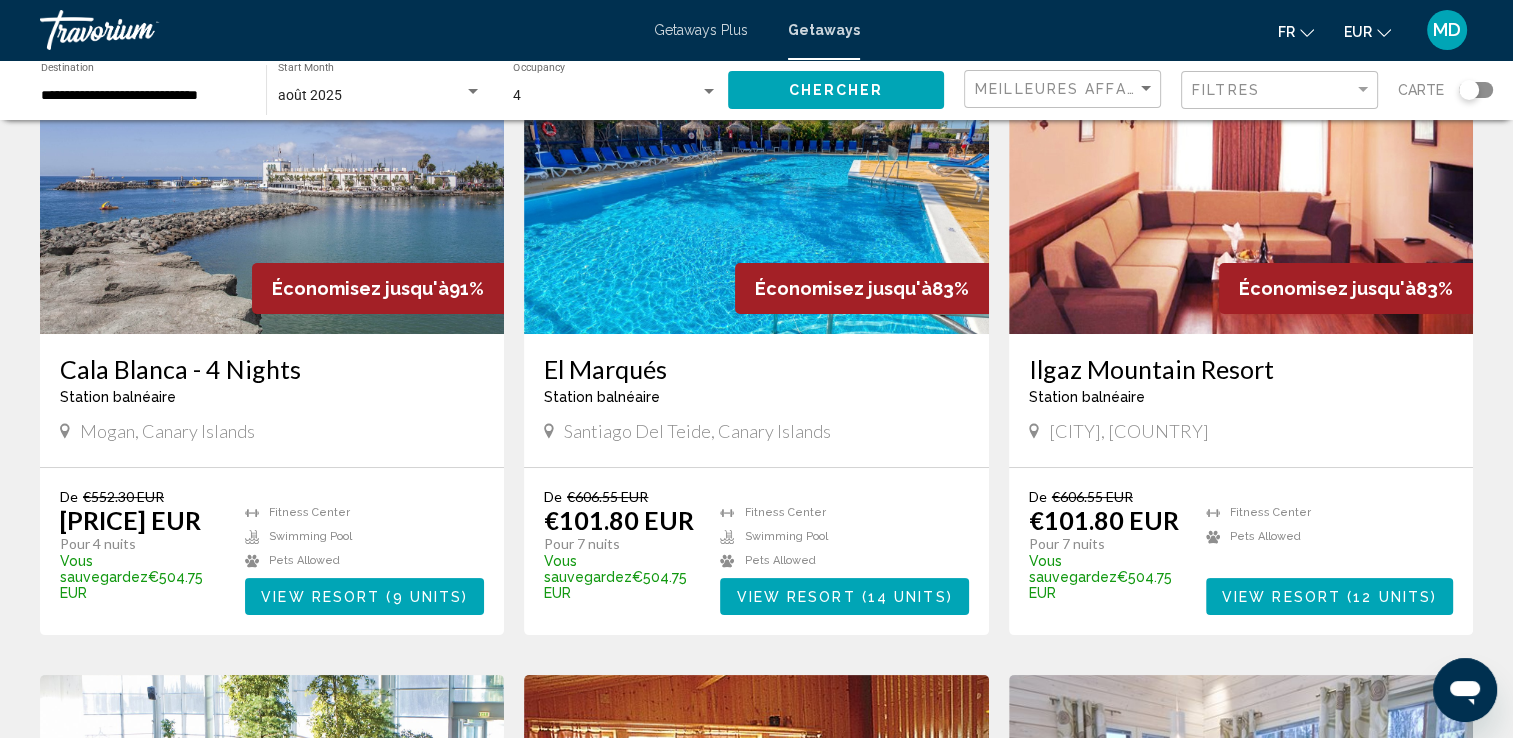 scroll, scrollTop: 232, scrollLeft: 0, axis: vertical 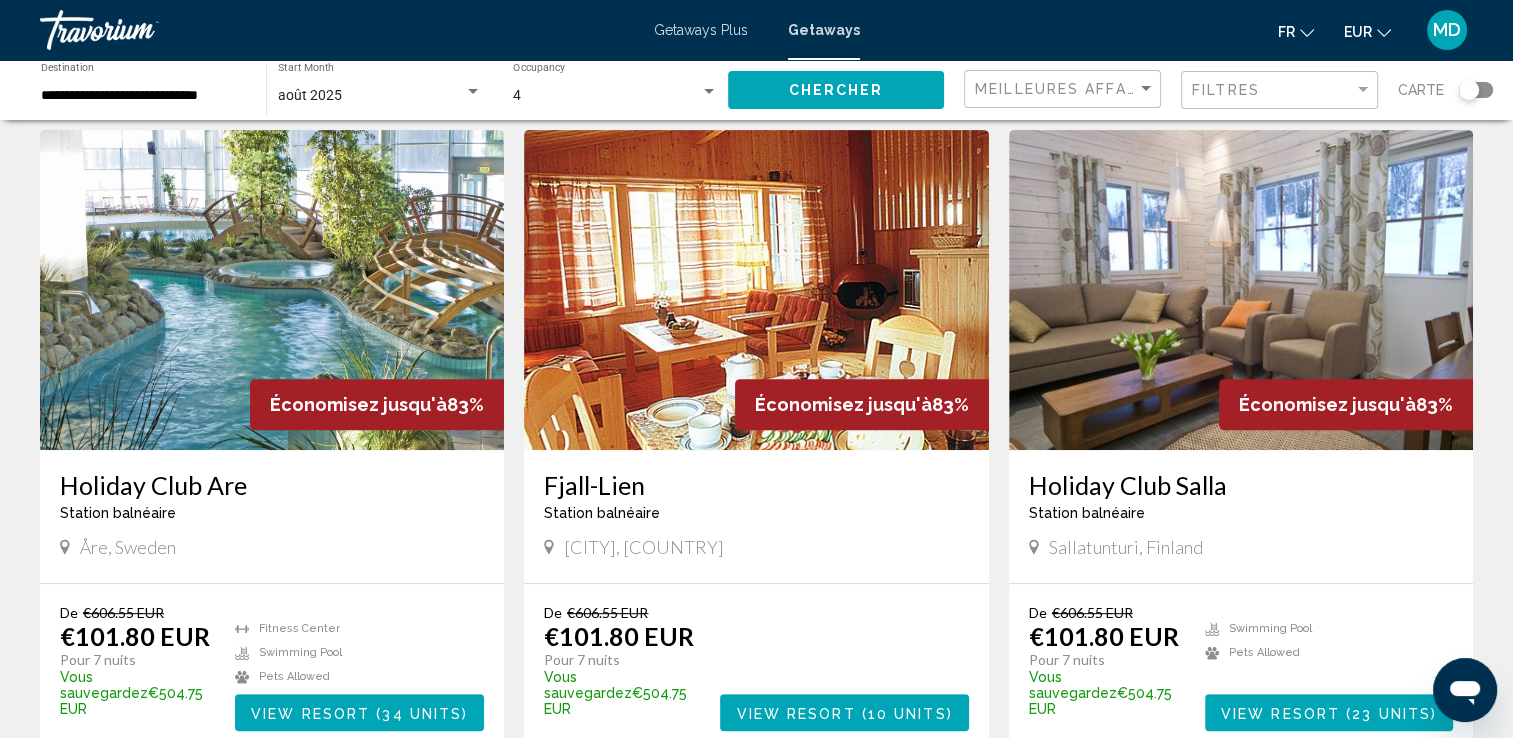 click at bounding box center (272, 290) 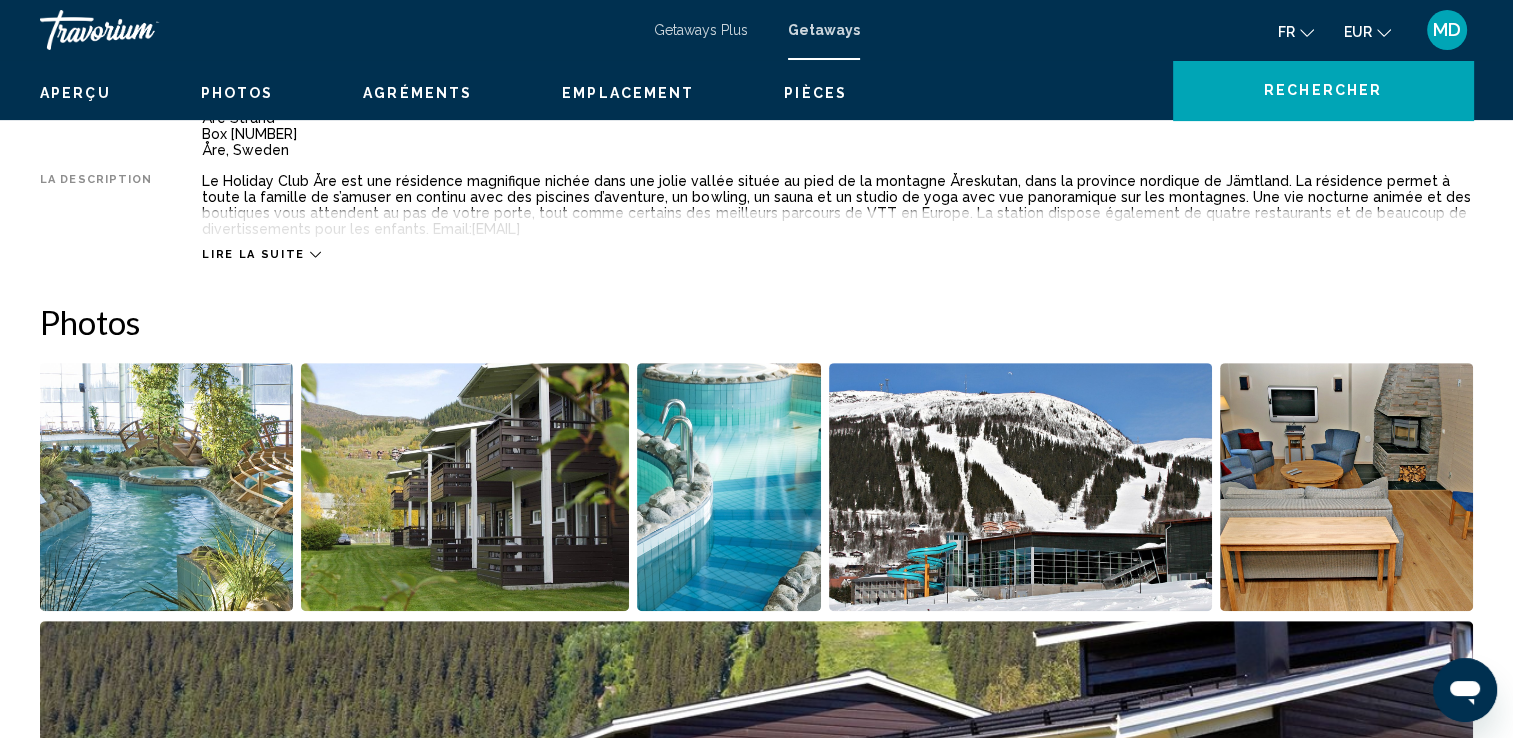 scroll, scrollTop: 0, scrollLeft: 0, axis: both 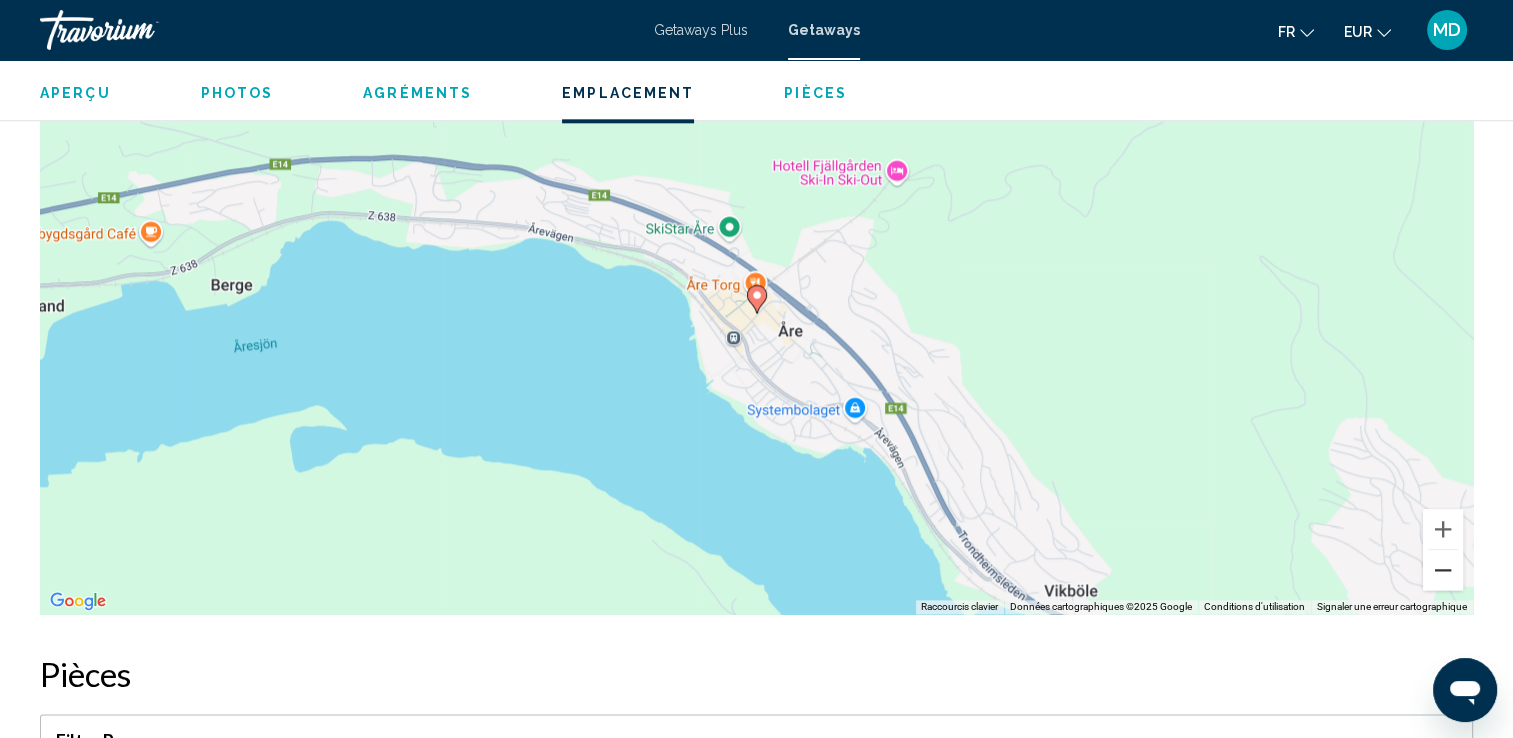 click at bounding box center (1443, 570) 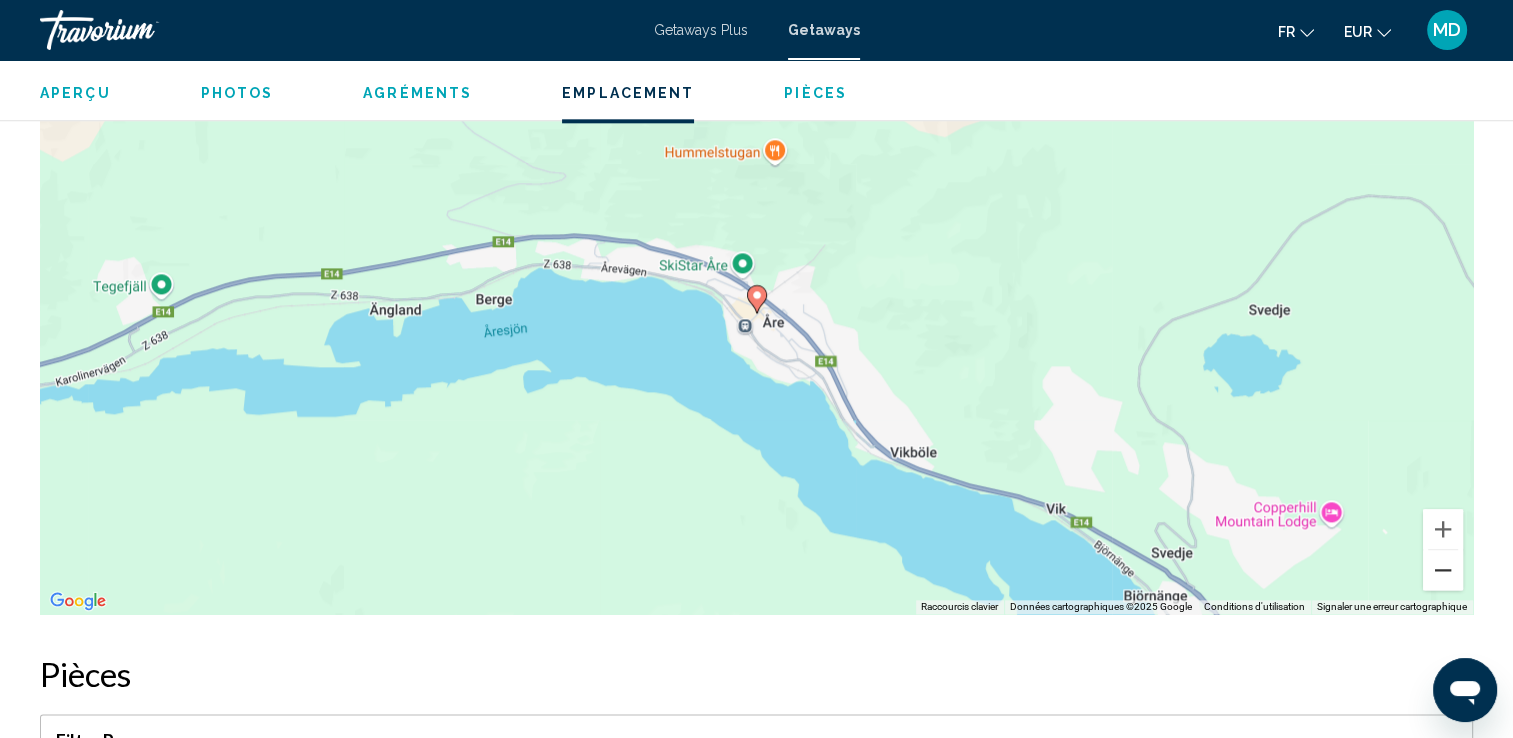 click at bounding box center (1443, 570) 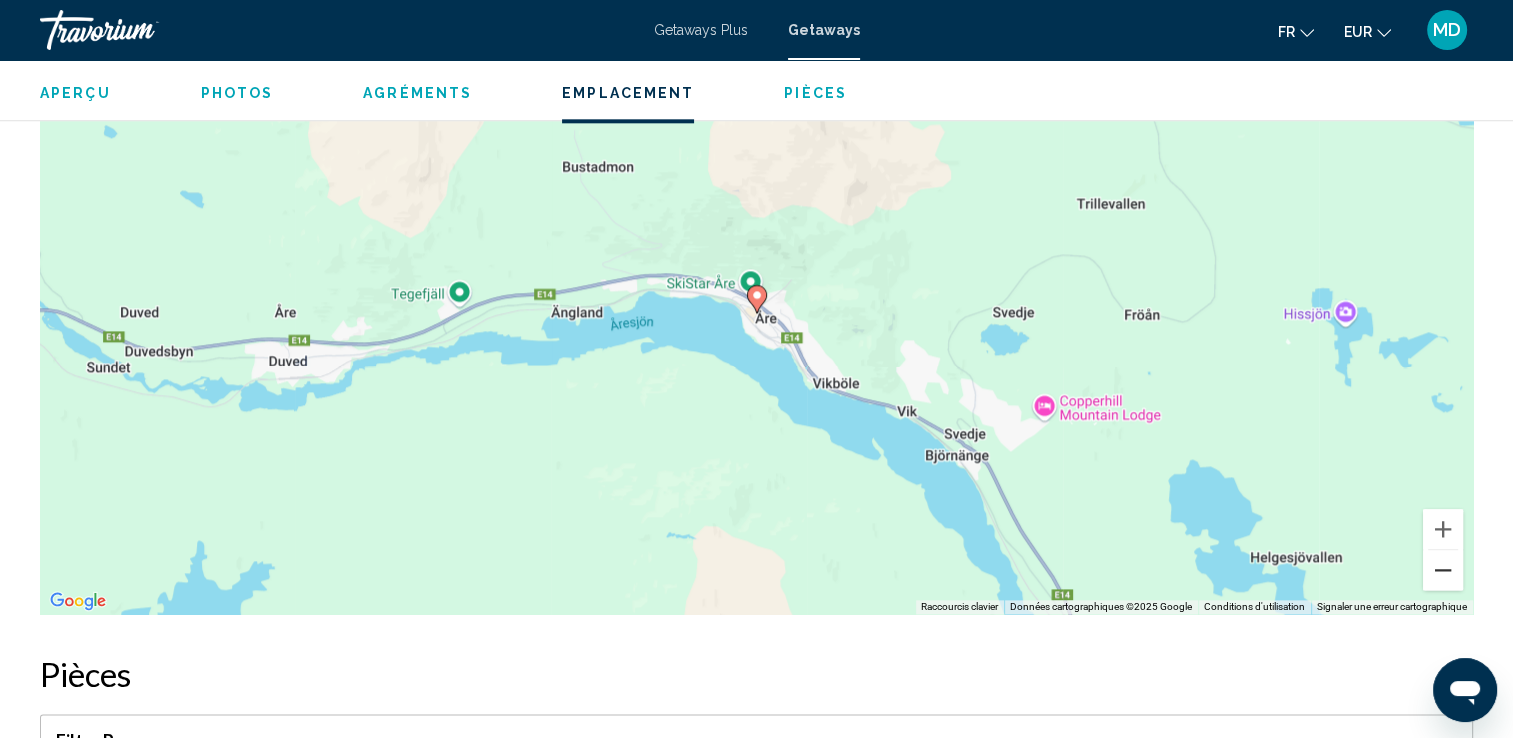 click at bounding box center (1443, 570) 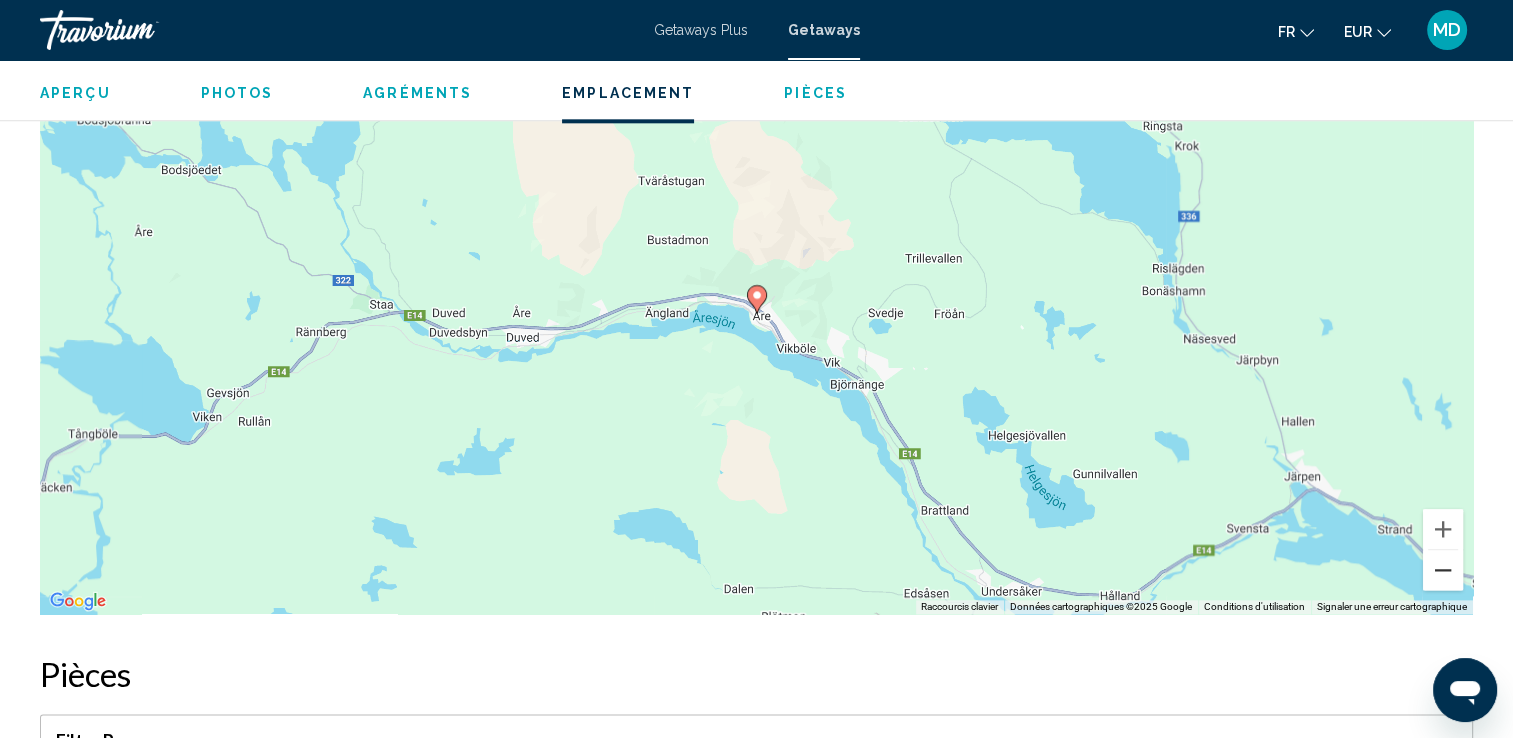 click at bounding box center [1443, 570] 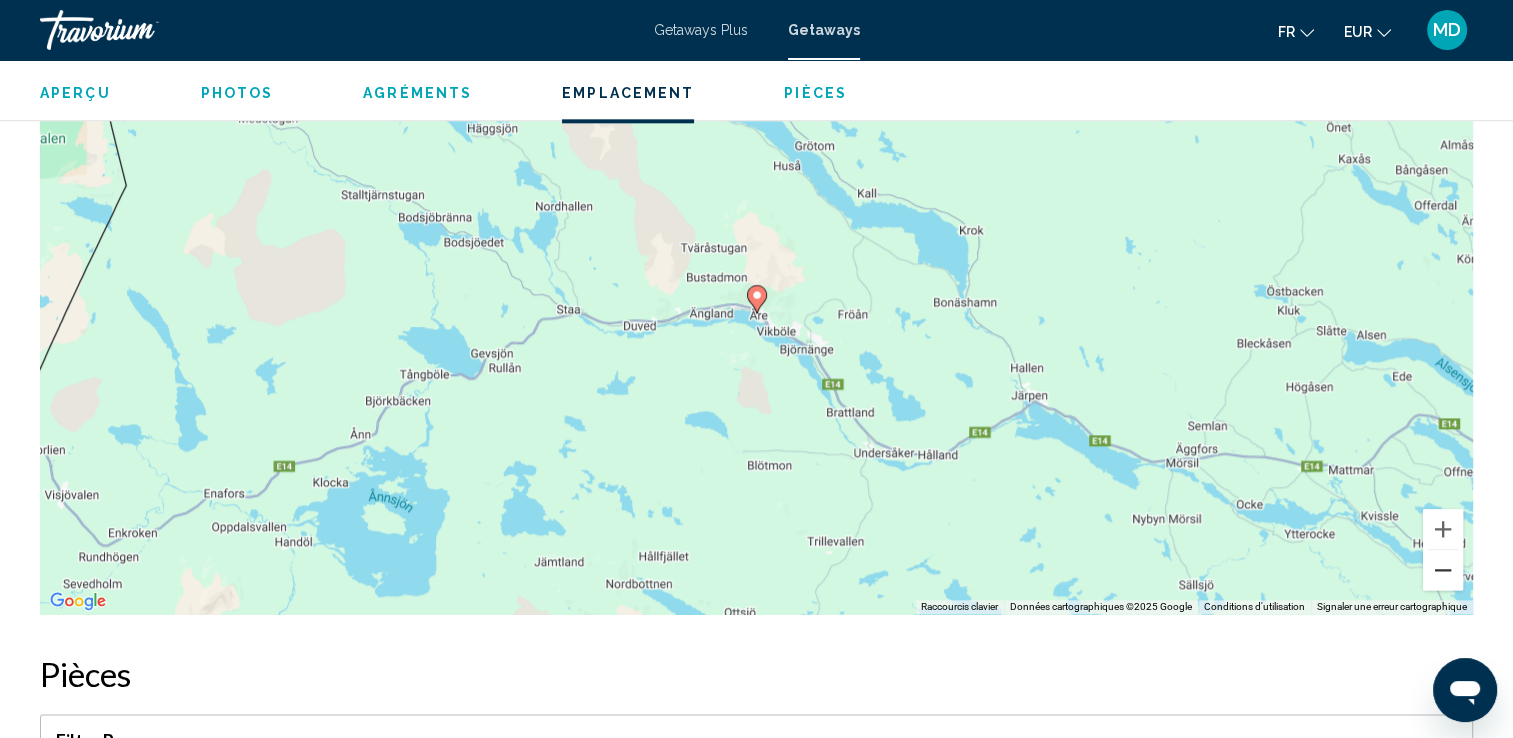 click at bounding box center [1443, 570] 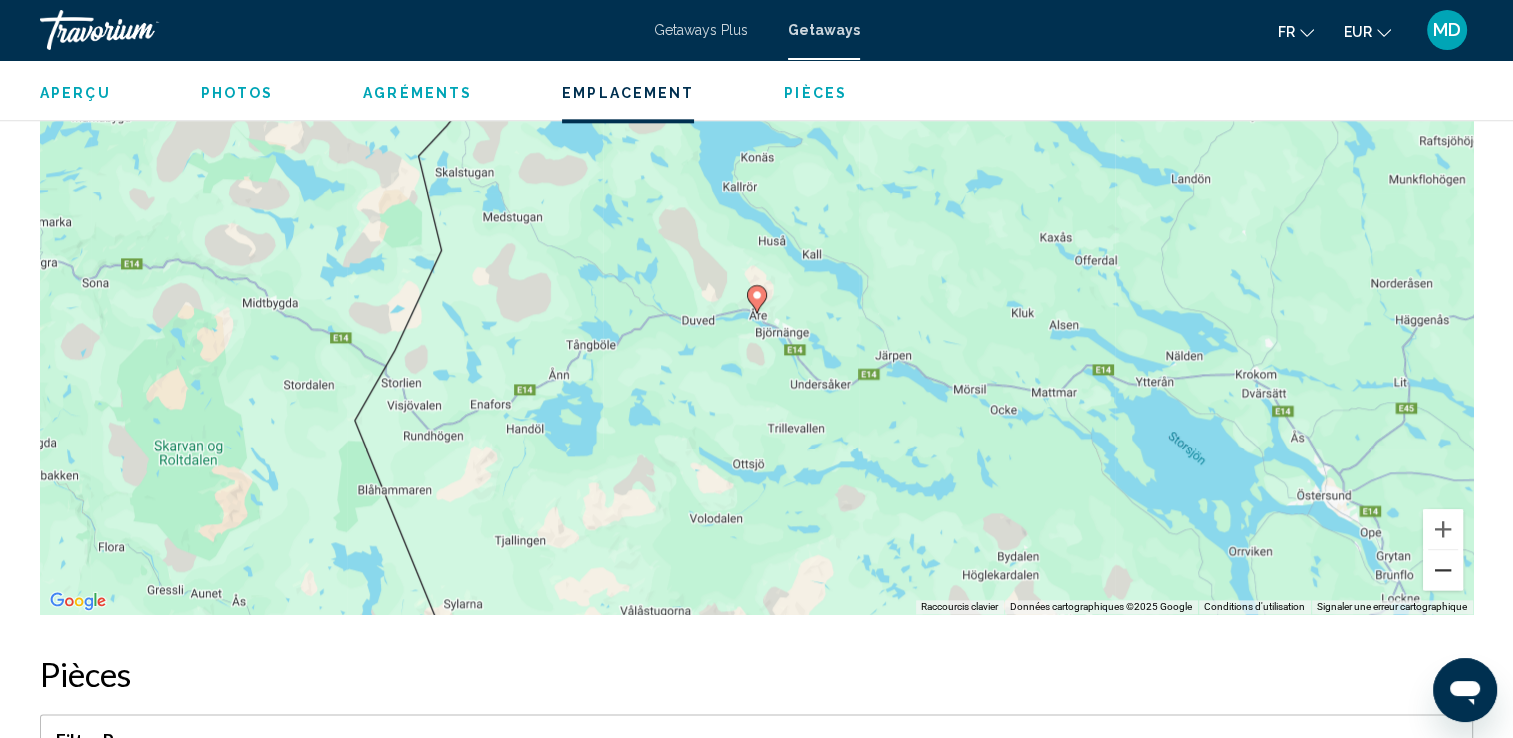 click at bounding box center (1443, 570) 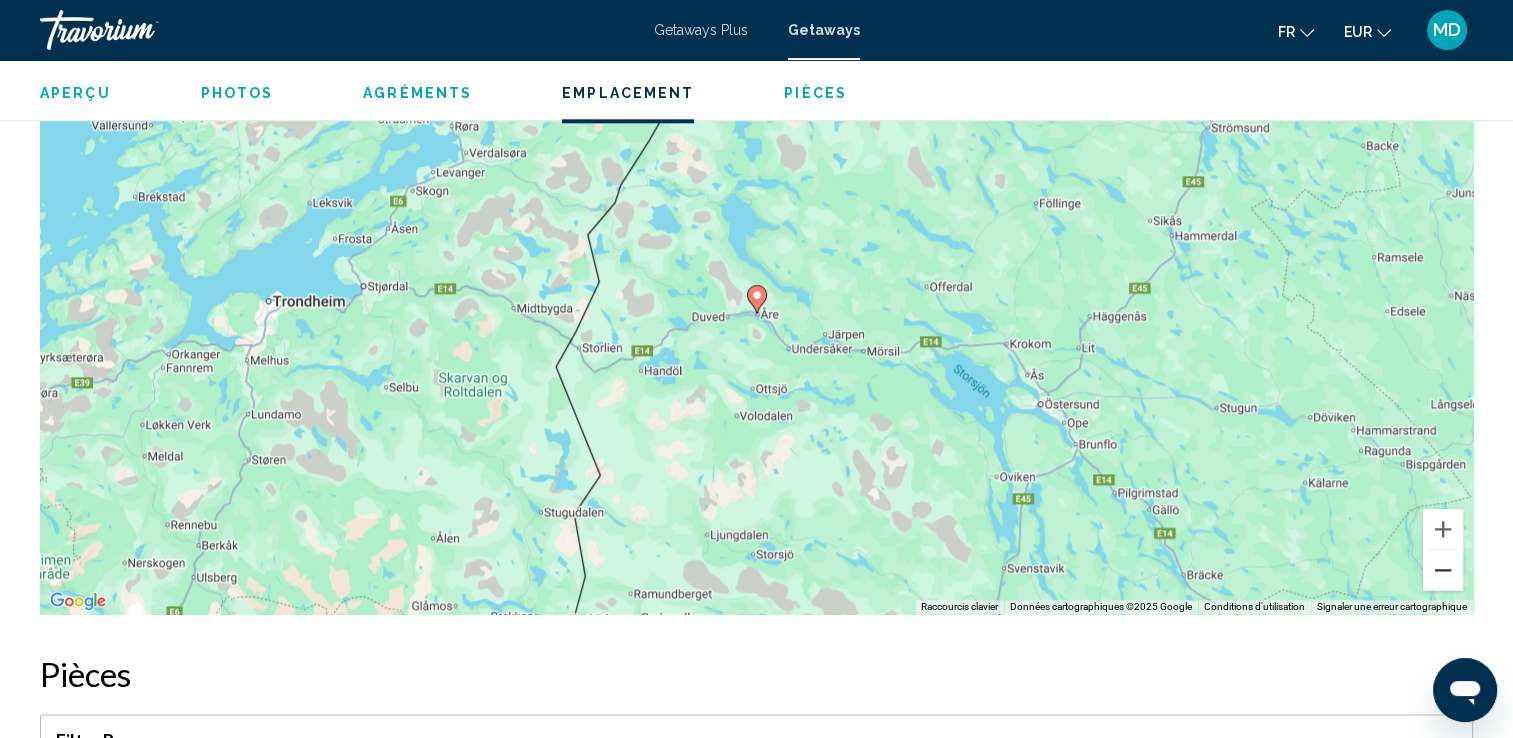 click at bounding box center [1443, 570] 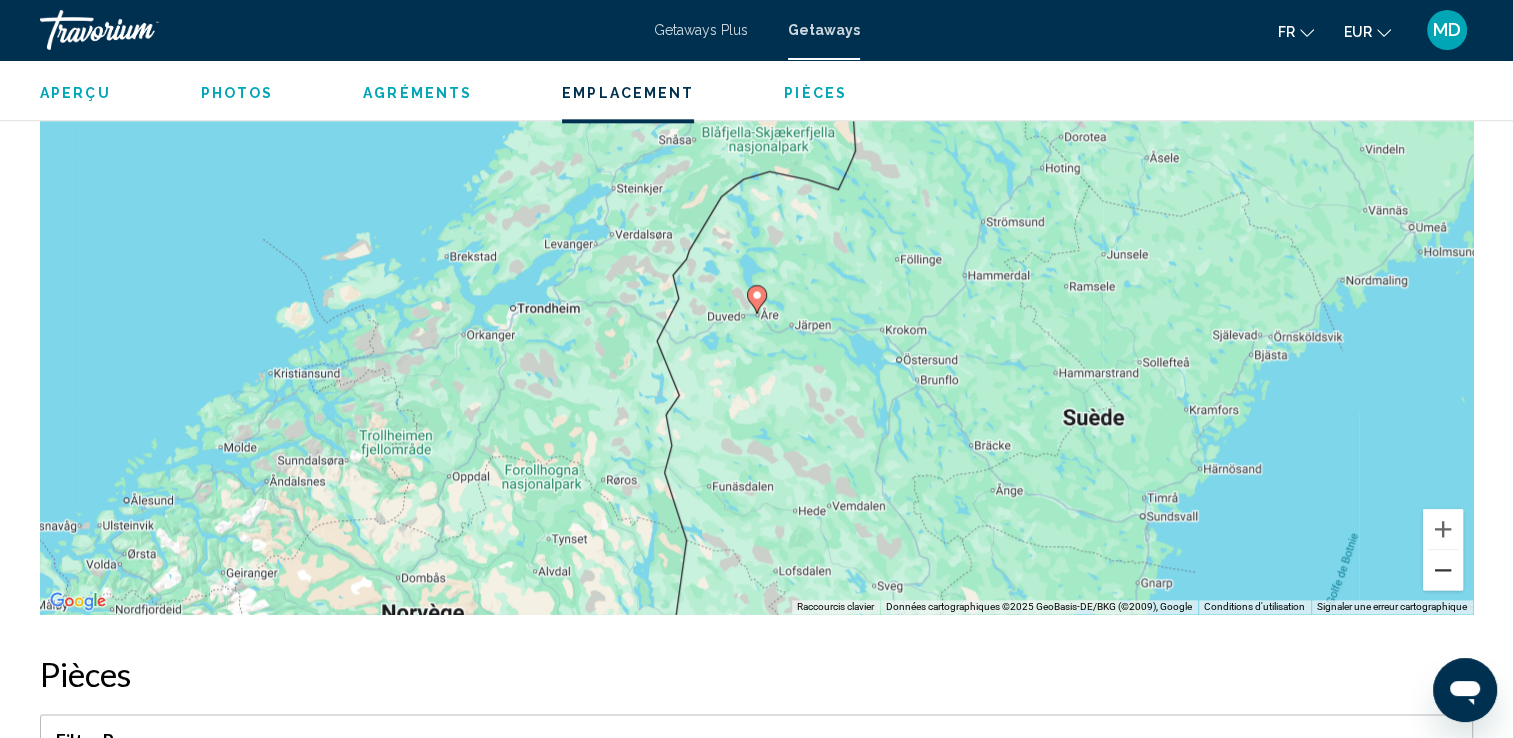 click at bounding box center (1443, 570) 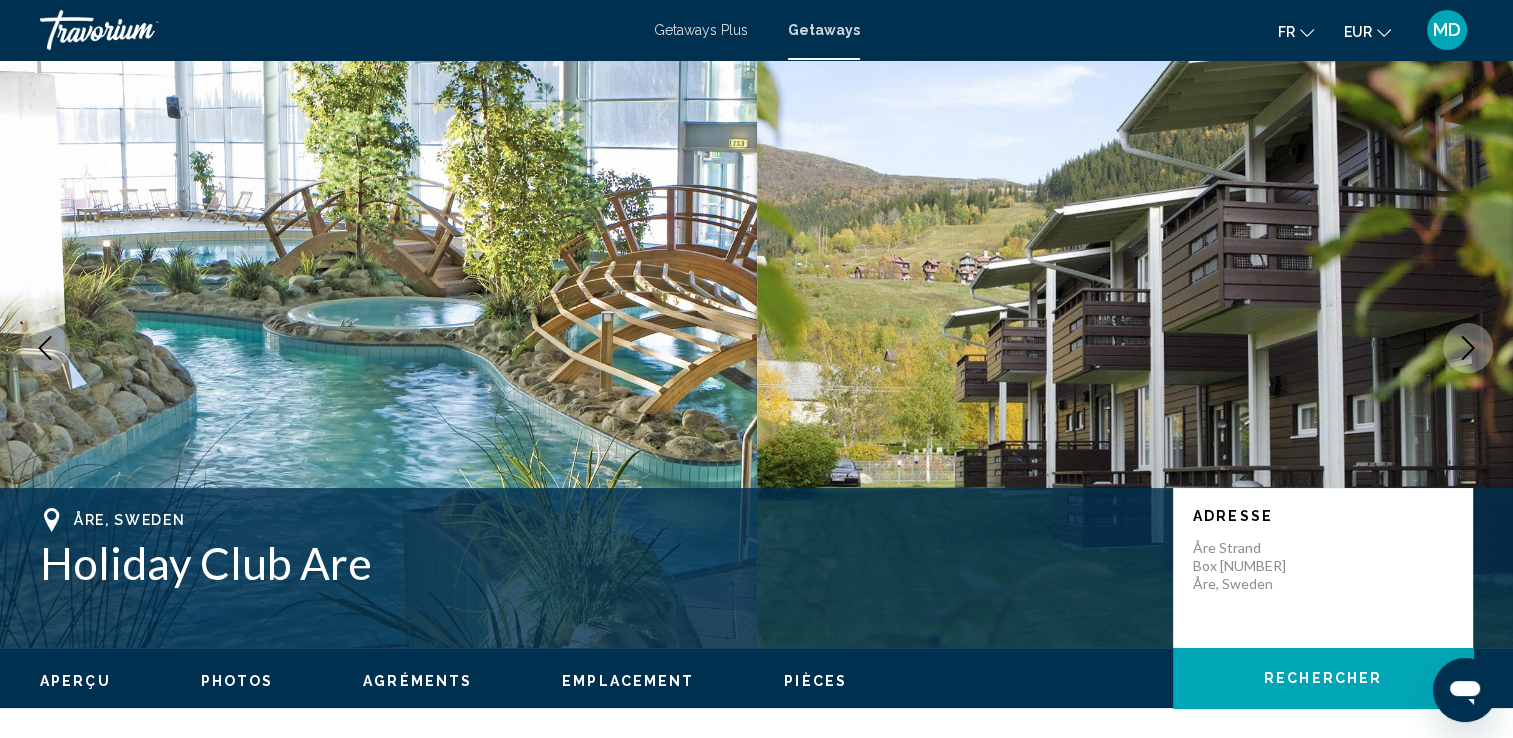 scroll, scrollTop: 0, scrollLeft: 0, axis: both 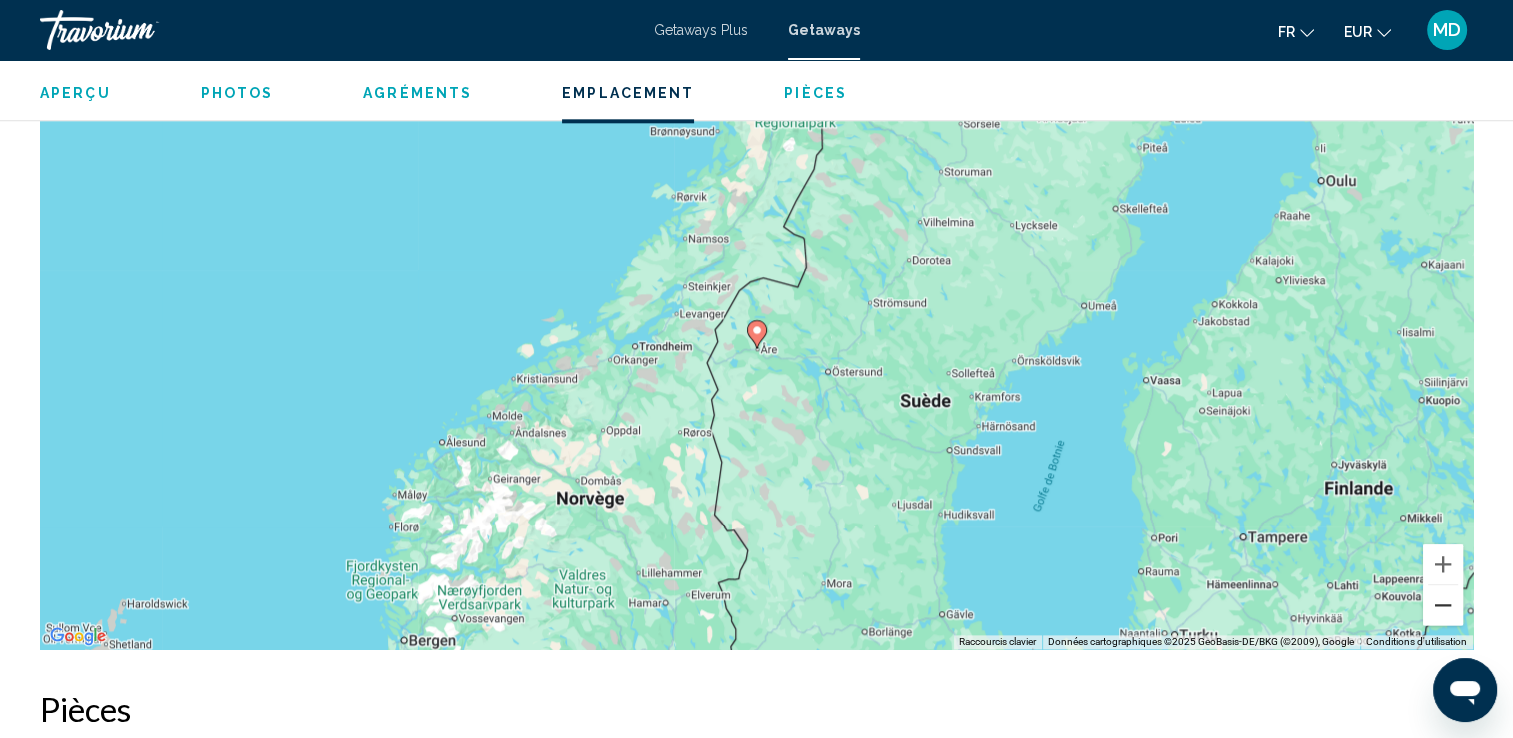 click at bounding box center (1443, 605) 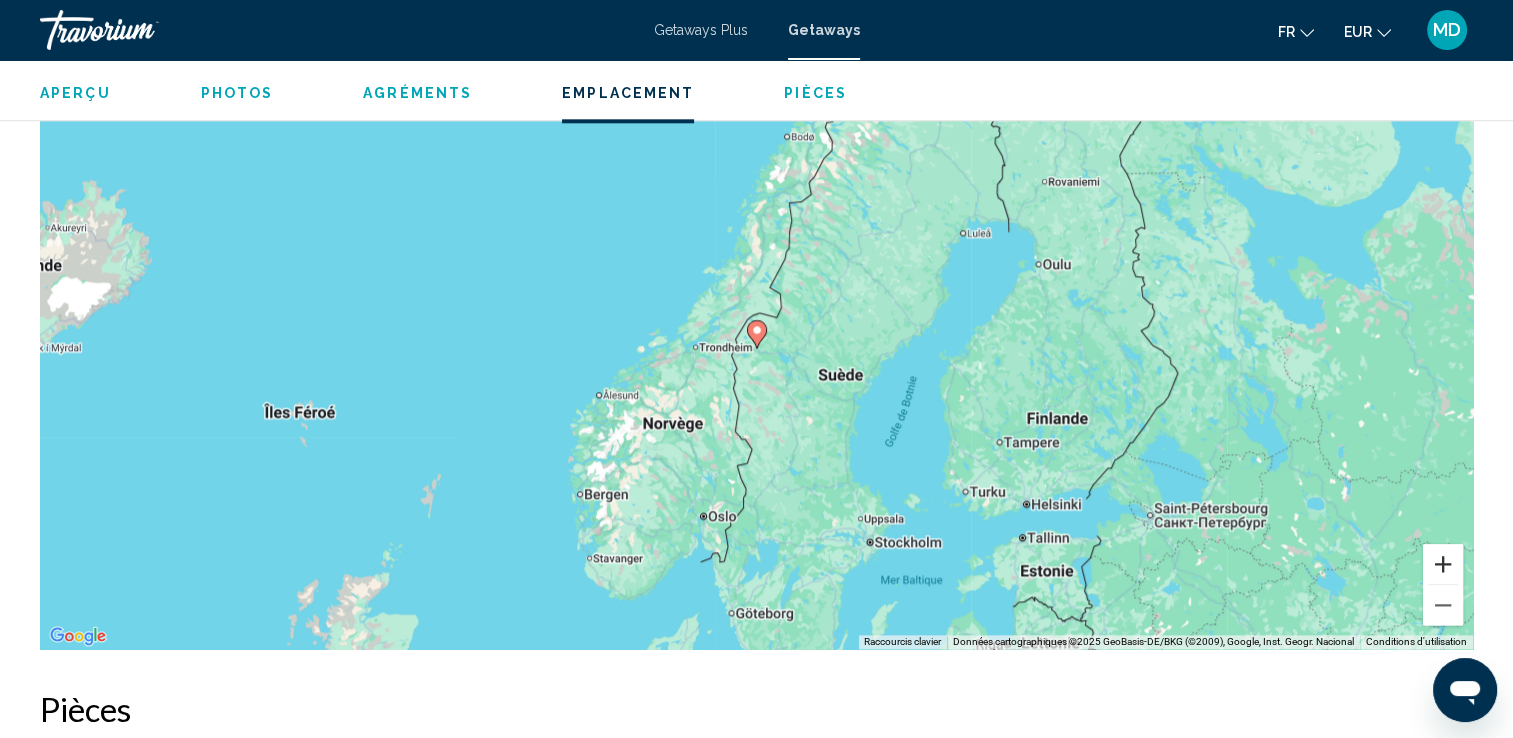 click at bounding box center (1443, 564) 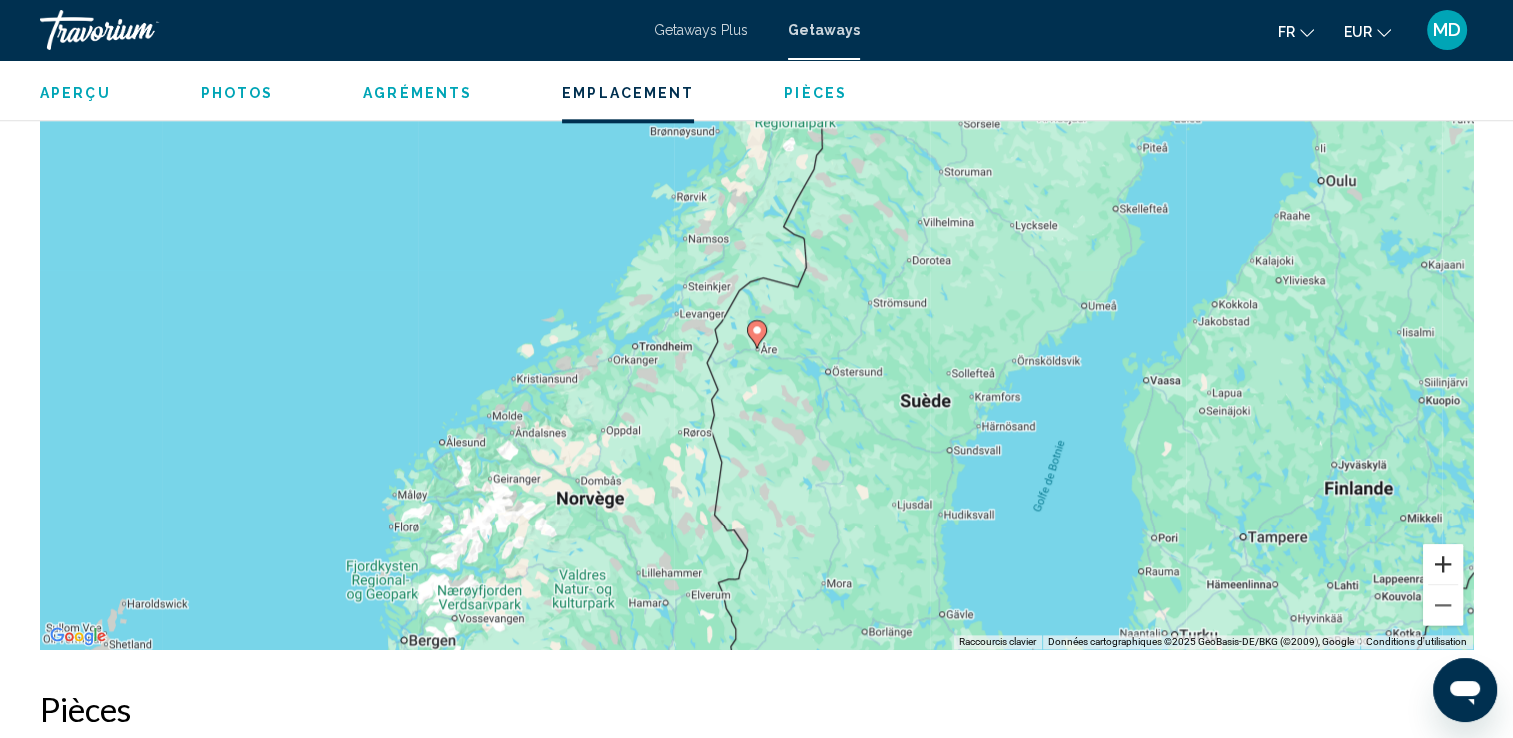 click at bounding box center [1443, 564] 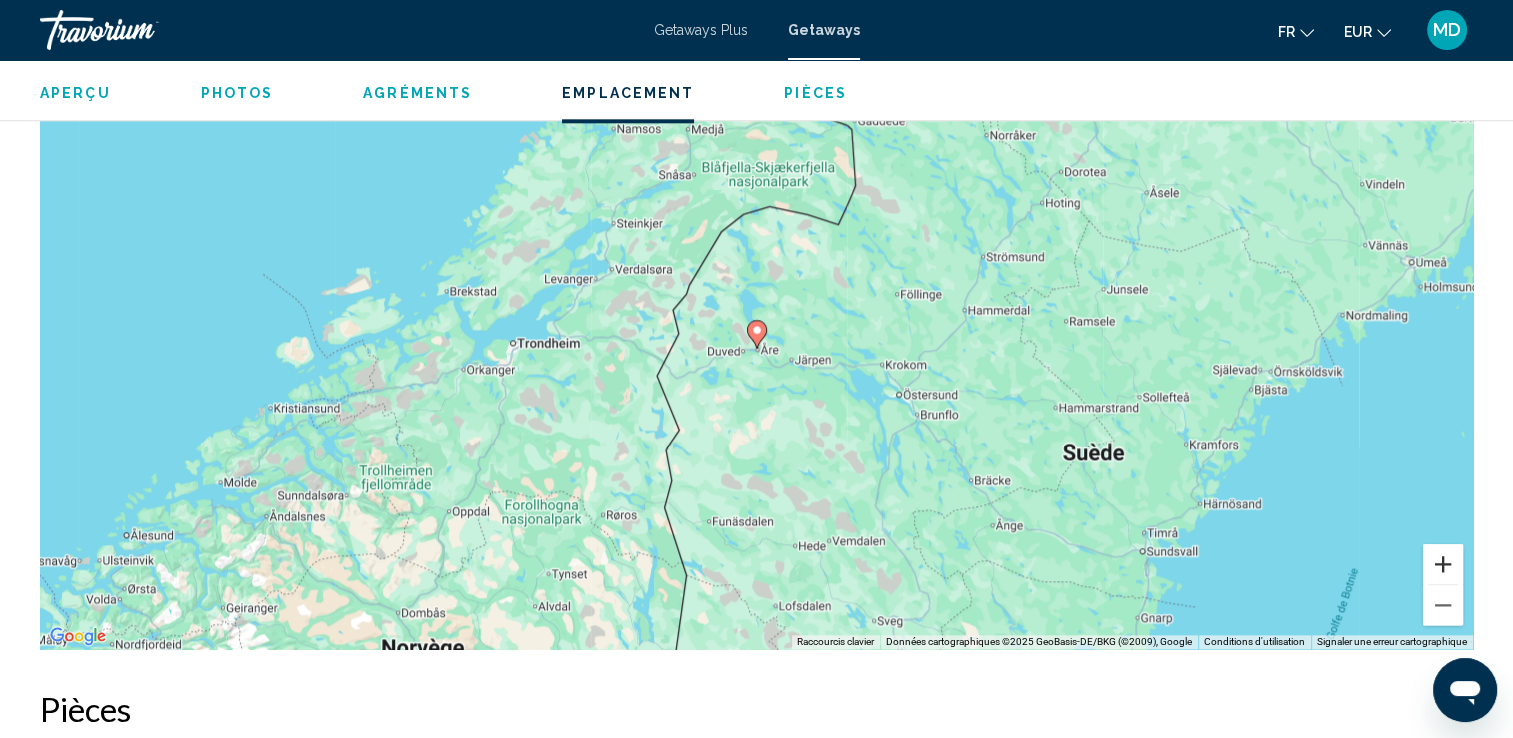 click at bounding box center (1443, 564) 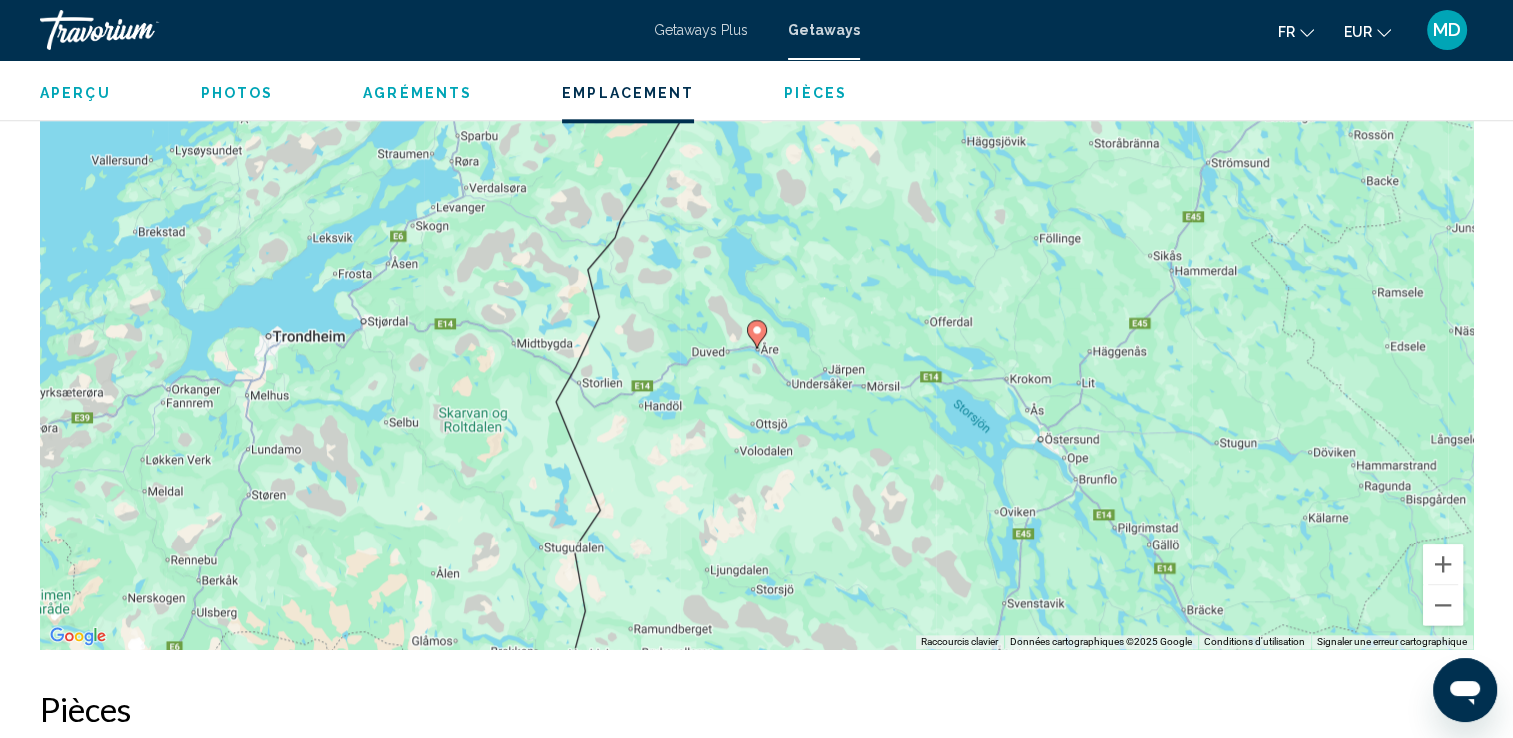 scroll, scrollTop: 0, scrollLeft: 0, axis: both 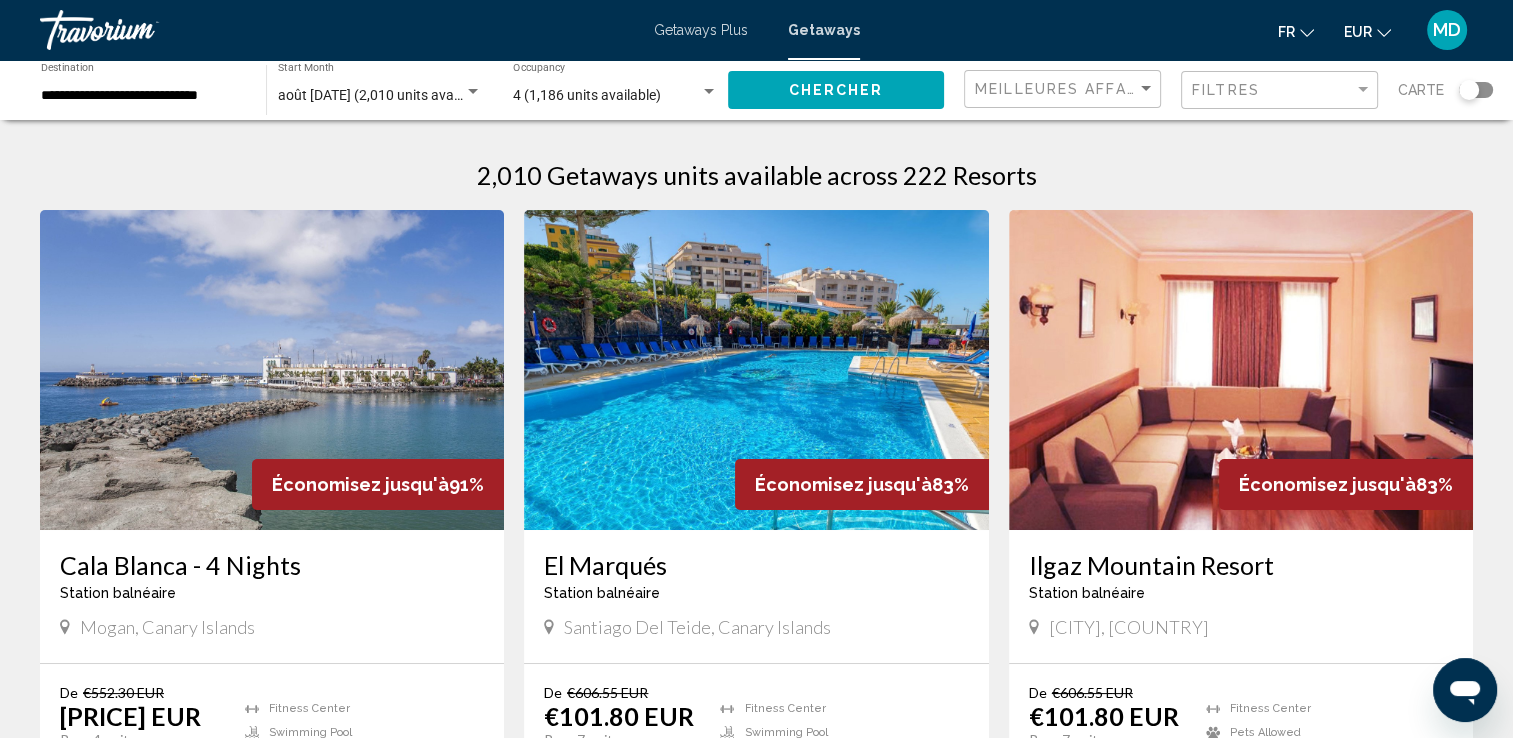 click 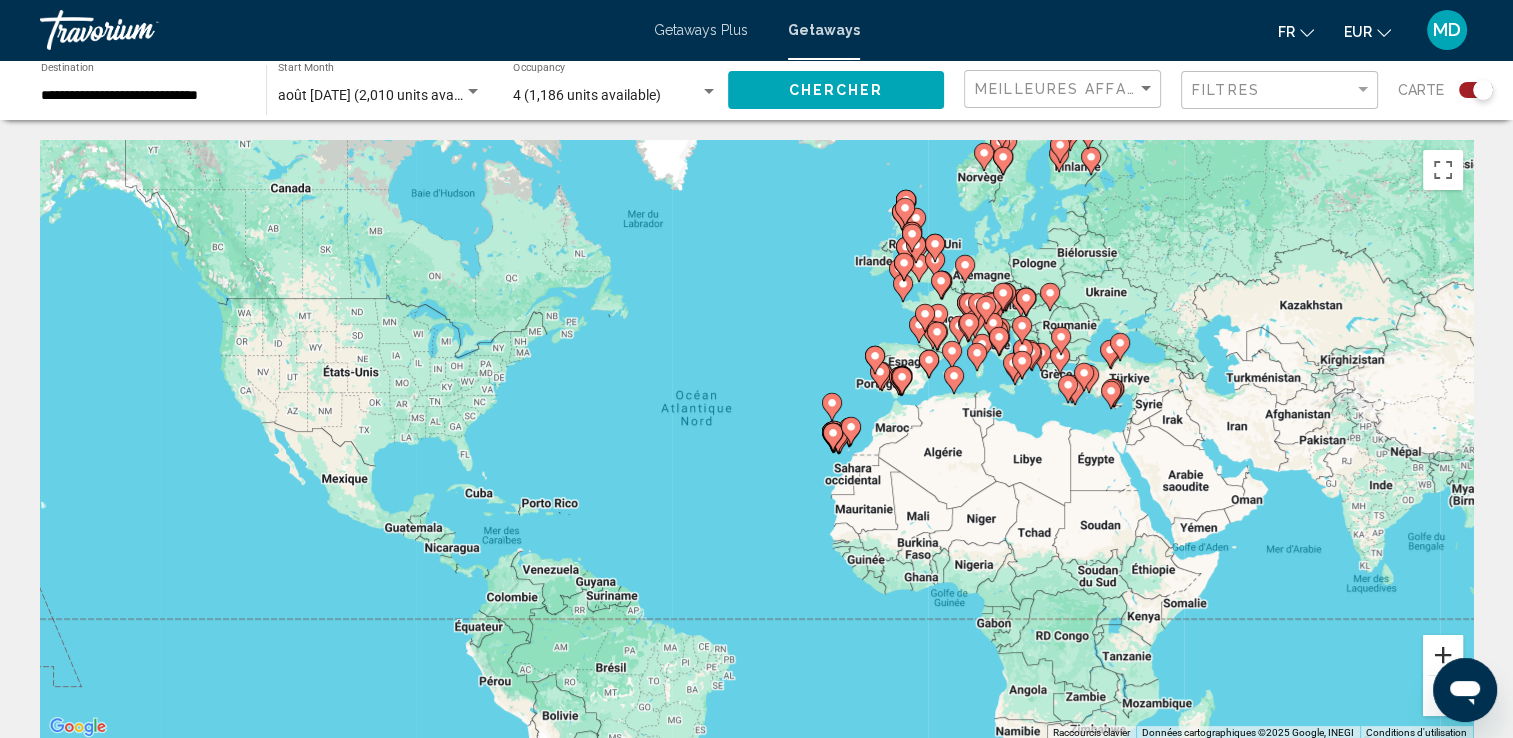 click at bounding box center [1443, 655] 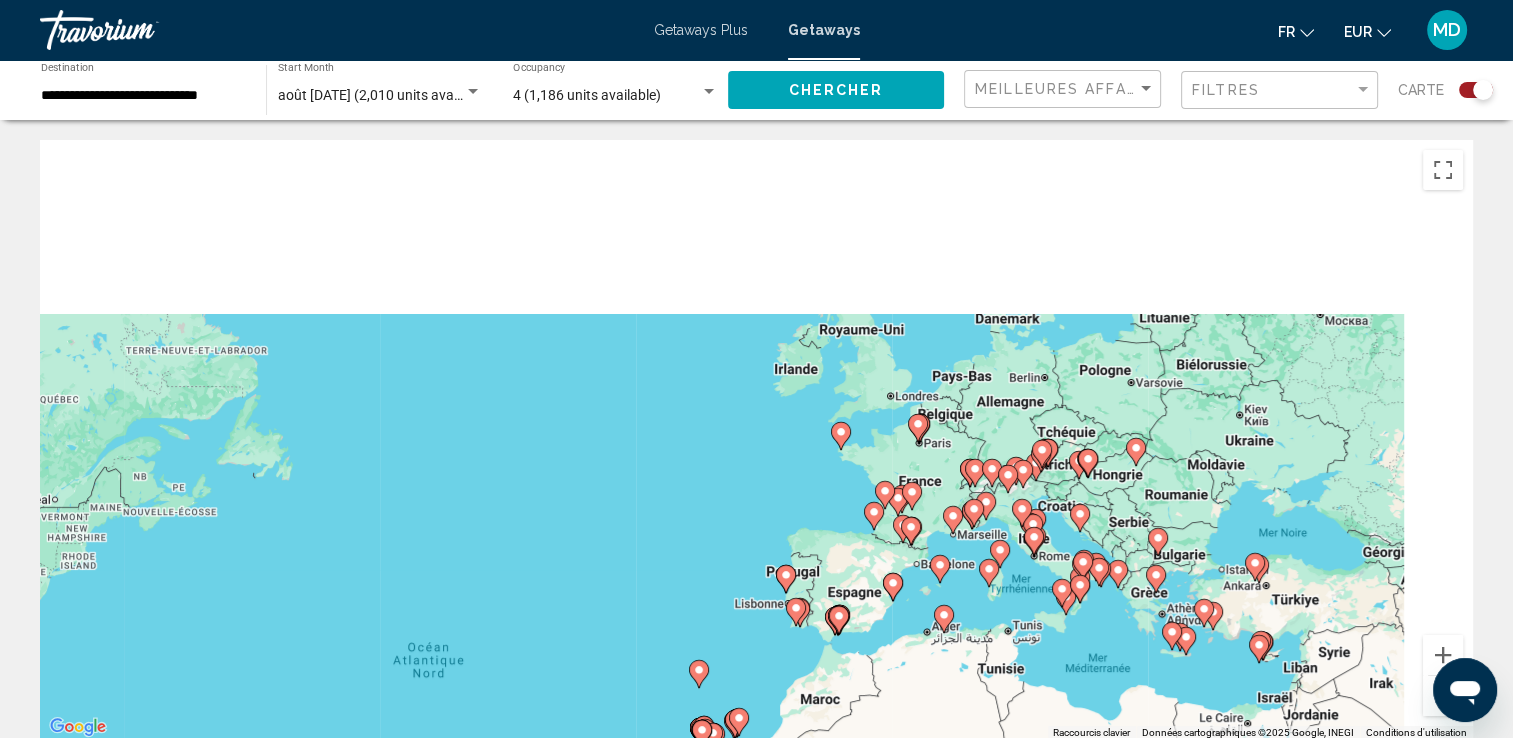 drag, startPoint x: 1262, startPoint y: 362, endPoint x: 1025, endPoint y: 681, distance: 397.40408 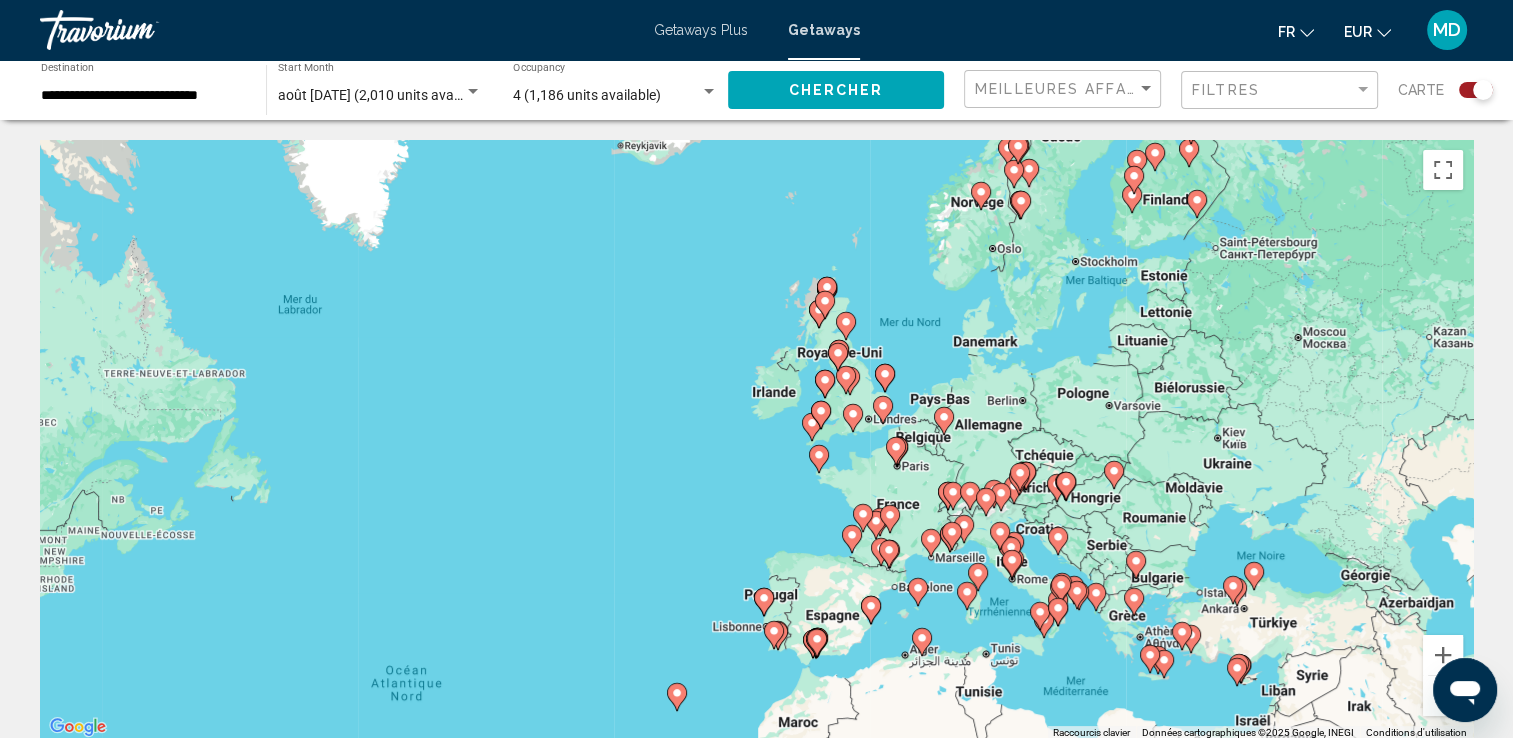 click 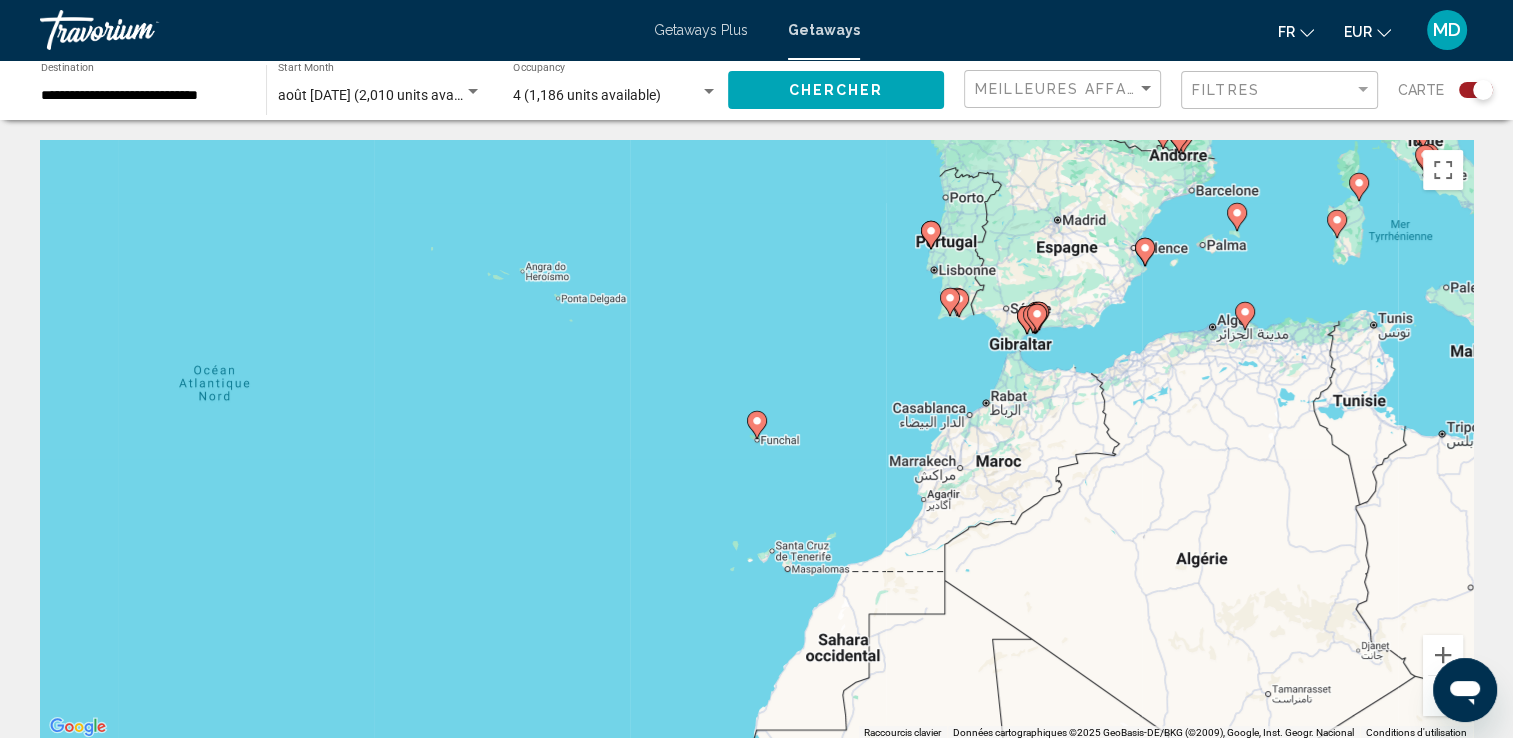click 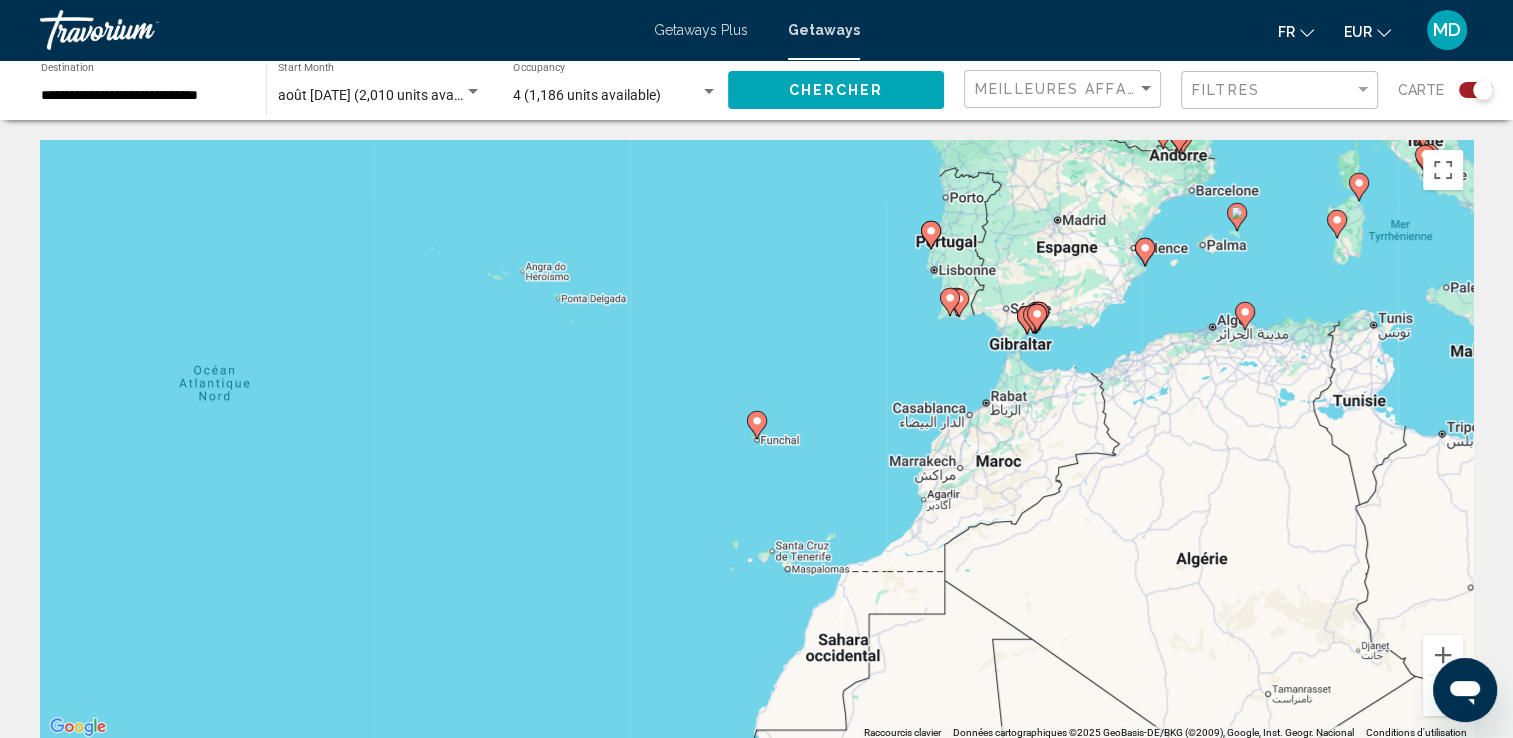 type on "**********" 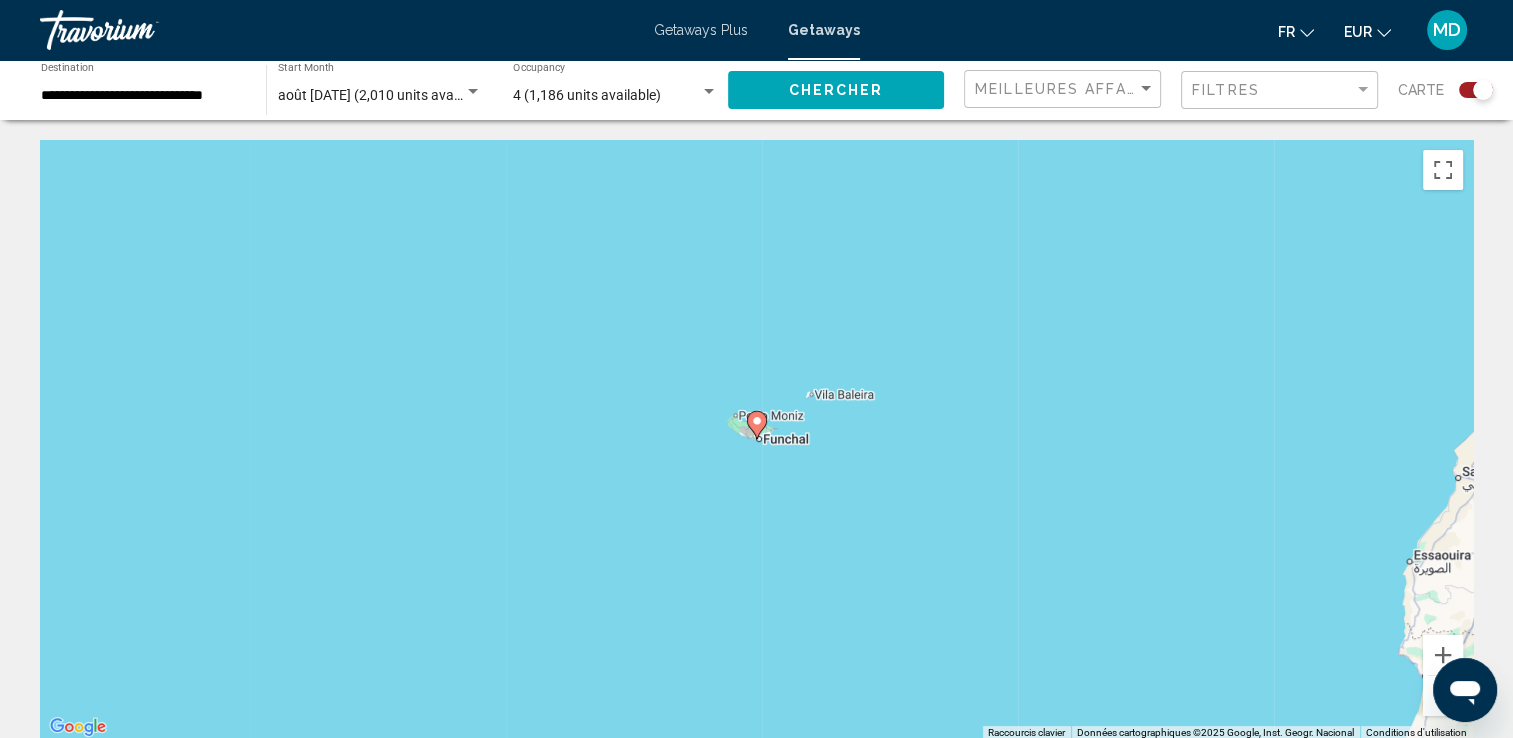 click 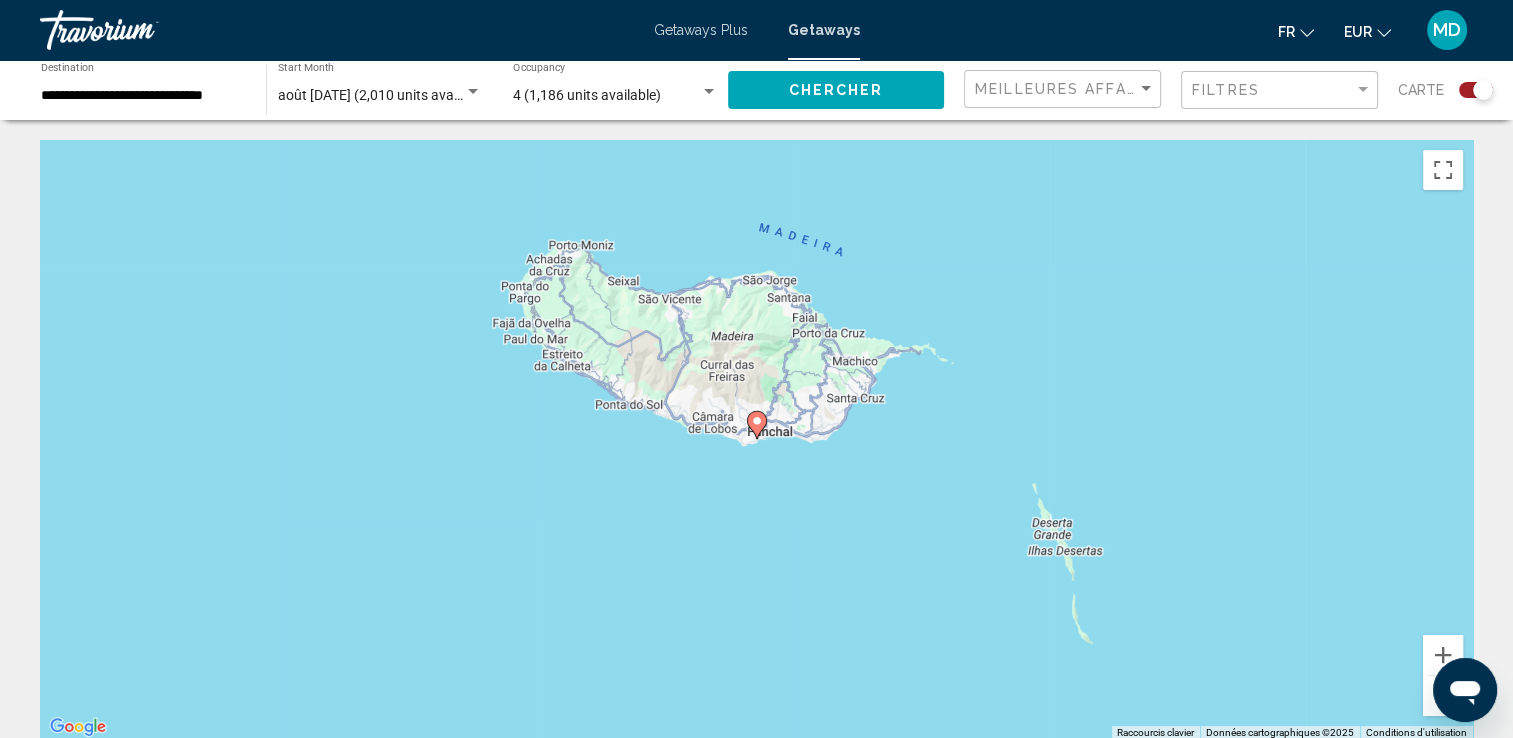click 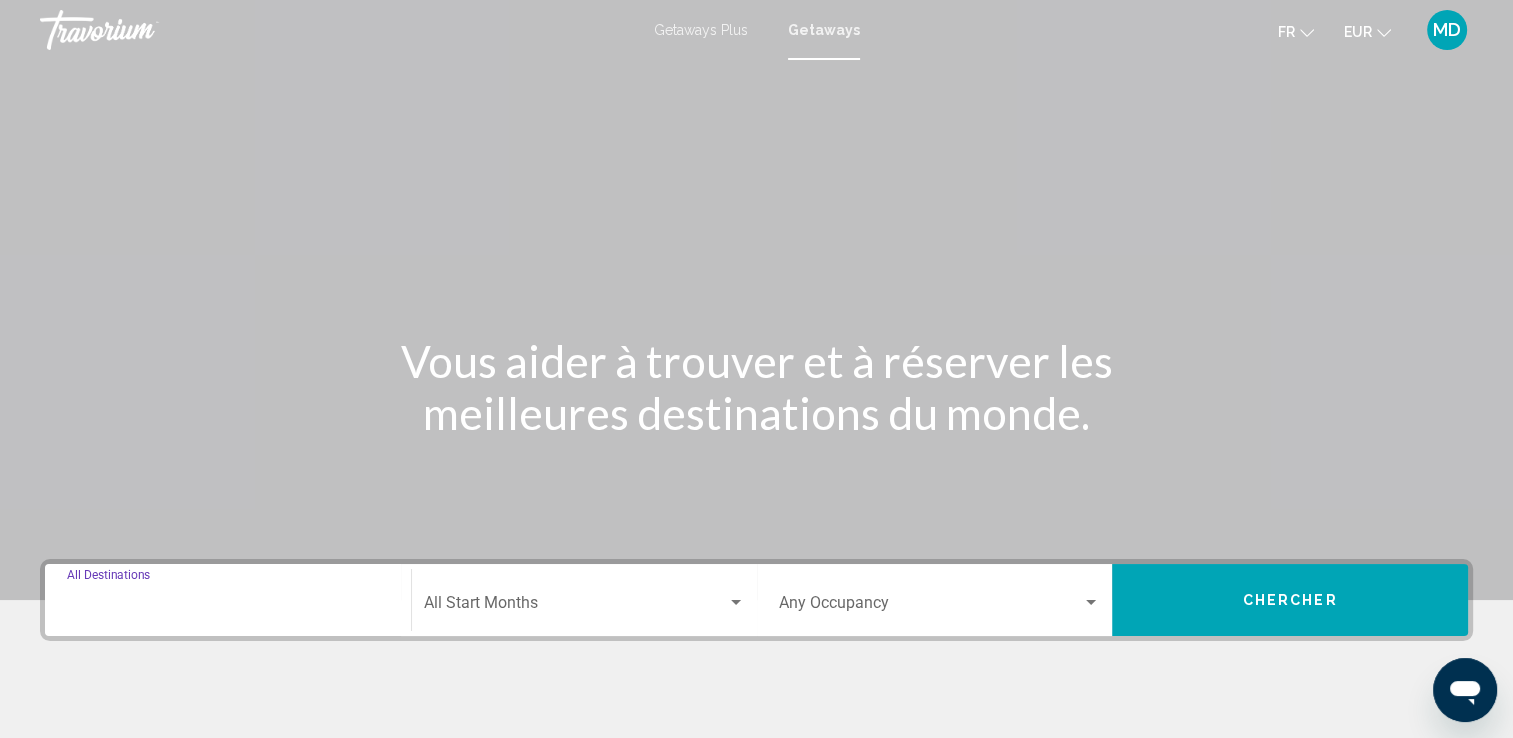 click on "Destination All Destinations" at bounding box center (228, 607) 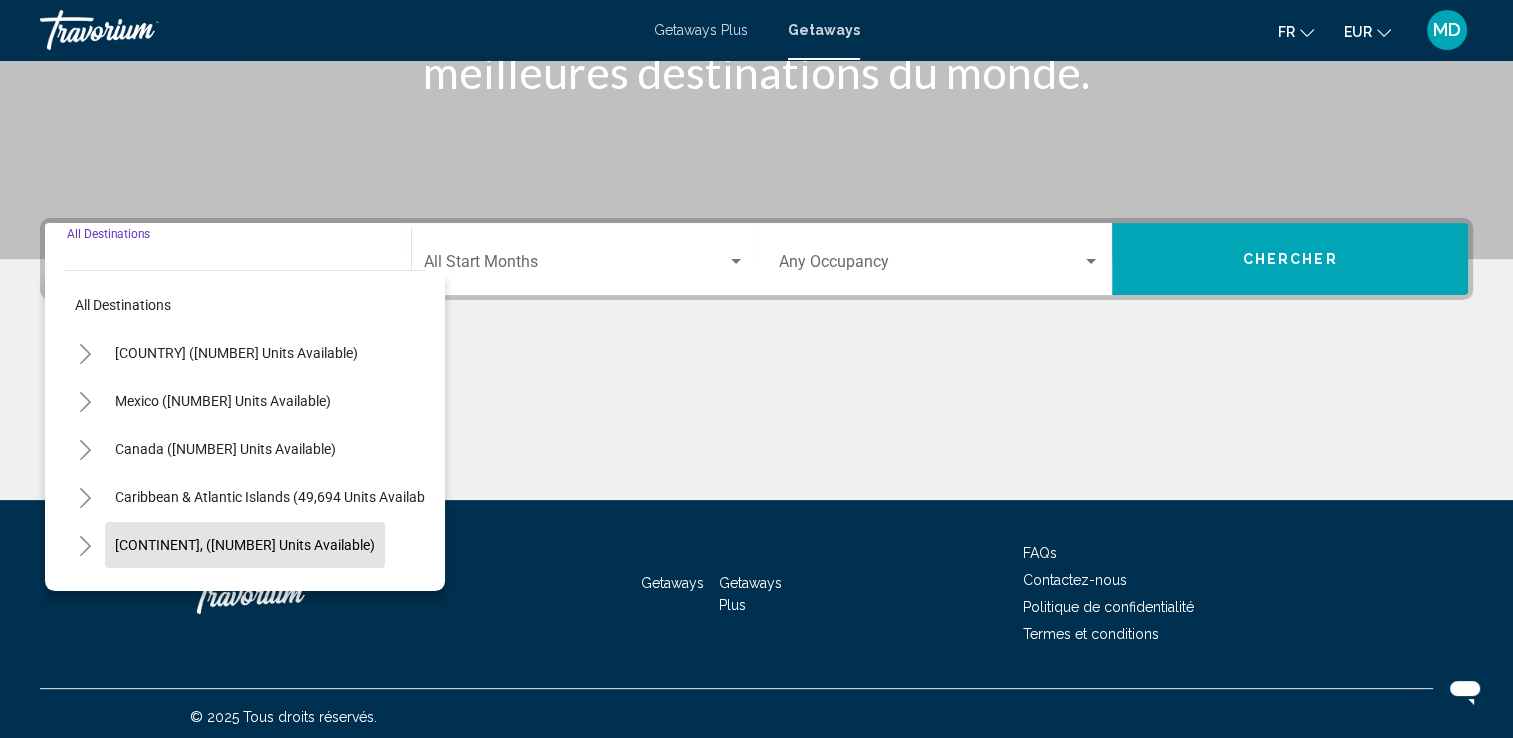 scroll, scrollTop: 347, scrollLeft: 0, axis: vertical 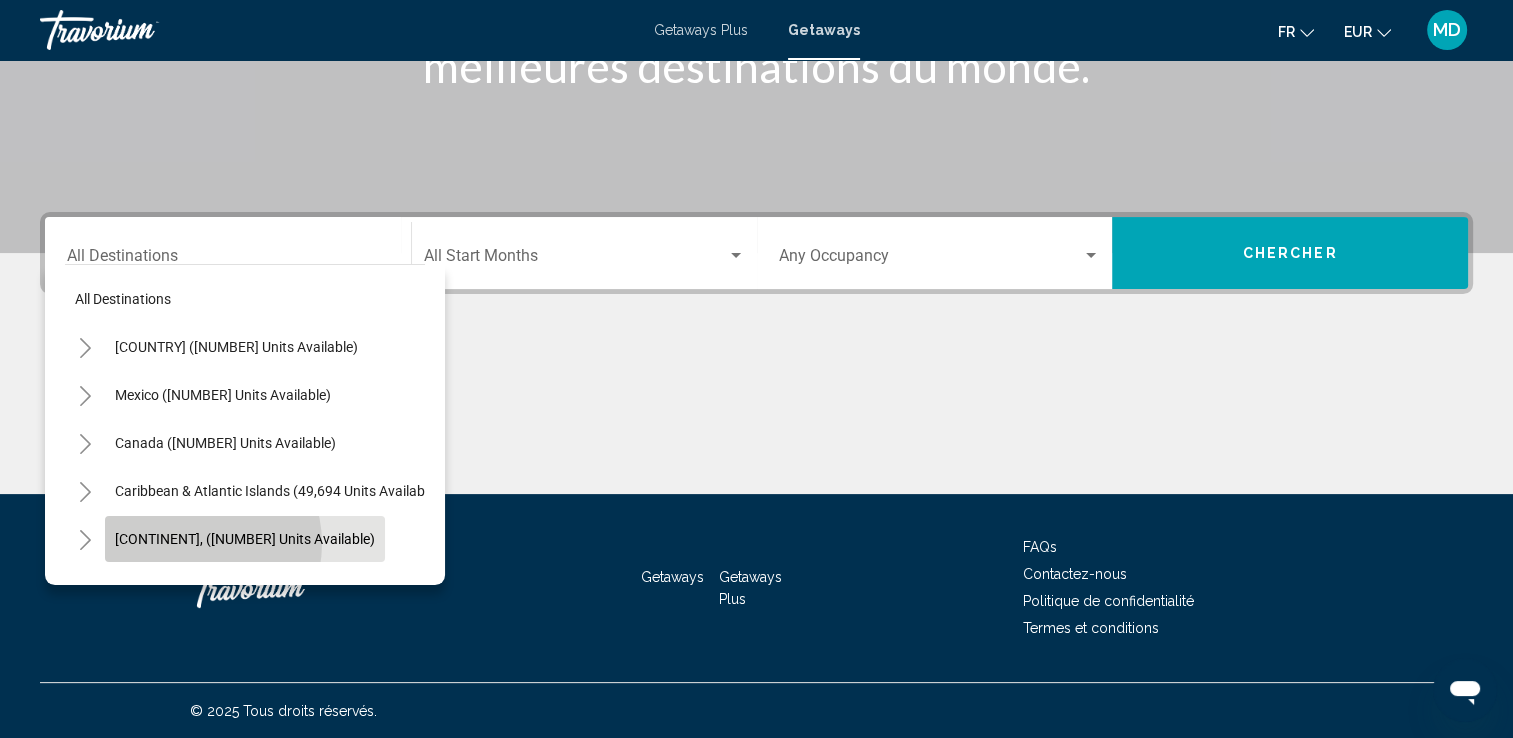 click on "[CONTINENT], ([NUMBER] units available)" 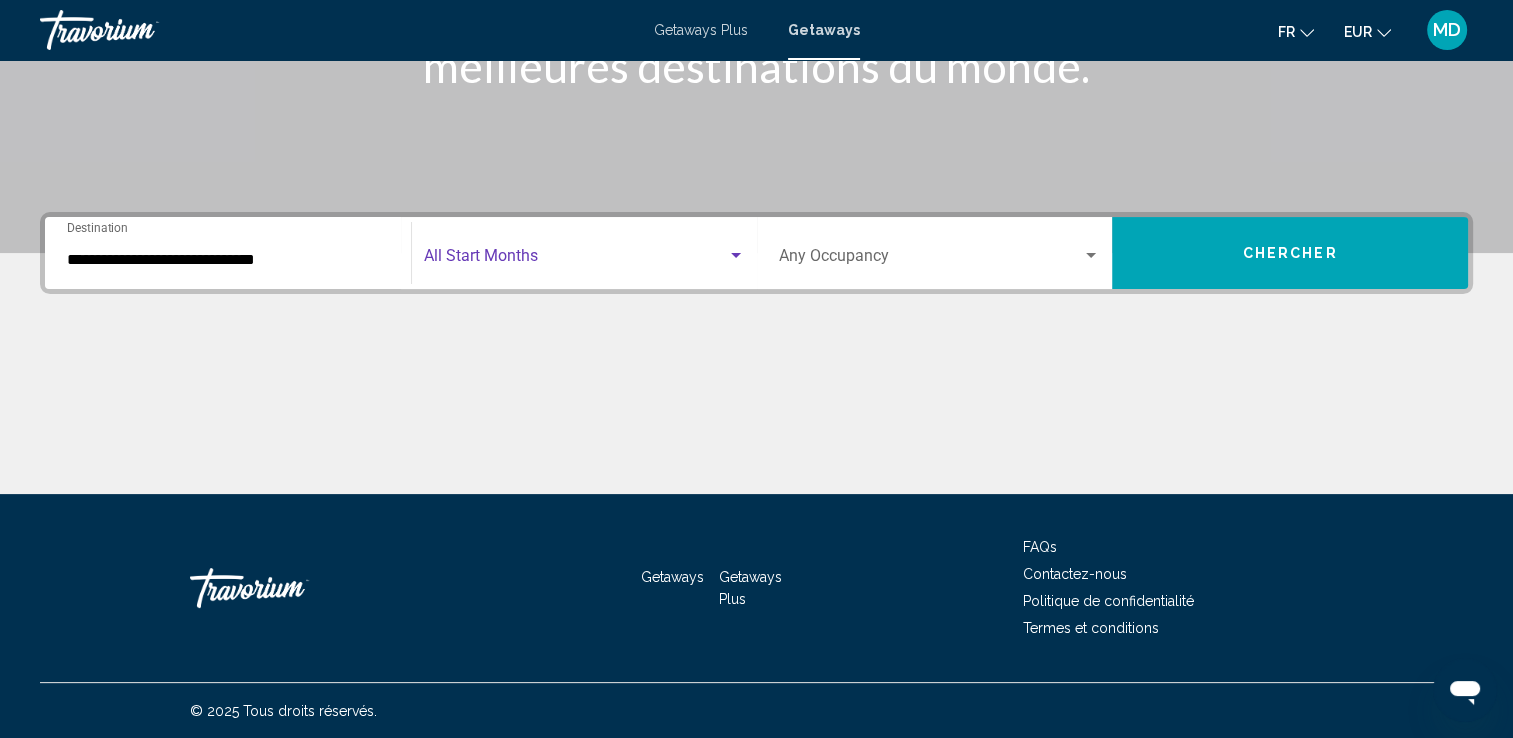 click at bounding box center (575, 260) 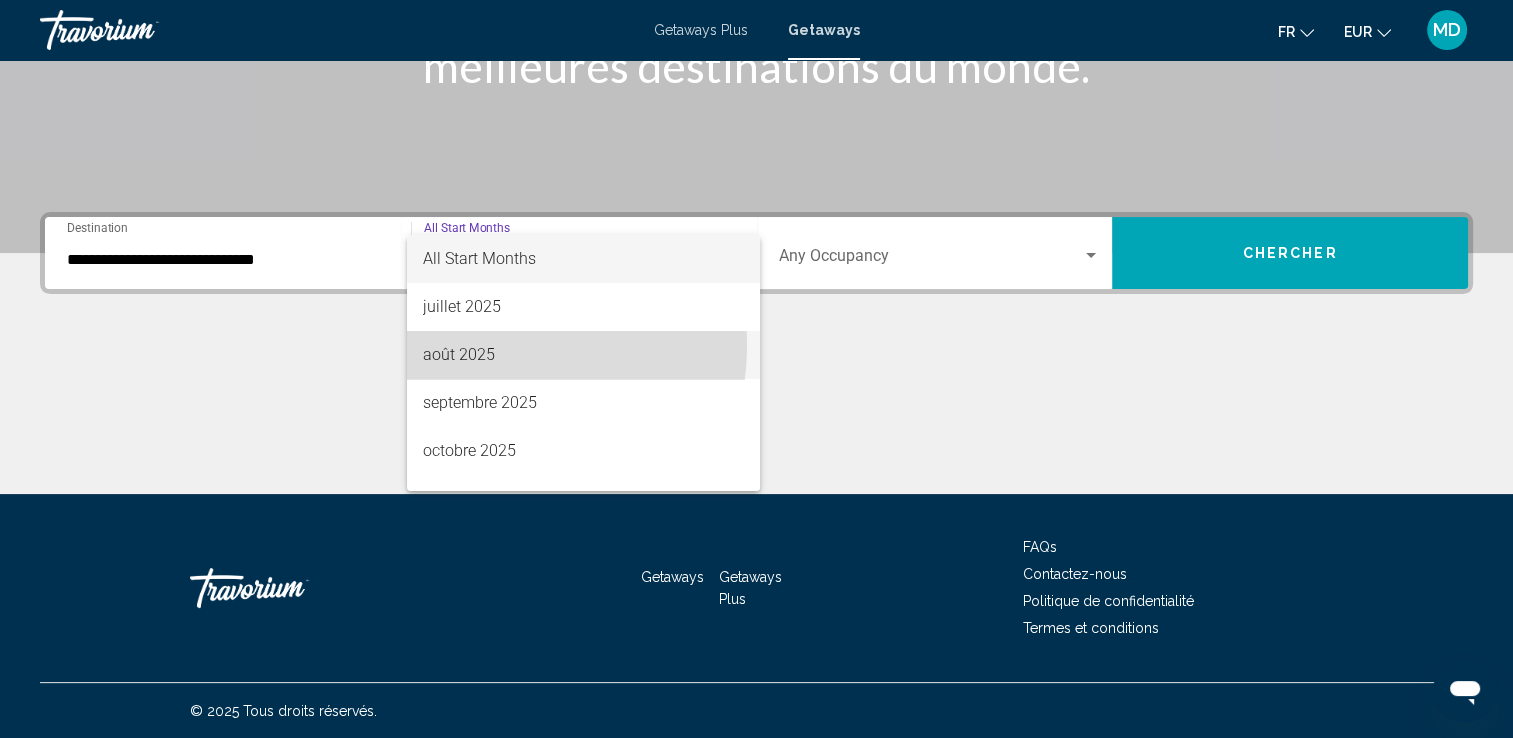 click on "août 2025" at bounding box center [583, 355] 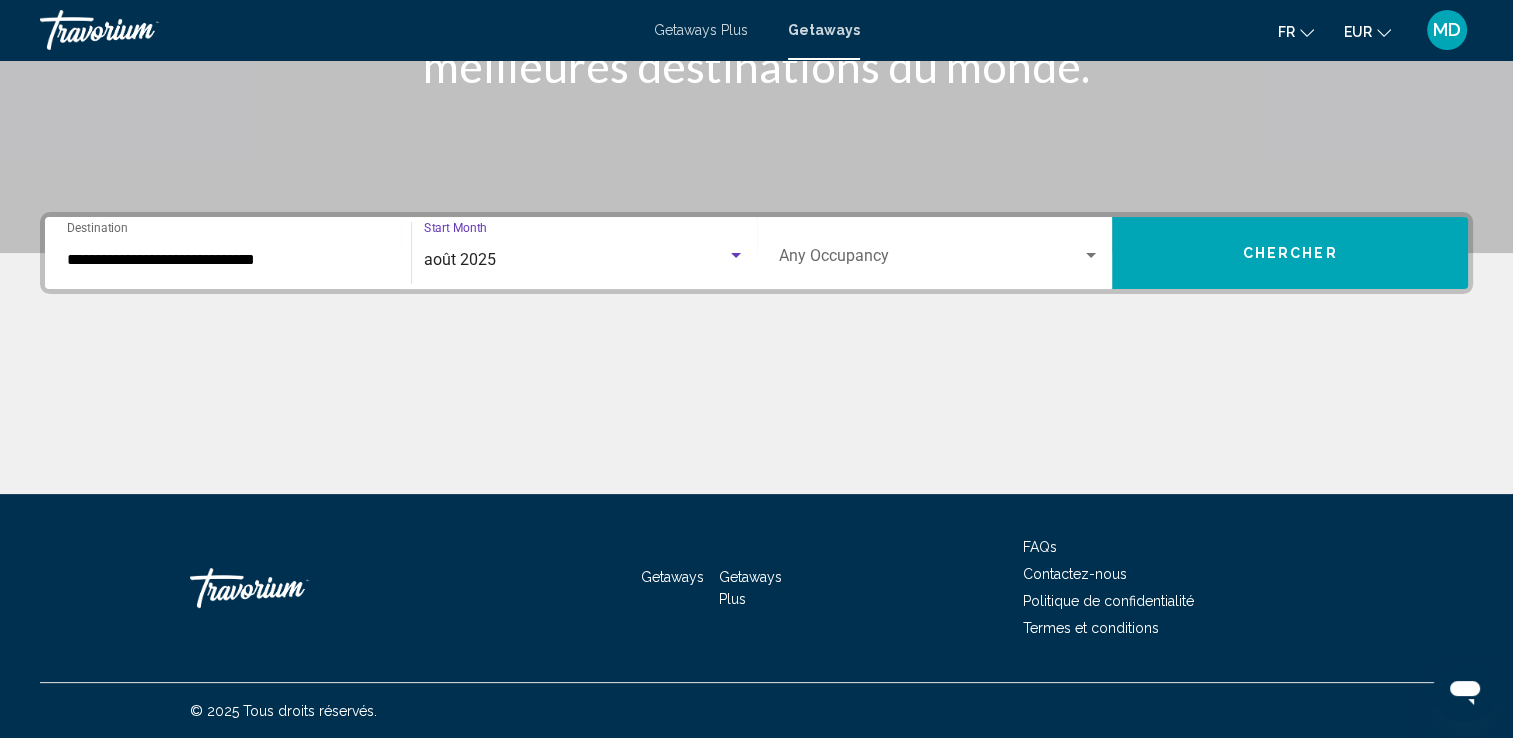 click at bounding box center [931, 260] 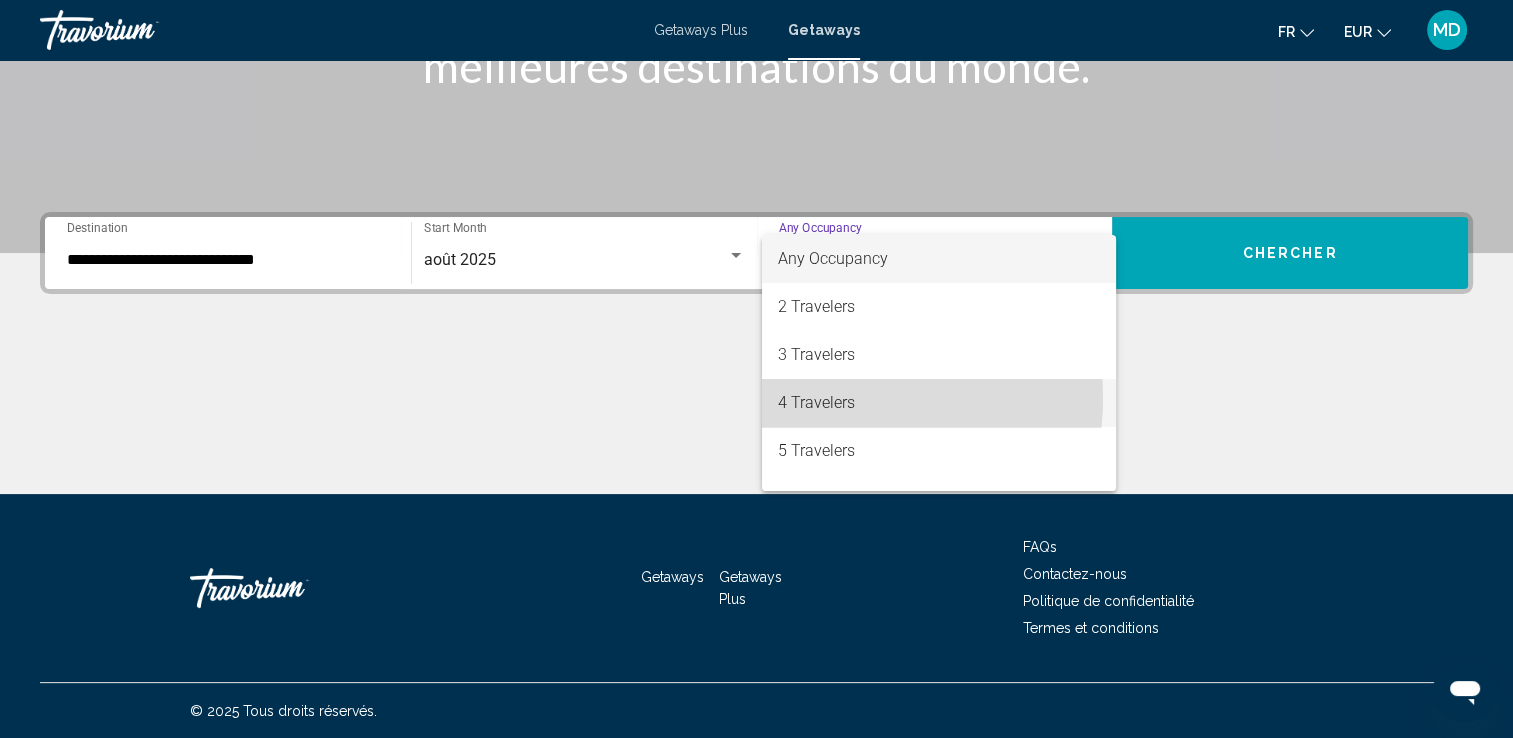 click on "4 Travelers" at bounding box center (939, 403) 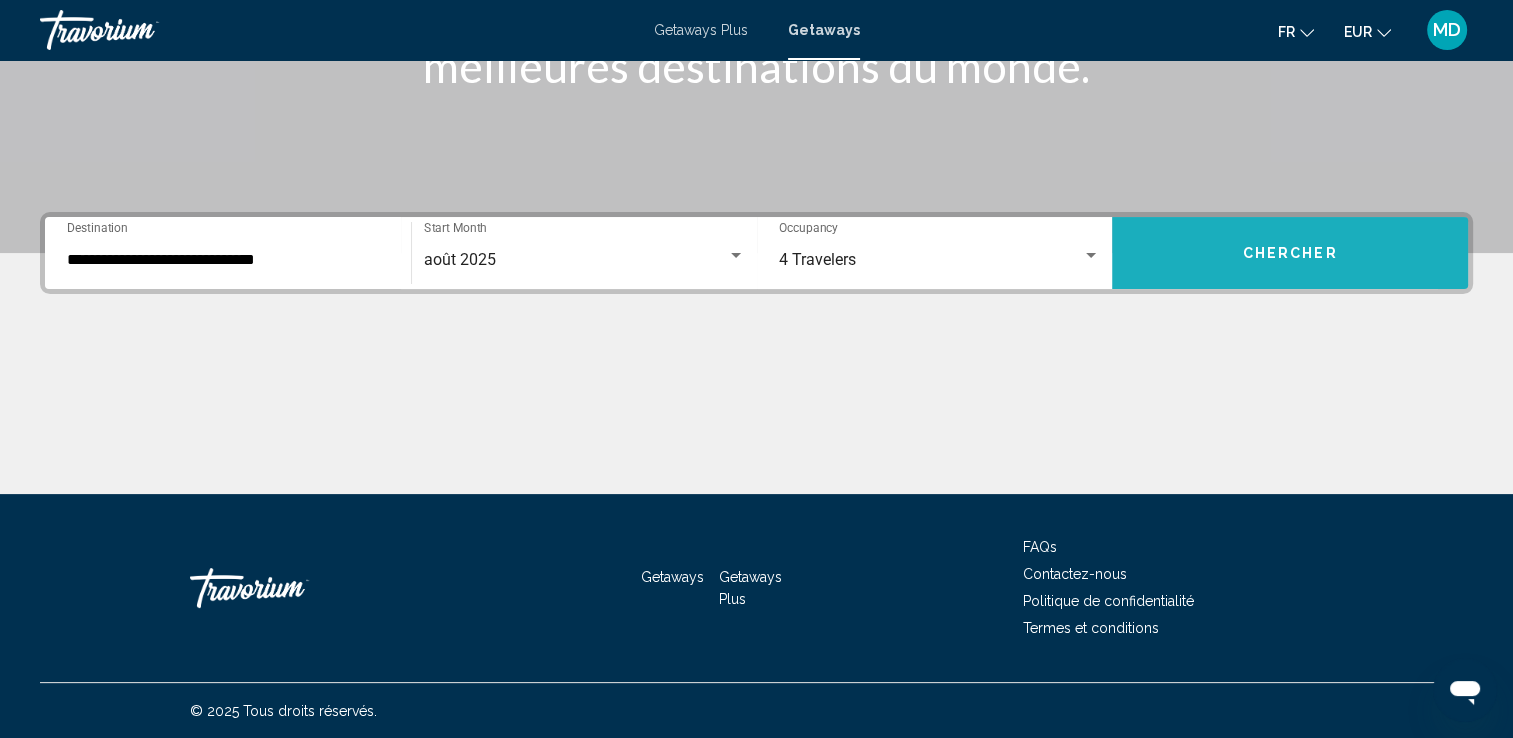 click on "Chercher" at bounding box center (1290, 253) 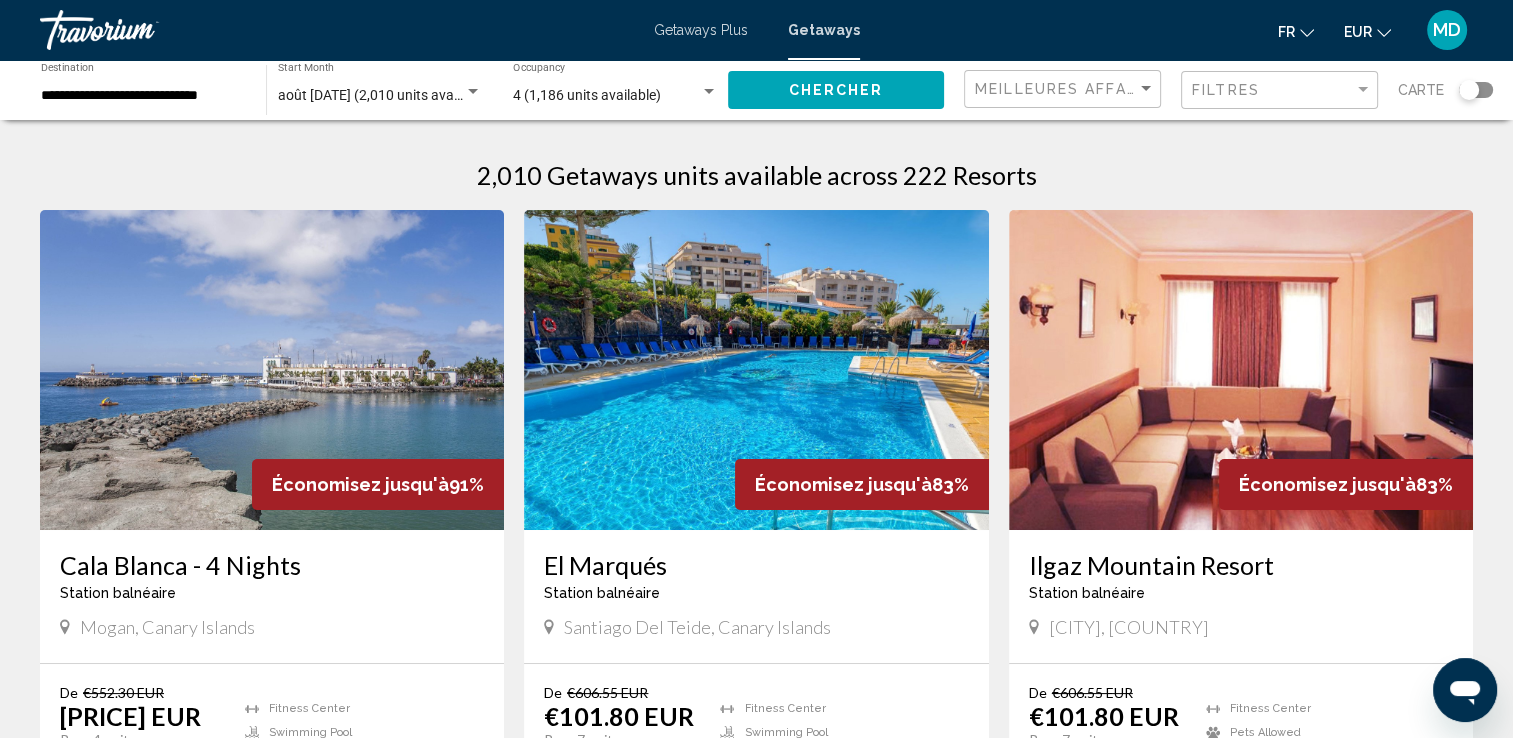 click 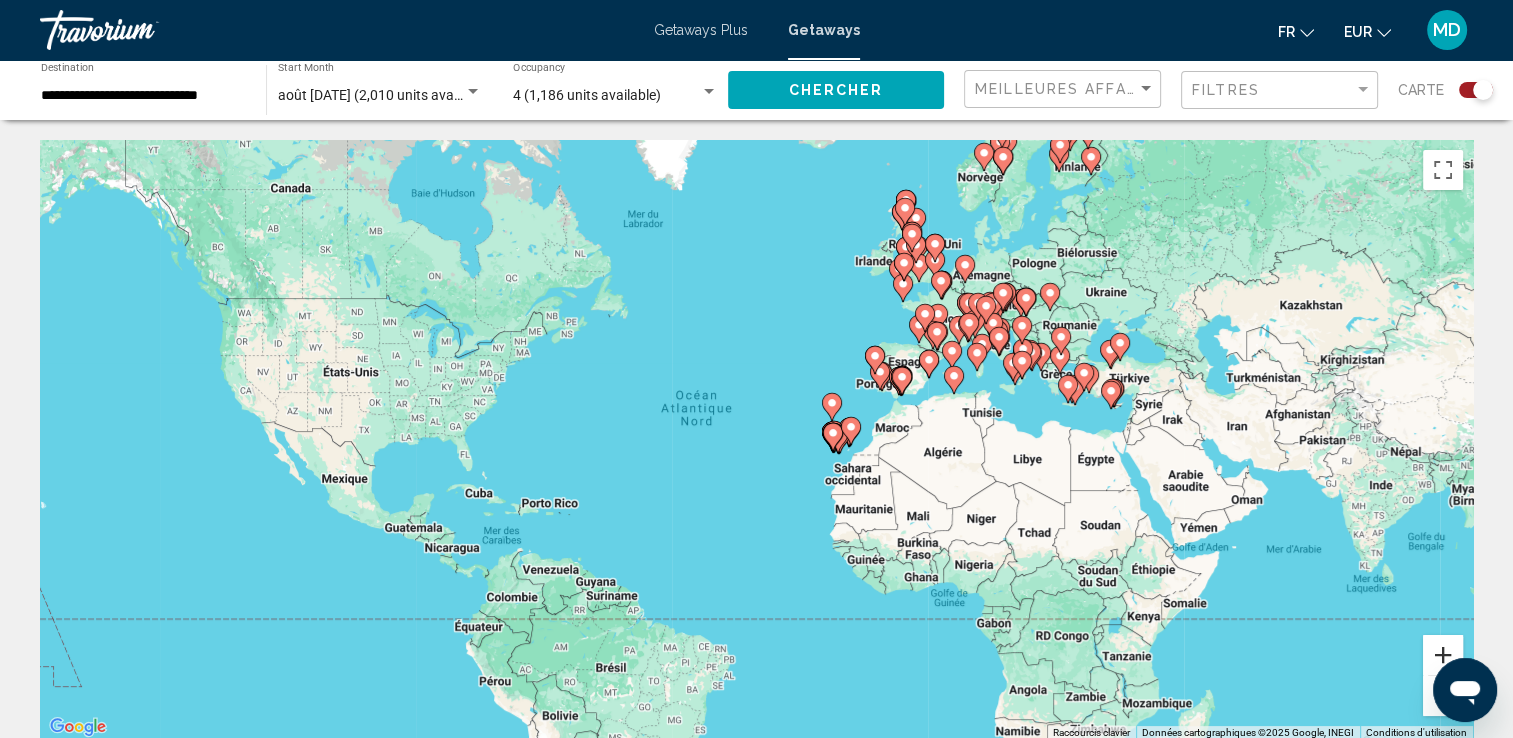 click at bounding box center [1443, 655] 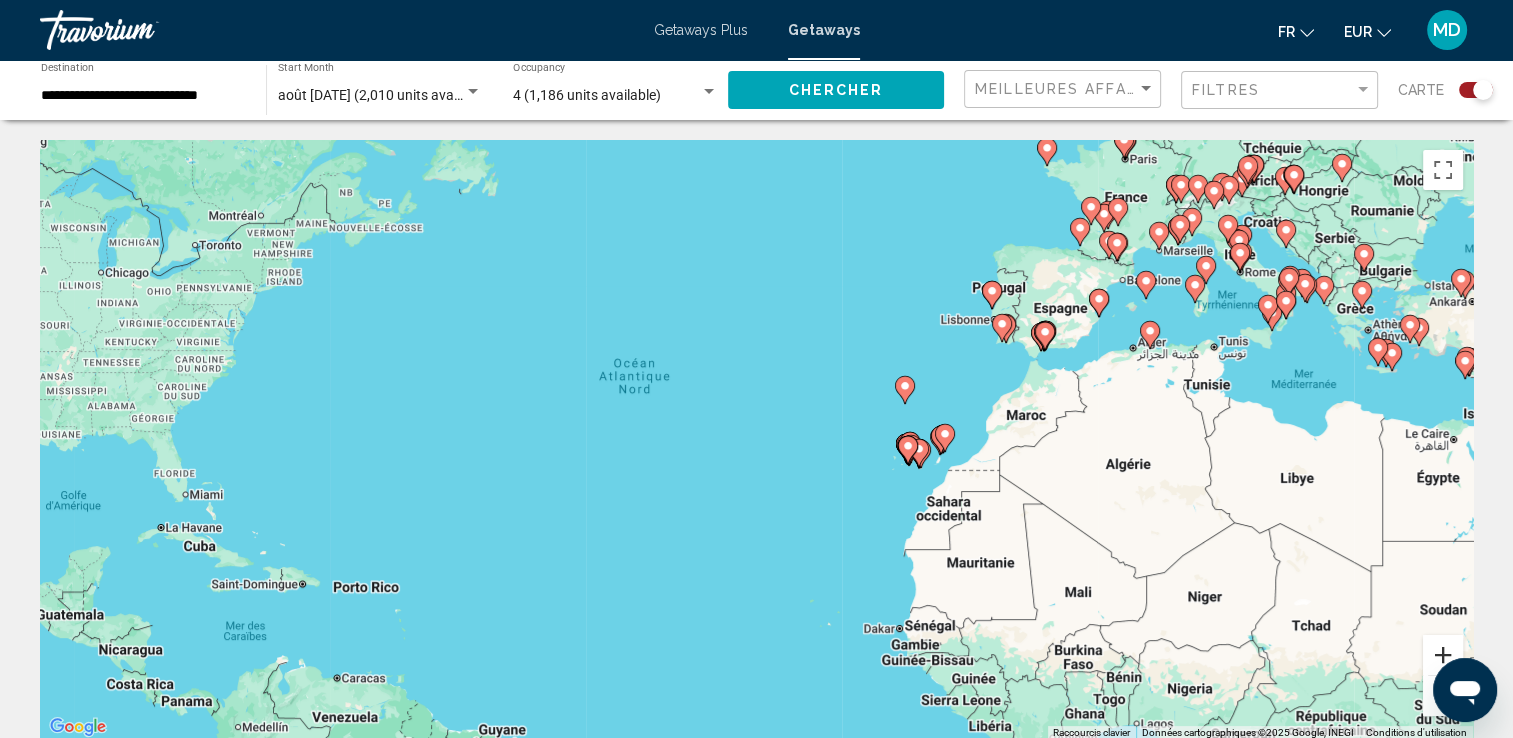 click at bounding box center [1443, 655] 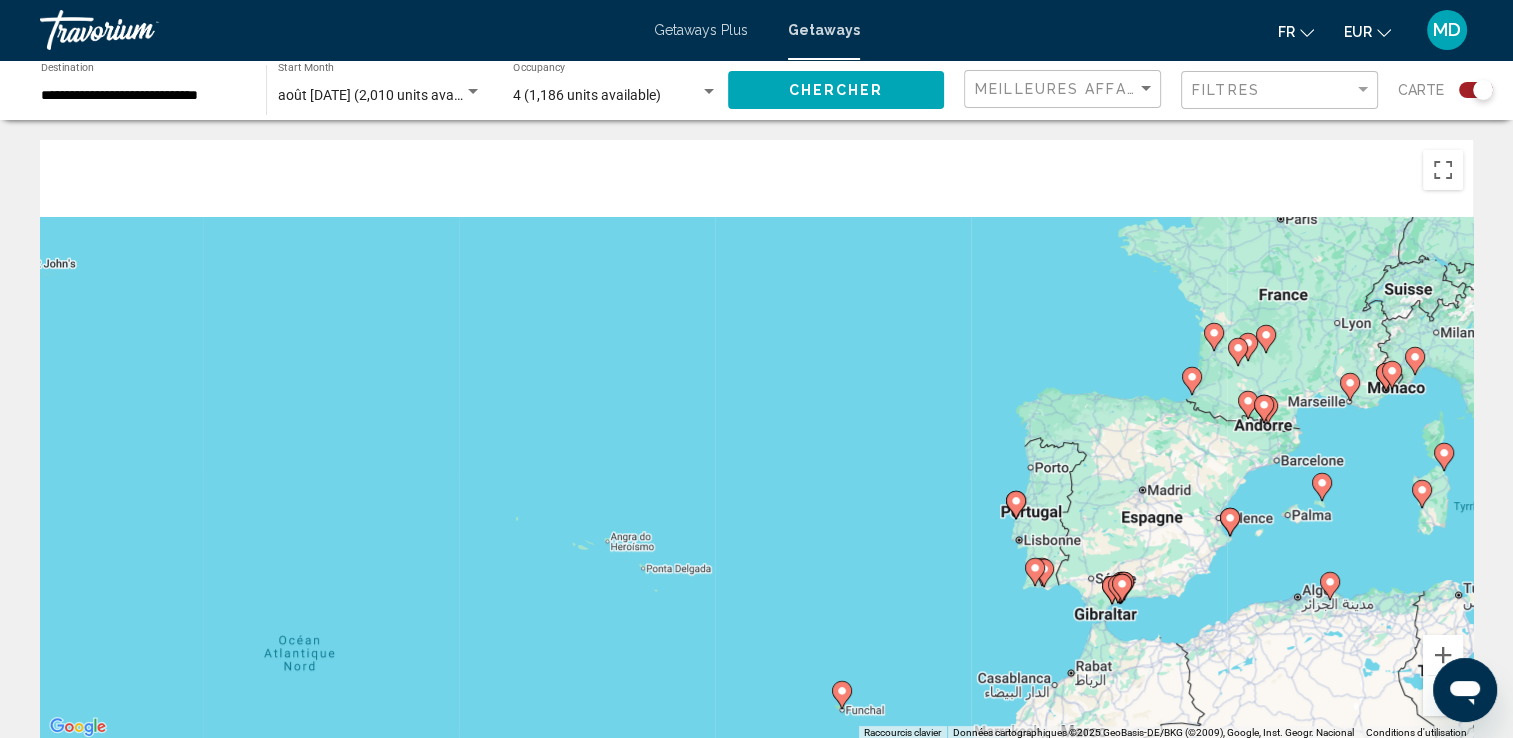 drag, startPoint x: 1371, startPoint y: 316, endPoint x: 1122, endPoint y: 710, distance: 466.0869 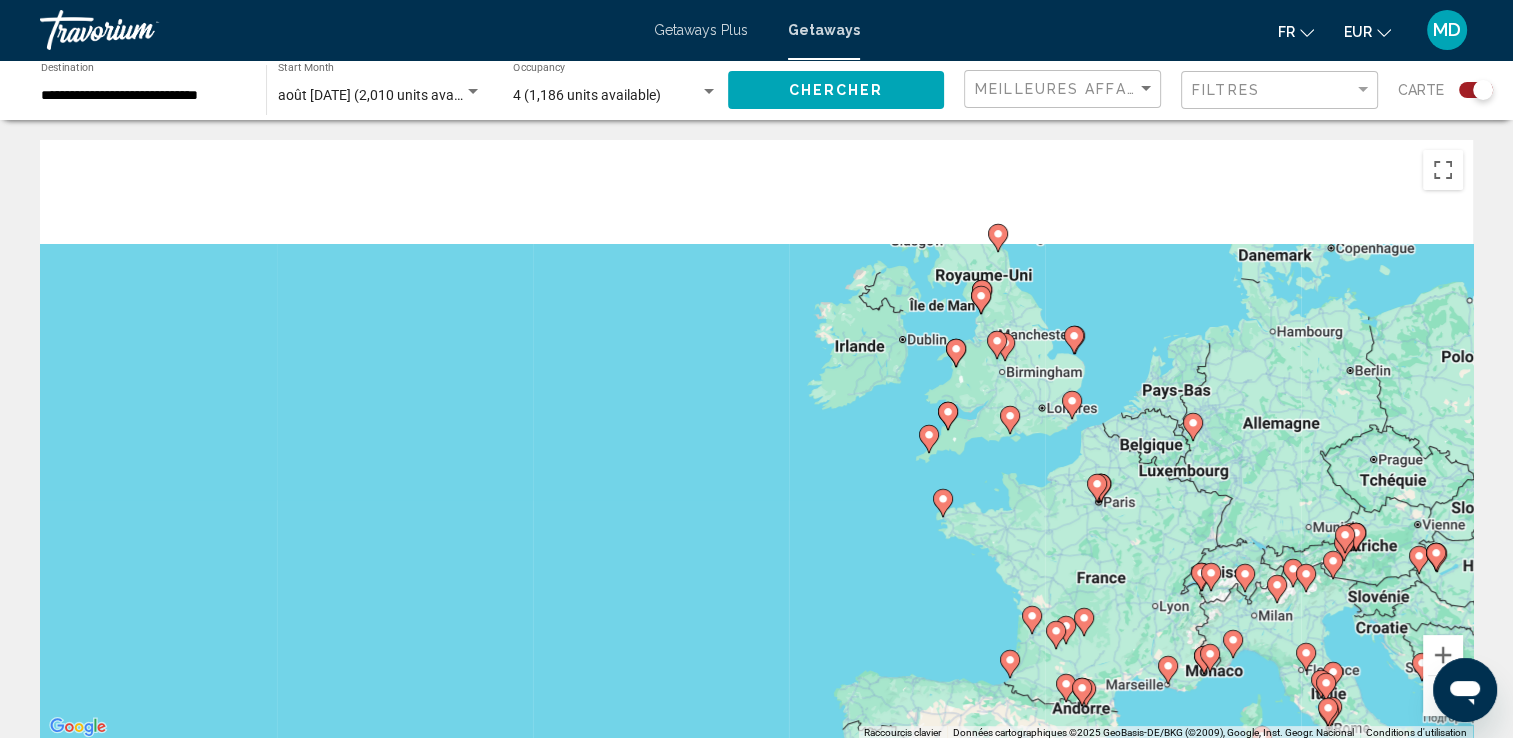drag, startPoint x: 1207, startPoint y: 353, endPoint x: 1013, endPoint y: 653, distance: 357.2618 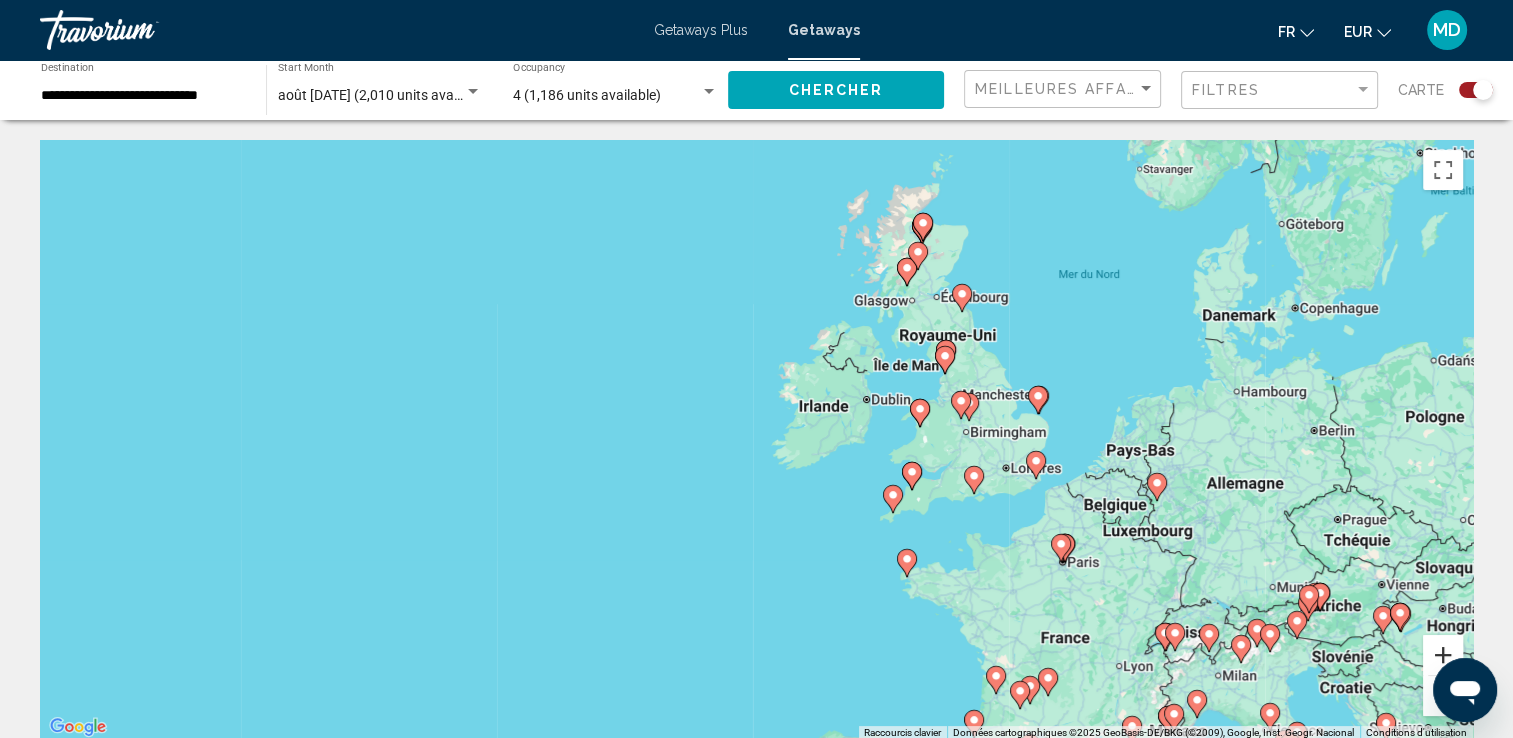 click at bounding box center [1443, 655] 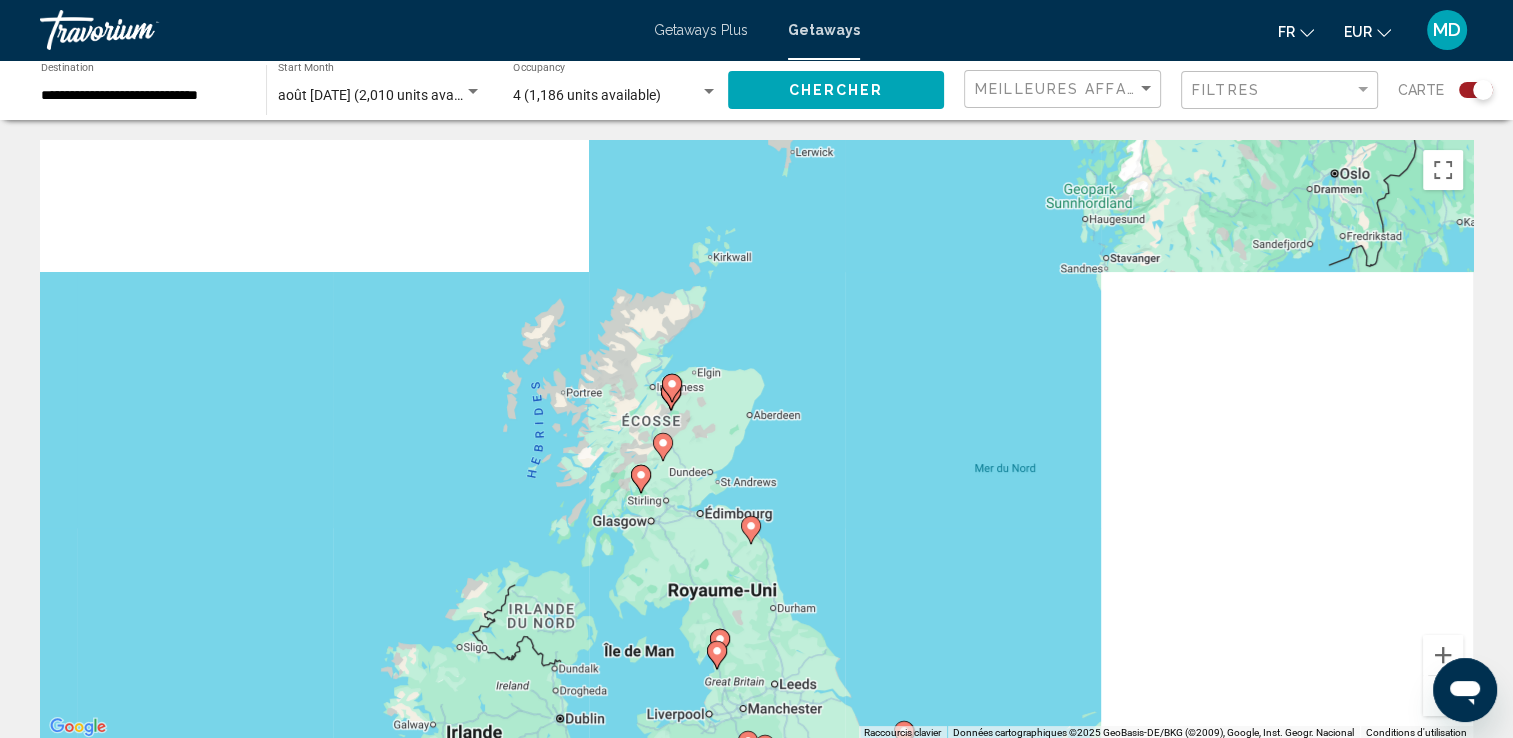 drag, startPoint x: 1392, startPoint y: 243, endPoint x: 965, endPoint y: 615, distance: 566.3153 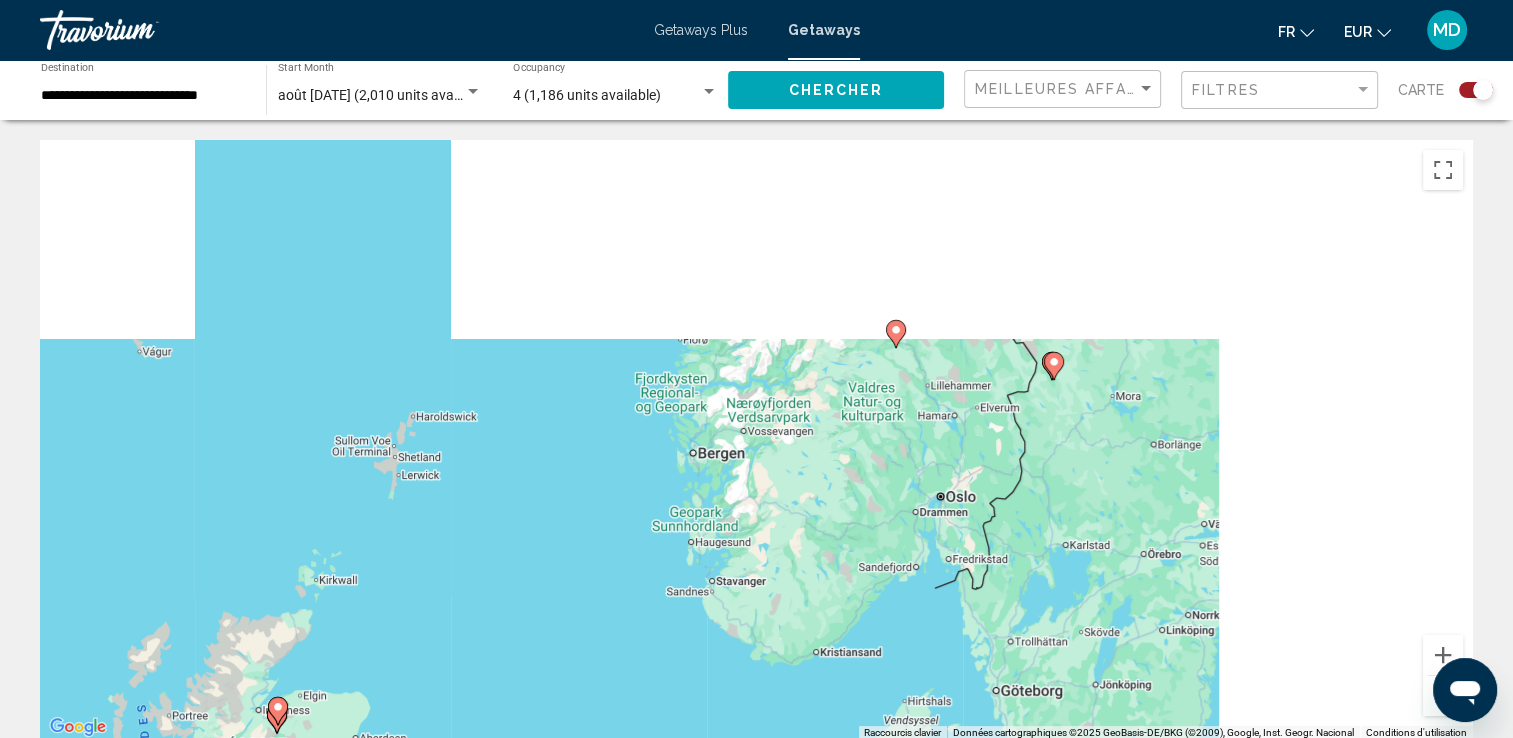drag, startPoint x: 1362, startPoint y: 250, endPoint x: 633, endPoint y: 789, distance: 906.6212 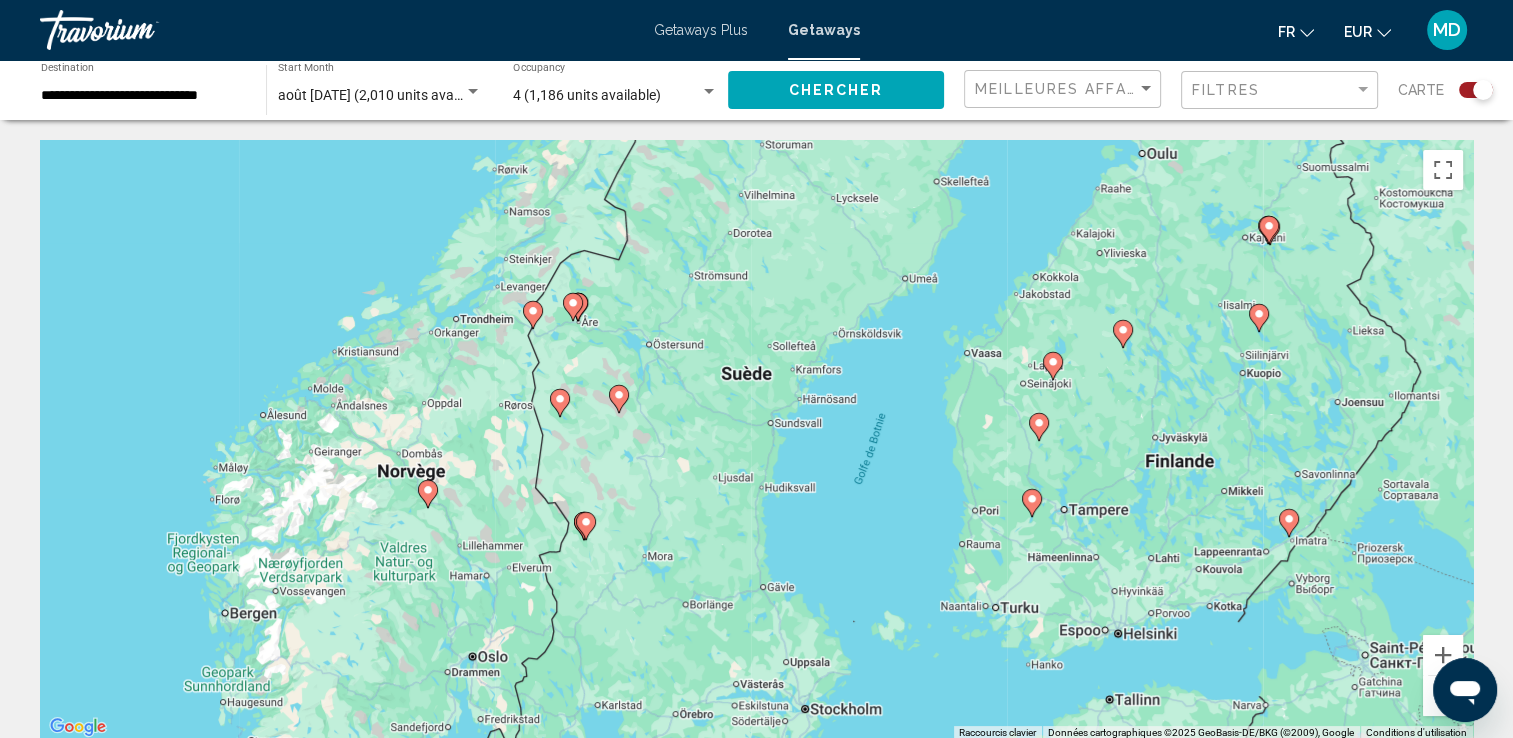 drag, startPoint x: 862, startPoint y: 547, endPoint x: 744, endPoint y: 466, distance: 143.12582 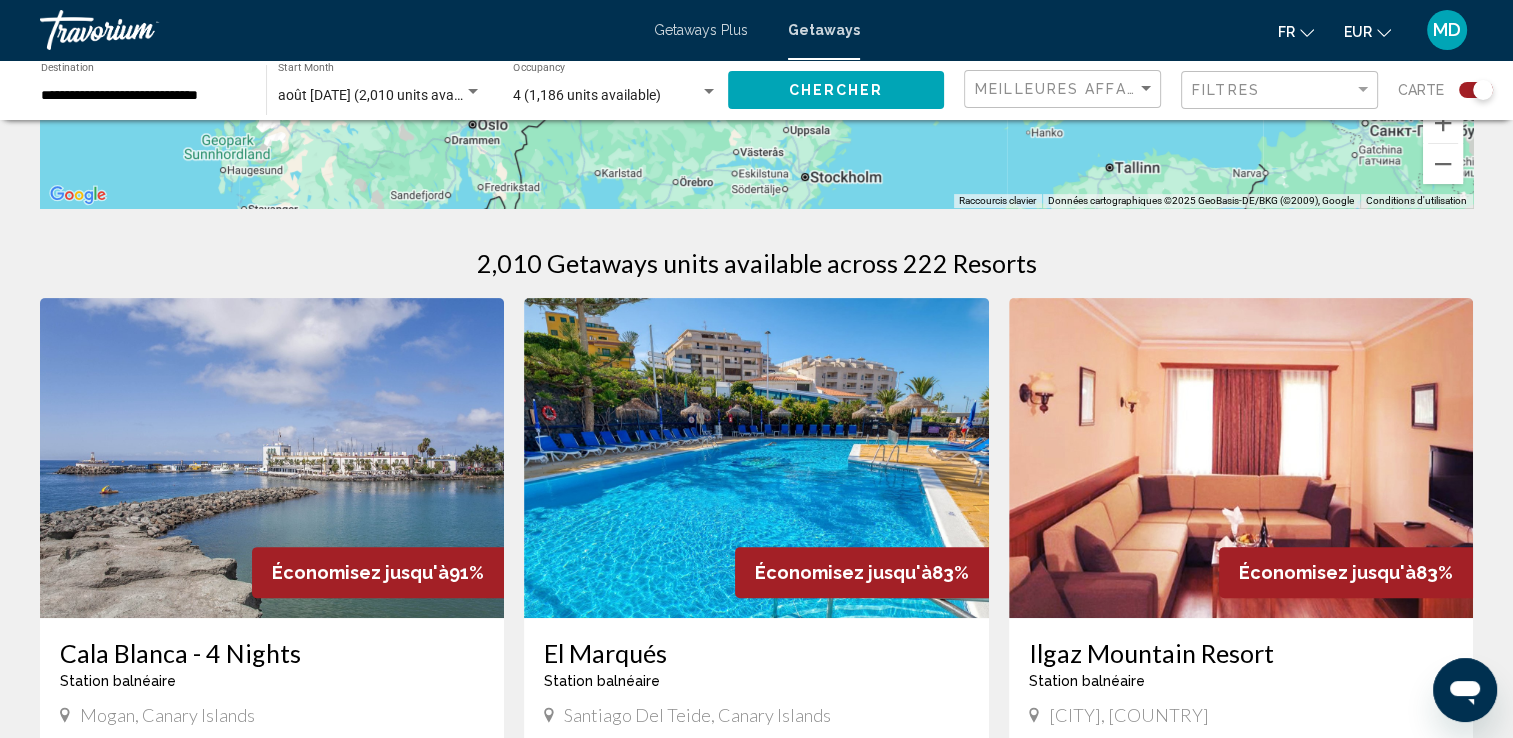 scroll, scrollTop: 541, scrollLeft: 0, axis: vertical 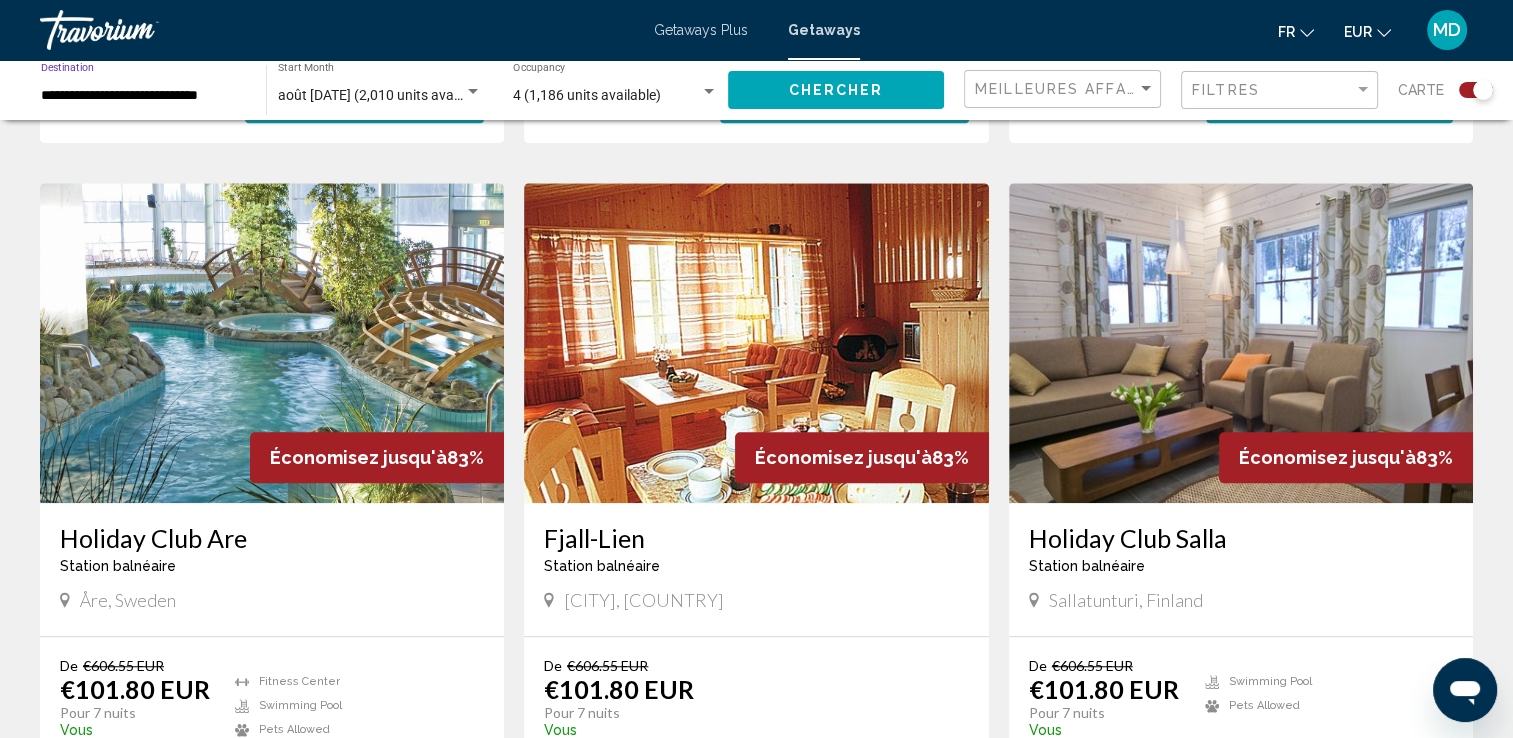 click on "**********" at bounding box center [143, 96] 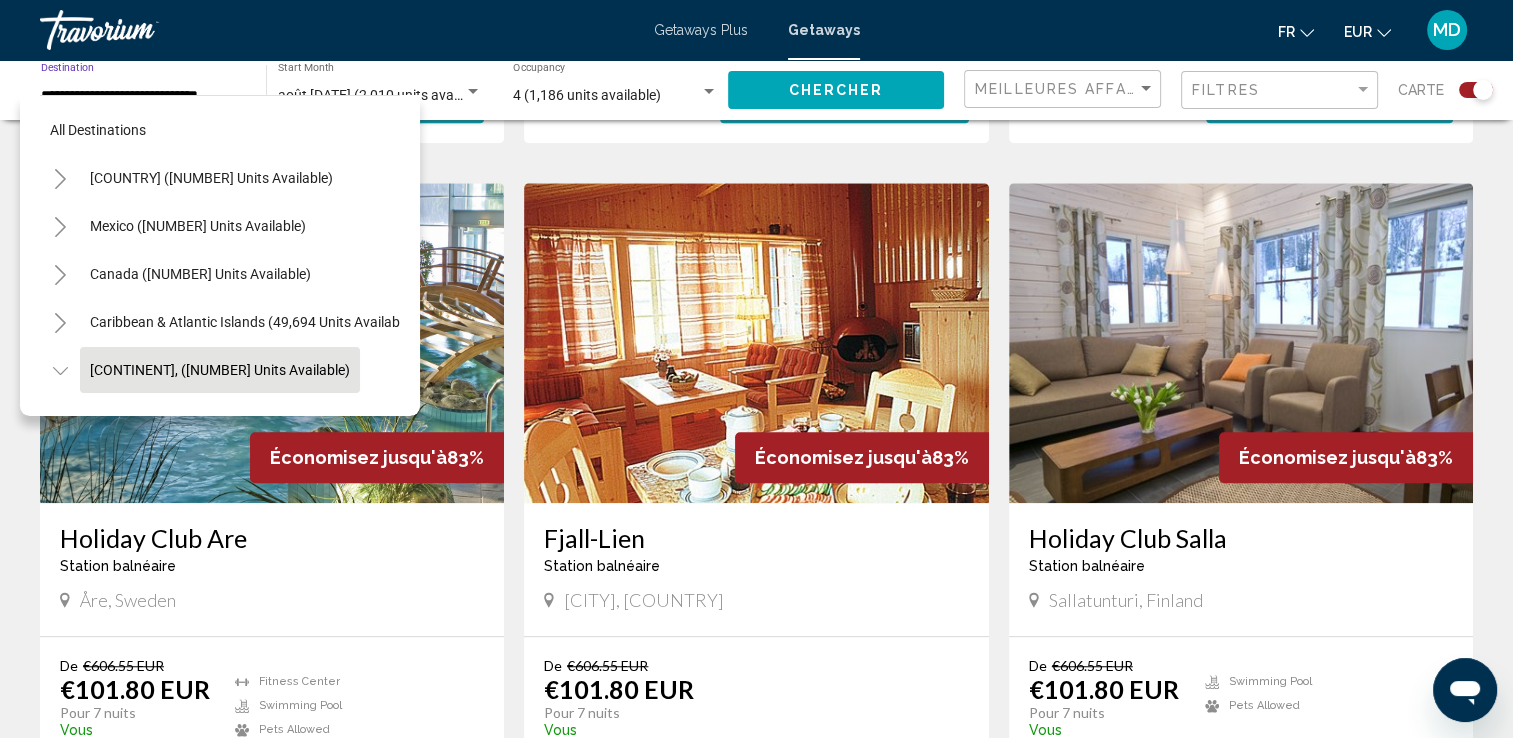 scroll, scrollTop: 126, scrollLeft: 0, axis: vertical 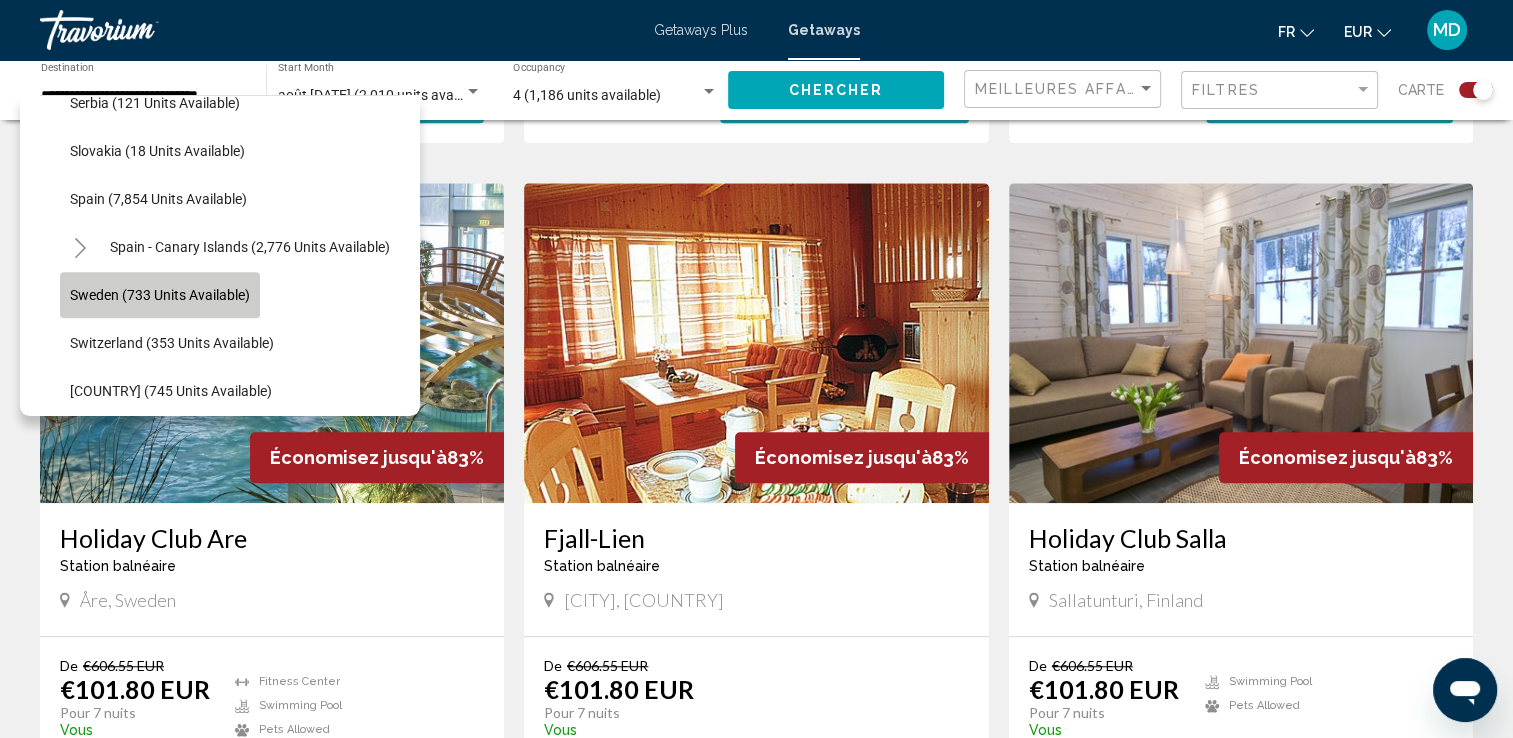 click on "Sweden (733 units available)" 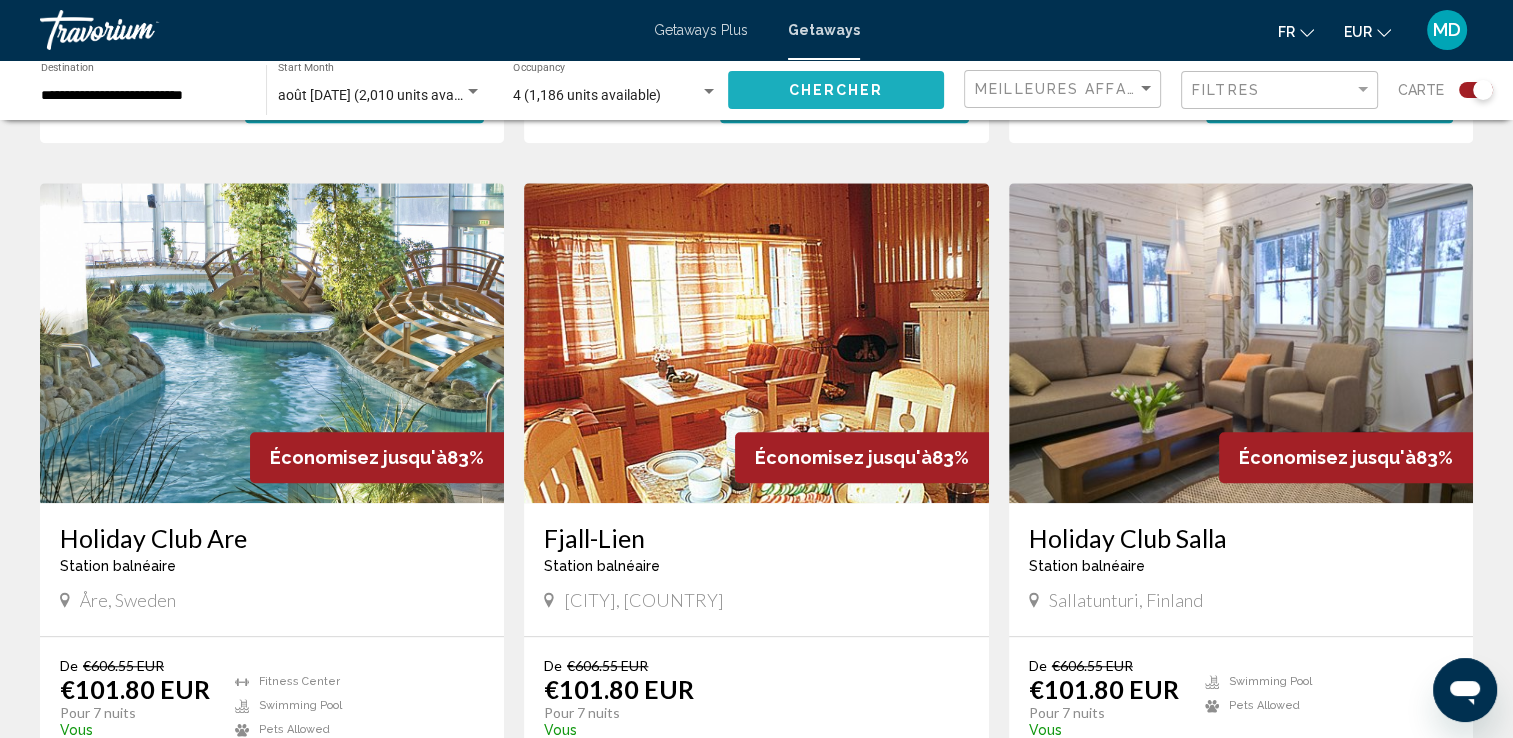 click on "Chercher" 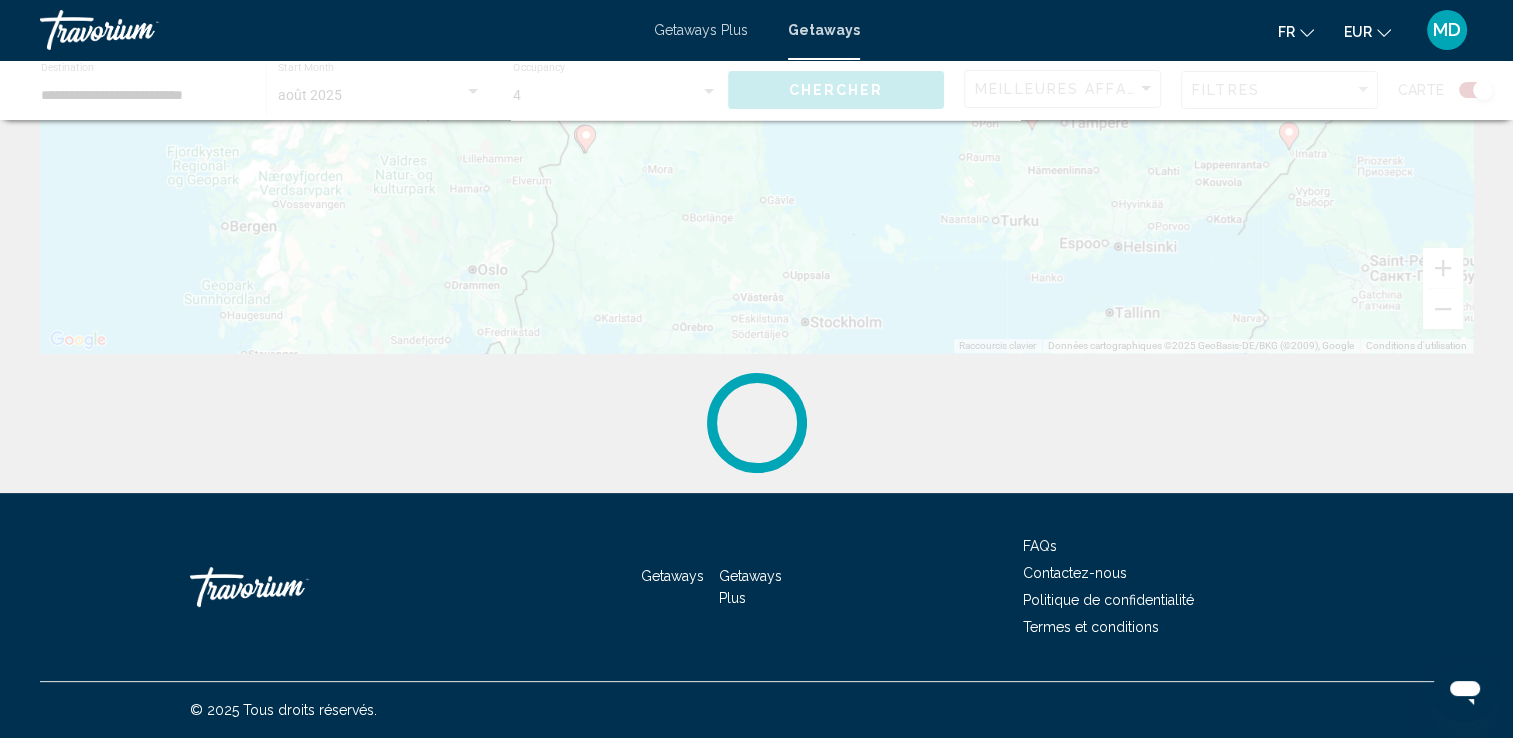 scroll, scrollTop: 0, scrollLeft: 0, axis: both 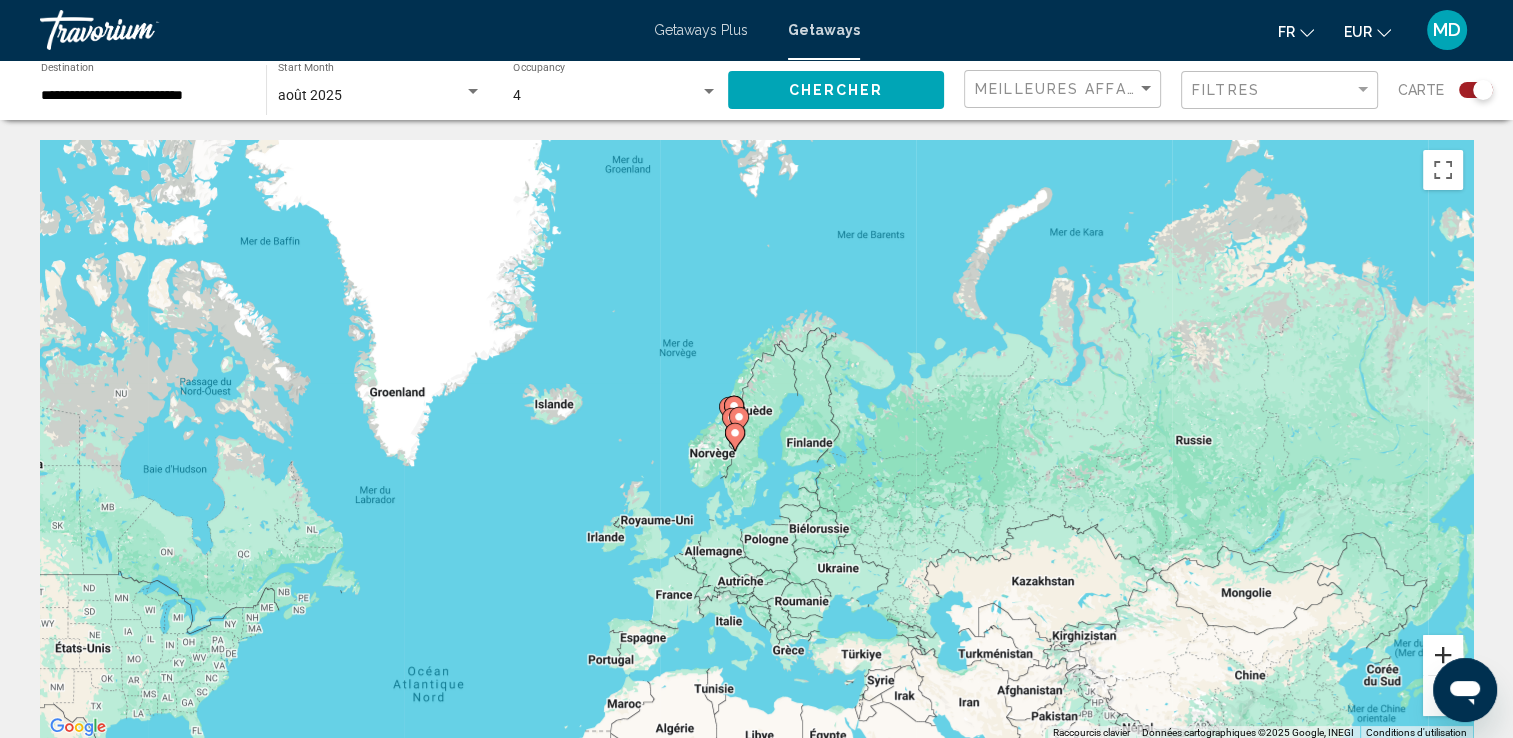 click at bounding box center (1443, 655) 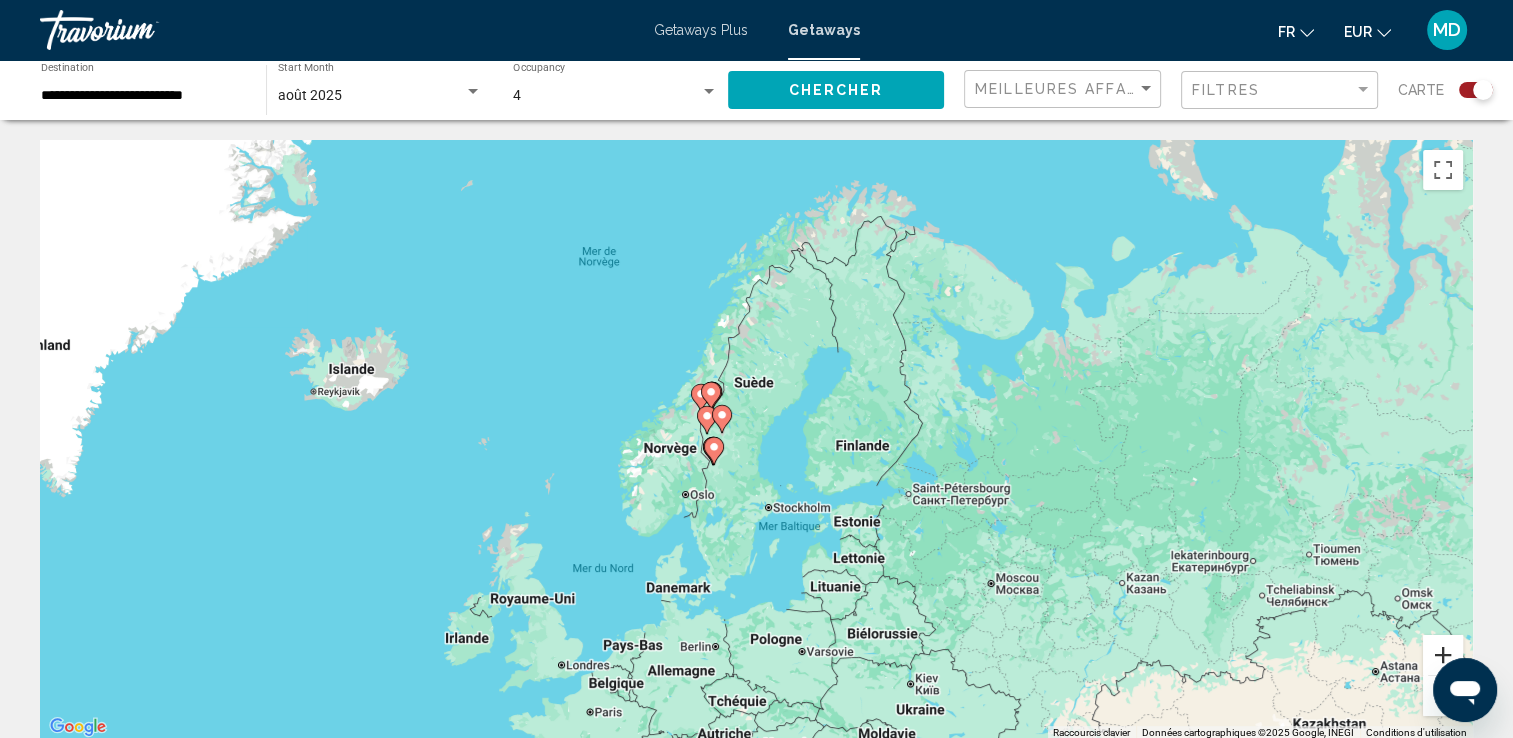 click at bounding box center [1443, 655] 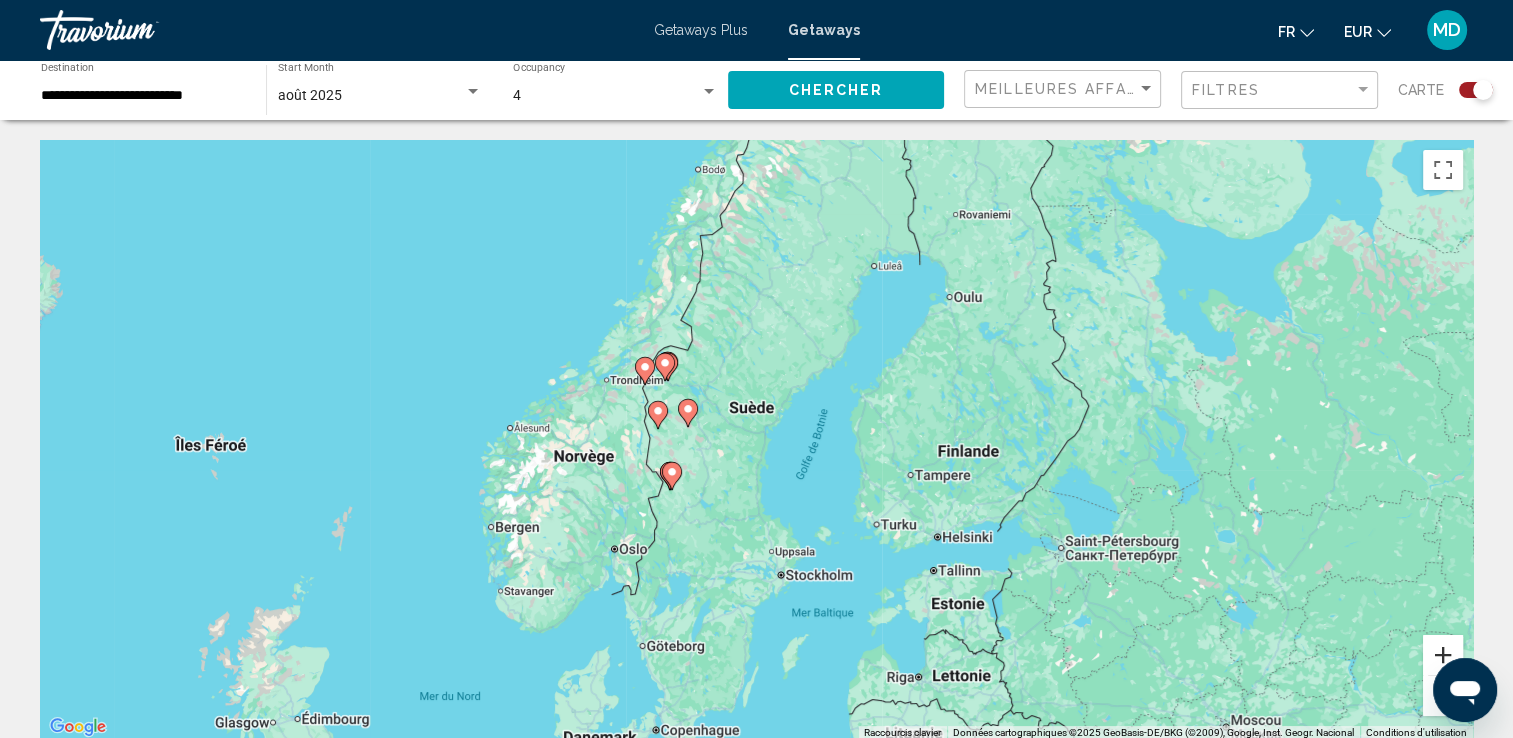 click at bounding box center [1443, 655] 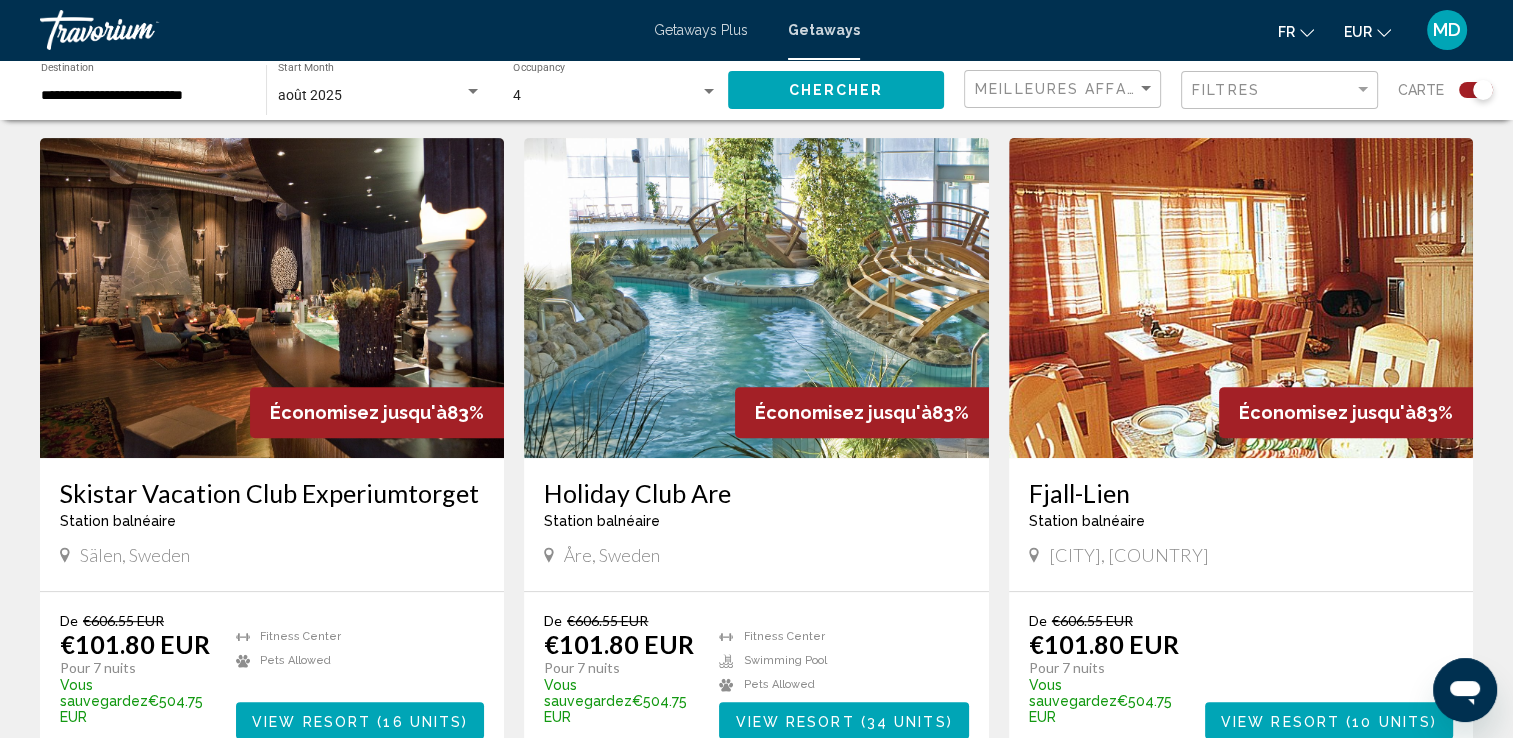 scroll, scrollTop: 0, scrollLeft: 0, axis: both 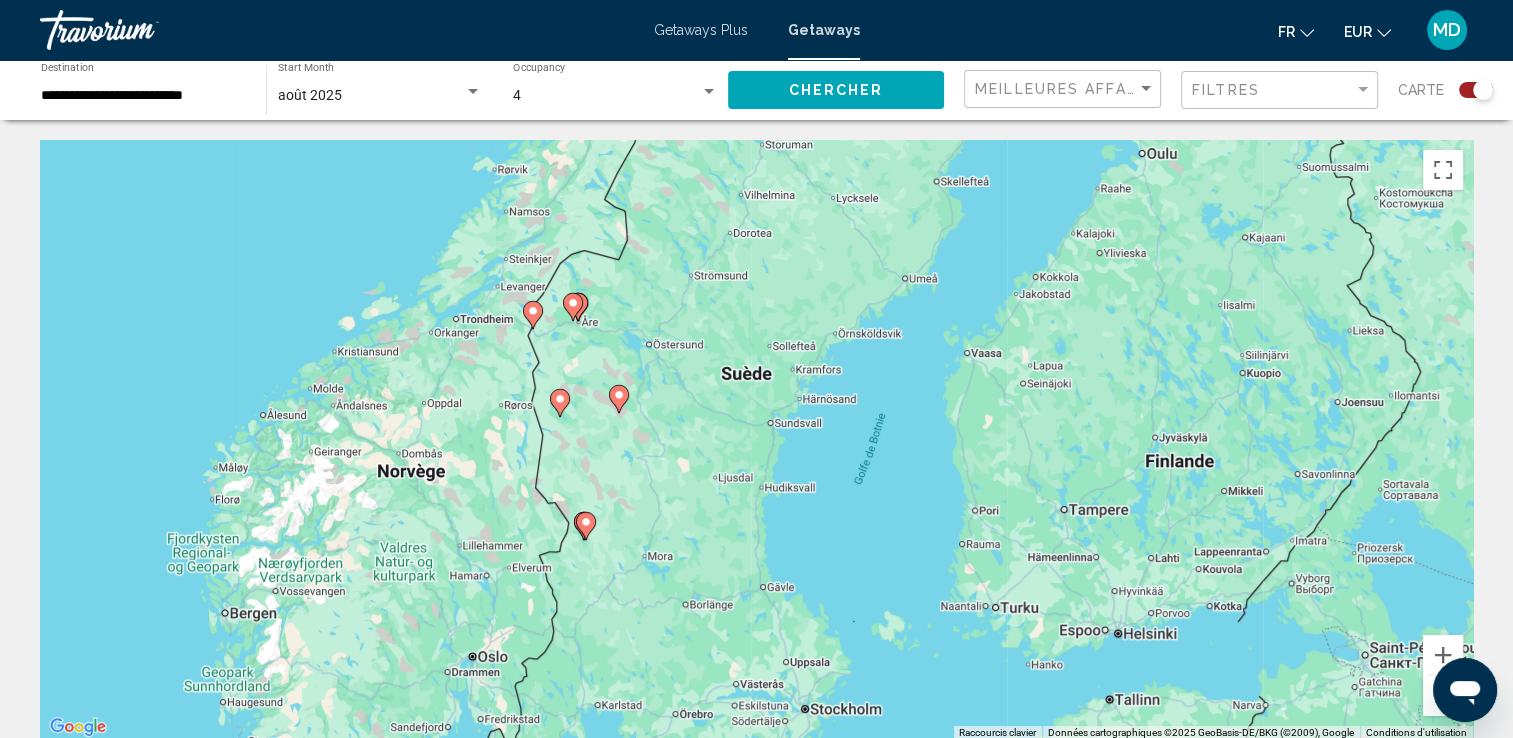 click on "**********" 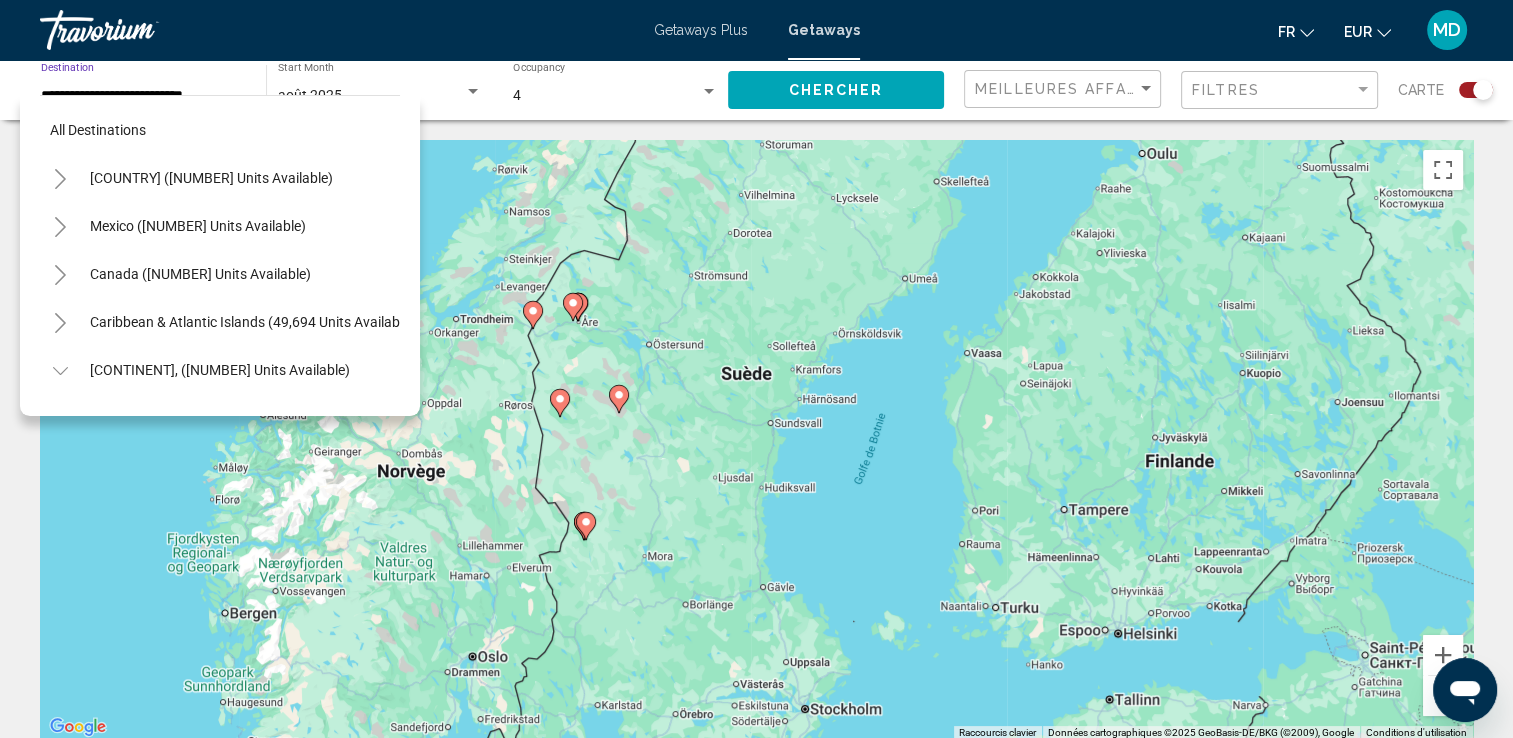 scroll, scrollTop: 1038, scrollLeft: 0, axis: vertical 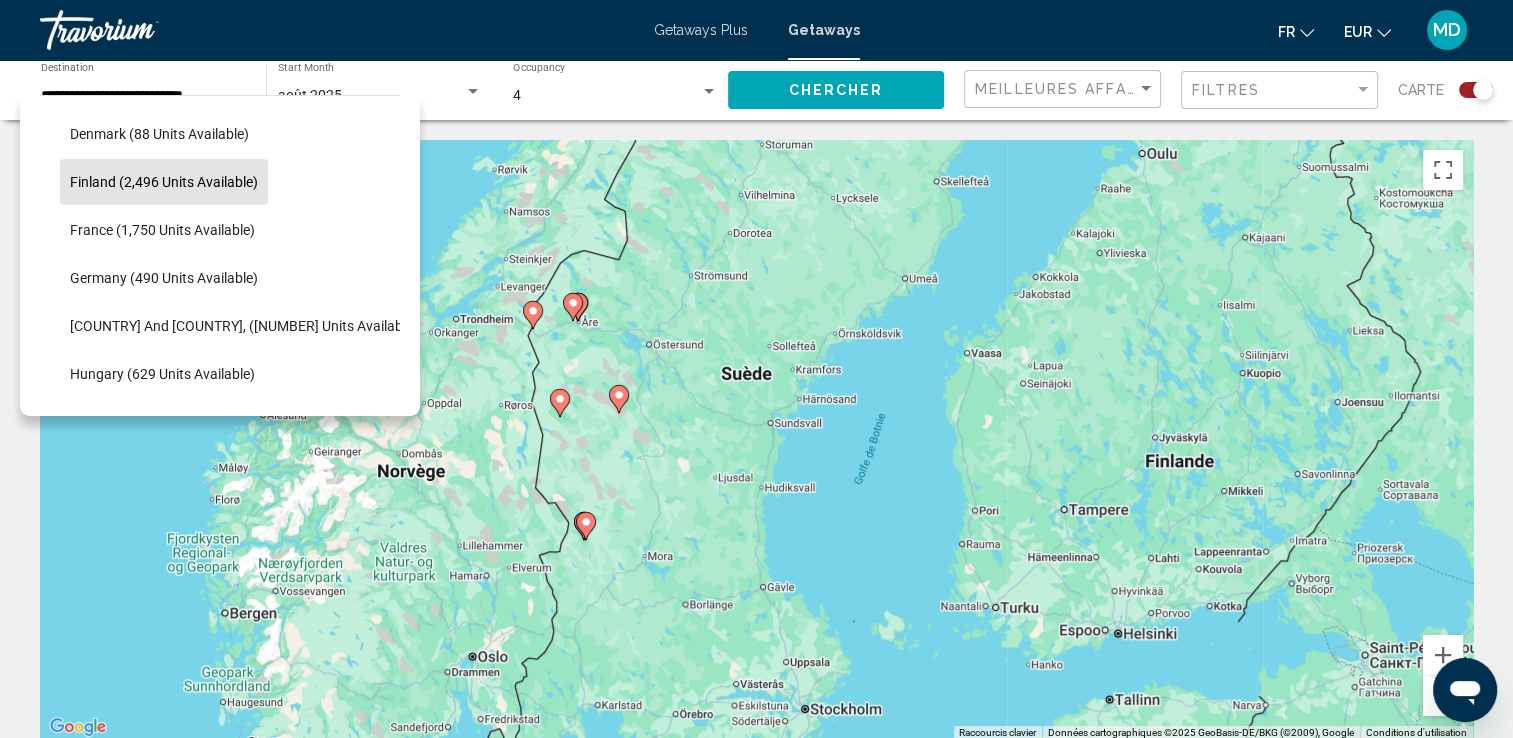 click on "Finland (2,496 units available)" 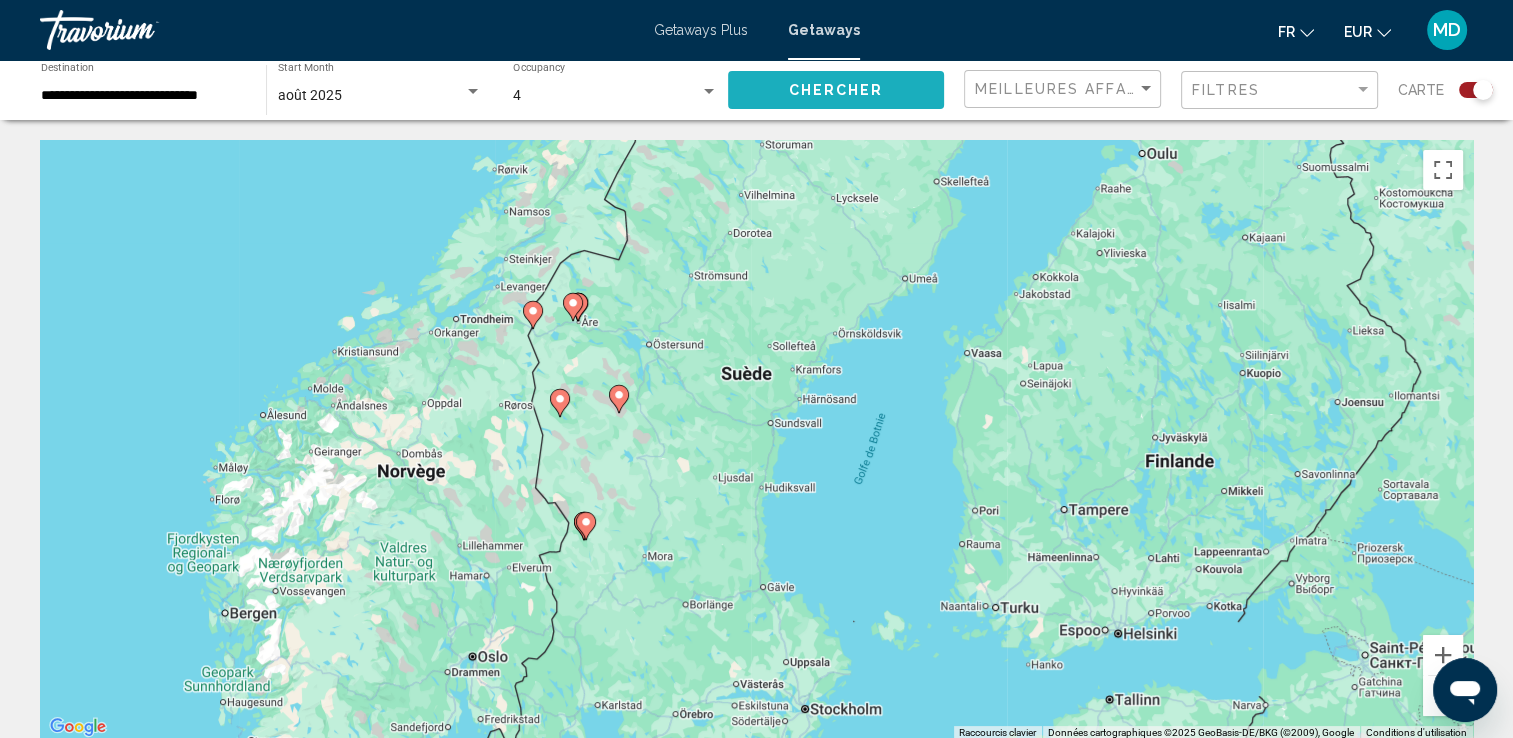 click on "Chercher" 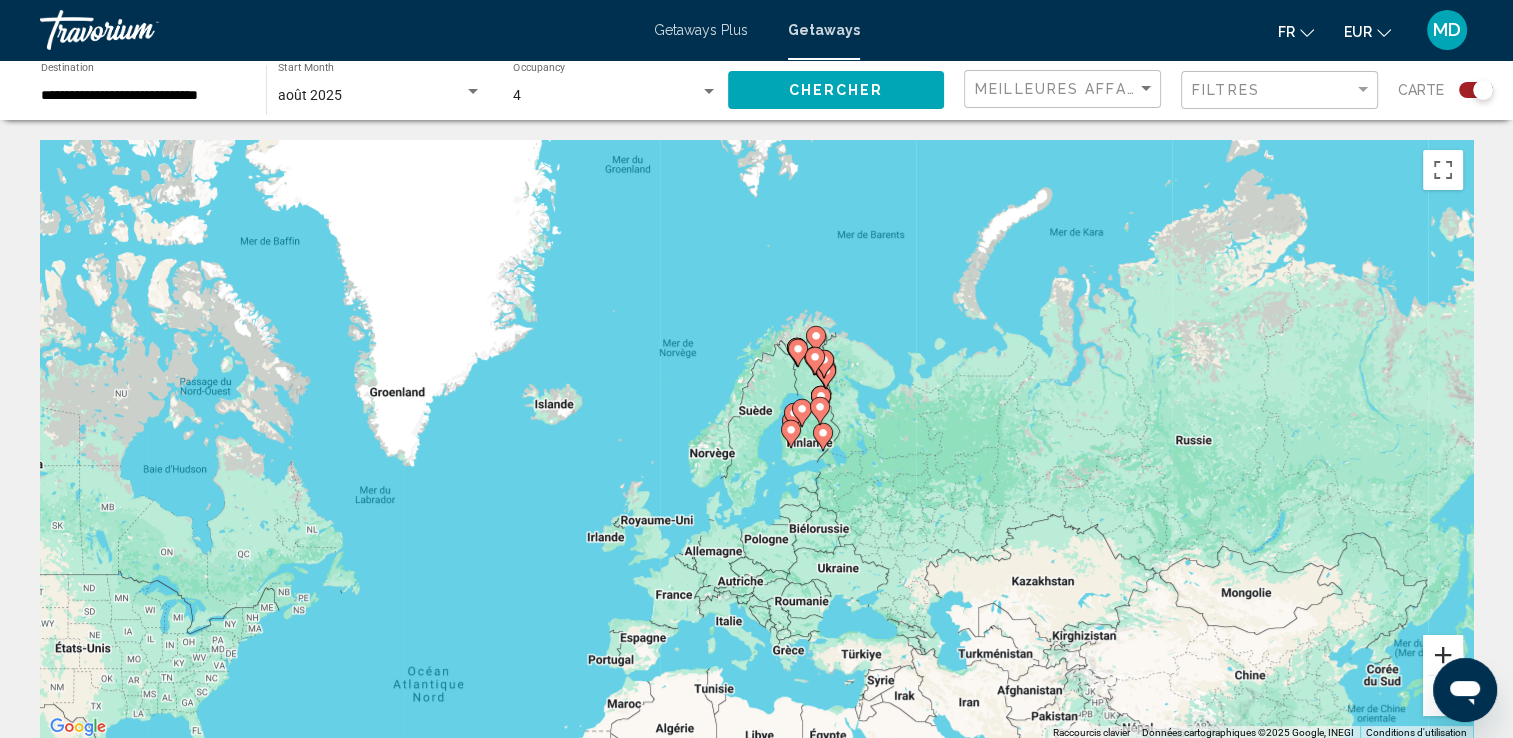 click at bounding box center (1443, 655) 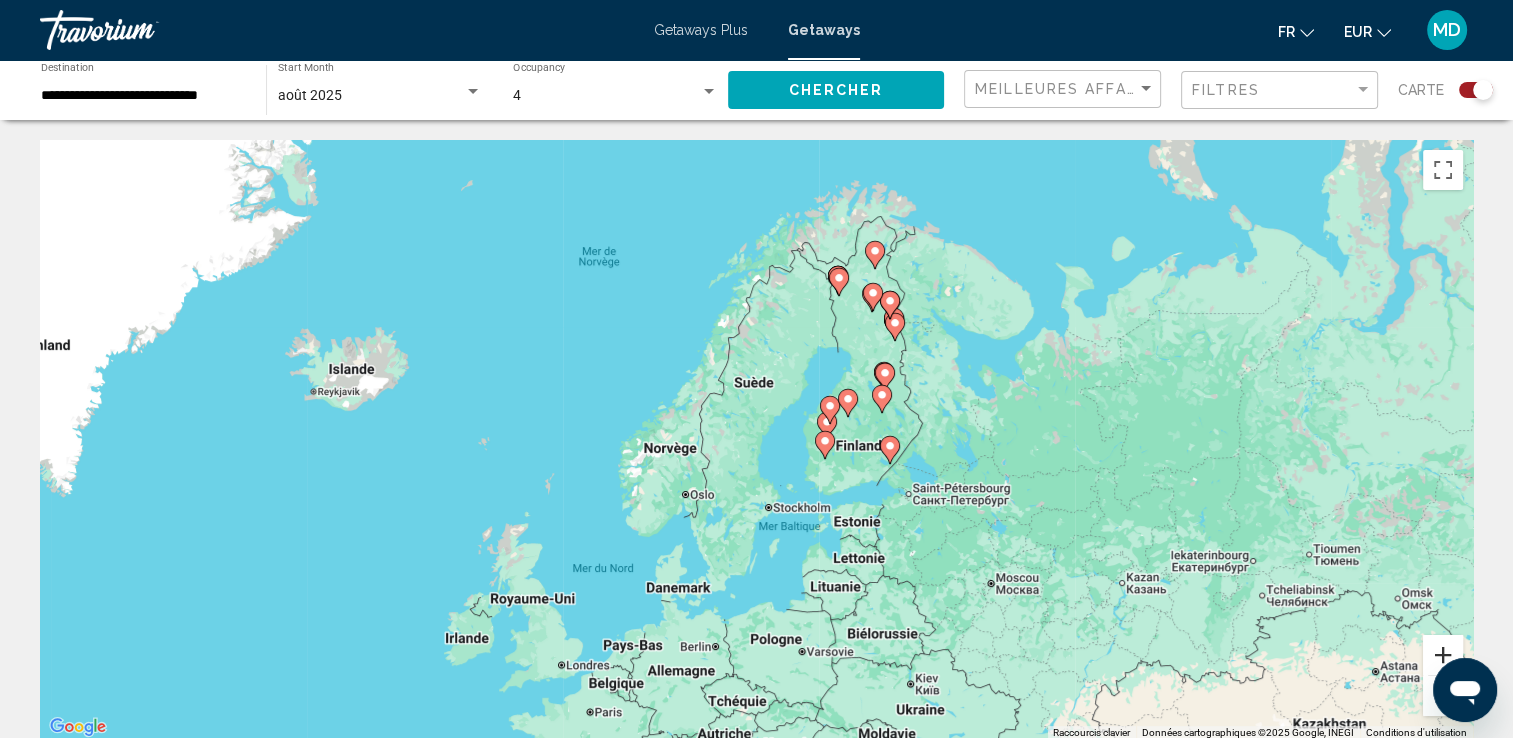 click at bounding box center (1443, 655) 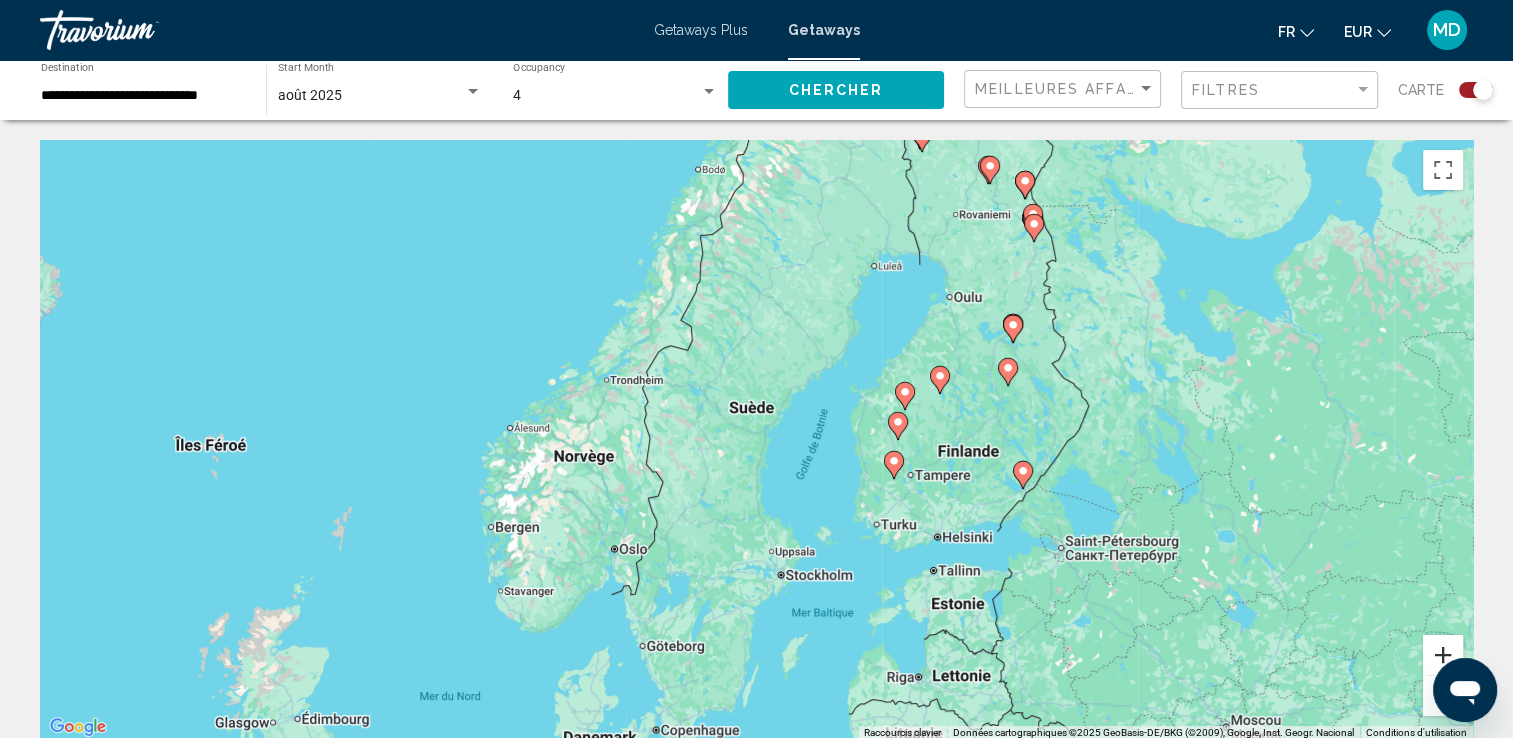 click at bounding box center (1443, 655) 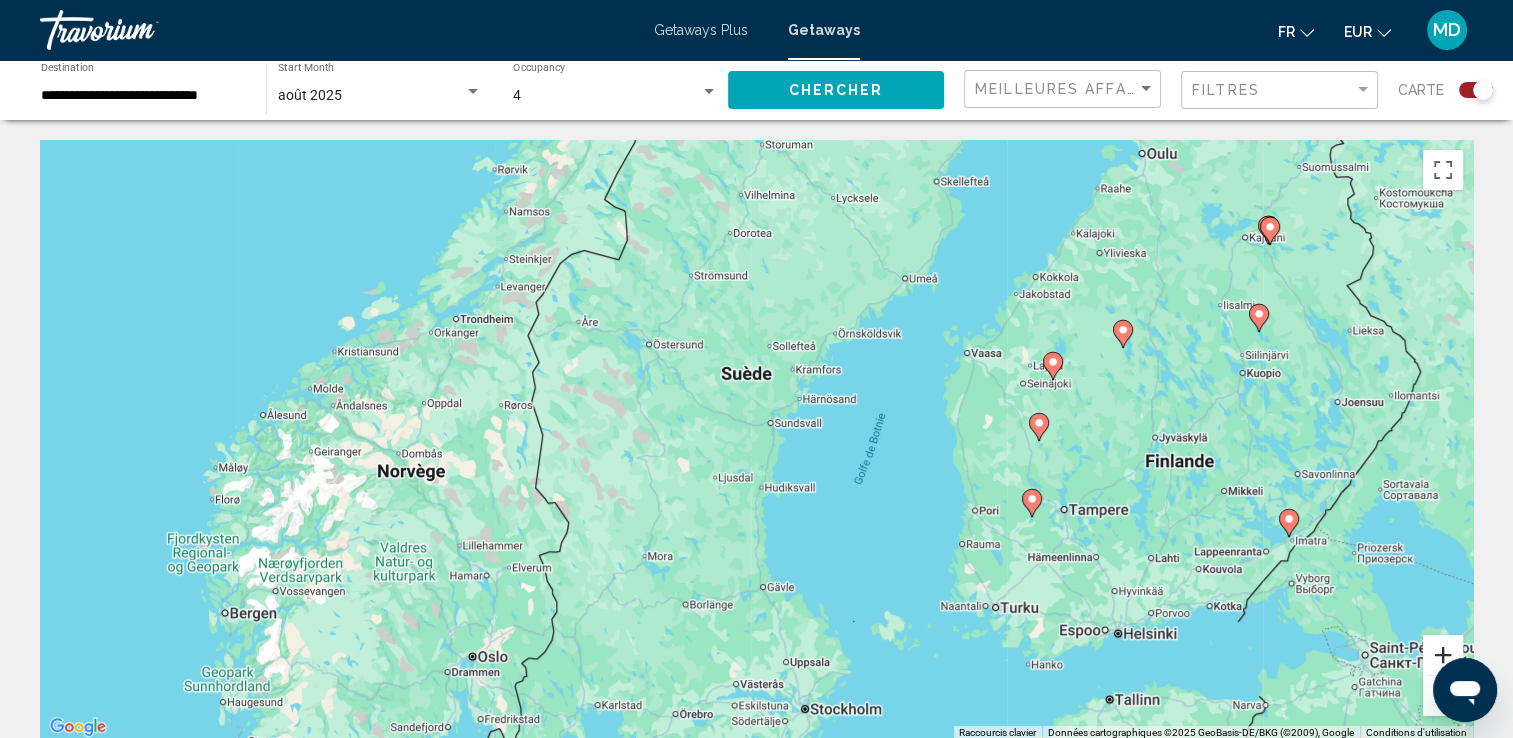 click at bounding box center [1443, 655] 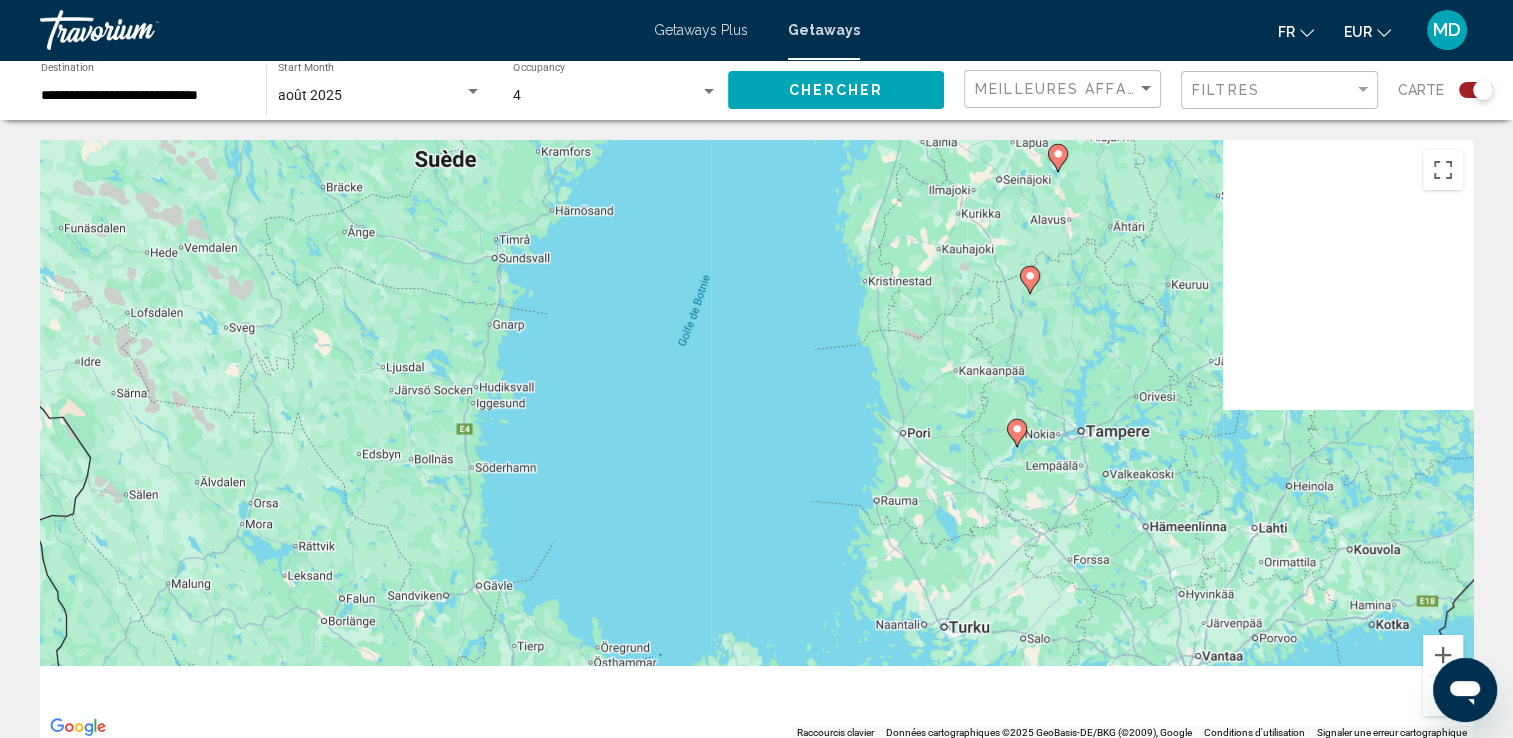 drag, startPoint x: 1331, startPoint y: 570, endPoint x: 932, endPoint y: 411, distance: 429.51367 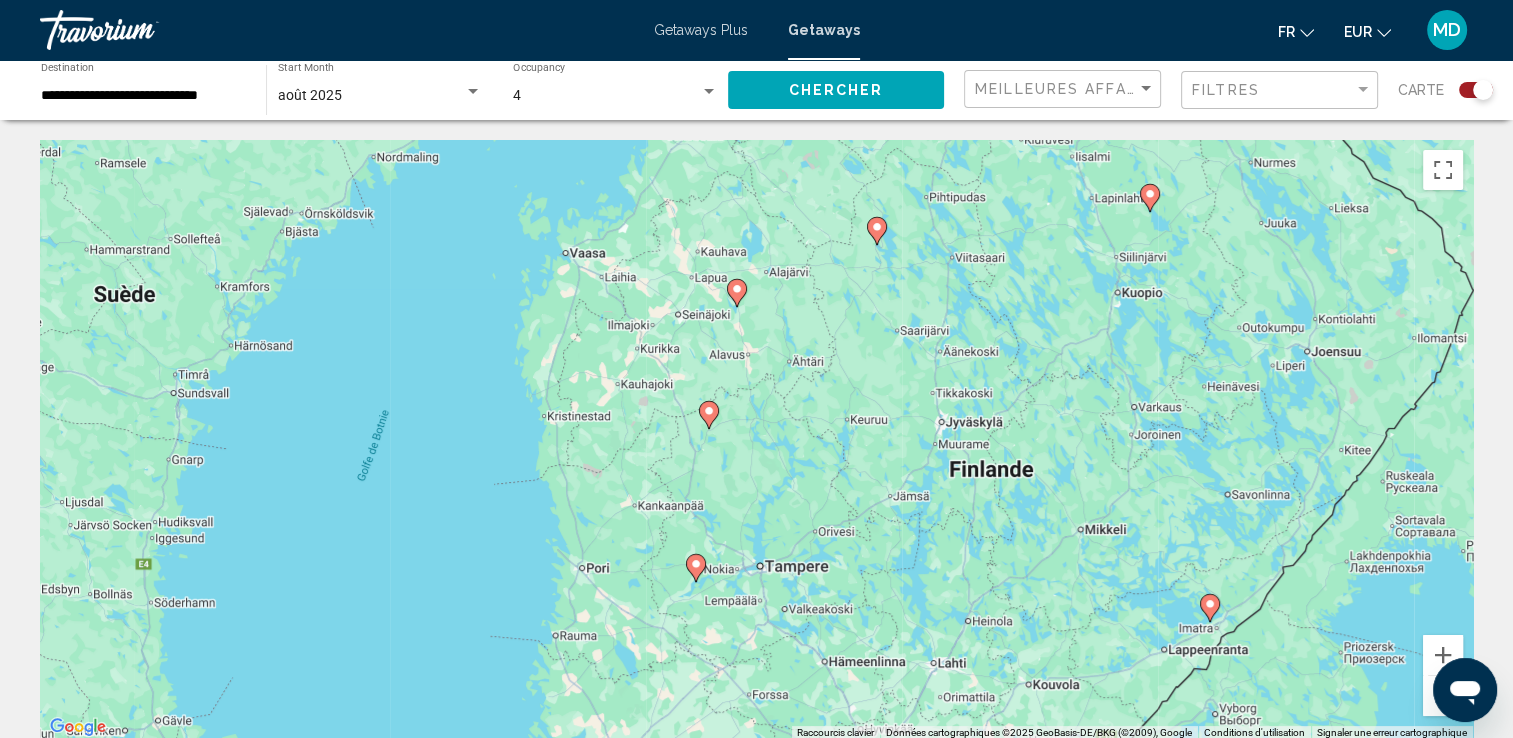 drag, startPoint x: 1179, startPoint y: 386, endPoint x: 944, endPoint y: 519, distance: 270.0259 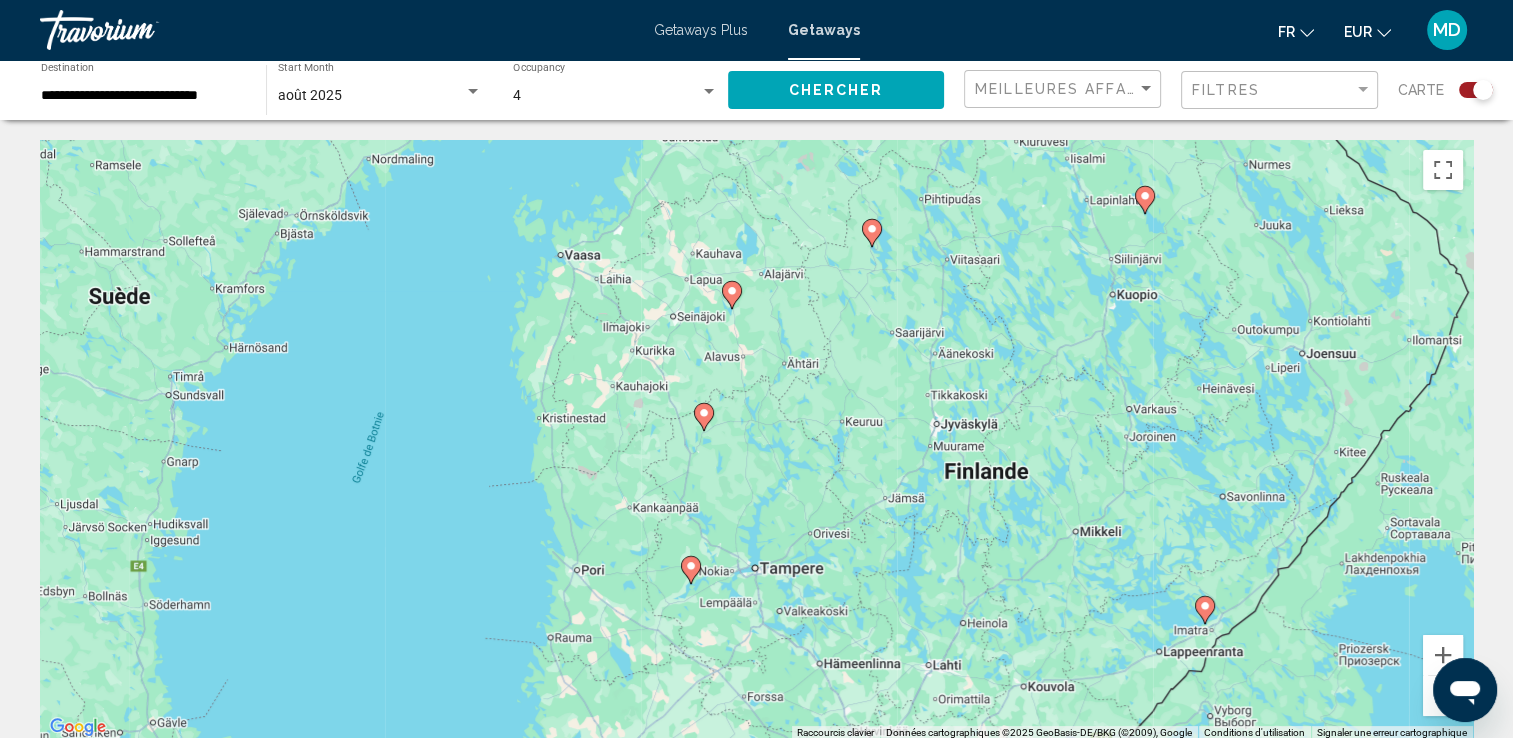 click 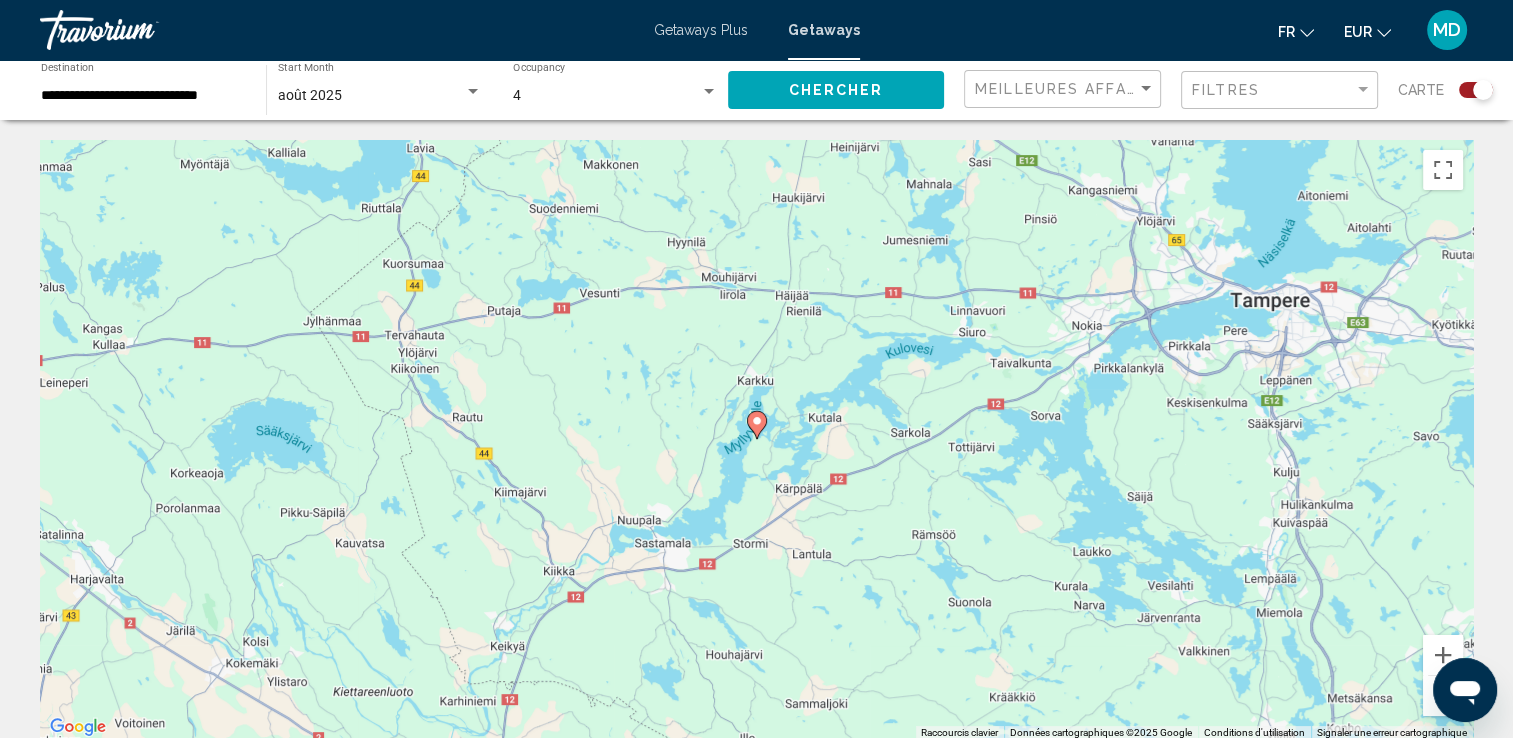 click 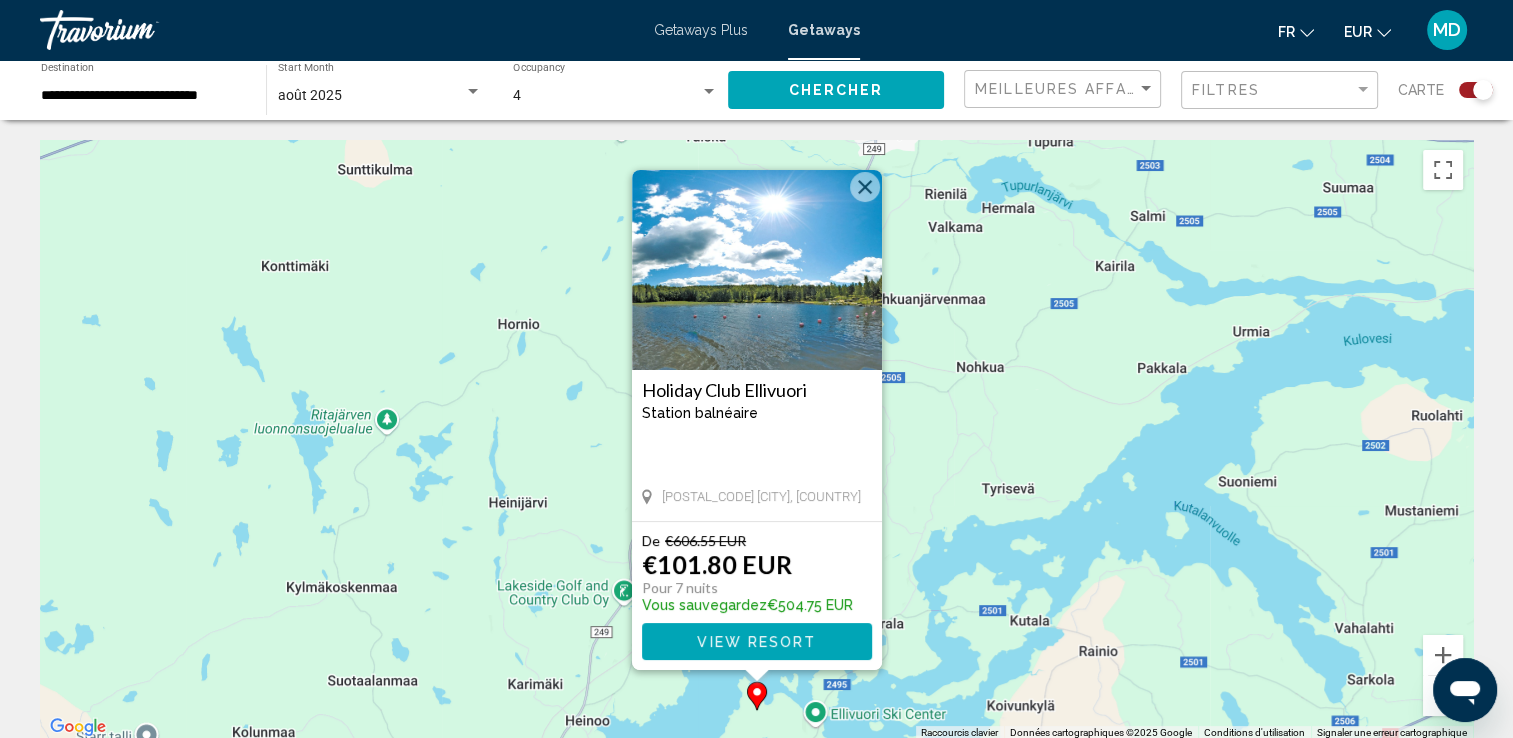 click at bounding box center [865, 187] 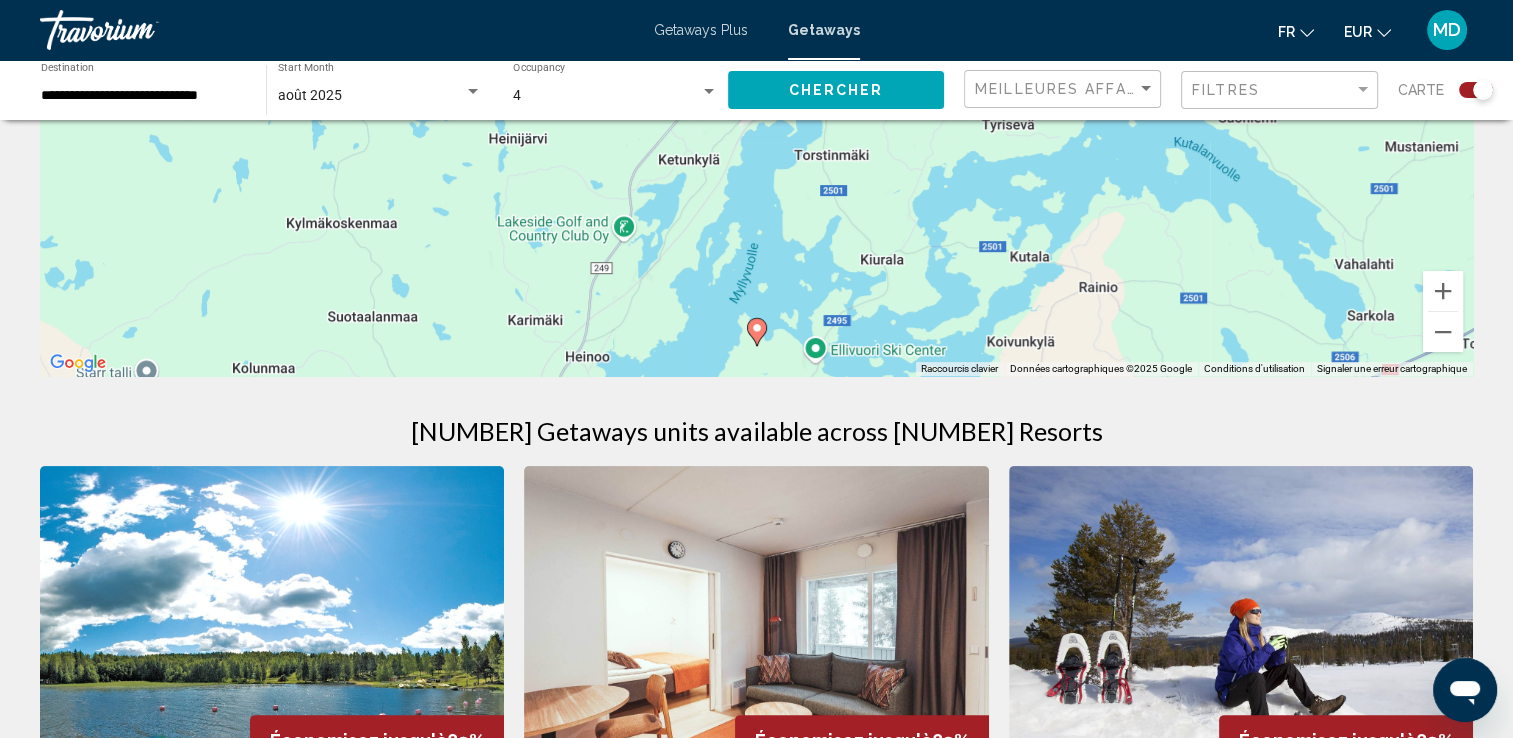 scroll, scrollTop: 312, scrollLeft: 0, axis: vertical 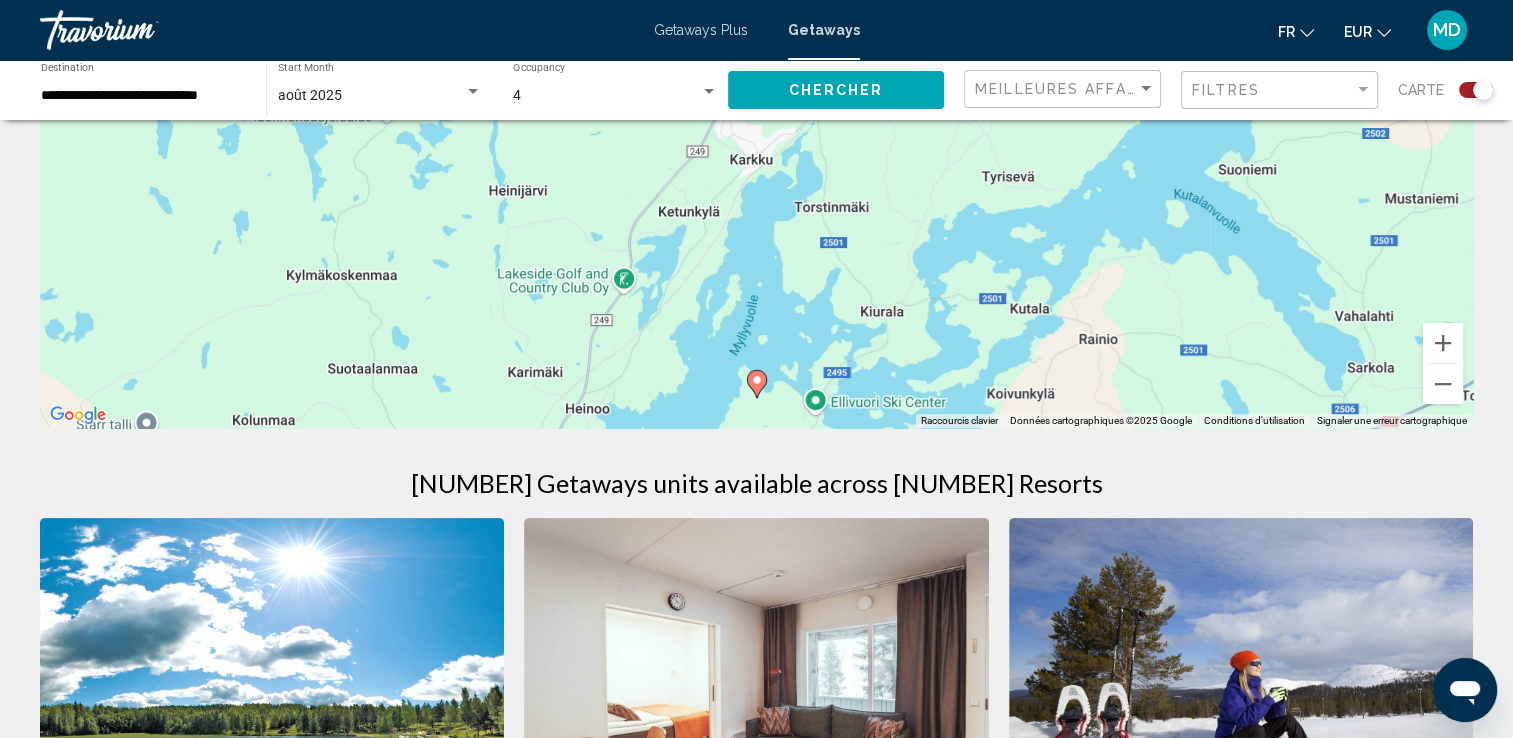 click 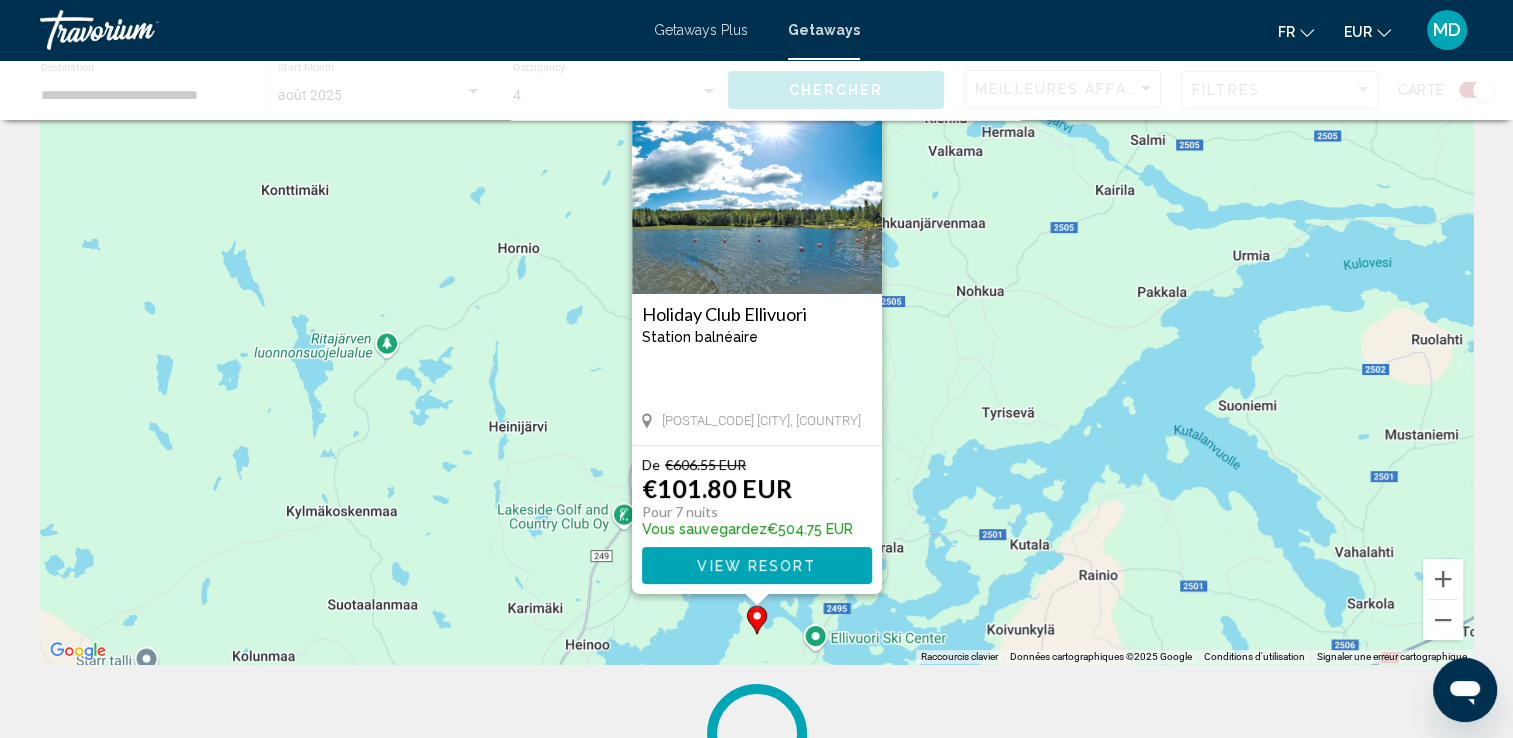 scroll, scrollTop: 0, scrollLeft: 0, axis: both 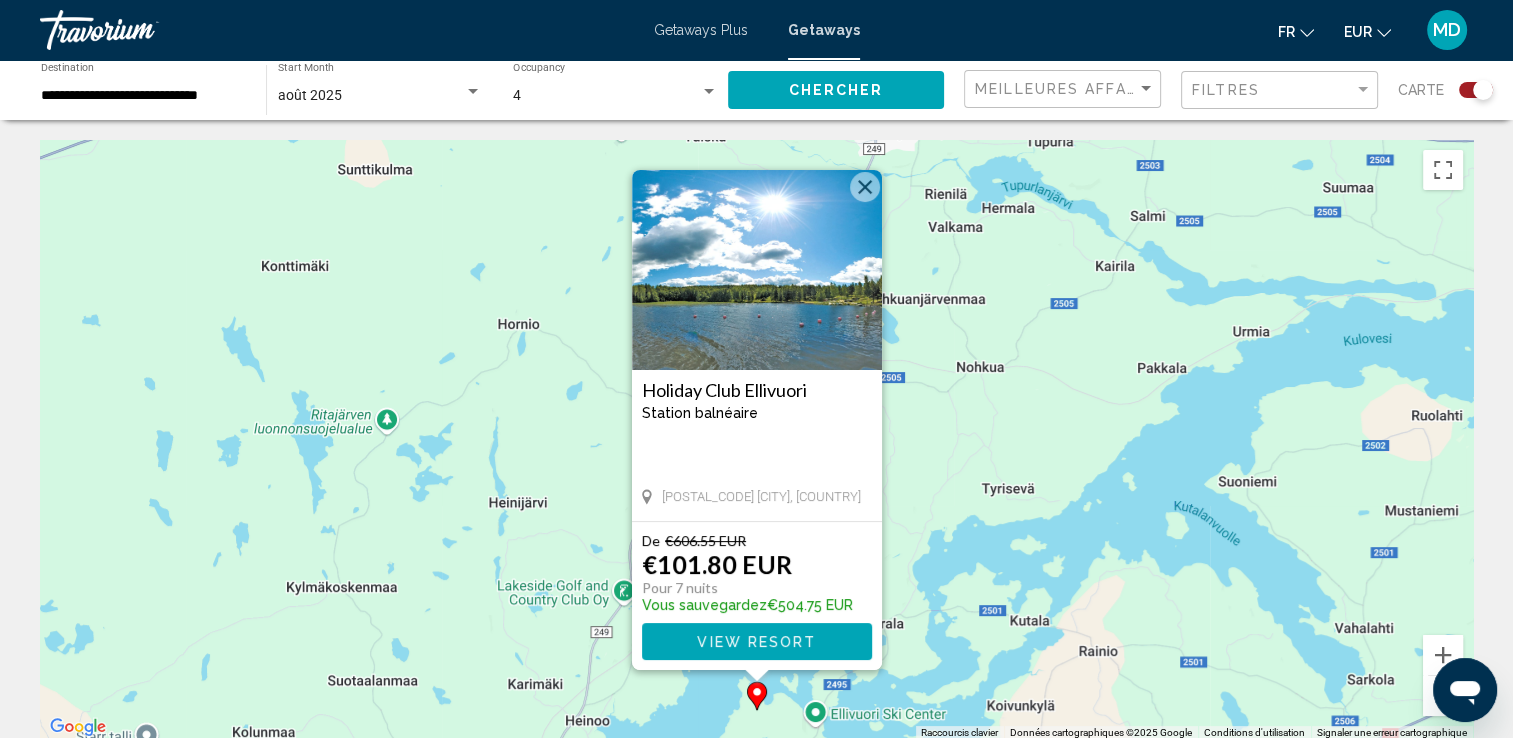 click at bounding box center [865, 187] 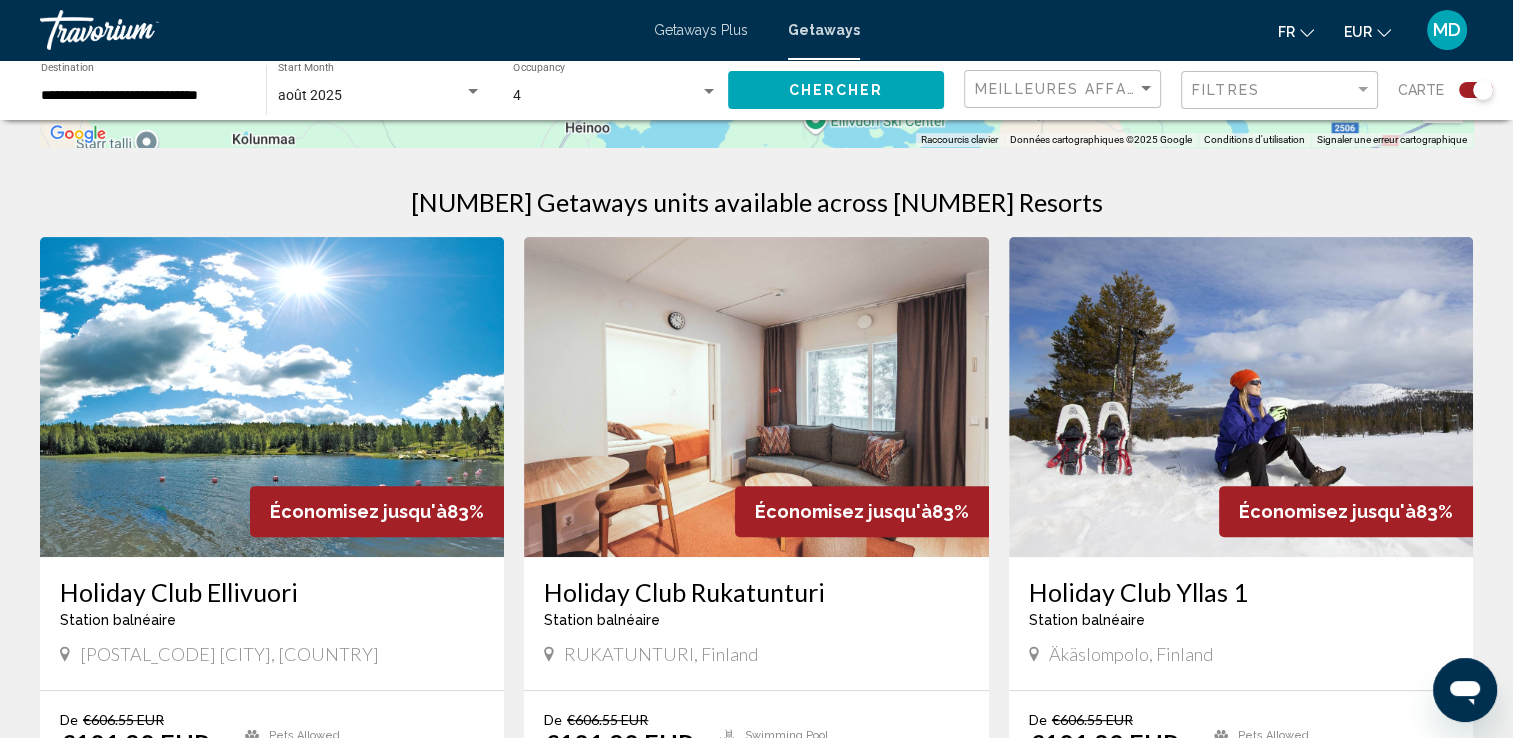 scroll, scrollTop: 584, scrollLeft: 0, axis: vertical 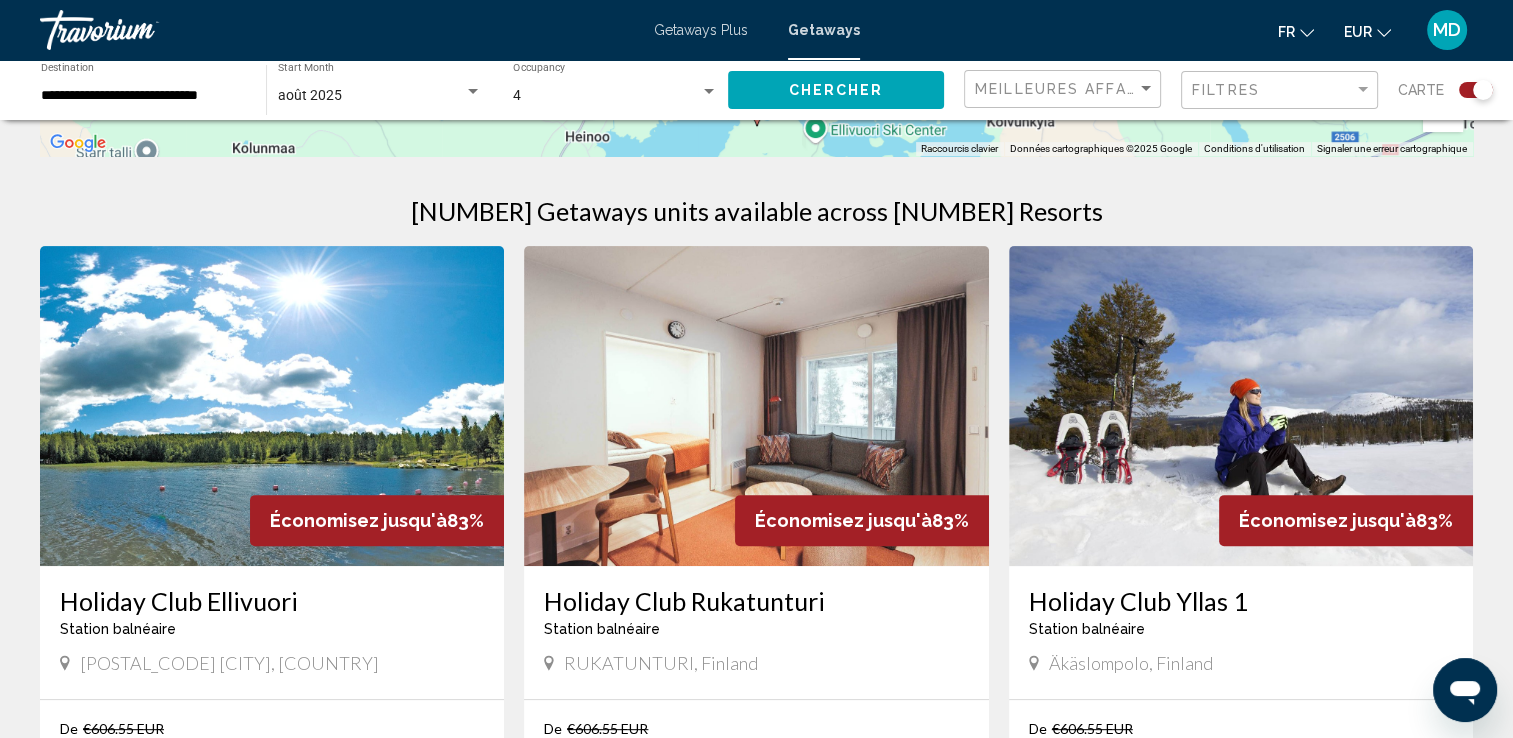 click at bounding box center (272, 406) 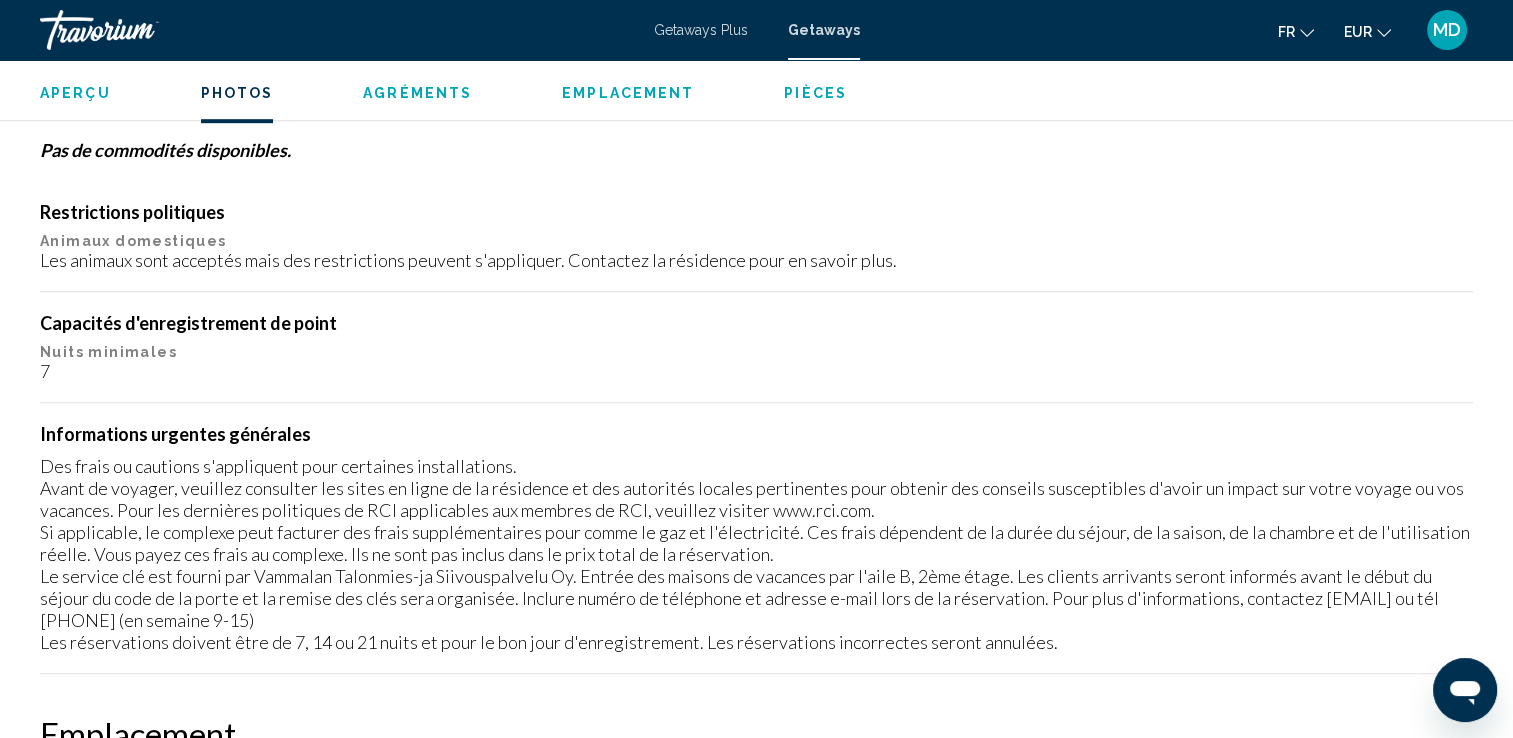 scroll, scrollTop: 1173, scrollLeft: 0, axis: vertical 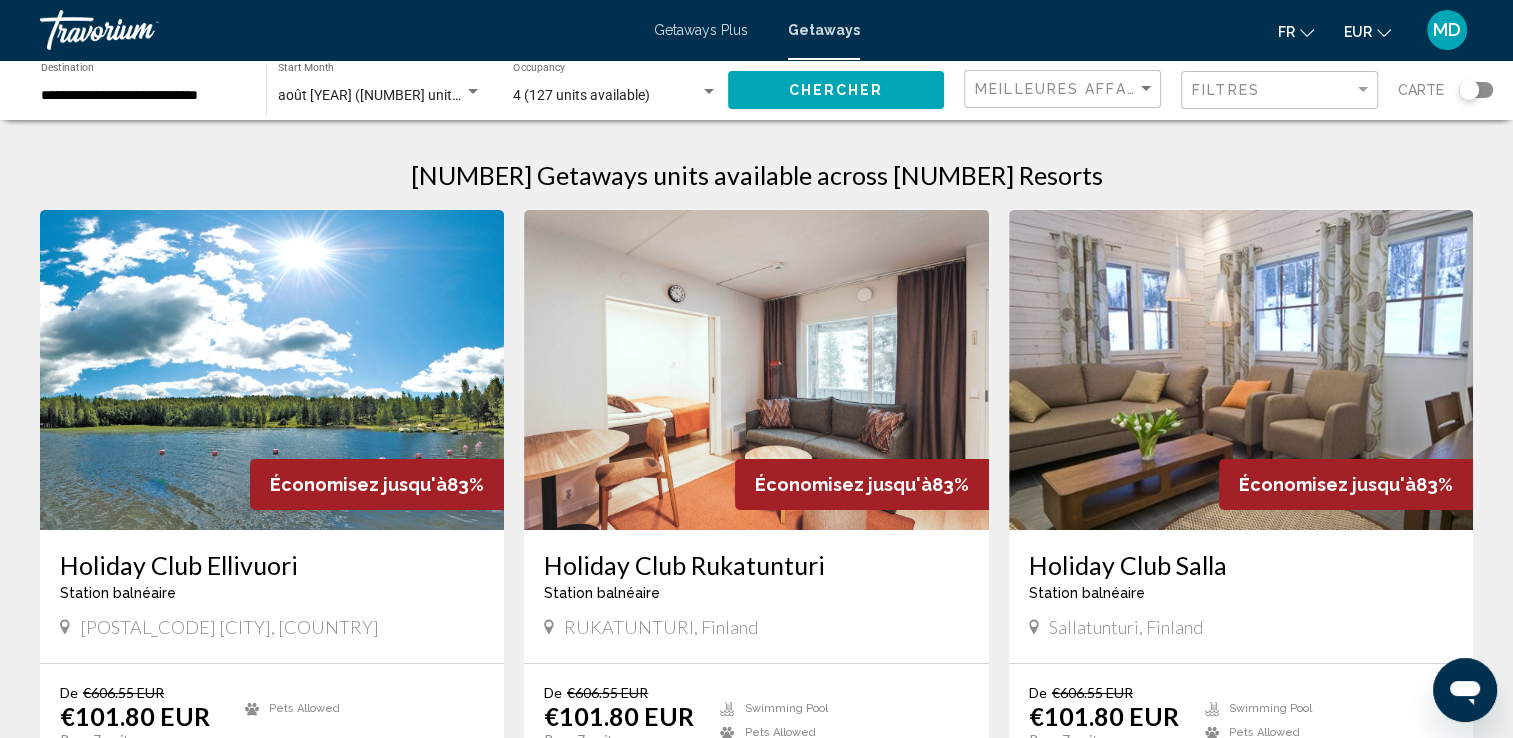 click 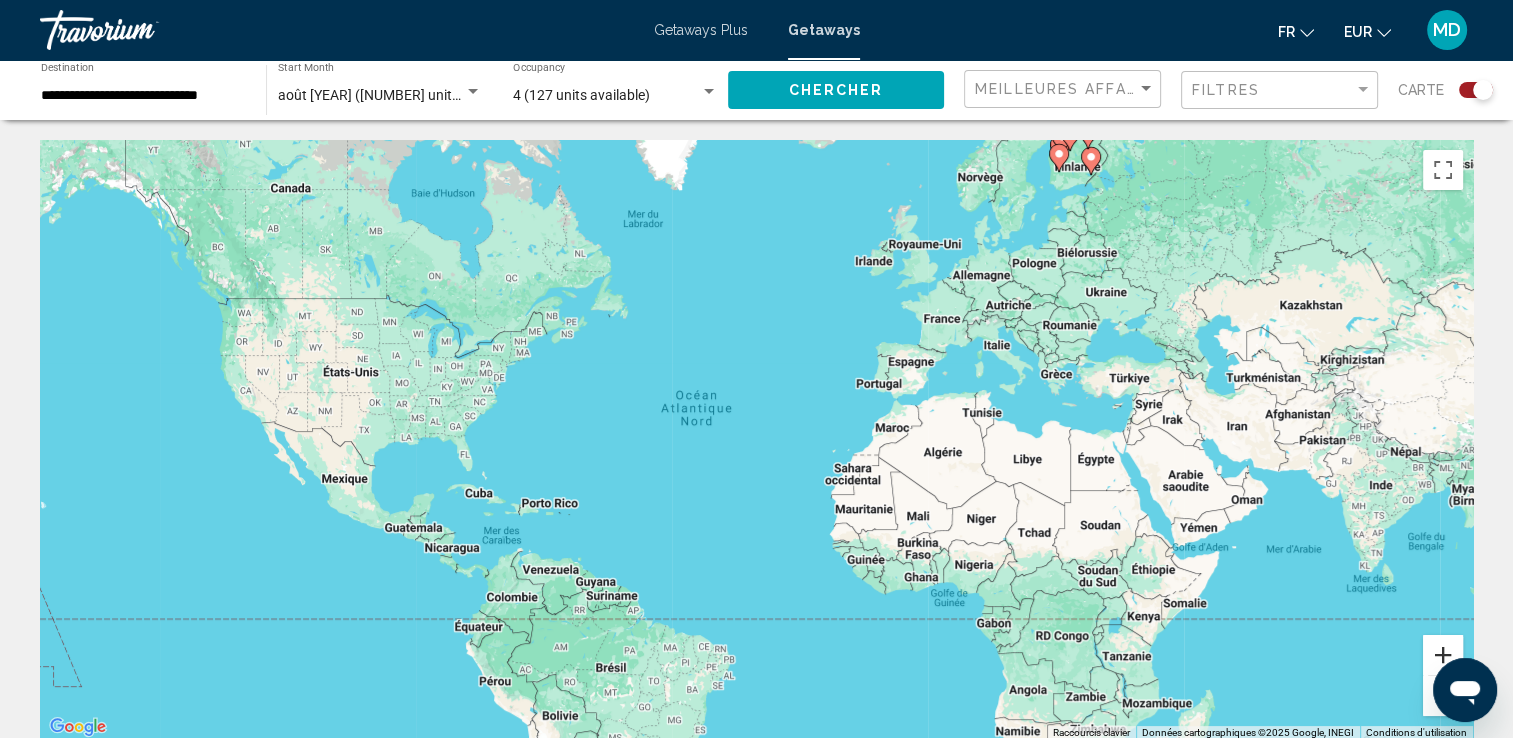 click at bounding box center (1443, 655) 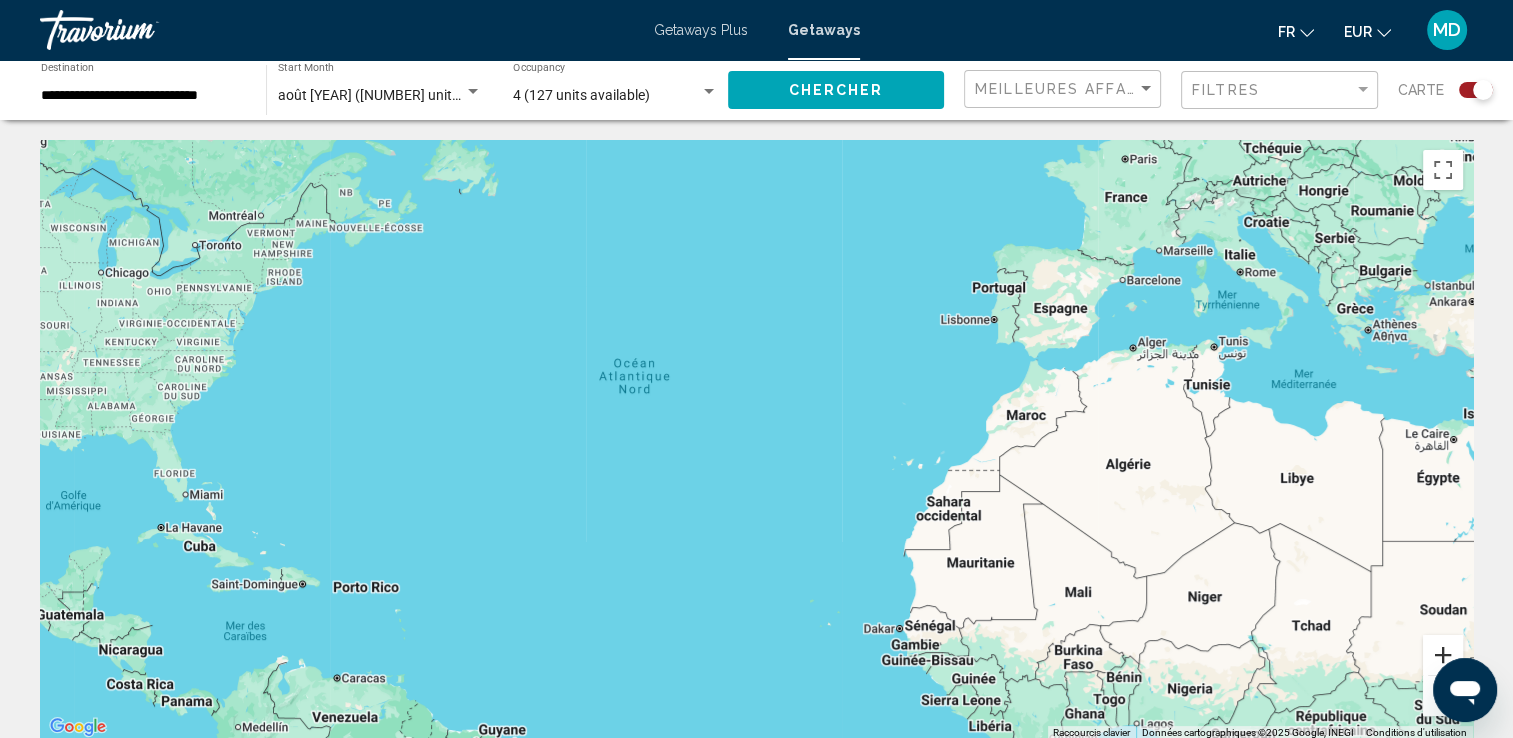 click at bounding box center [1443, 655] 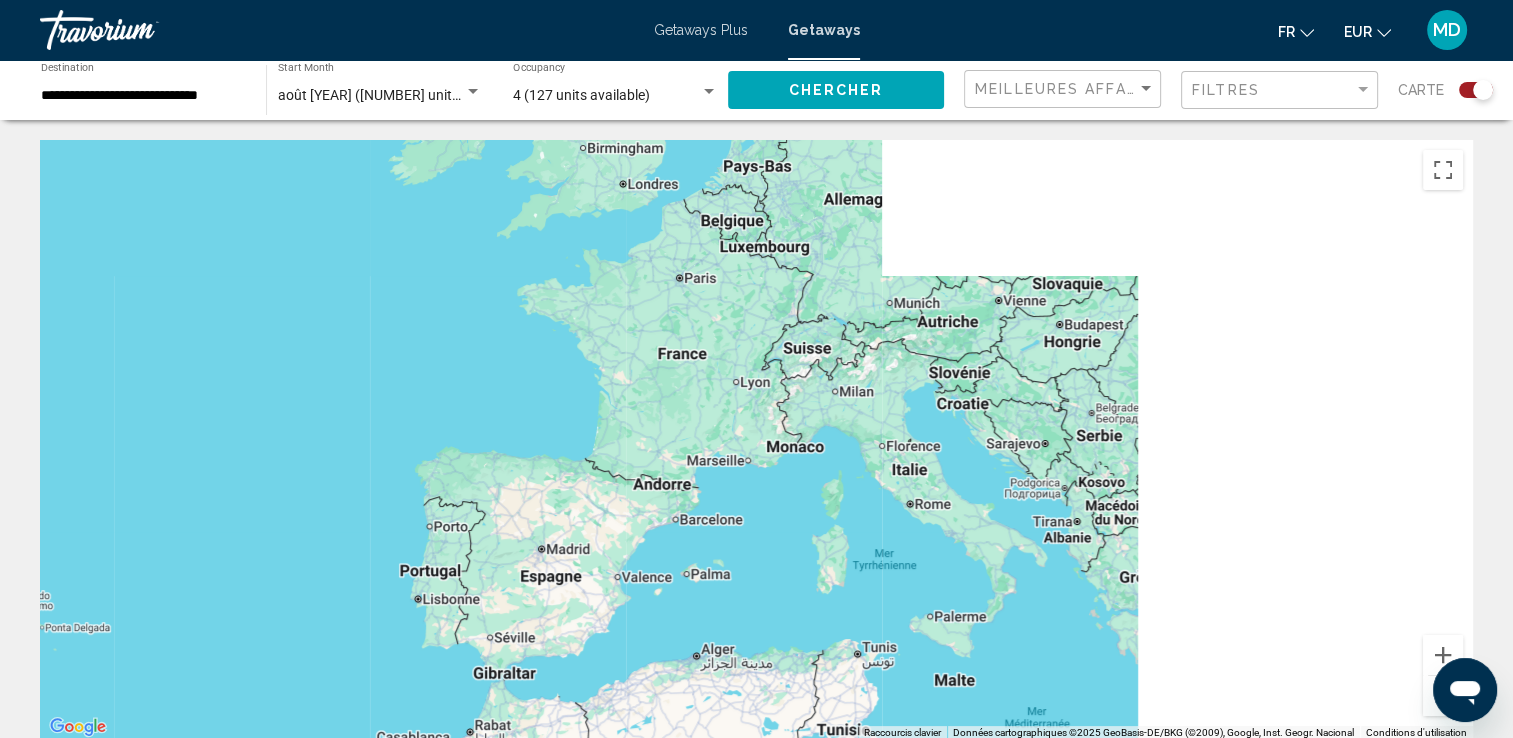 drag, startPoint x: 1383, startPoint y: 364, endPoint x: 488, endPoint y: 789, distance: 990.78253 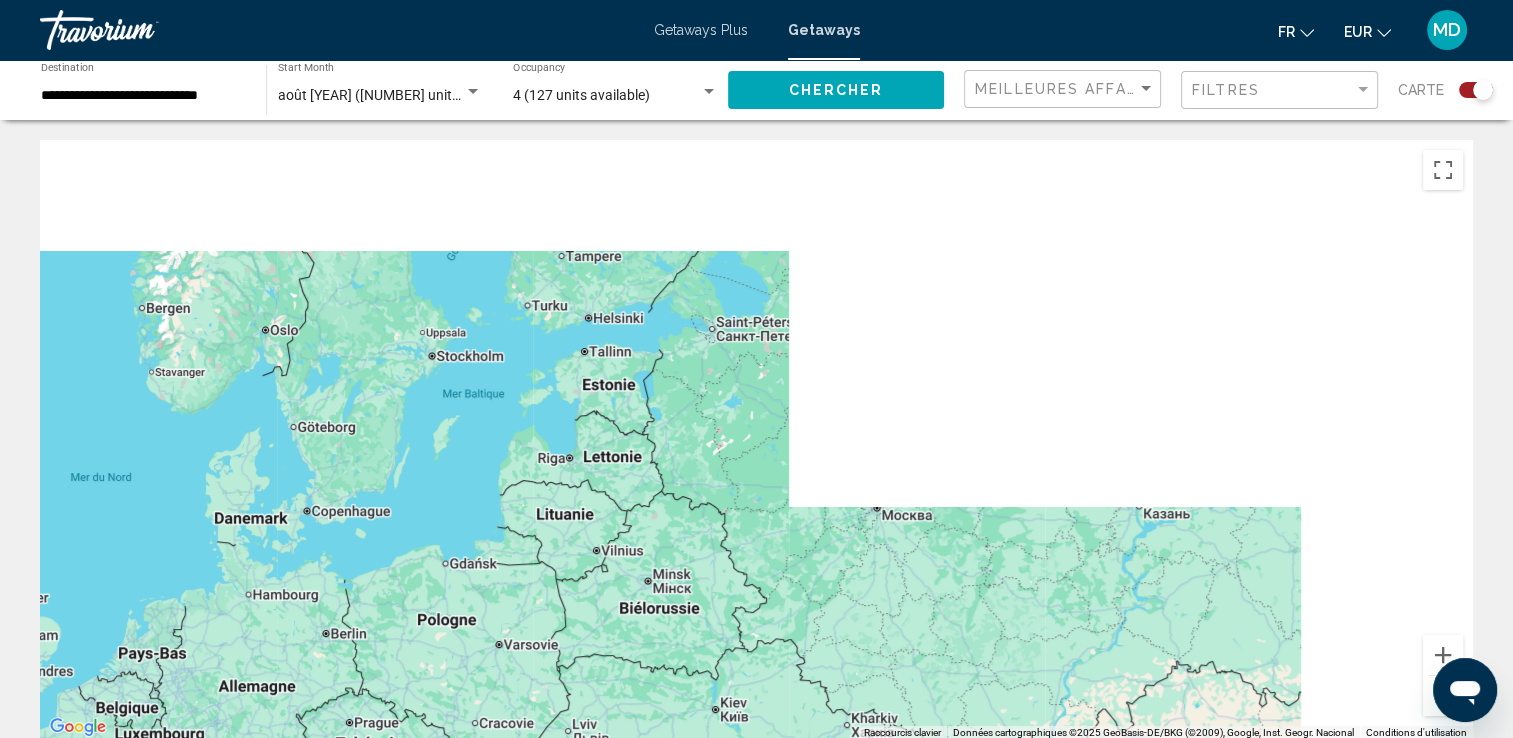 drag, startPoint x: 776, startPoint y: 238, endPoint x: 322, endPoint y: 710, distance: 654.9046 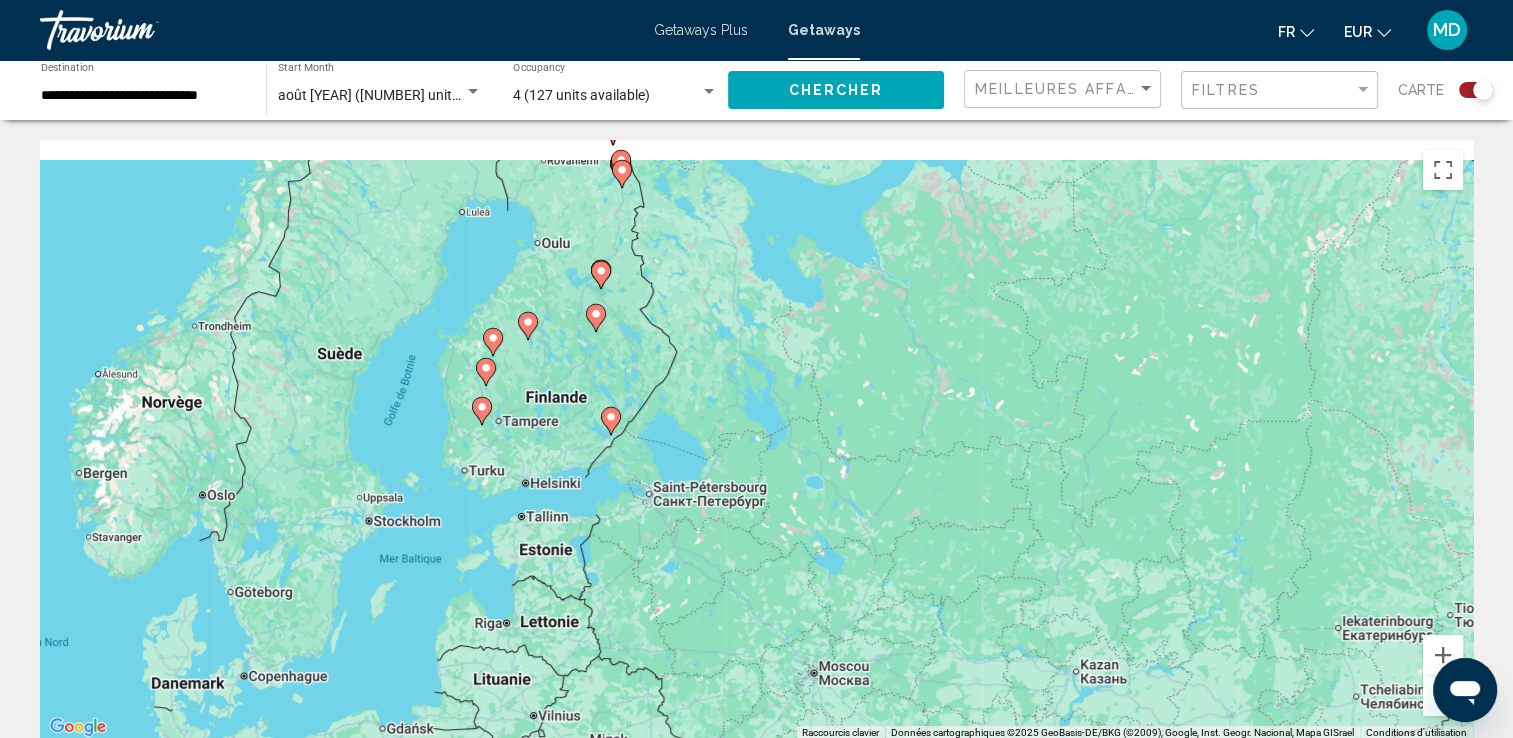 drag, startPoint x: 875, startPoint y: 322, endPoint x: 888, endPoint y: 463, distance: 141.59802 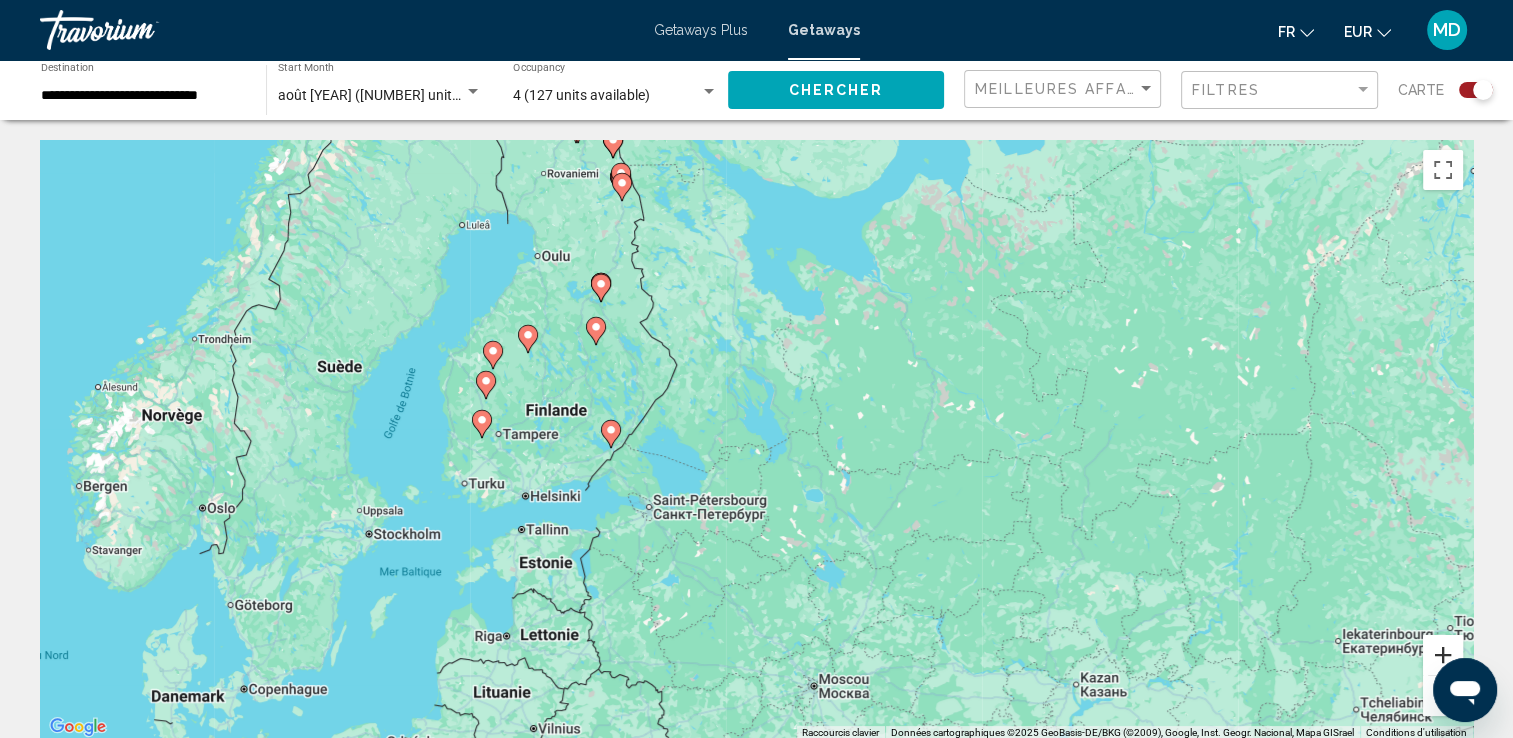 click at bounding box center (1443, 655) 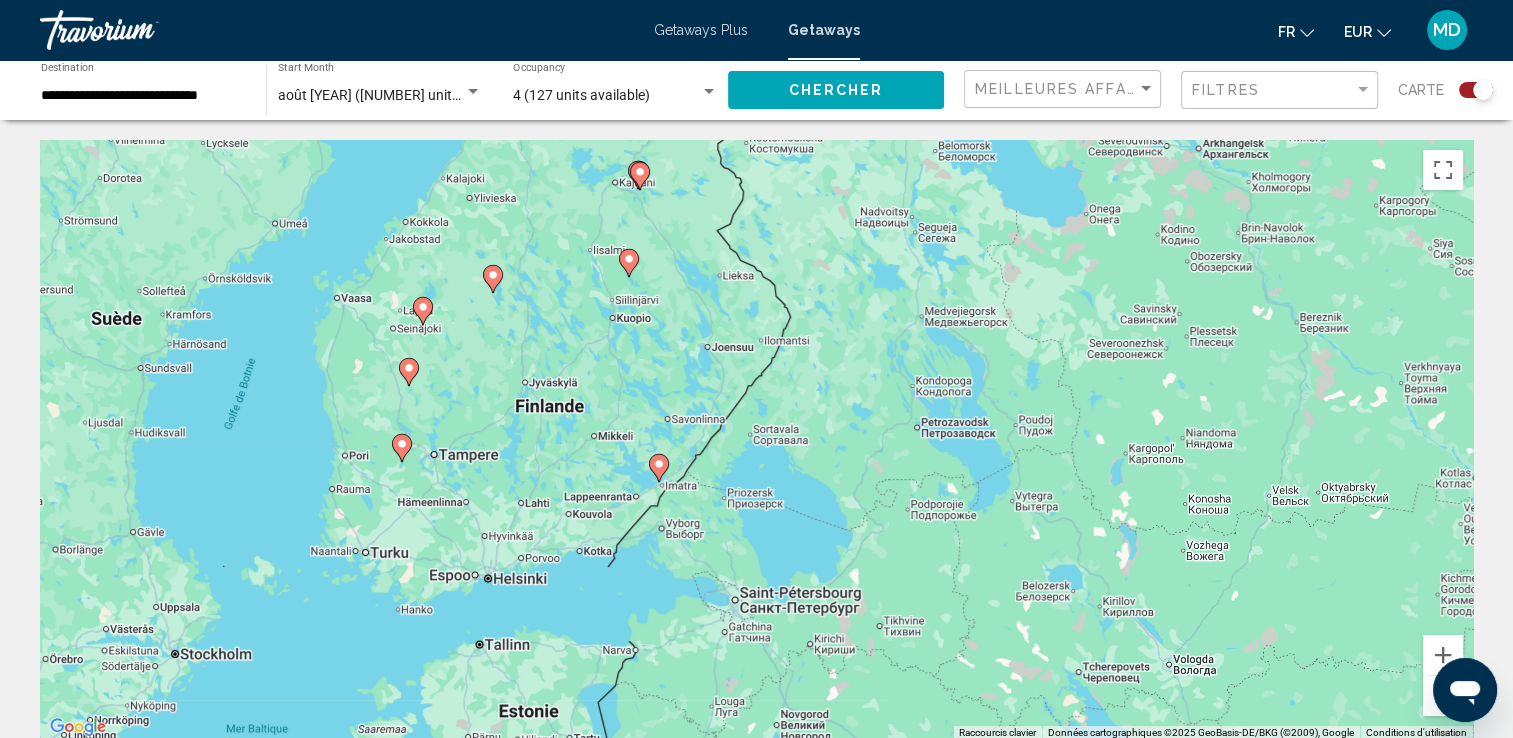 drag, startPoint x: 522, startPoint y: 318, endPoint x: 724, endPoint y: 343, distance: 203.54115 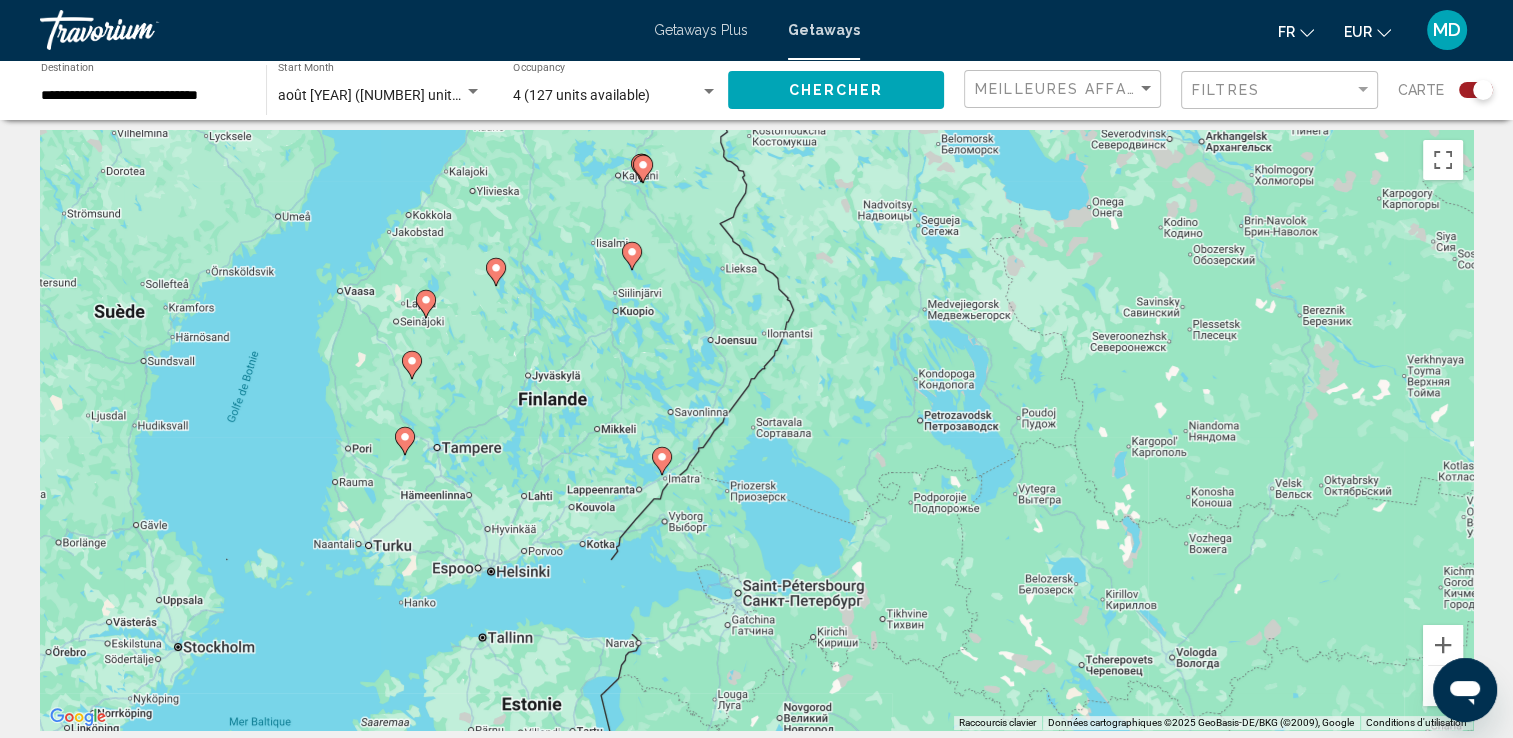 scroll, scrollTop: 0, scrollLeft: 0, axis: both 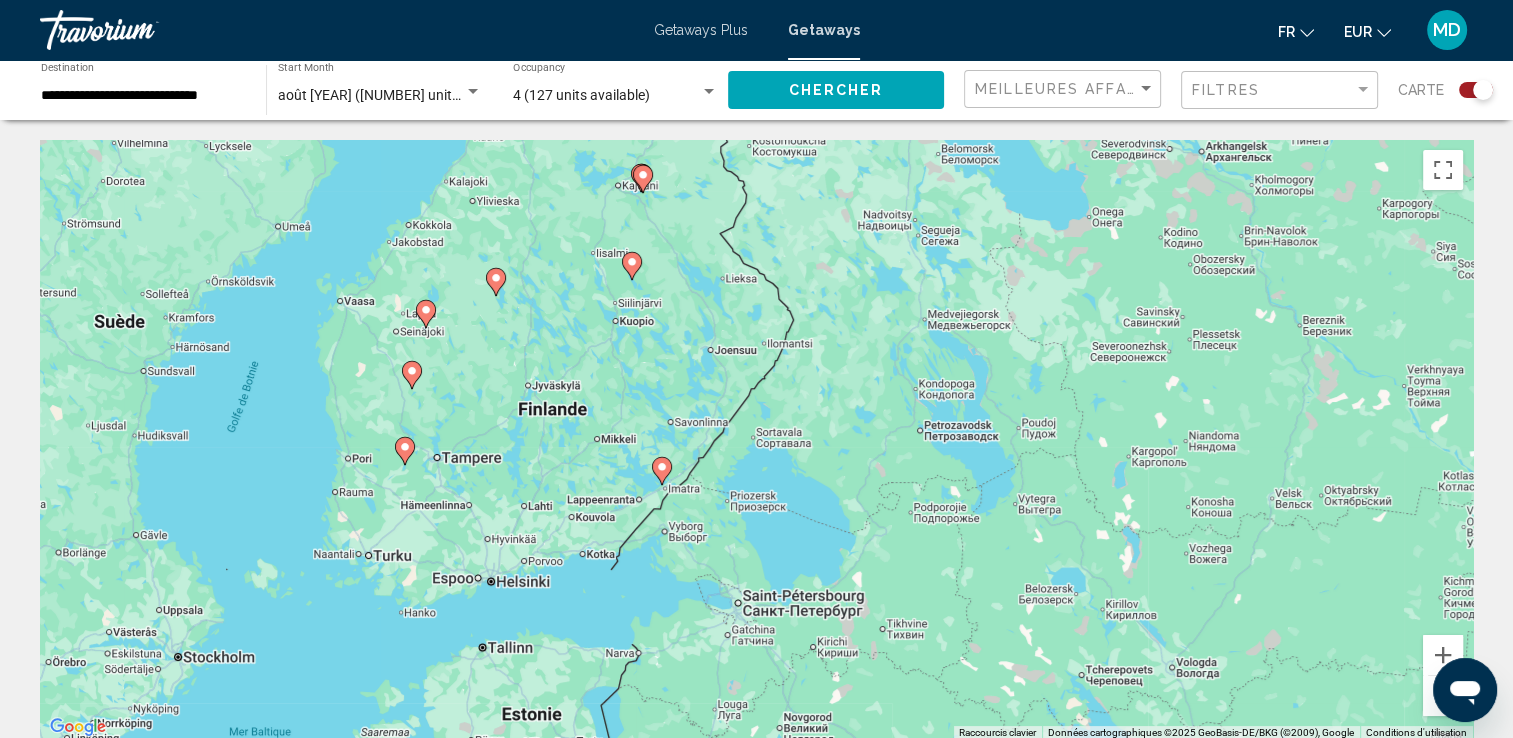 click on "**********" at bounding box center [143, 96] 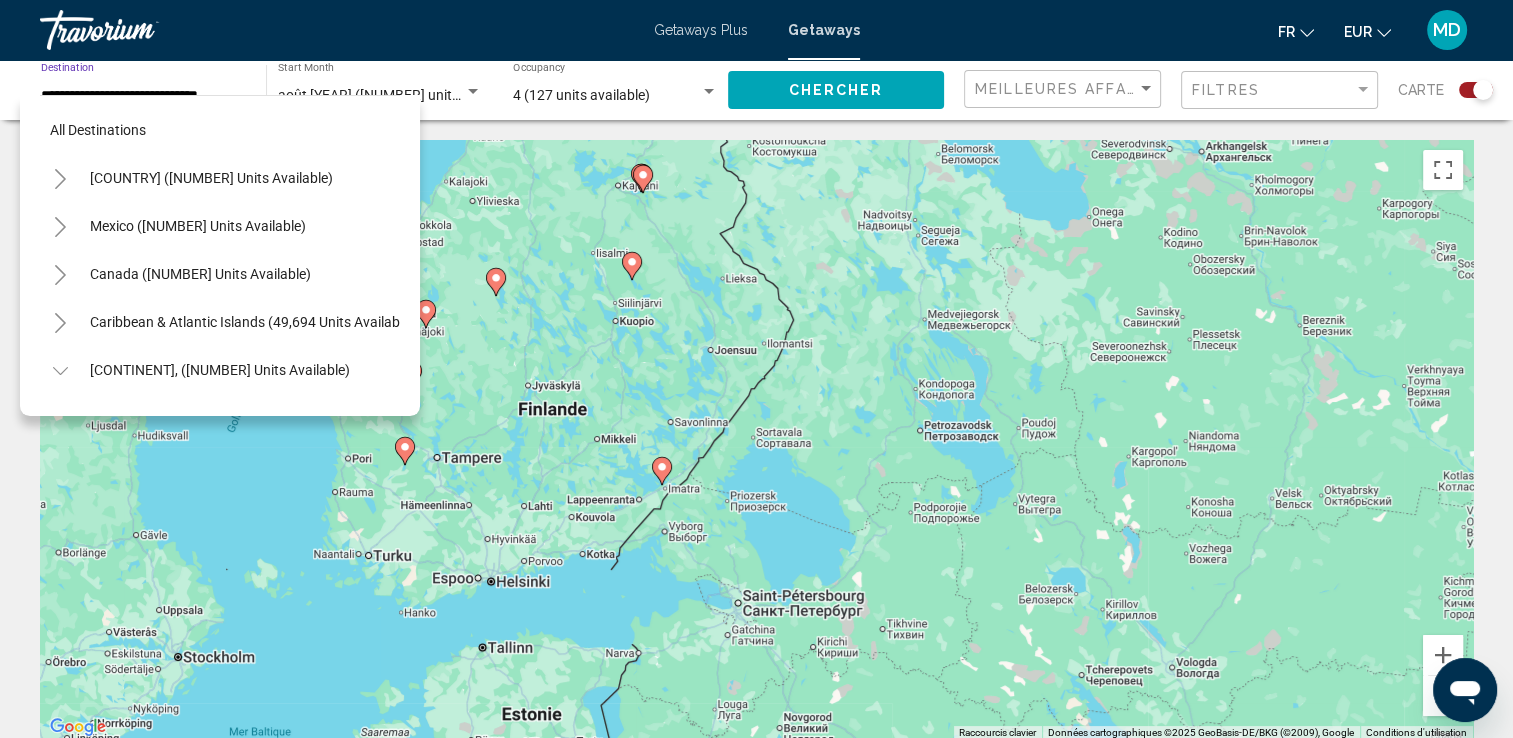 scroll, scrollTop: 414, scrollLeft: 0, axis: vertical 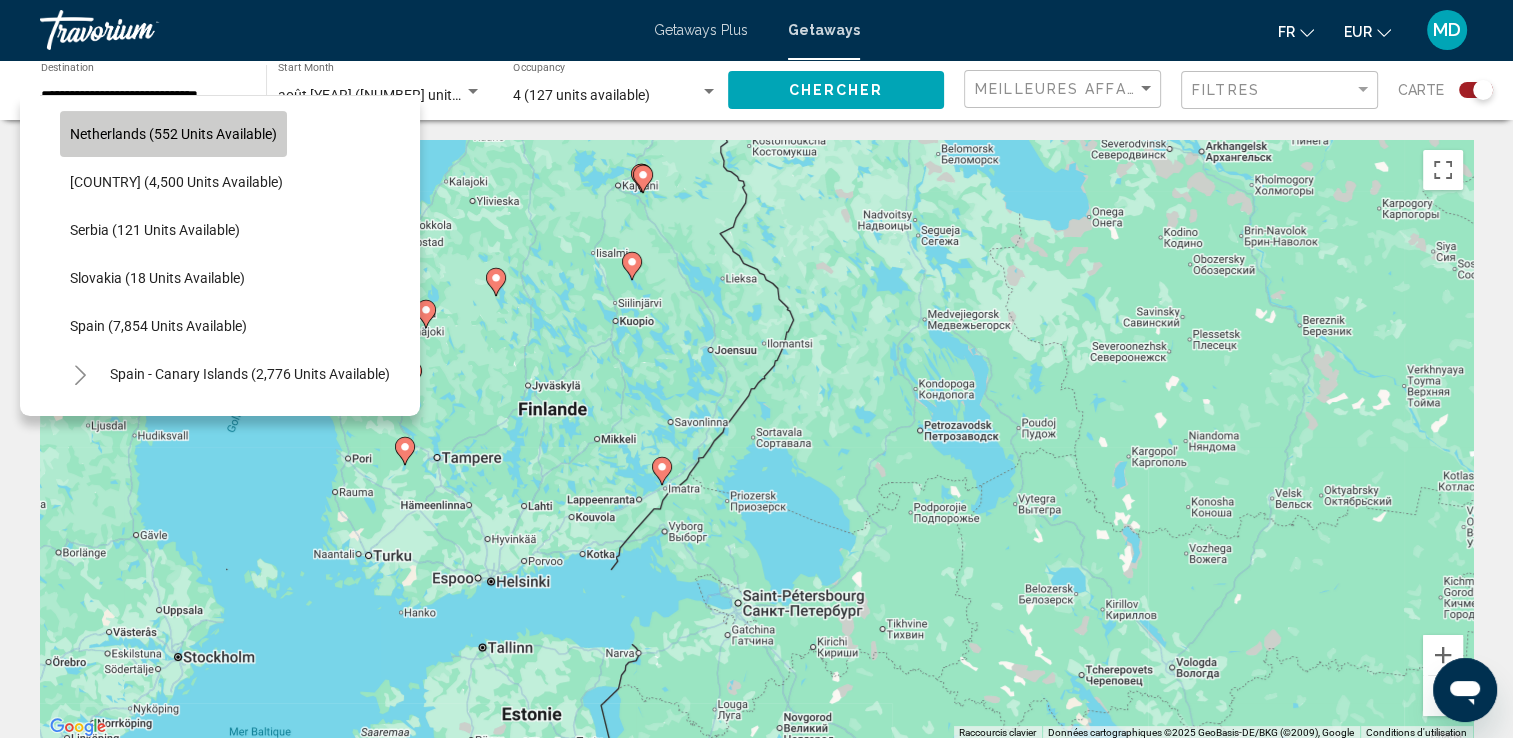 click on "Netherlands (552 units available)" 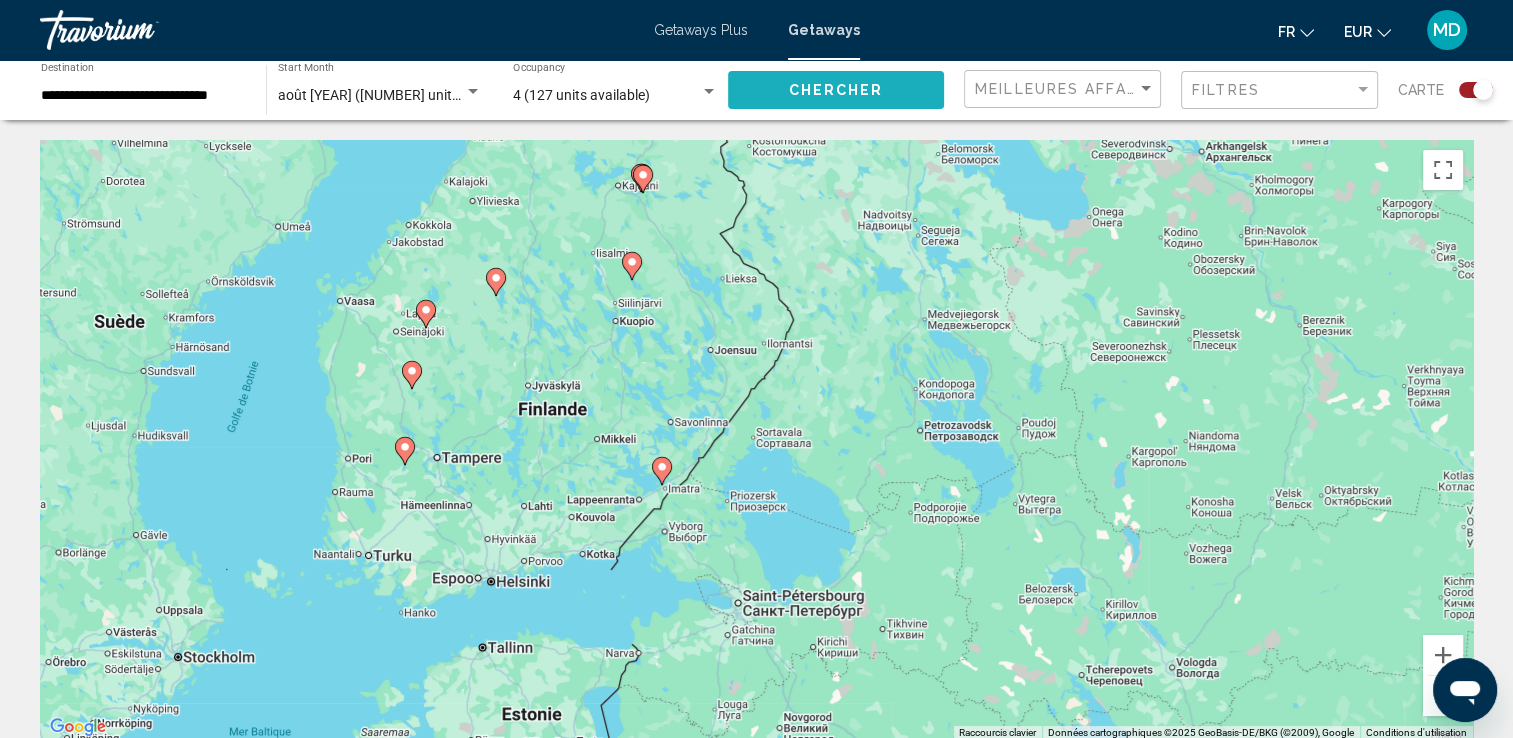 click on "Chercher" 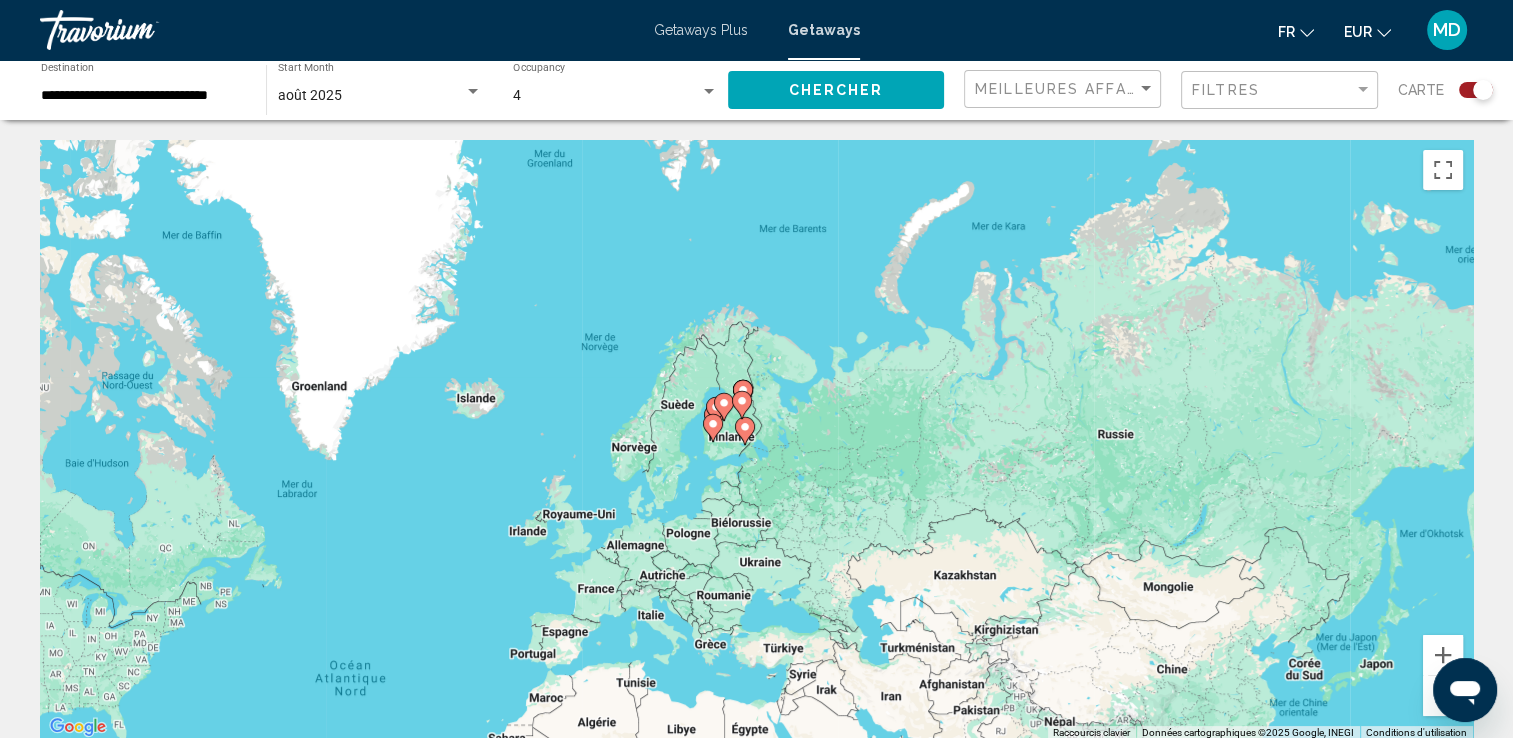 click on "Chercher" 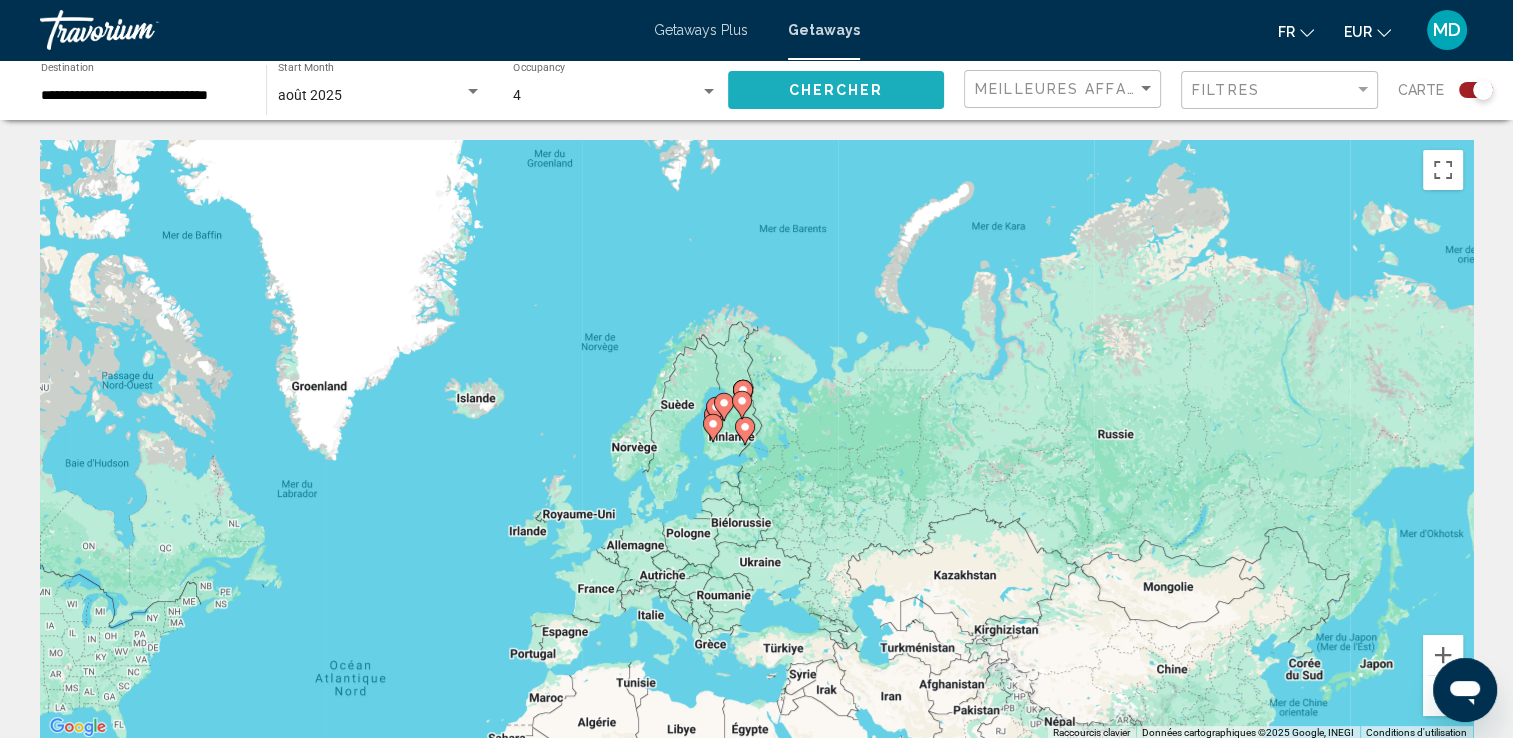 click on "Chercher" 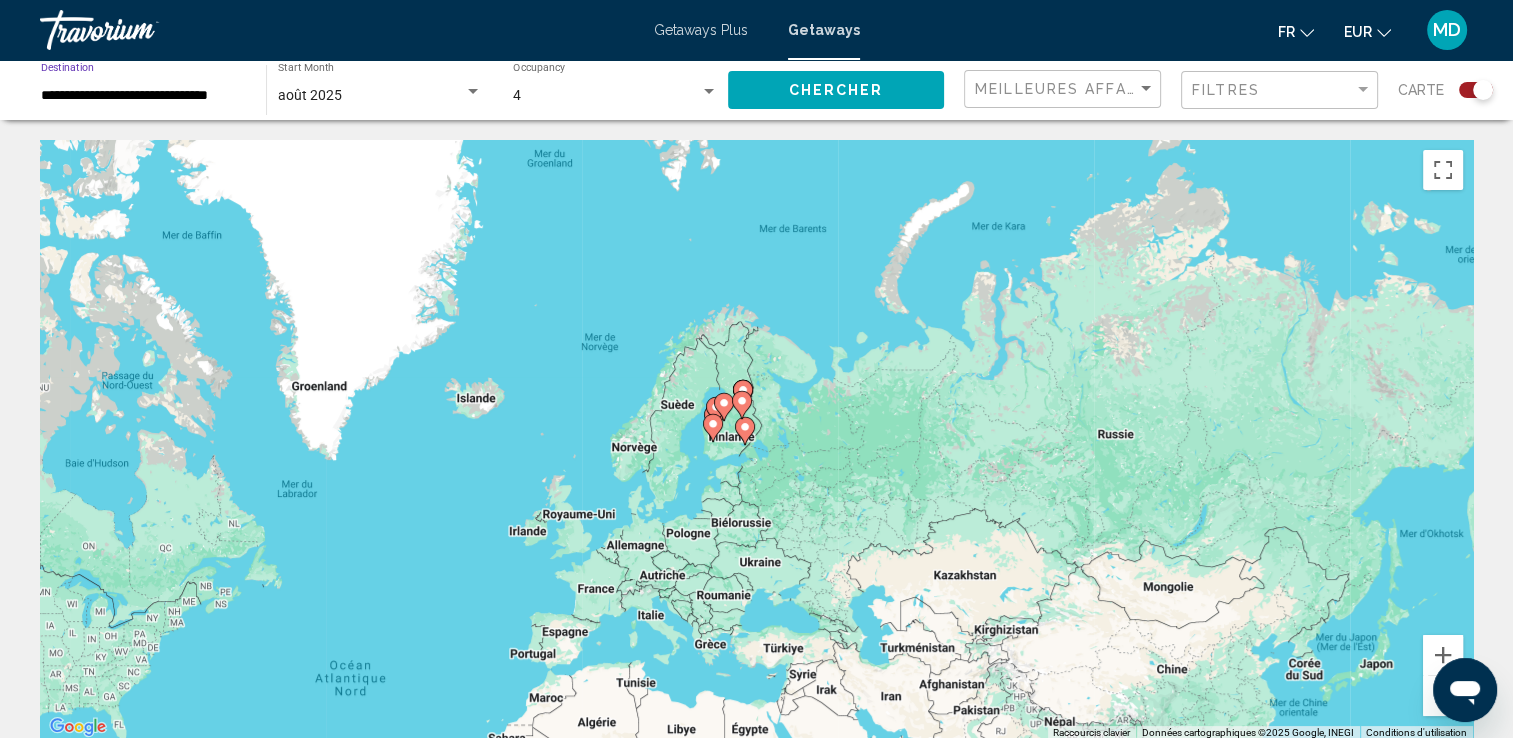 click on "**********" at bounding box center (143, 96) 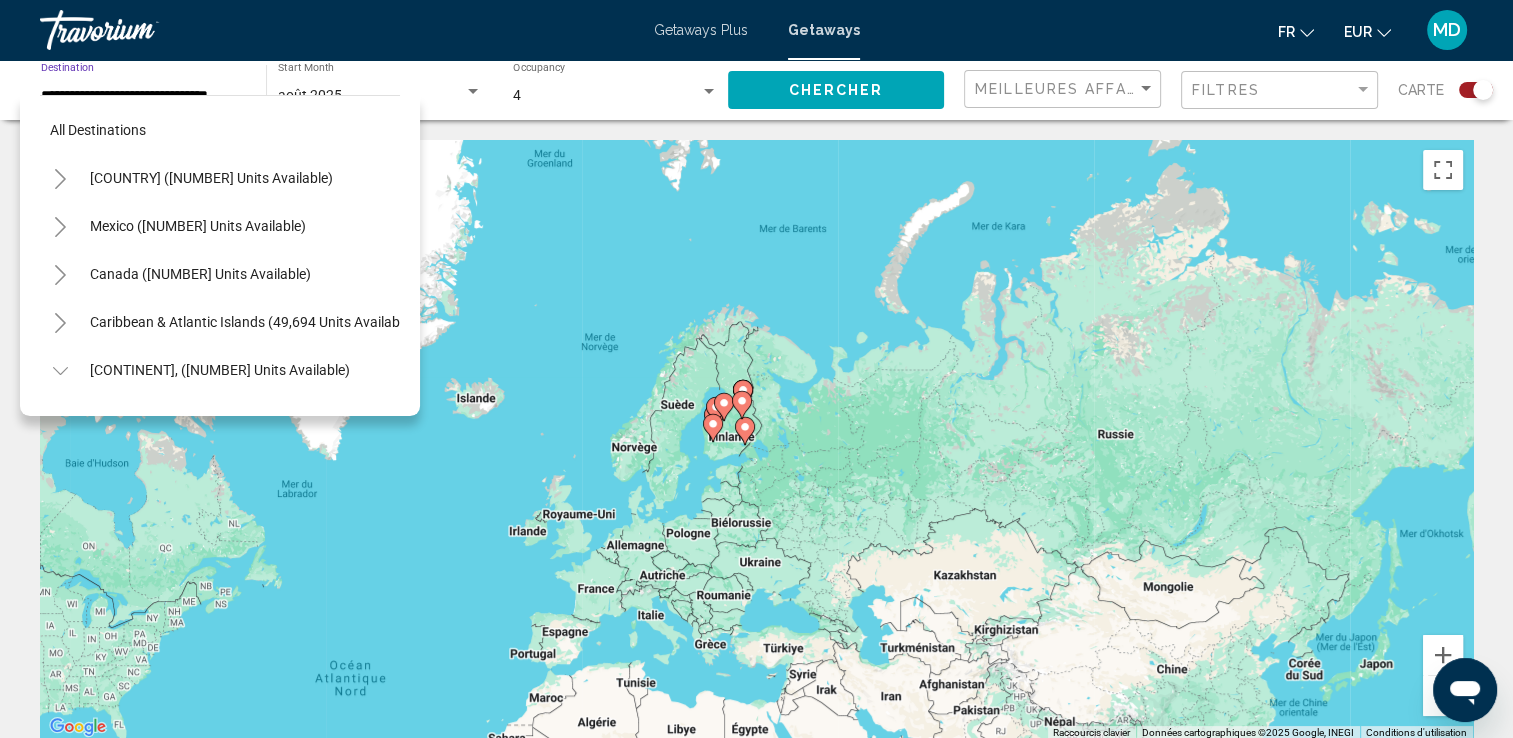 scroll, scrollTop: 750, scrollLeft: 0, axis: vertical 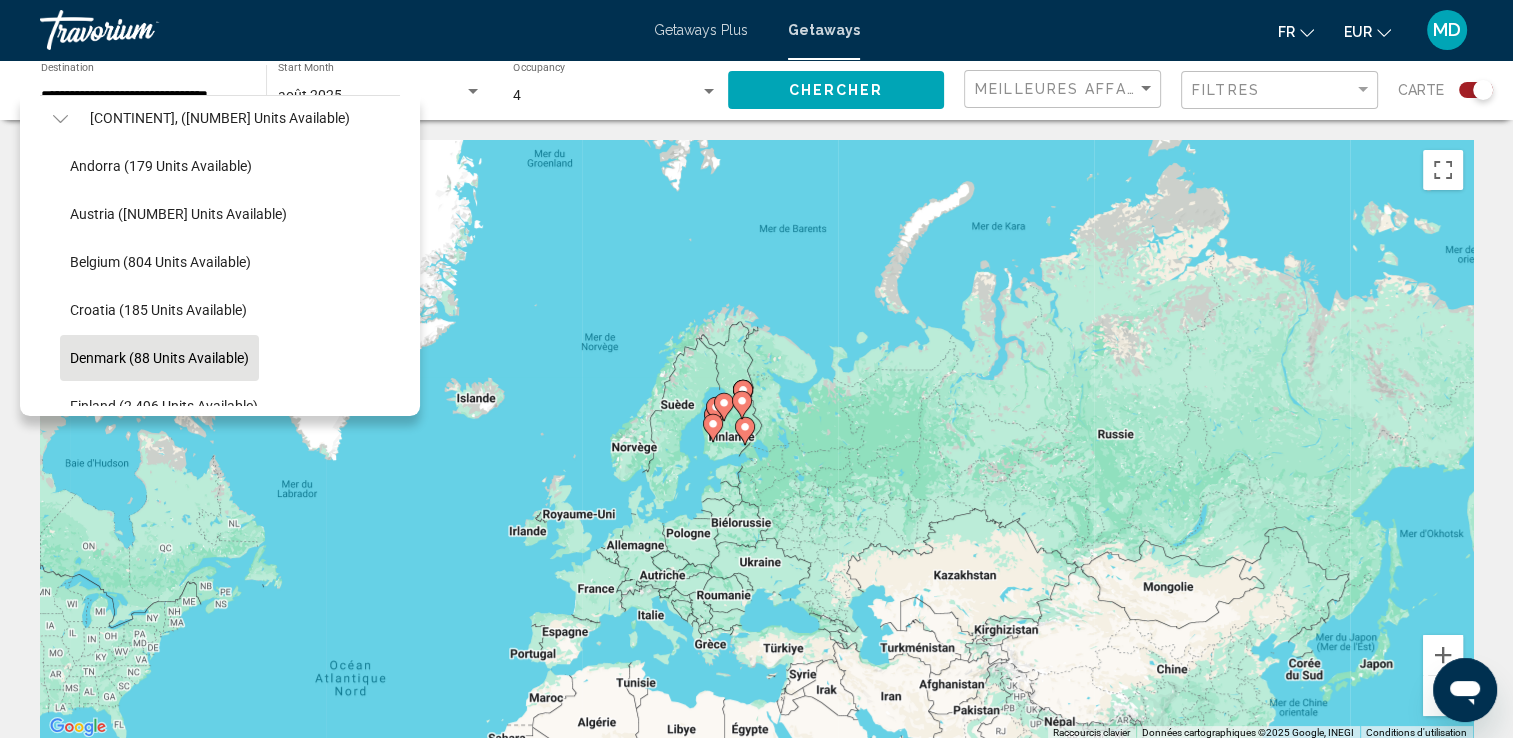 click on "Denmark (88 units available)" 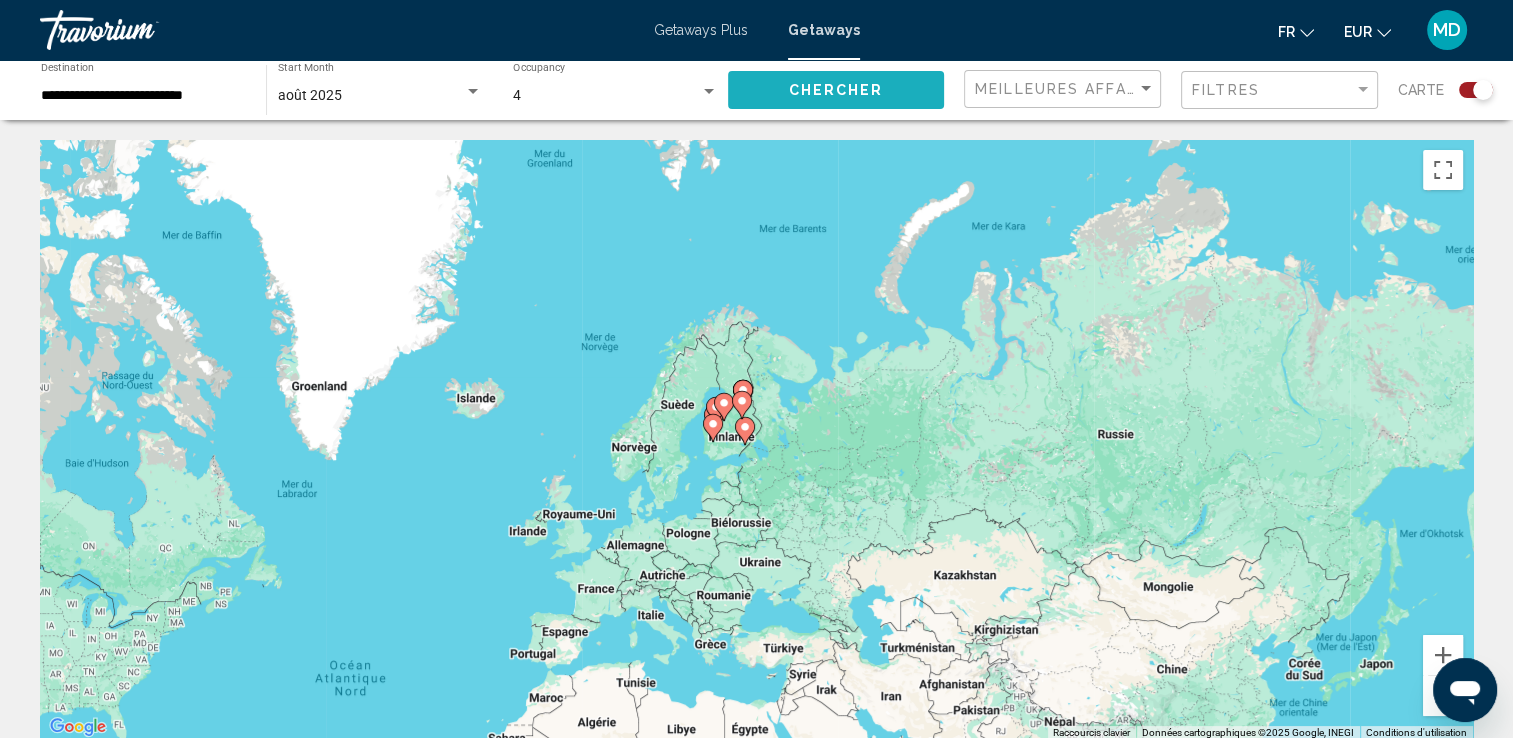 click on "Chercher" 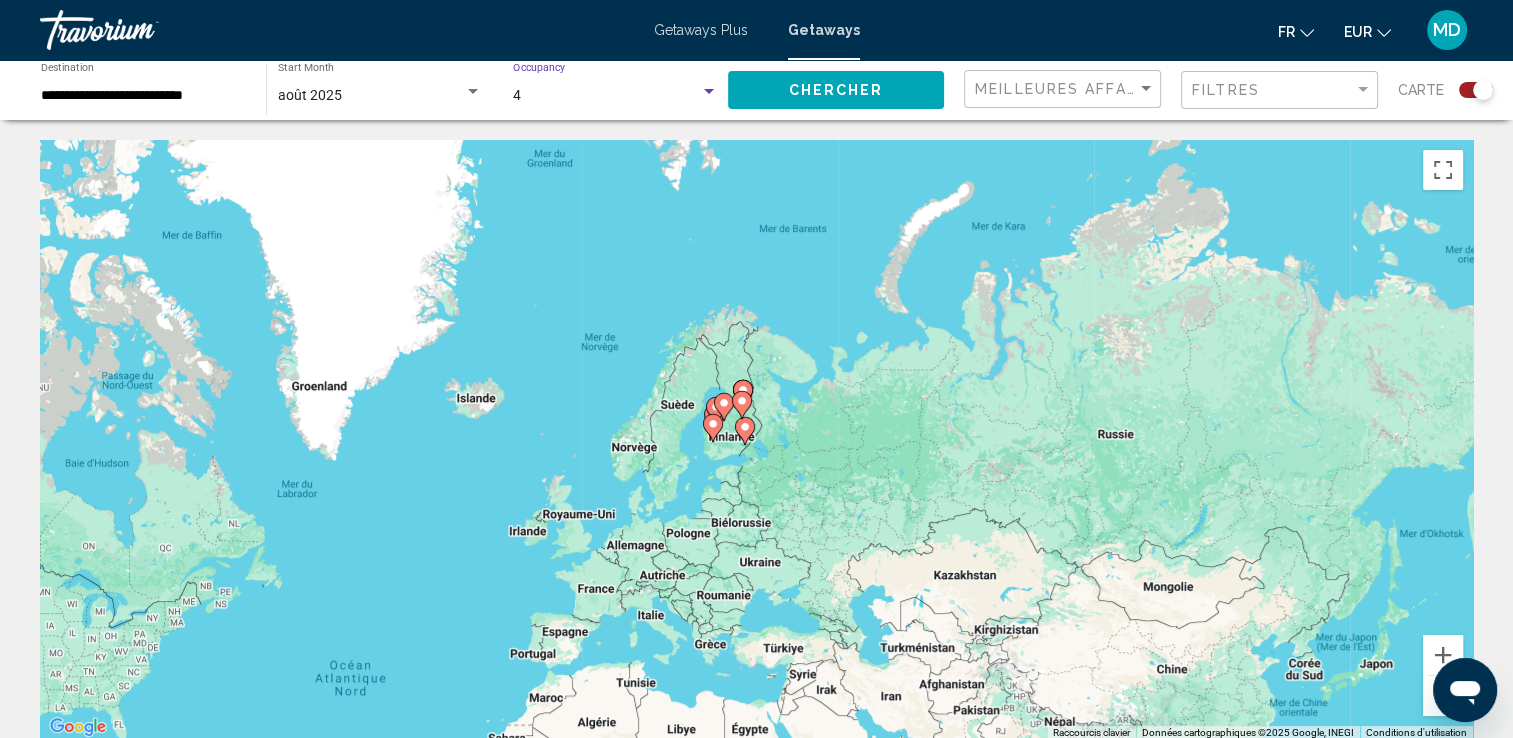 click on "4" at bounding box center [606, 96] 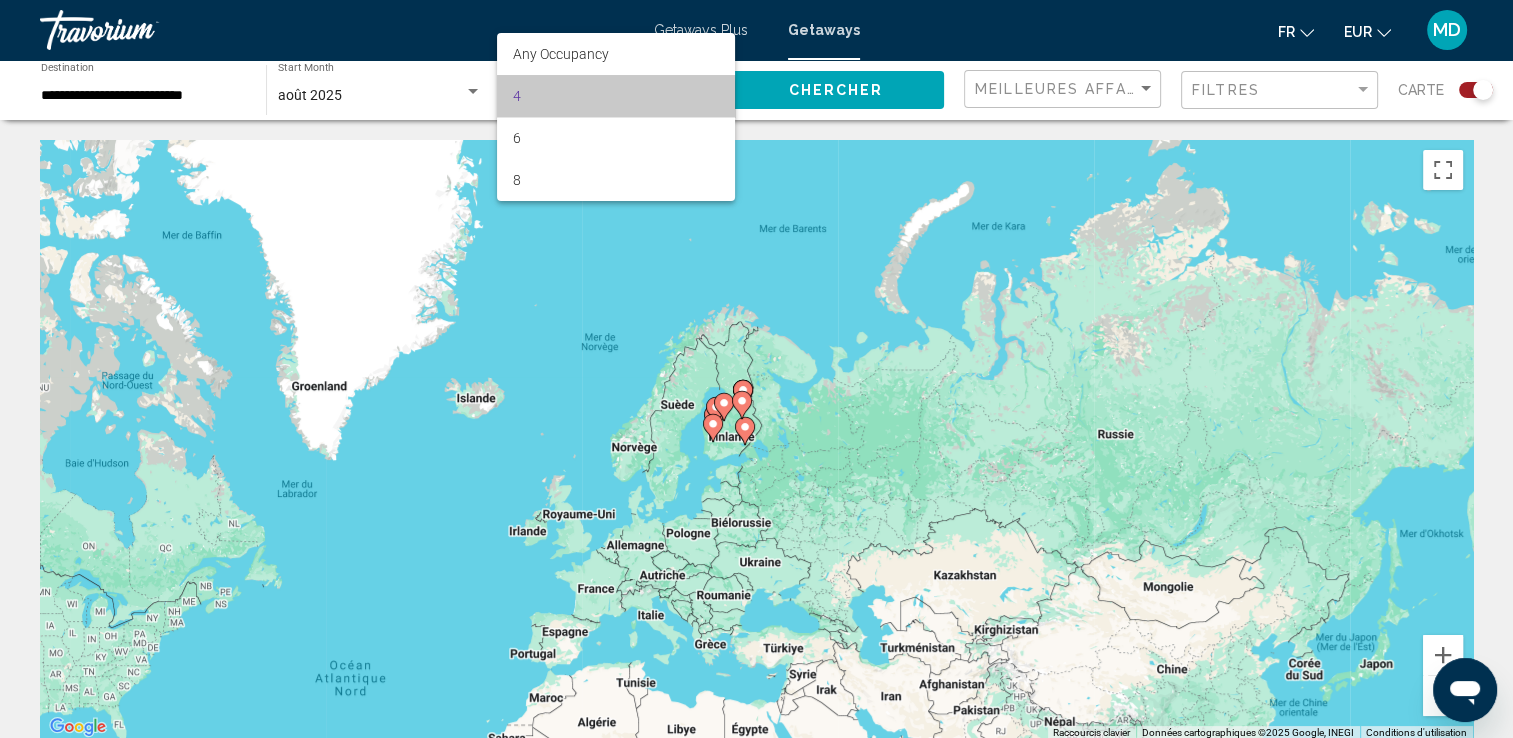 click on "4" at bounding box center (615, 96) 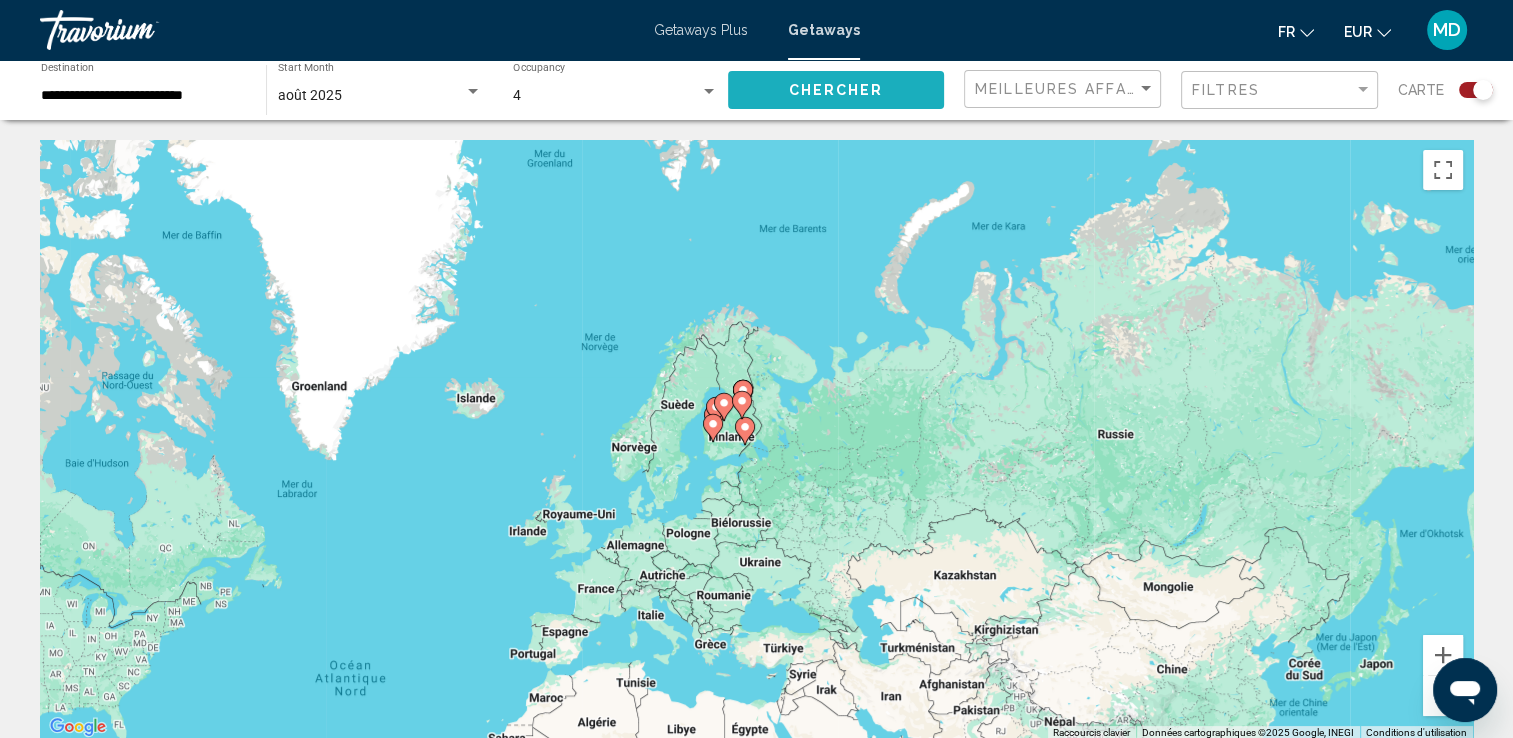 click on "Chercher" 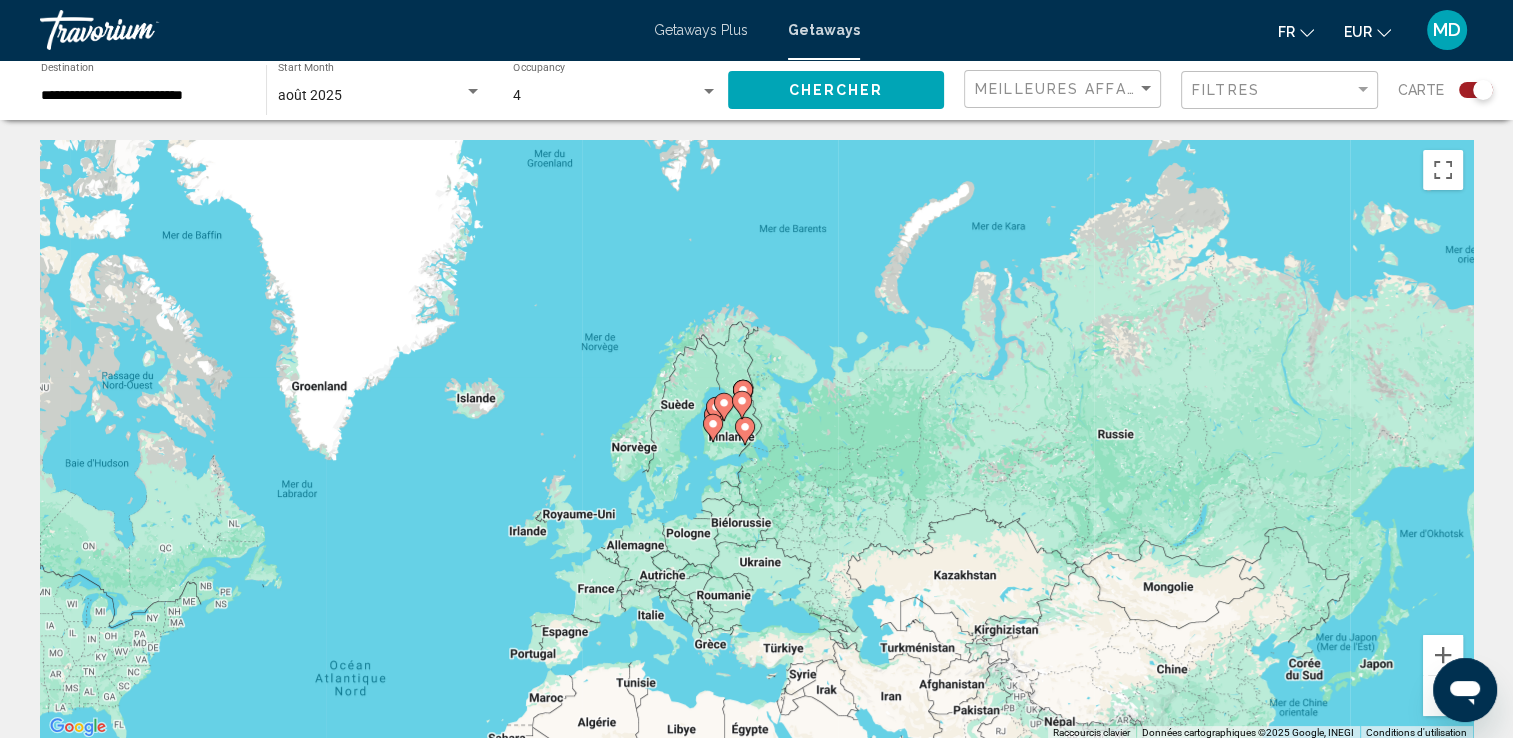 click at bounding box center (140, 30) 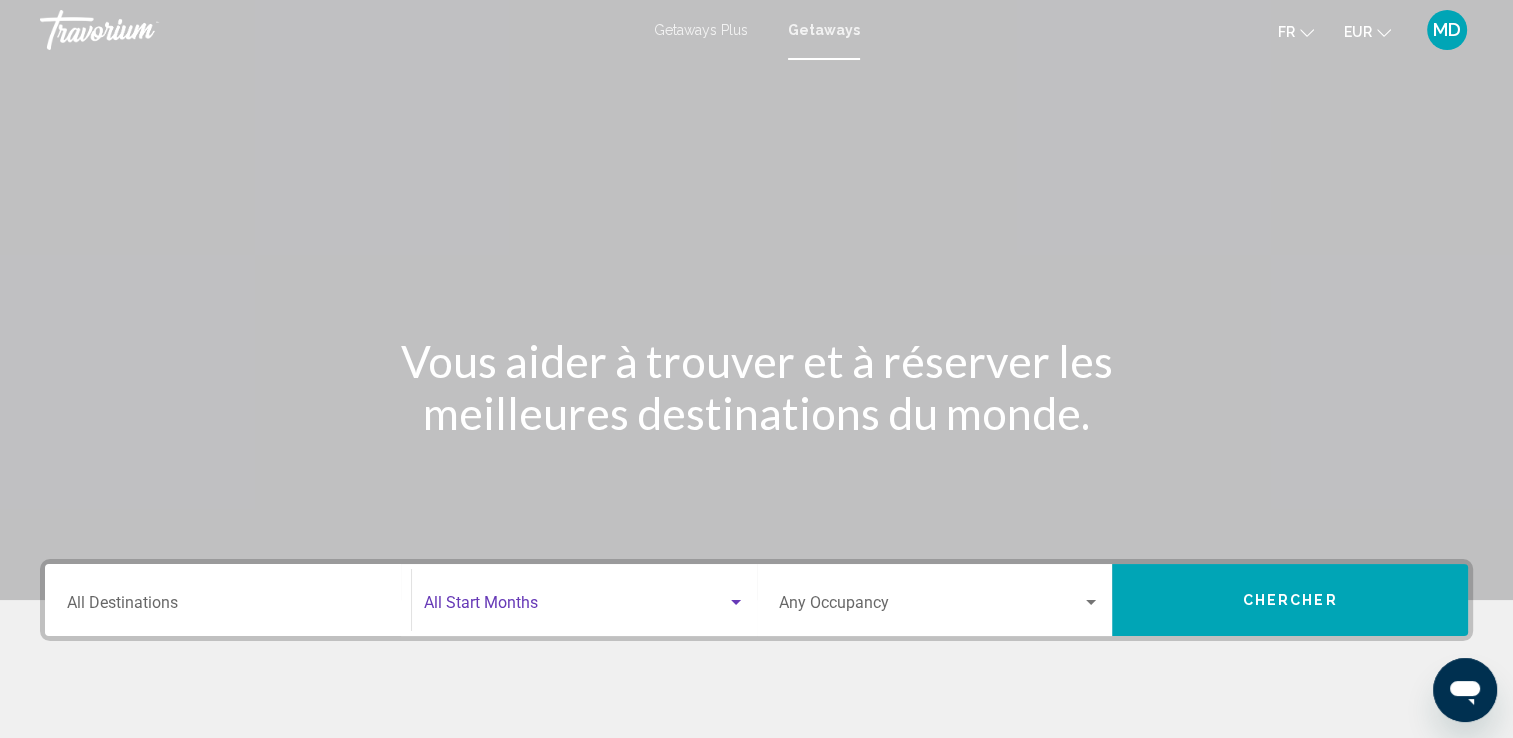 click at bounding box center (575, 607) 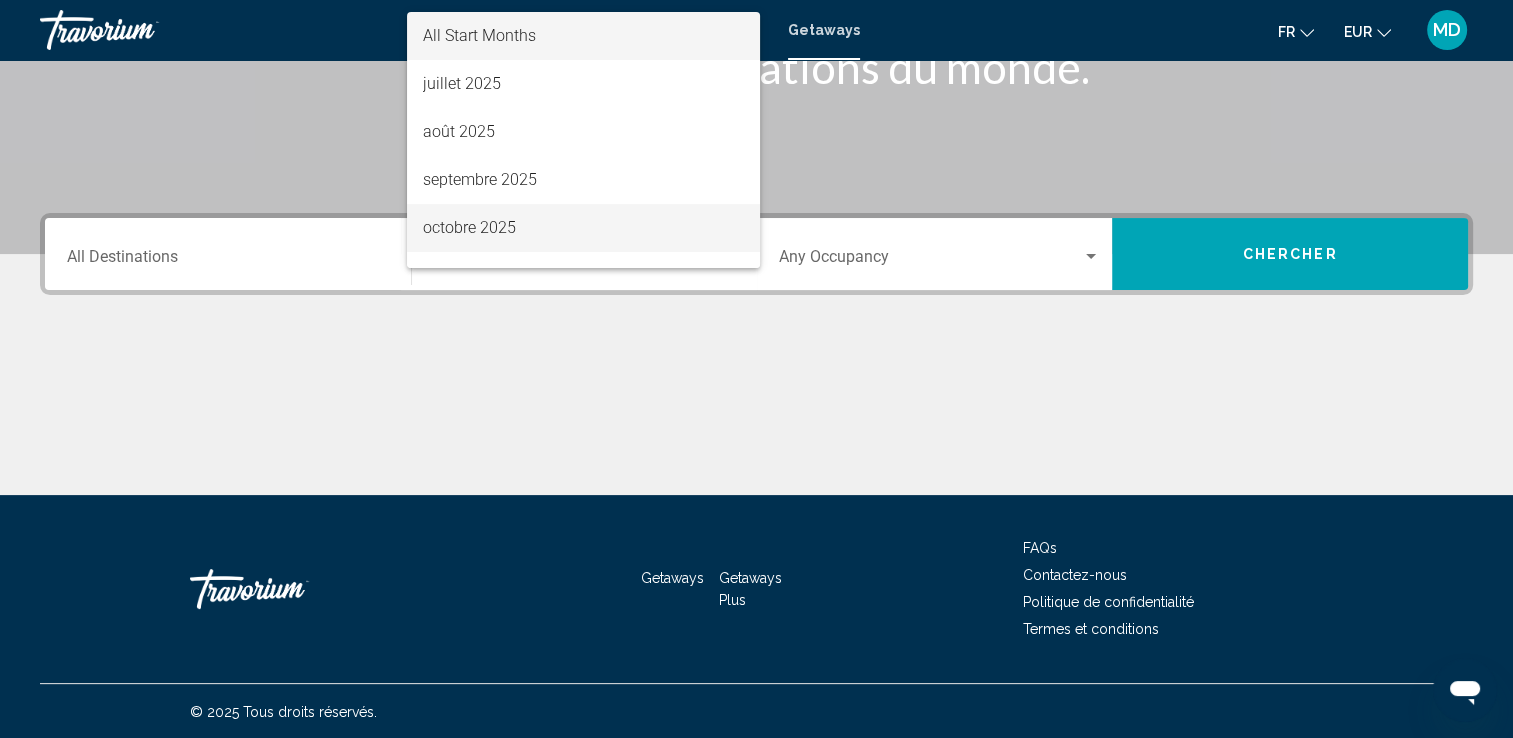 scroll, scrollTop: 347, scrollLeft: 0, axis: vertical 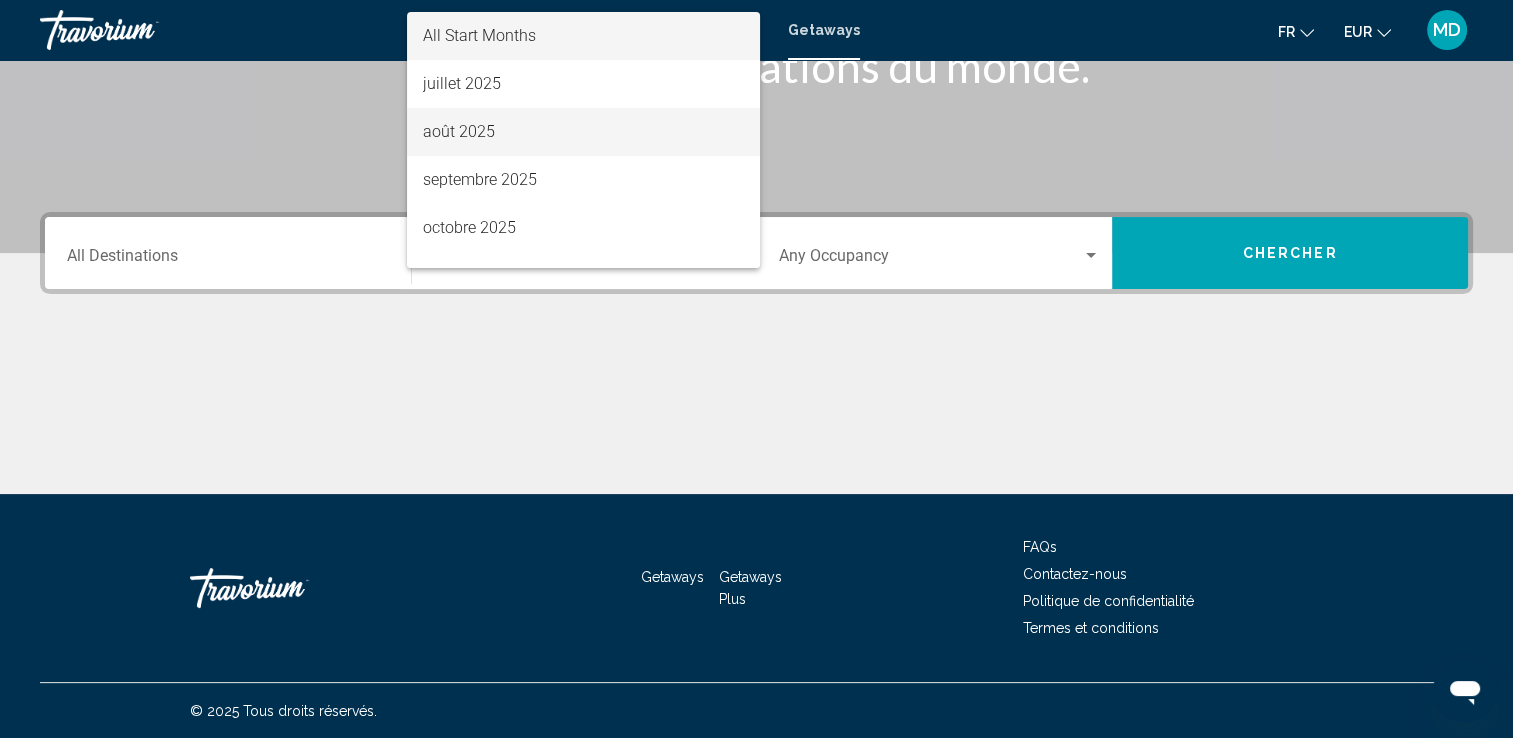 click on "août 2025" at bounding box center [583, 132] 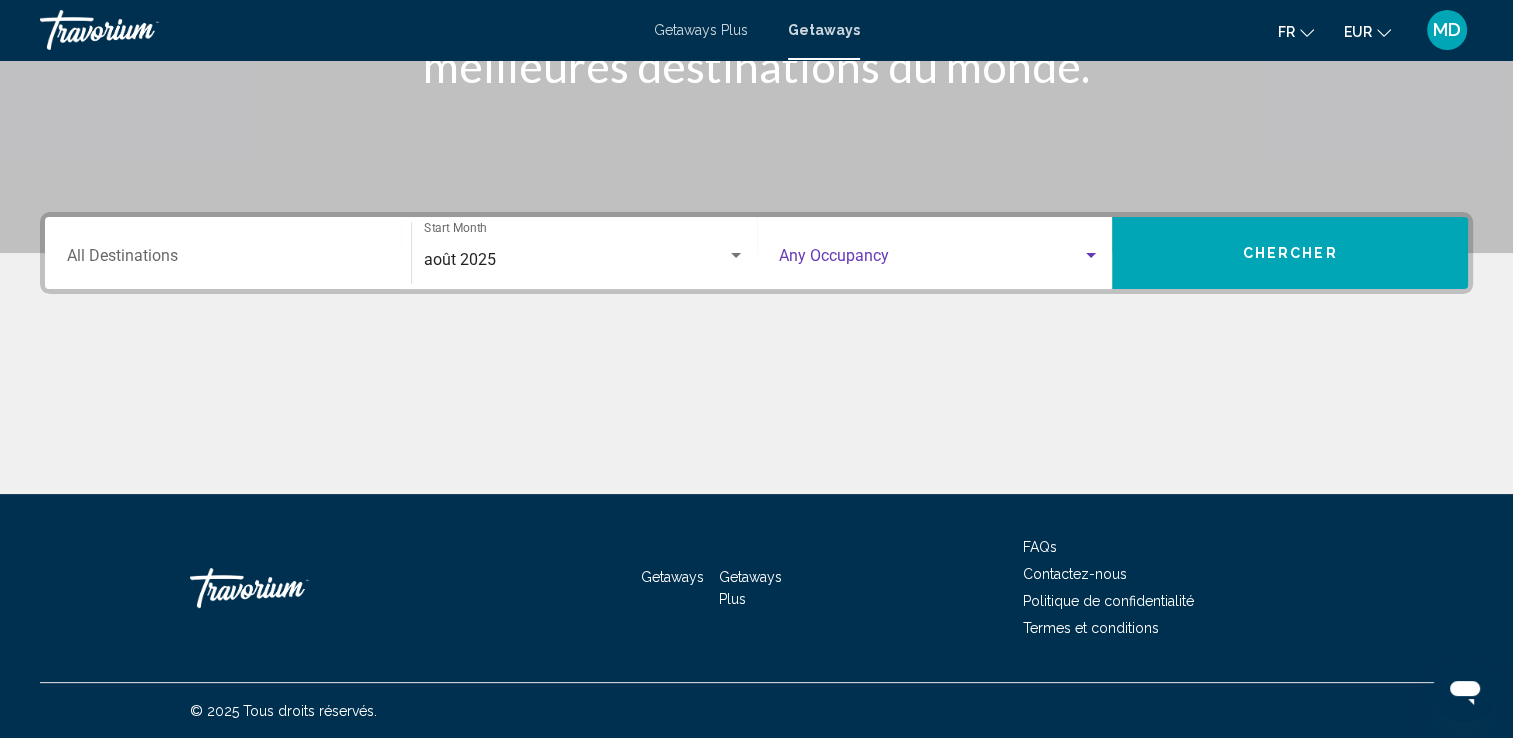 click at bounding box center [931, 260] 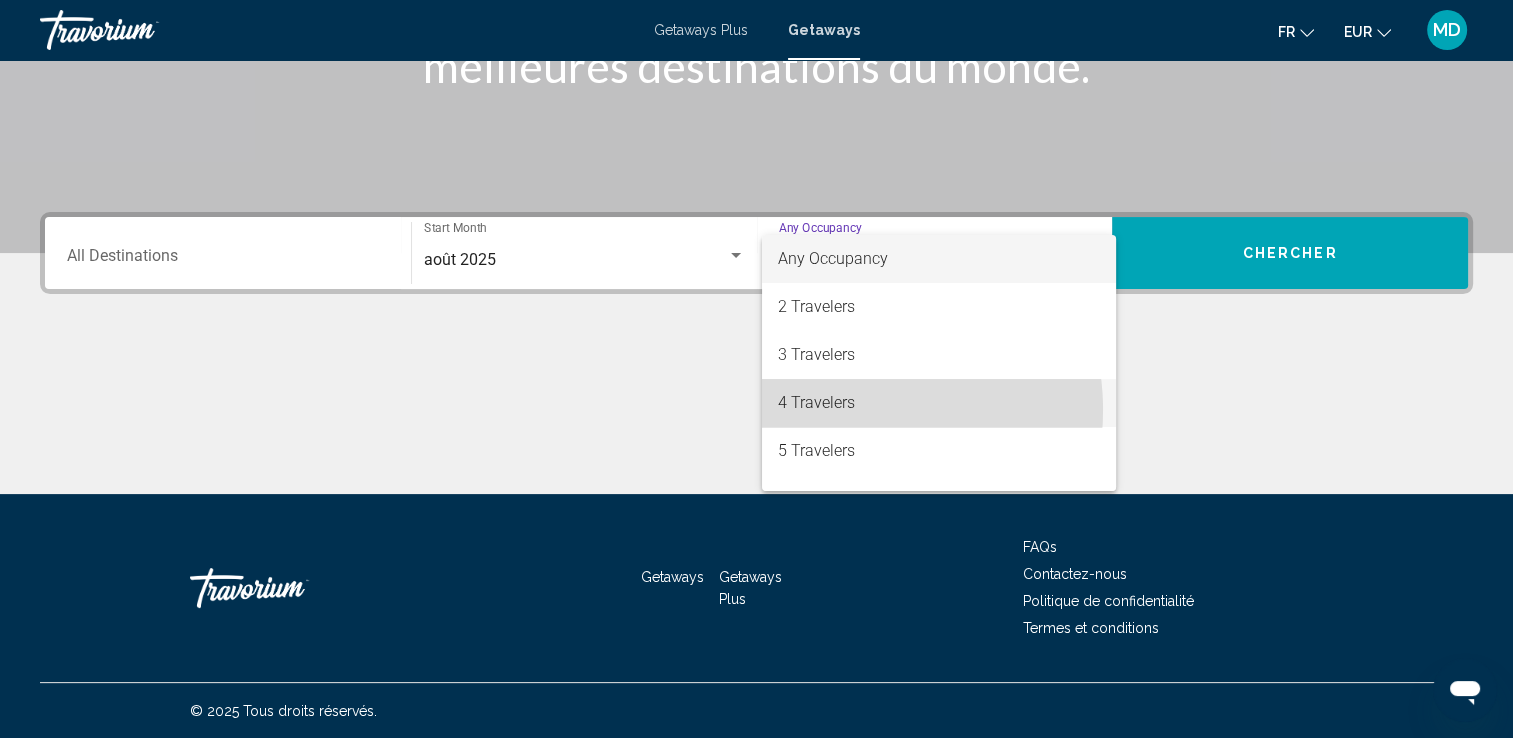 click on "4 Travelers" at bounding box center (939, 403) 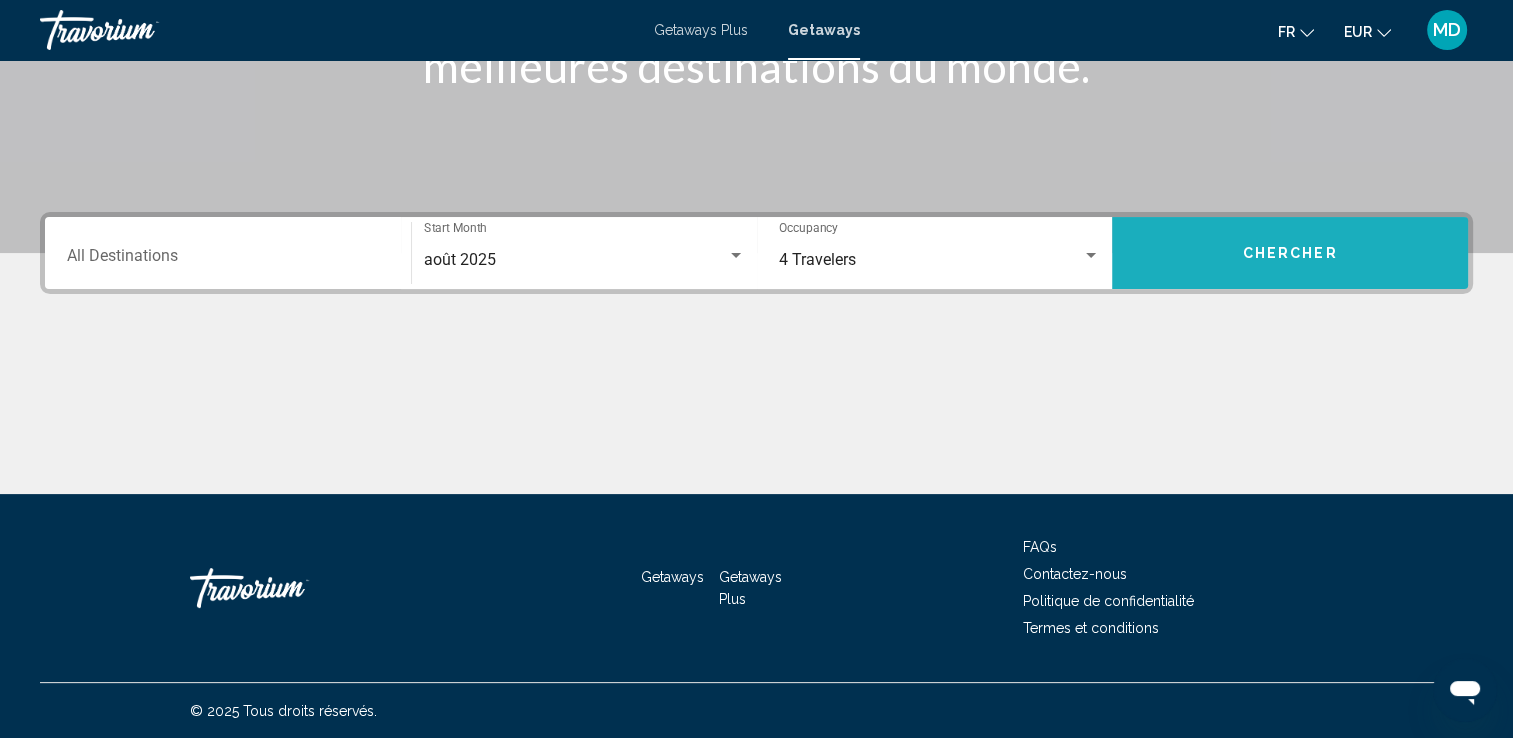 click on "Chercher" at bounding box center [1290, 253] 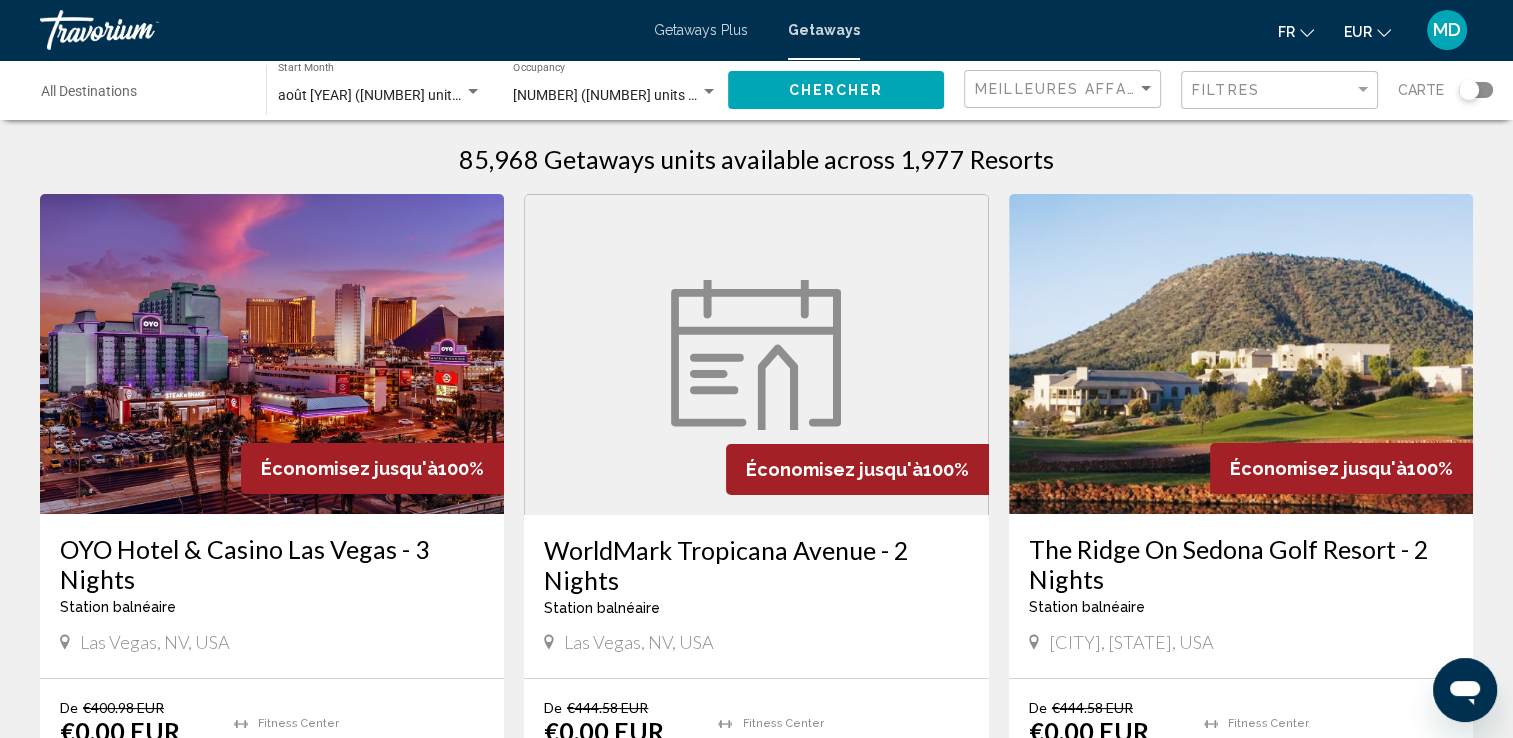 scroll, scrollTop: 0, scrollLeft: 0, axis: both 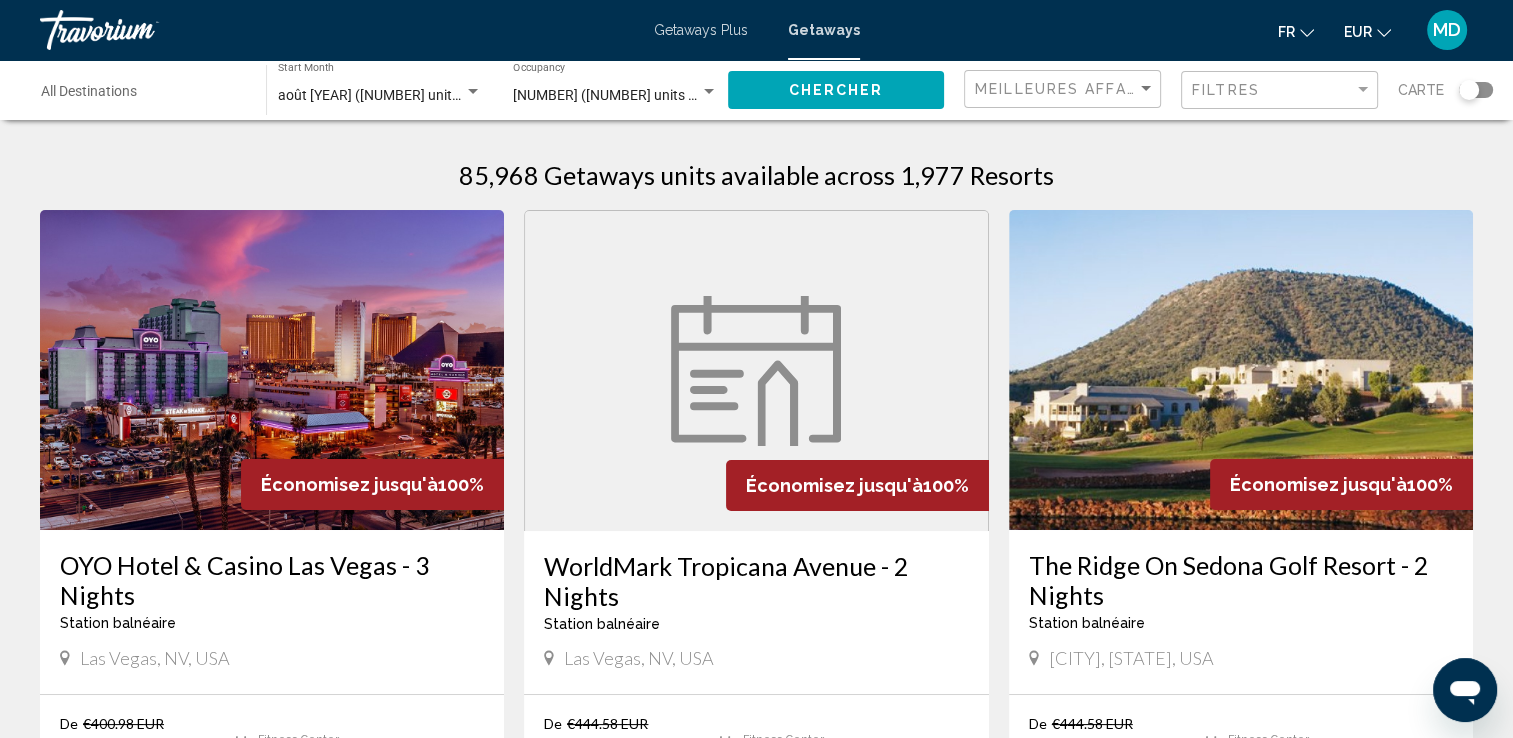 click 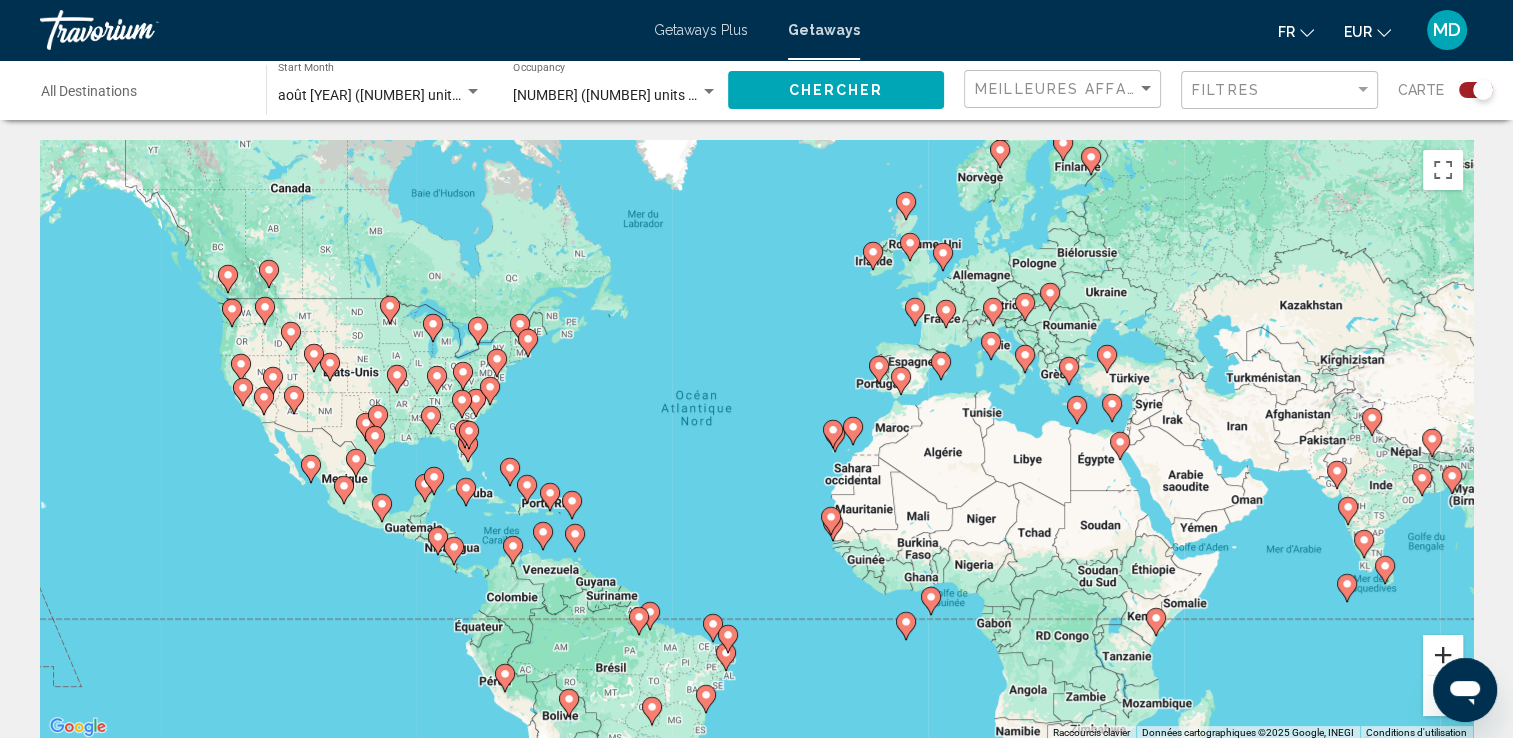 click at bounding box center (1443, 655) 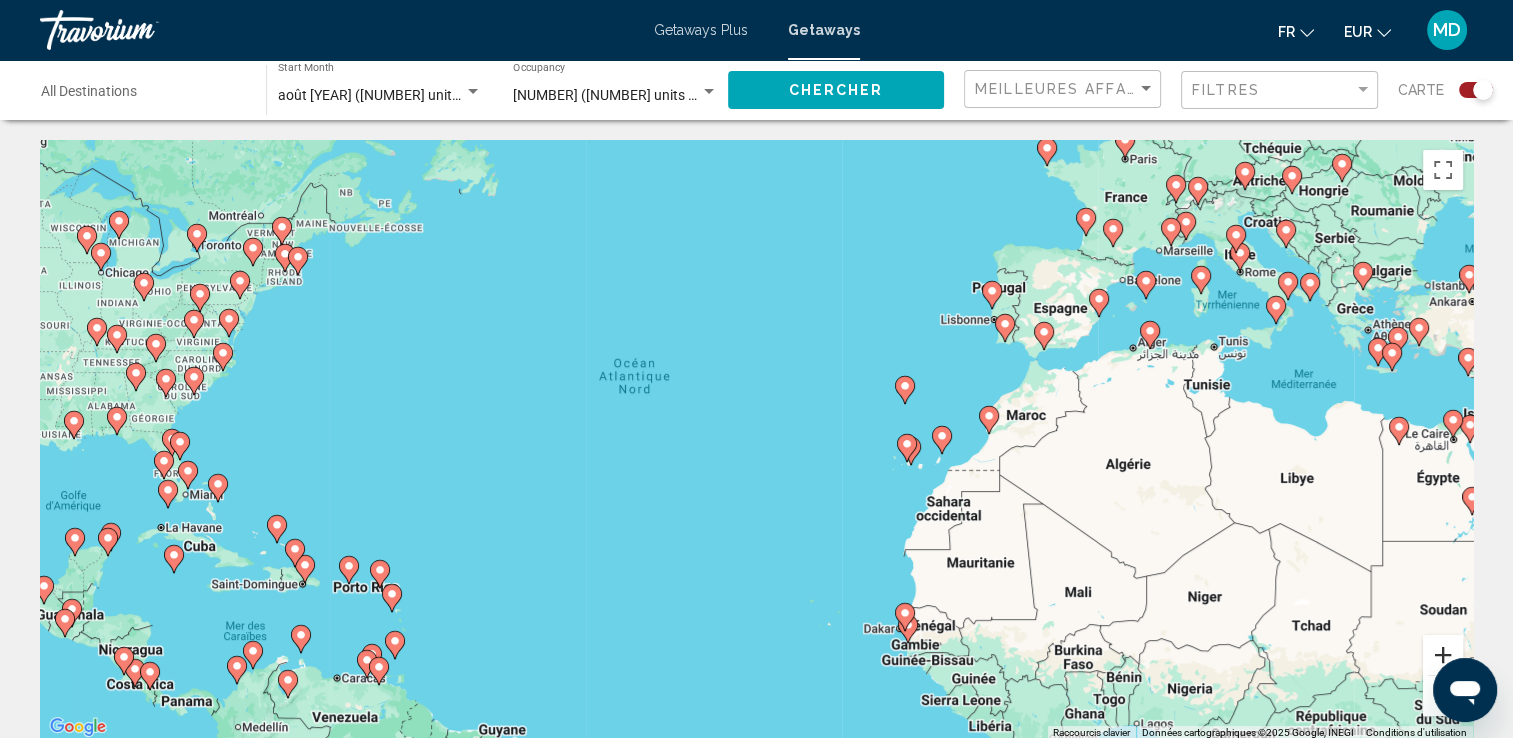 click at bounding box center (1443, 655) 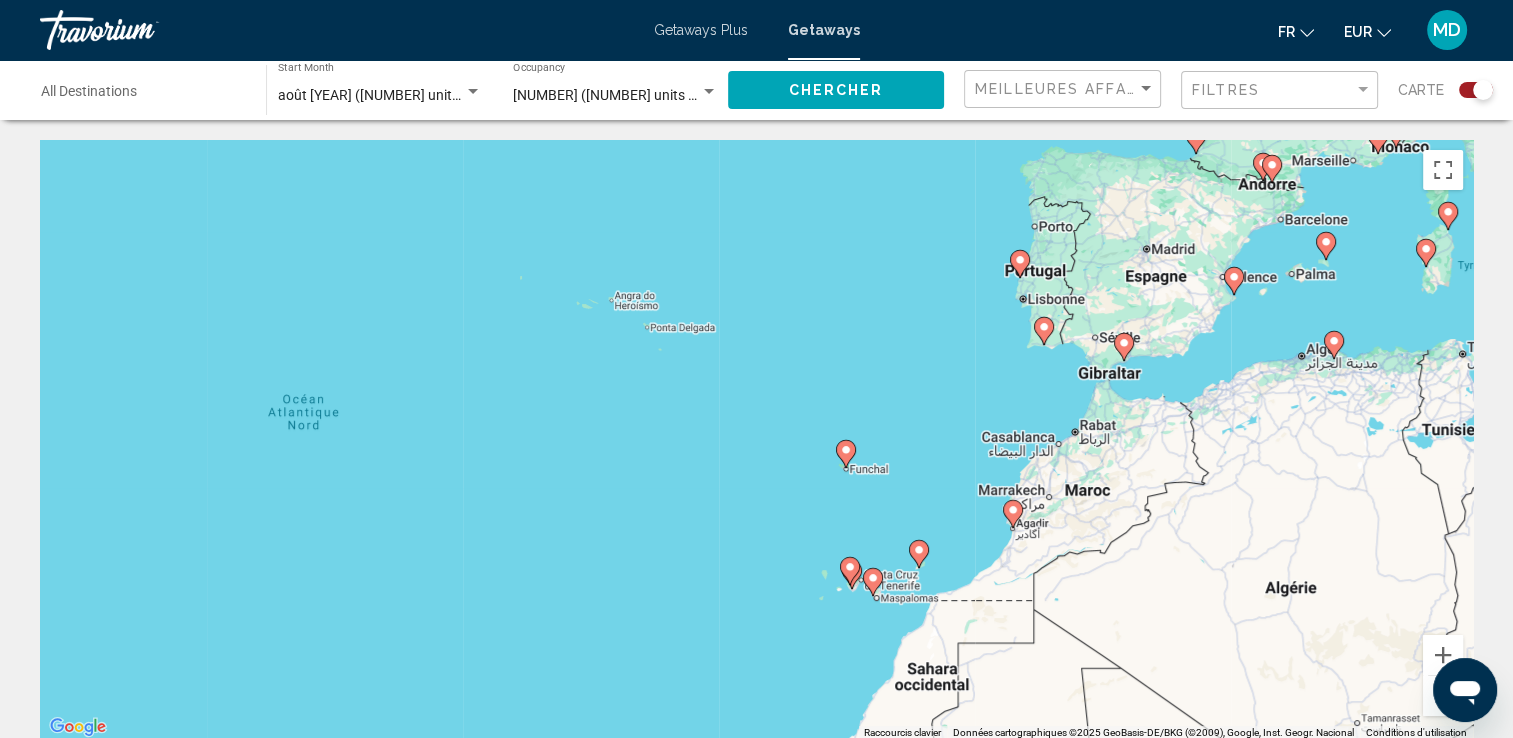 drag, startPoint x: 1326, startPoint y: 384, endPoint x: 1044, endPoint y: 515, distance: 310.9421 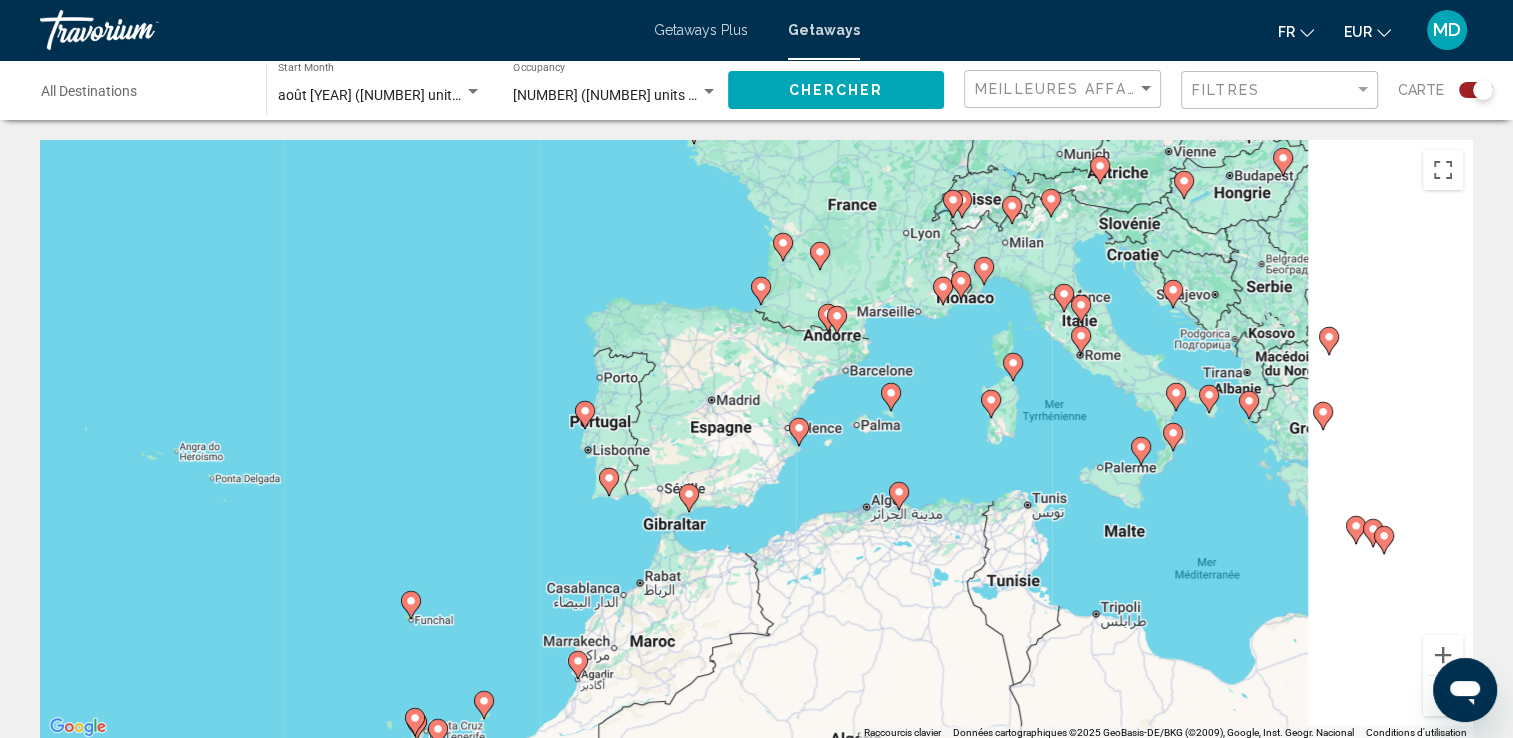 drag, startPoint x: 1408, startPoint y: 322, endPoint x: 1032, endPoint y: 454, distance: 398.49716 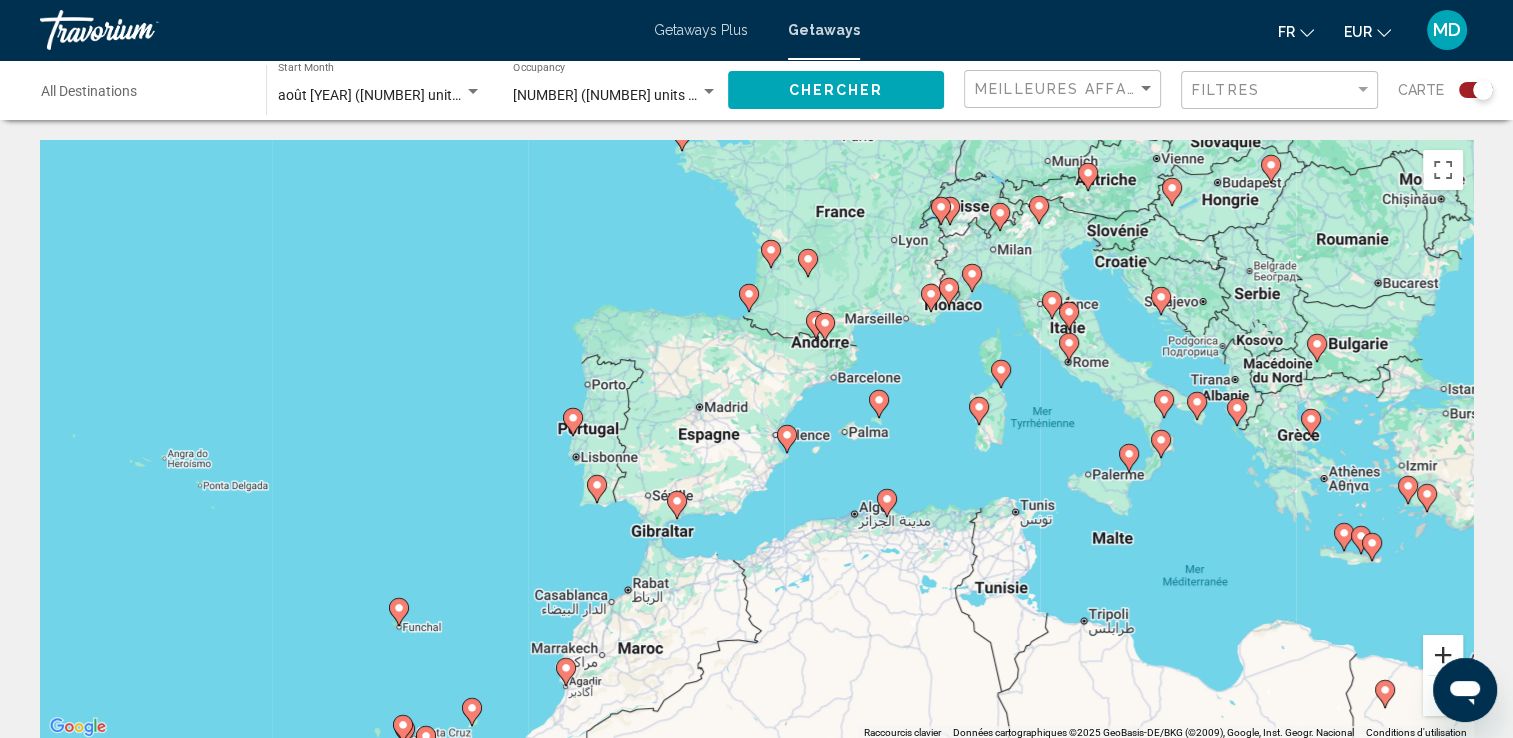 click at bounding box center [1443, 655] 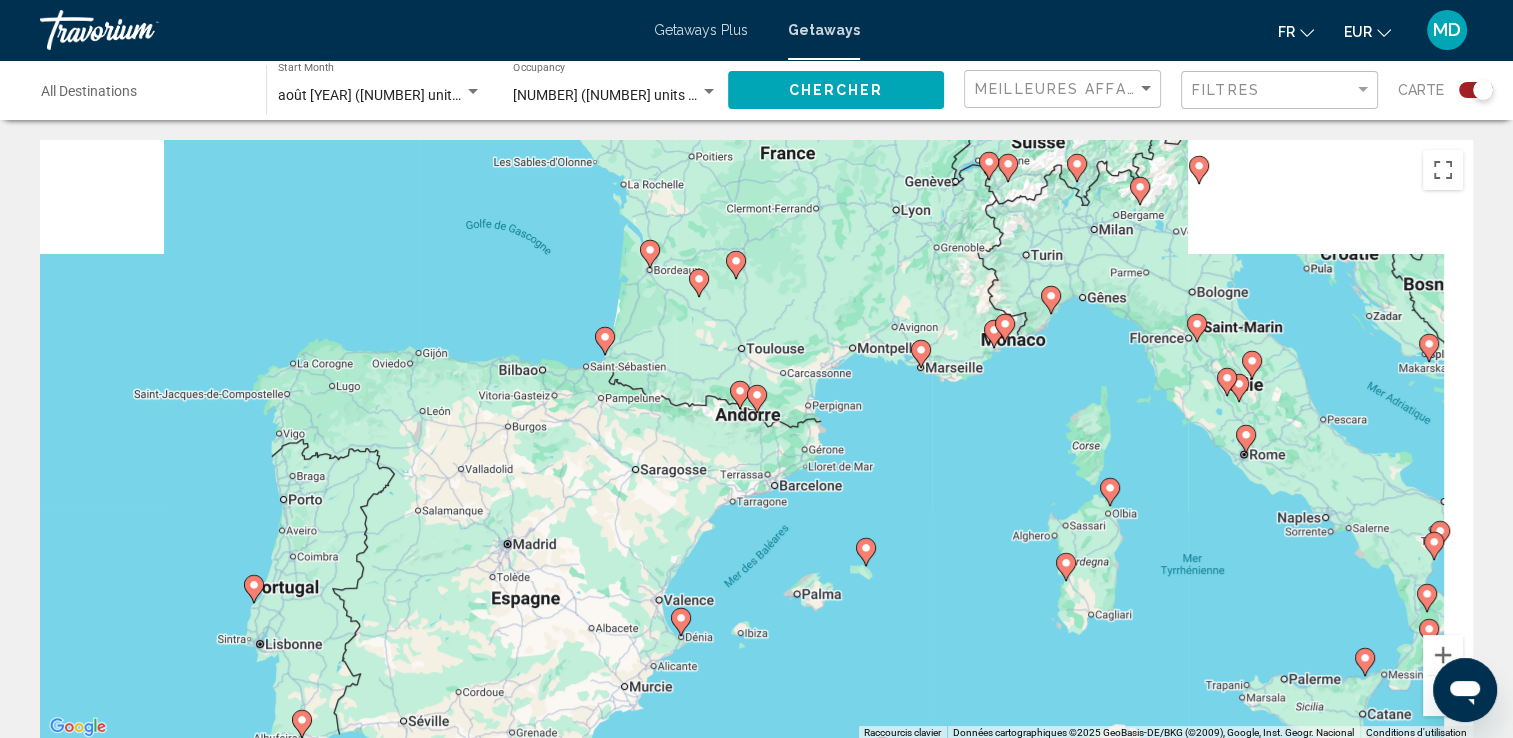 drag, startPoint x: 1002, startPoint y: 361, endPoint x: 859, endPoint y: 539, distance: 228.32652 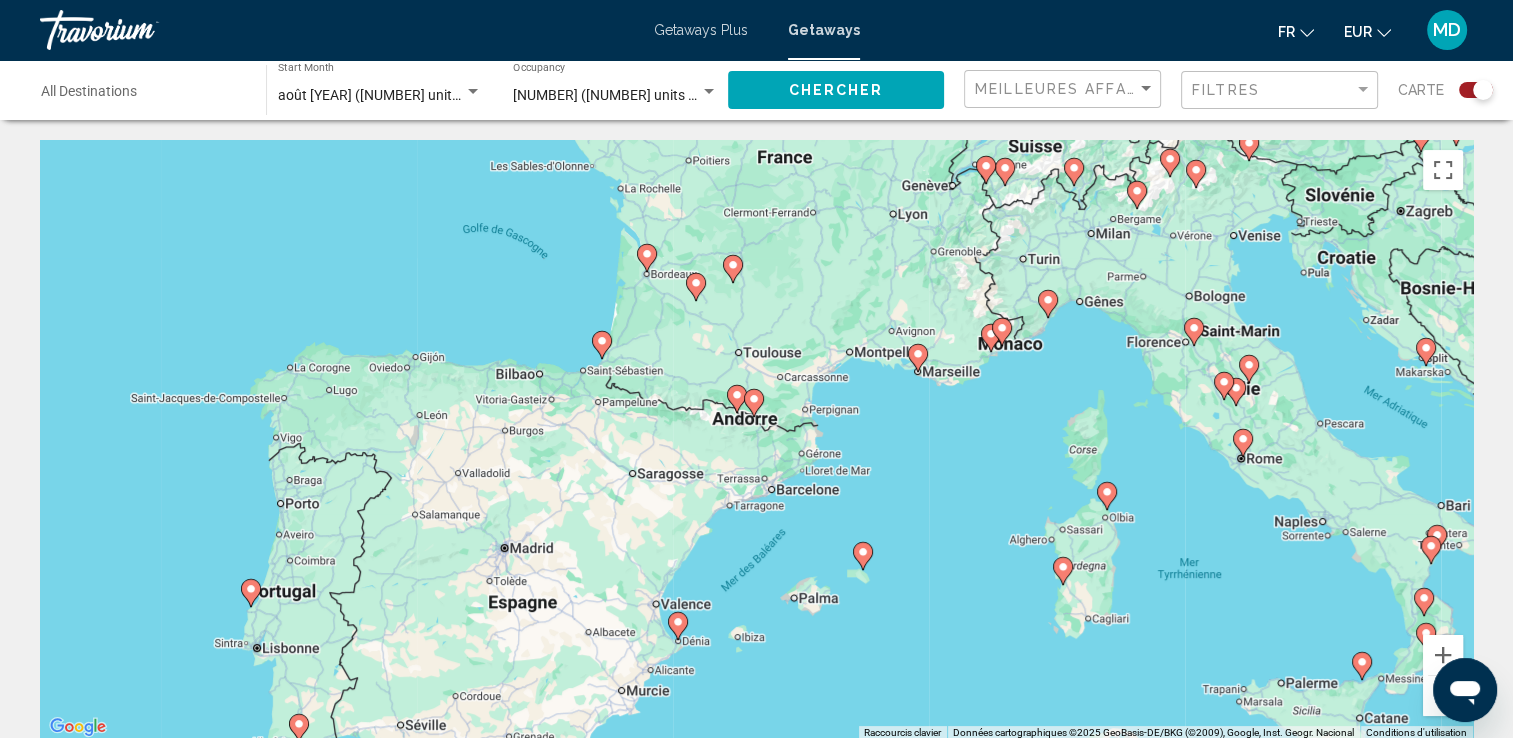 drag, startPoint x: 1251, startPoint y: 494, endPoint x: 1057, endPoint y: 583, distance: 213.44086 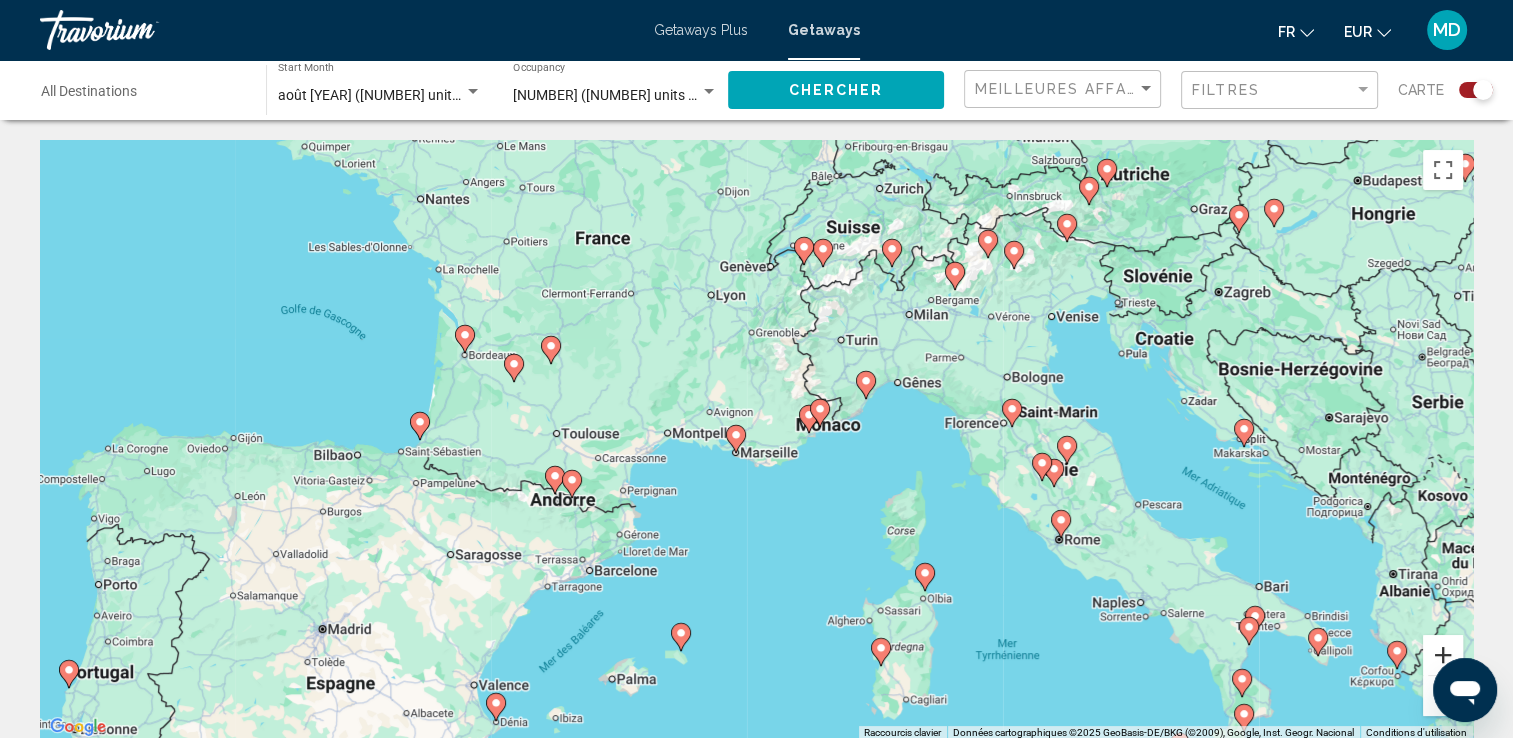 click at bounding box center [1443, 655] 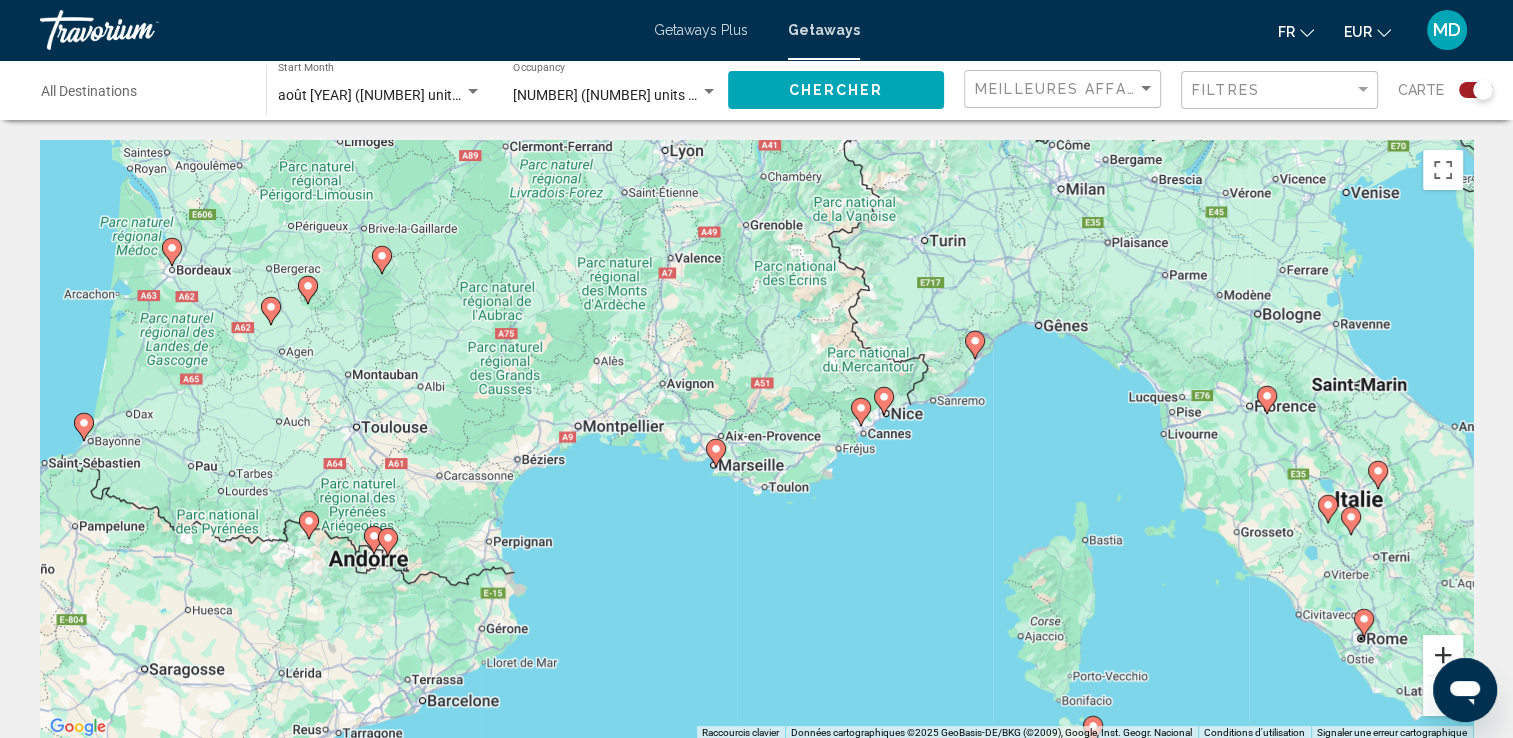 click at bounding box center [1443, 655] 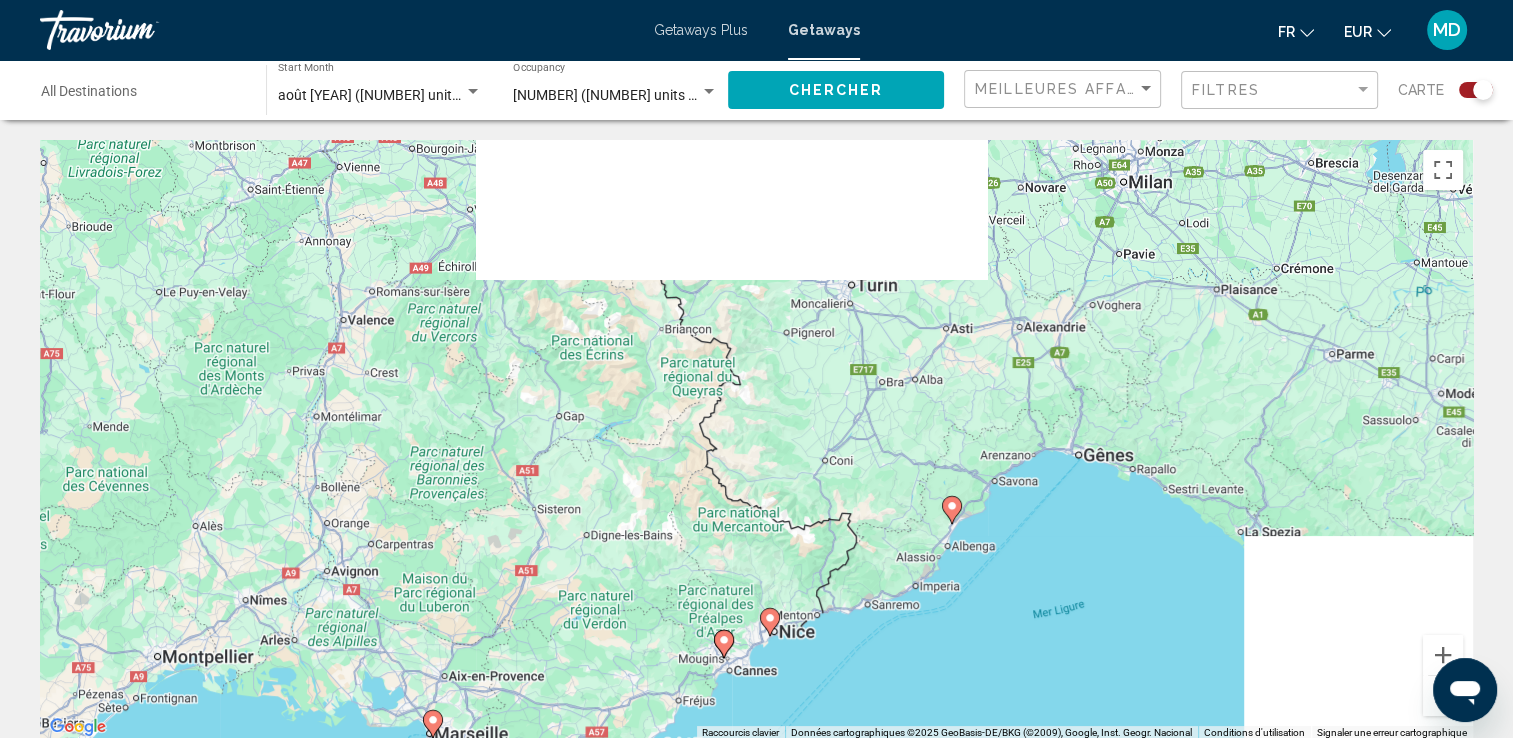 drag, startPoint x: 1196, startPoint y: 455, endPoint x: 933, endPoint y: 714, distance: 369.12057 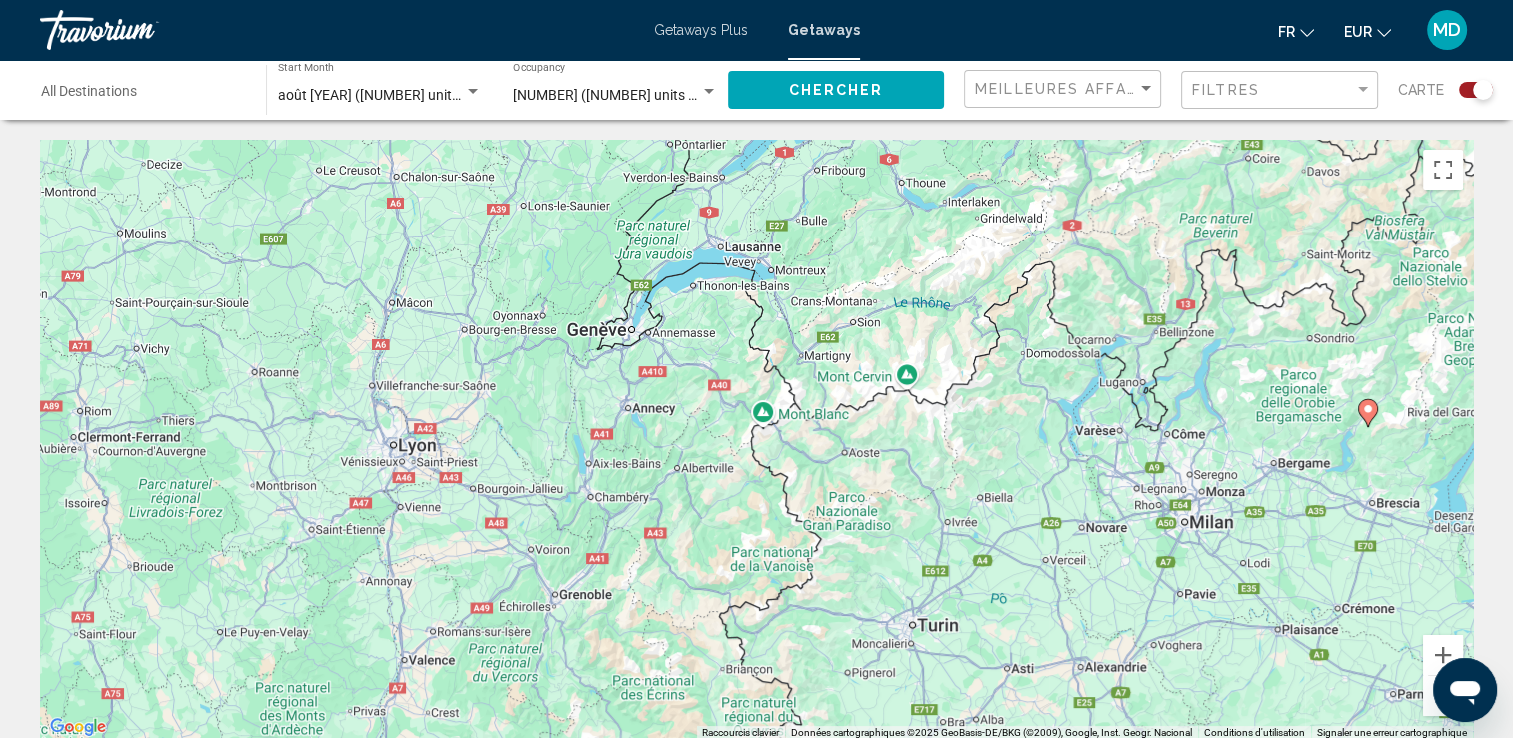 drag, startPoint x: 931, startPoint y: 438, endPoint x: 989, endPoint y: 782, distance: 348.8553 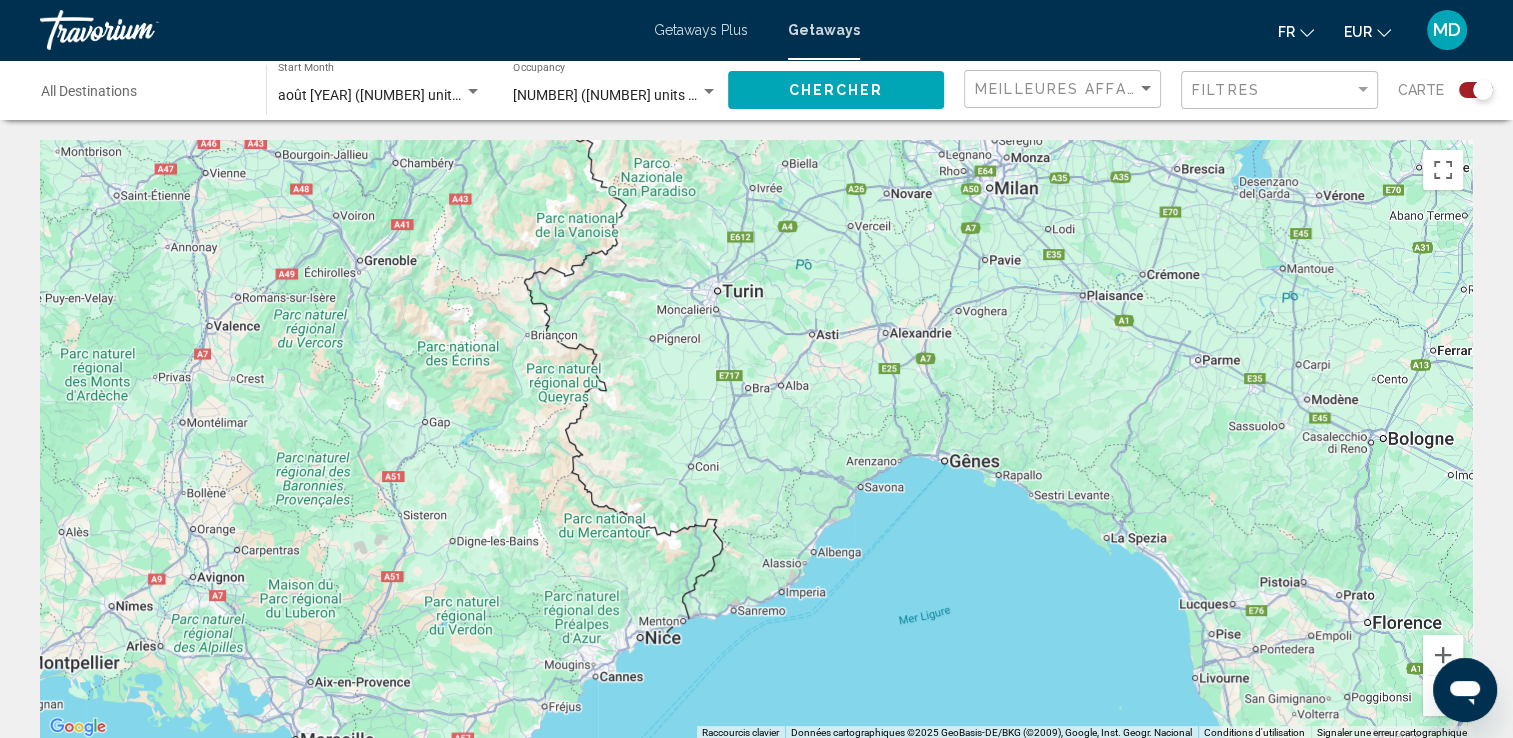 drag, startPoint x: 1095, startPoint y: 508, endPoint x: 895, endPoint y: 165, distance: 397.05038 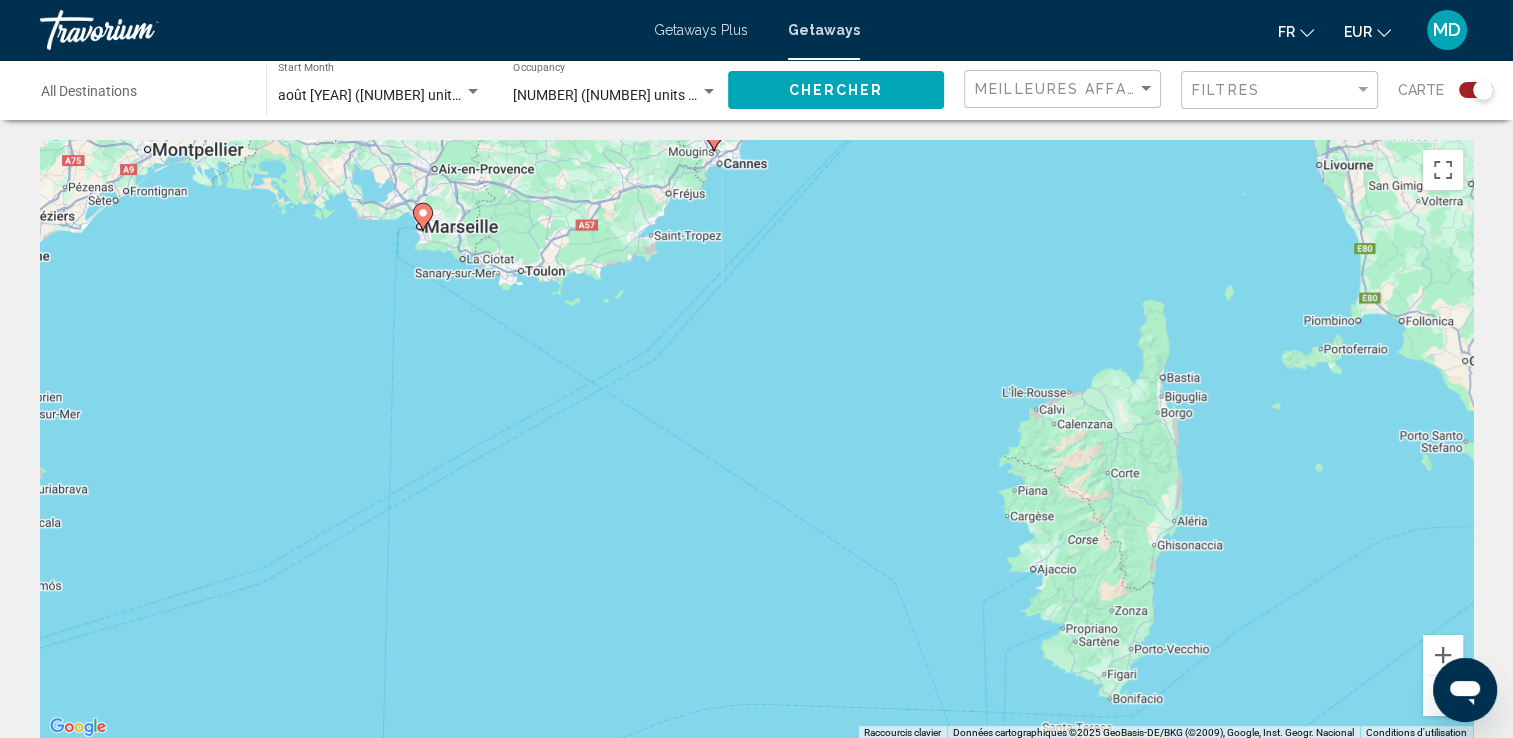 drag, startPoint x: 849, startPoint y: 611, endPoint x: 997, endPoint y: 118, distance: 514.73584 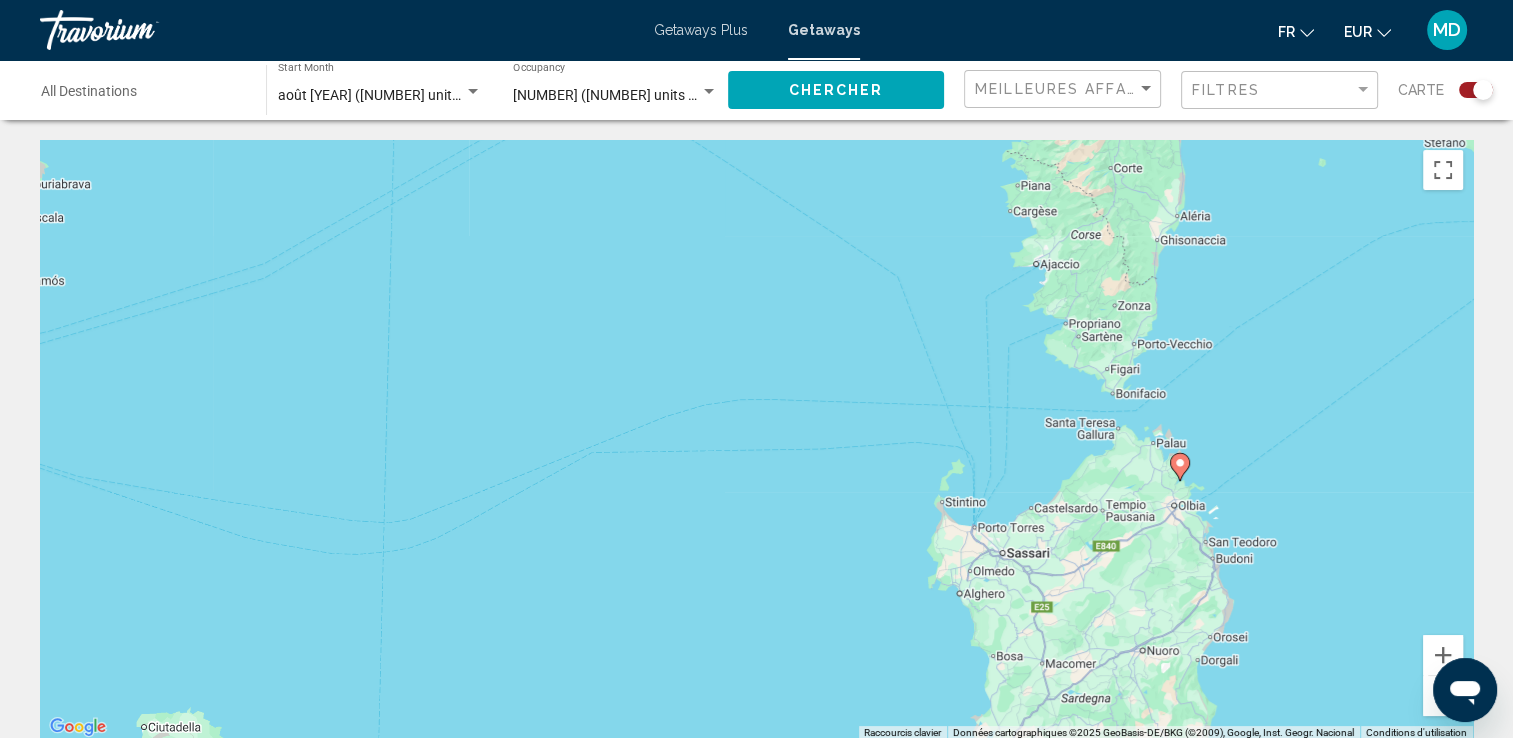 drag, startPoint x: 1245, startPoint y: 607, endPoint x: 1248, endPoint y: 282, distance: 325.01385 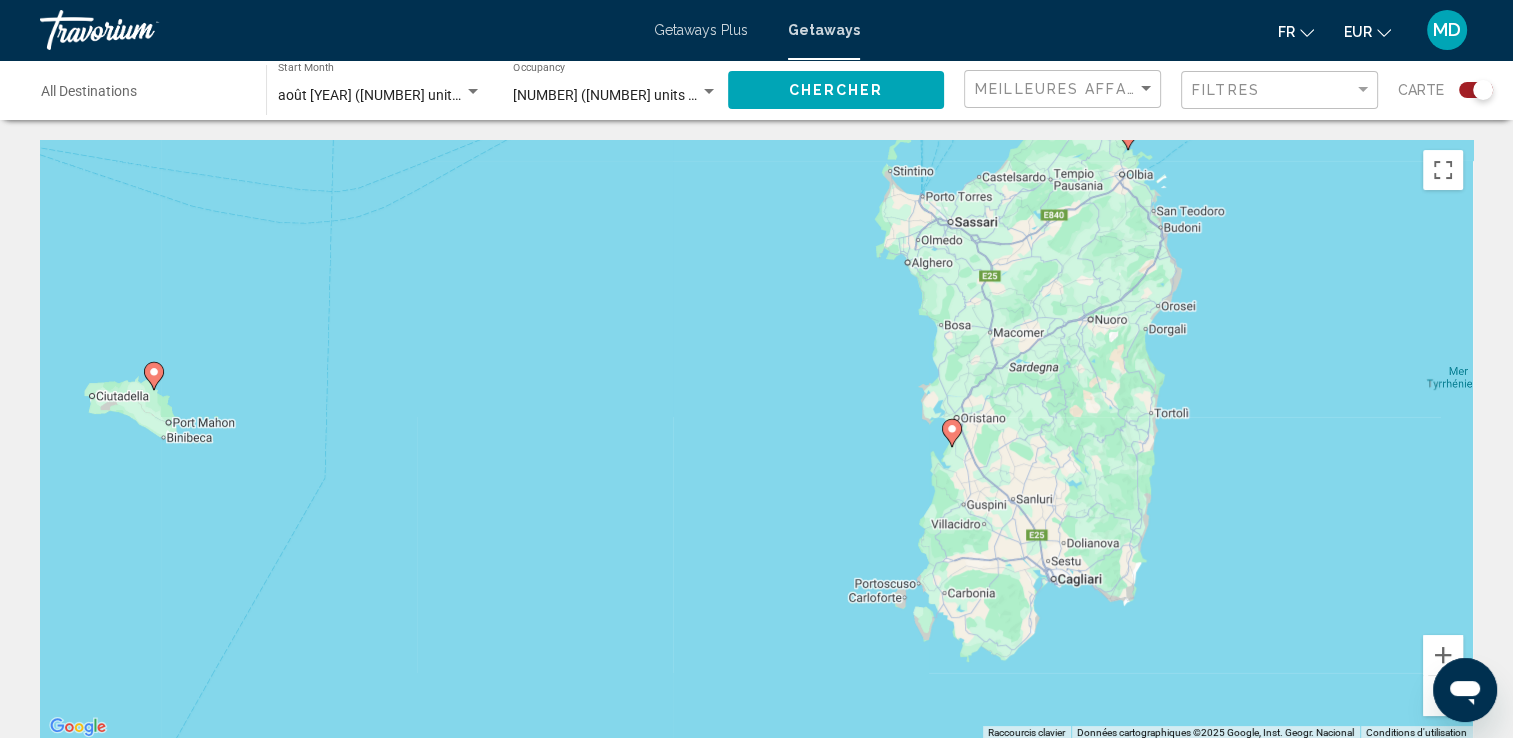 drag, startPoint x: 1384, startPoint y: 565, endPoint x: 1324, endPoint y: 258, distance: 312.80826 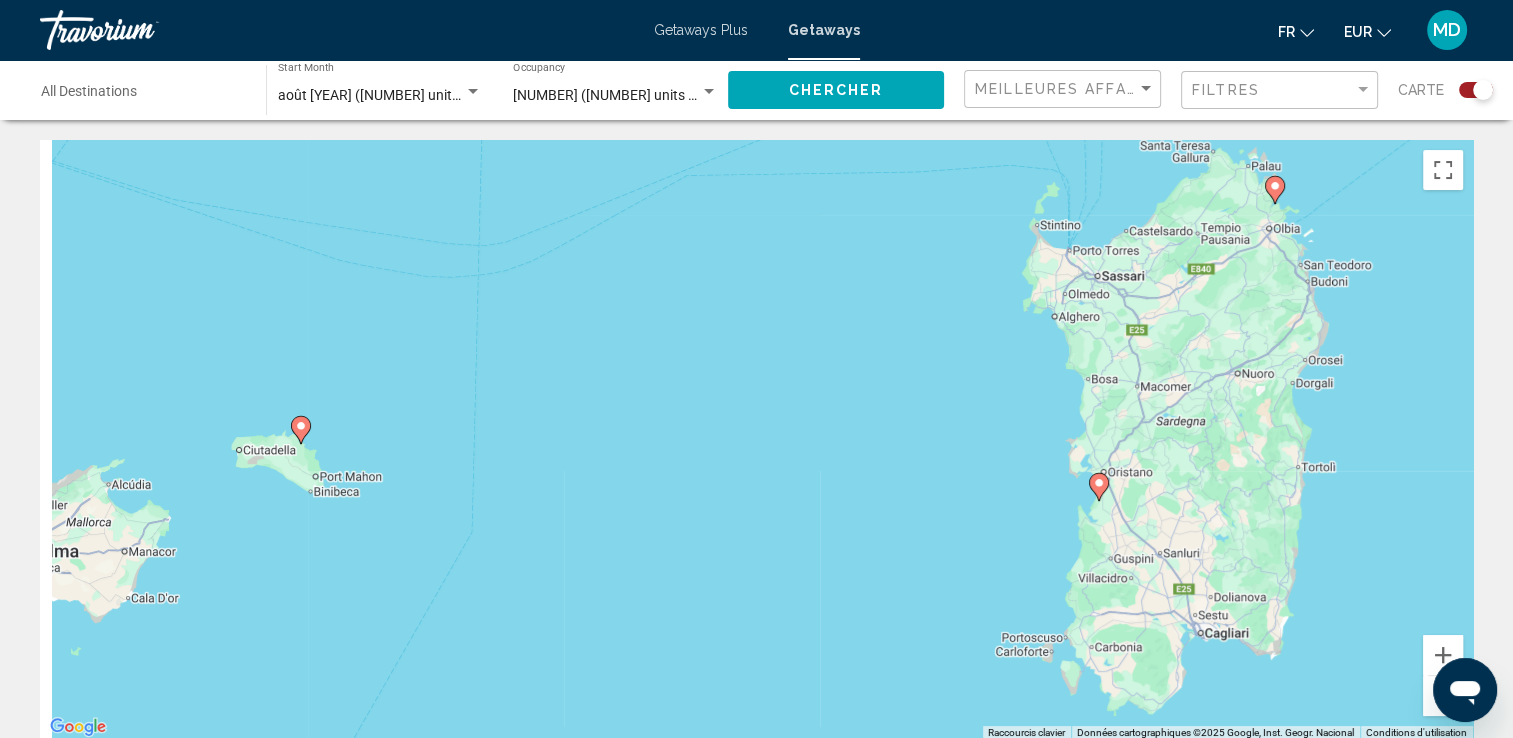 drag, startPoint x: 435, startPoint y: 433, endPoint x: 642, endPoint y: 498, distance: 216.96544 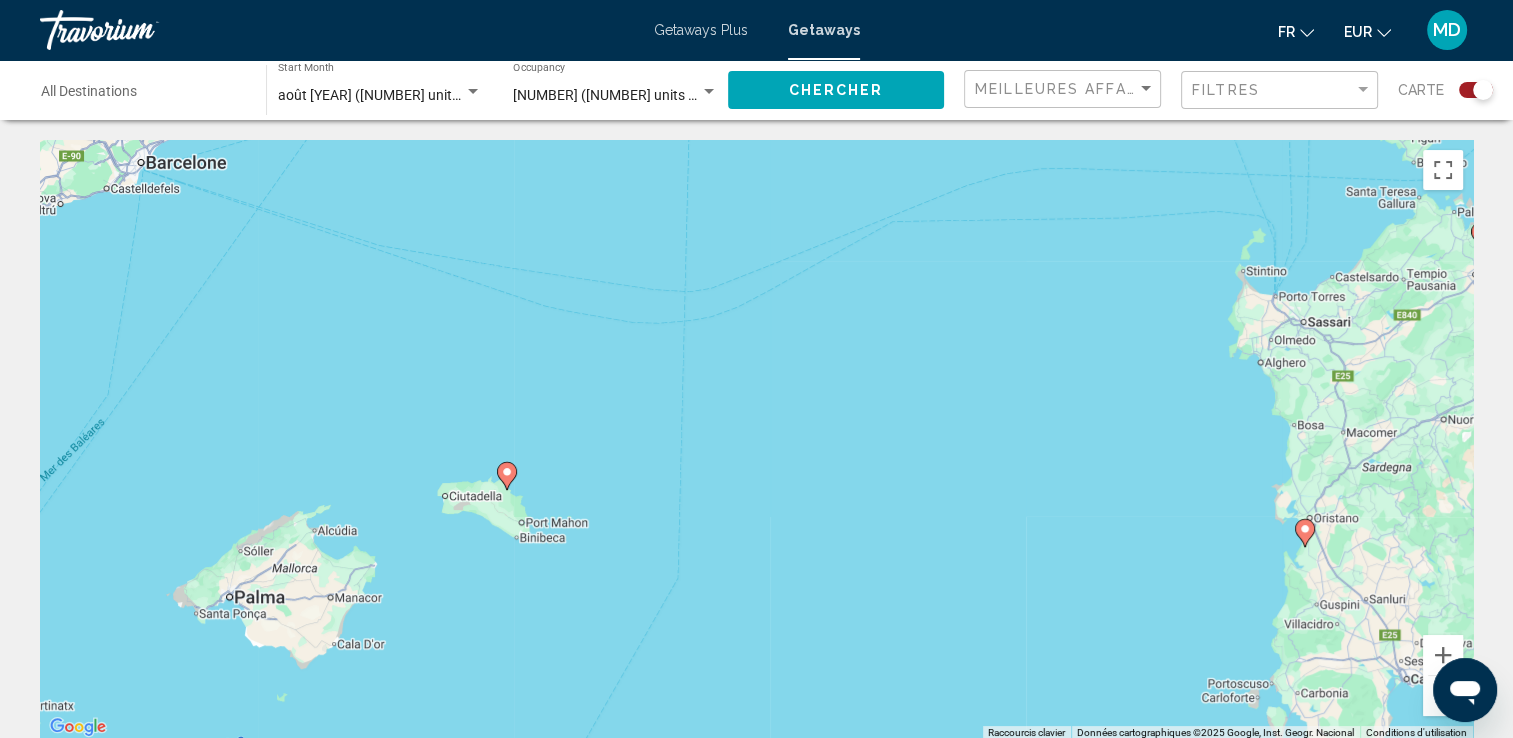 drag, startPoint x: 526, startPoint y: 206, endPoint x: 739, endPoint y: 248, distance: 217.10136 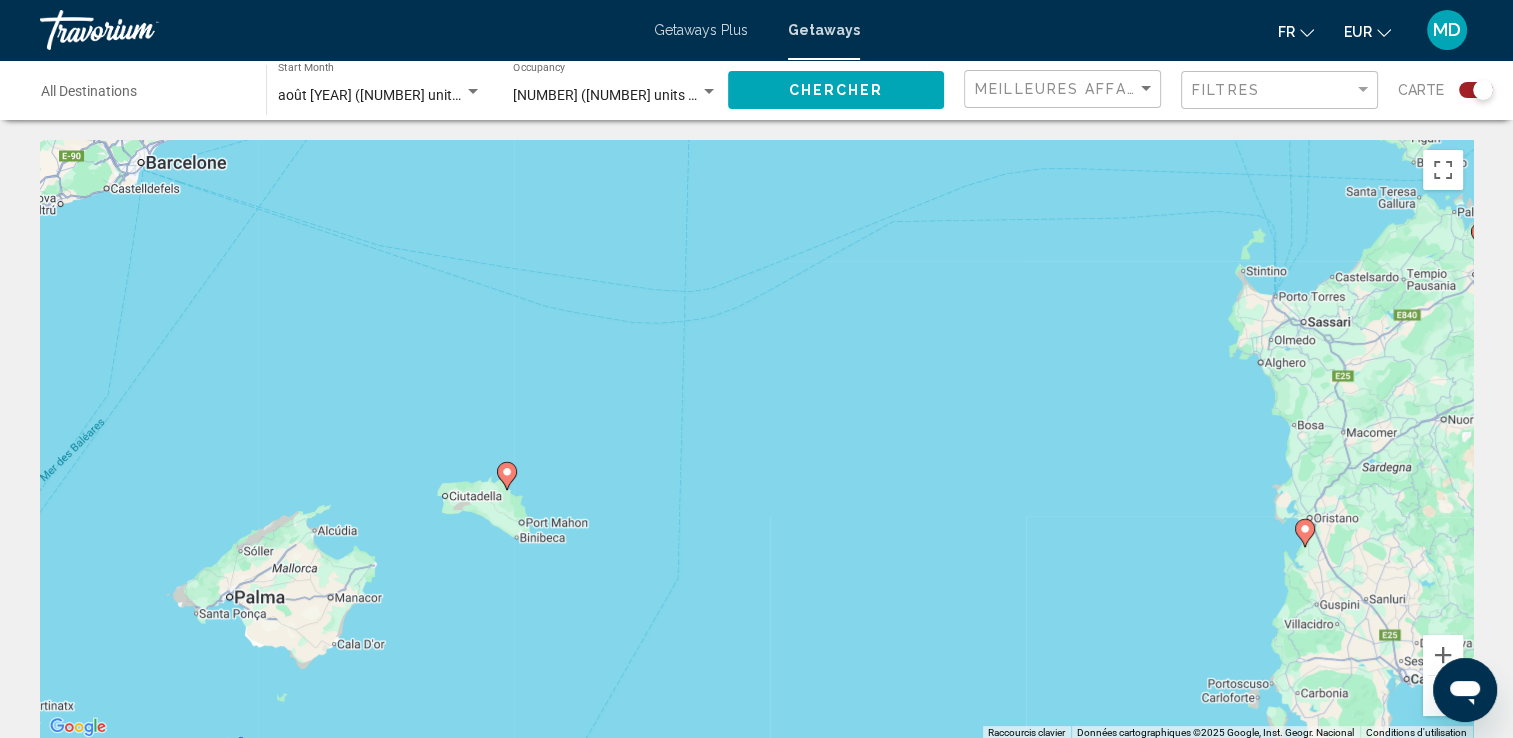 click 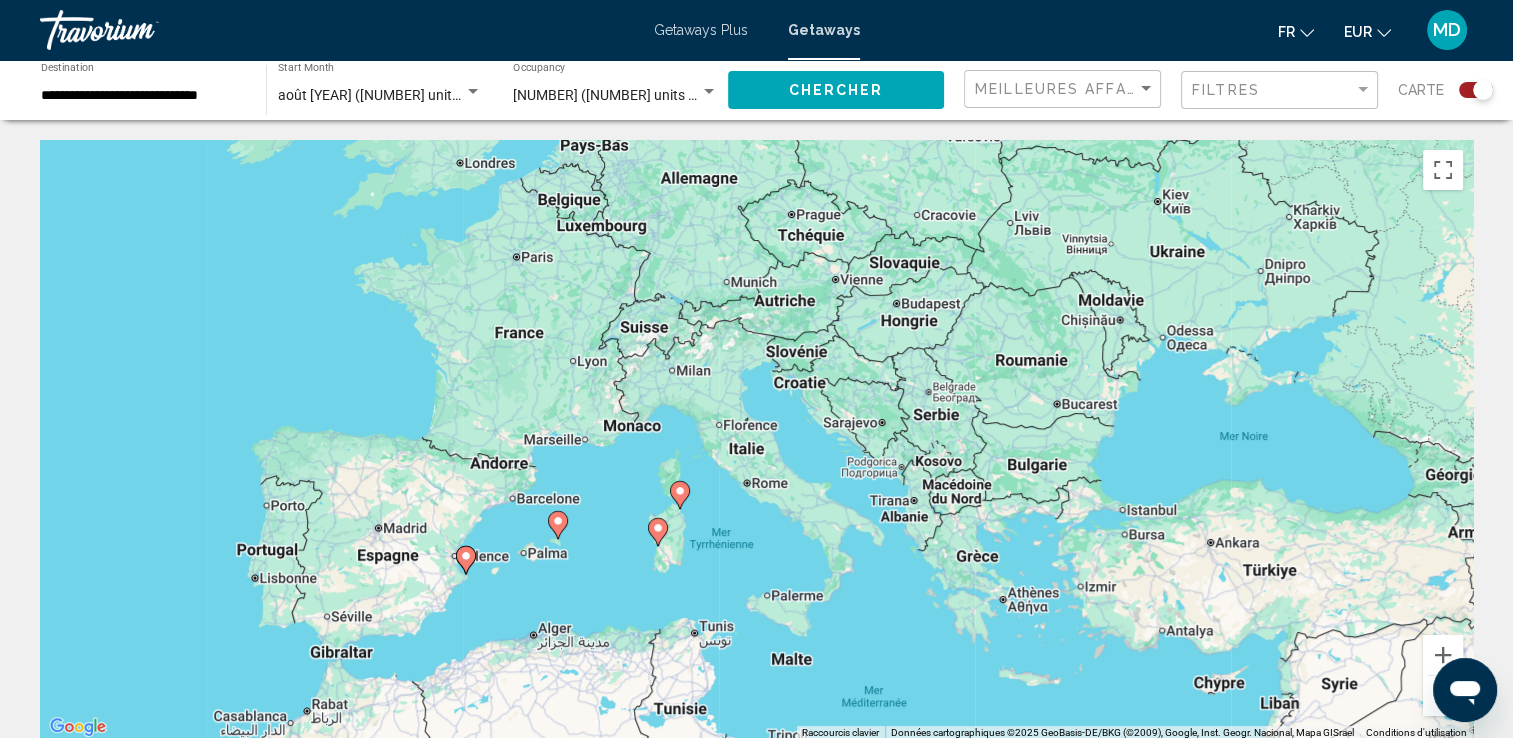 drag, startPoint x: 965, startPoint y: 463, endPoint x: 755, endPoint y: 570, distance: 235.68835 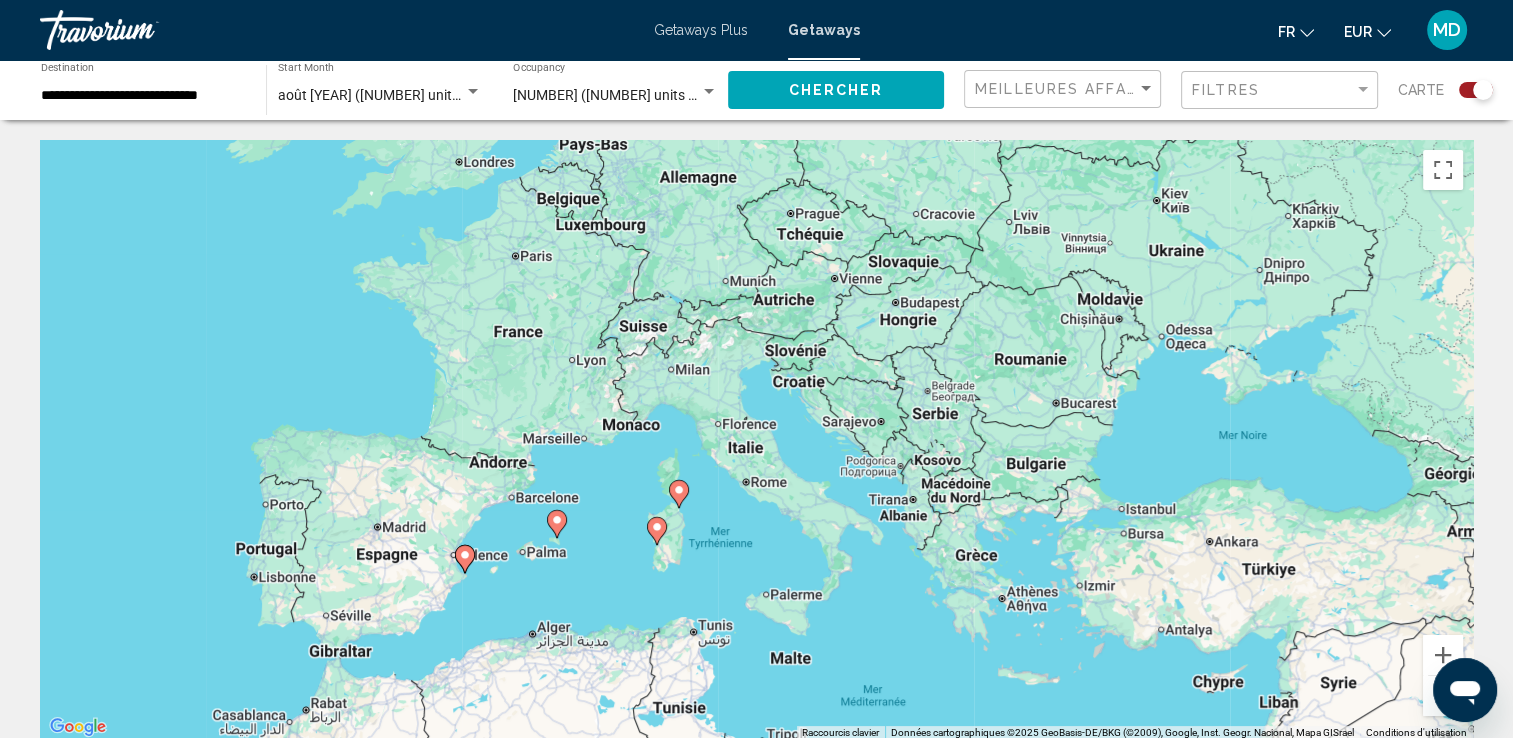 click on "**********" 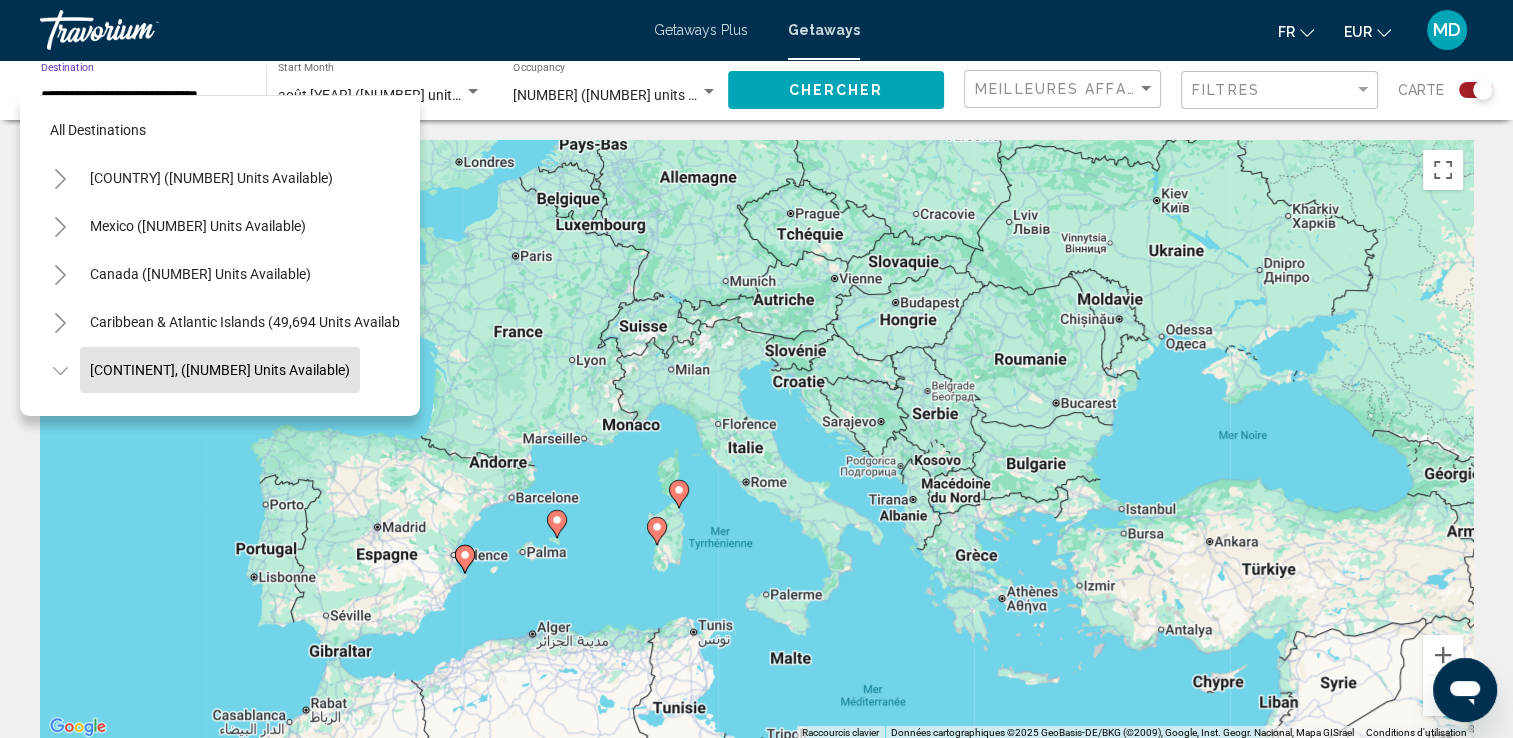 scroll, scrollTop: 126, scrollLeft: 0, axis: vertical 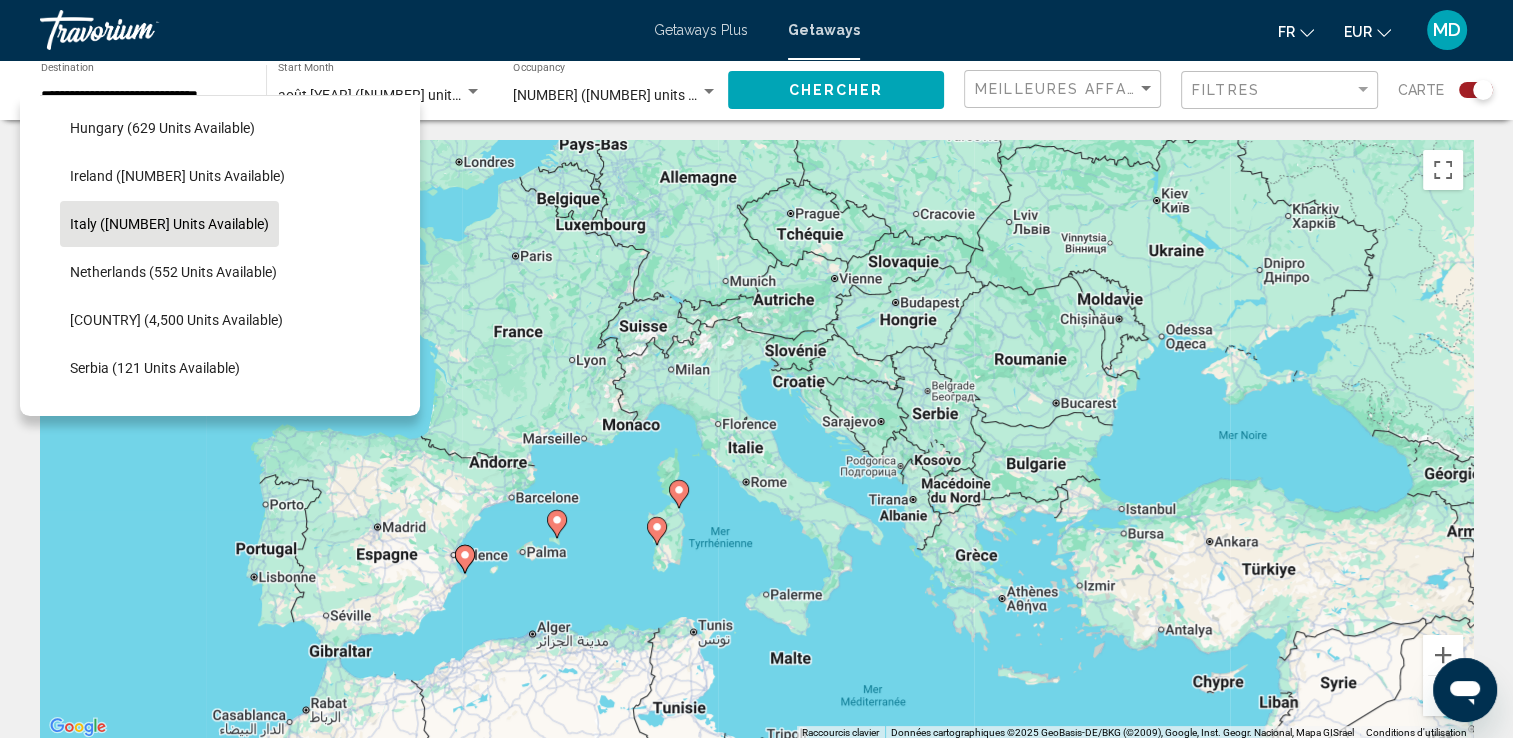 click on "Italy ([NUMBER] units available)" 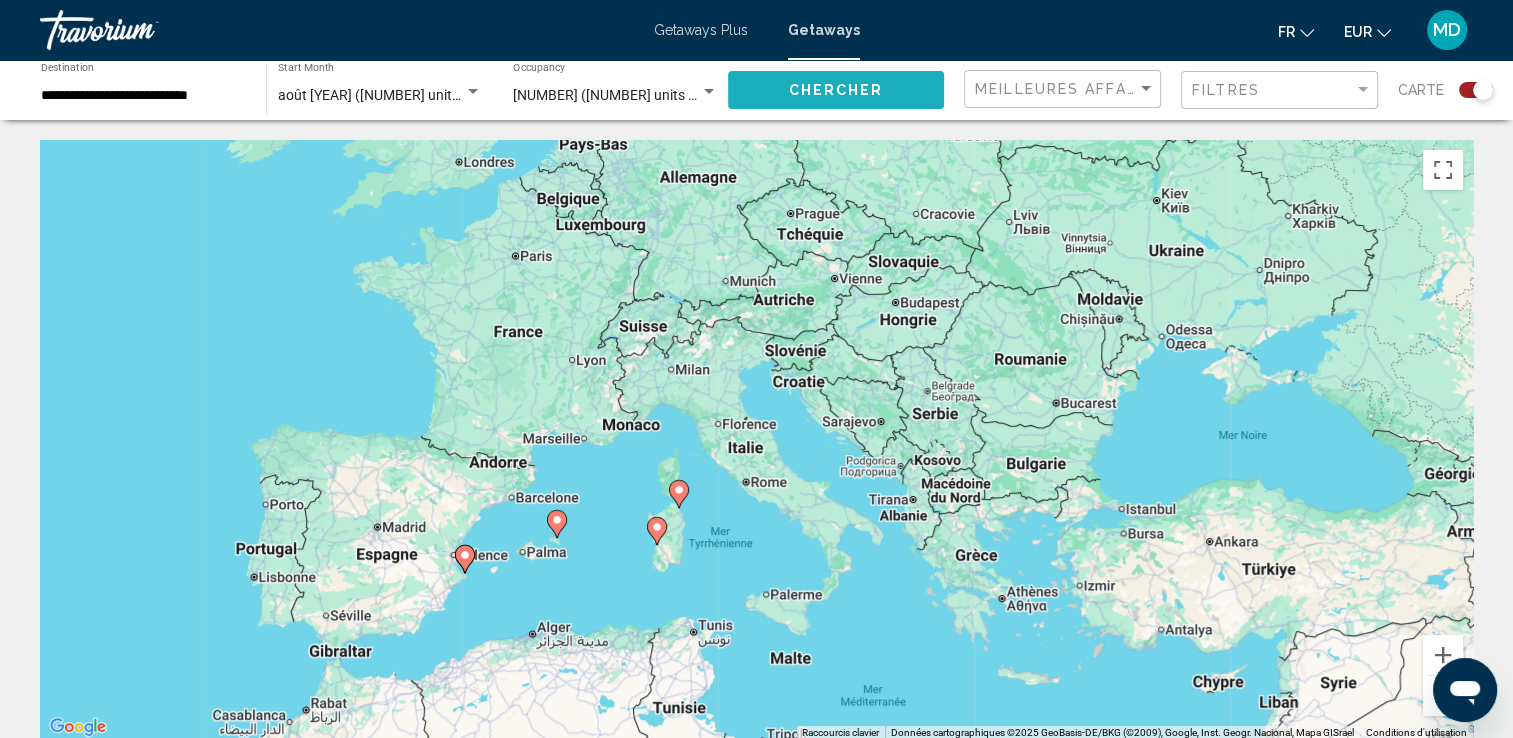 click on "Chercher" 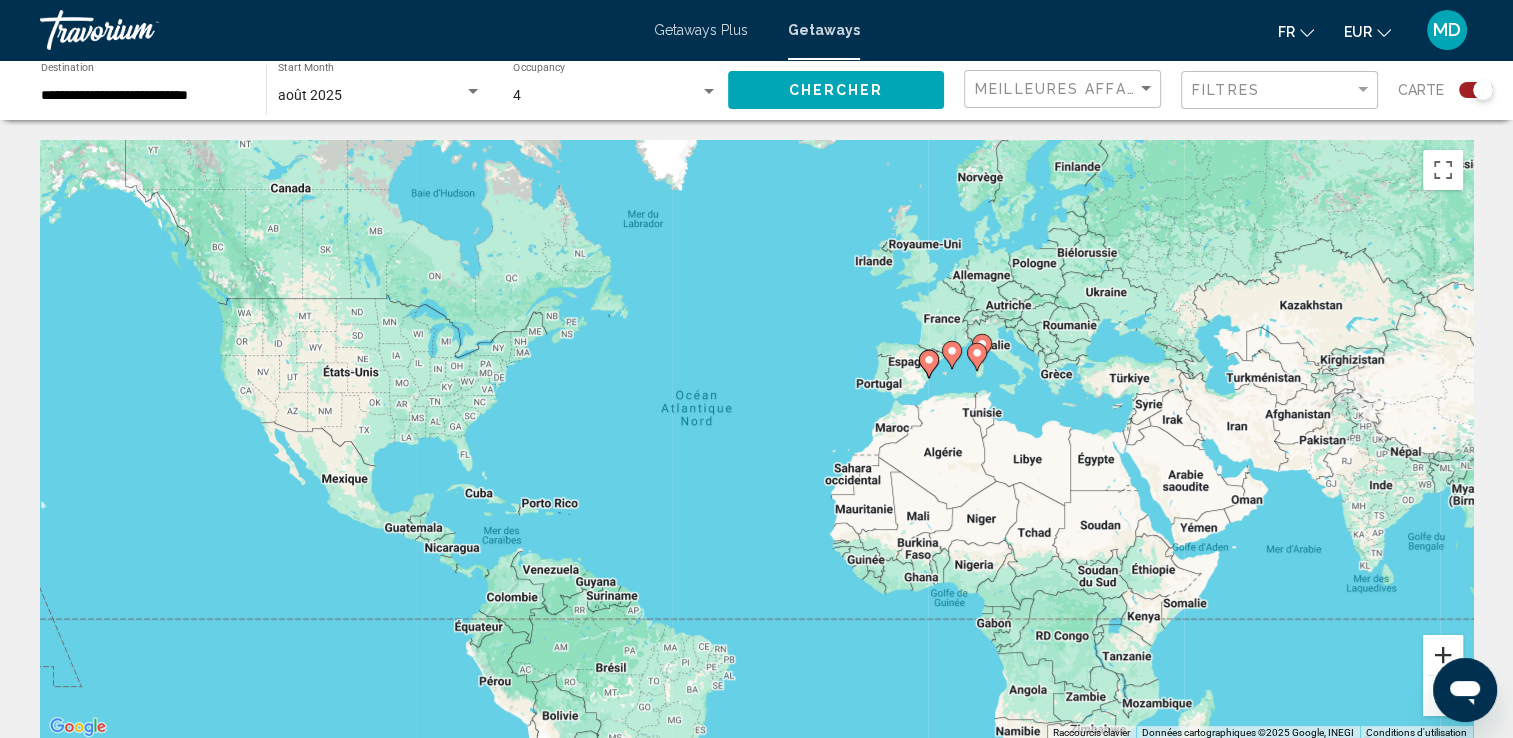 click at bounding box center (1443, 655) 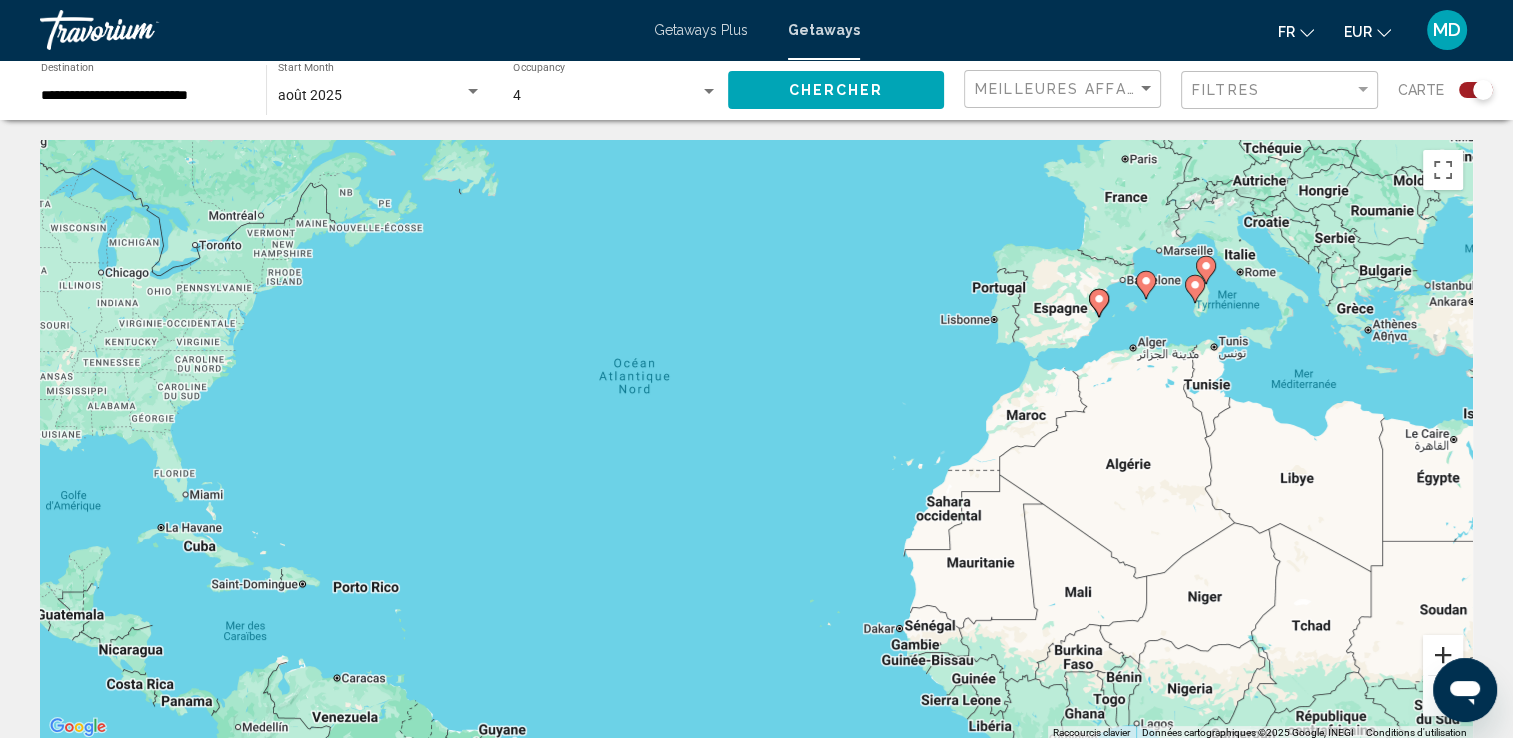 click at bounding box center [1443, 655] 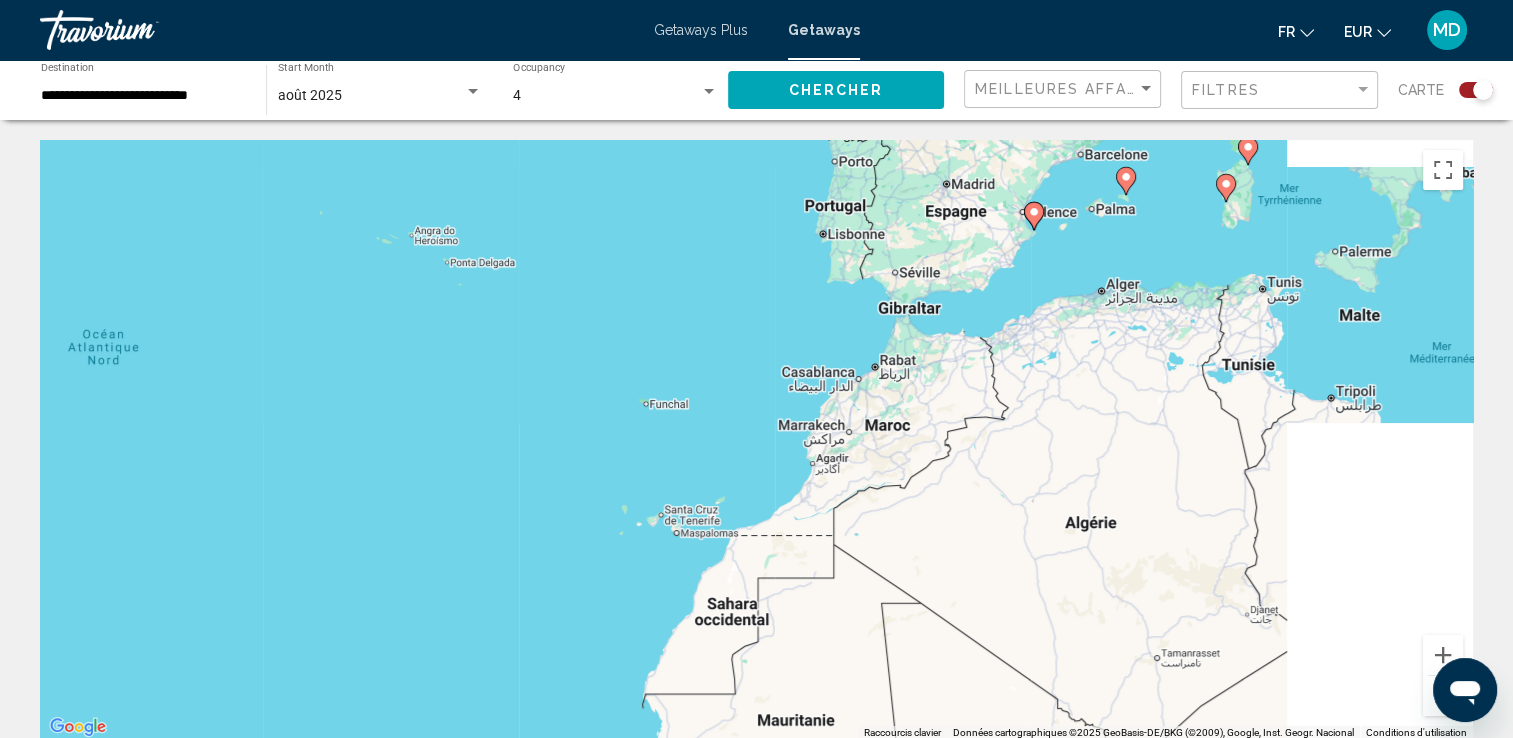 drag, startPoint x: 1386, startPoint y: 330, endPoint x: 784, endPoint y: 442, distance: 612.32996 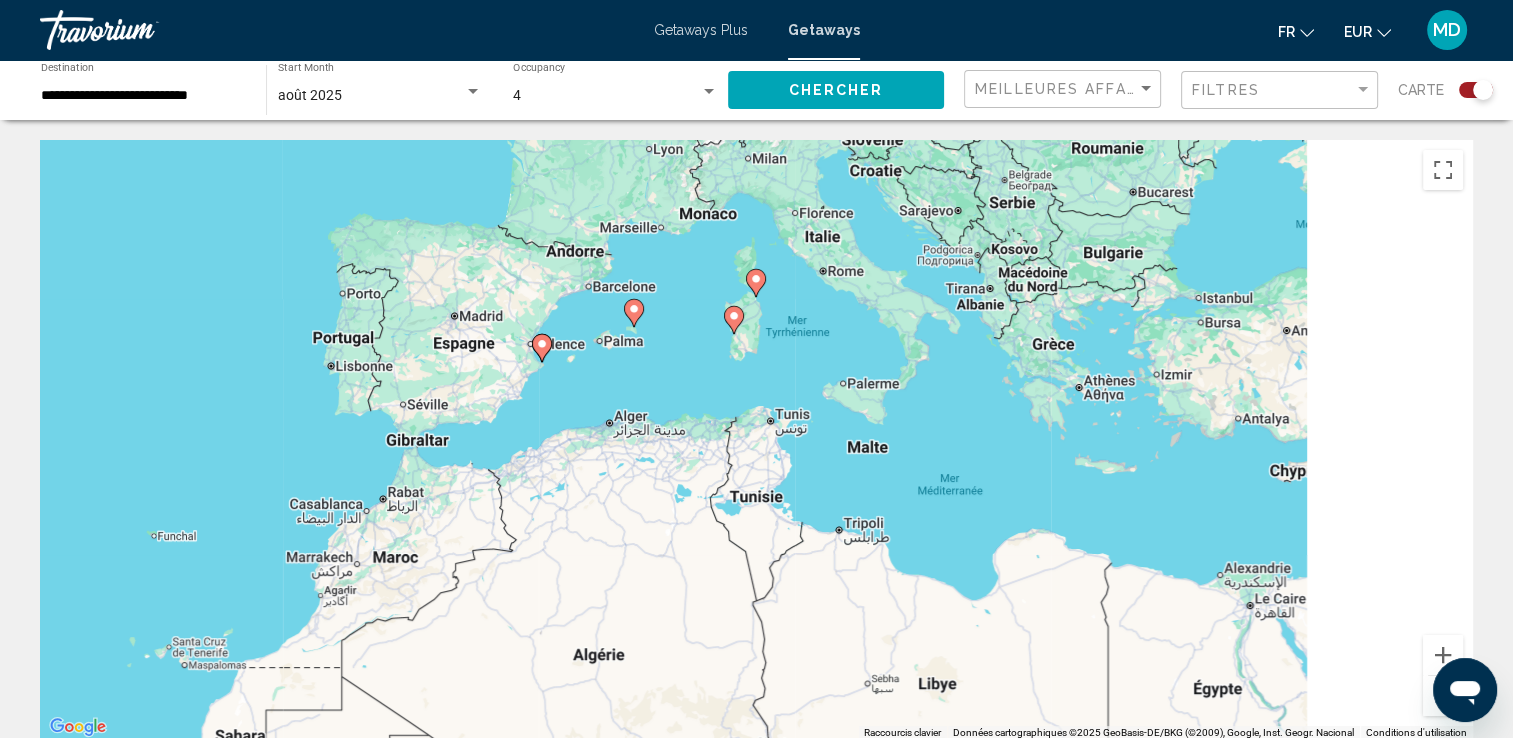 drag, startPoint x: 1139, startPoint y: 370, endPoint x: 663, endPoint y: 463, distance: 485 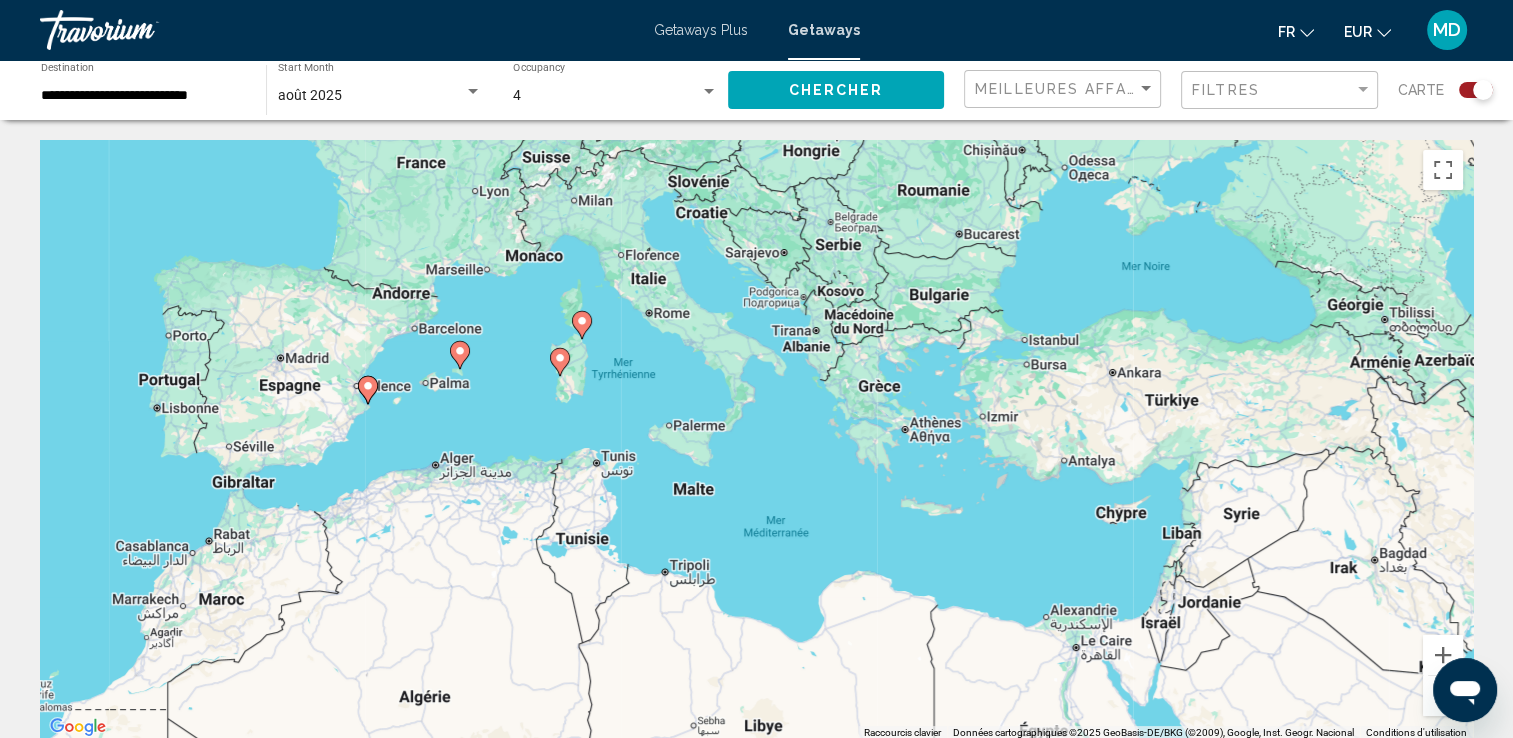 click 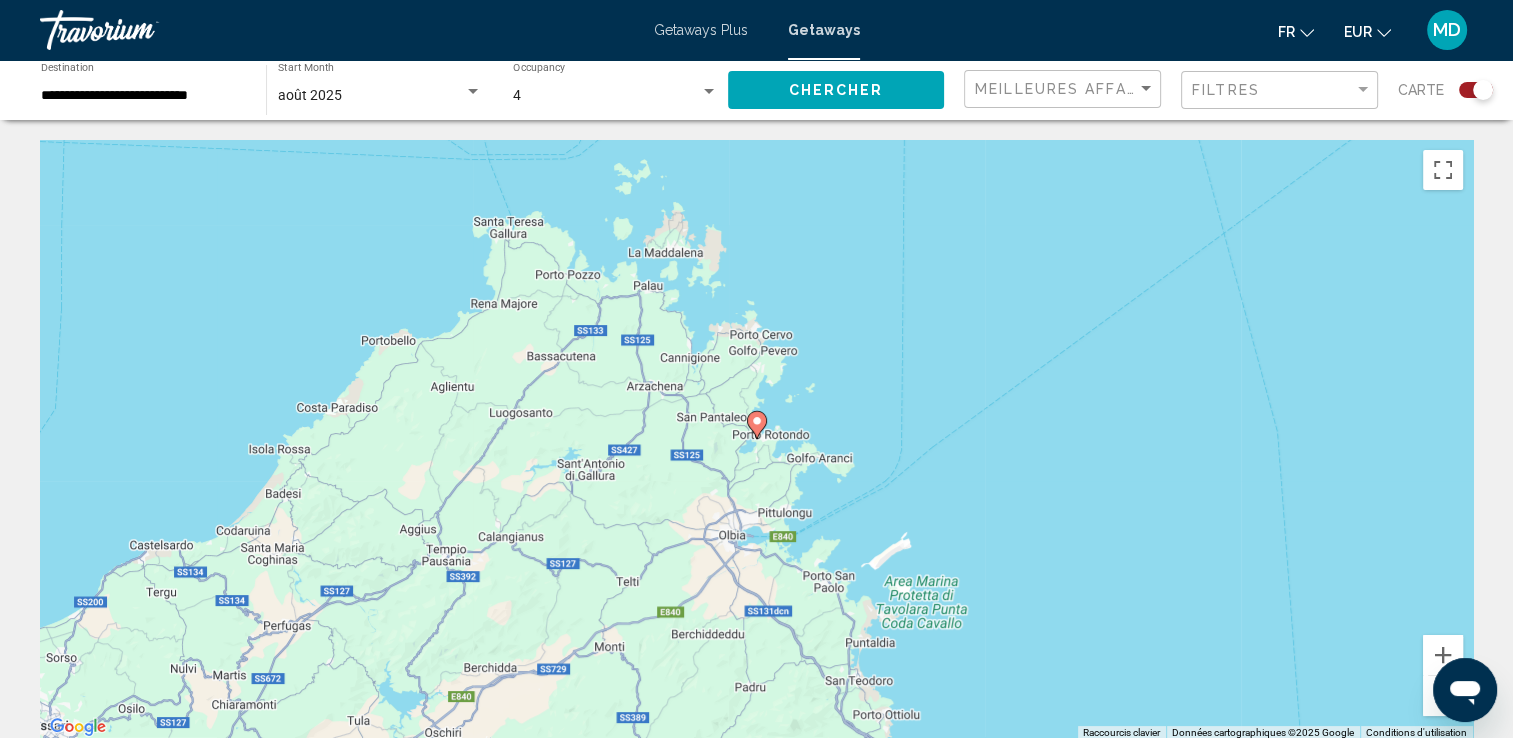 click 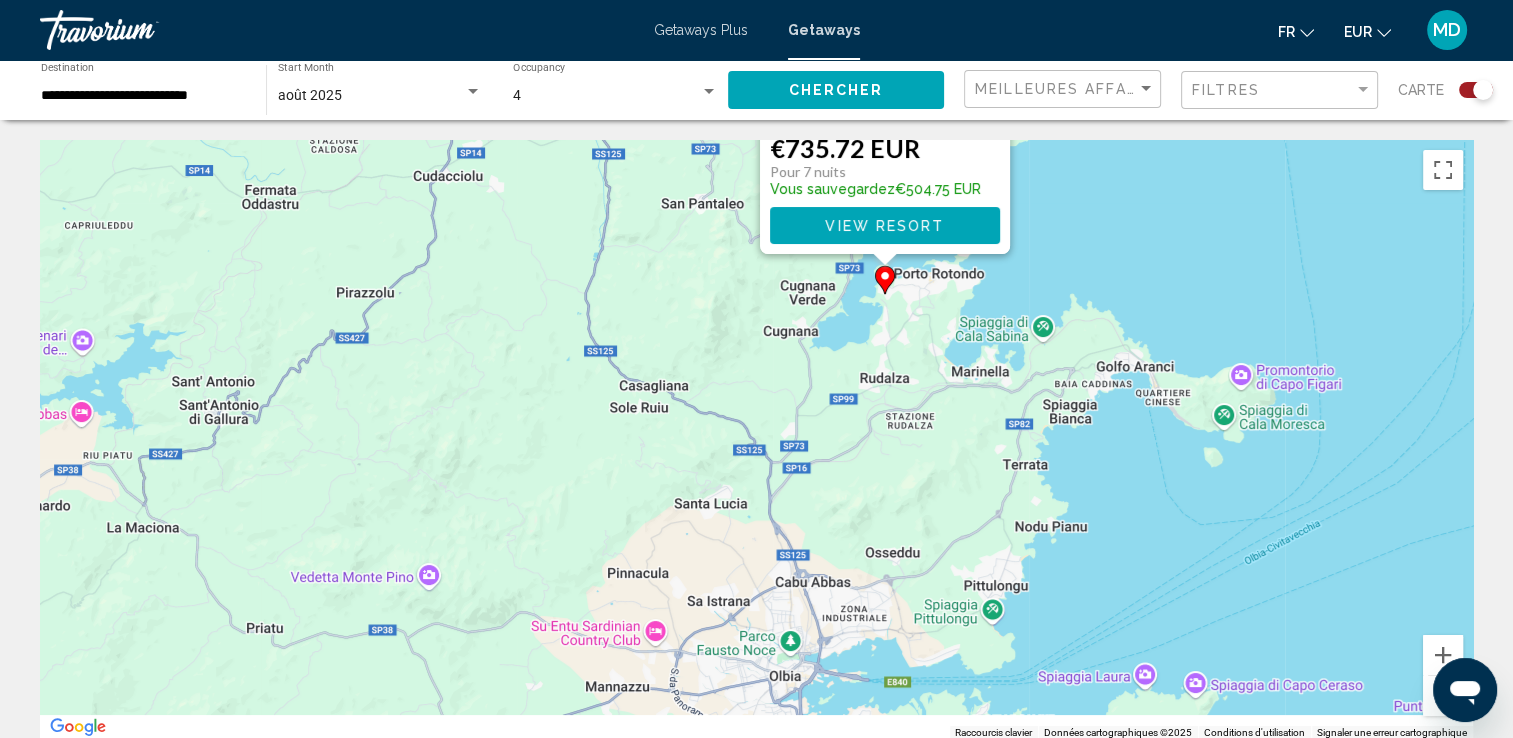 drag, startPoint x: 441, startPoint y: 554, endPoint x: 624, endPoint y: -4, distance: 587.2419 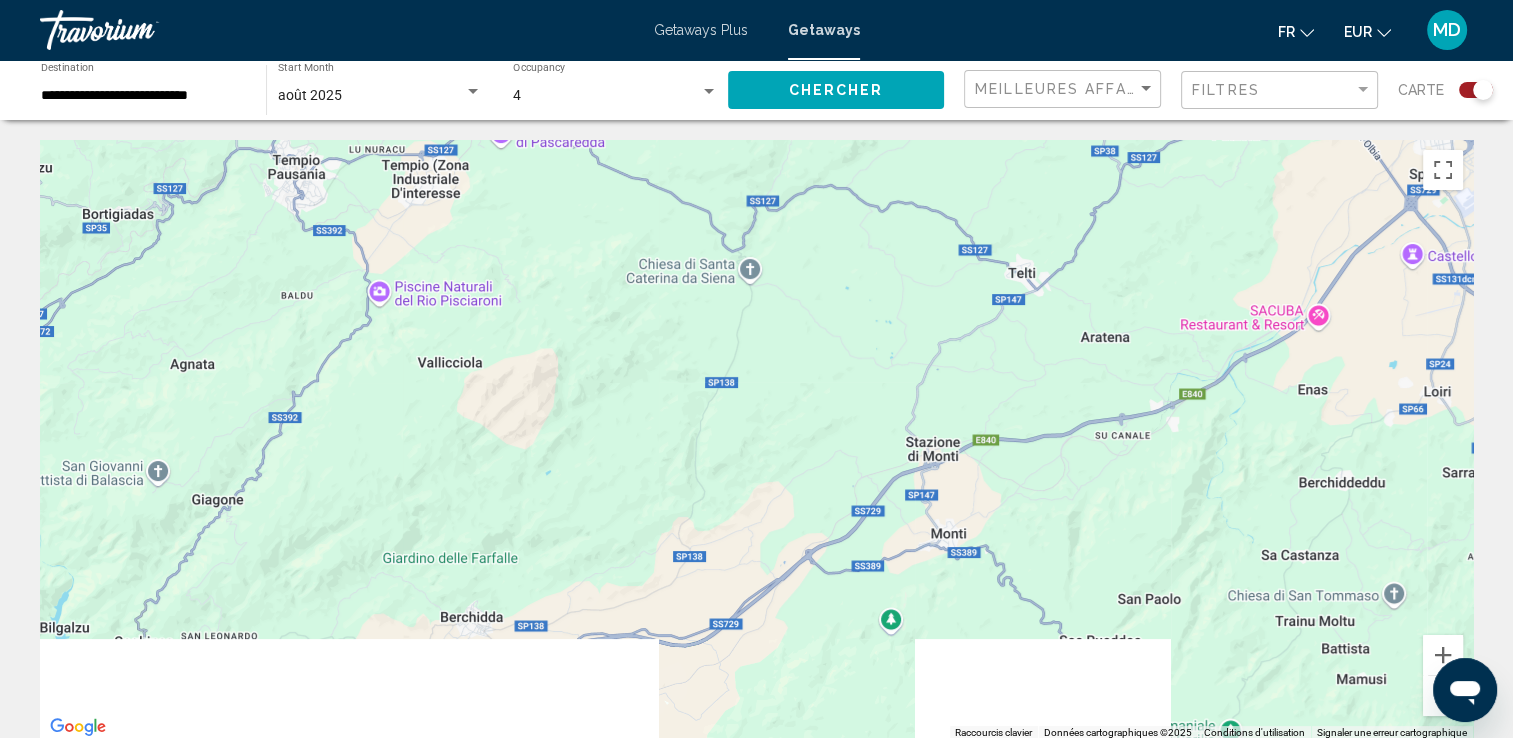 drag, startPoint x: 166, startPoint y: 632, endPoint x: 771, endPoint y: 186, distance: 751.62555 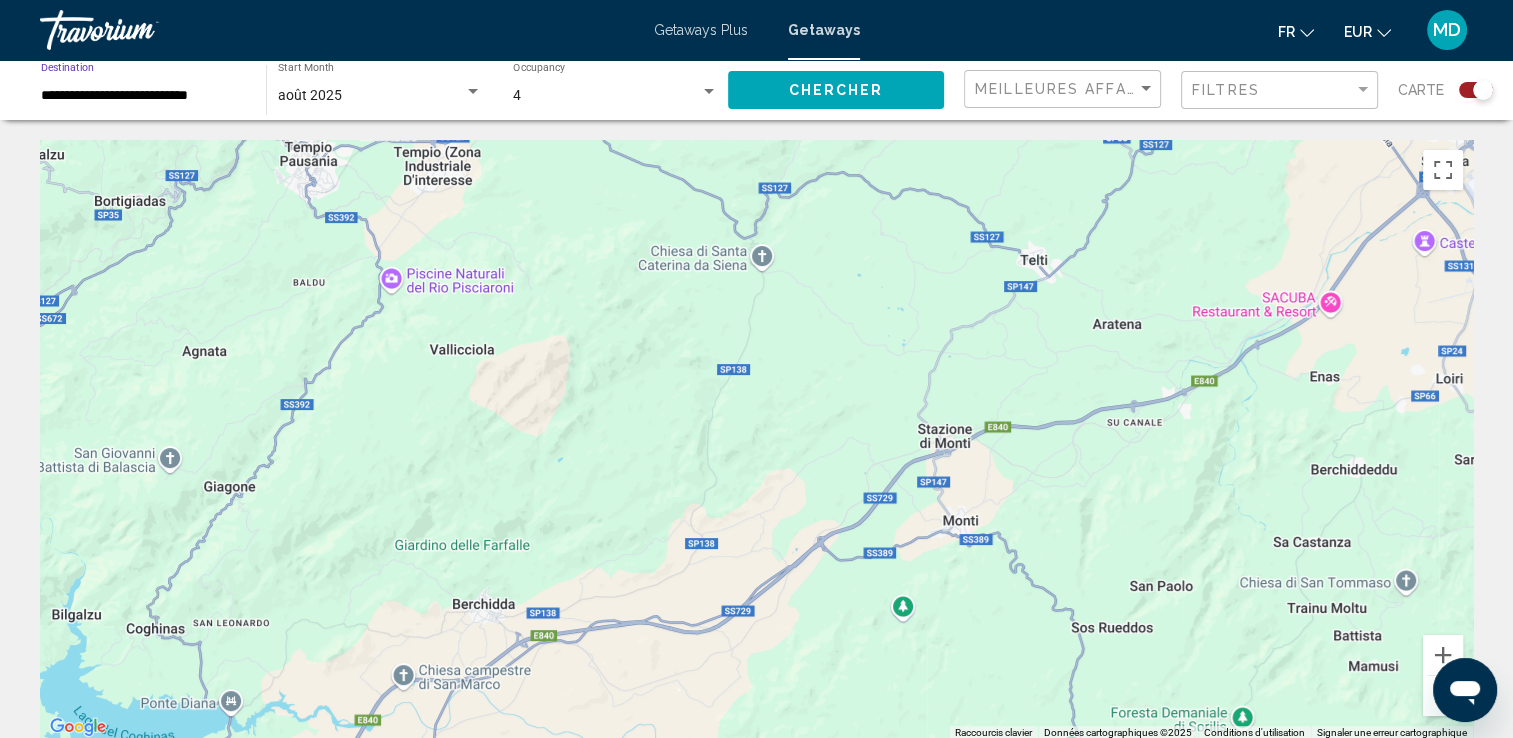 click on "**********" at bounding box center [143, 96] 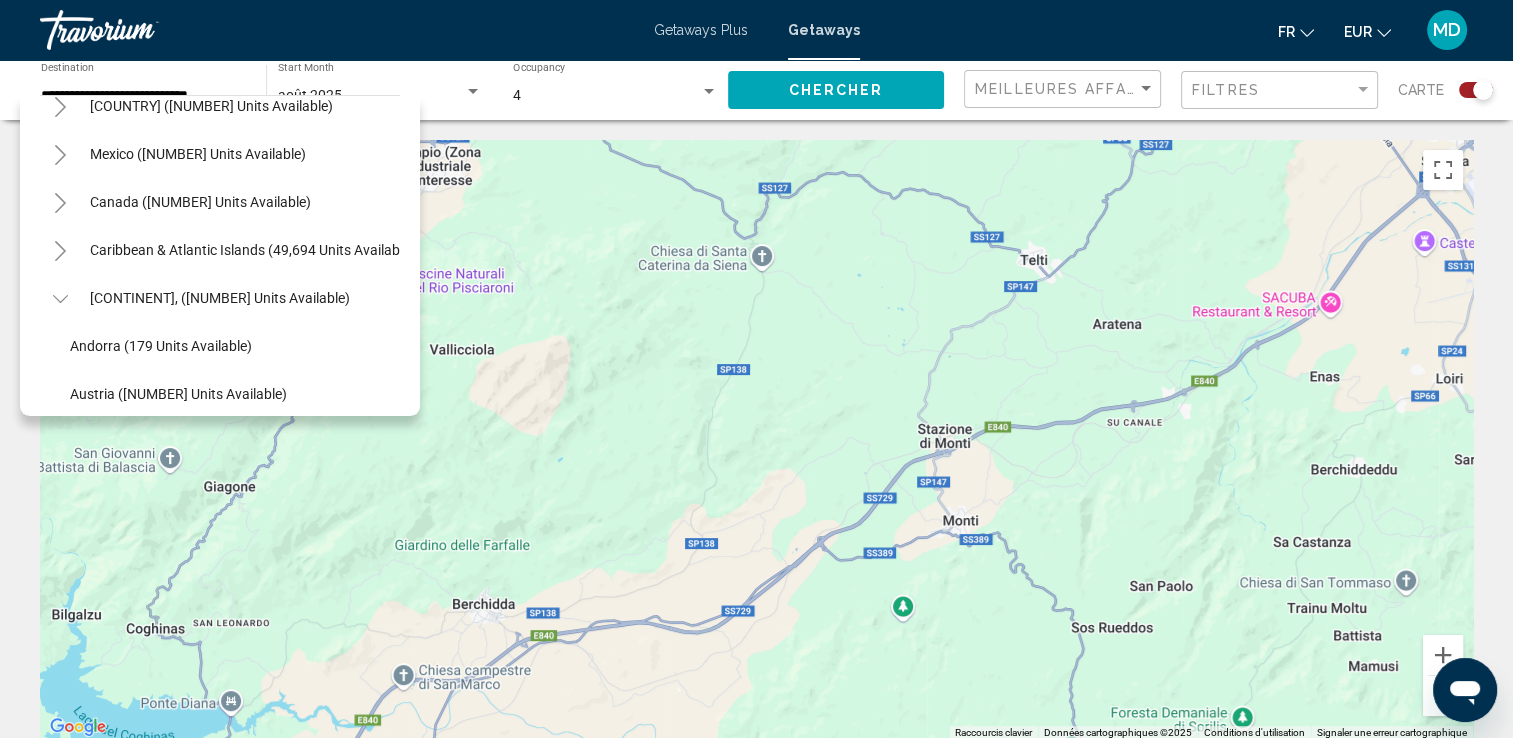 scroll, scrollTop: 0, scrollLeft: 0, axis: both 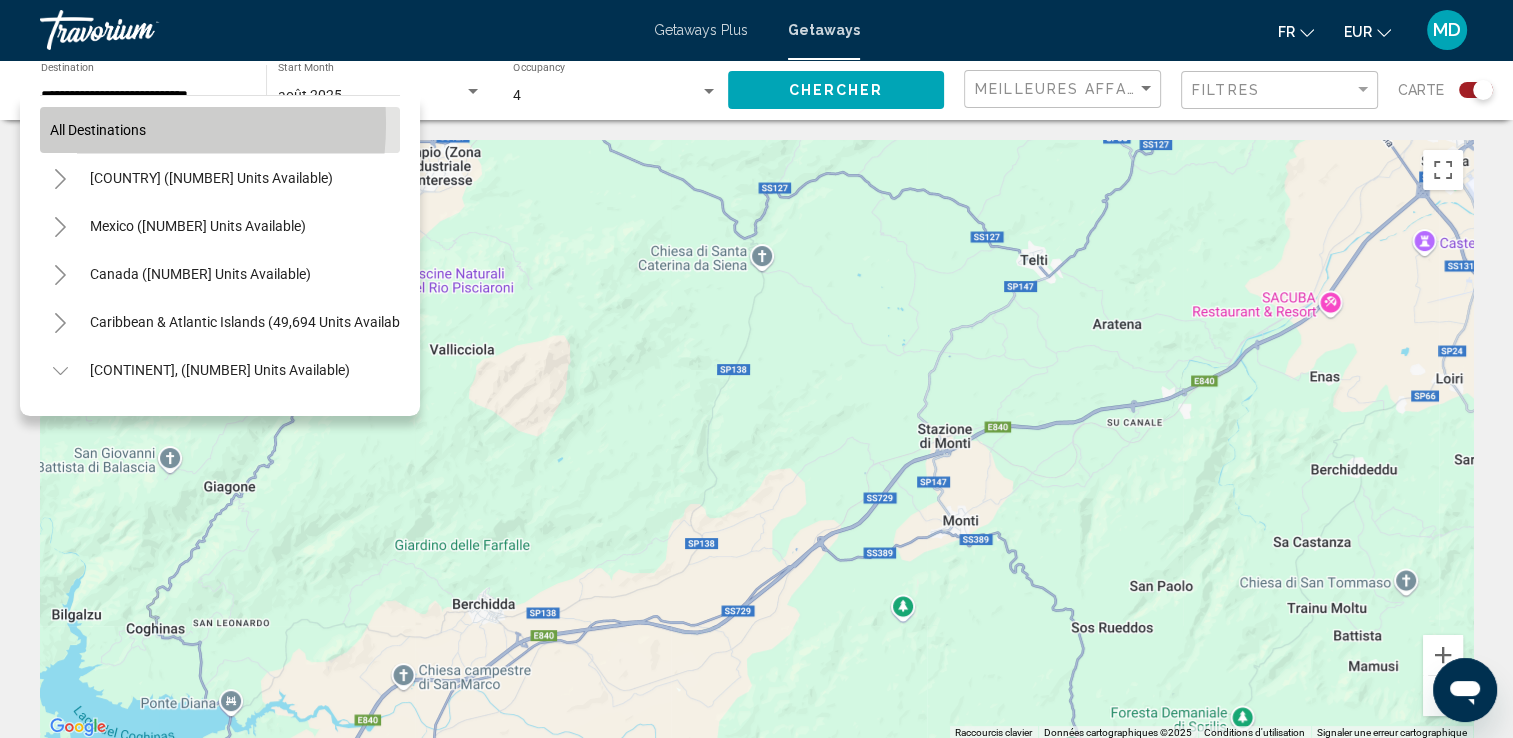 click on "All destinations" at bounding box center [98, 130] 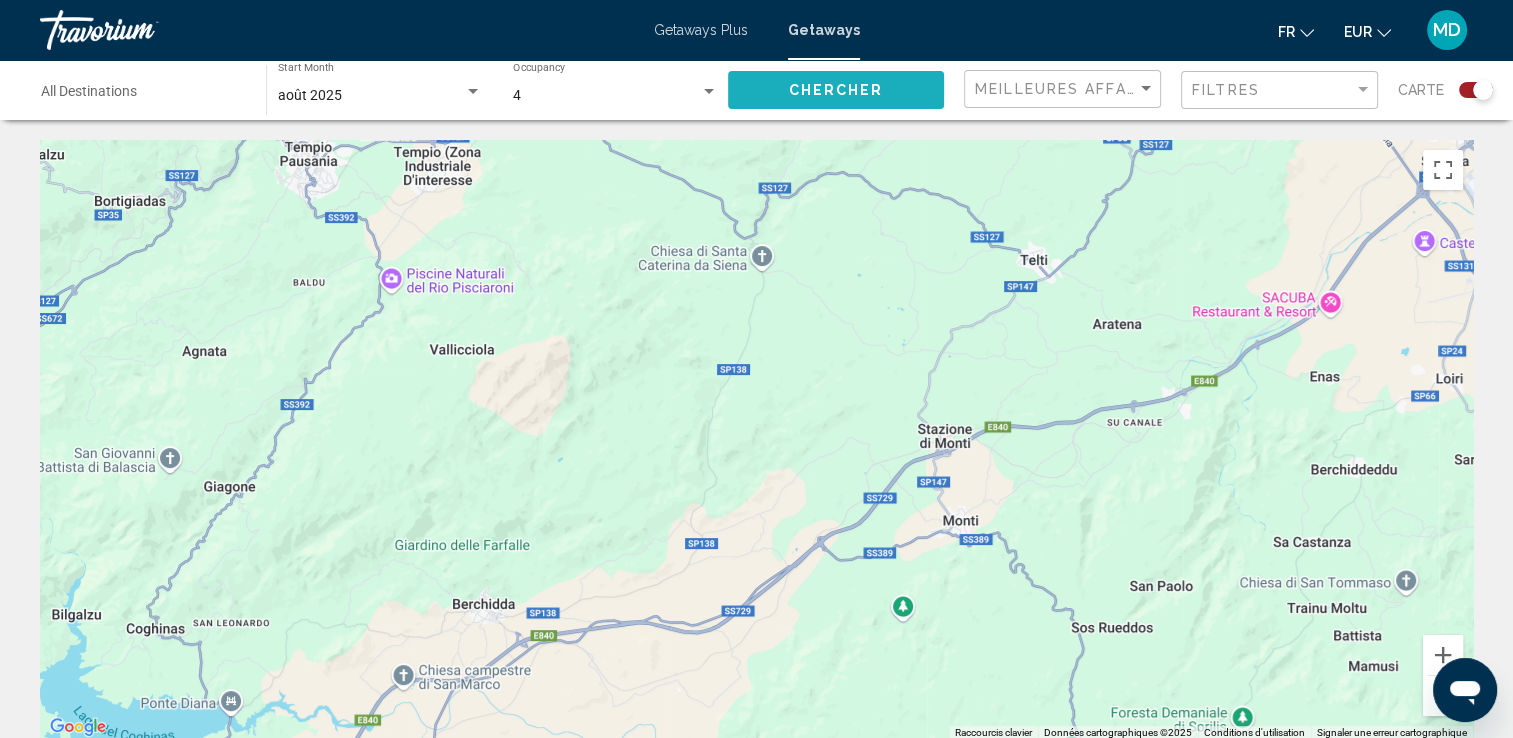 click on "Chercher" 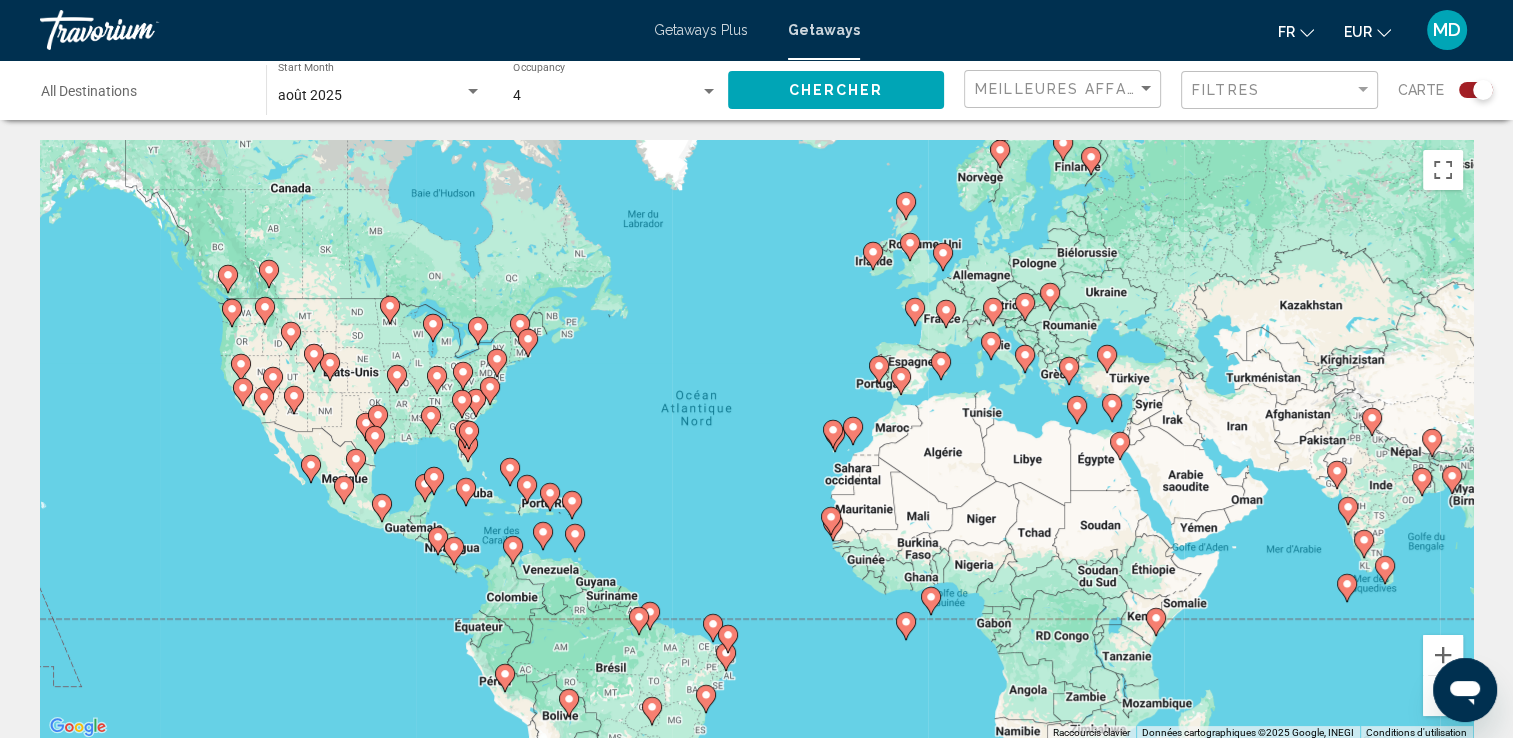 click 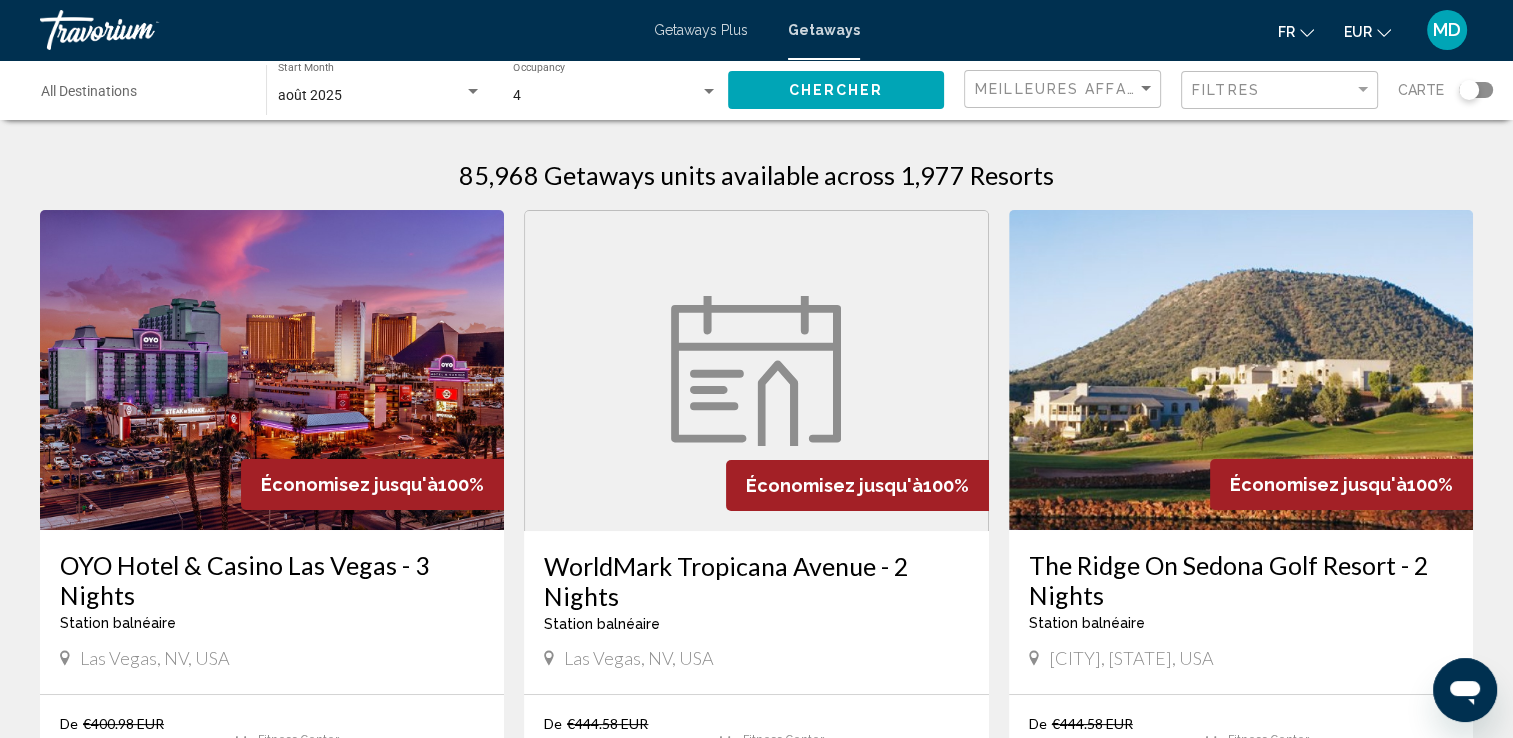 click 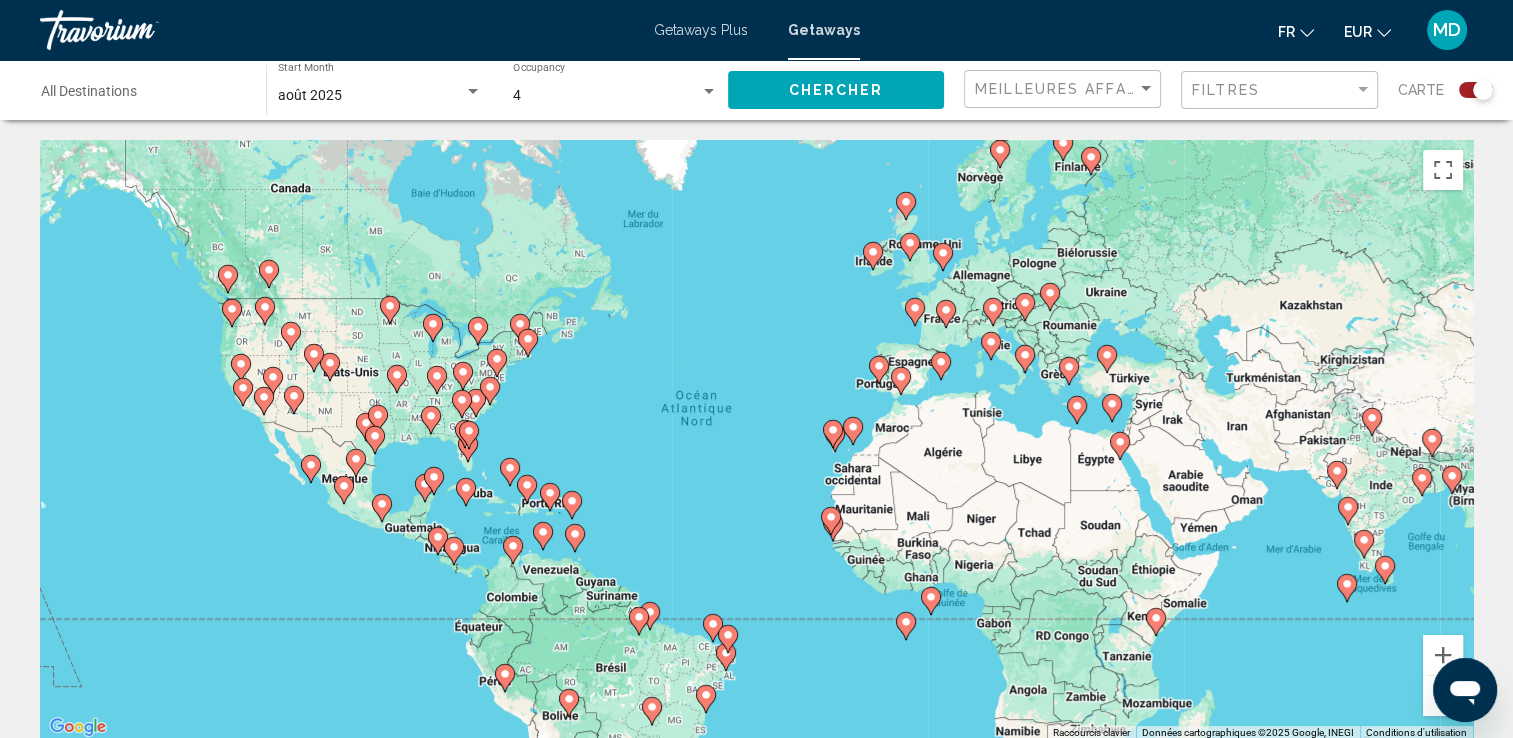 click 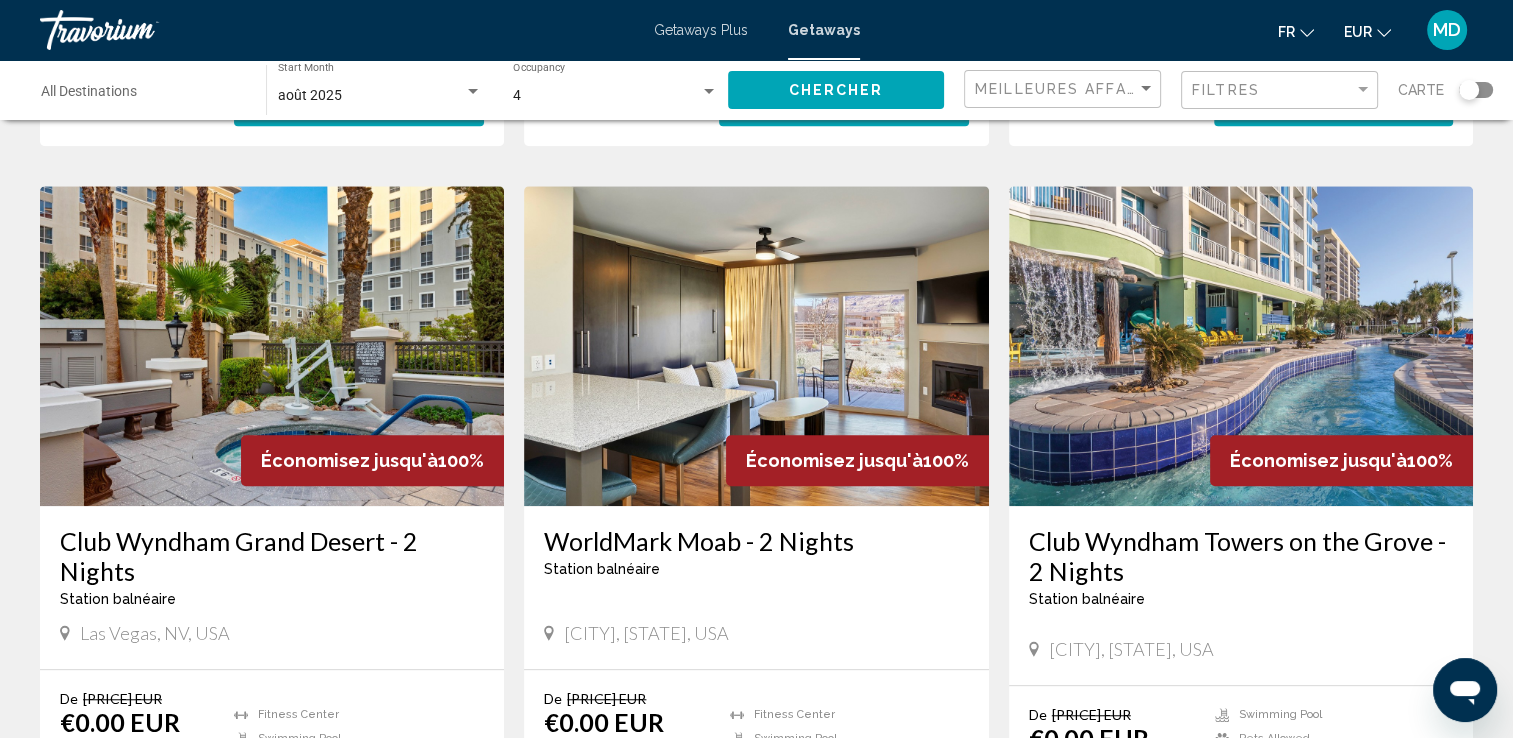 scroll, scrollTop: 1429, scrollLeft: 0, axis: vertical 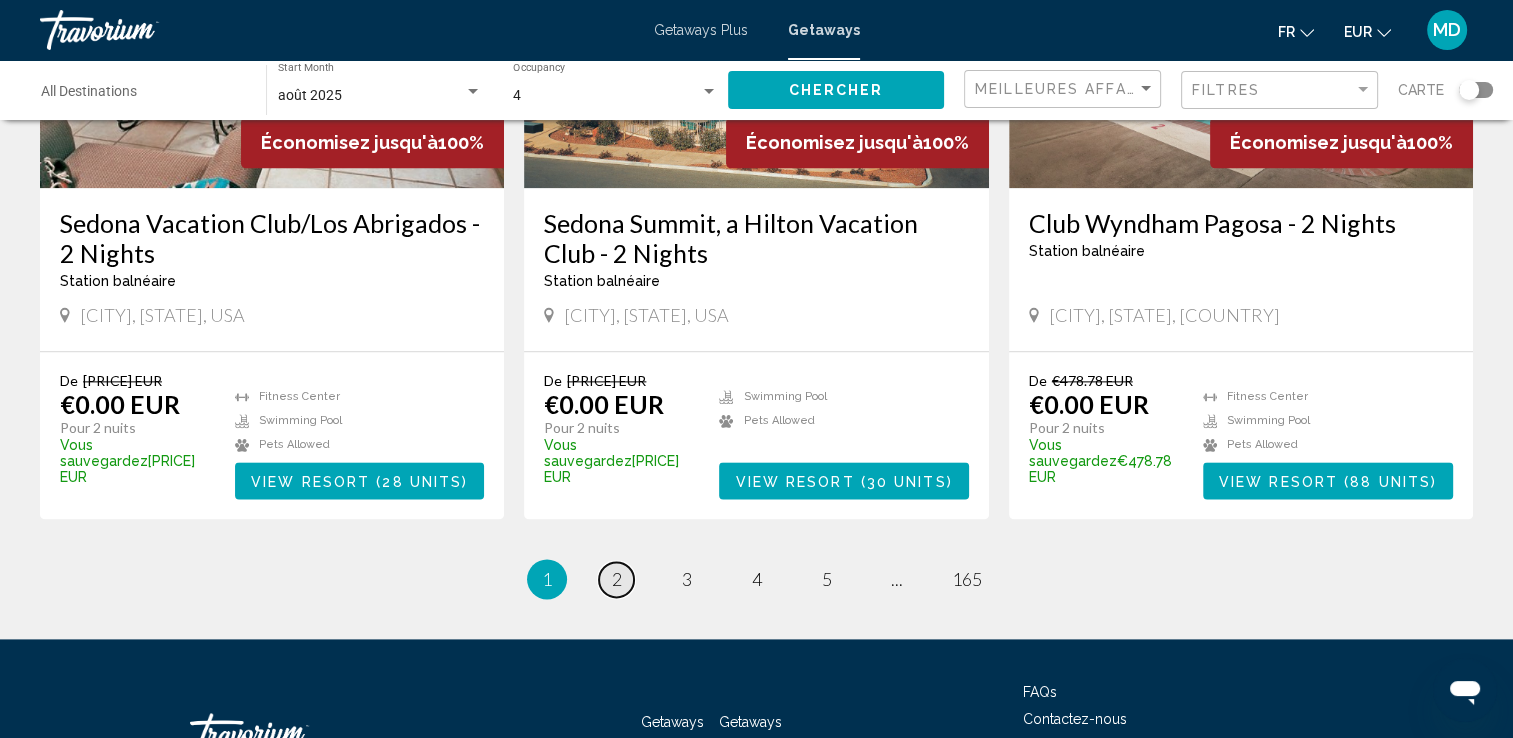 click on "2" at bounding box center [617, 579] 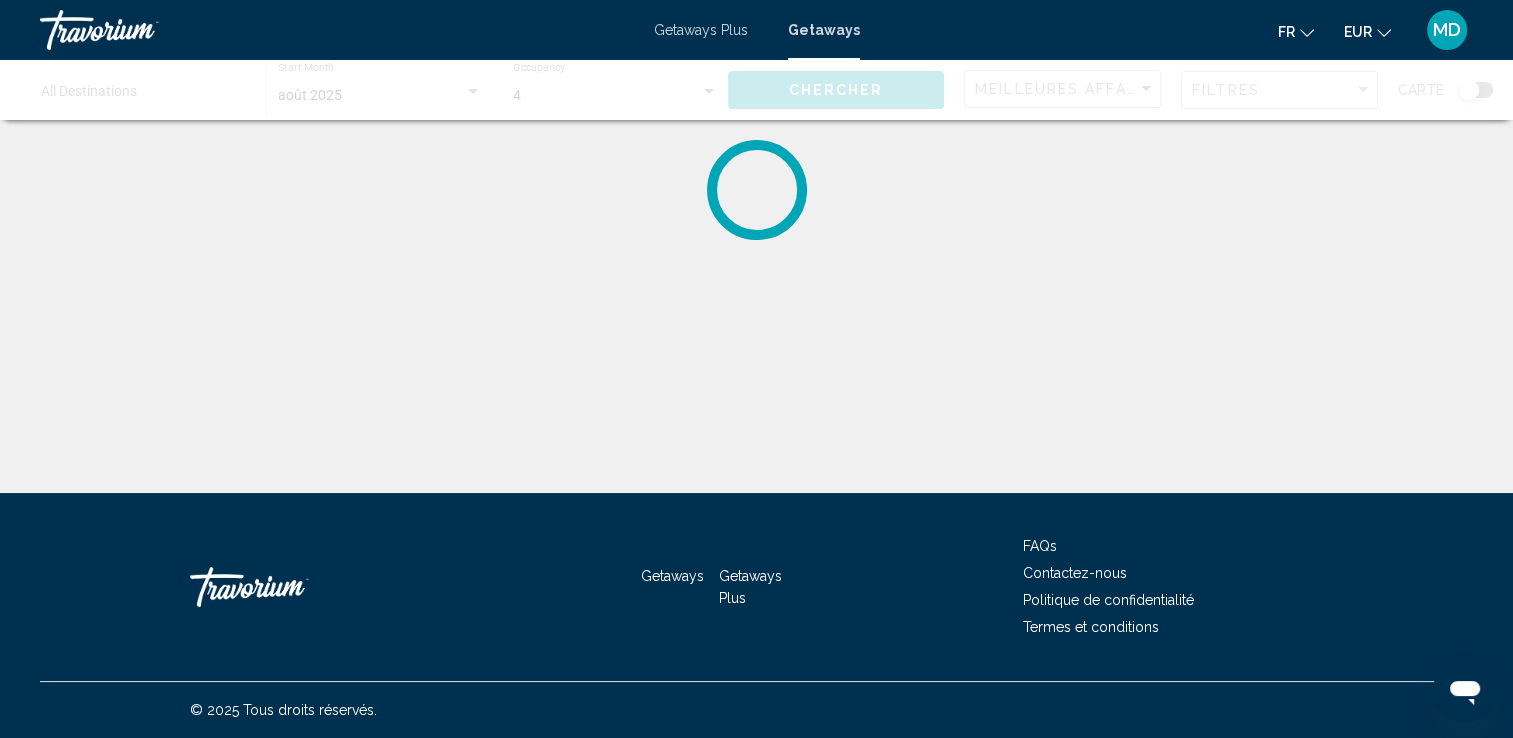 scroll, scrollTop: 0, scrollLeft: 0, axis: both 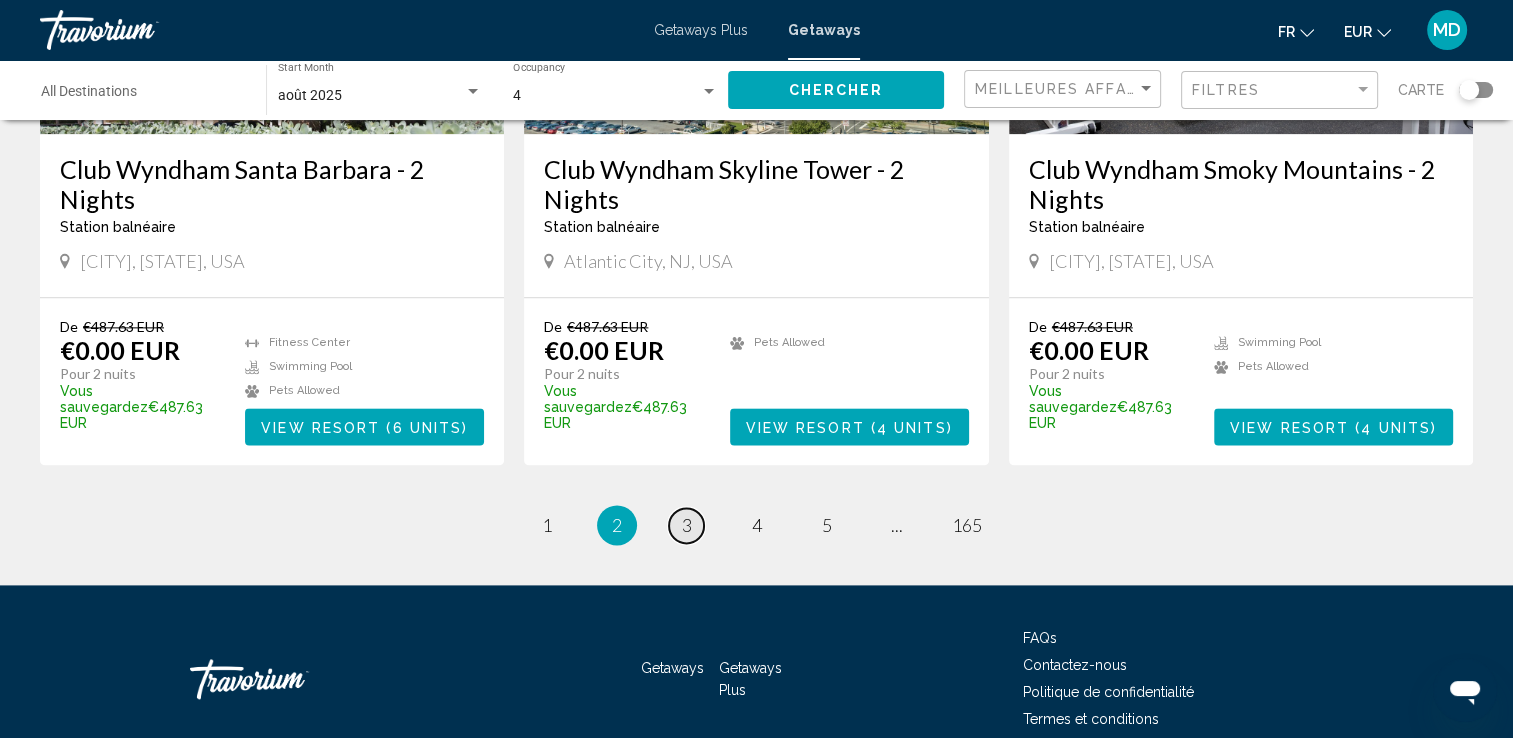 click on "3" at bounding box center [687, 525] 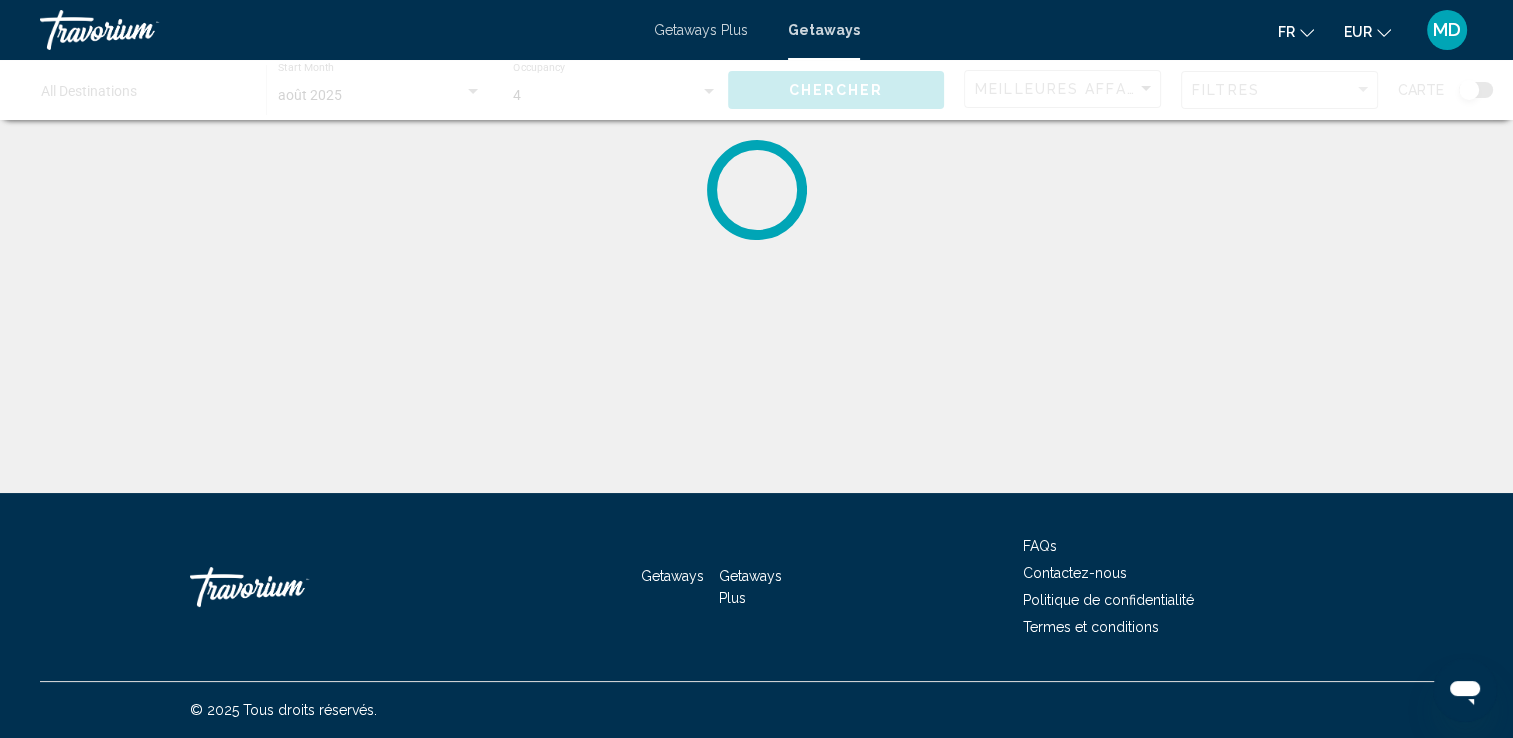 scroll, scrollTop: 0, scrollLeft: 0, axis: both 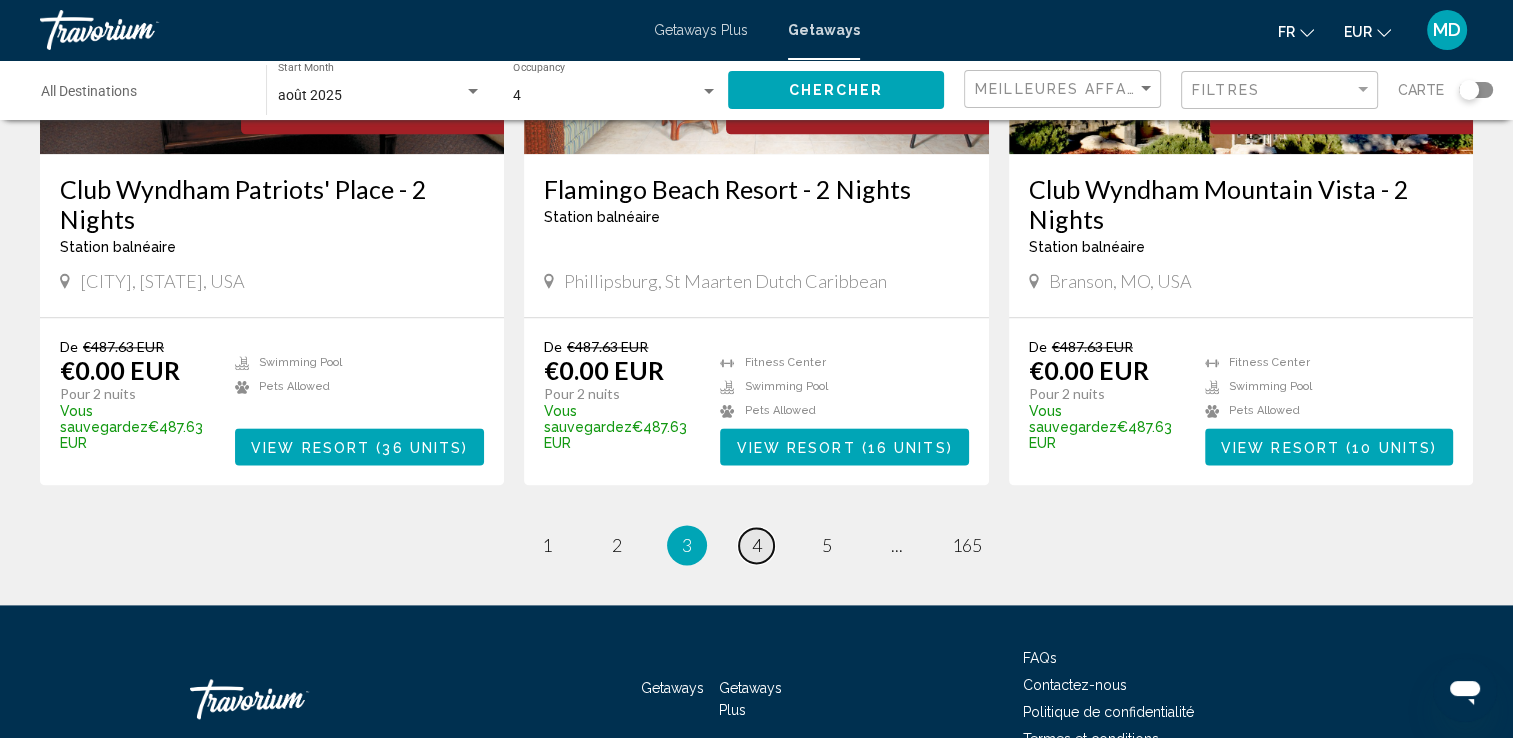 click on "4" at bounding box center [757, 545] 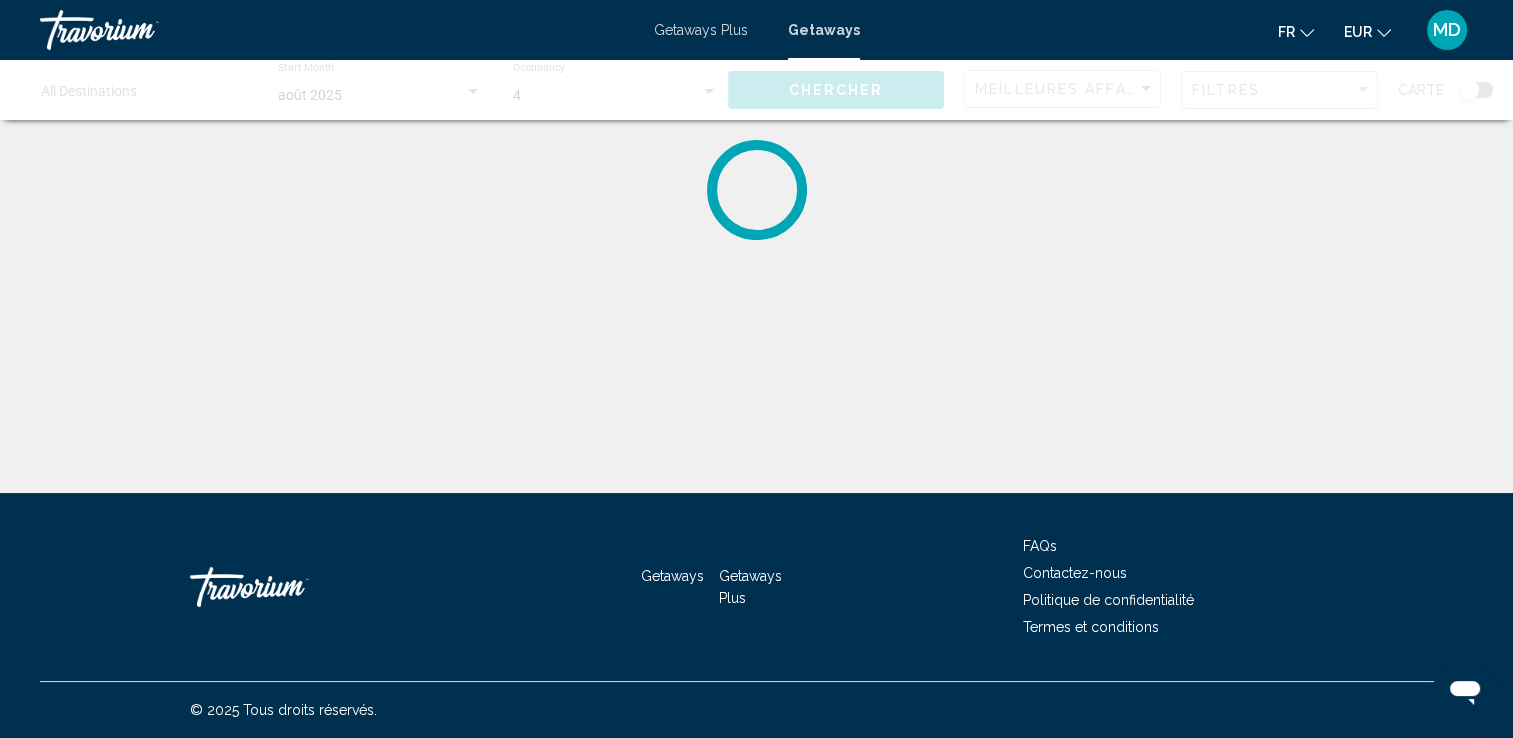 scroll, scrollTop: 0, scrollLeft: 0, axis: both 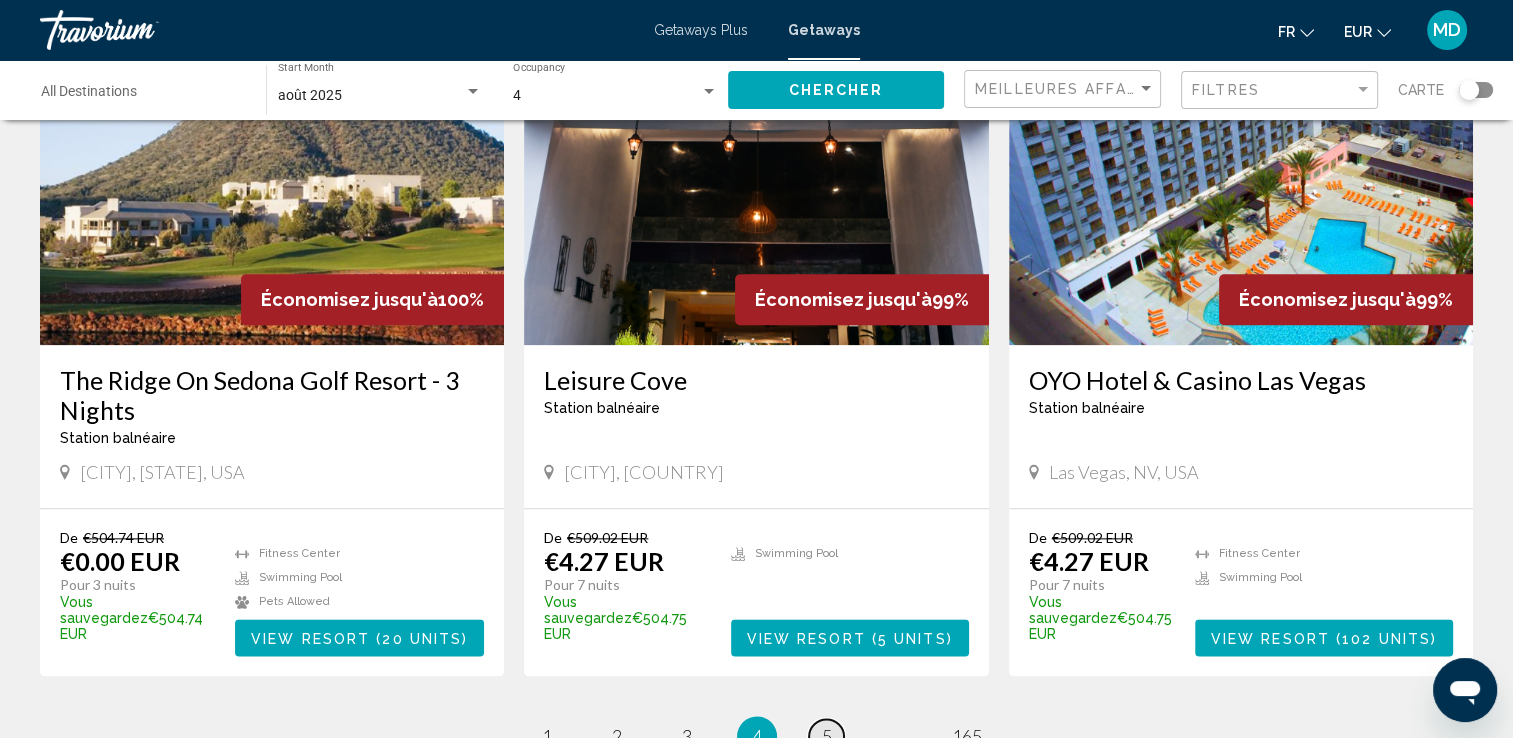 click on "page  5" at bounding box center [826, 736] 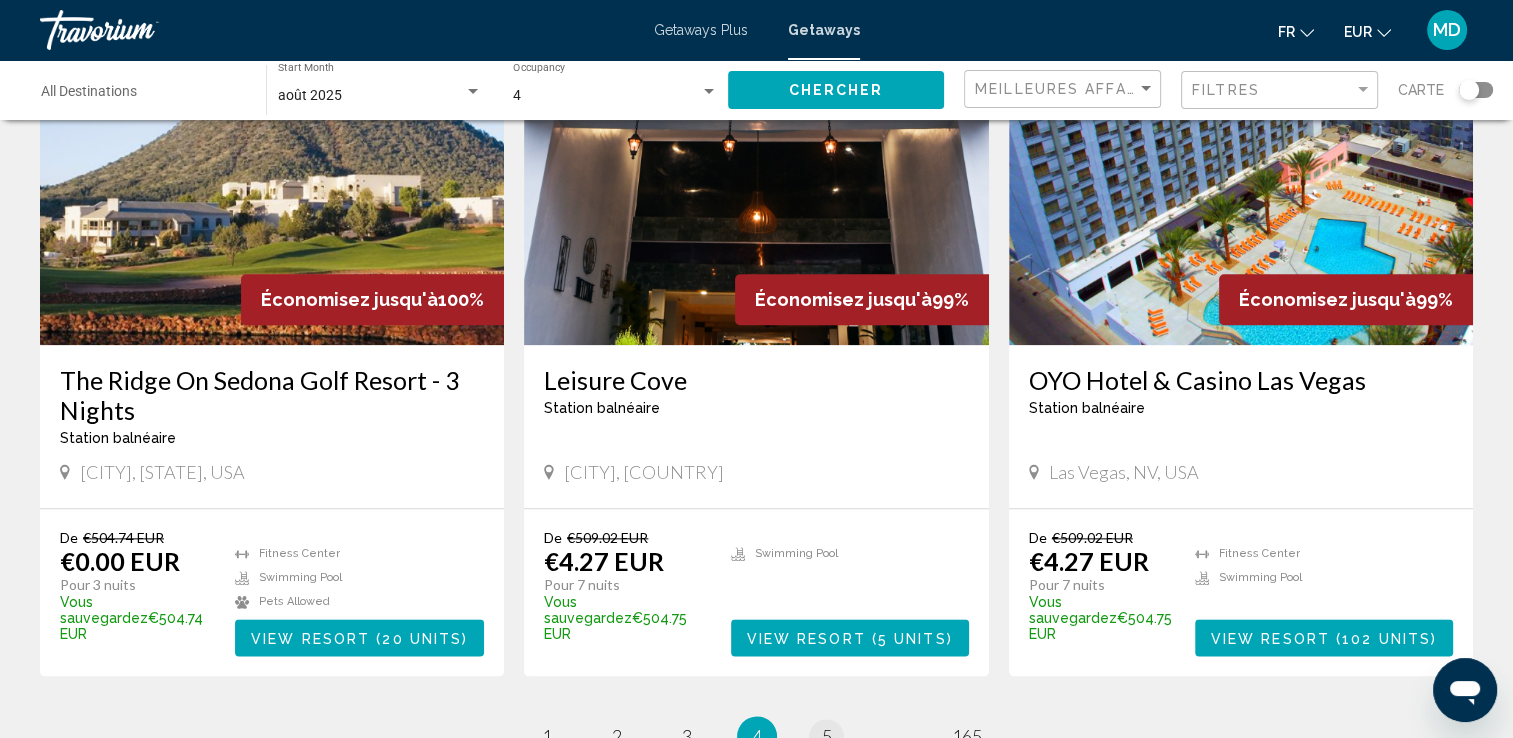 scroll, scrollTop: 0, scrollLeft: 0, axis: both 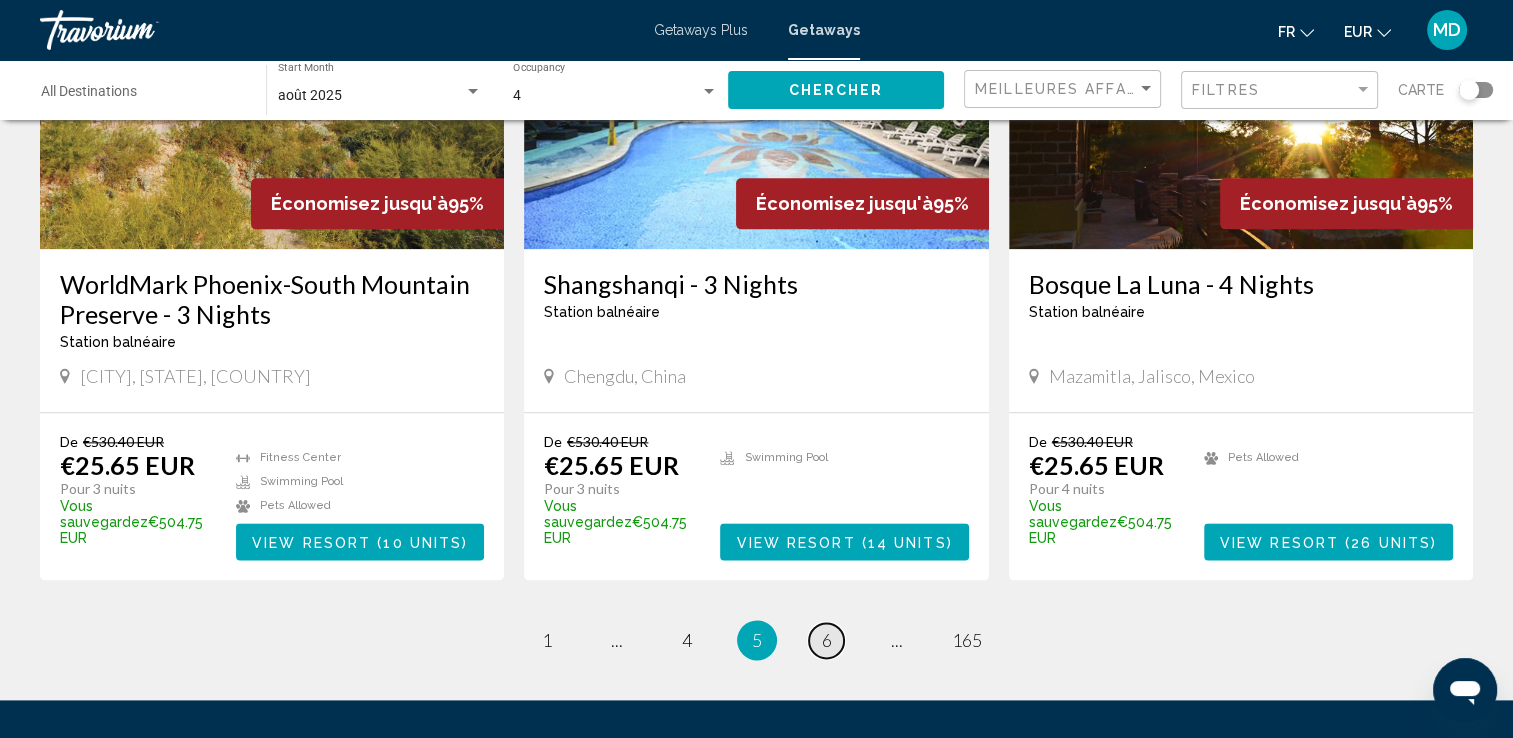 click on "6" at bounding box center (827, 640) 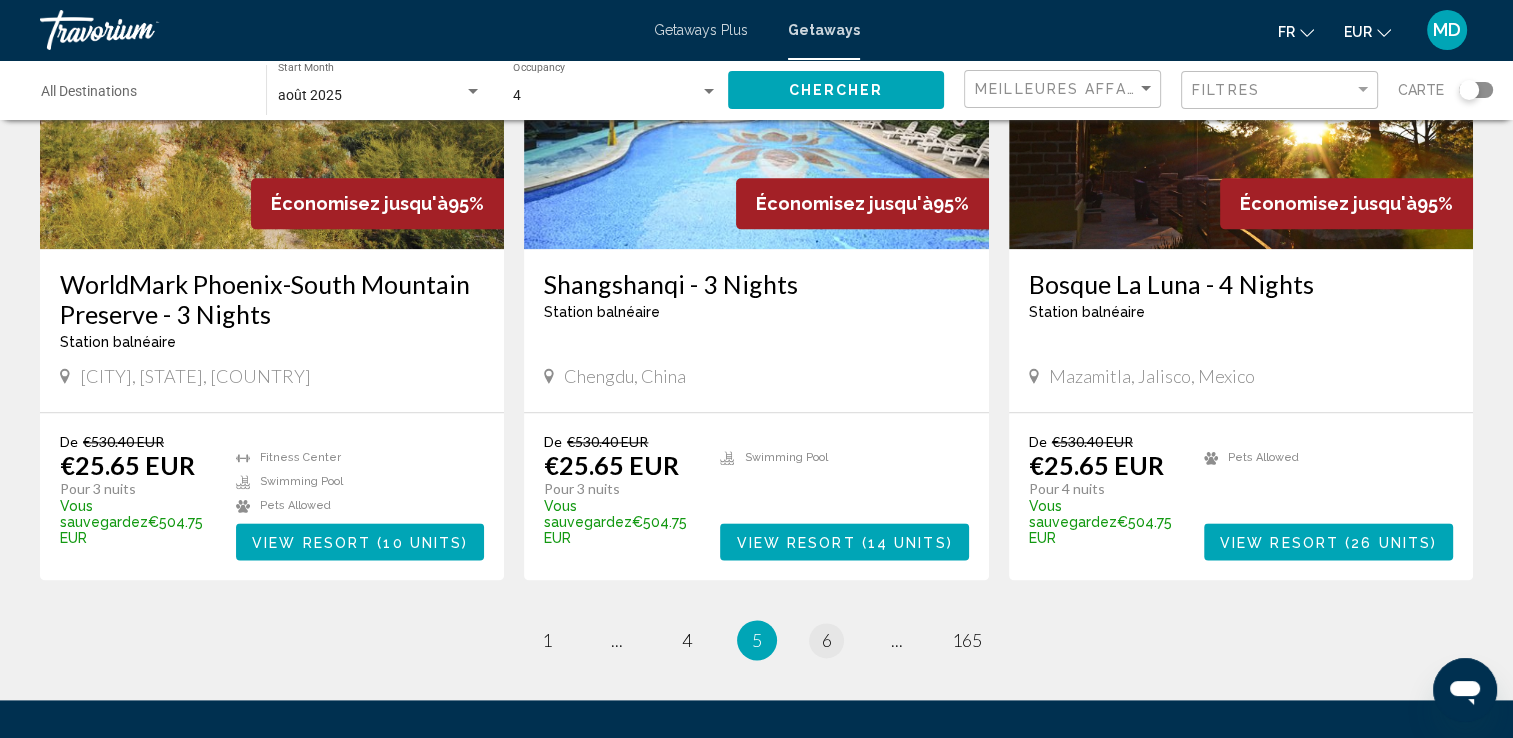 scroll, scrollTop: 0, scrollLeft: 0, axis: both 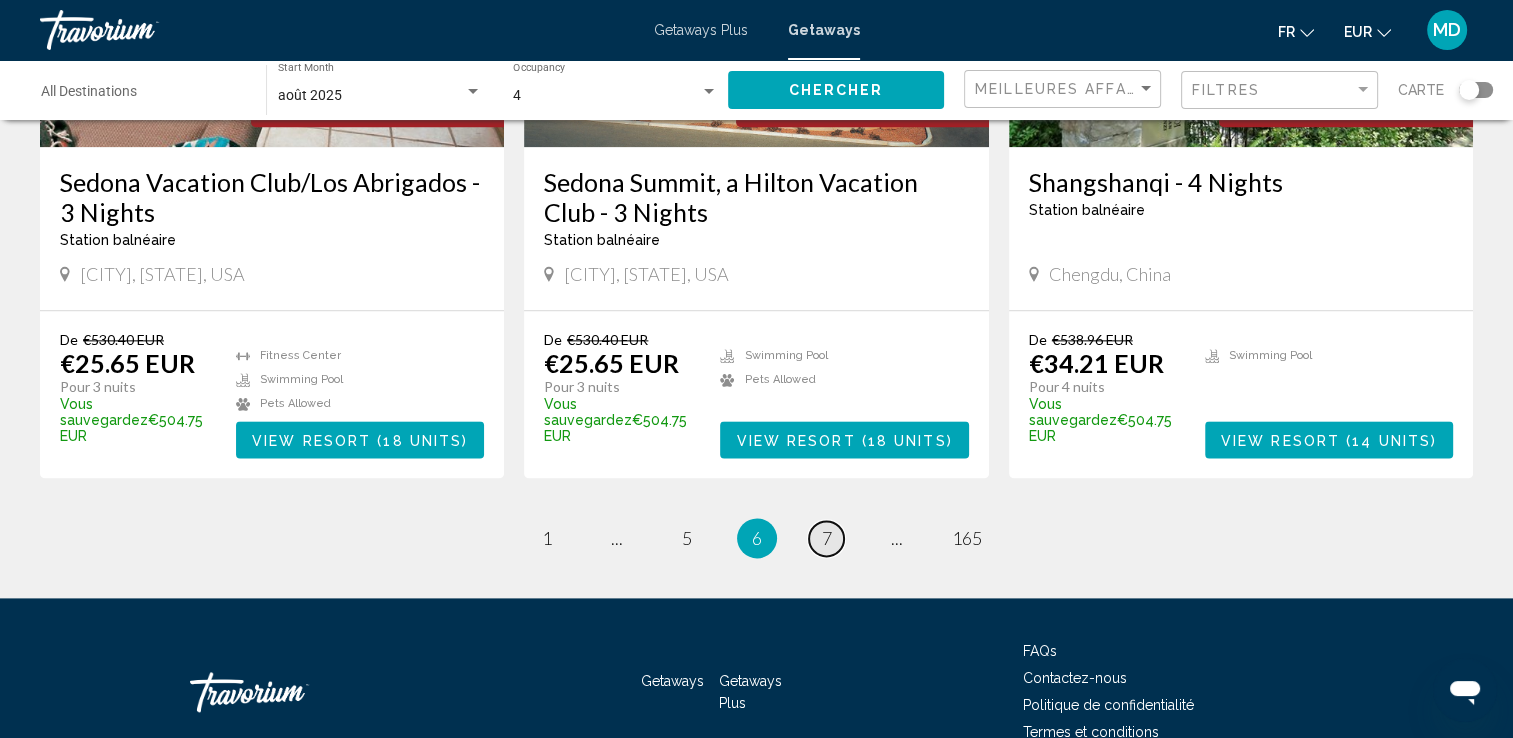 click on "page  7" at bounding box center (826, 538) 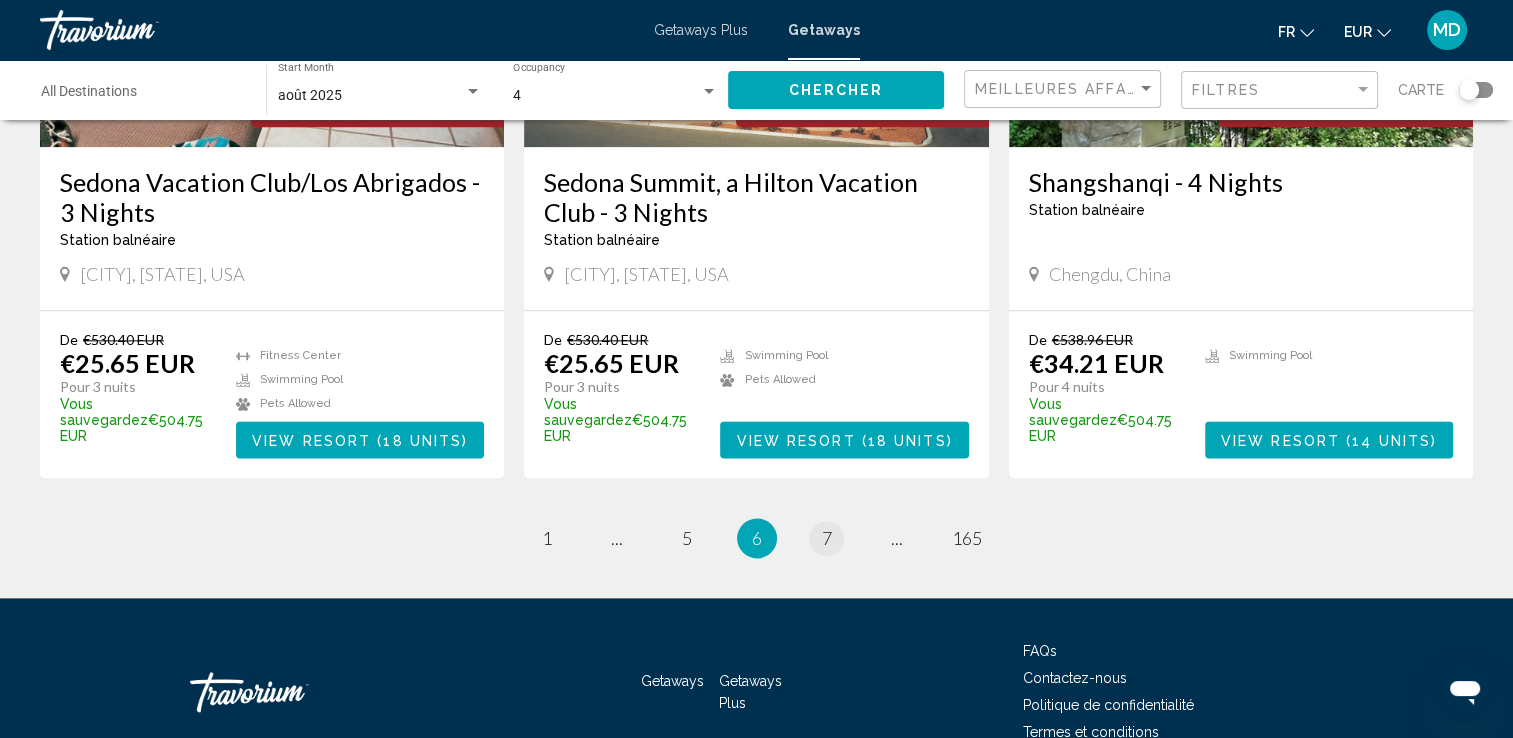 scroll, scrollTop: 0, scrollLeft: 0, axis: both 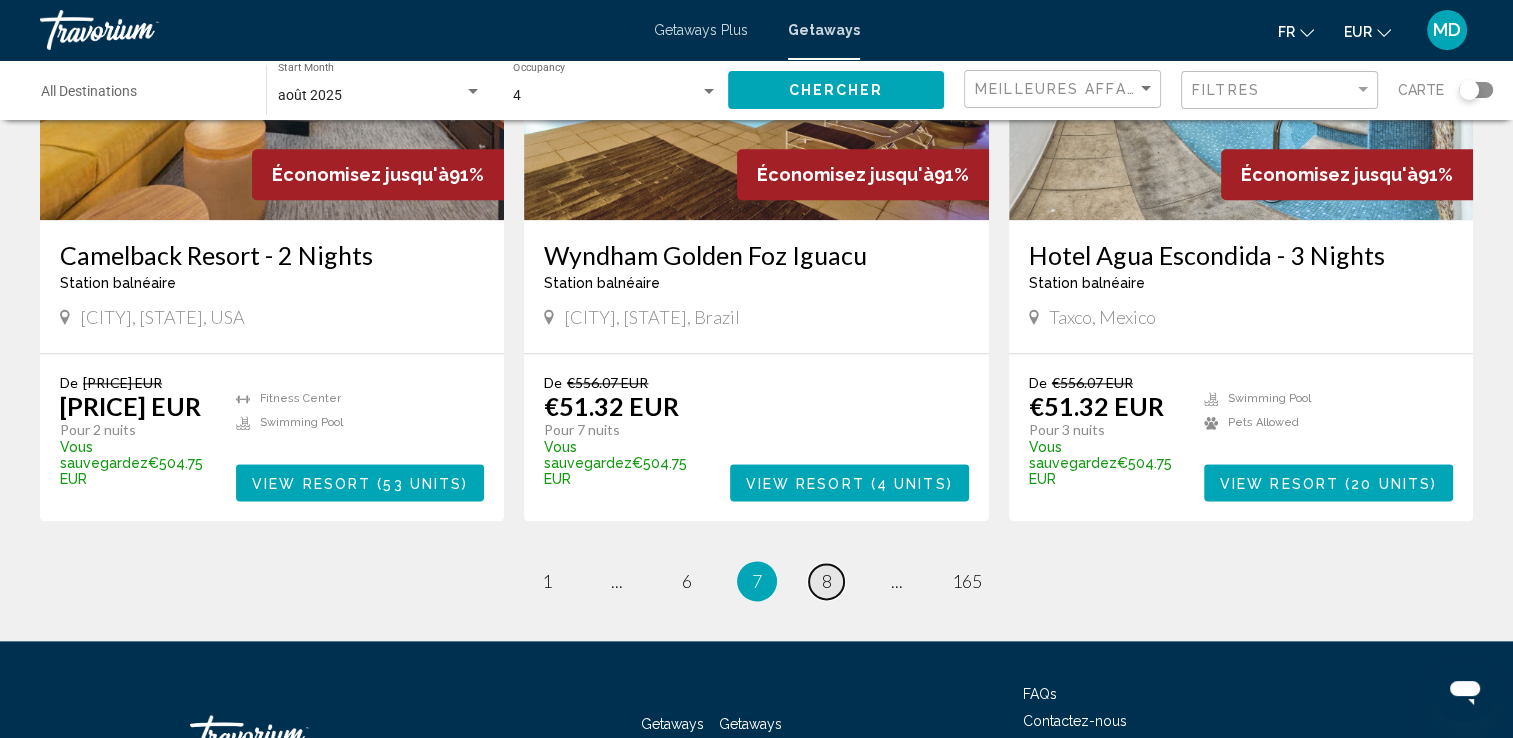 click on "page  8" at bounding box center [826, 581] 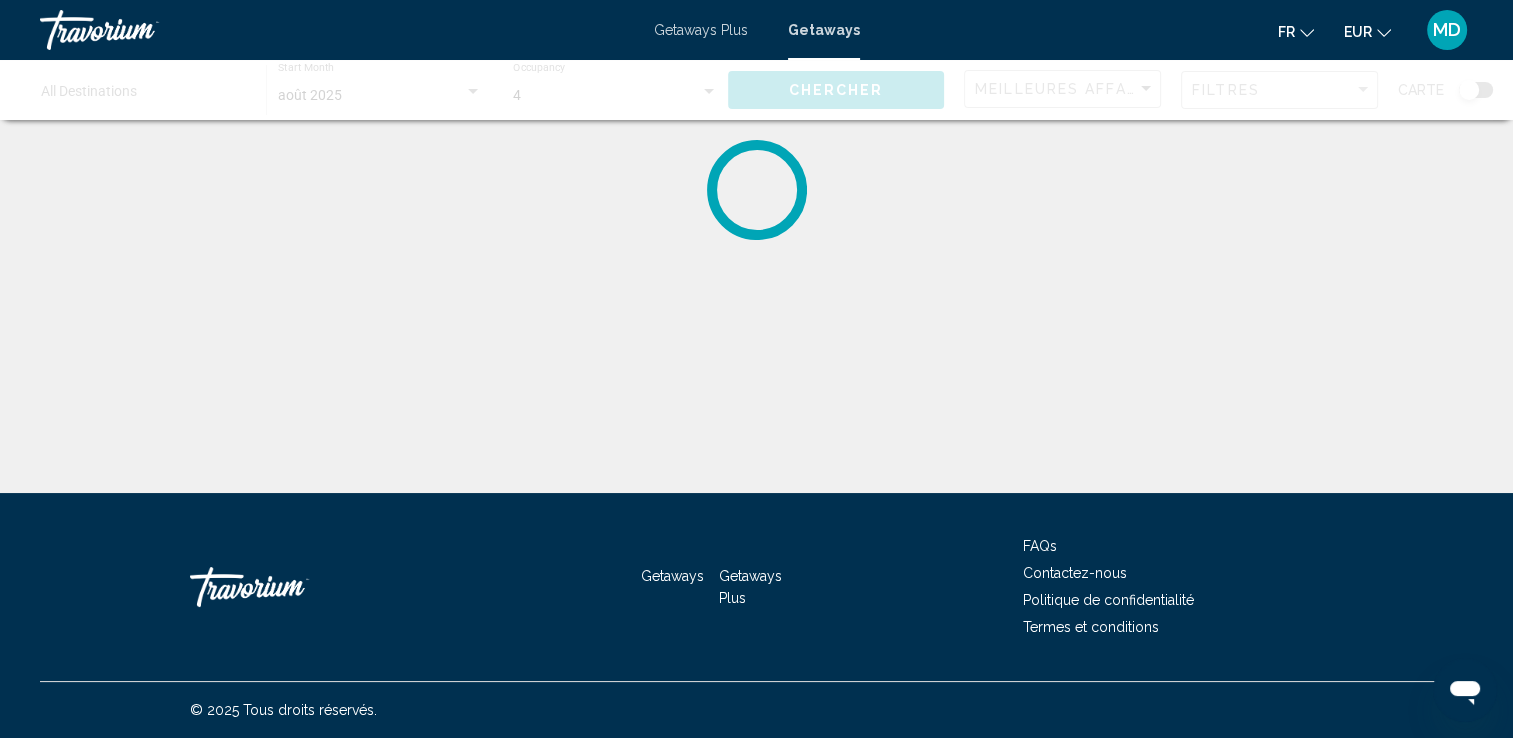 scroll, scrollTop: 0, scrollLeft: 0, axis: both 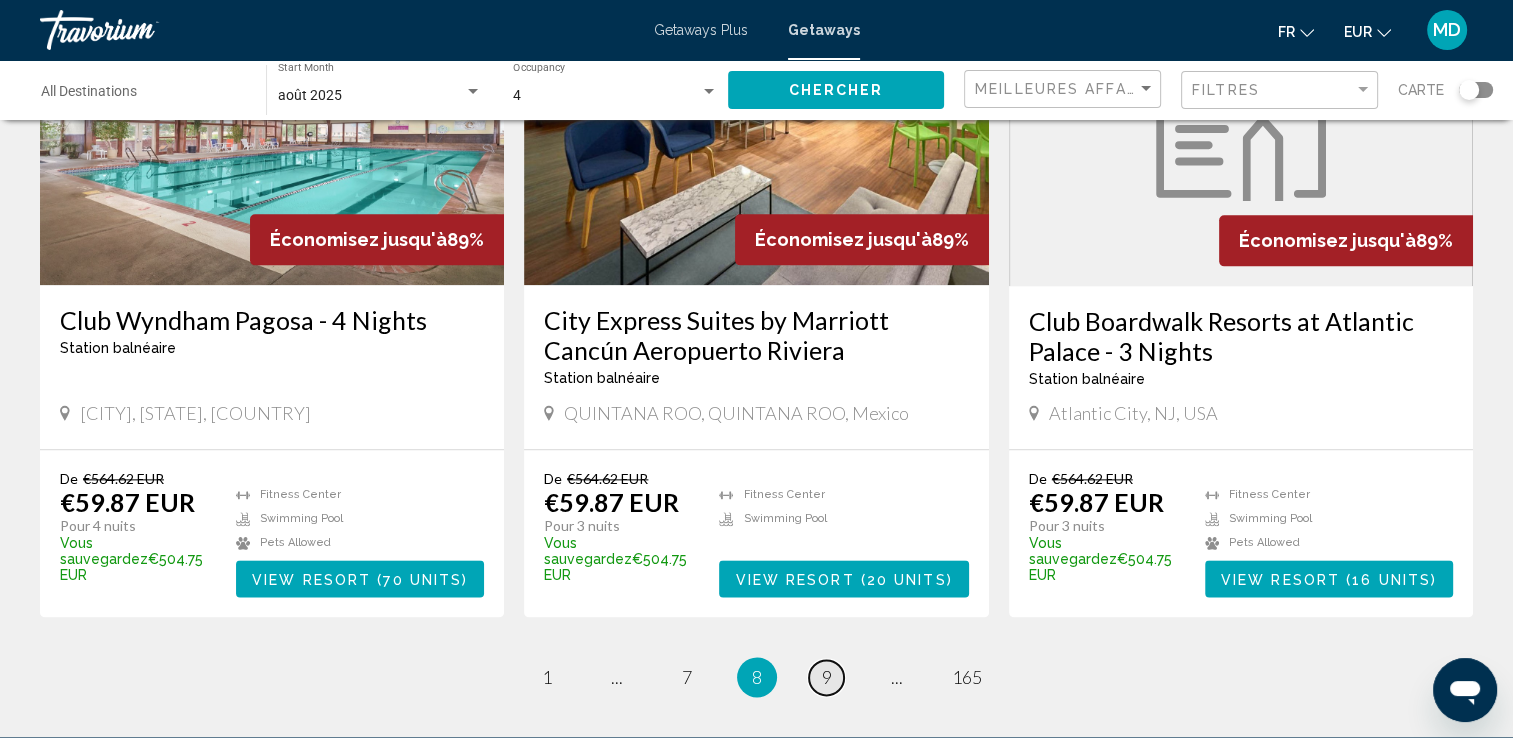 click on "9" at bounding box center [827, 677] 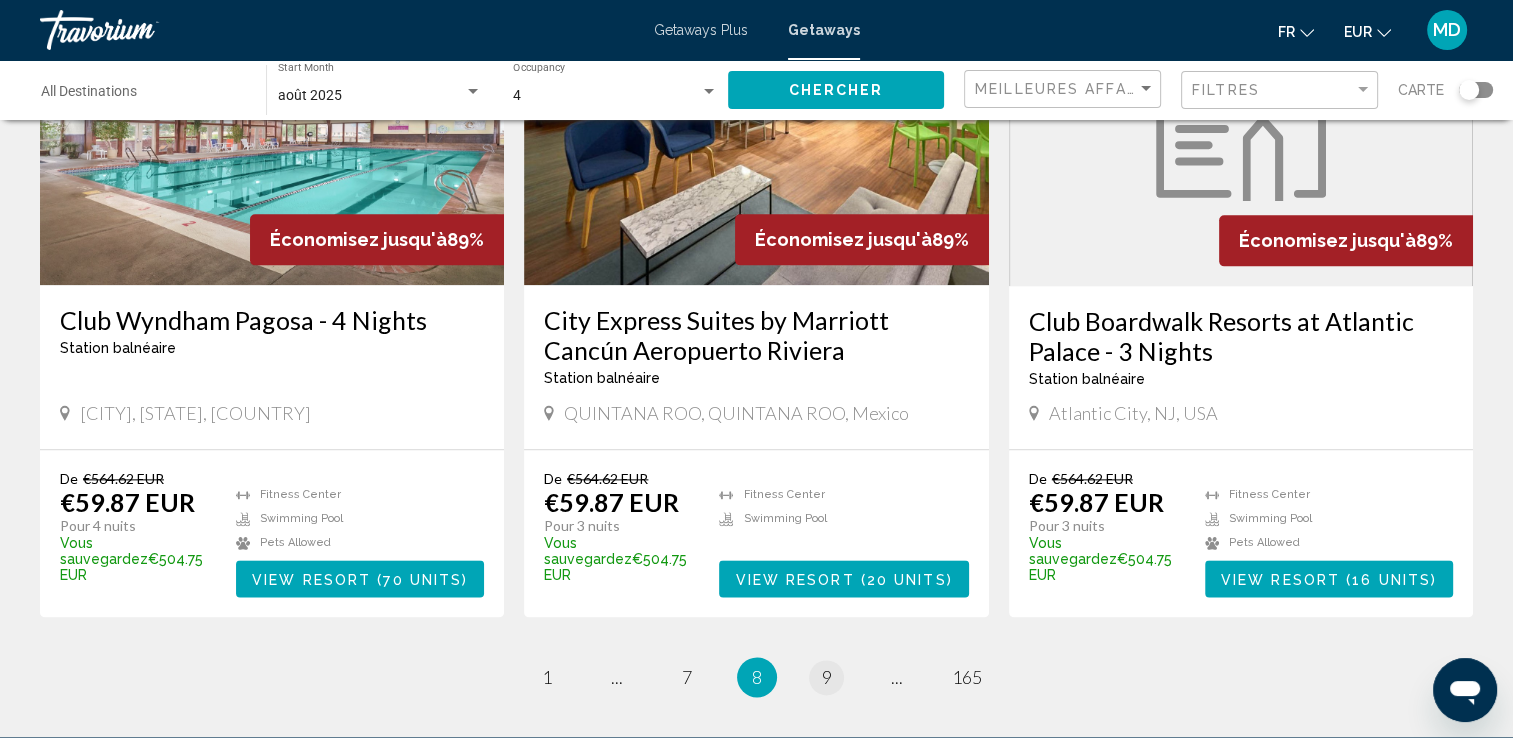 scroll, scrollTop: 0, scrollLeft: 0, axis: both 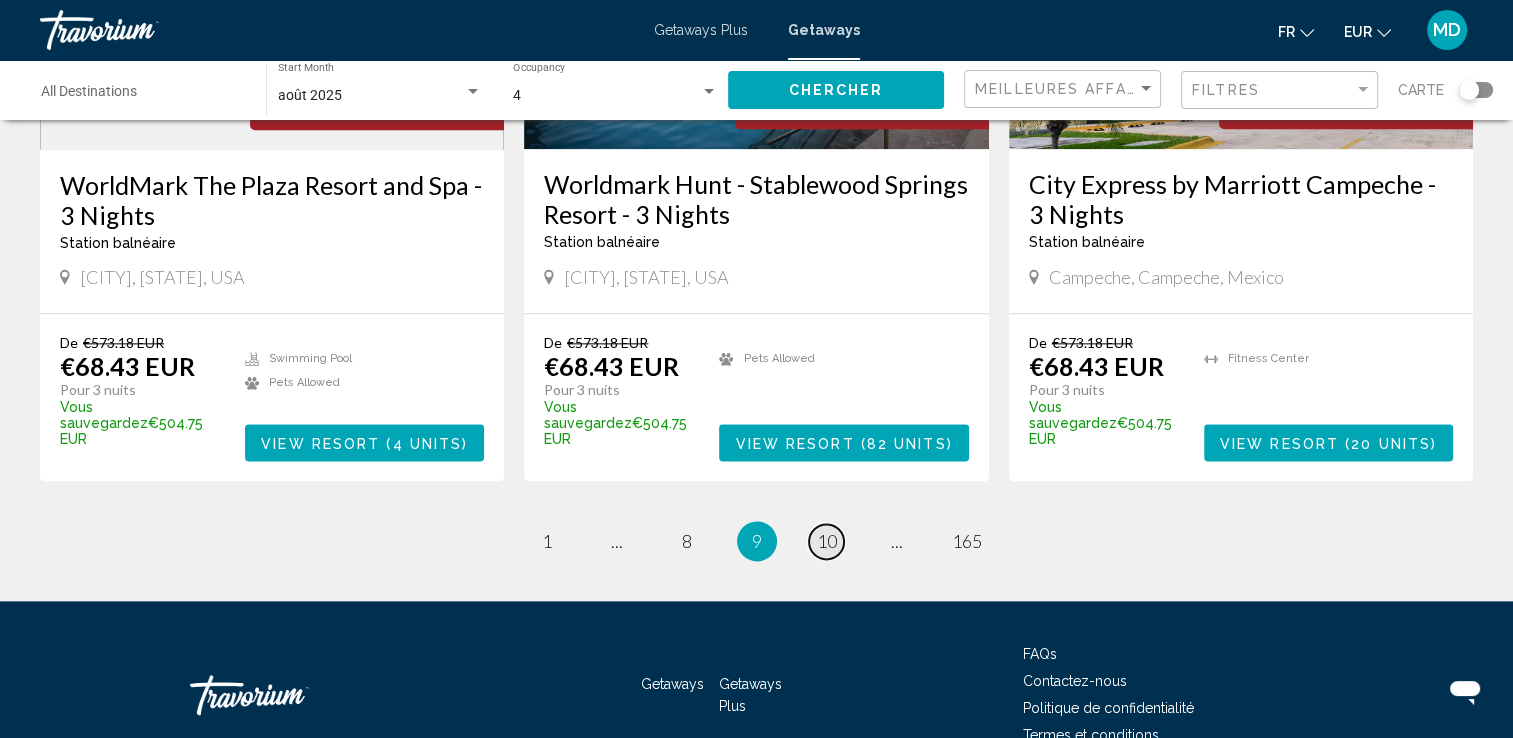 click on "10" at bounding box center [827, 541] 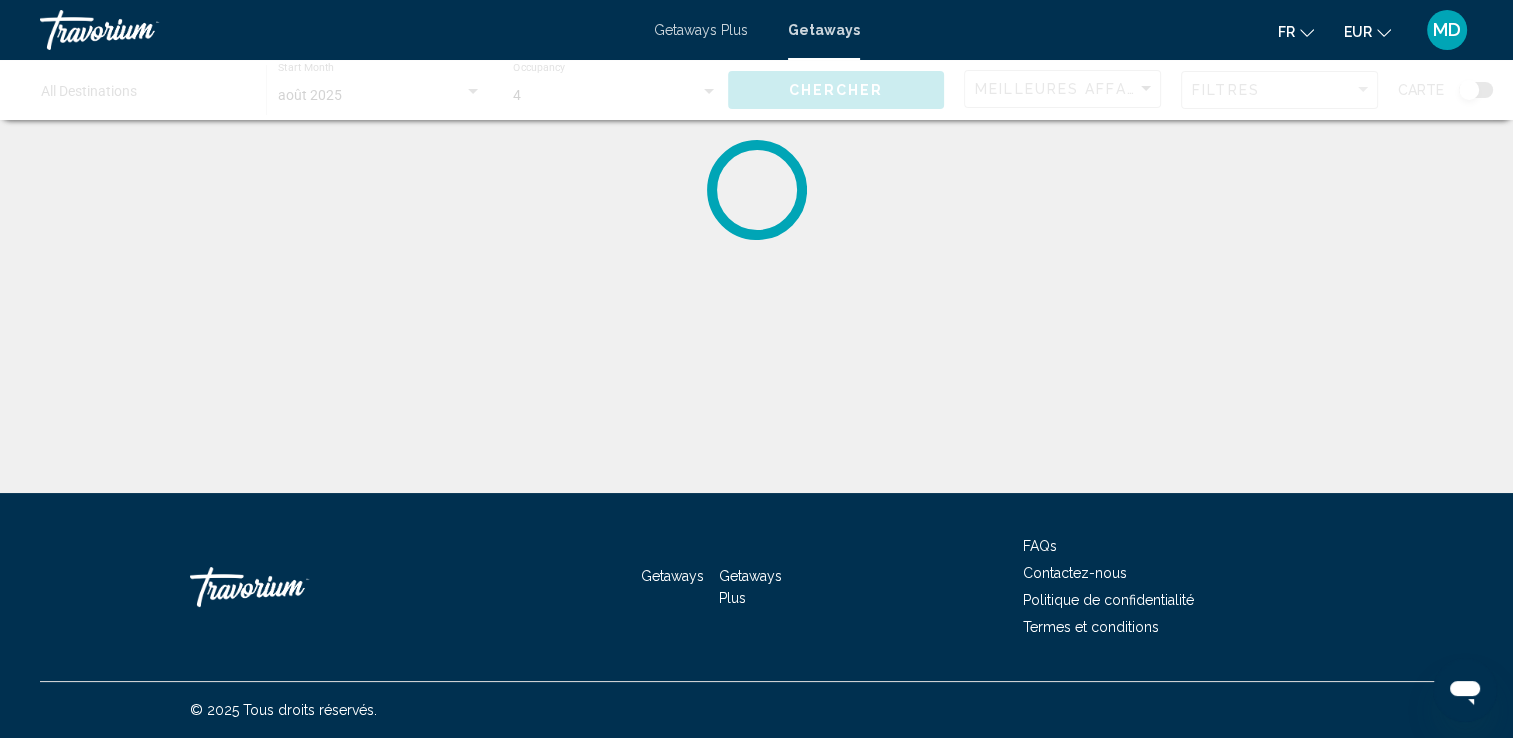 scroll, scrollTop: 0, scrollLeft: 0, axis: both 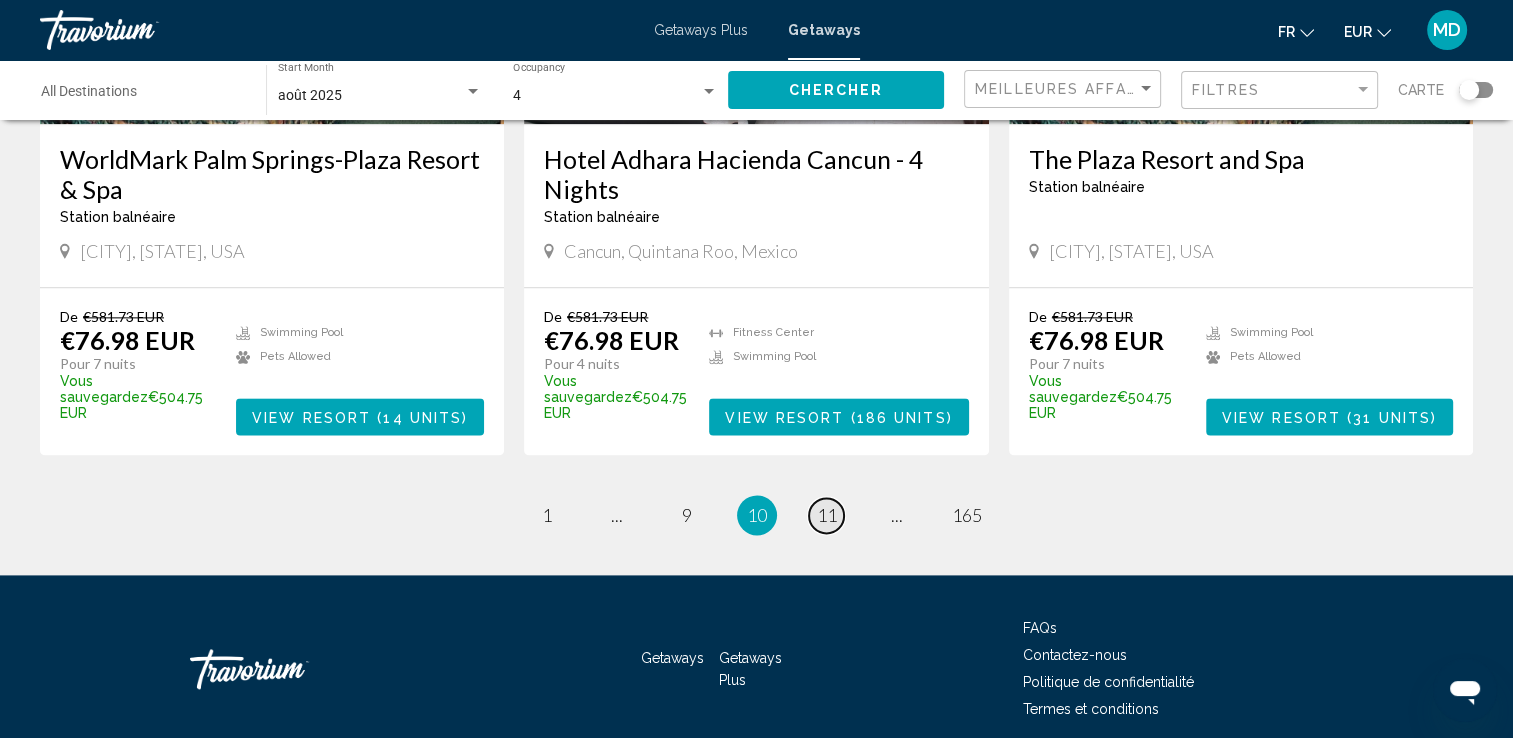 click on "page  11" at bounding box center (826, 515) 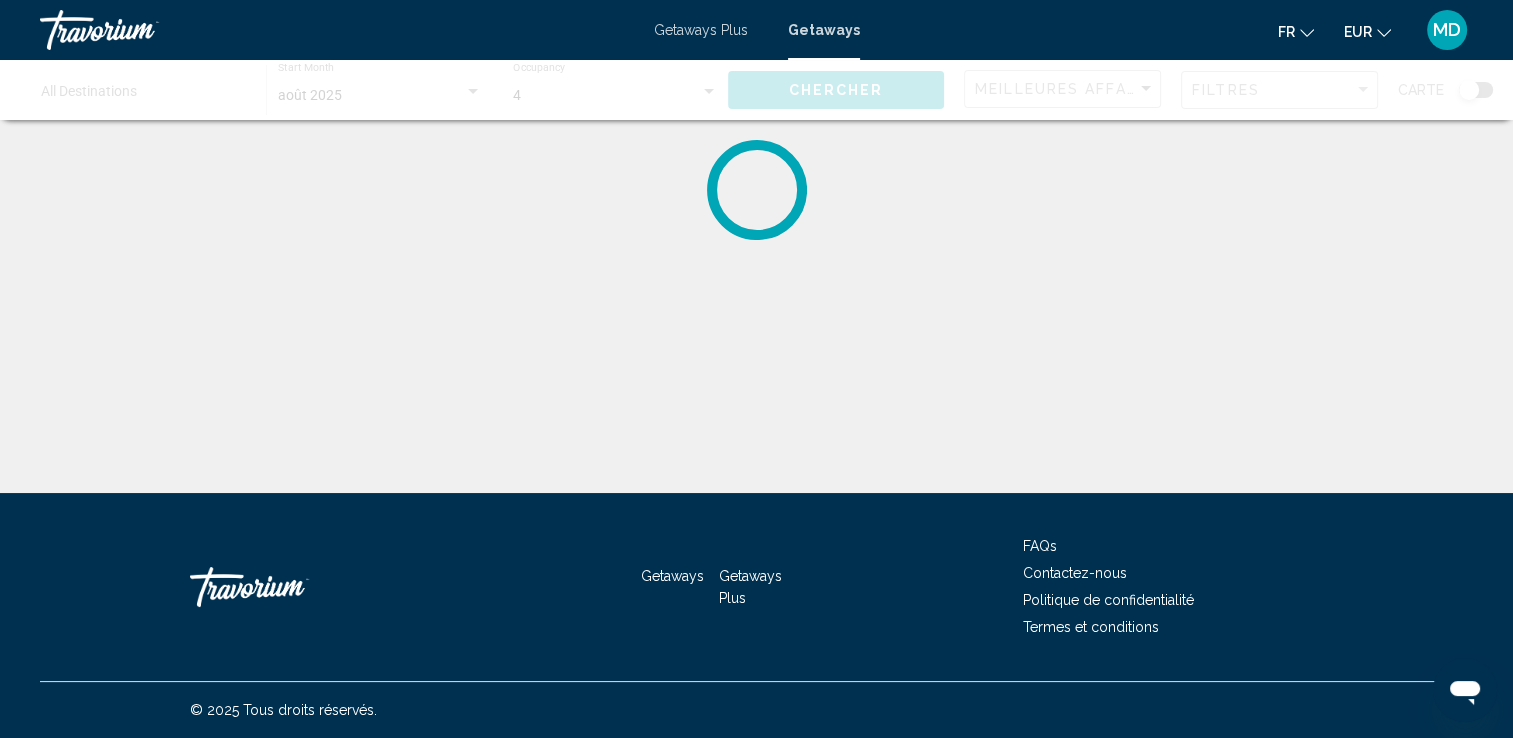 scroll, scrollTop: 0, scrollLeft: 0, axis: both 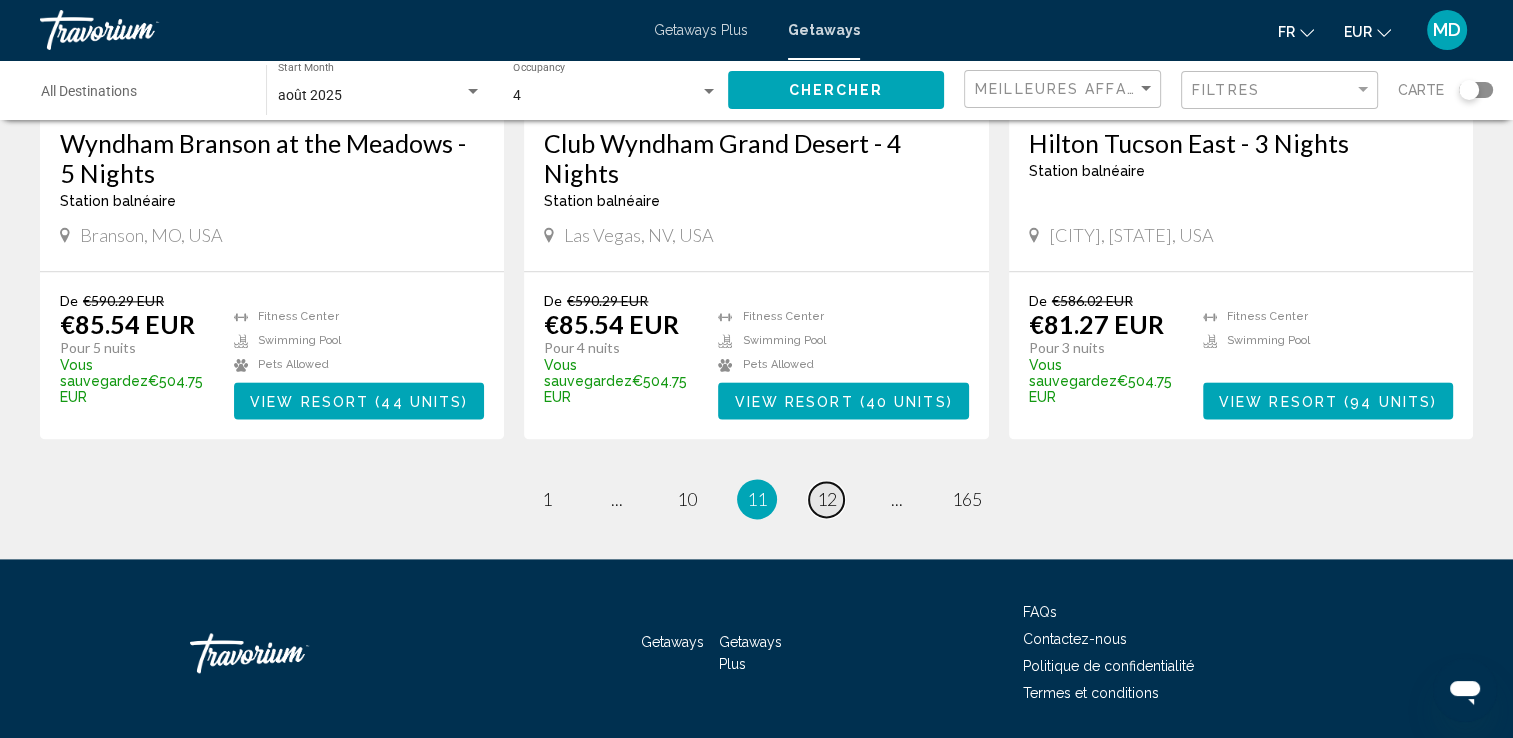 click on "12" at bounding box center [827, 499] 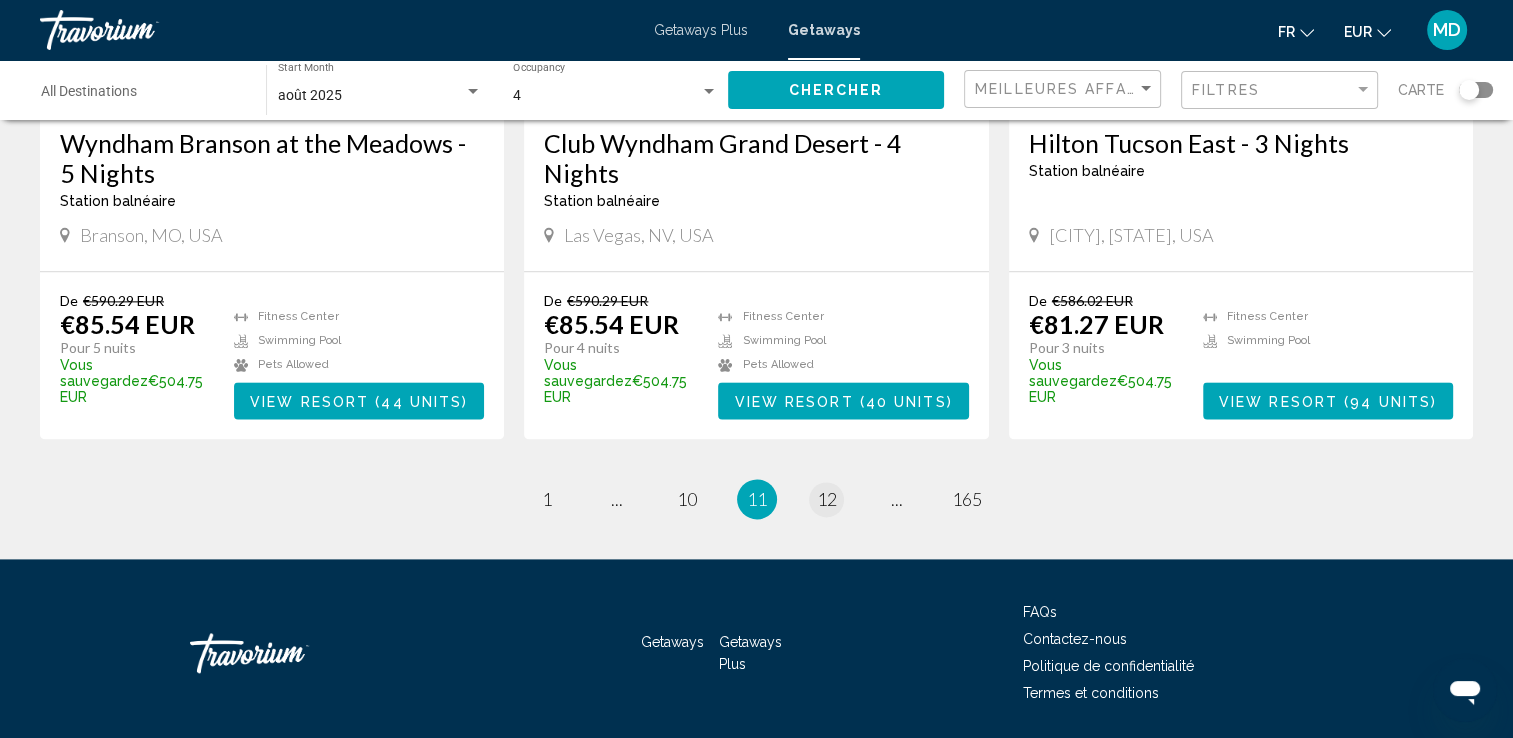scroll, scrollTop: 0, scrollLeft: 0, axis: both 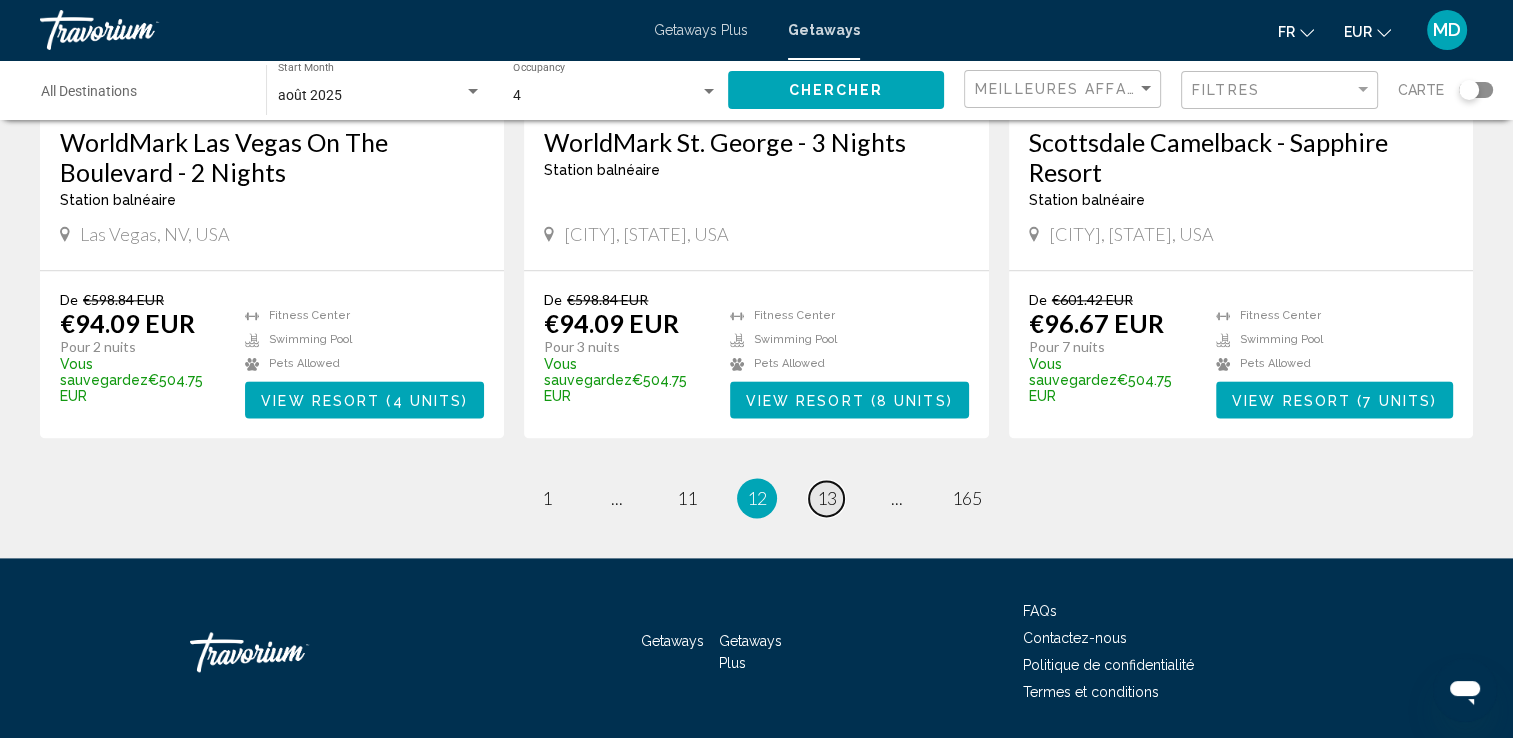 click on "13" at bounding box center (827, 498) 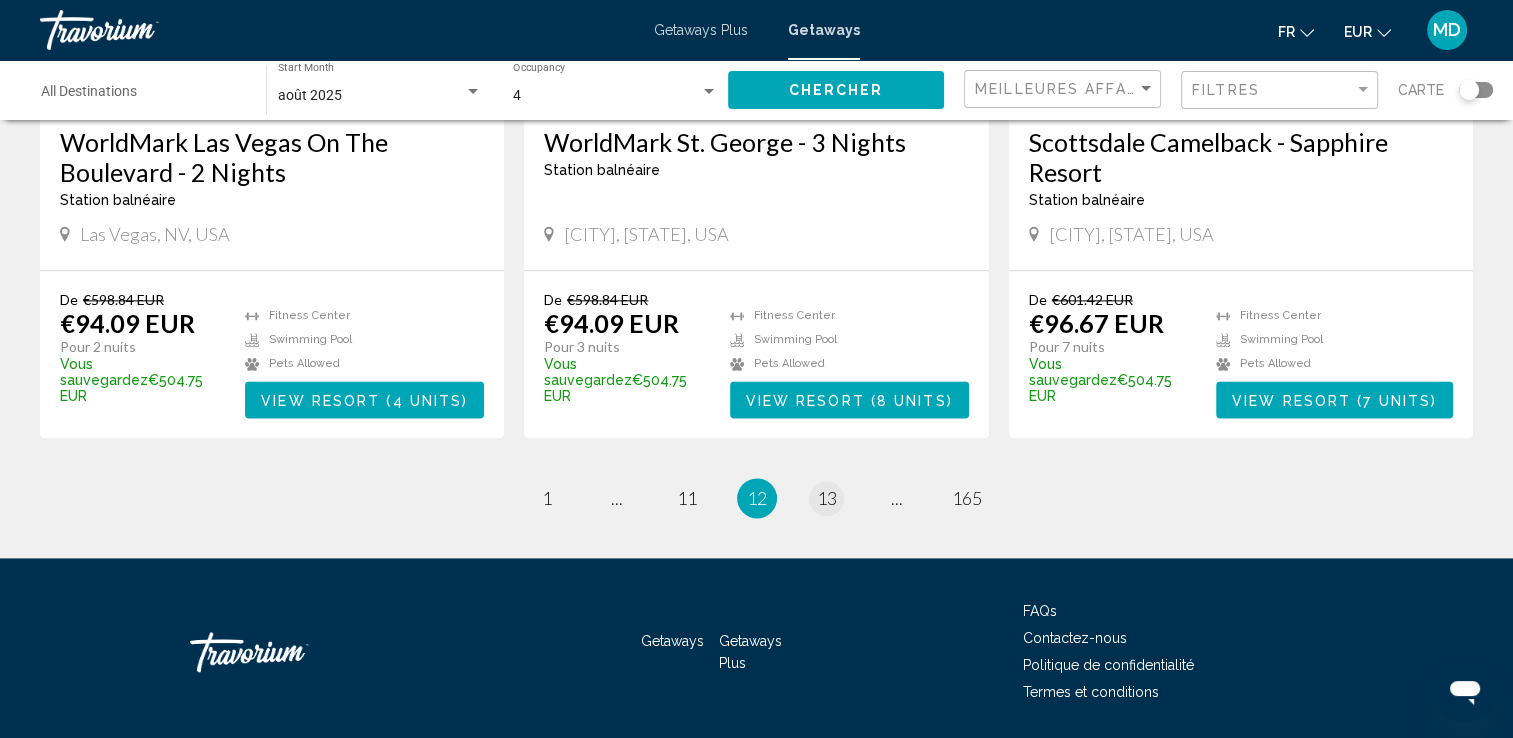 scroll, scrollTop: 0, scrollLeft: 0, axis: both 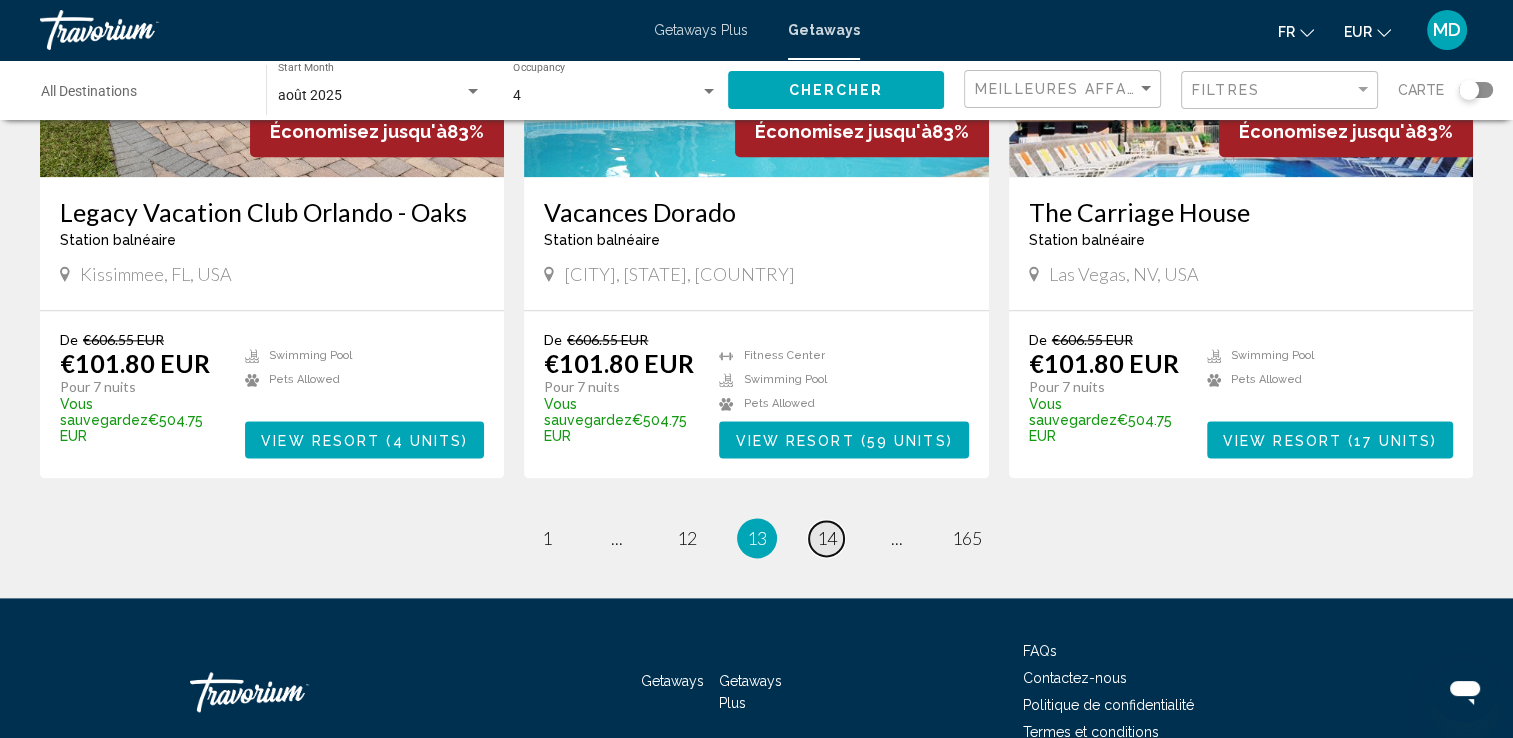 click on "14" at bounding box center [827, 538] 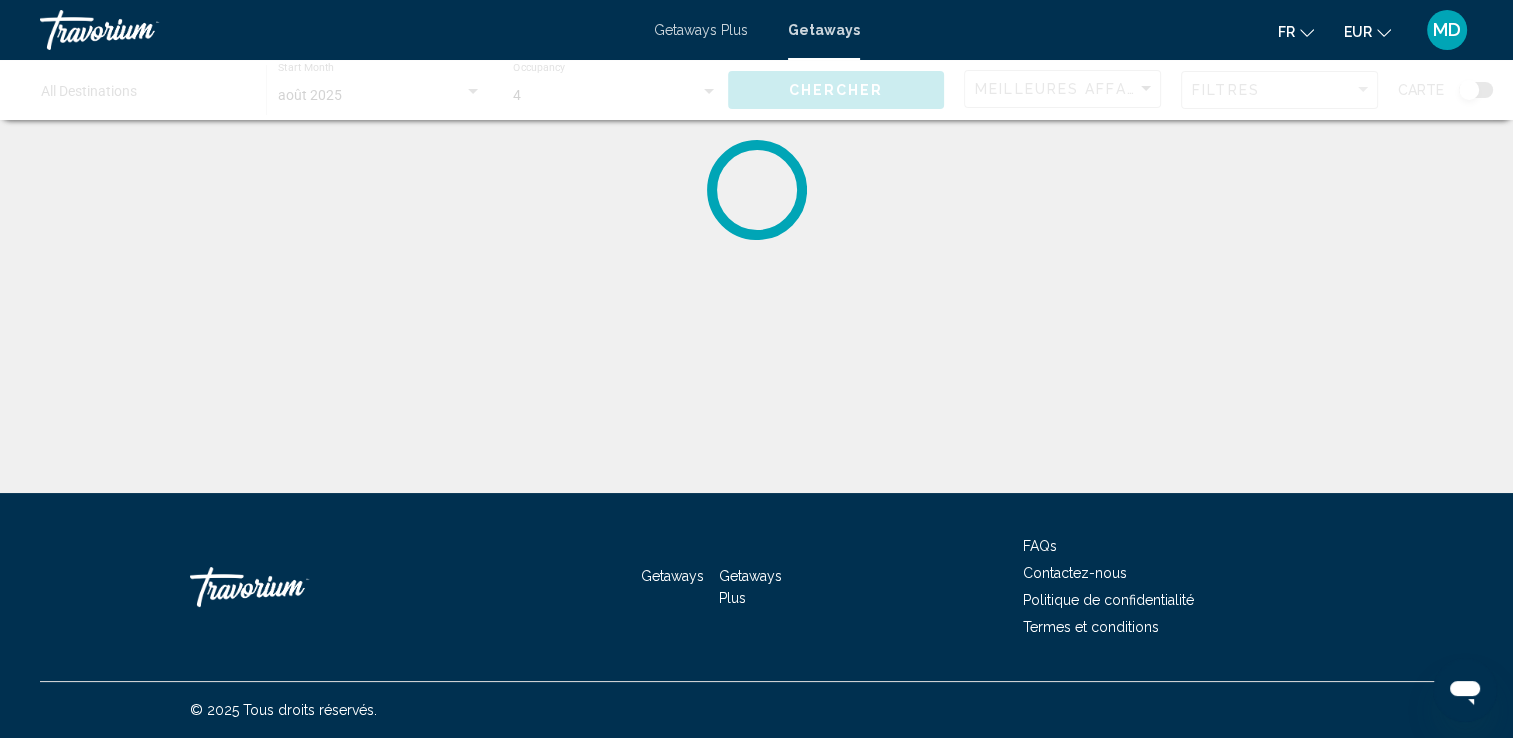 scroll, scrollTop: 0, scrollLeft: 0, axis: both 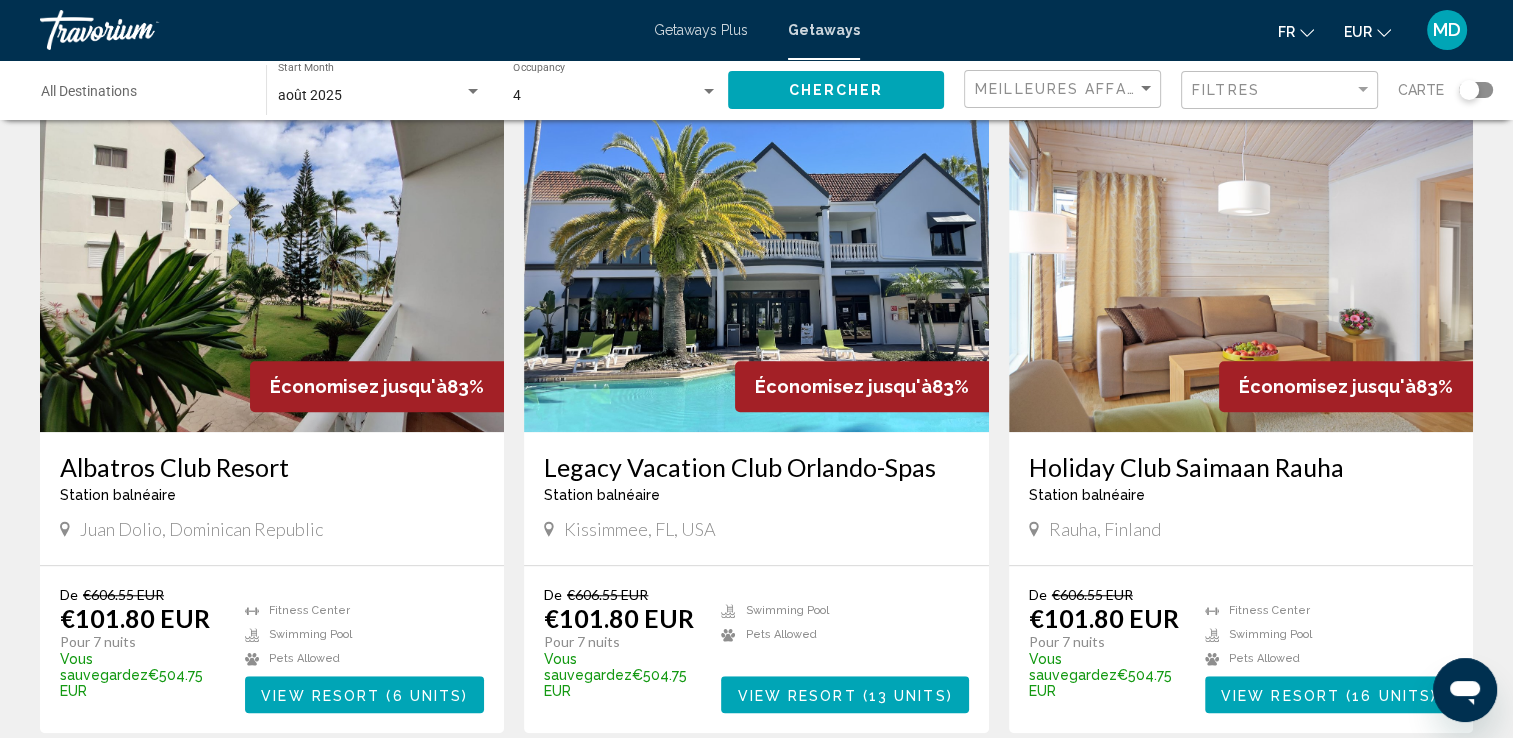 click at bounding box center (756, 272) 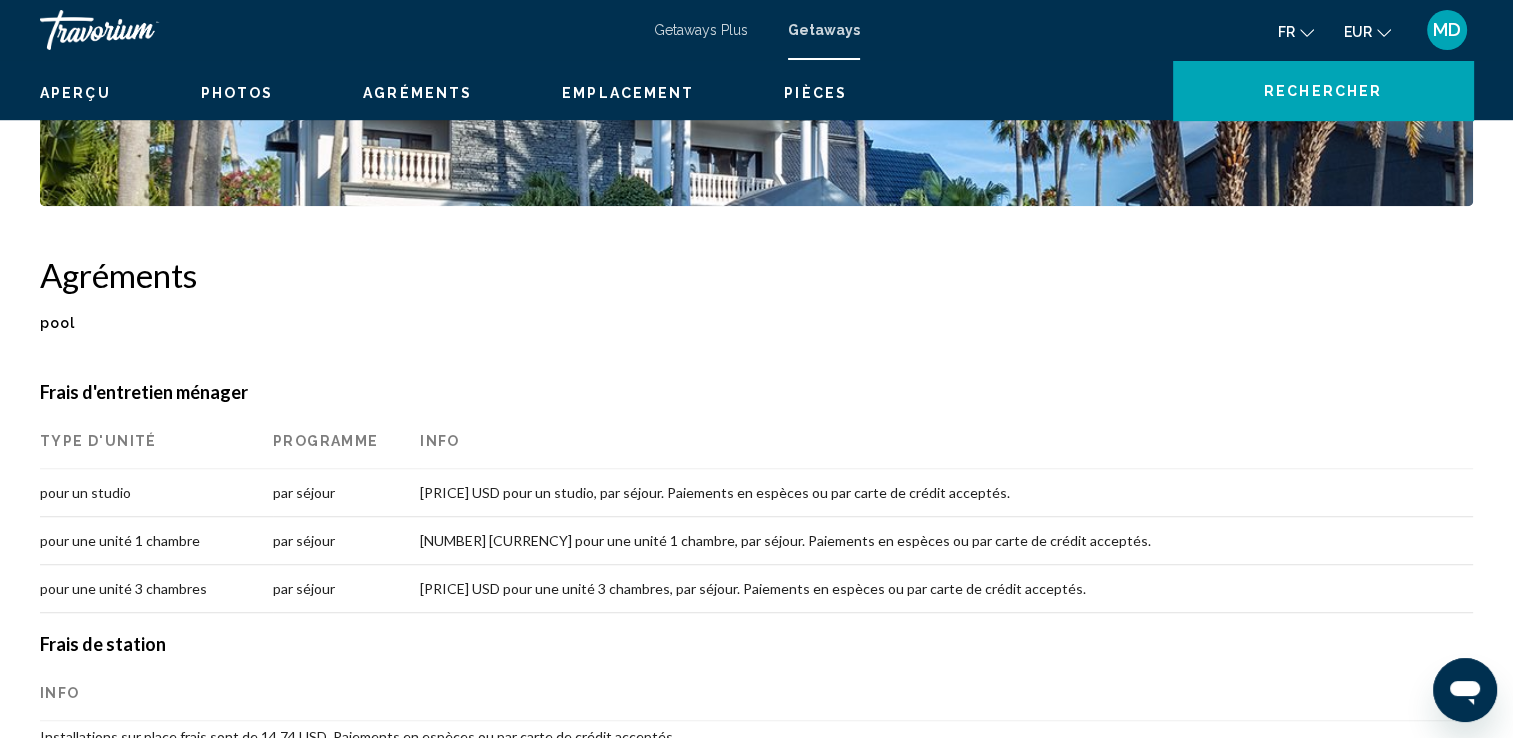 scroll, scrollTop: 0, scrollLeft: 0, axis: both 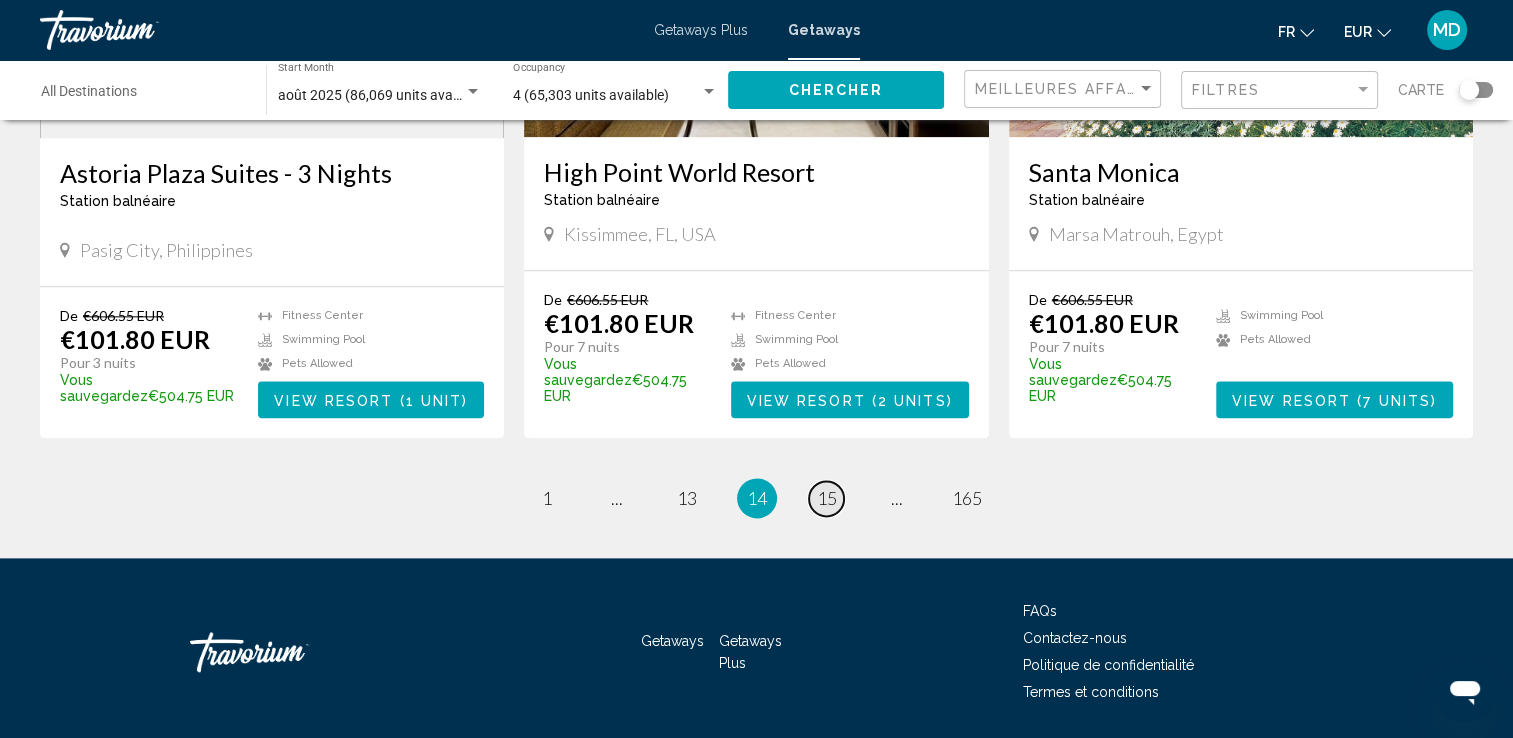 click on "15" at bounding box center [827, 498] 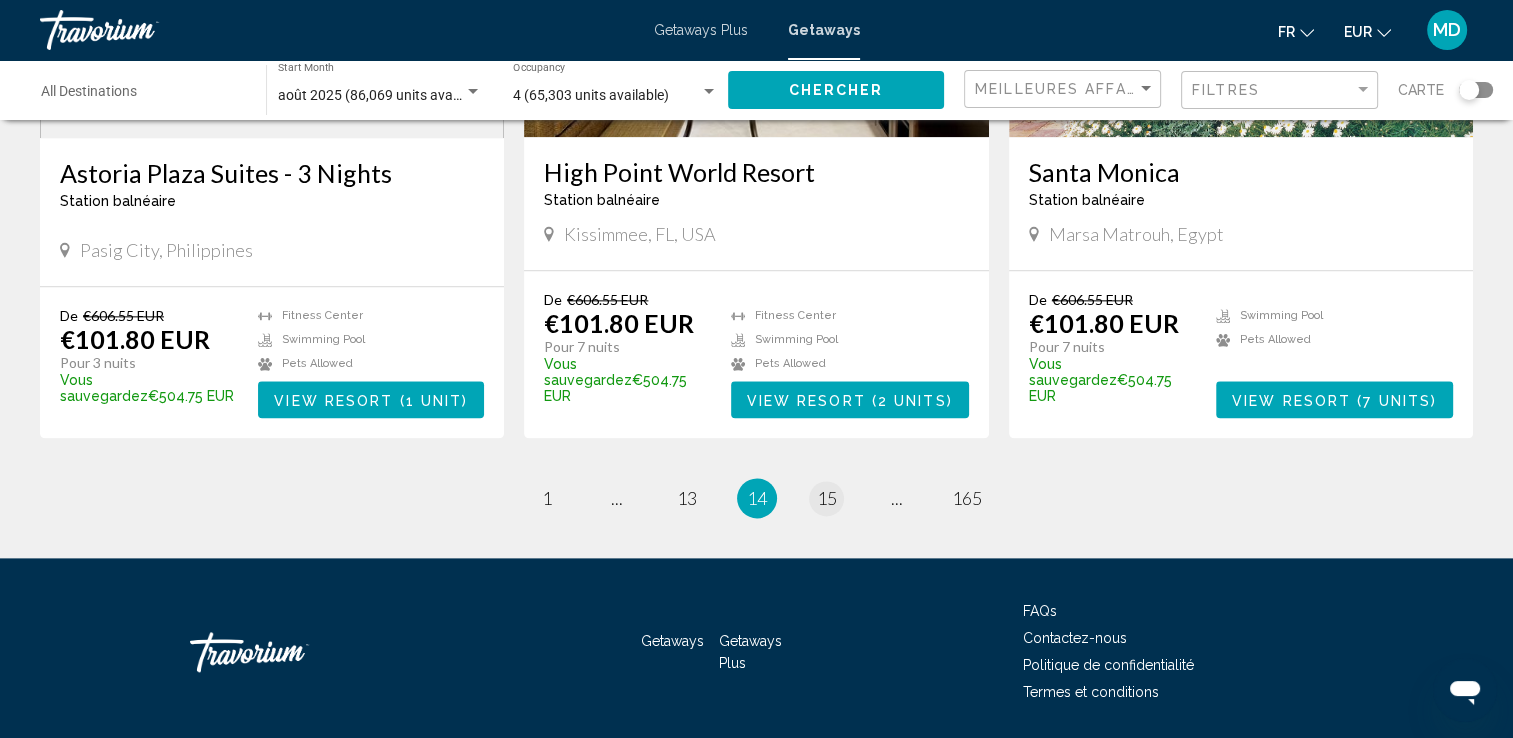 scroll, scrollTop: 0, scrollLeft: 0, axis: both 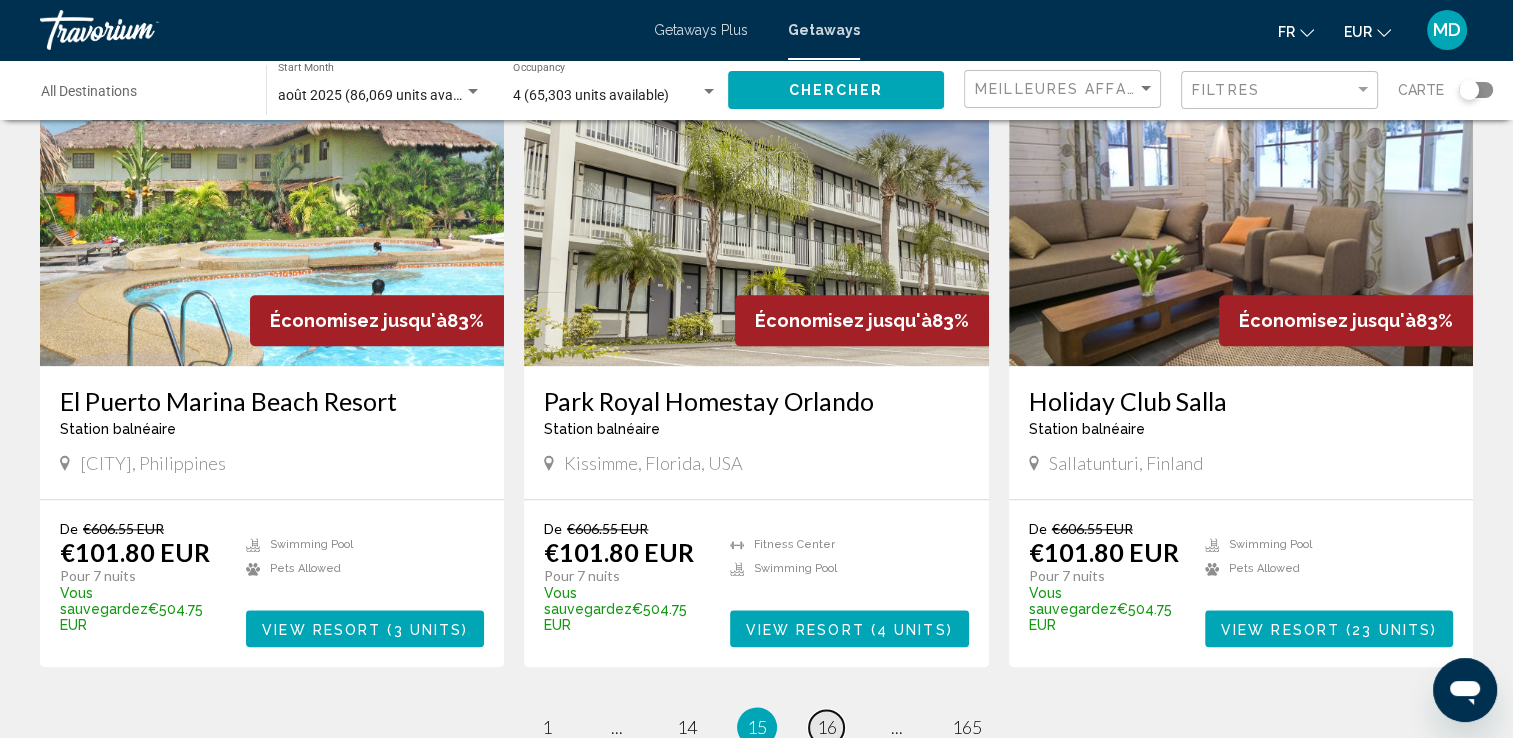 click on "16" at bounding box center [827, 727] 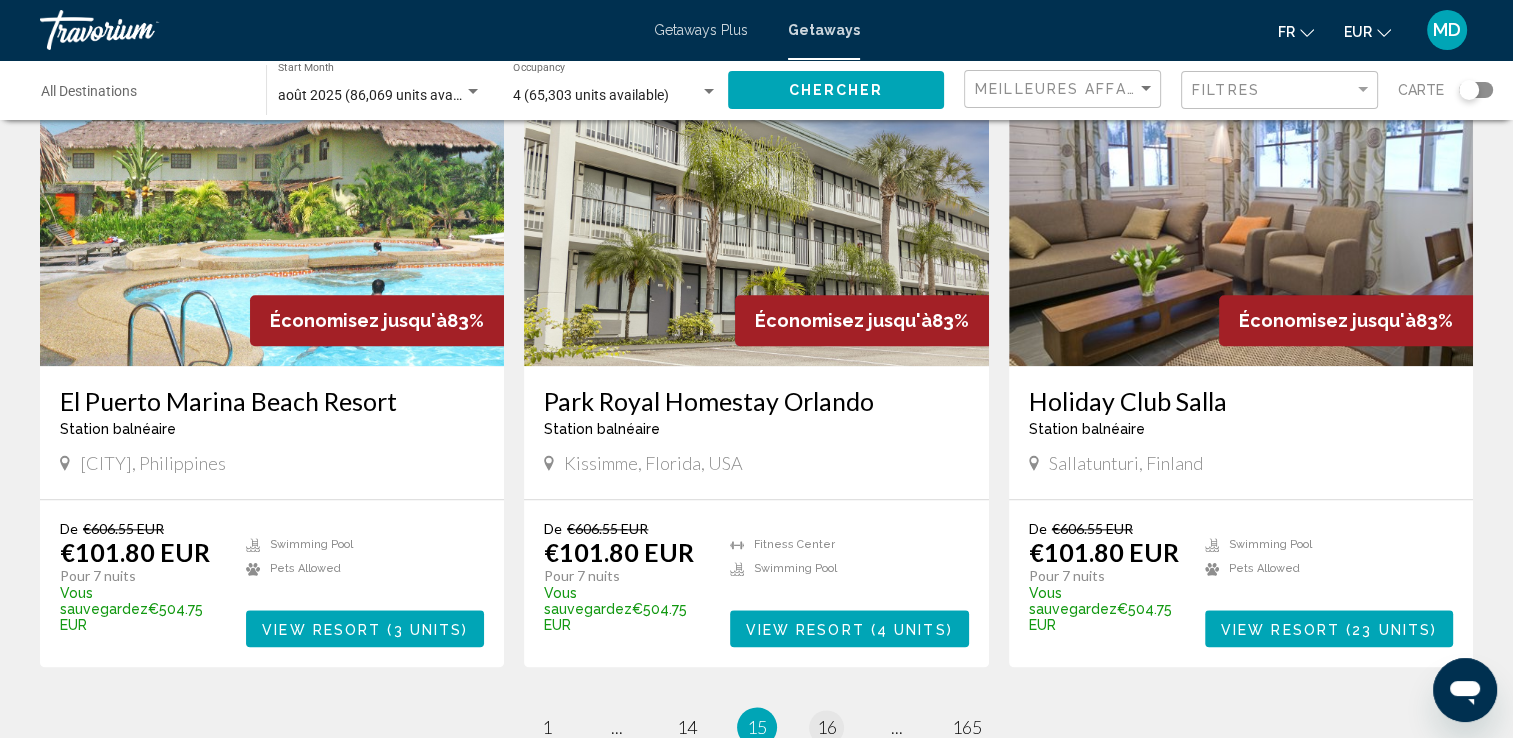 scroll, scrollTop: 0, scrollLeft: 0, axis: both 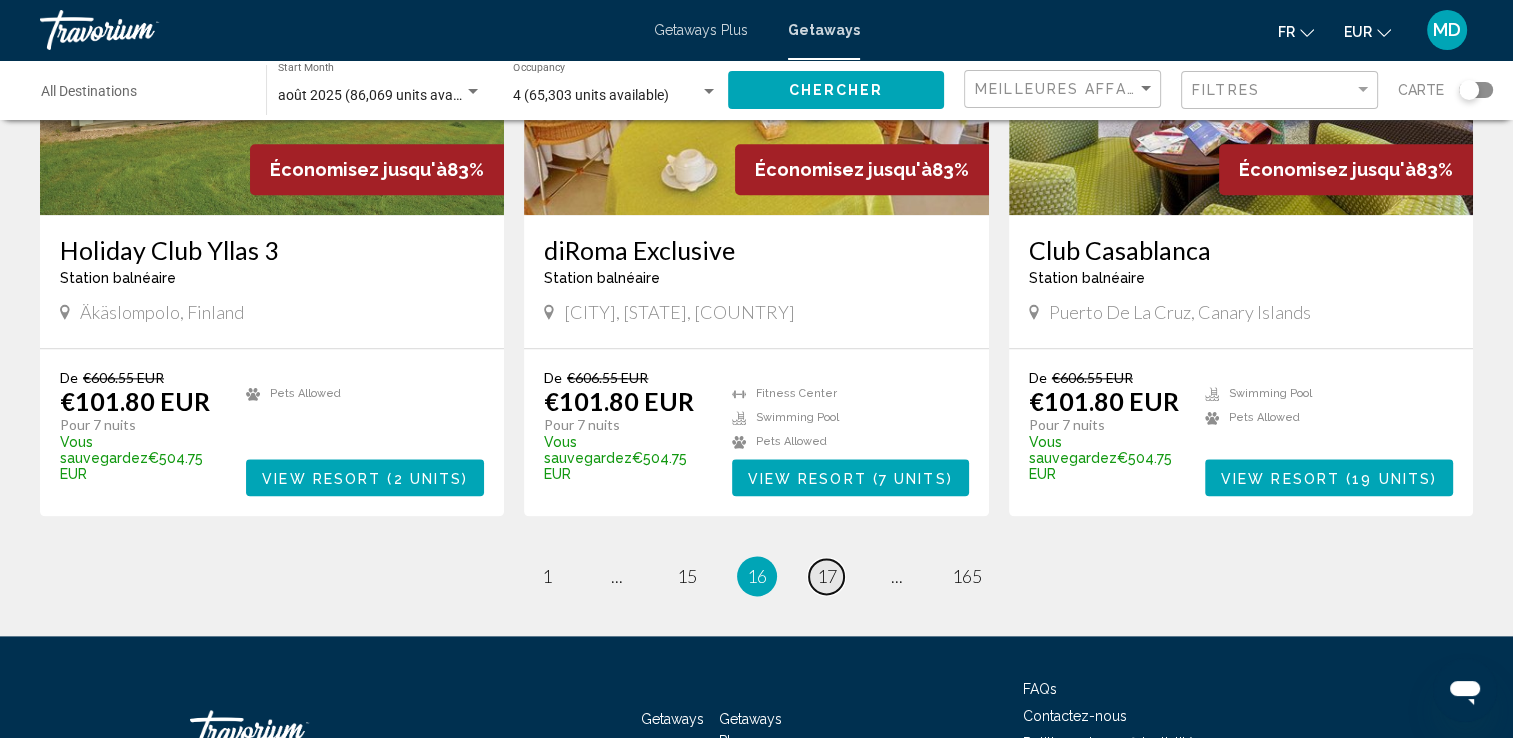 click on "17" at bounding box center (827, 576) 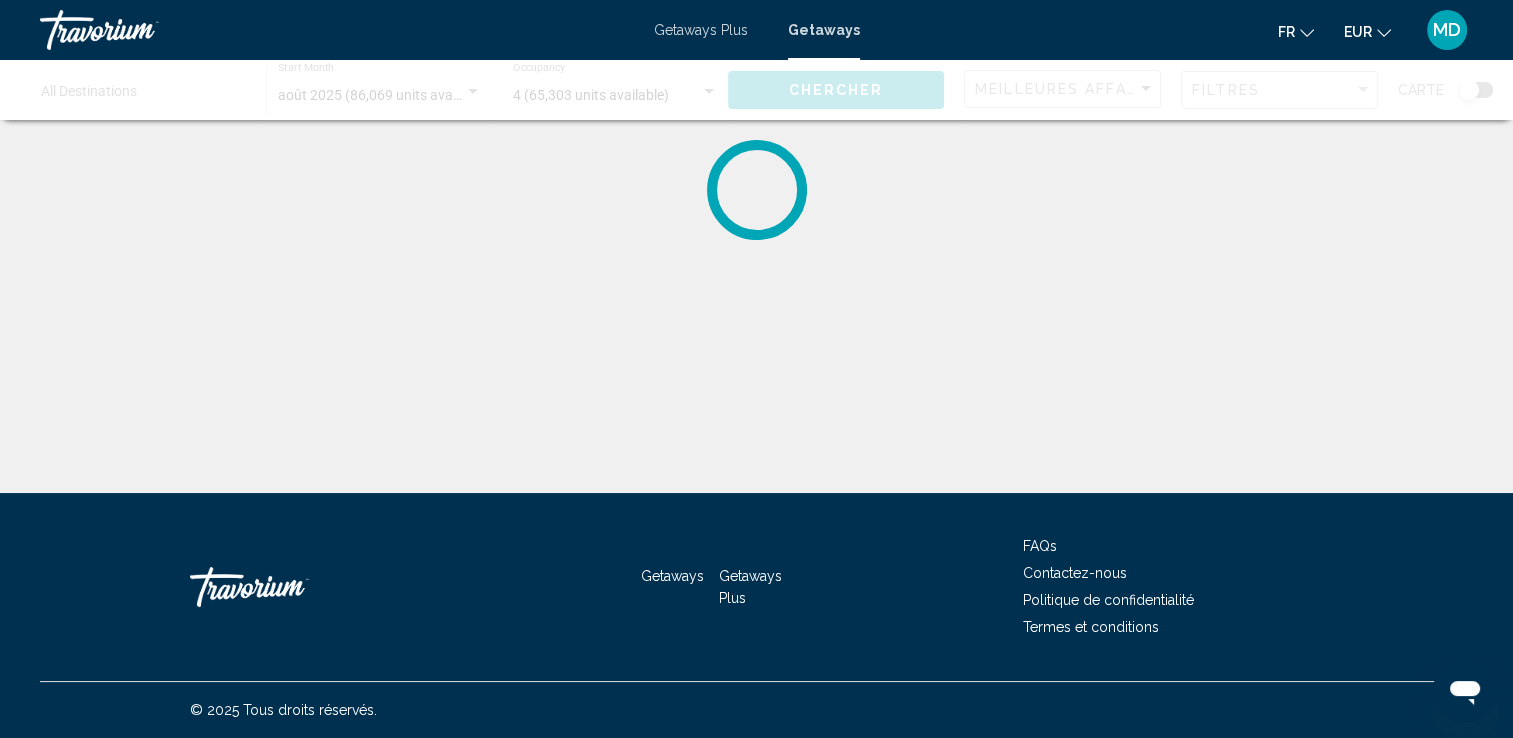 scroll, scrollTop: 0, scrollLeft: 0, axis: both 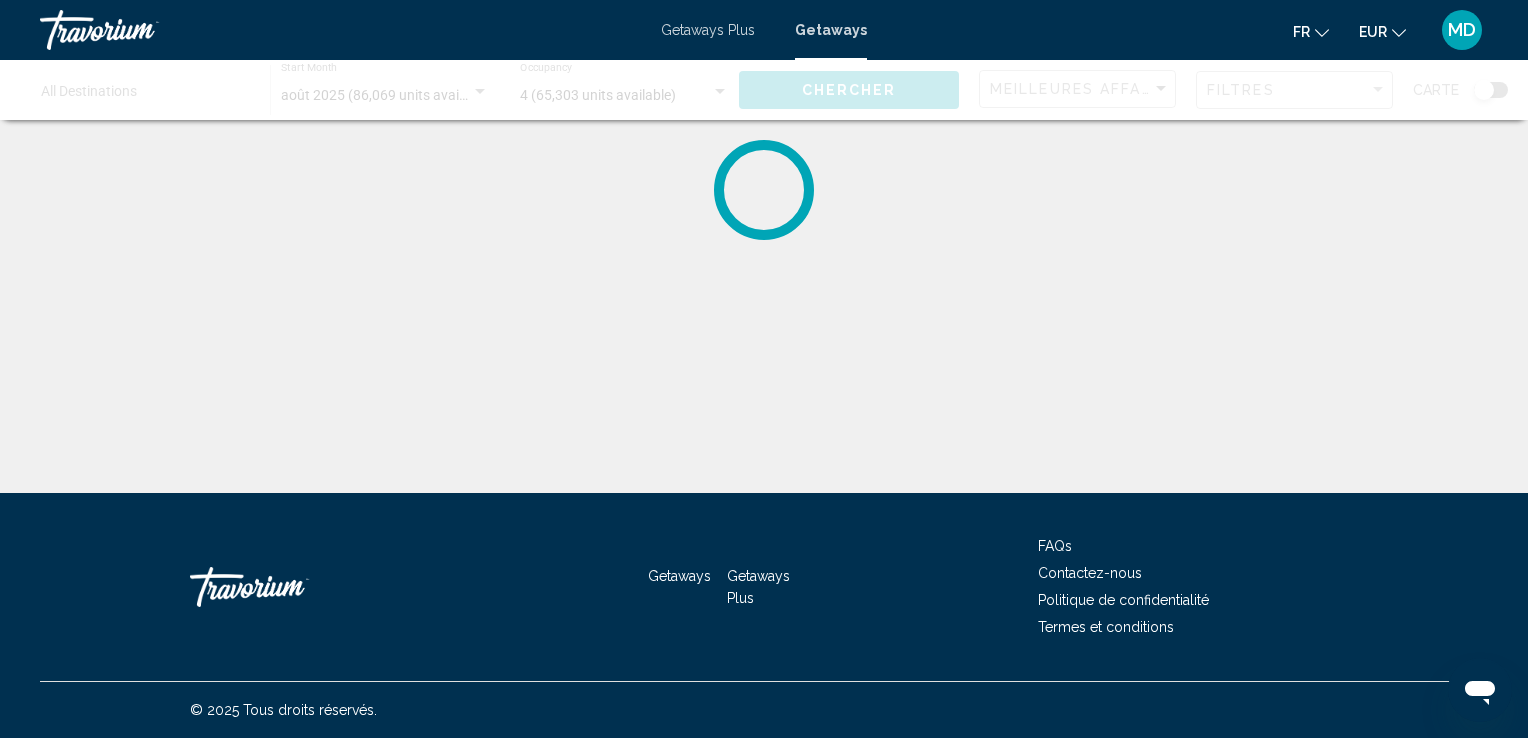 click on "Getaways Plus" at bounding box center (708, 30) 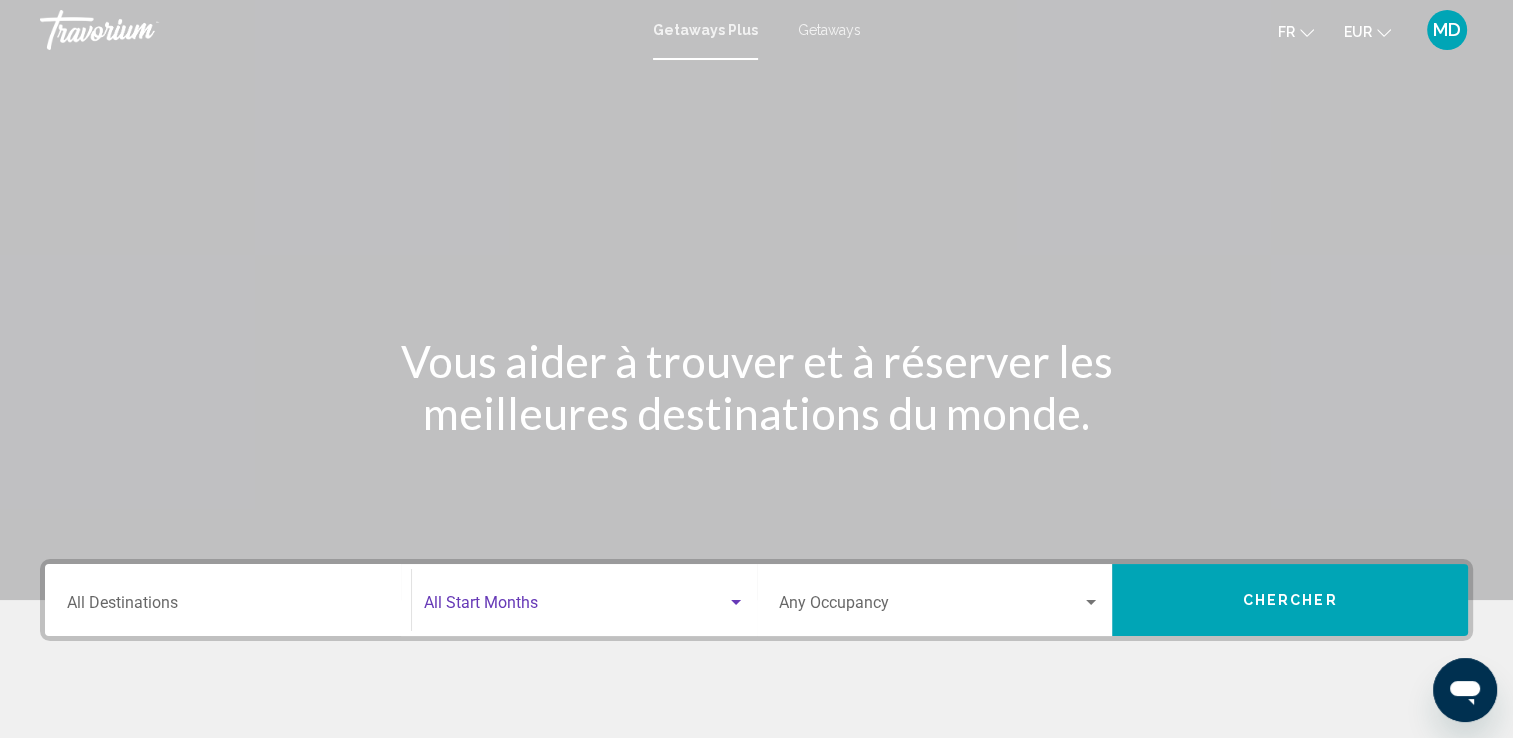 click at bounding box center [575, 607] 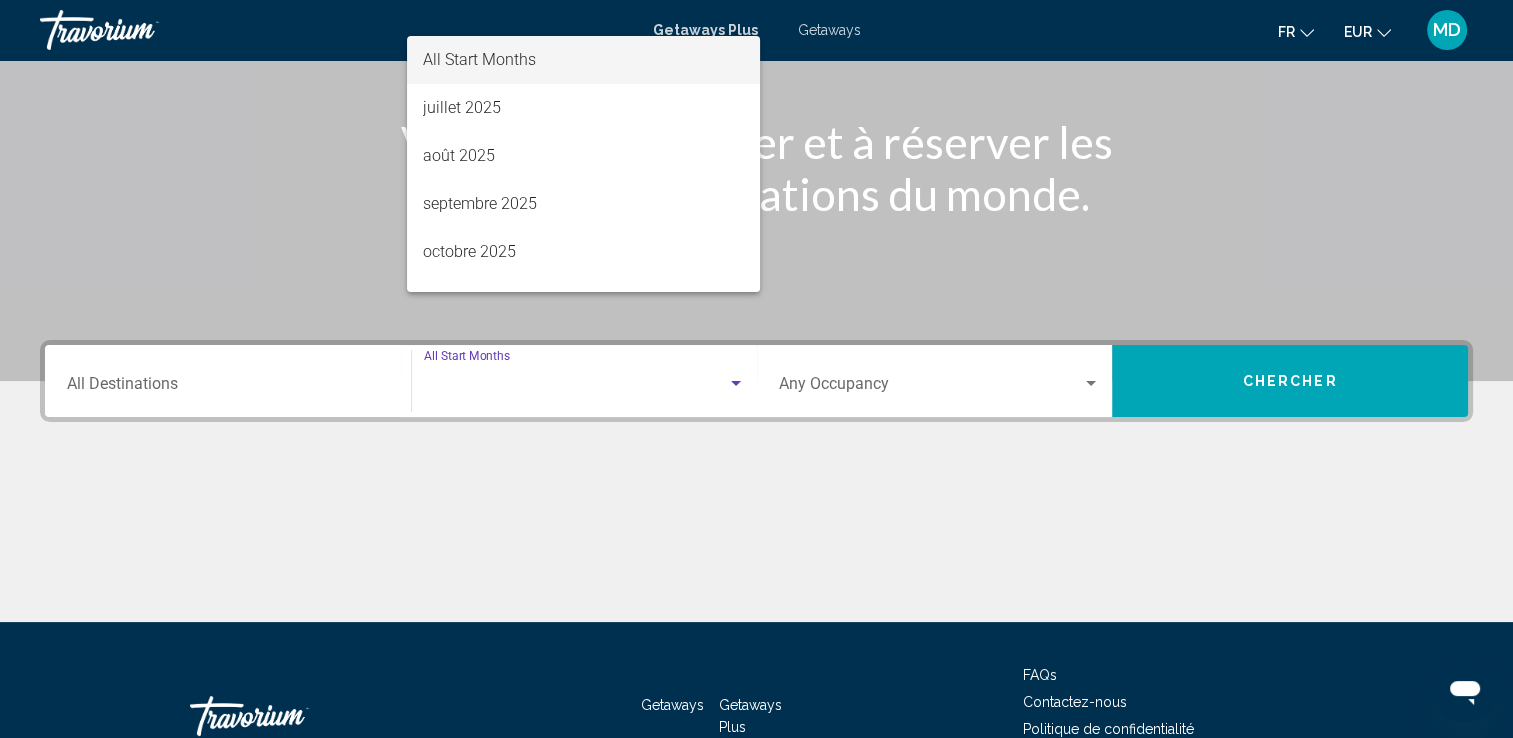 scroll, scrollTop: 347, scrollLeft: 0, axis: vertical 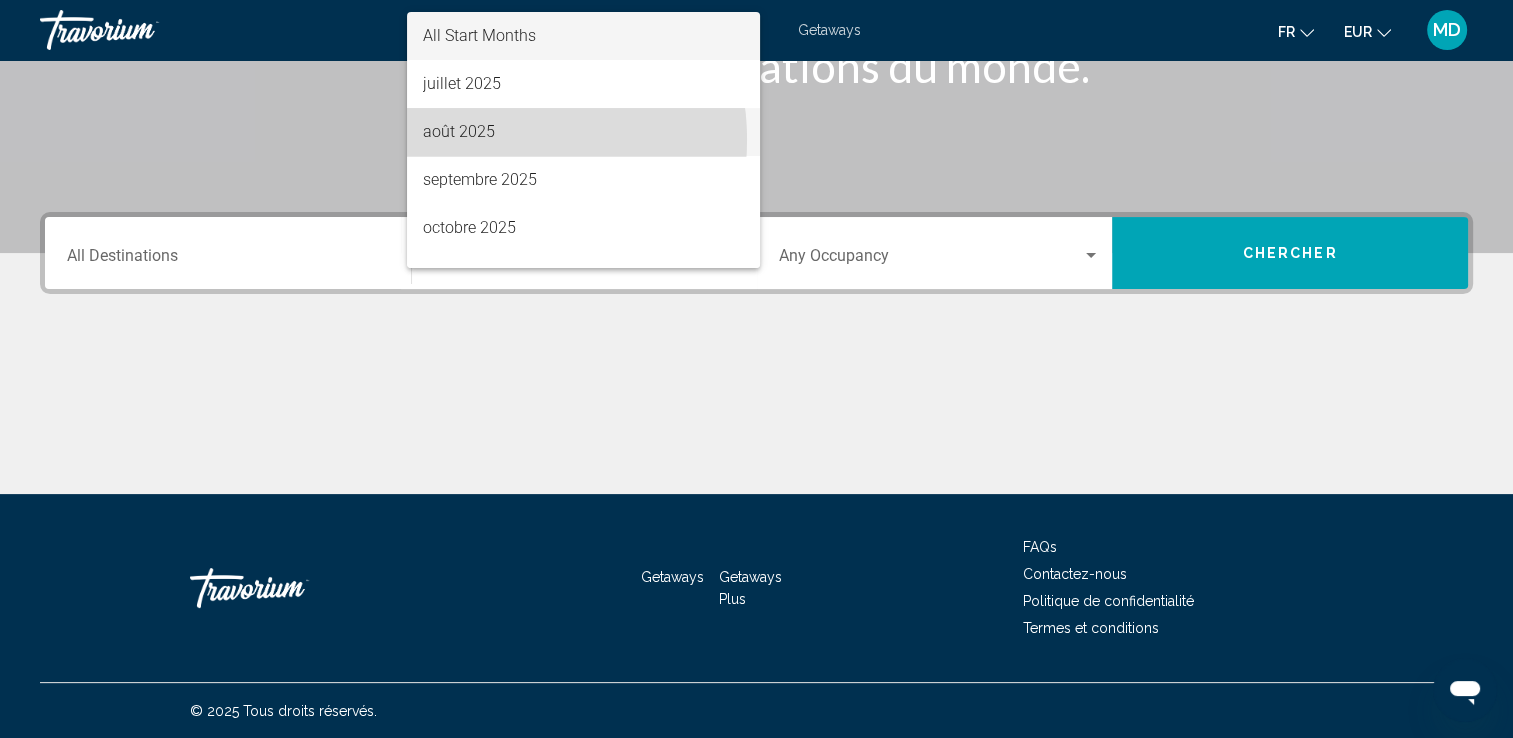 click on "août 2025" at bounding box center (583, 132) 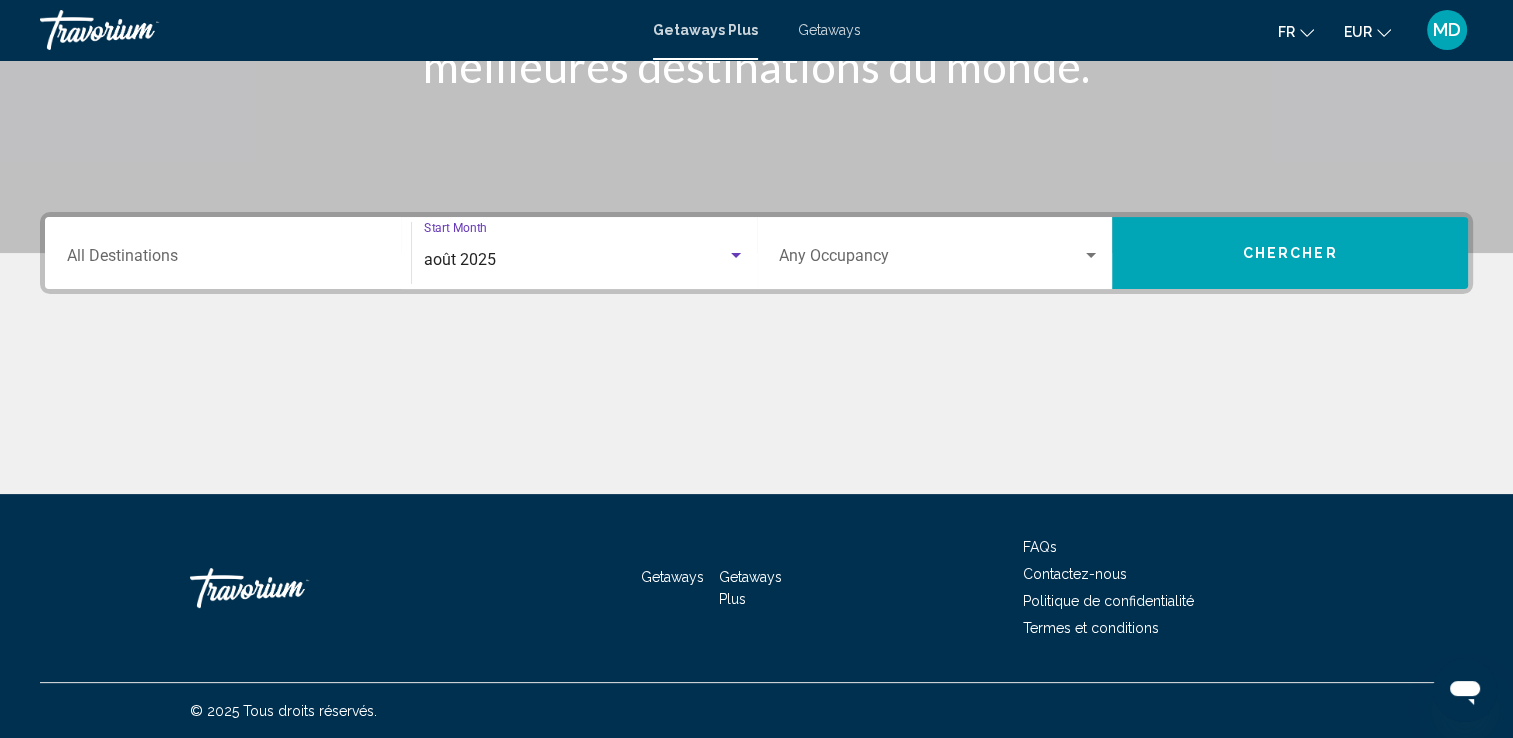 click at bounding box center (931, 260) 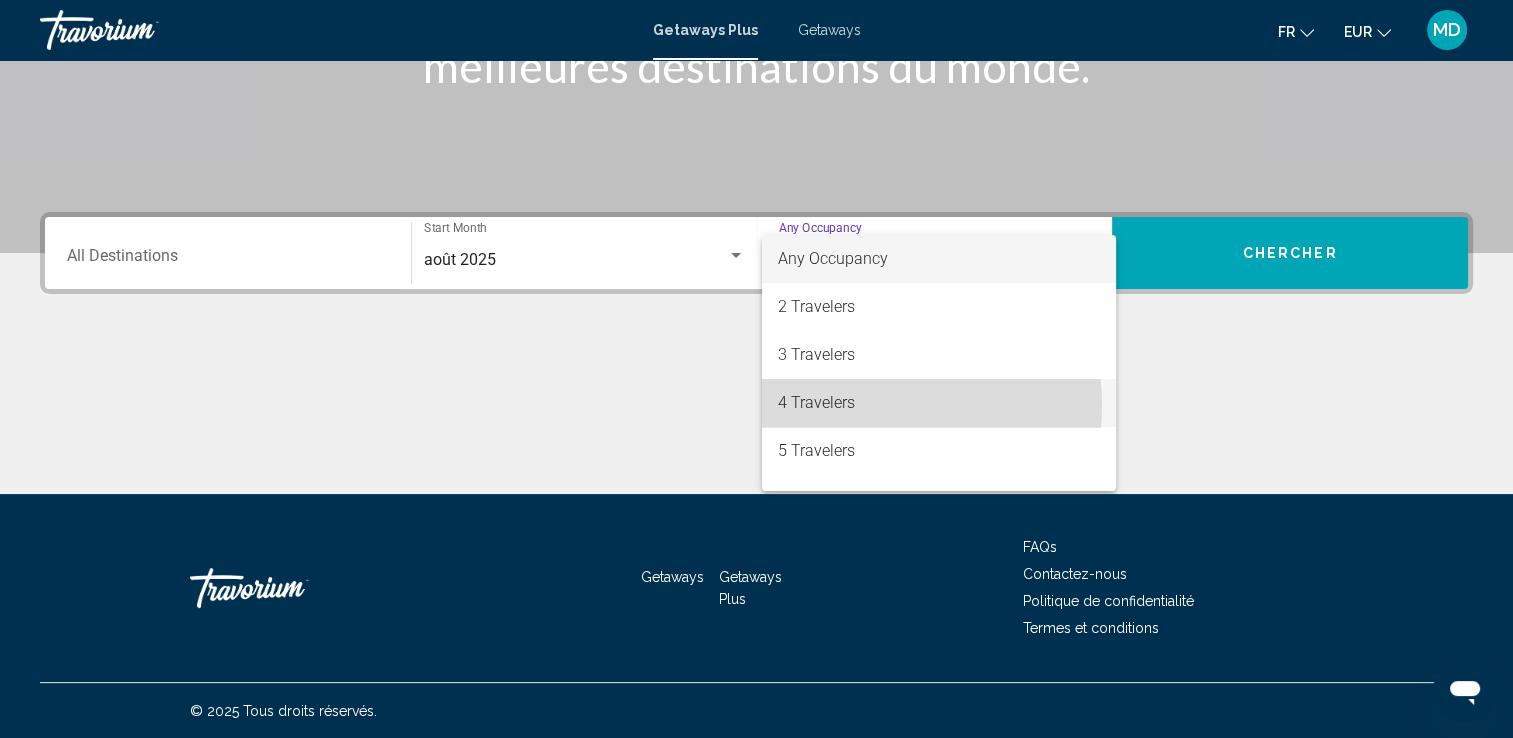 click on "4 Travelers" at bounding box center (939, 403) 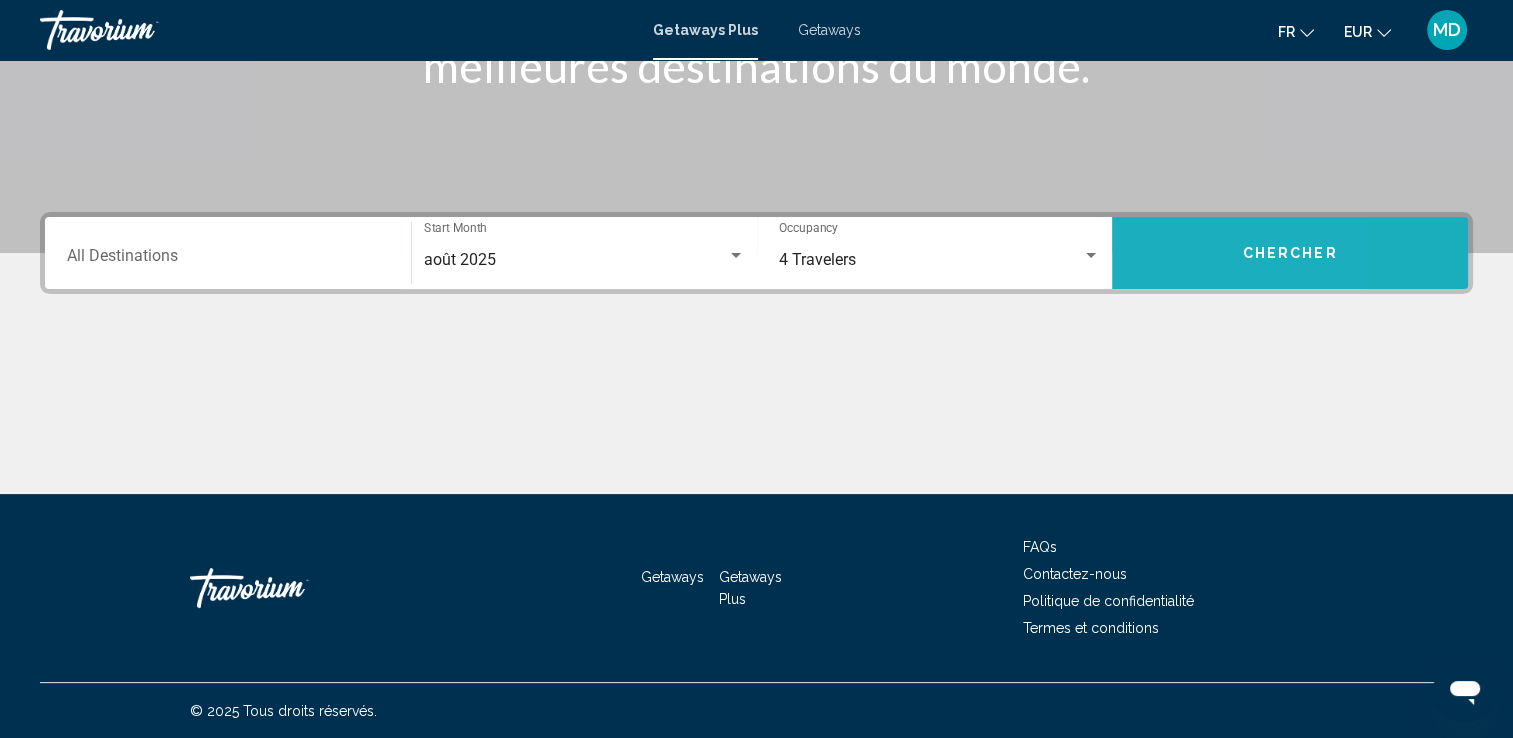 click on "Chercher" at bounding box center [1290, 253] 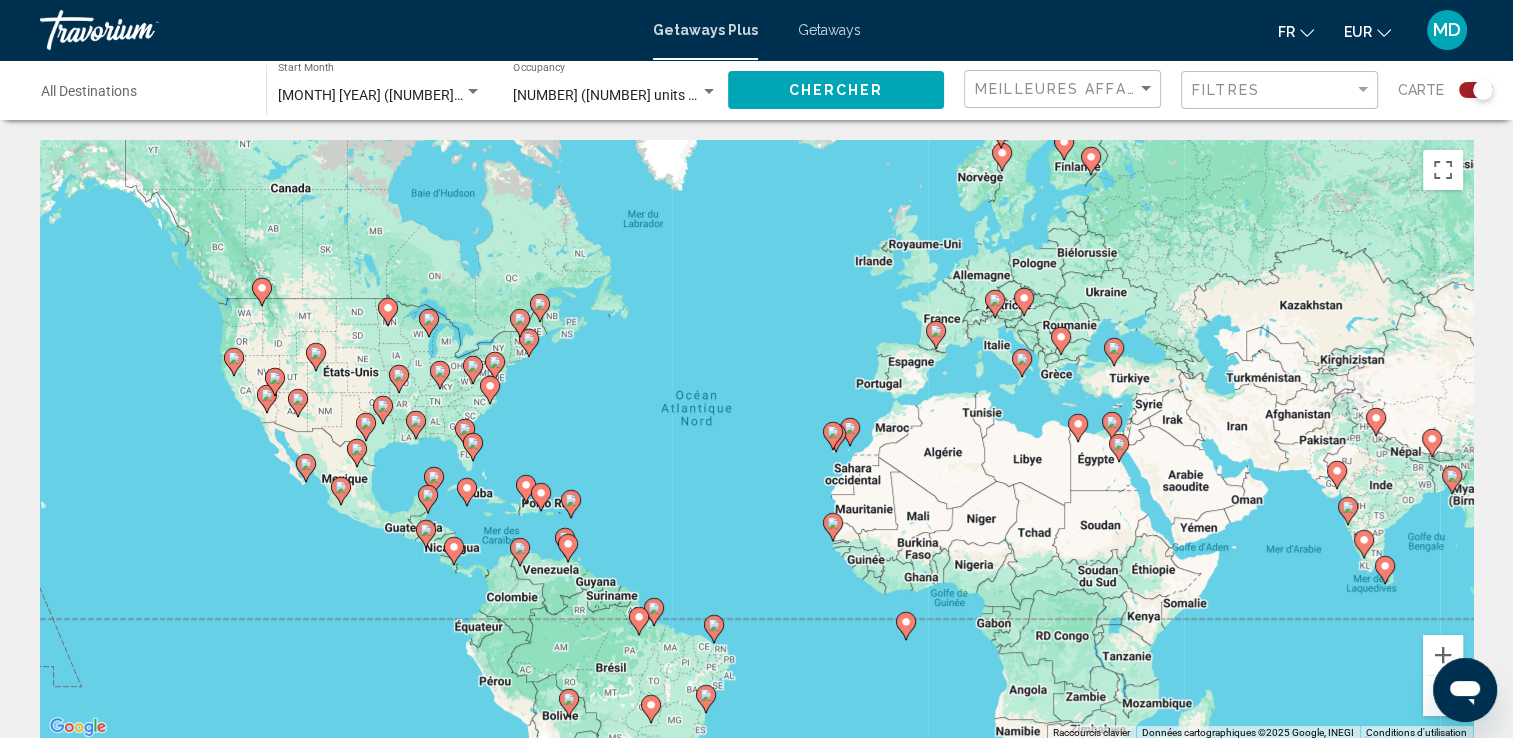 click 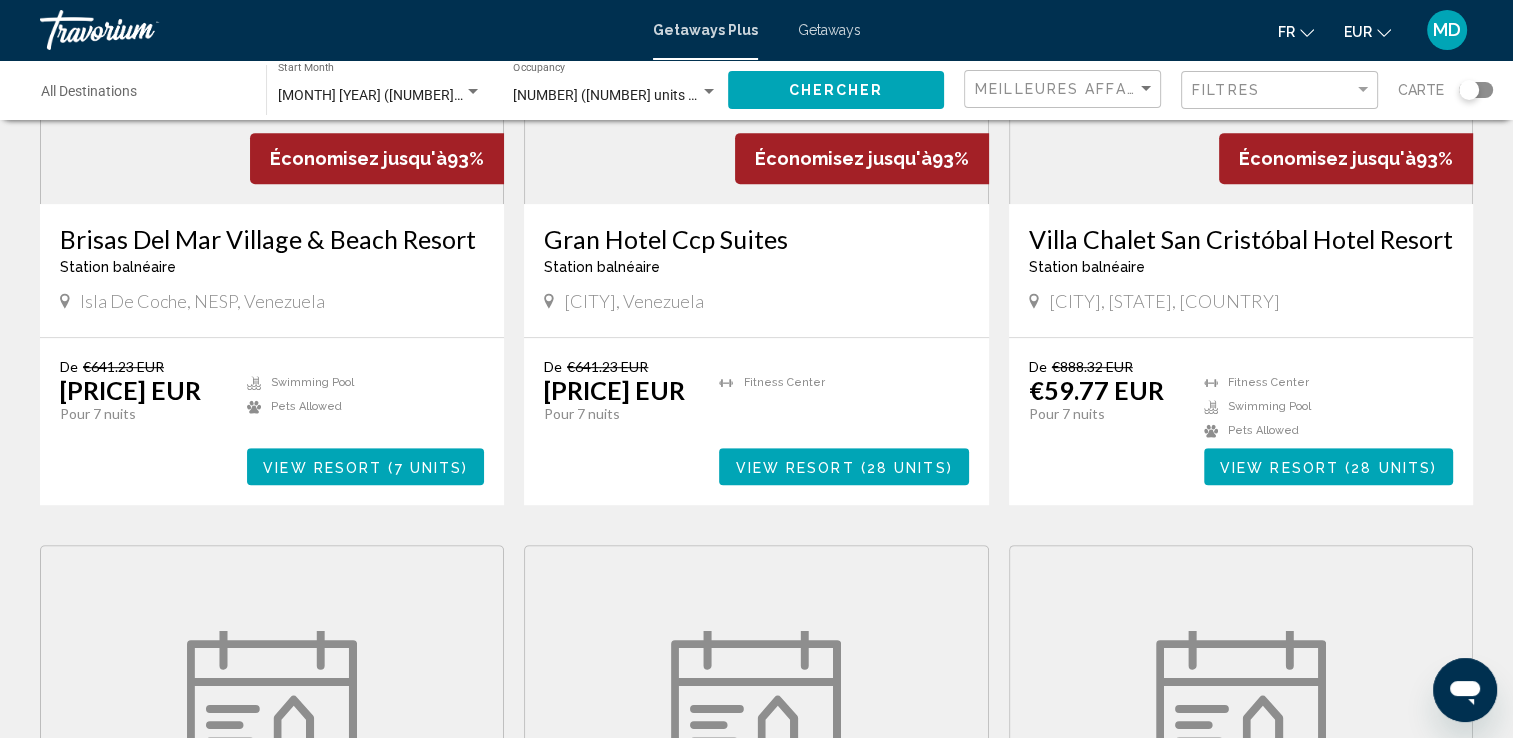 scroll, scrollTop: 1030, scrollLeft: 0, axis: vertical 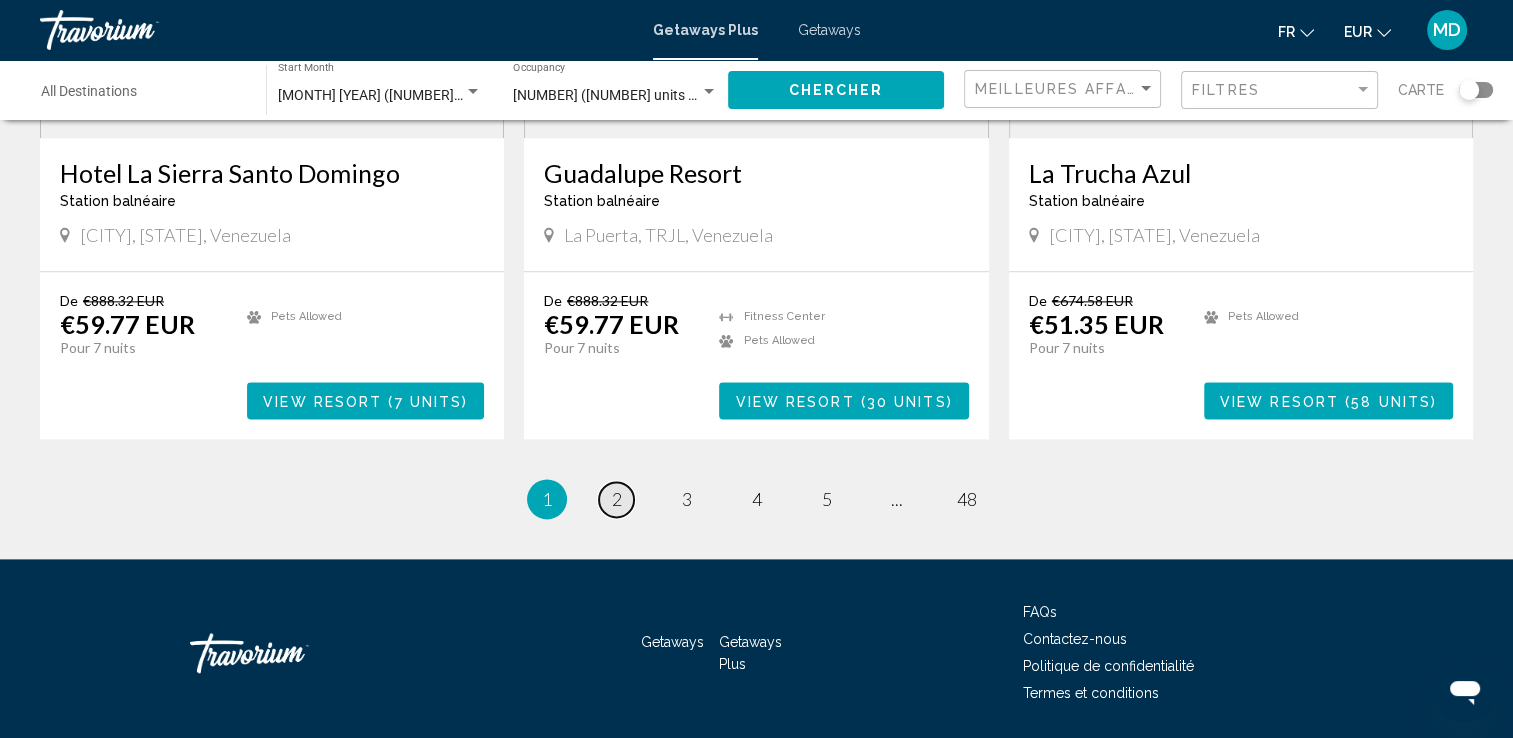 click on "2" at bounding box center [617, 499] 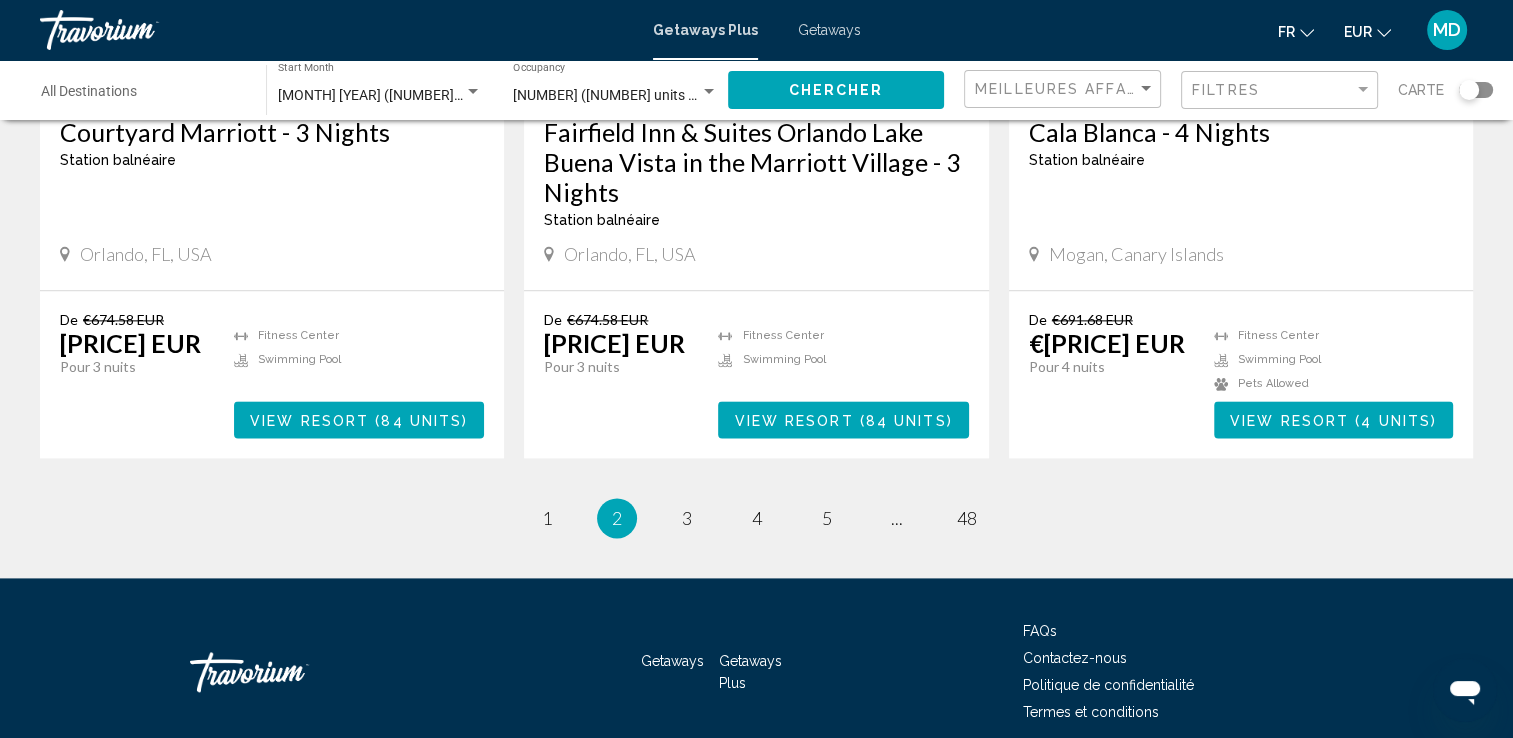 scroll, scrollTop: 2525, scrollLeft: 0, axis: vertical 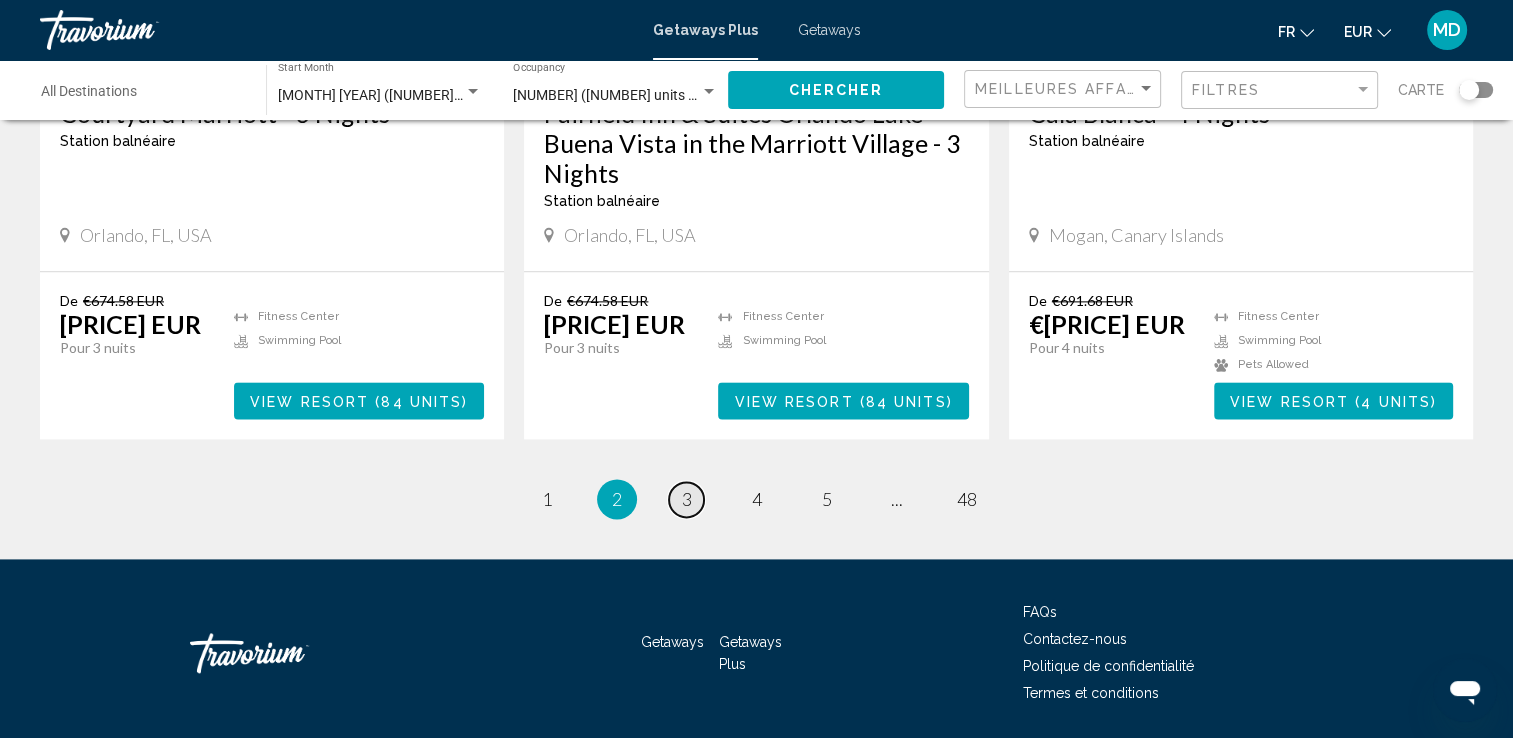 click on "3" at bounding box center [687, 499] 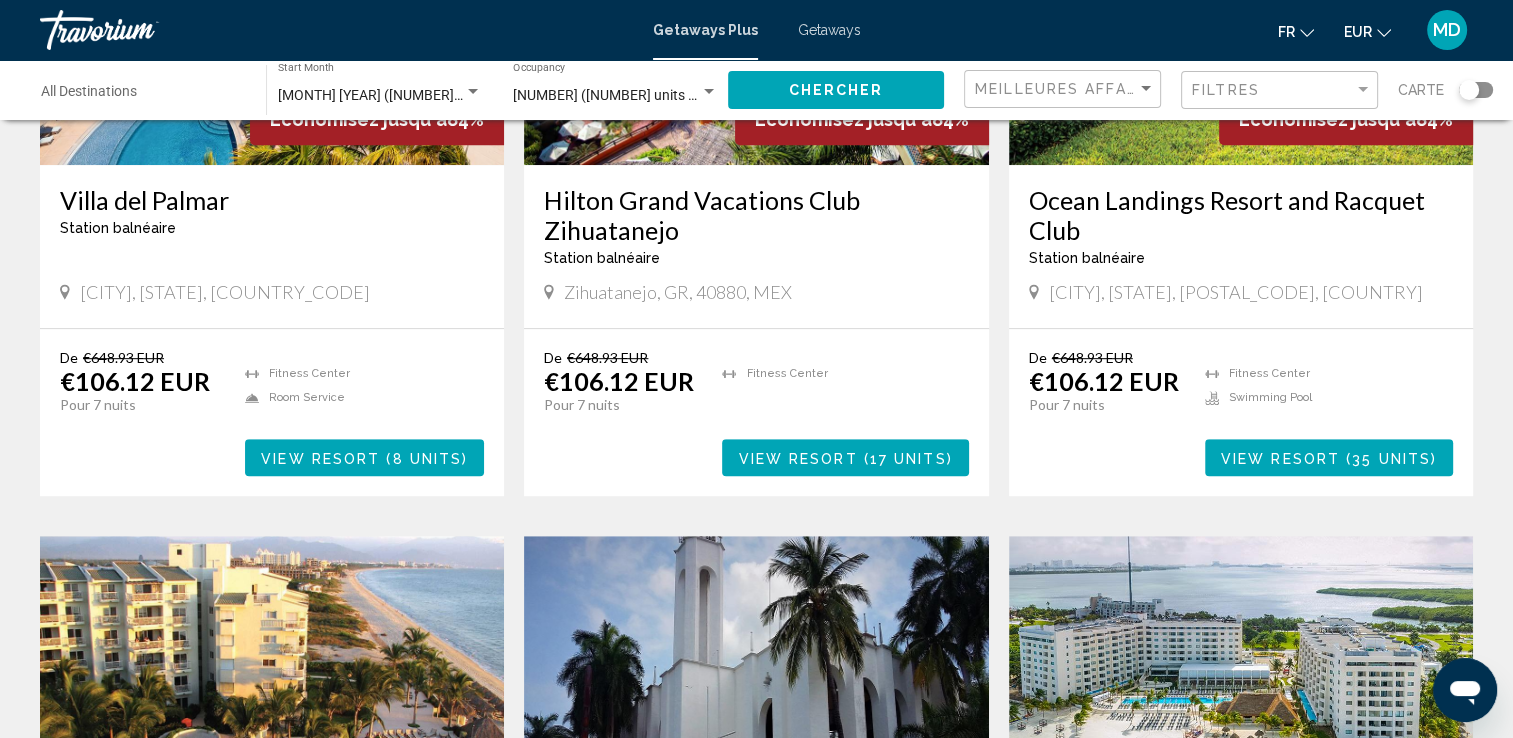 scroll, scrollTop: 0, scrollLeft: 0, axis: both 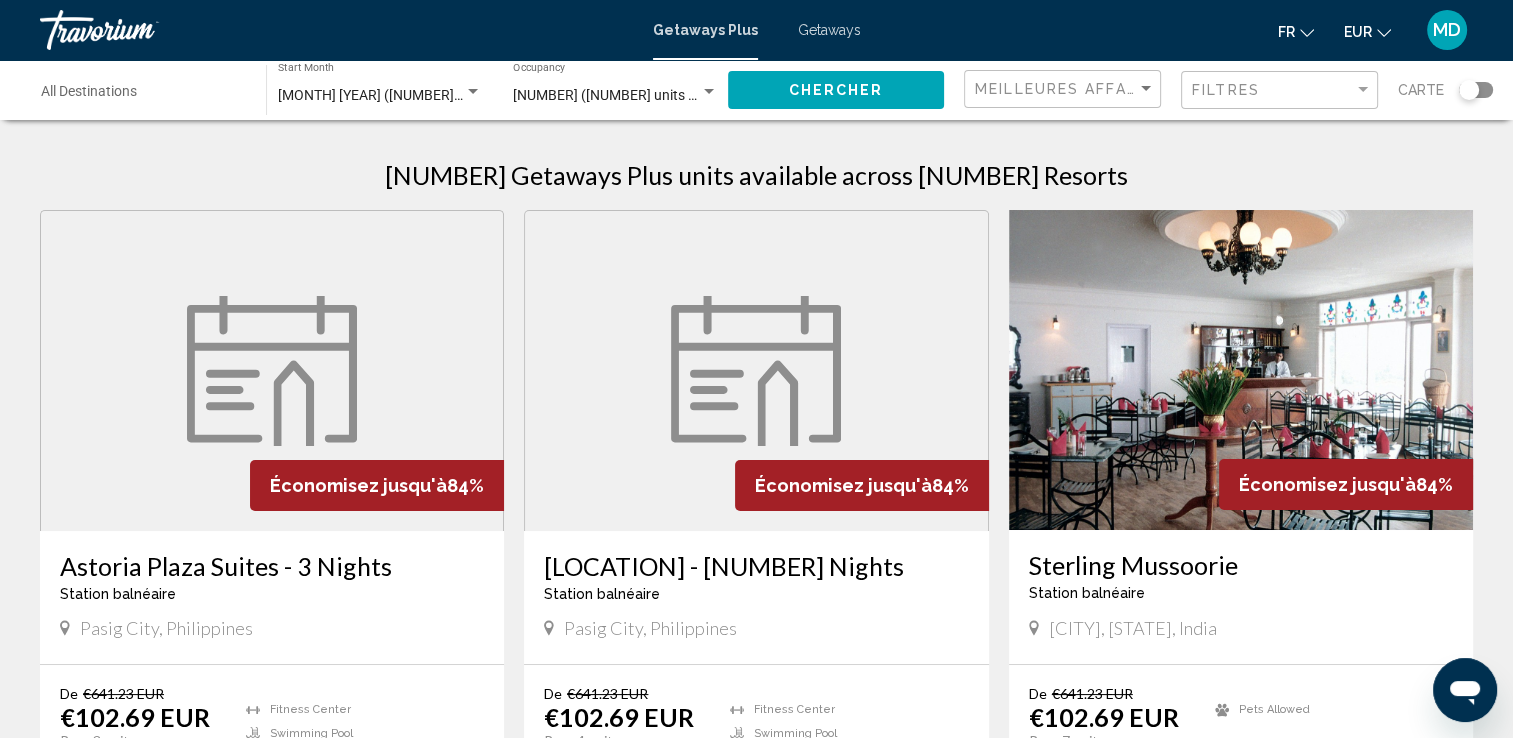 click 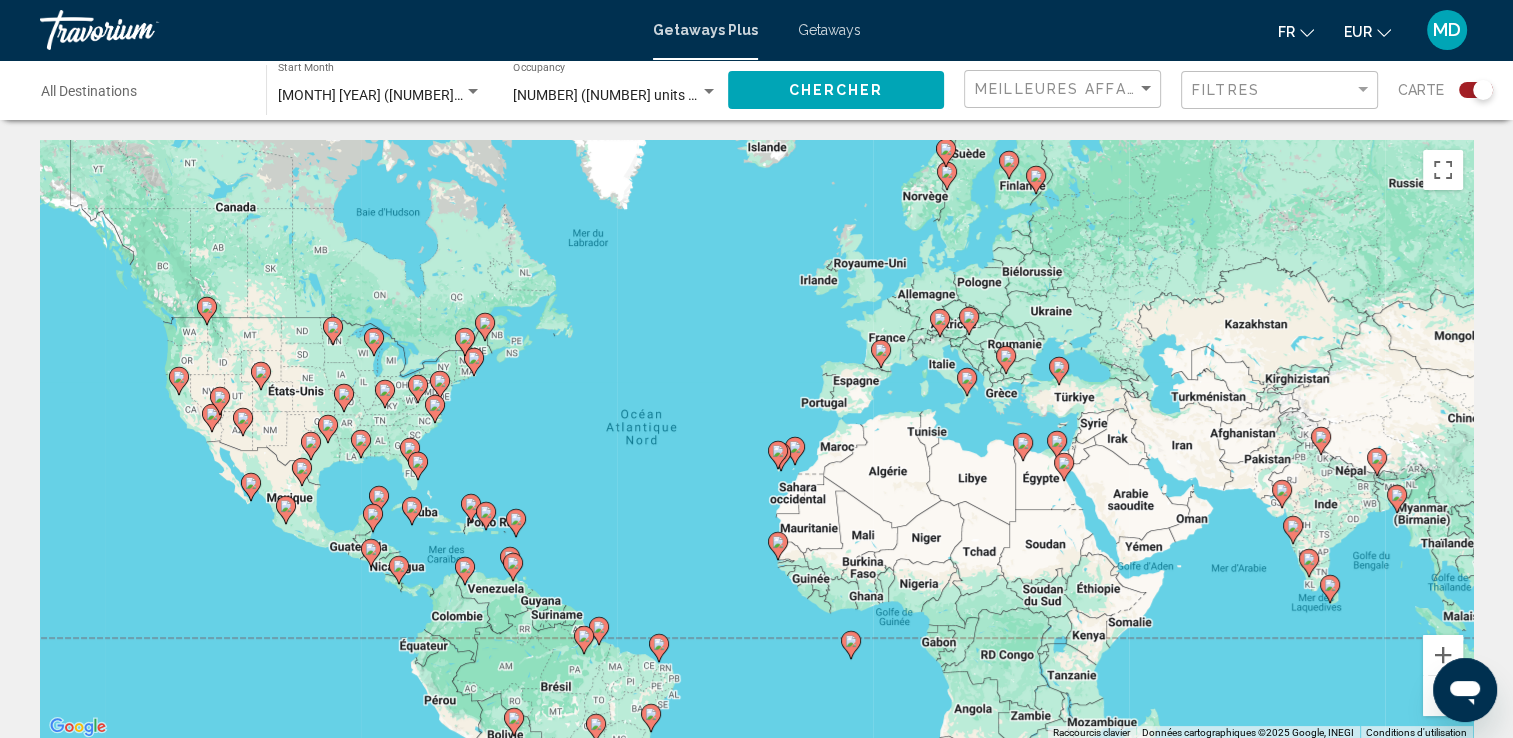 drag, startPoint x: 1416, startPoint y: 548, endPoint x: 1333, endPoint y: 561, distance: 84.0119 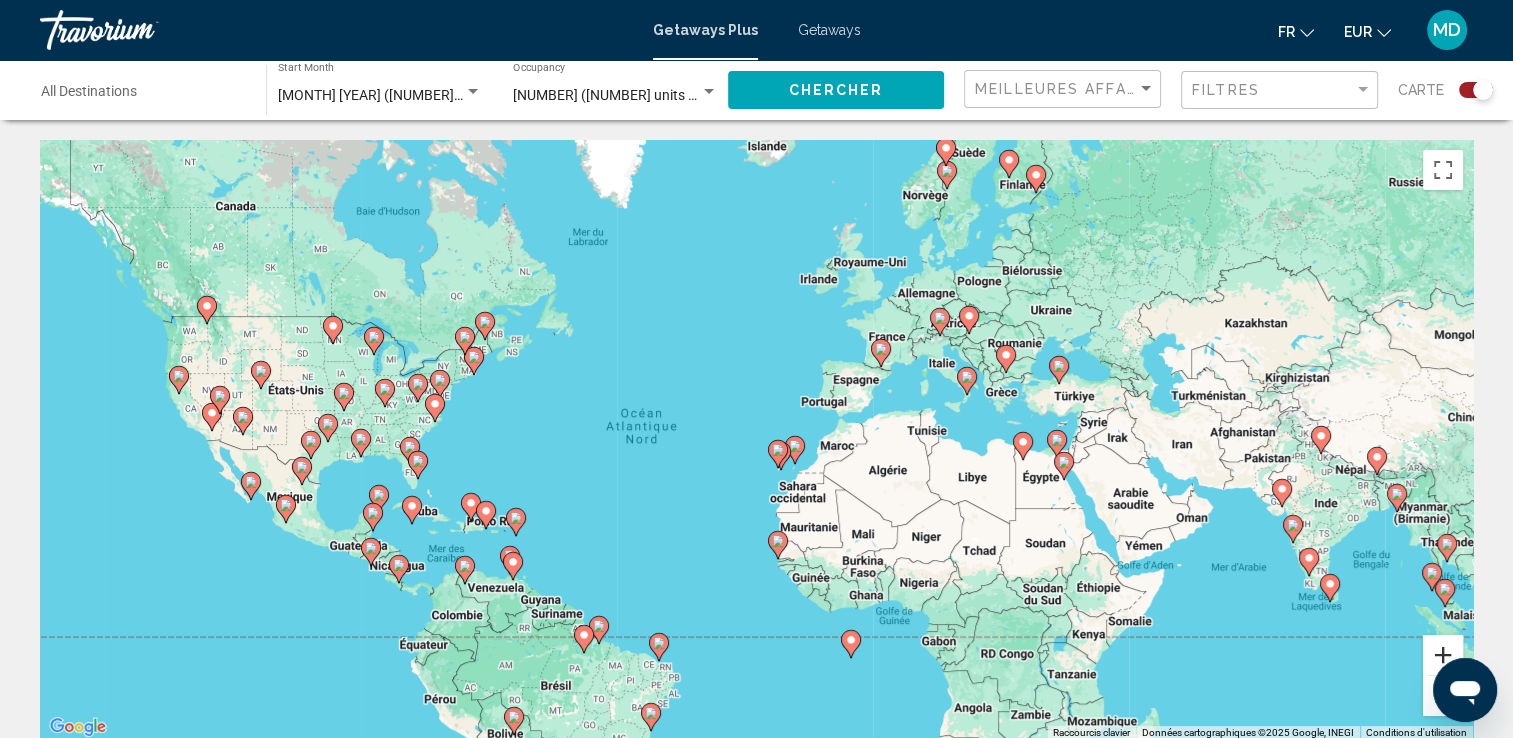 click at bounding box center [1443, 655] 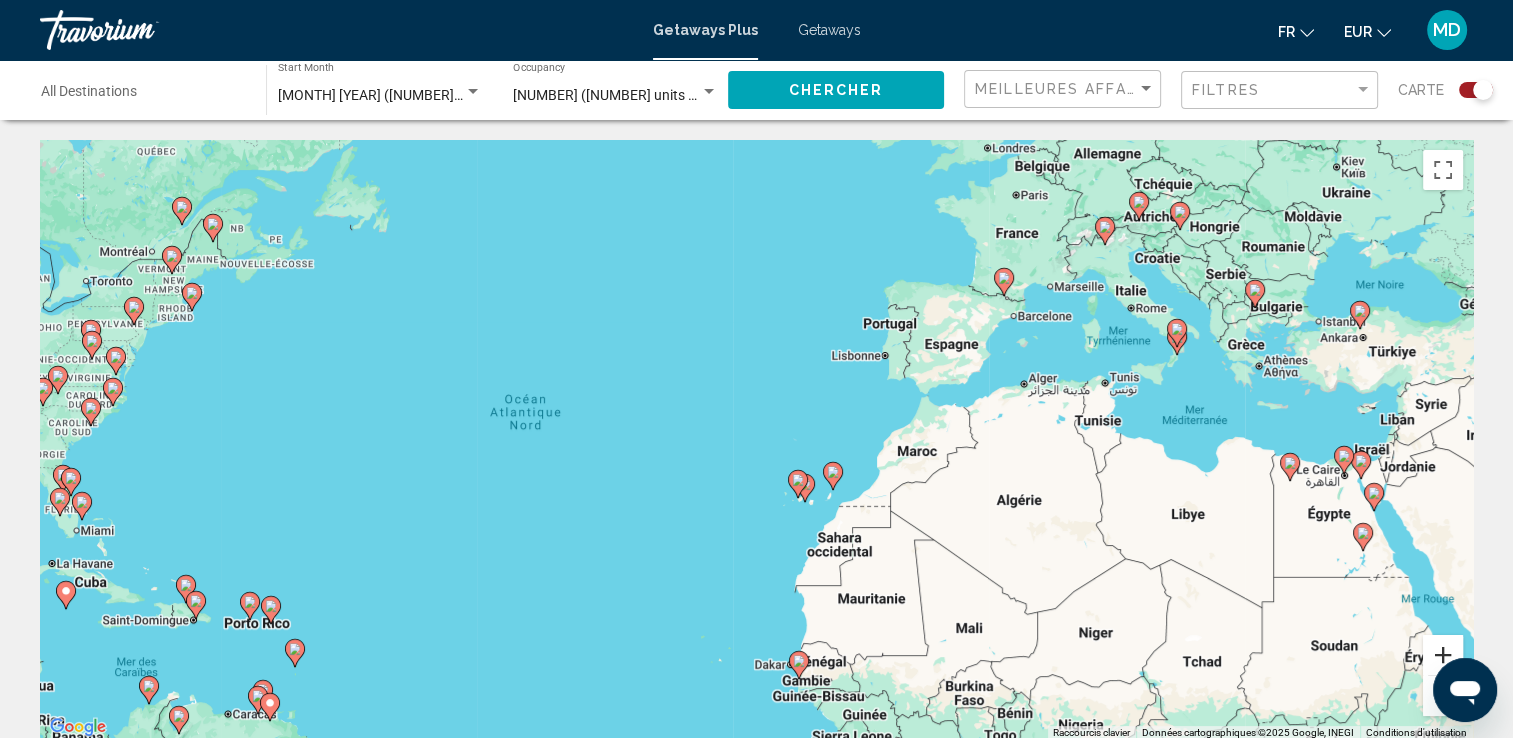 click at bounding box center [1443, 655] 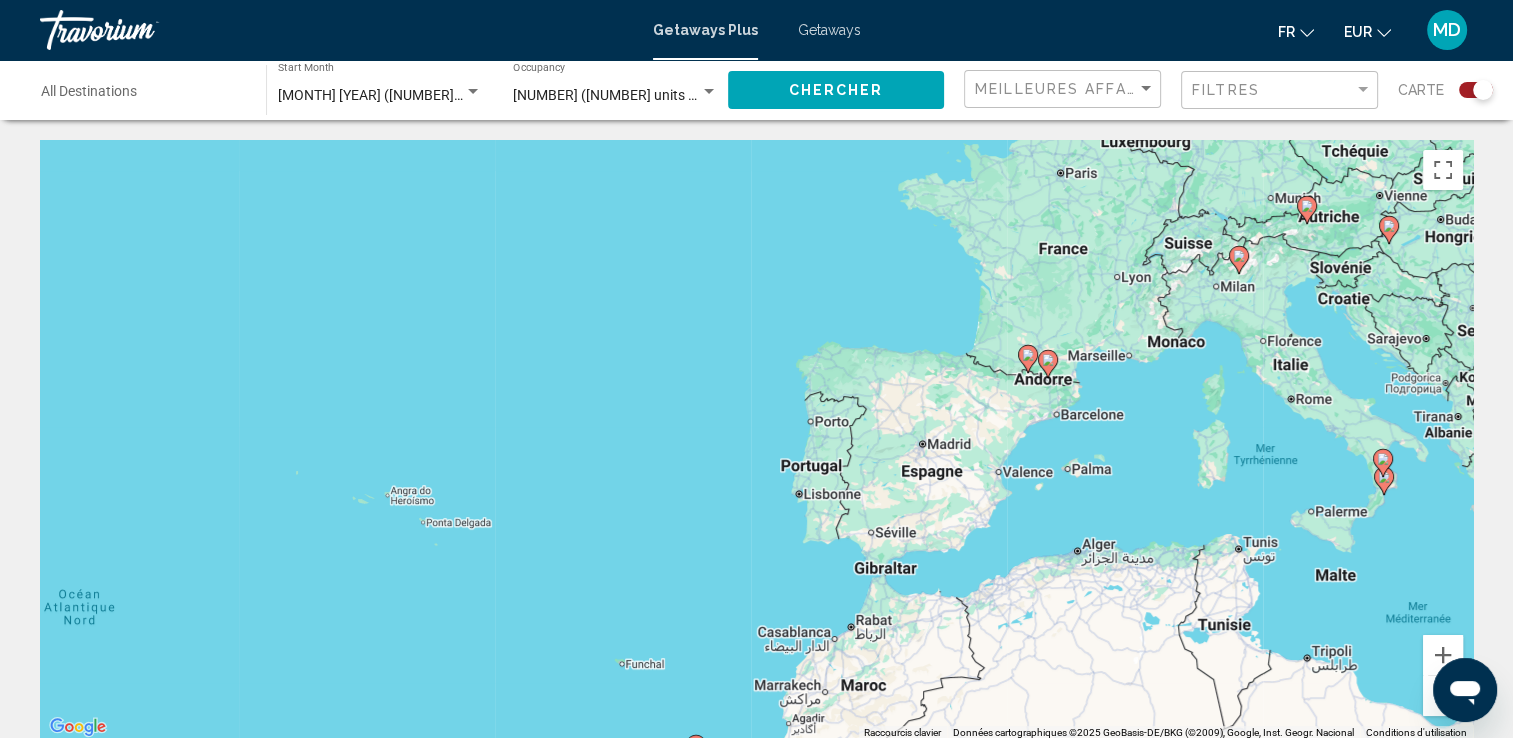 drag, startPoint x: 1319, startPoint y: 362, endPoint x: 1092, endPoint y: 596, distance: 326.0138 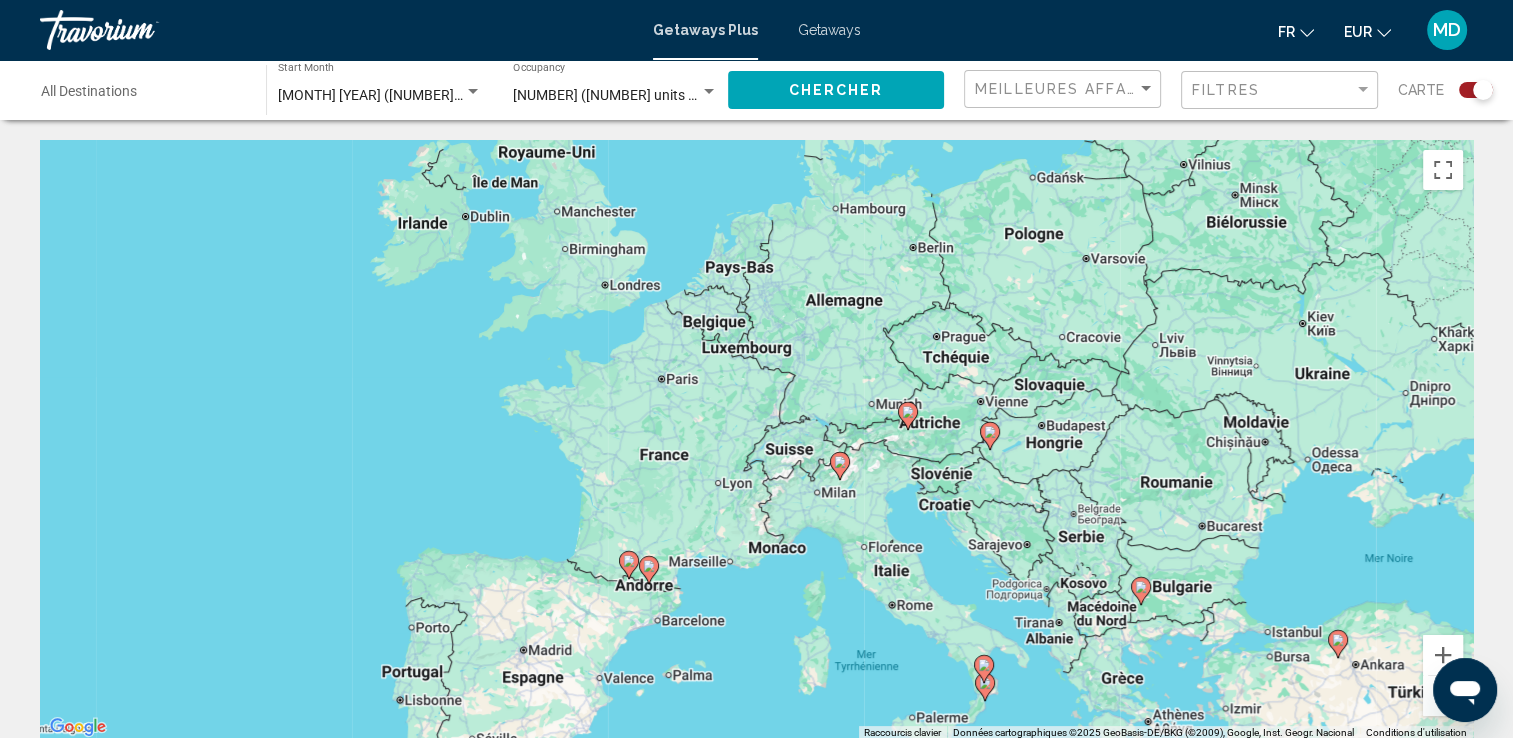 drag, startPoint x: 1317, startPoint y: 402, endPoint x: 864, endPoint y: 622, distance: 503.59607 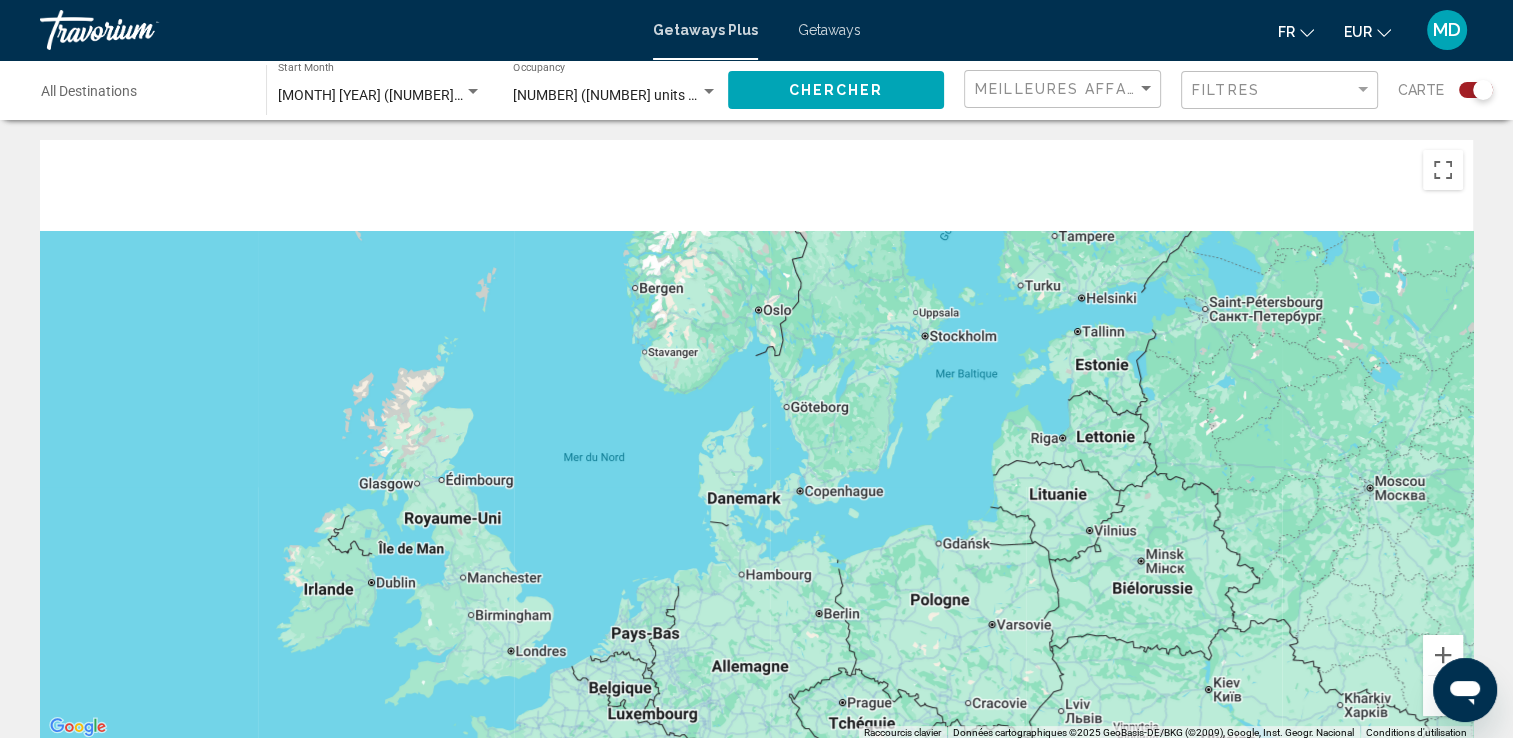 drag, startPoint x: 926, startPoint y: 337, endPoint x: 922, endPoint y: 704, distance: 367.0218 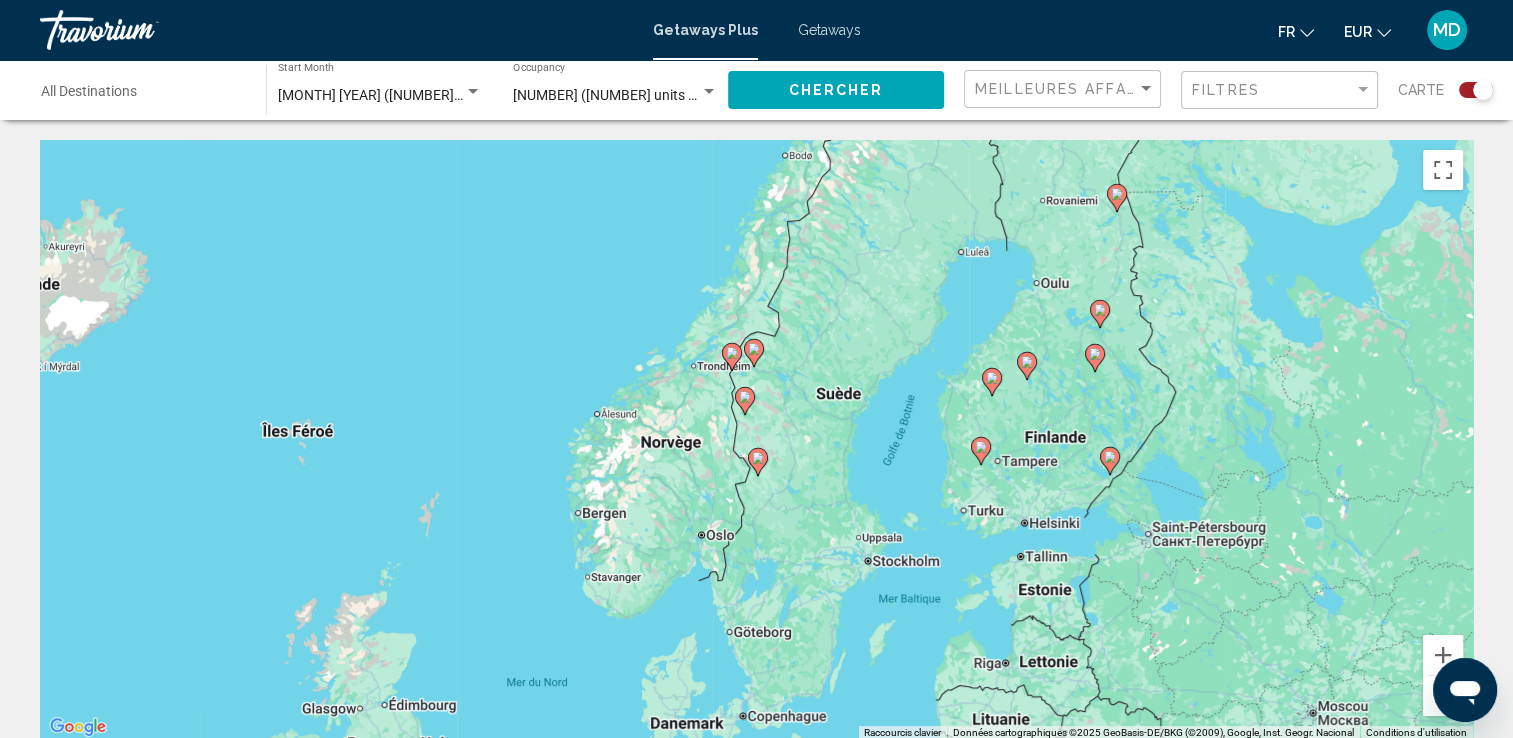 drag, startPoint x: 931, startPoint y: 367, endPoint x: 877, endPoint y: 553, distance: 193.68015 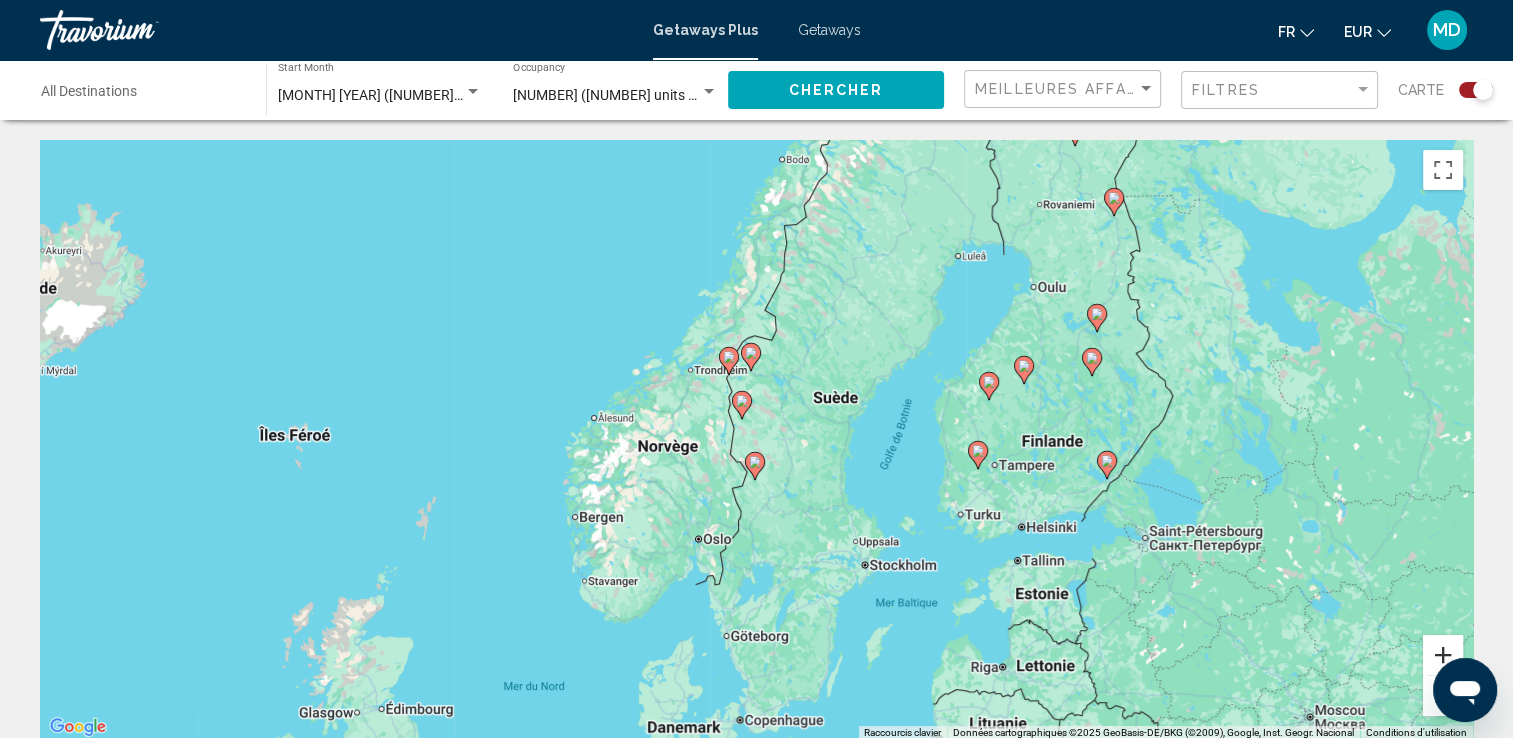 click at bounding box center [1443, 655] 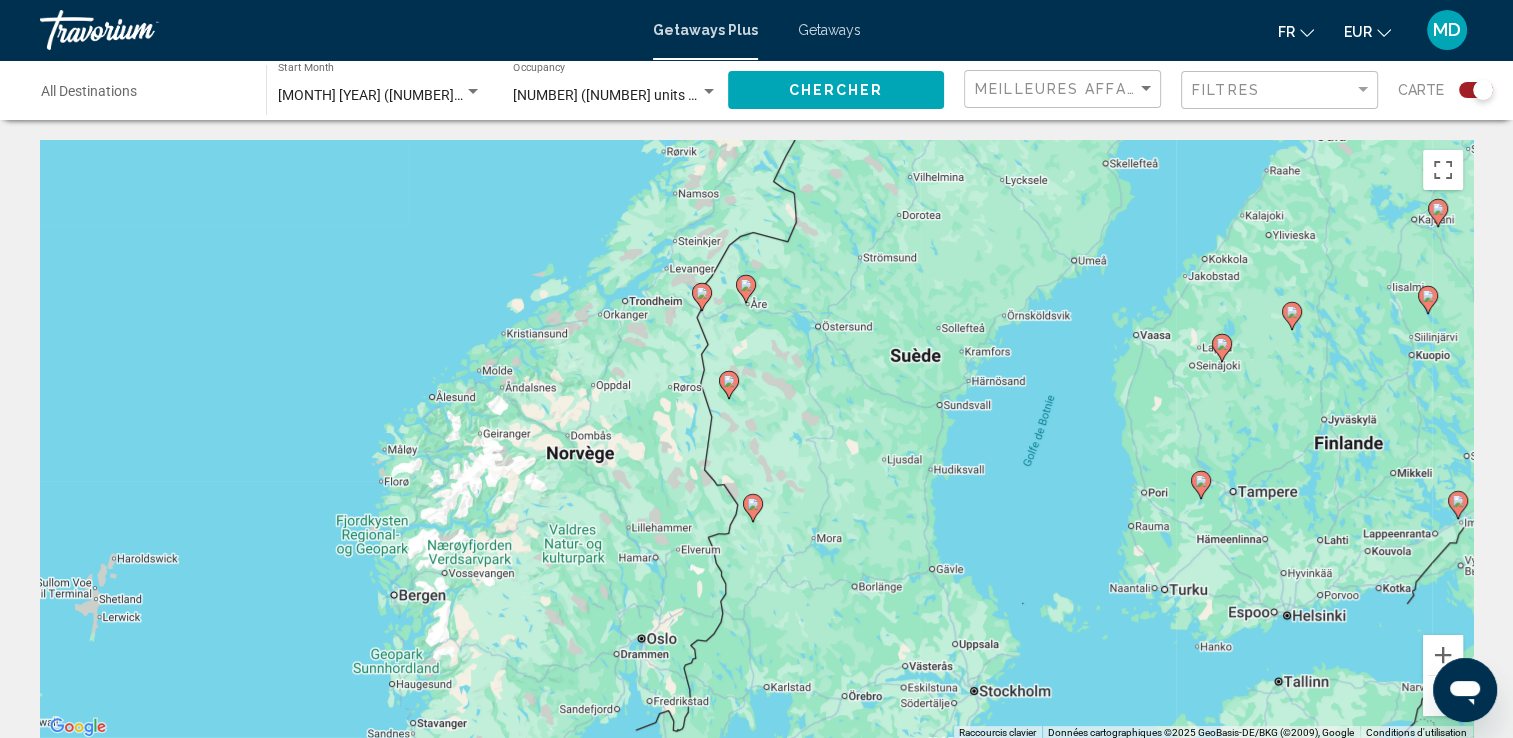 click 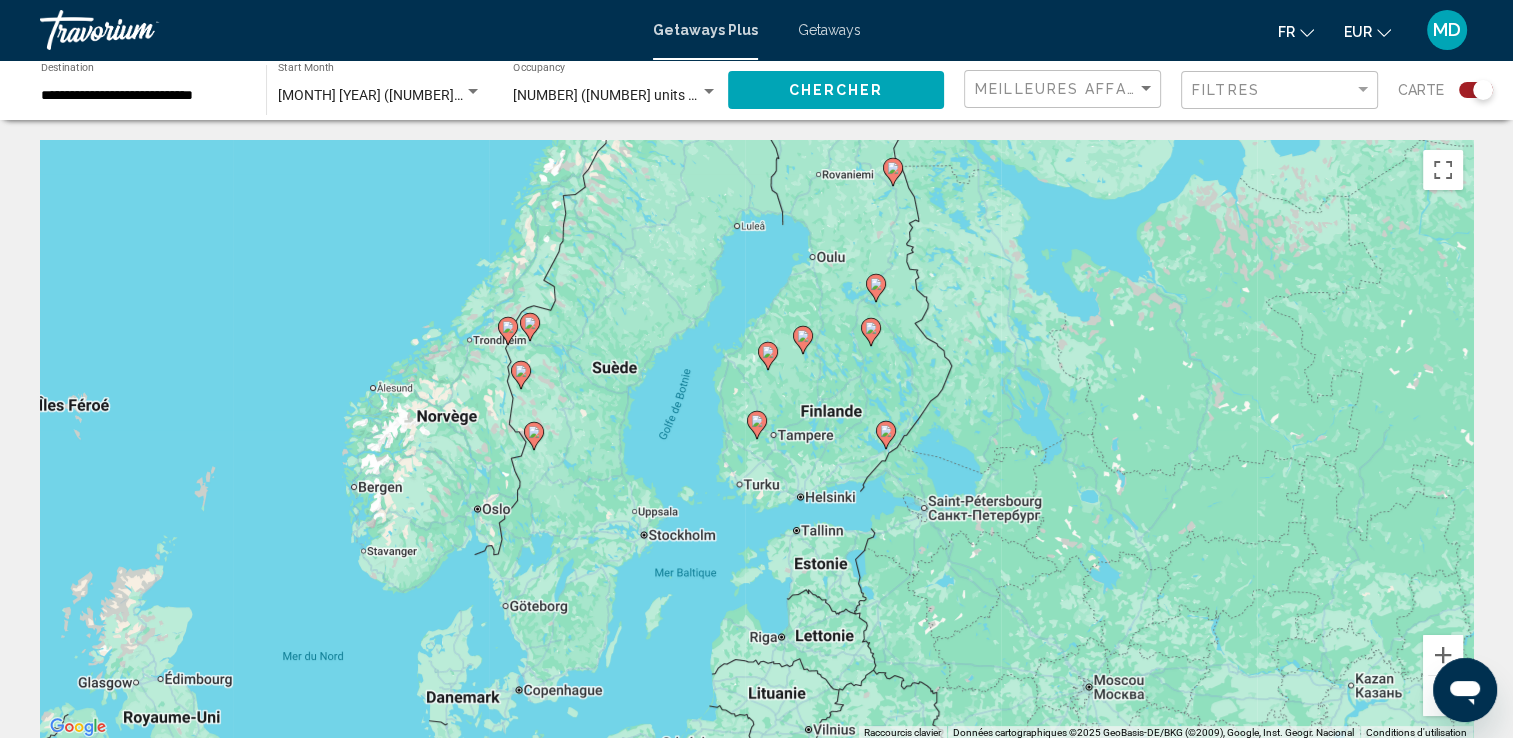 click 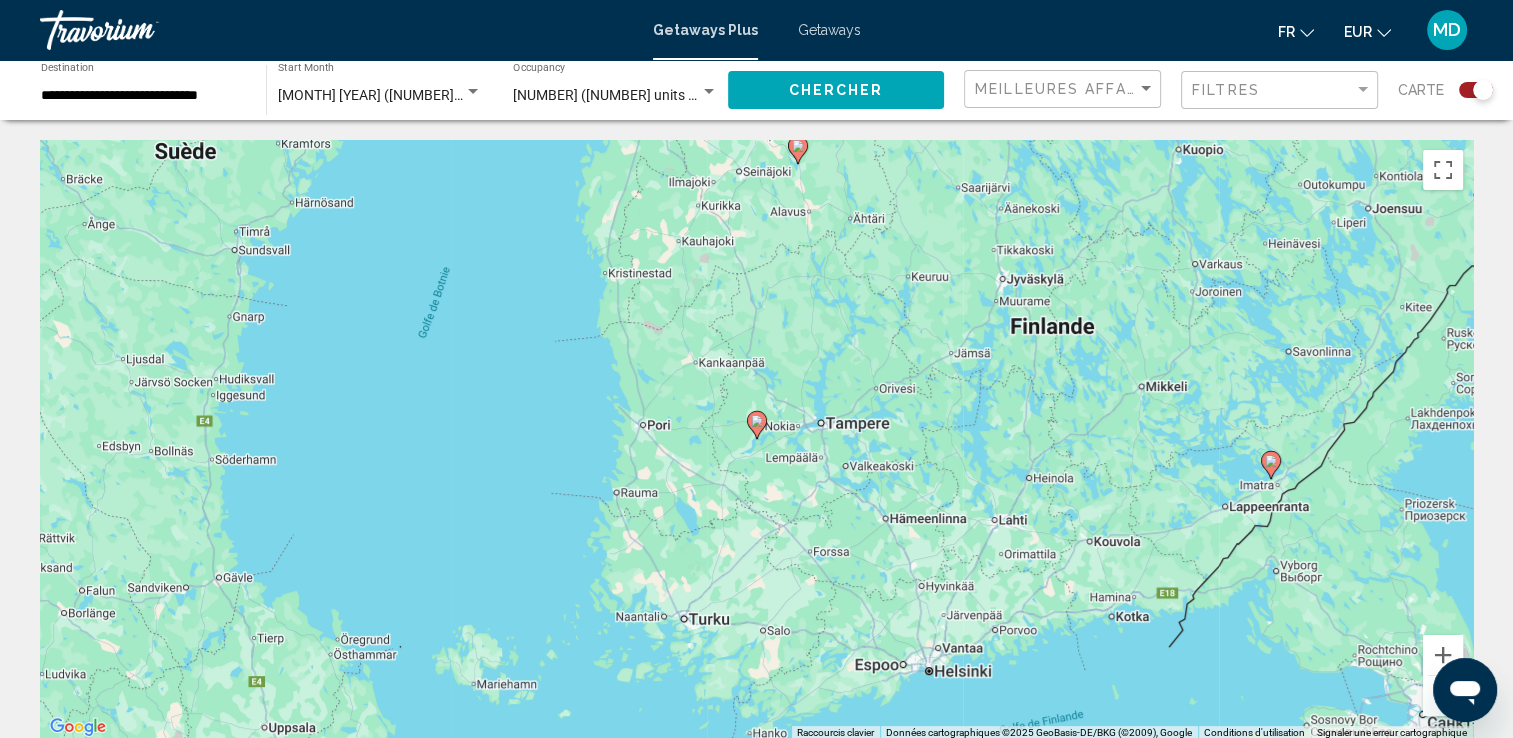 click 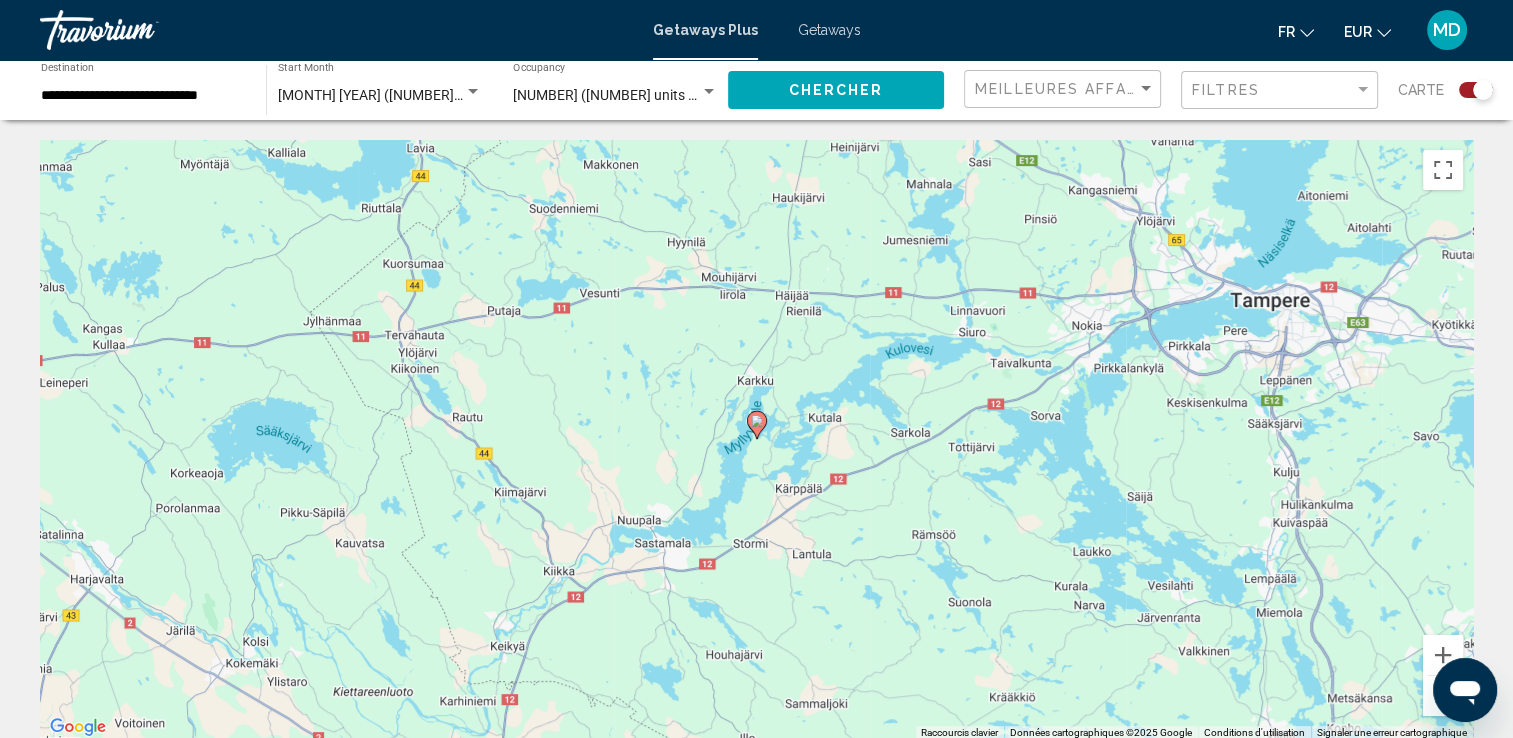 click 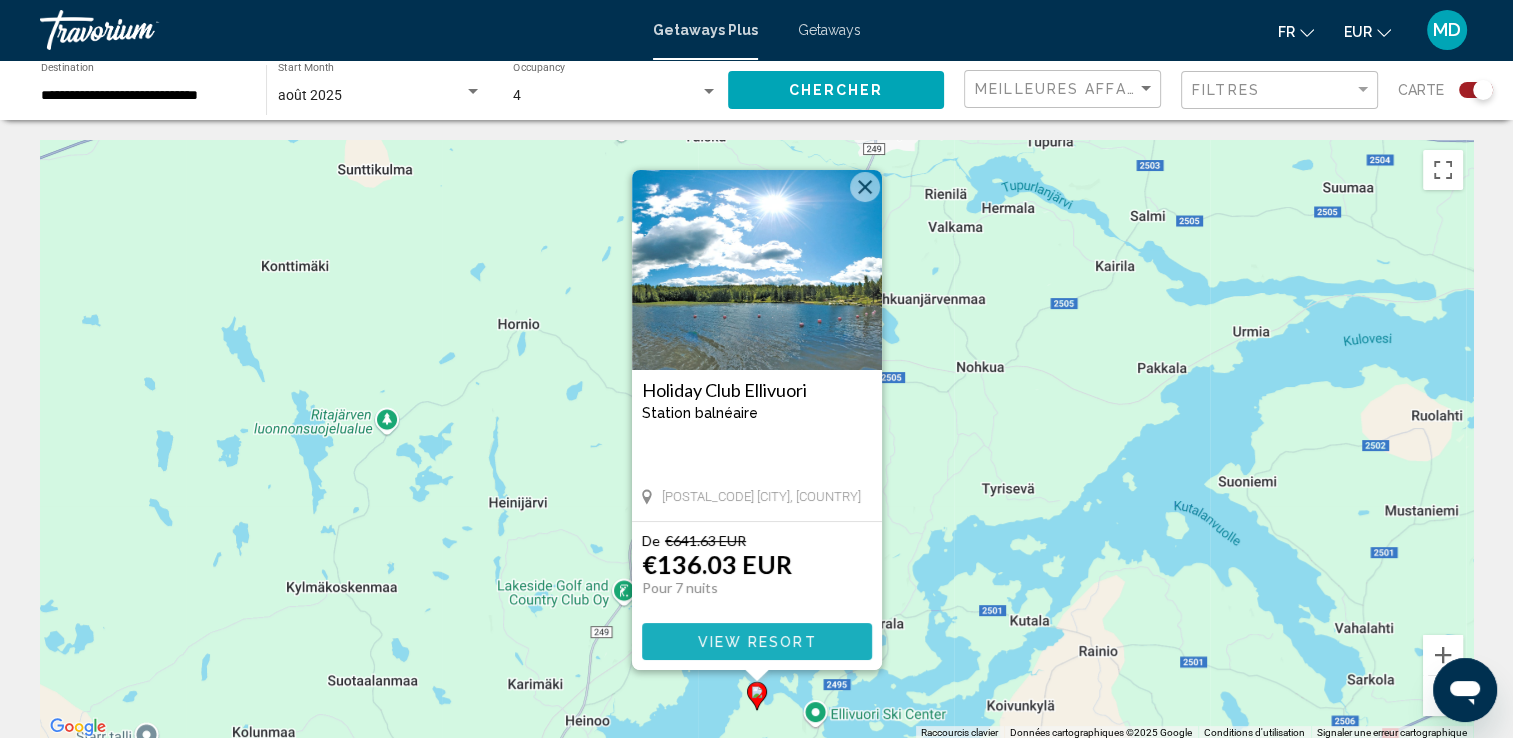 click on "View Resort" at bounding box center (756, 642) 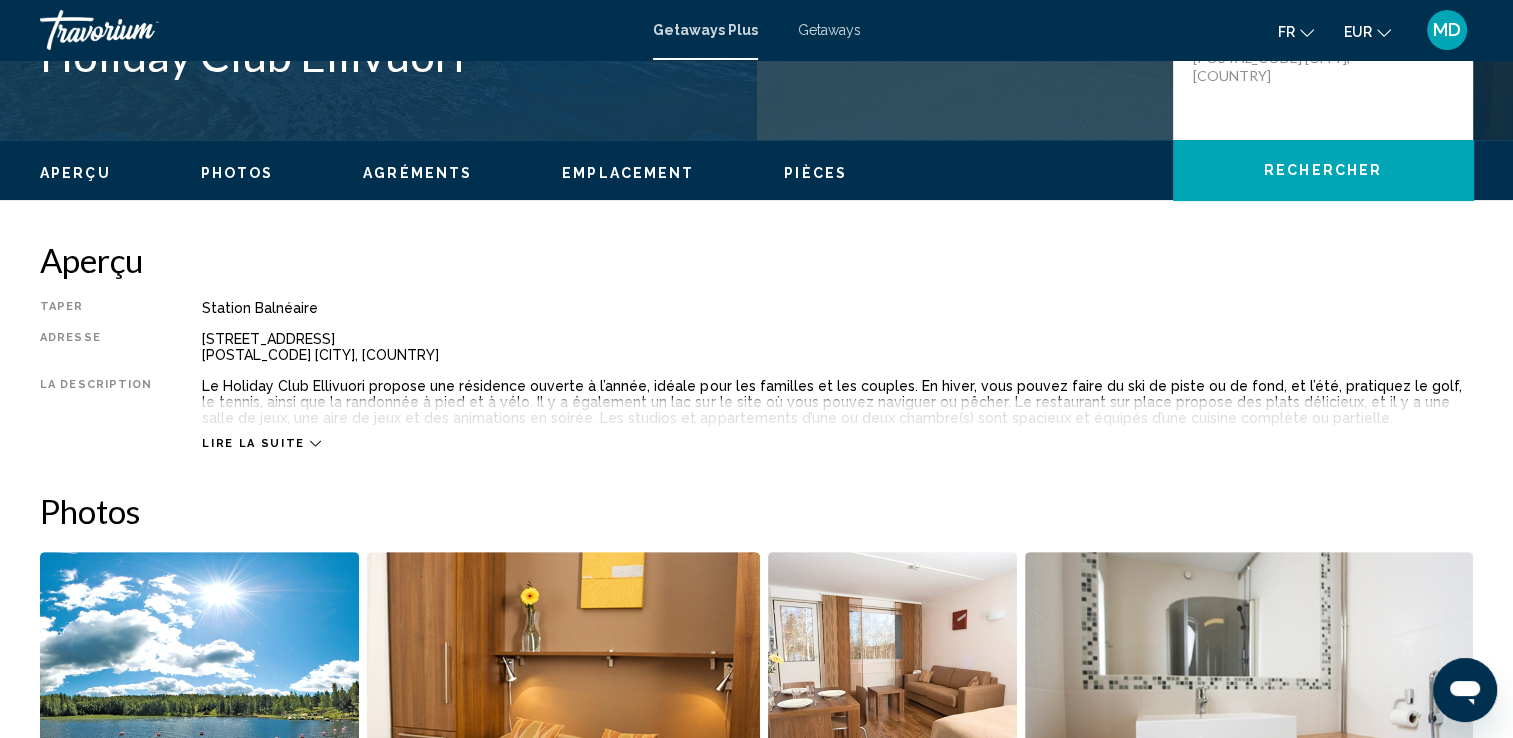 scroll, scrollTop: 488, scrollLeft: 0, axis: vertical 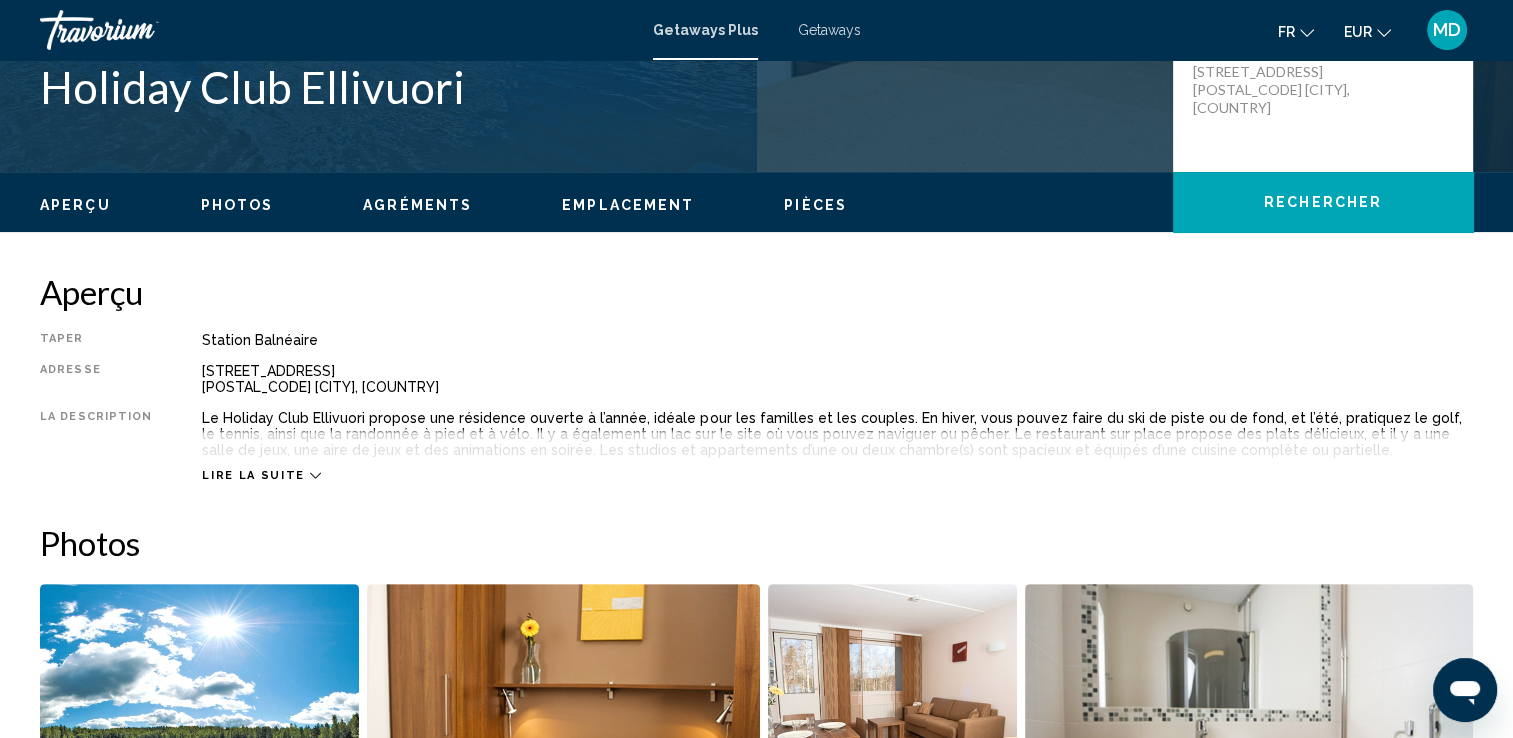 click on "Lire la suite" at bounding box center (253, 475) 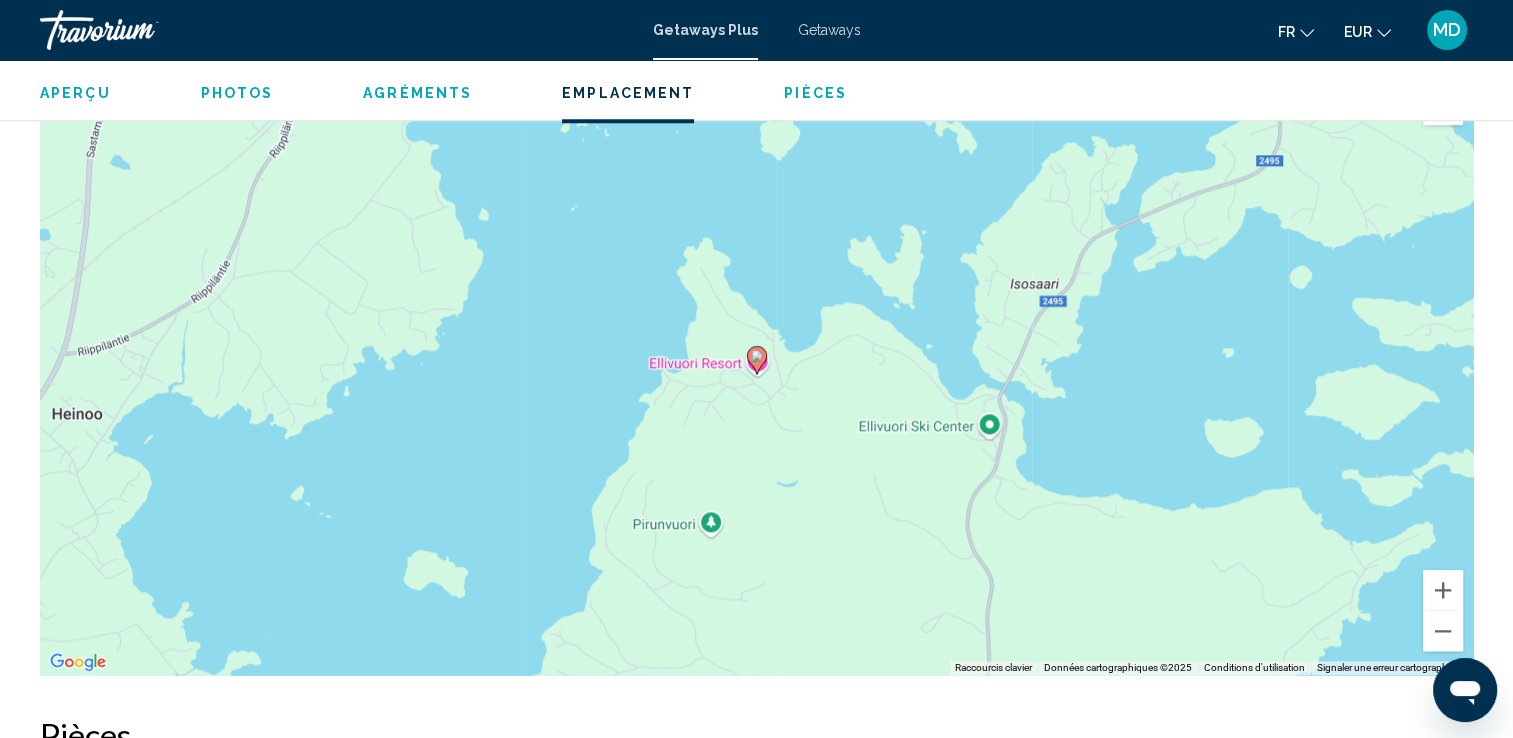 scroll, scrollTop: 1985, scrollLeft: 0, axis: vertical 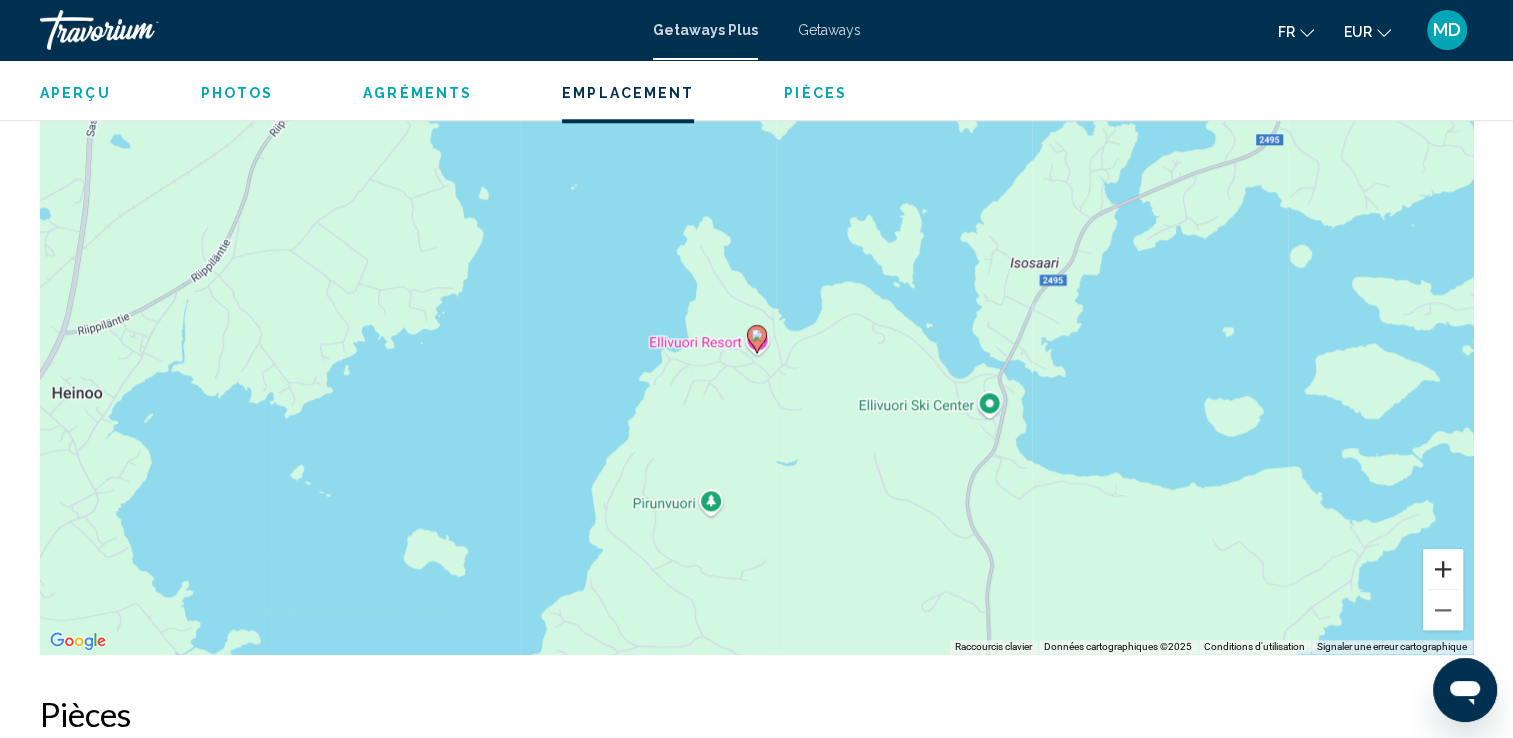 click at bounding box center [1443, 569] 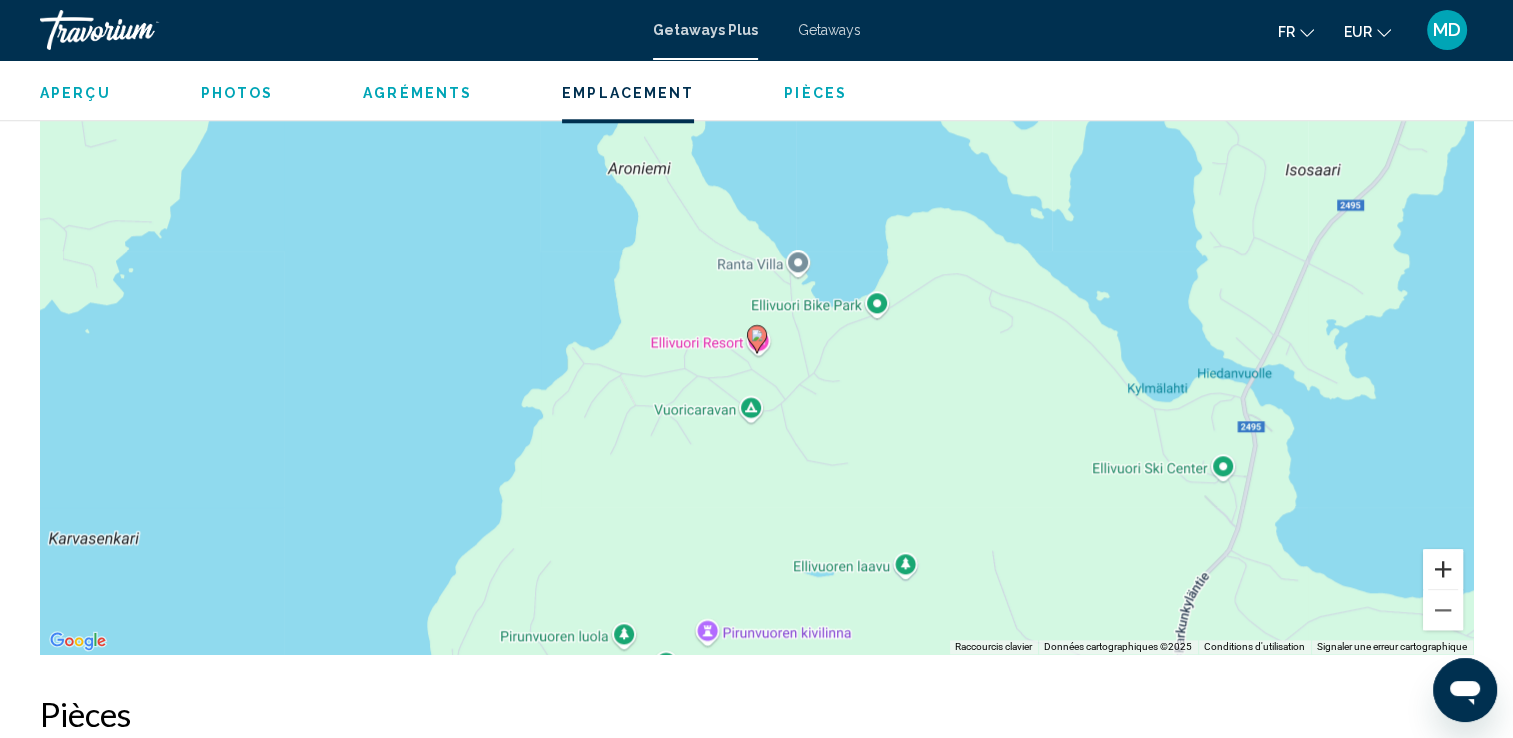 click at bounding box center [1443, 569] 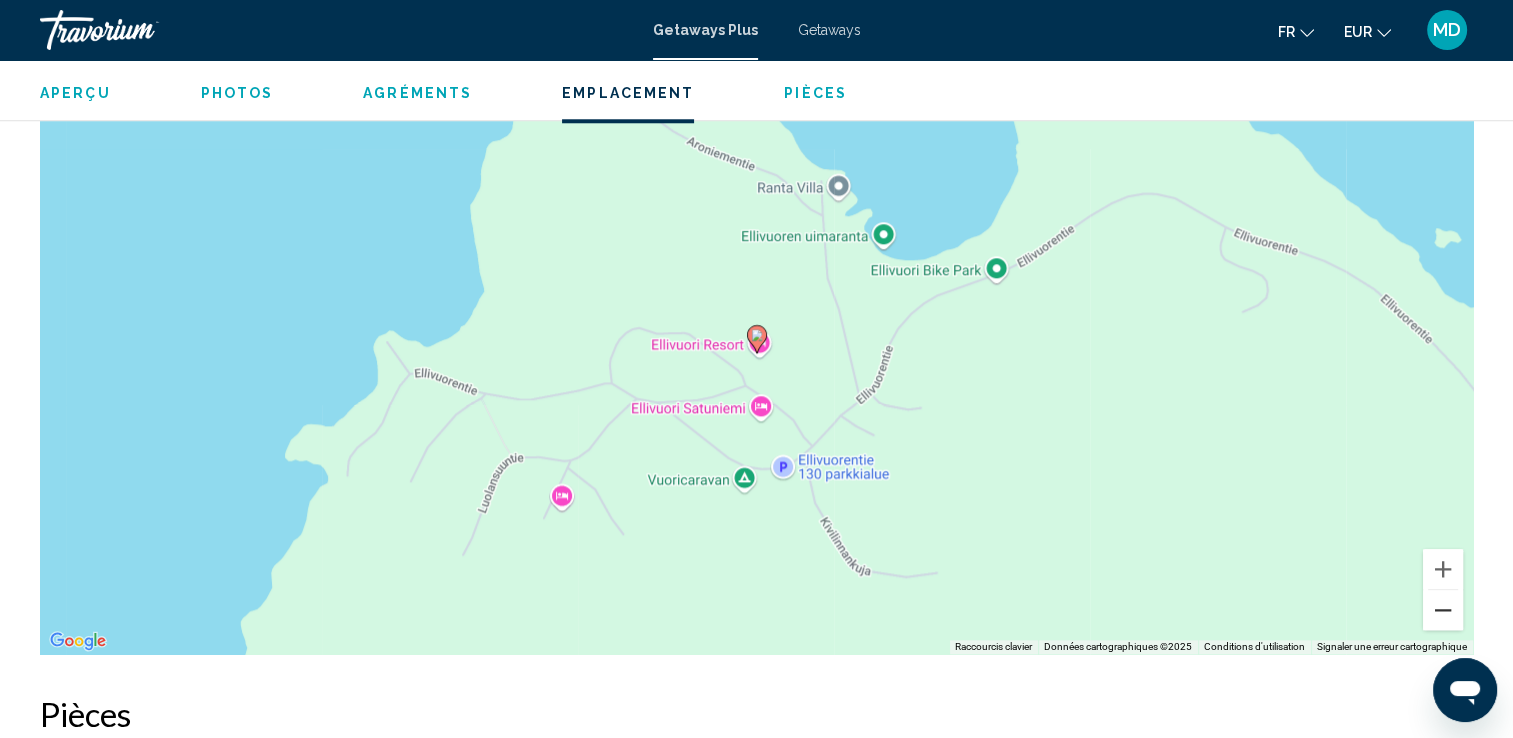 click at bounding box center [1443, 610] 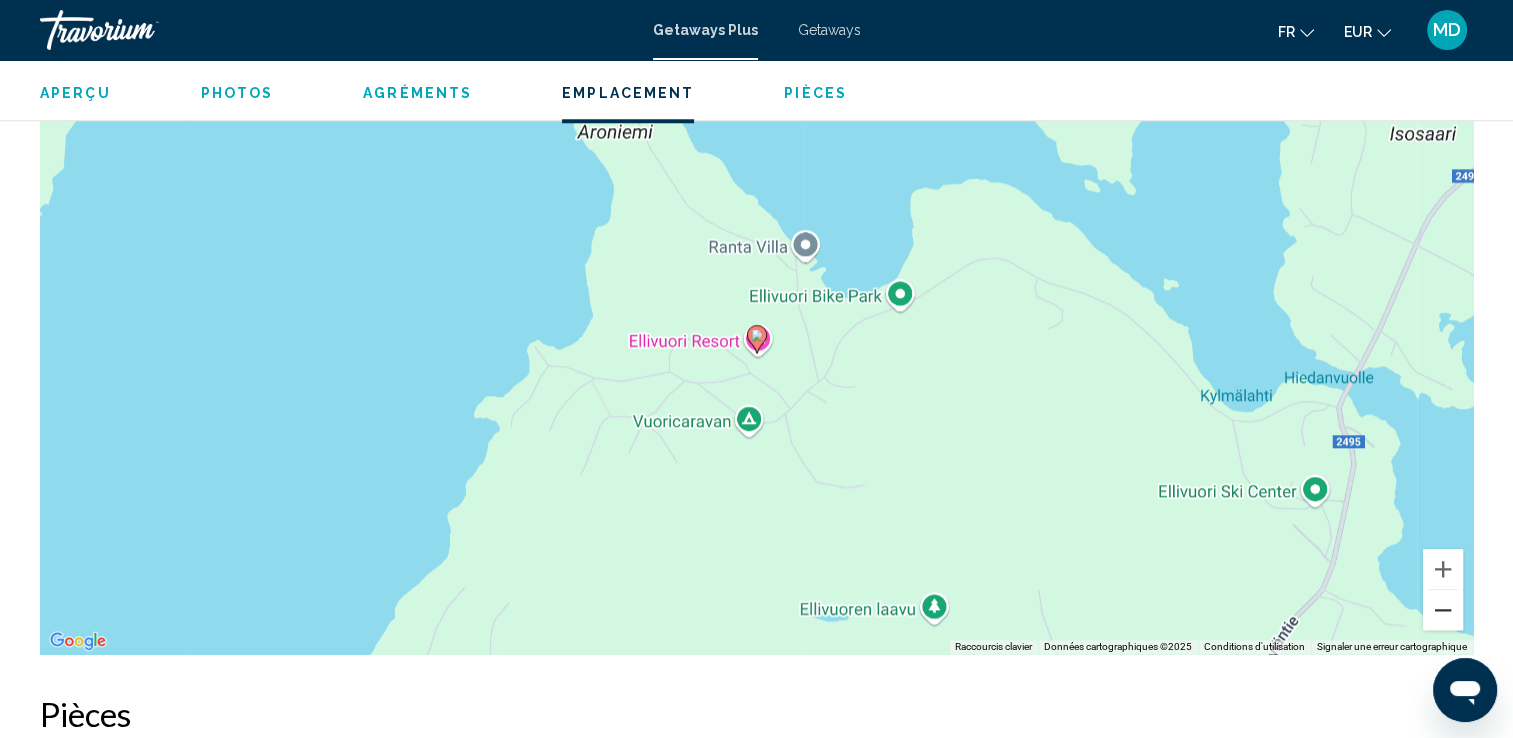 click at bounding box center [1443, 610] 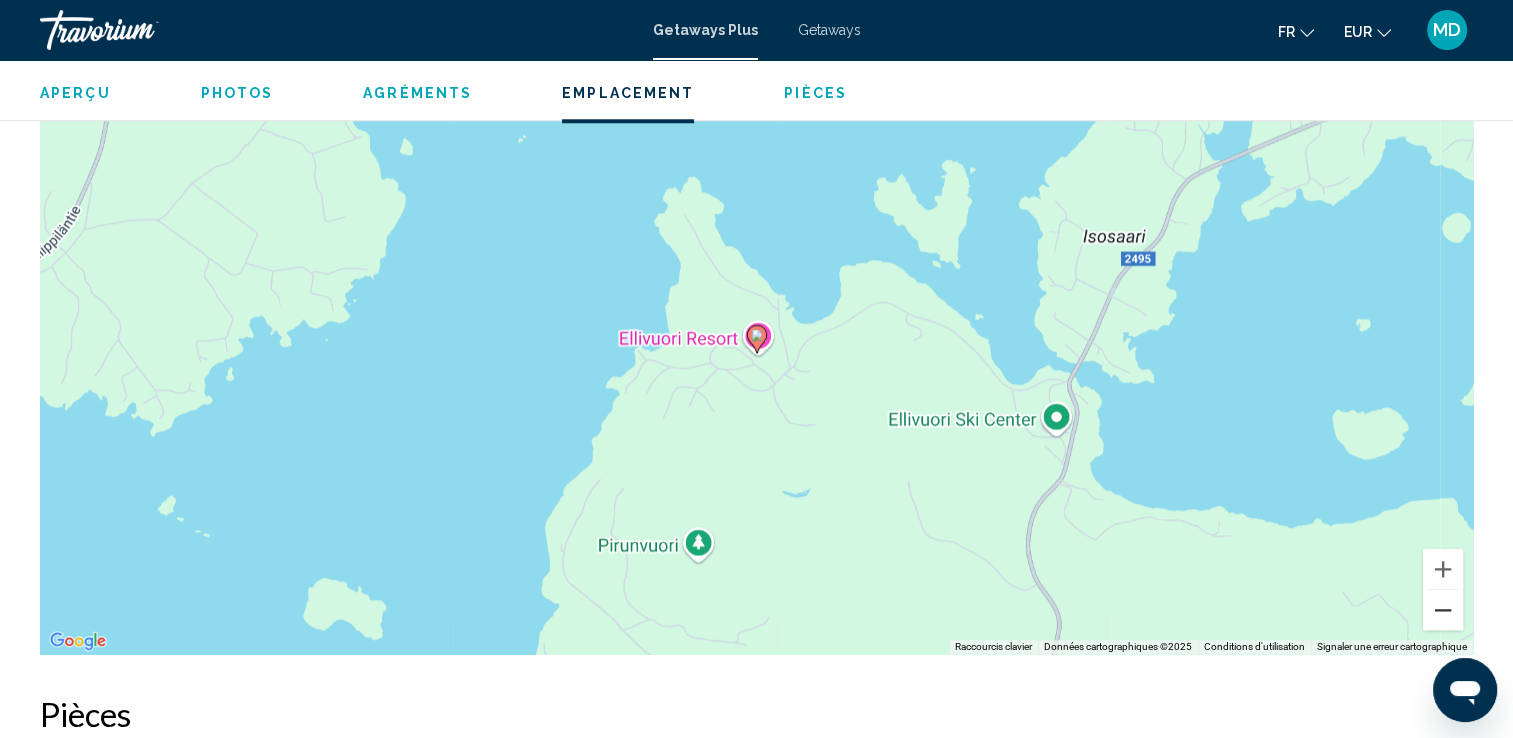 click at bounding box center (1443, 610) 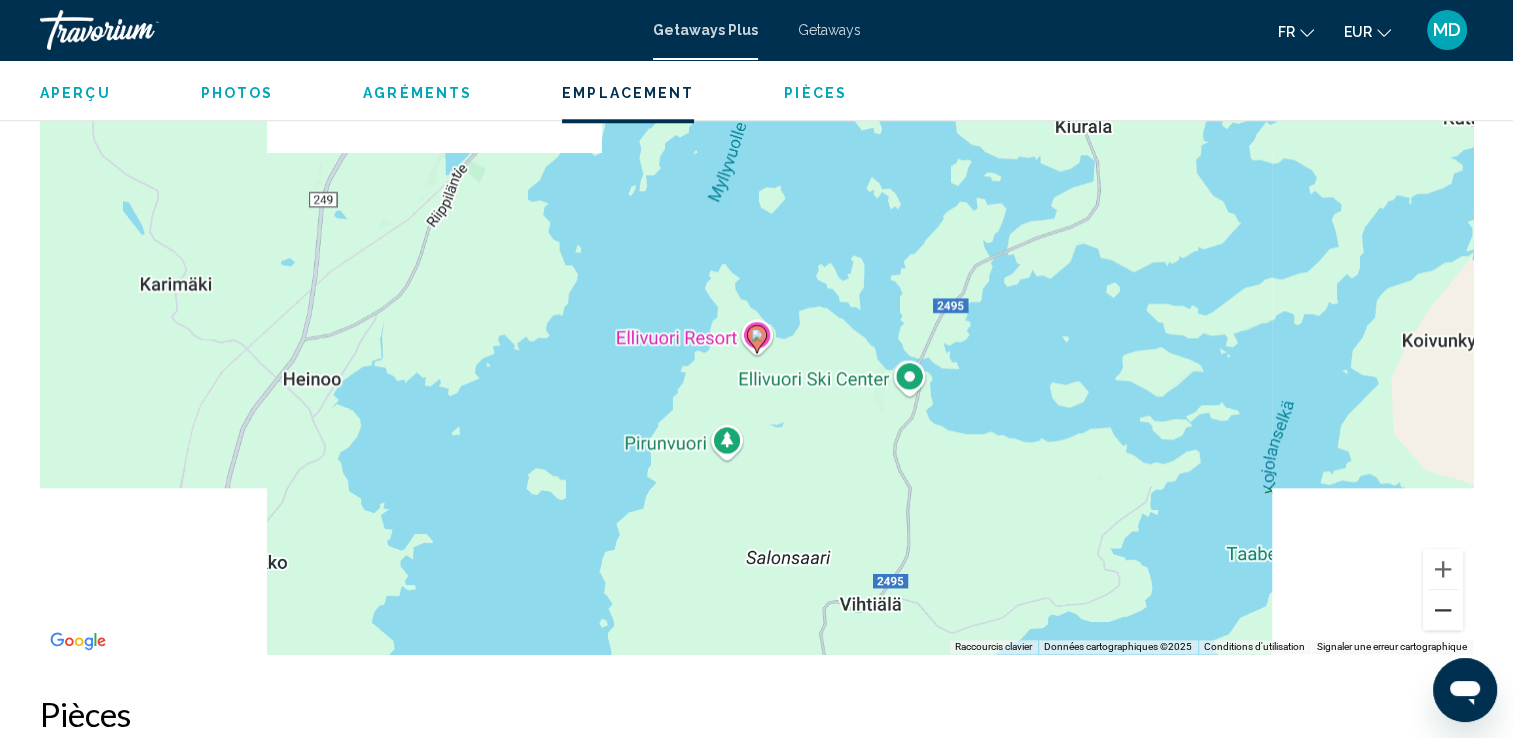 click at bounding box center [1443, 610] 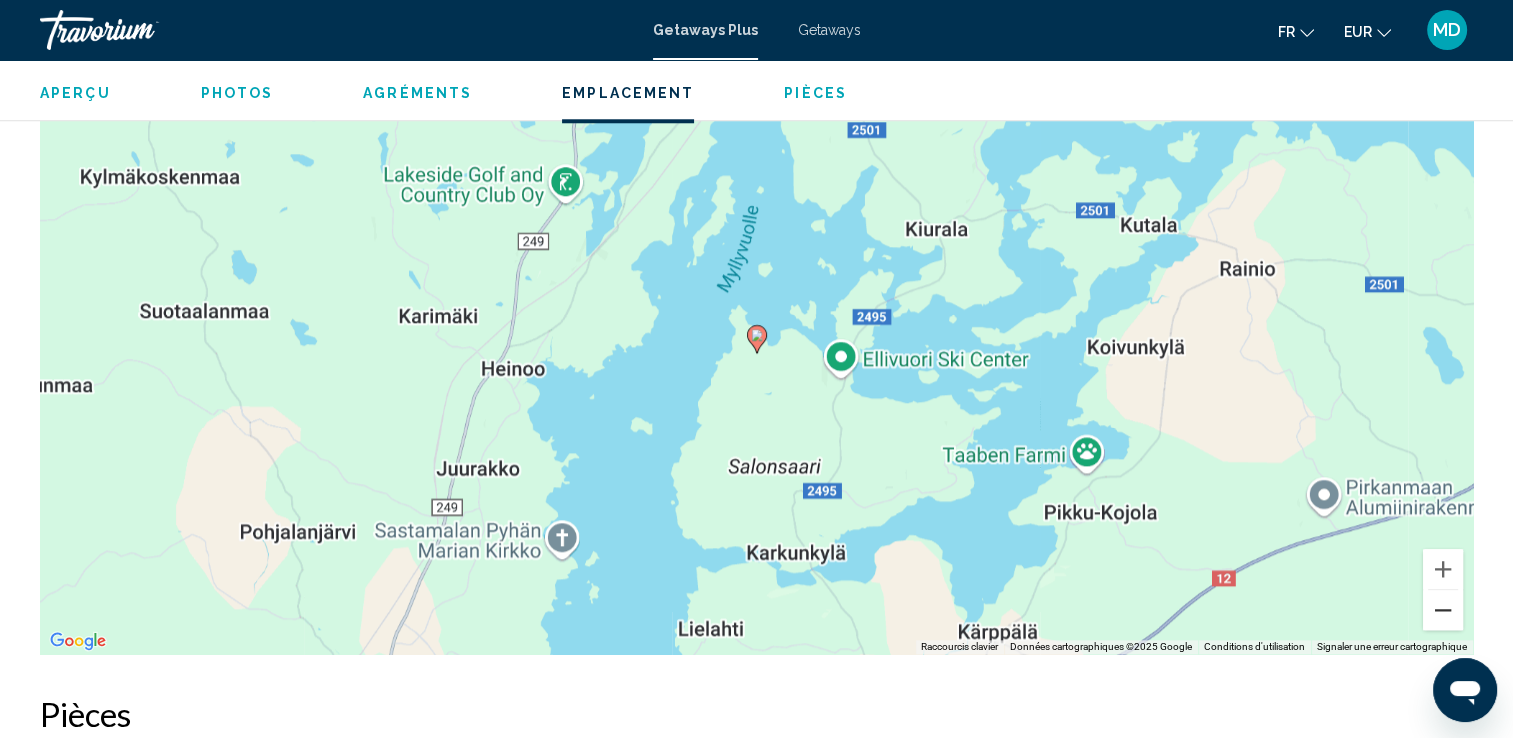 click at bounding box center (1443, 610) 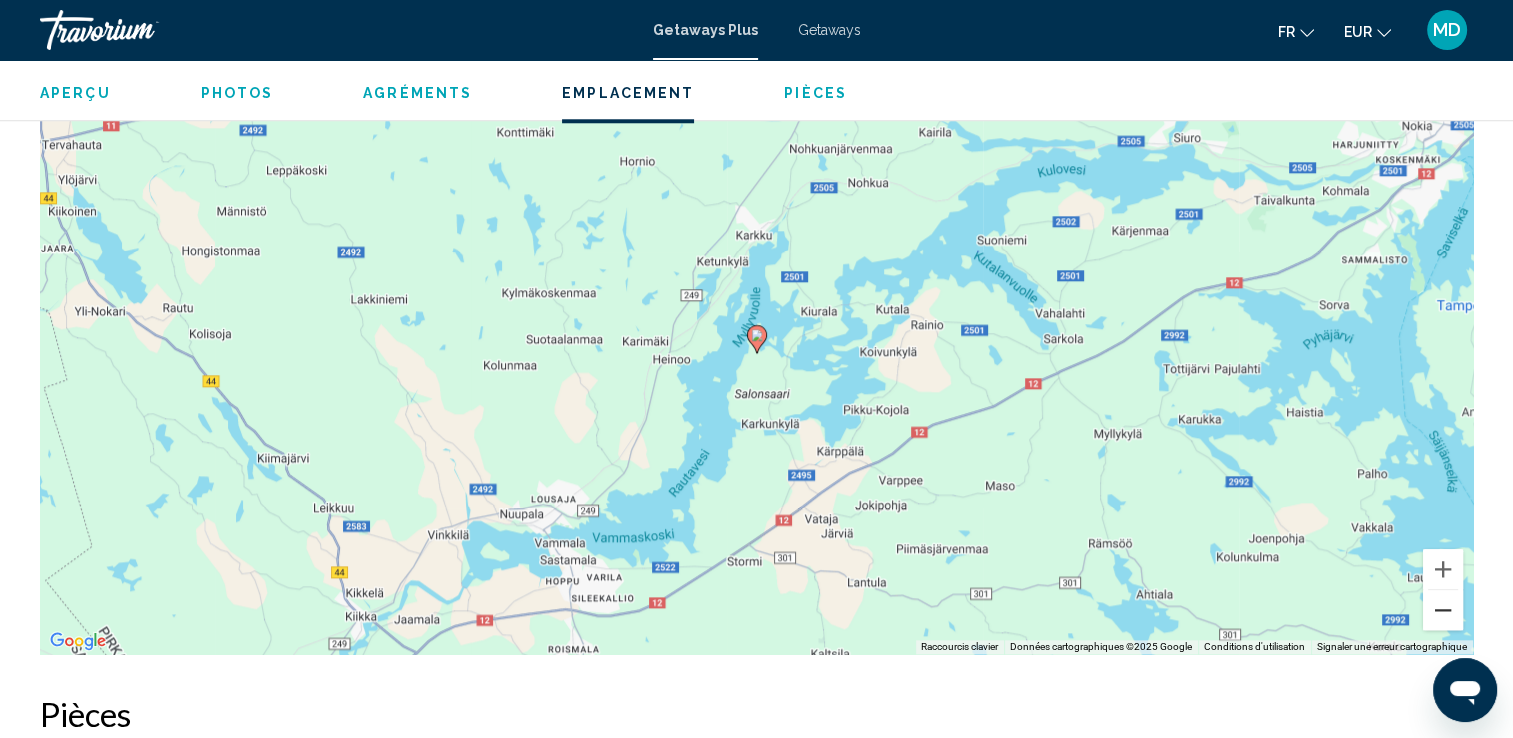 click at bounding box center [1443, 610] 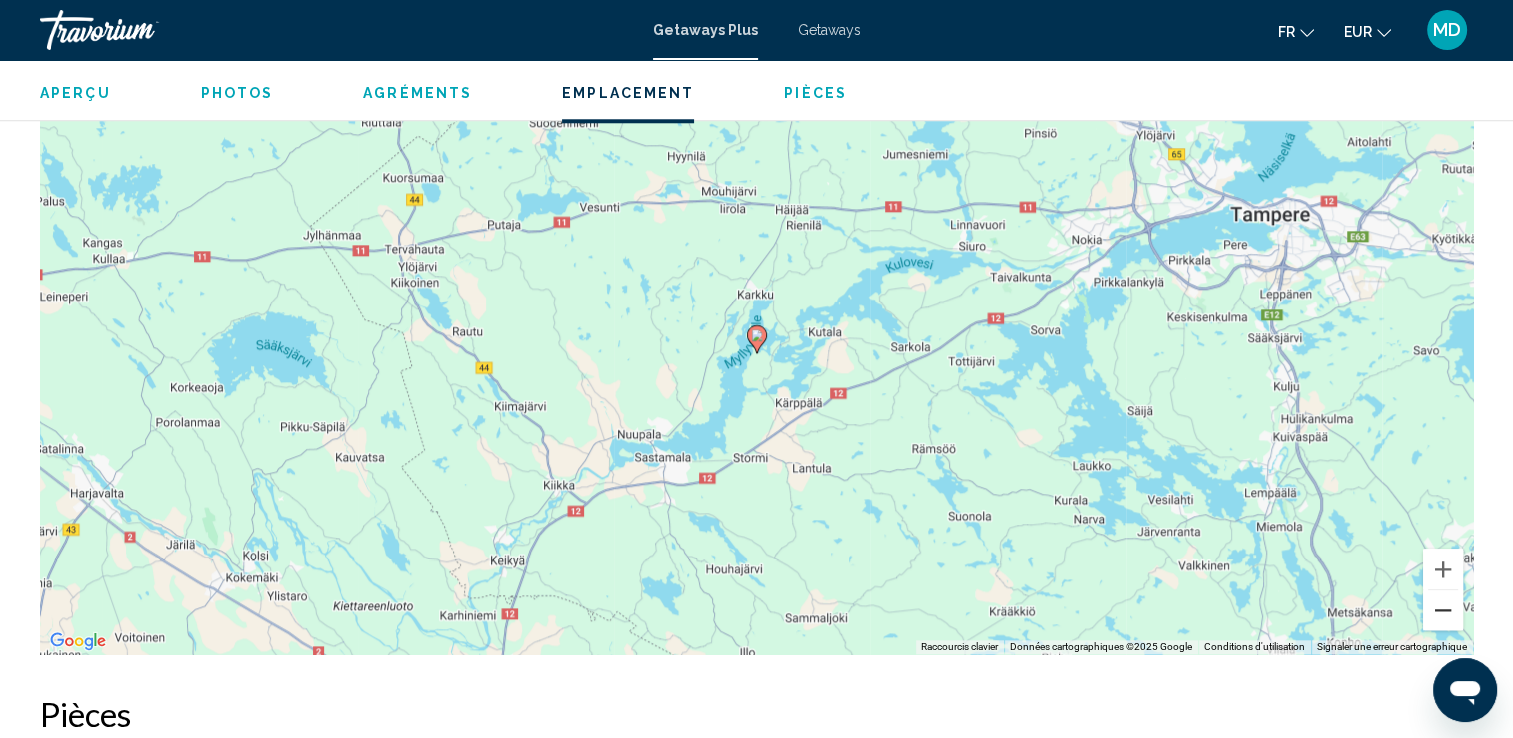 click at bounding box center (1443, 610) 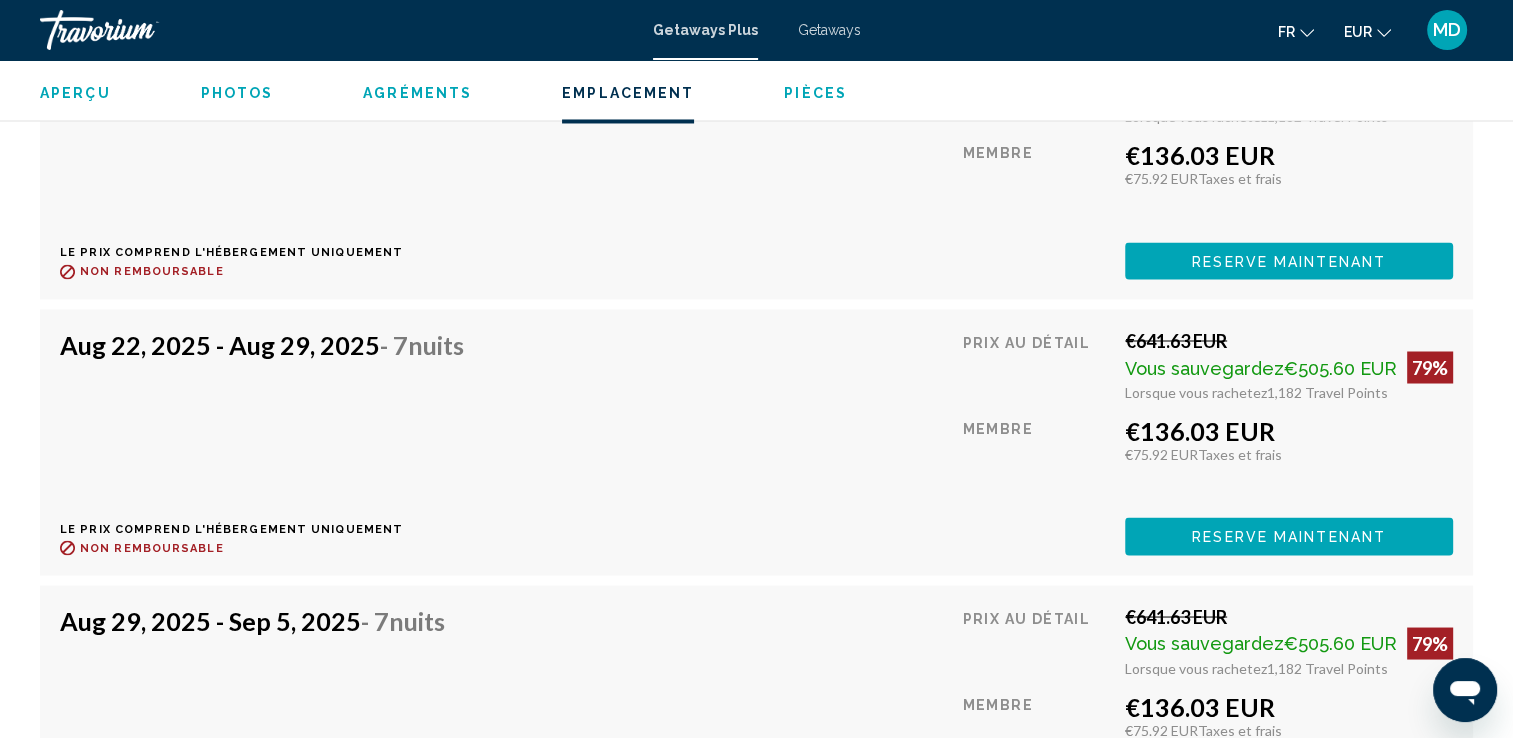 scroll, scrollTop: 3440, scrollLeft: 0, axis: vertical 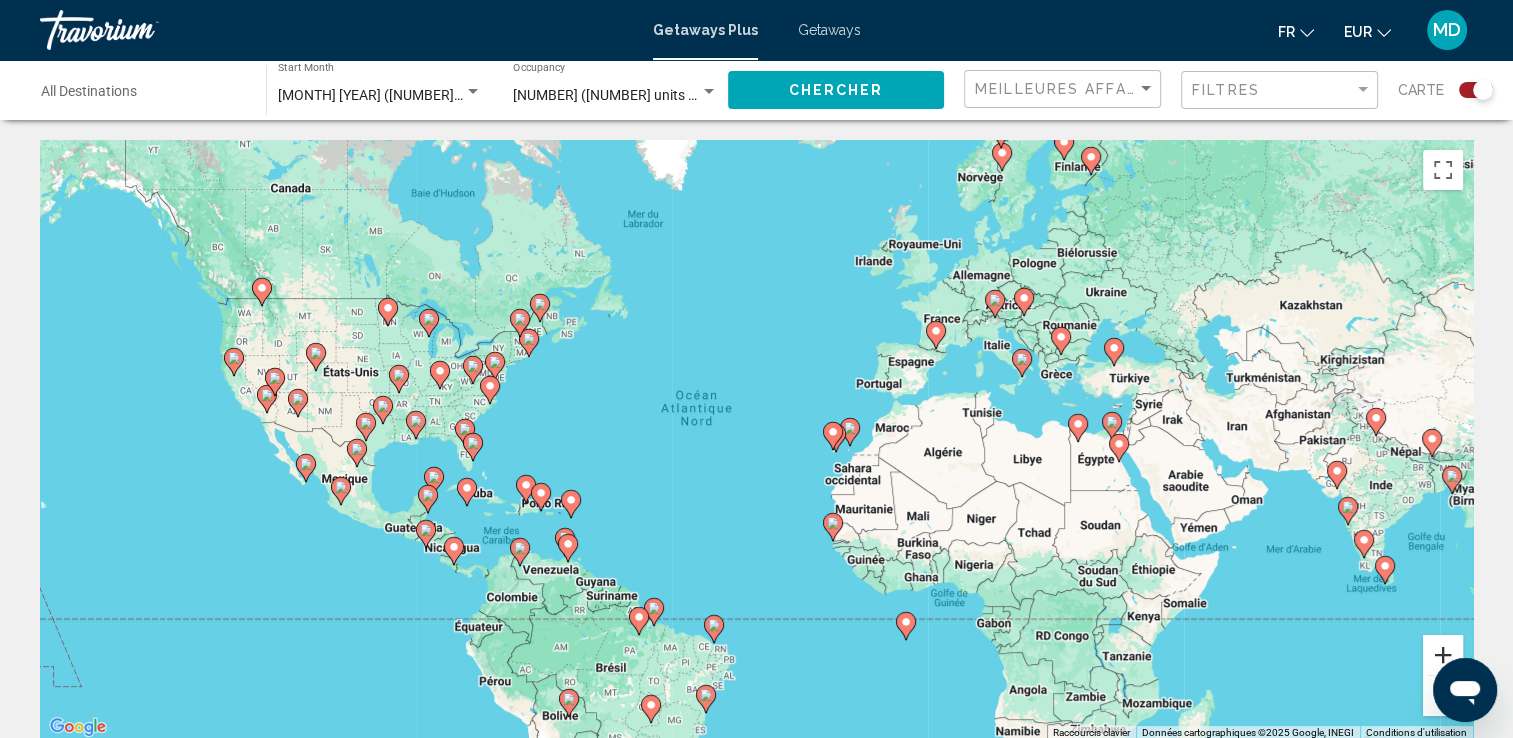 click at bounding box center [1443, 655] 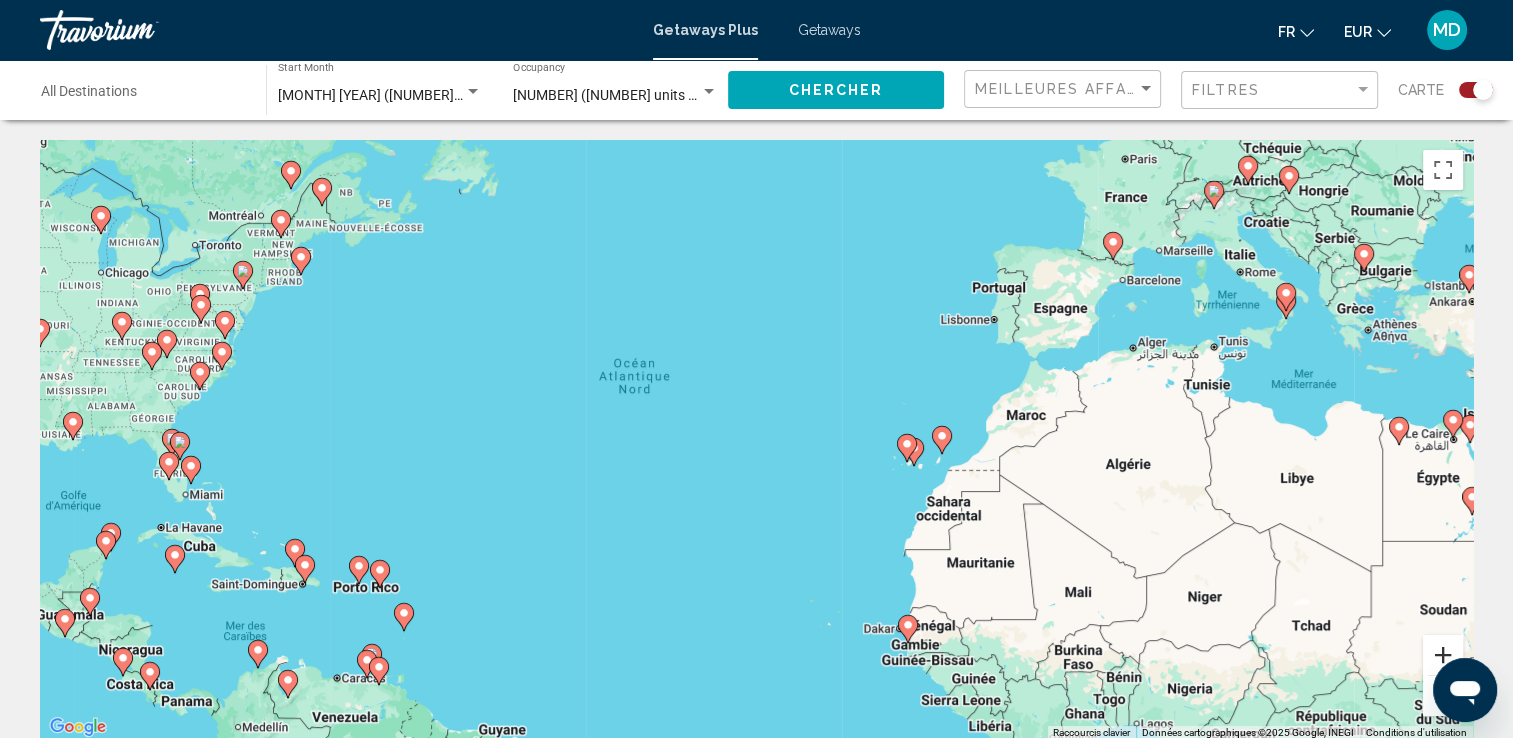 click at bounding box center (1443, 655) 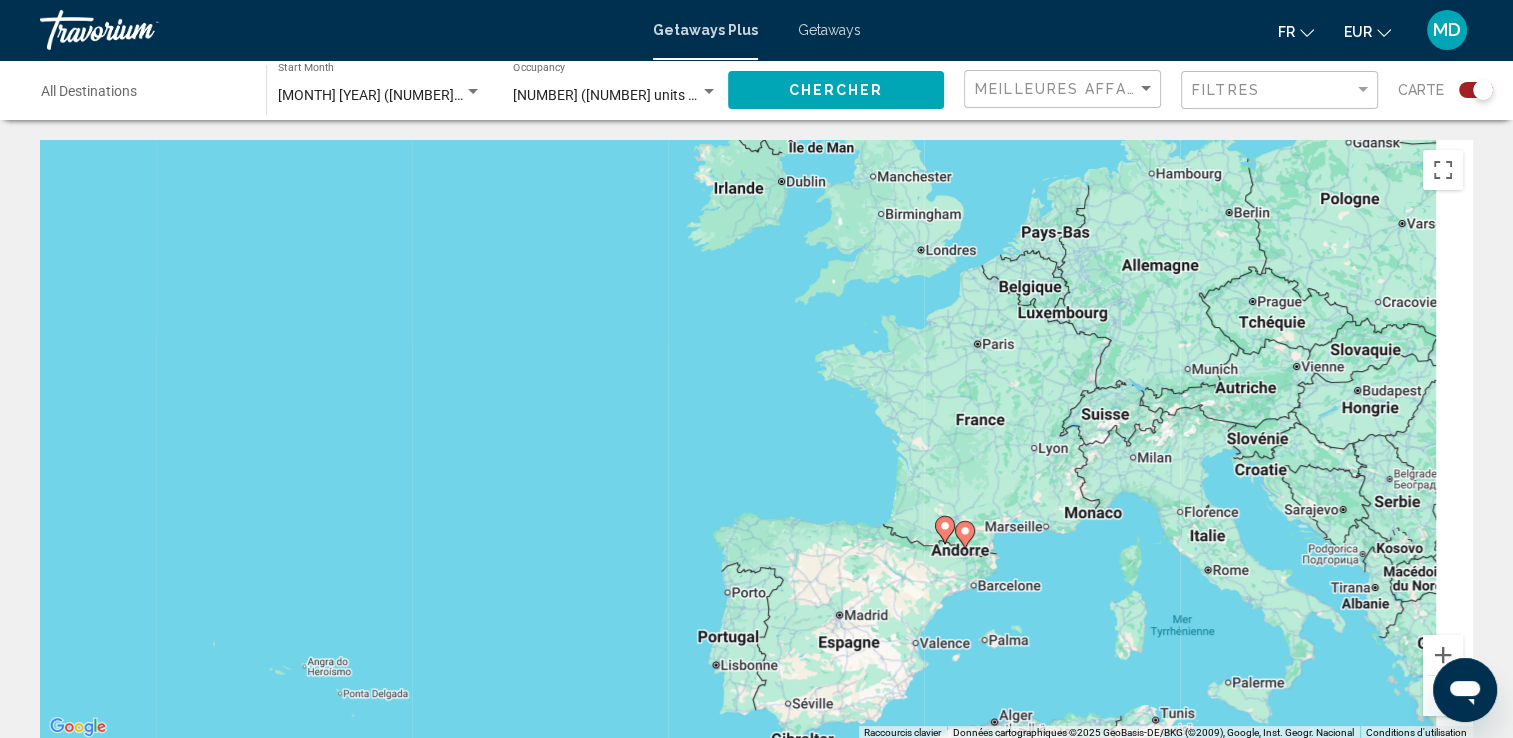 drag, startPoint x: 1360, startPoint y: 252, endPoint x: 823, endPoint y: 738, distance: 724.2686 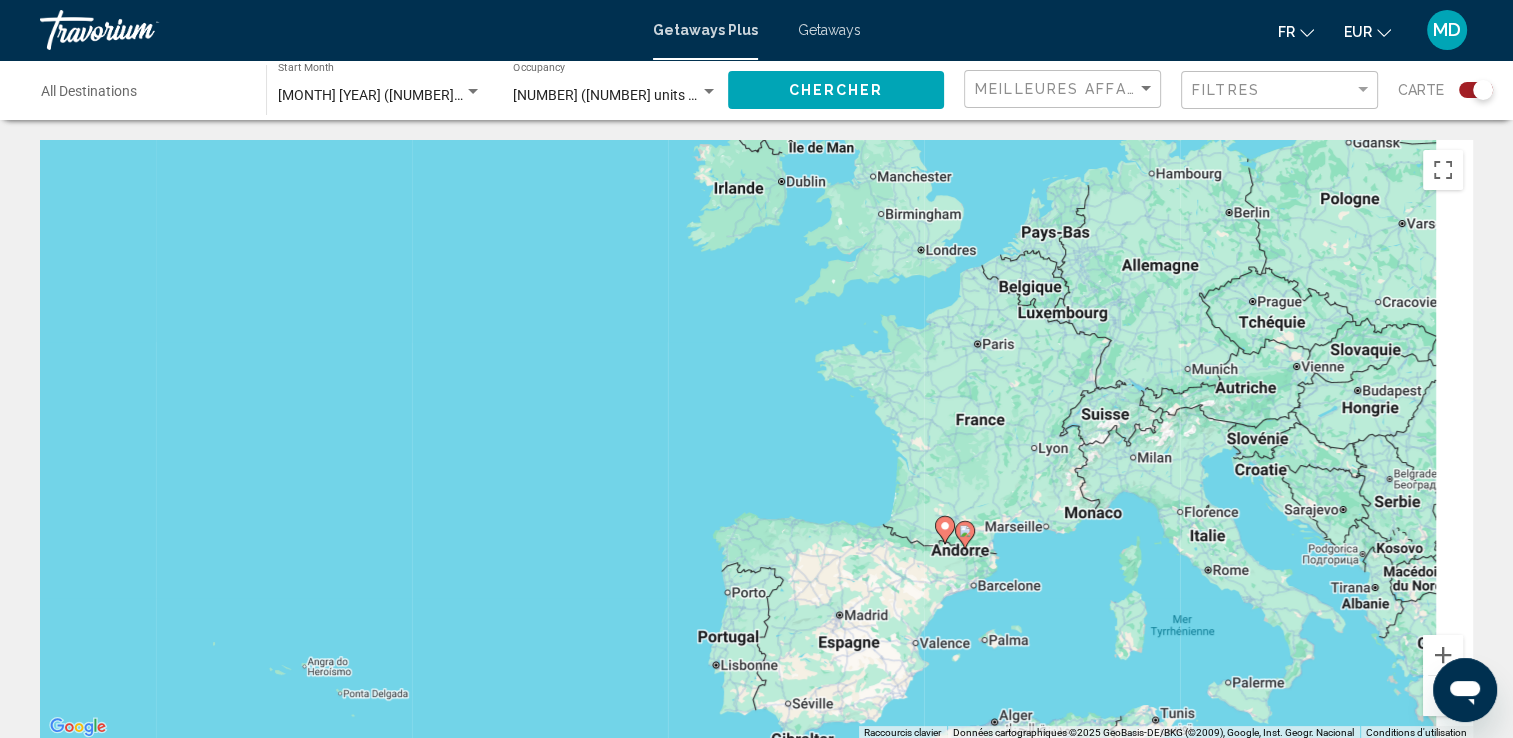 click on "Pour activer le glissement avec le clavier, appuyez sur Alt+Entrée. Une fois ce mode activé, utilisez les touches fléchées pour déplacer le repère. Pour valider le déplacement, appuyez sur Entrée. Pour annuler, appuyez sur Échap." at bounding box center [756, 440] 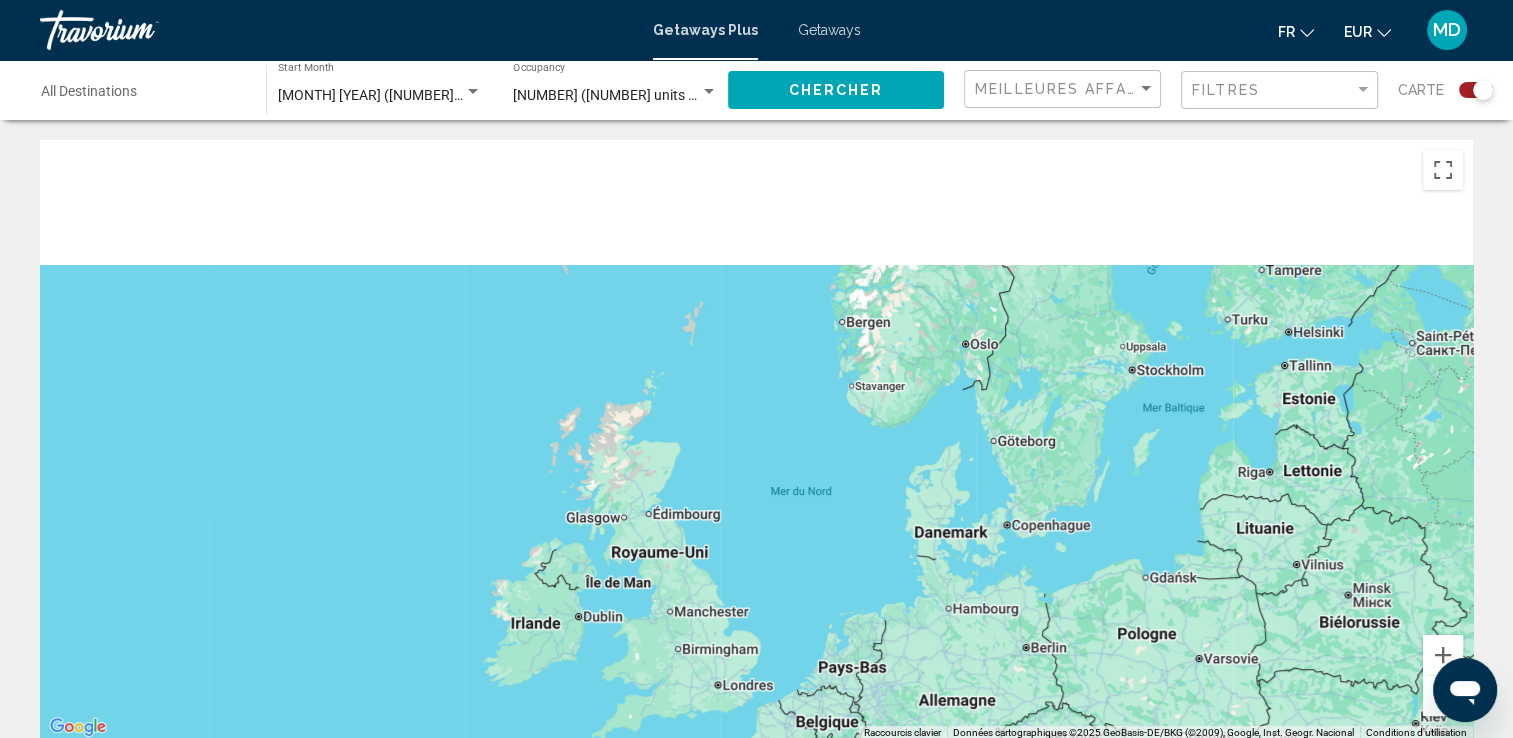 drag, startPoint x: 968, startPoint y: 328, endPoint x: 752, endPoint y: 789, distance: 509.0943 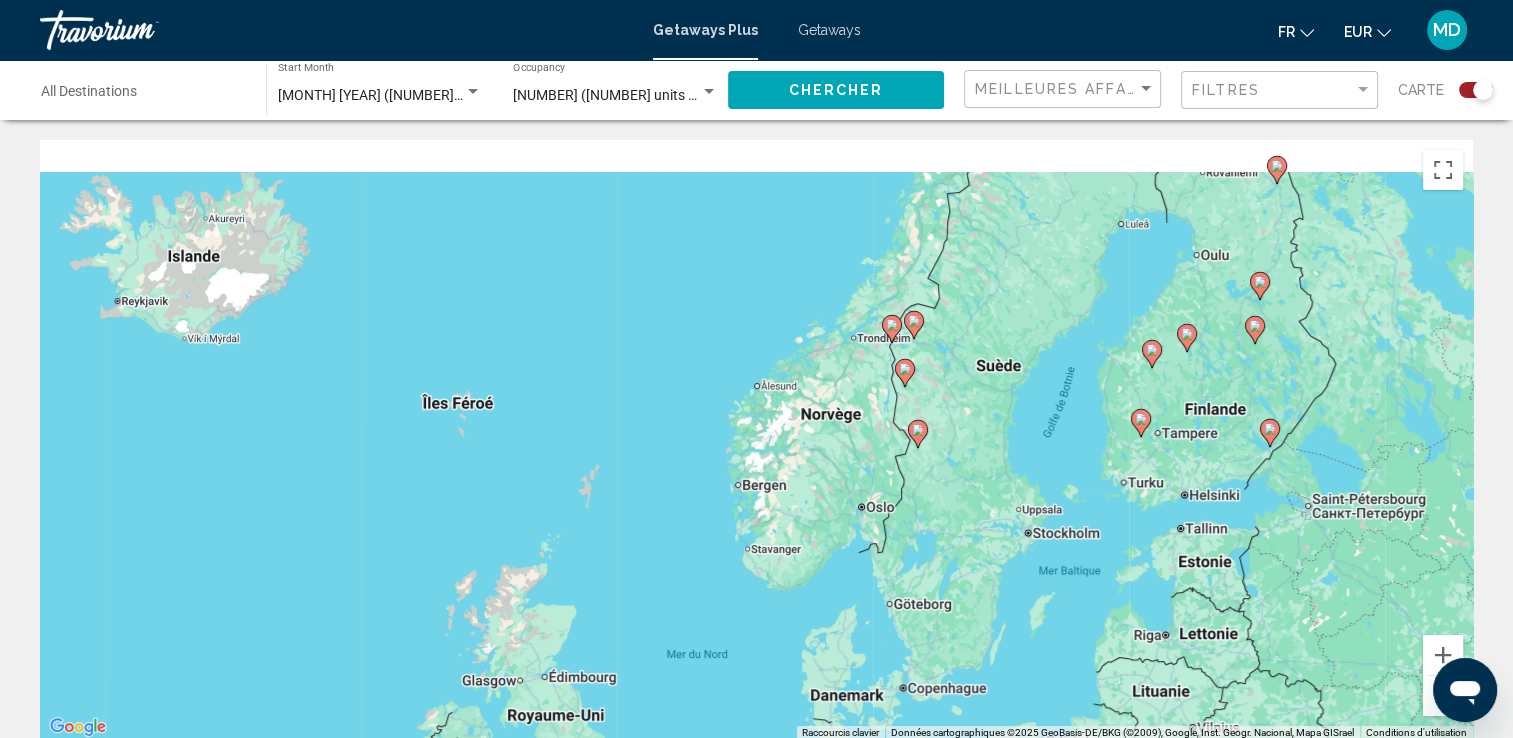 drag, startPoint x: 1000, startPoint y: 269, endPoint x: 859, endPoint y: 489, distance: 261.30634 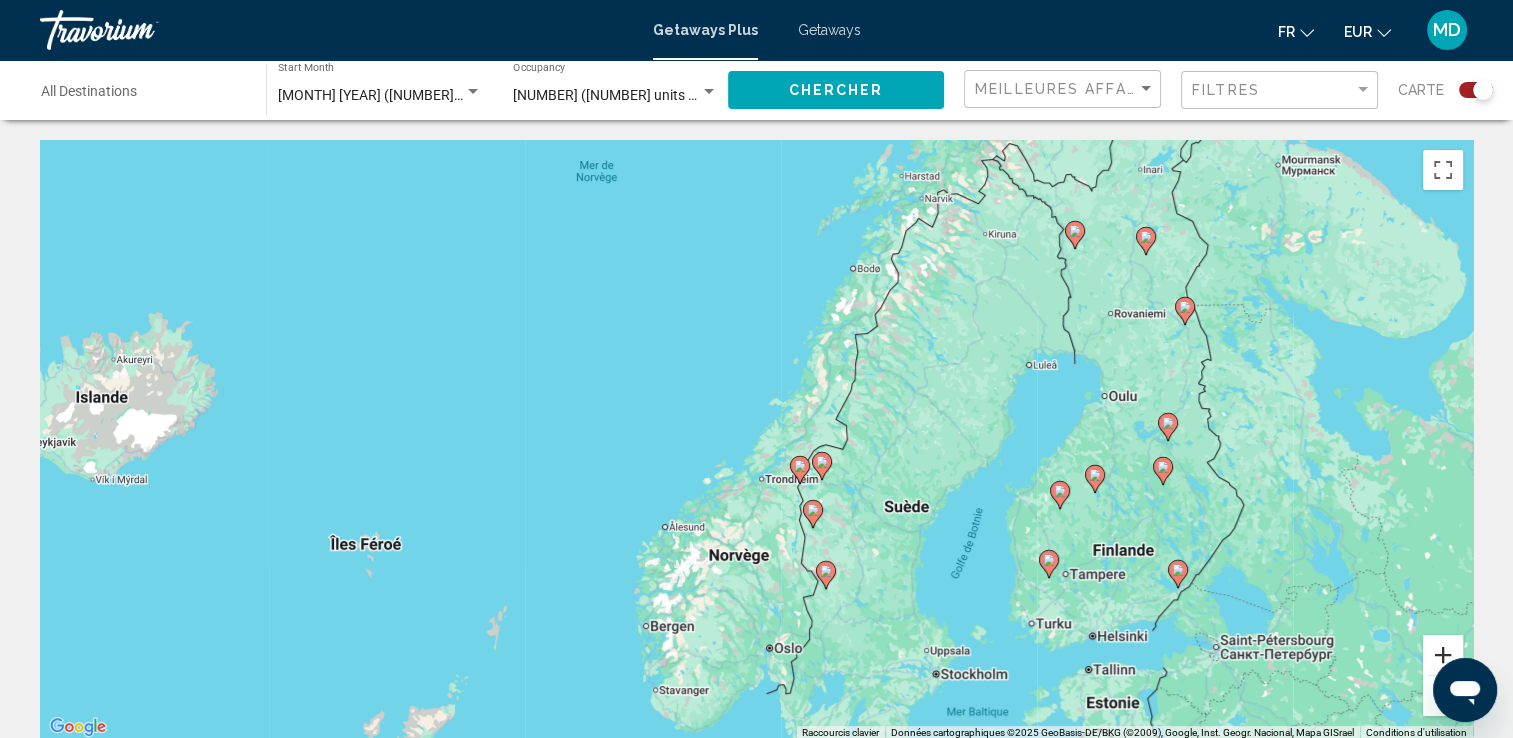 click at bounding box center (1443, 655) 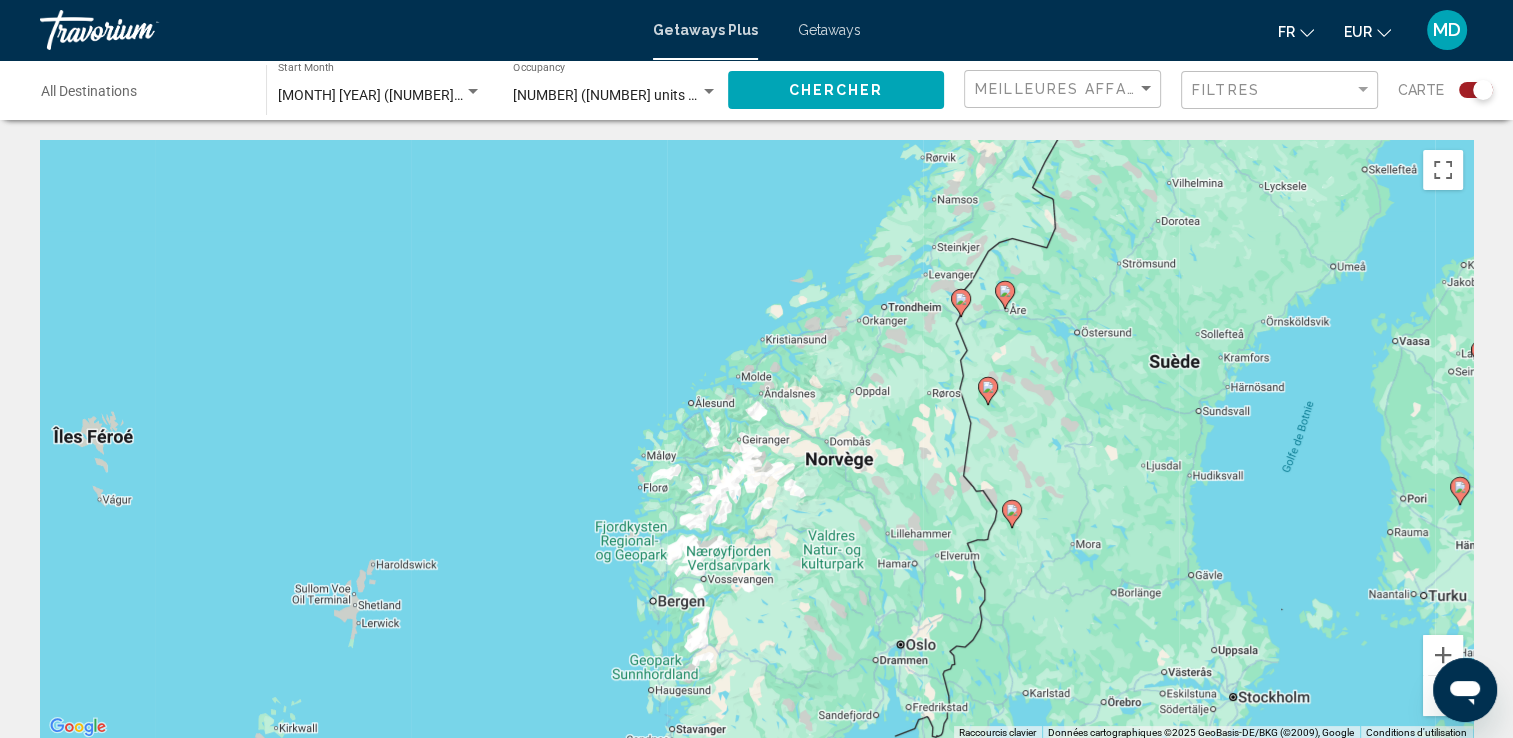 drag, startPoint x: 881, startPoint y: 651, endPoint x: 1004, endPoint y: 428, distance: 254.67233 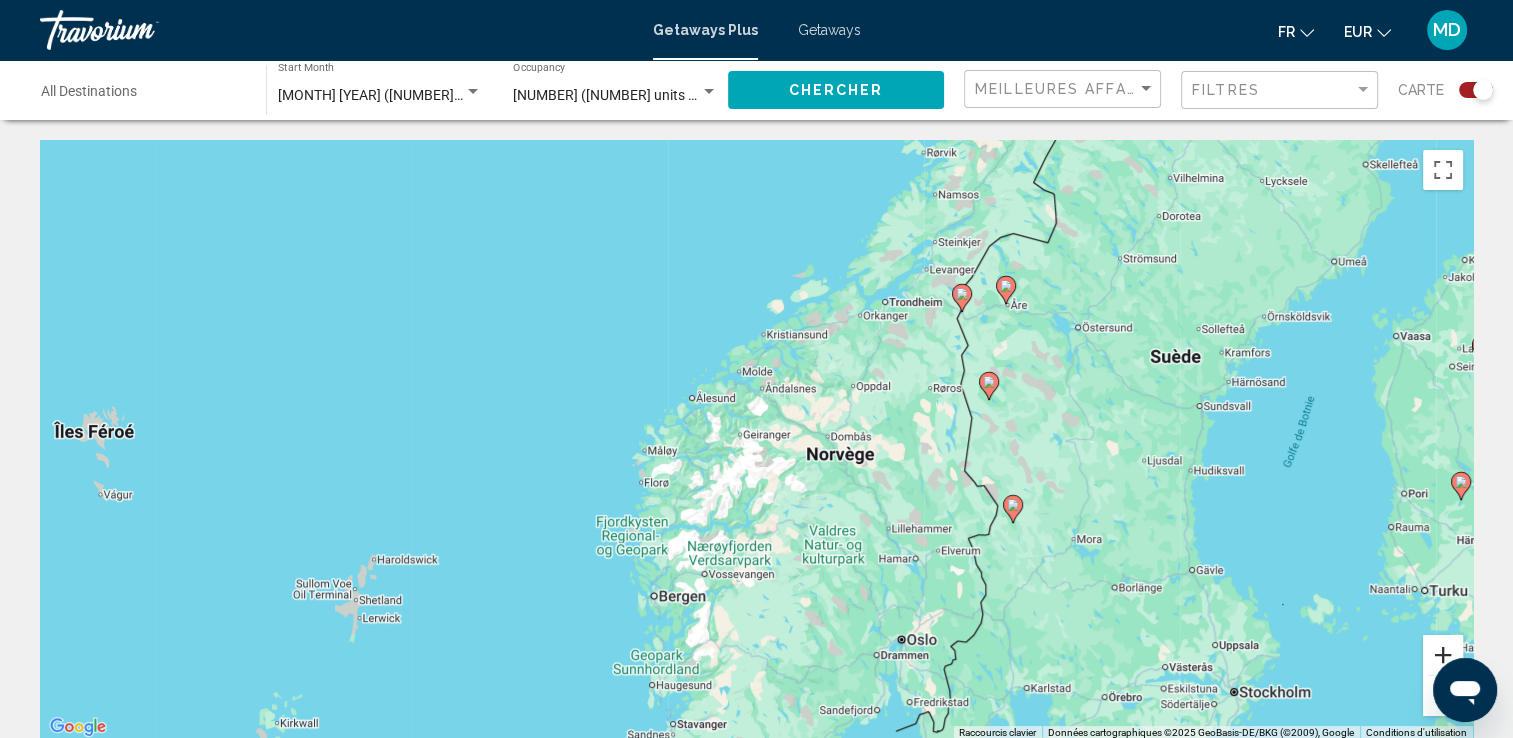 click at bounding box center [1443, 655] 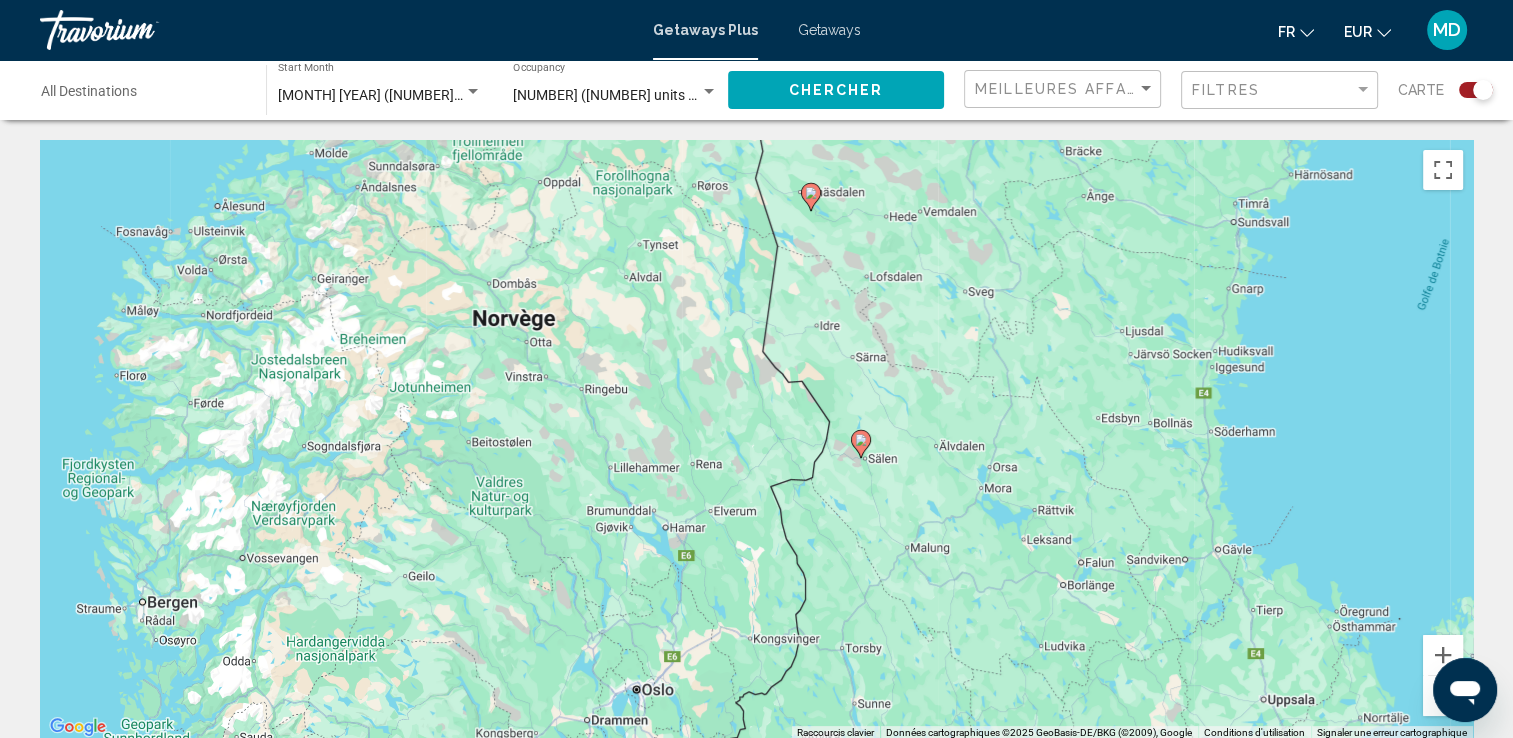drag, startPoint x: 1304, startPoint y: 477, endPoint x: 846, endPoint y: 318, distance: 484.8144 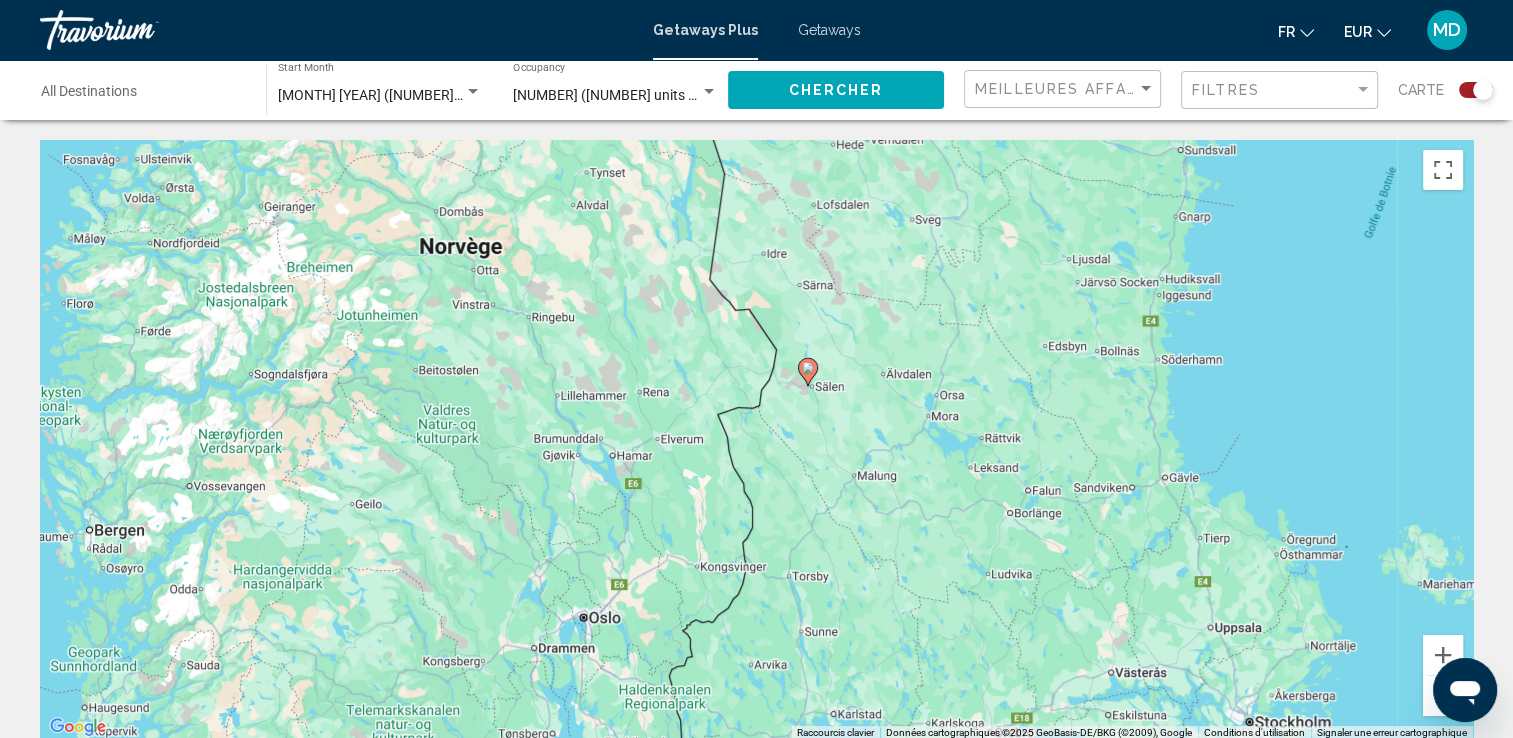 drag, startPoint x: 1329, startPoint y: 679, endPoint x: 1324, endPoint y: 174, distance: 505.02475 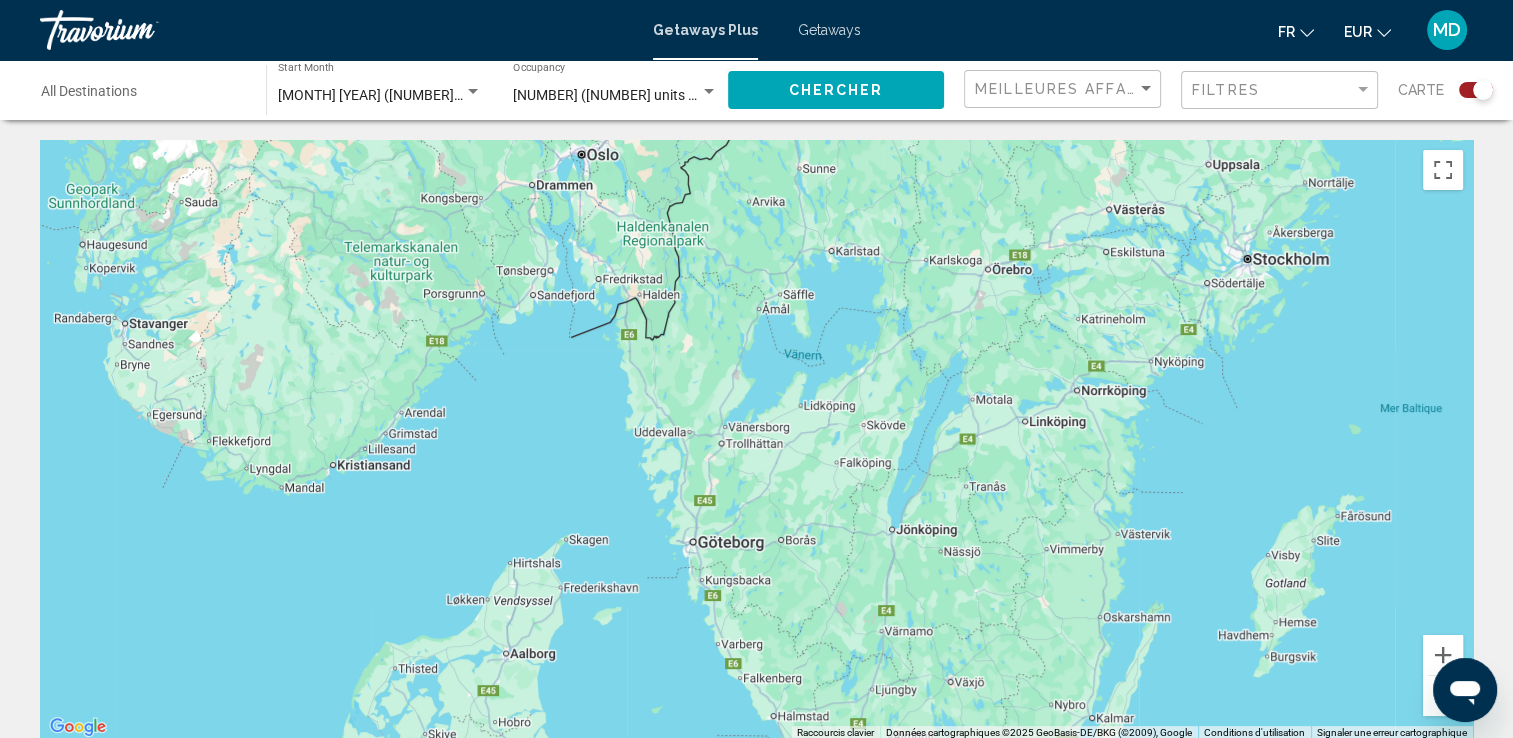 click at bounding box center [1443, 696] 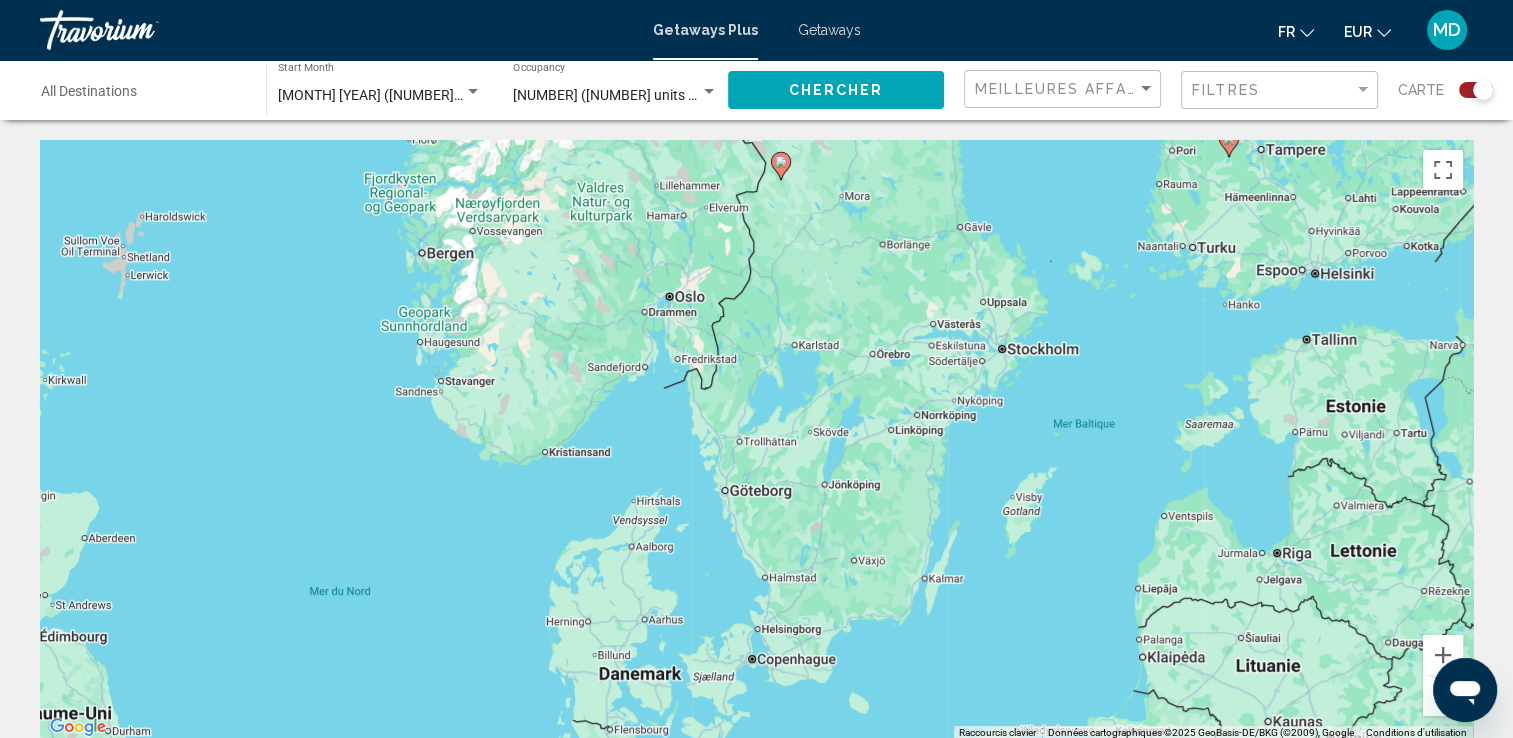 click at bounding box center [1443, 696] 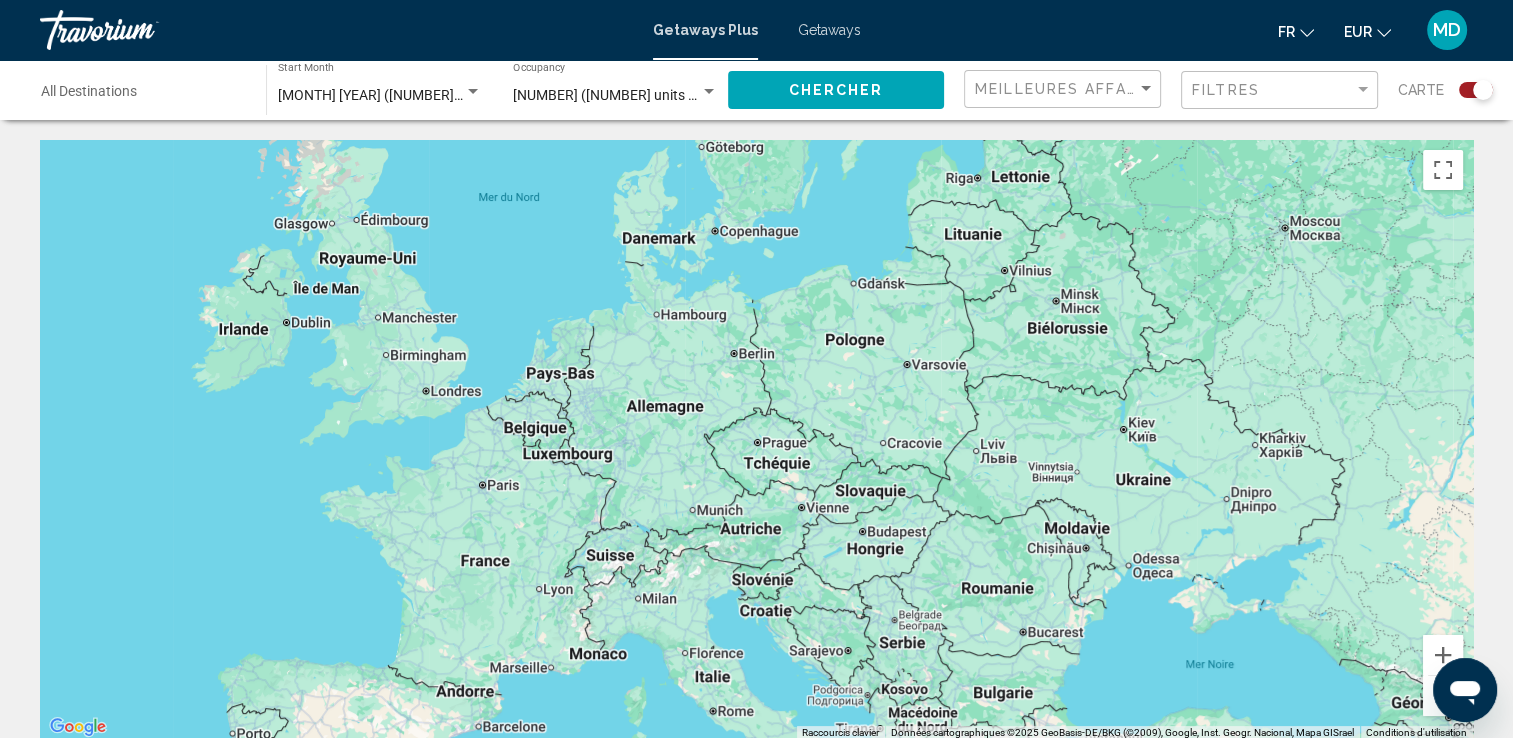 drag, startPoint x: 1057, startPoint y: 590, endPoint x: 1016, endPoint y: 257, distance: 335.51453 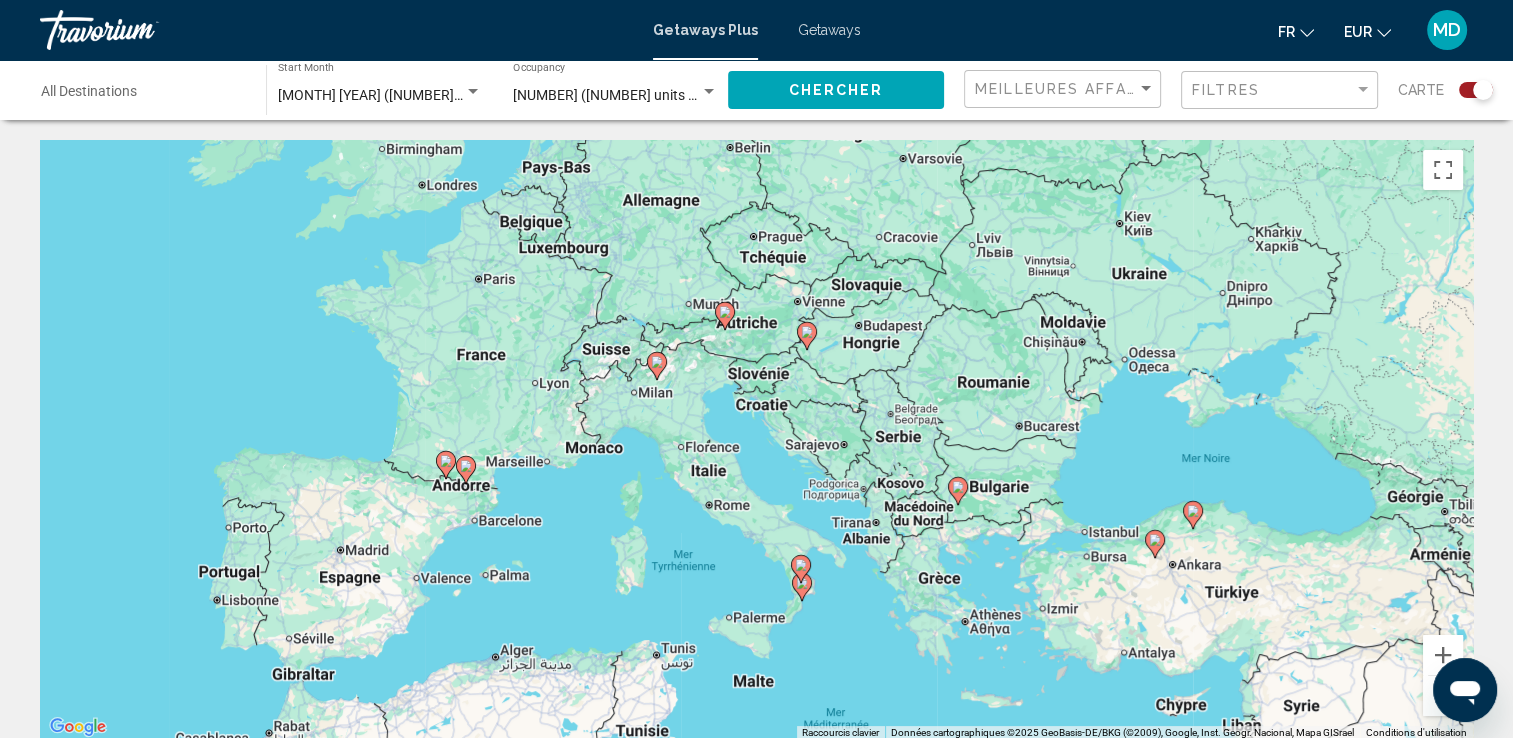 drag, startPoint x: 1028, startPoint y: 482, endPoint x: 1024, endPoint y: 251, distance: 231.03462 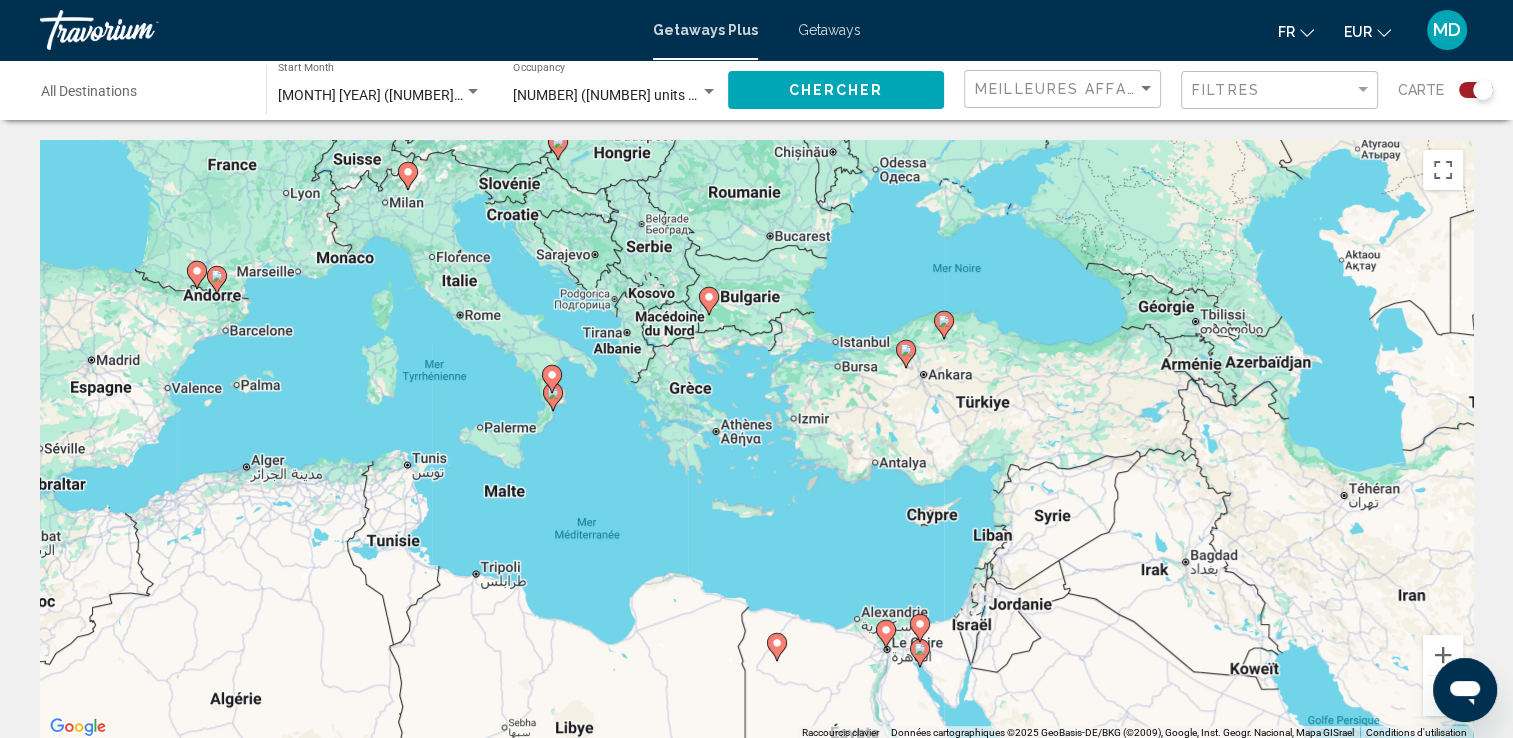 drag, startPoint x: 1289, startPoint y: 560, endPoint x: 1033, endPoint y: 389, distance: 307.85873 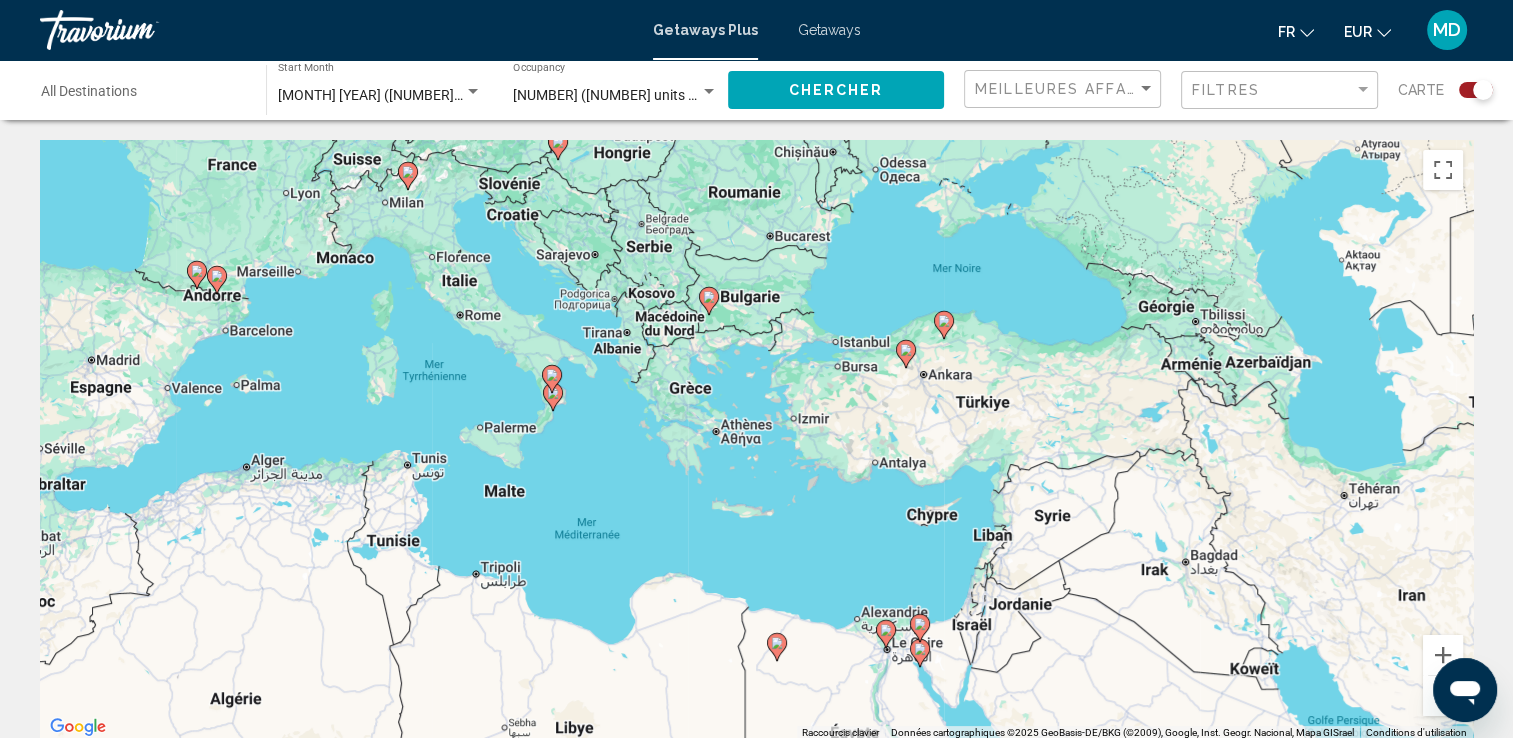 click on "Pour activer le glissement avec le clavier, appuyez sur Alt+Entrée. Une fois ce mode activé, utilisez les touches fléchées pour déplacer le repère. Pour valider le déplacement, appuyez sur Entrée. Pour annuler, appuyez sur Échap." at bounding box center (756, 440) 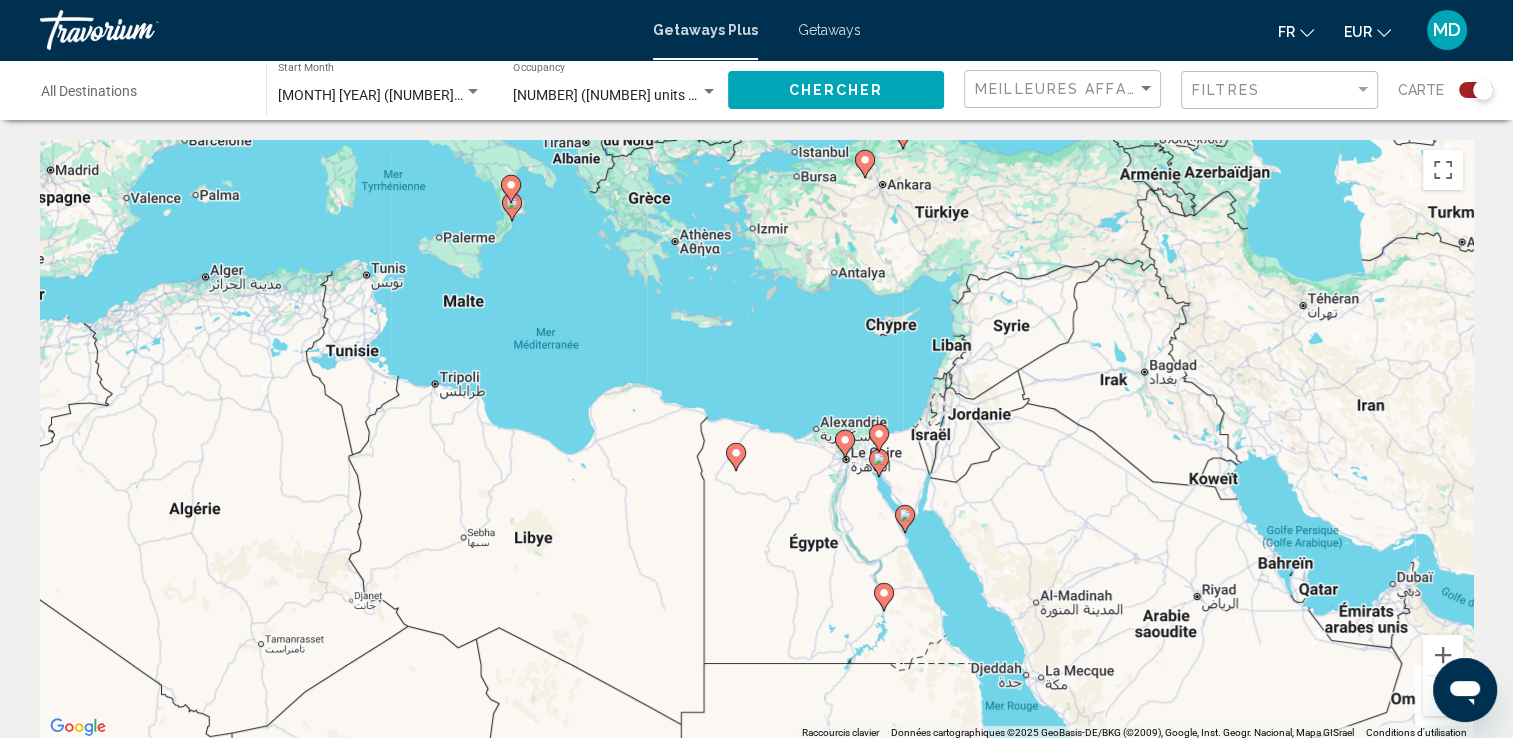 drag, startPoint x: 1003, startPoint y: 593, endPoint x: 961, endPoint y: 371, distance: 225.93805 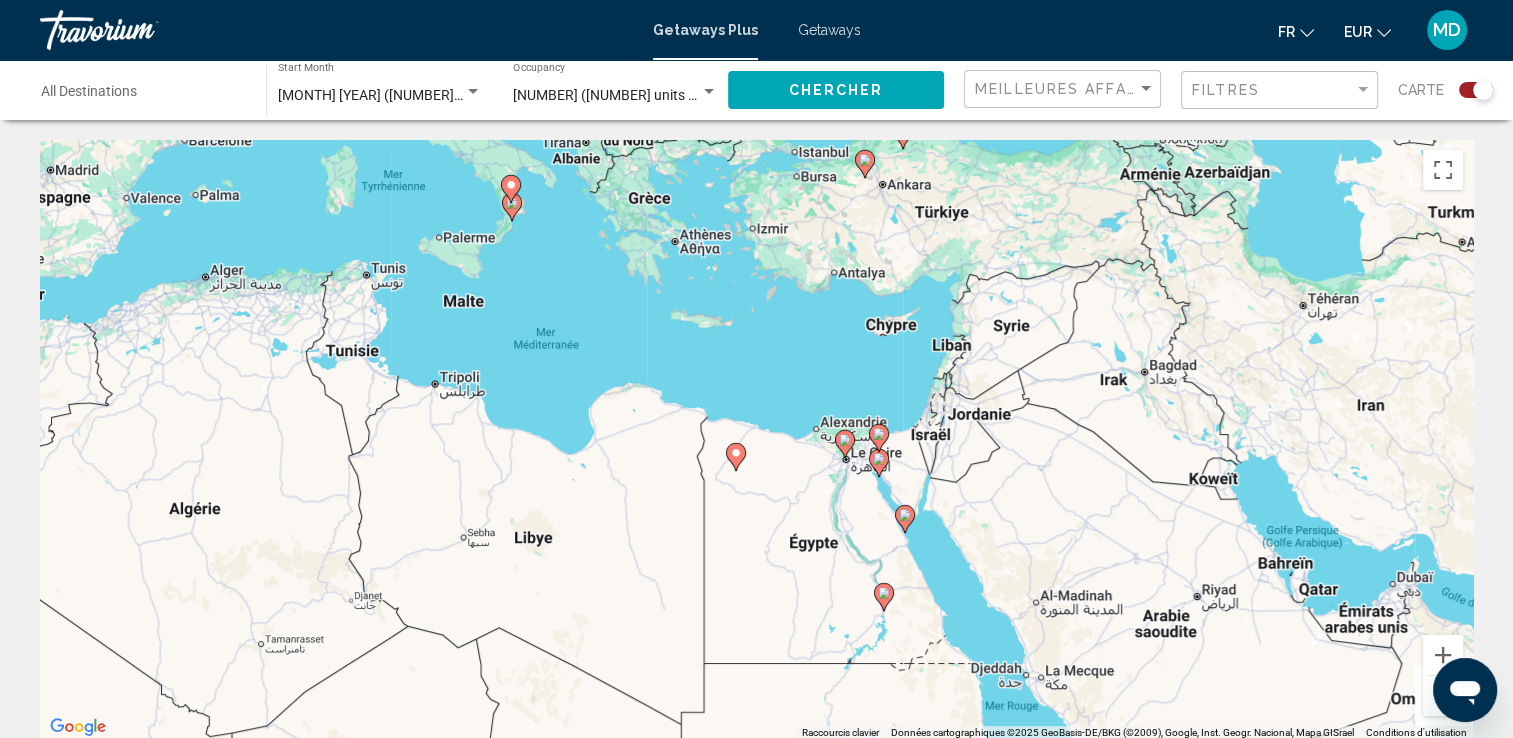 click on "Pour activer le glissement avec le clavier, appuyez sur Alt+Entrée. Une fois ce mode activé, utilisez les touches fléchées pour déplacer le repère. Pour valider le déplacement, appuyez sur Entrée. Pour annuler, appuyez sur Échap." at bounding box center (756, 440) 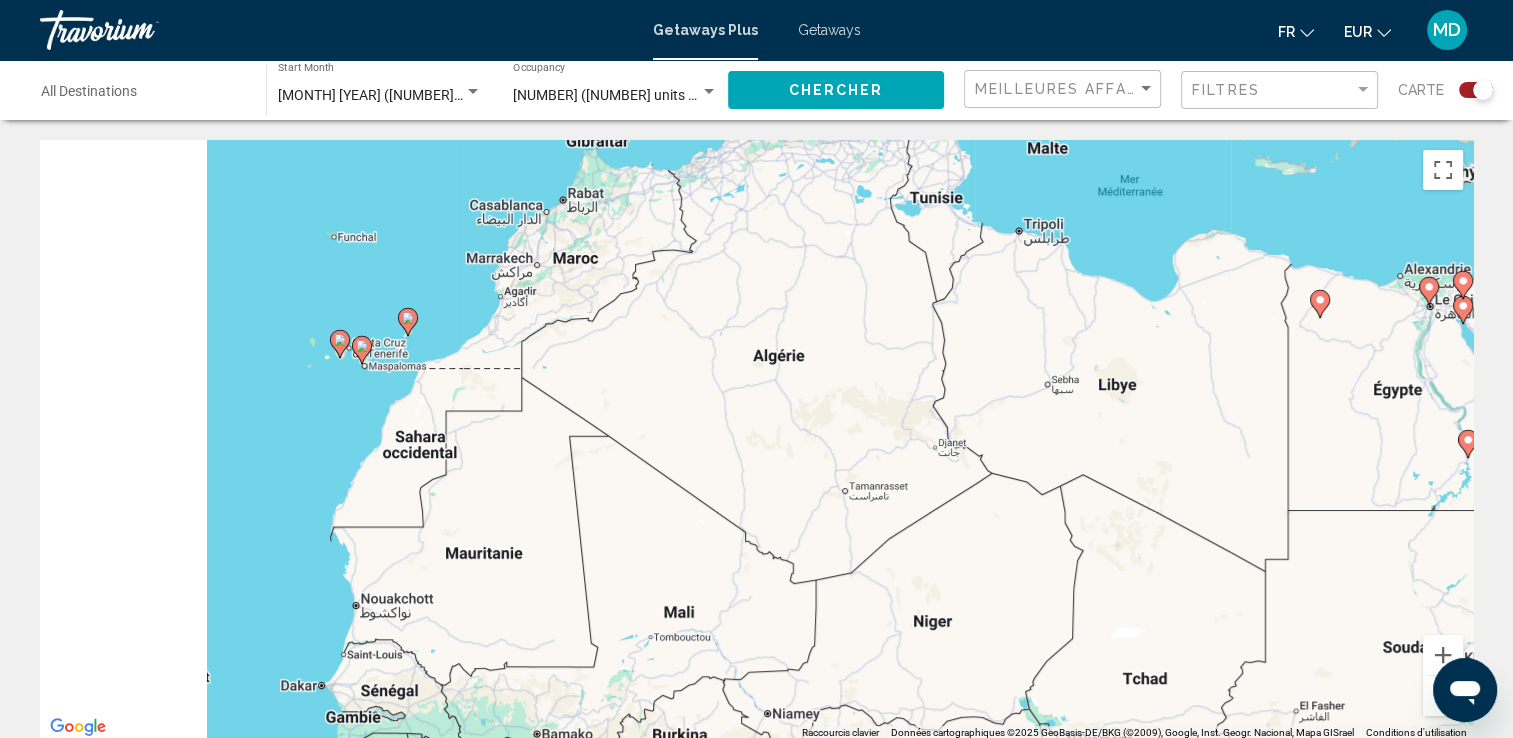 drag, startPoint x: 440, startPoint y: 502, endPoint x: 1153, endPoint y: 388, distance: 722.0561 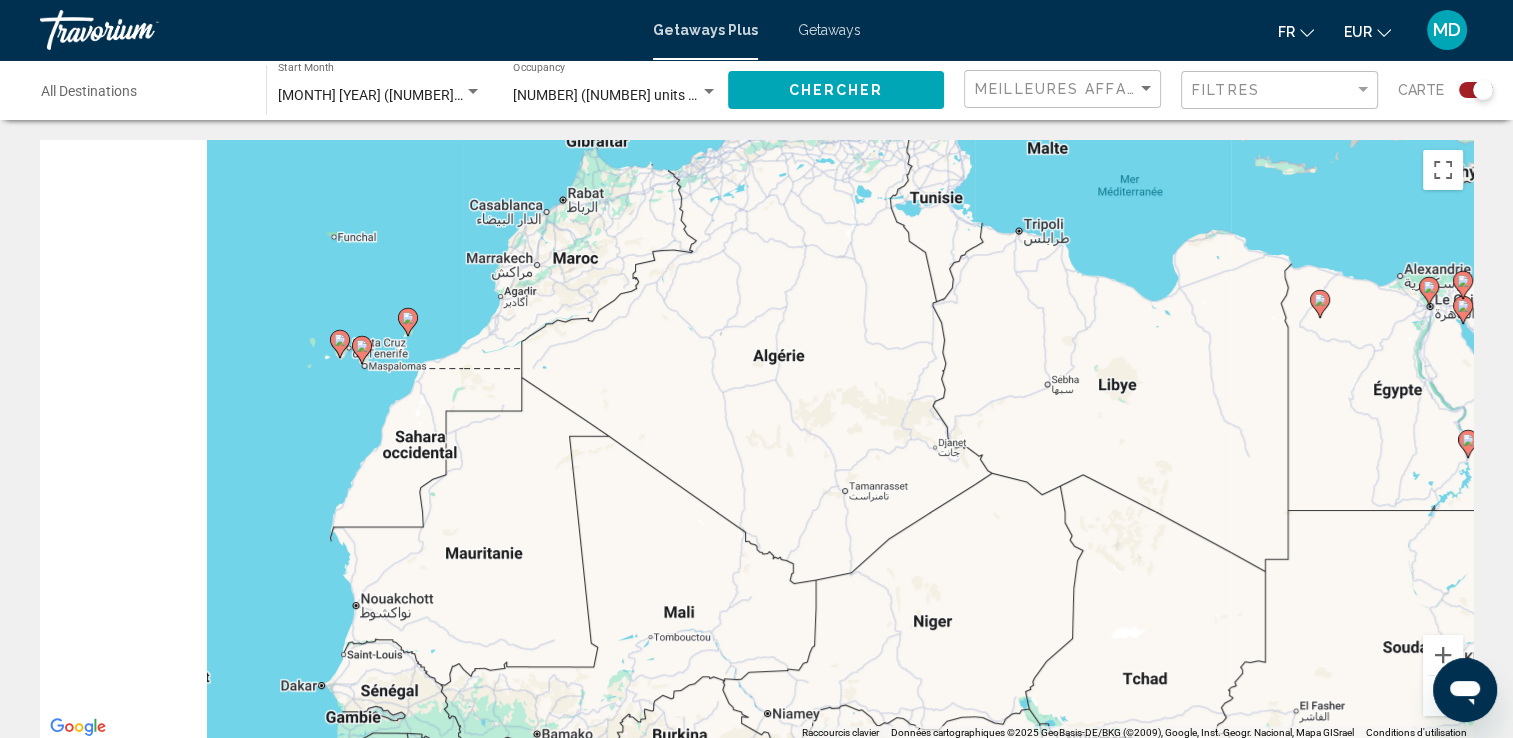 click on "Pour activer le glissement avec le clavier, appuyez sur Alt+Entrée. Une fois ce mode activé, utilisez les touches fléchées pour déplacer le repère. Pour valider le déplacement, appuyez sur Entrée. Pour annuler, appuyez sur Échap." at bounding box center (756, 440) 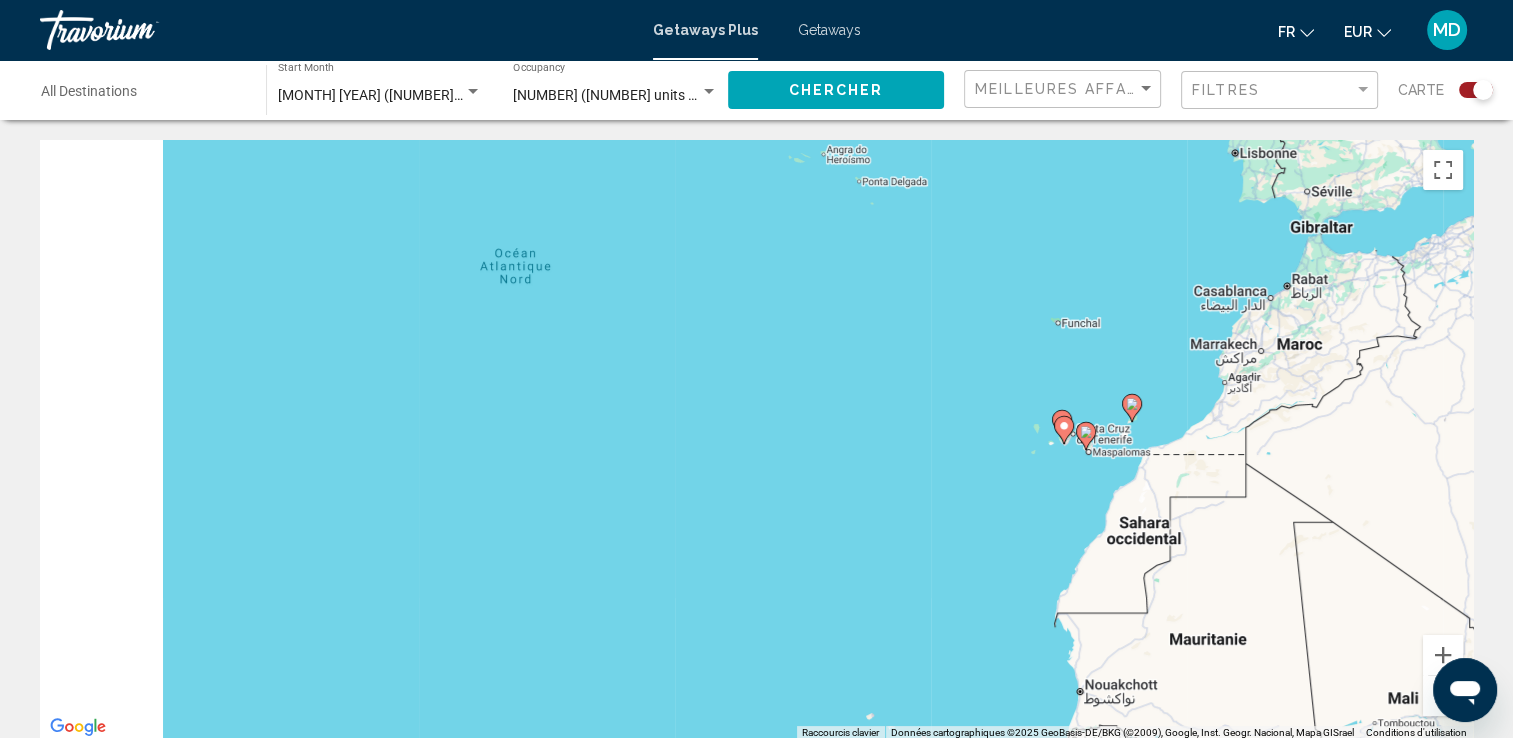 drag, startPoint x: 432, startPoint y: 370, endPoint x: 952, endPoint y: 386, distance: 520.2461 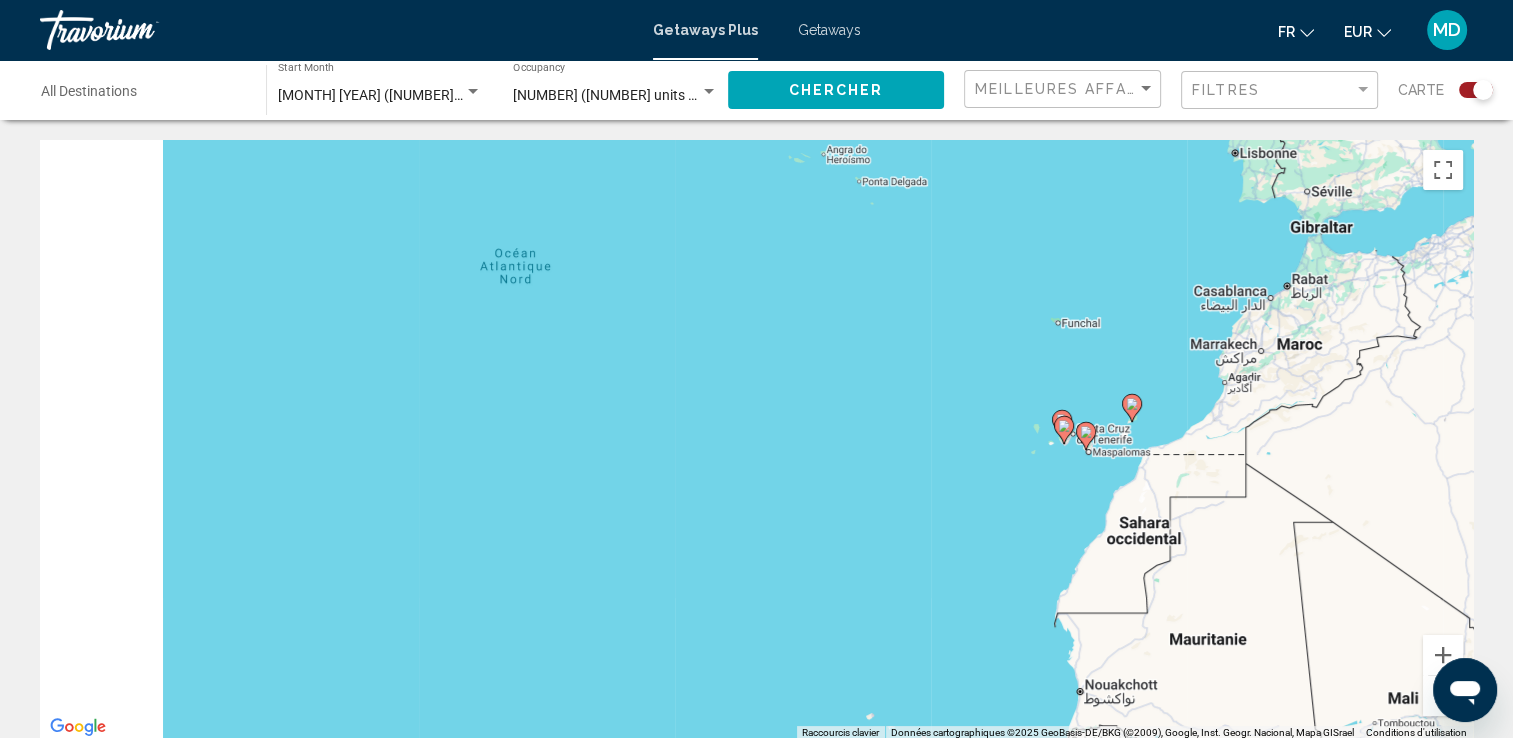 click on "Pour activer le glissement avec le clavier, appuyez sur Alt+Entrée. Une fois ce mode activé, utilisez les touches fléchées pour déplacer le repère. Pour valider le déplacement, appuyez sur Entrée. Pour annuler, appuyez sur Échap." at bounding box center [756, 440] 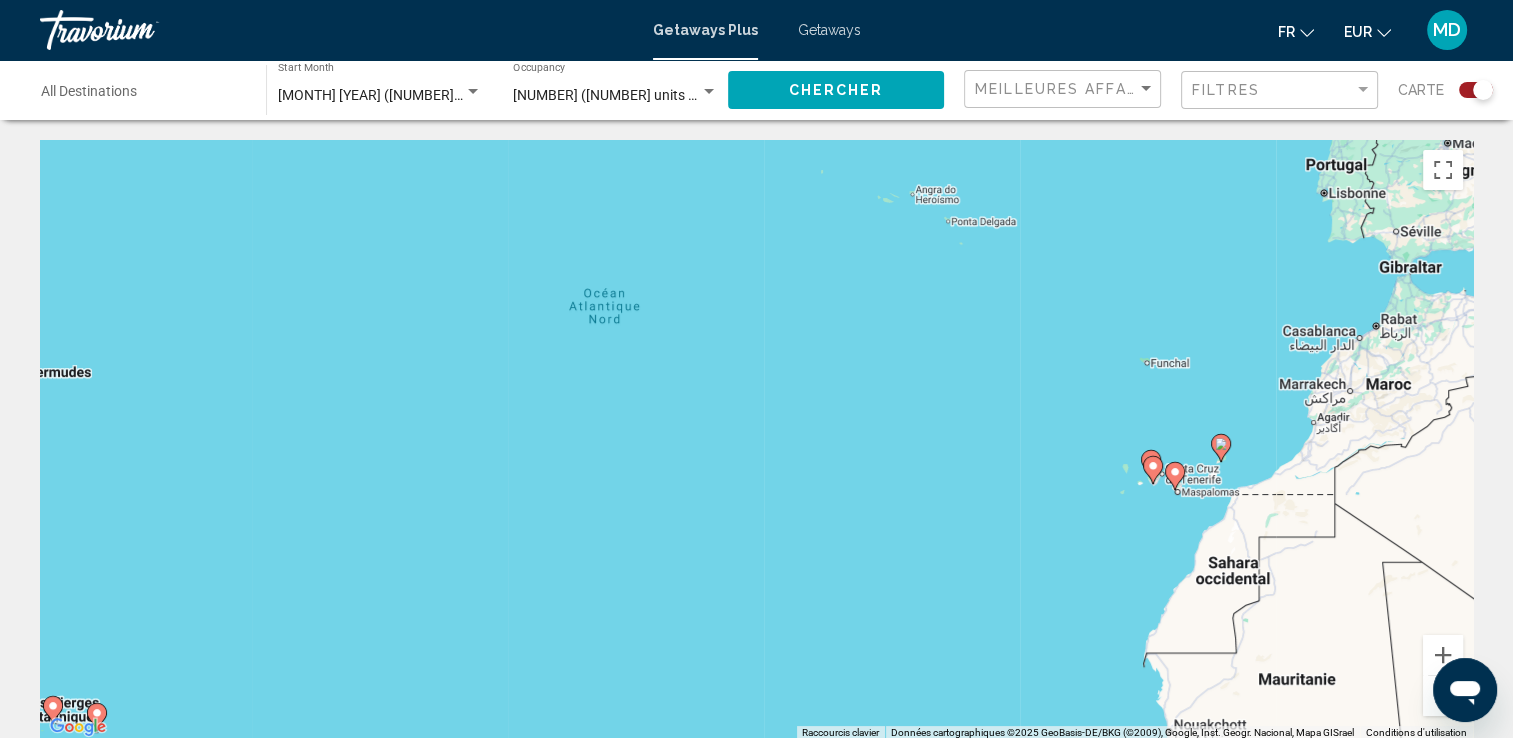 click on "Pour activer le glissement avec le clavier, appuyez sur Alt+Entrée. Une fois ce mode activé, utilisez les touches fléchées pour déplacer le repère. Pour valider le déplacement, appuyez sur Entrée. Pour annuler, appuyez sur Échap." at bounding box center (756, 440) 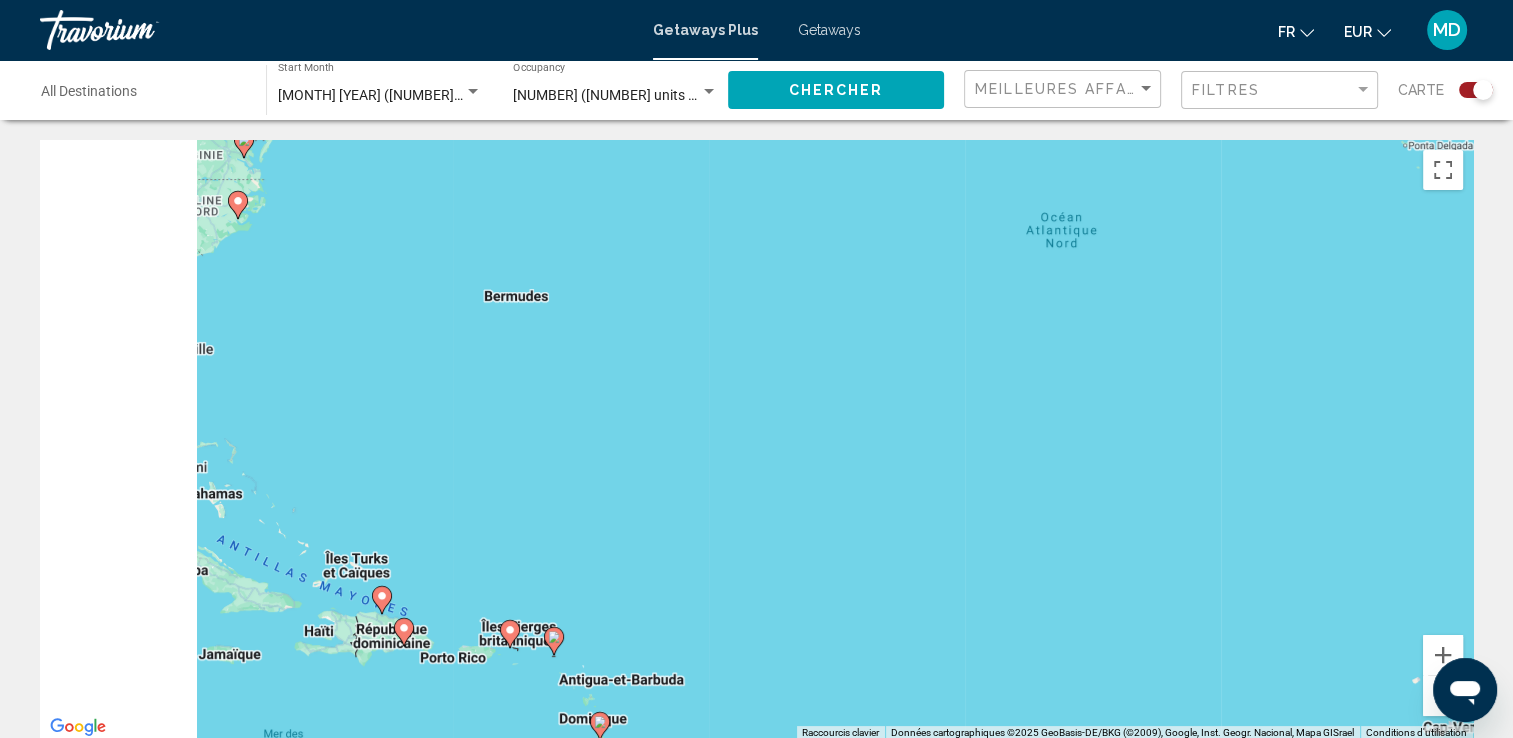 drag, startPoint x: 184, startPoint y: 561, endPoint x: 721, endPoint y: 484, distance: 542.4924 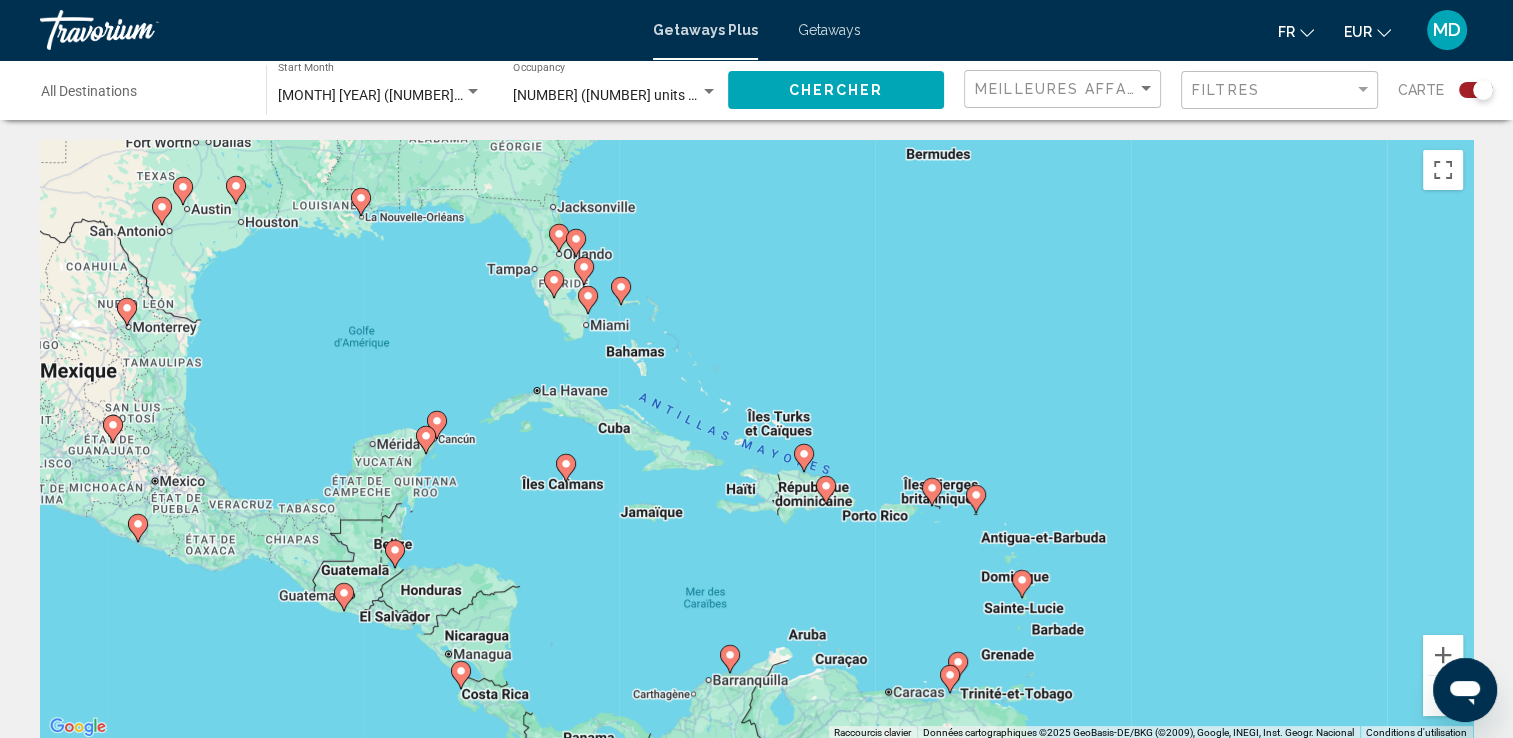 drag, startPoint x: 471, startPoint y: 452, endPoint x: 837, endPoint y: 296, distance: 397.85928 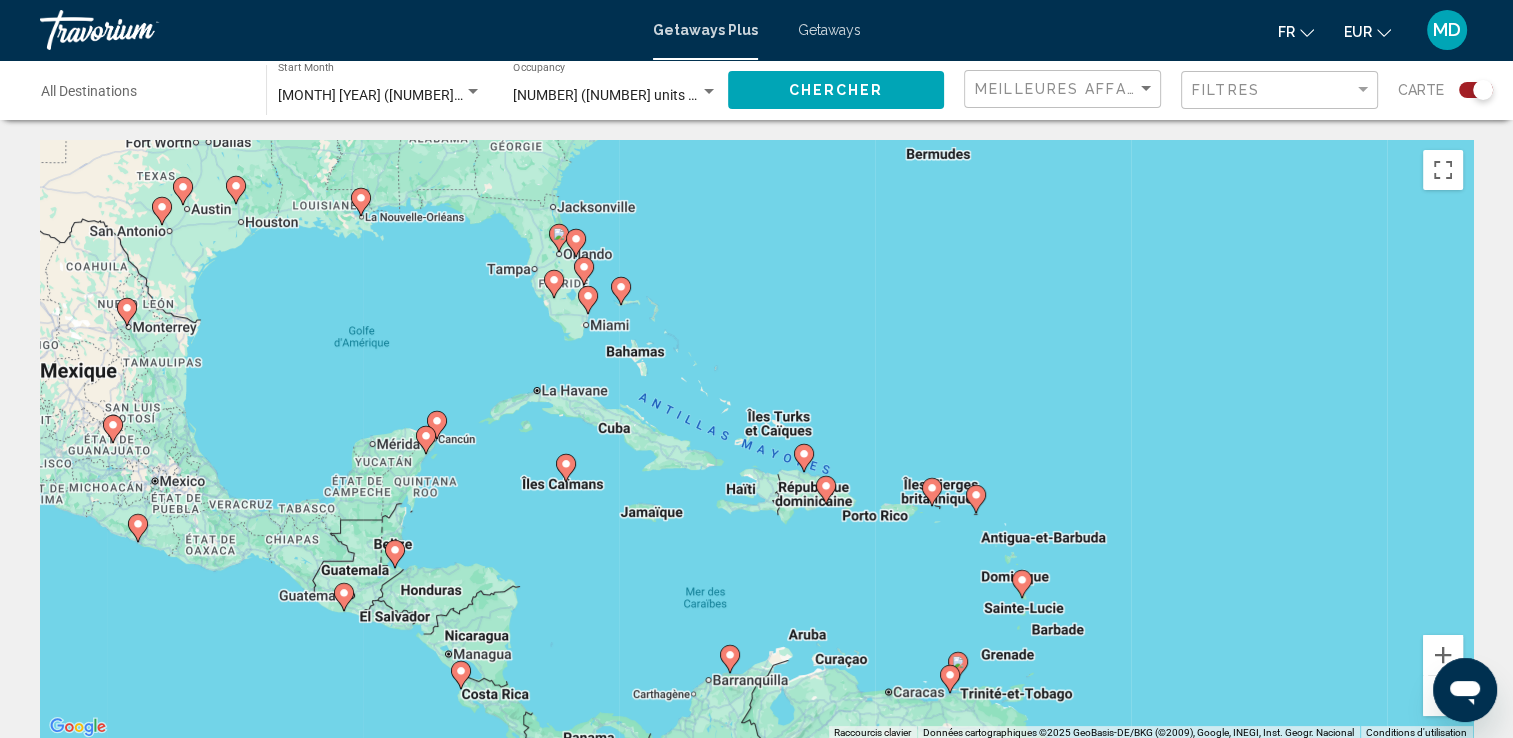click on "Pour activer le glissement avec le clavier, appuyez sur Alt+Entrée. Une fois ce mode activé, utilisez les touches fléchées pour déplacer le repère. Pour valider le déplacement, appuyez sur Entrée. Pour annuler, appuyez sur Échap." at bounding box center [756, 440] 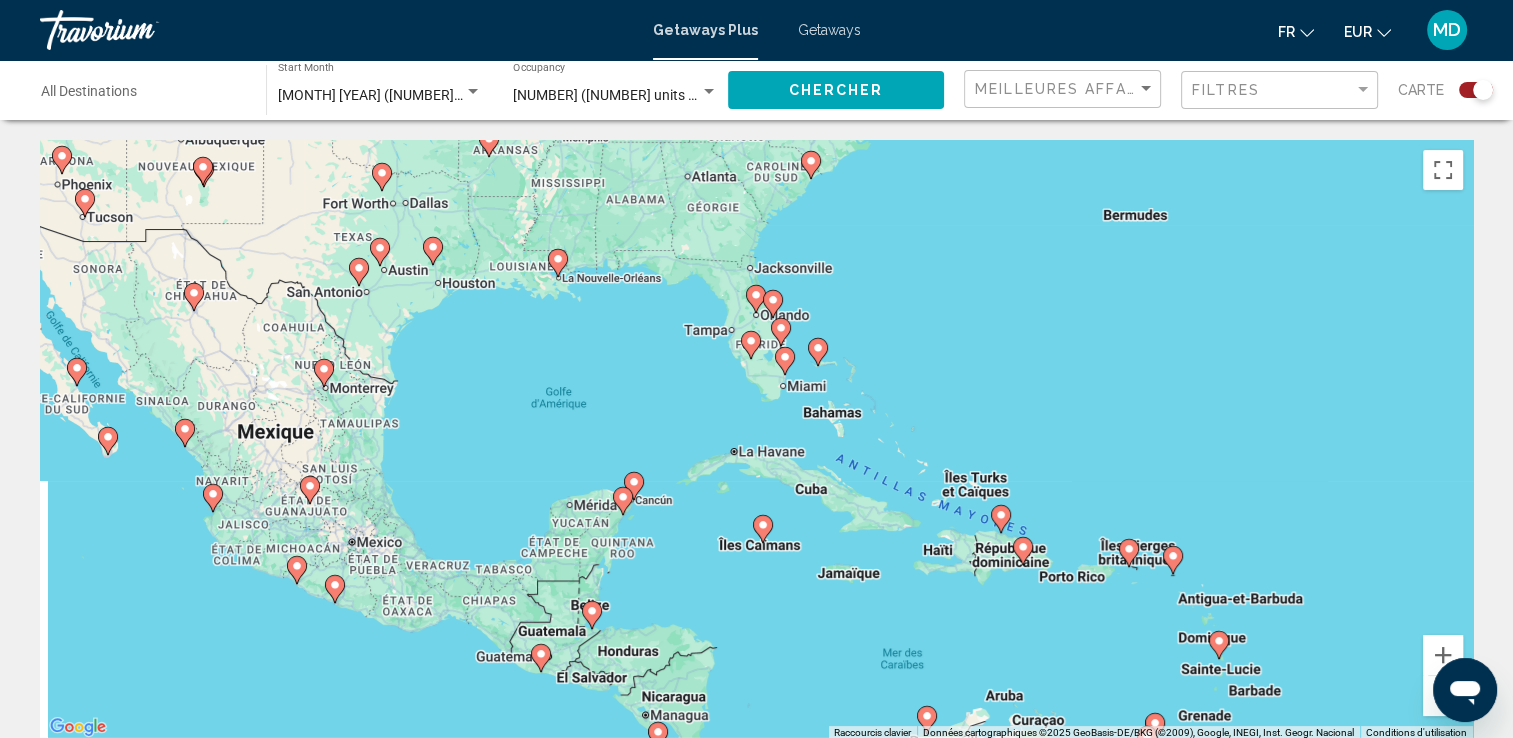drag, startPoint x: 424, startPoint y: 315, endPoint x: 665, endPoint y: 375, distance: 248.3566 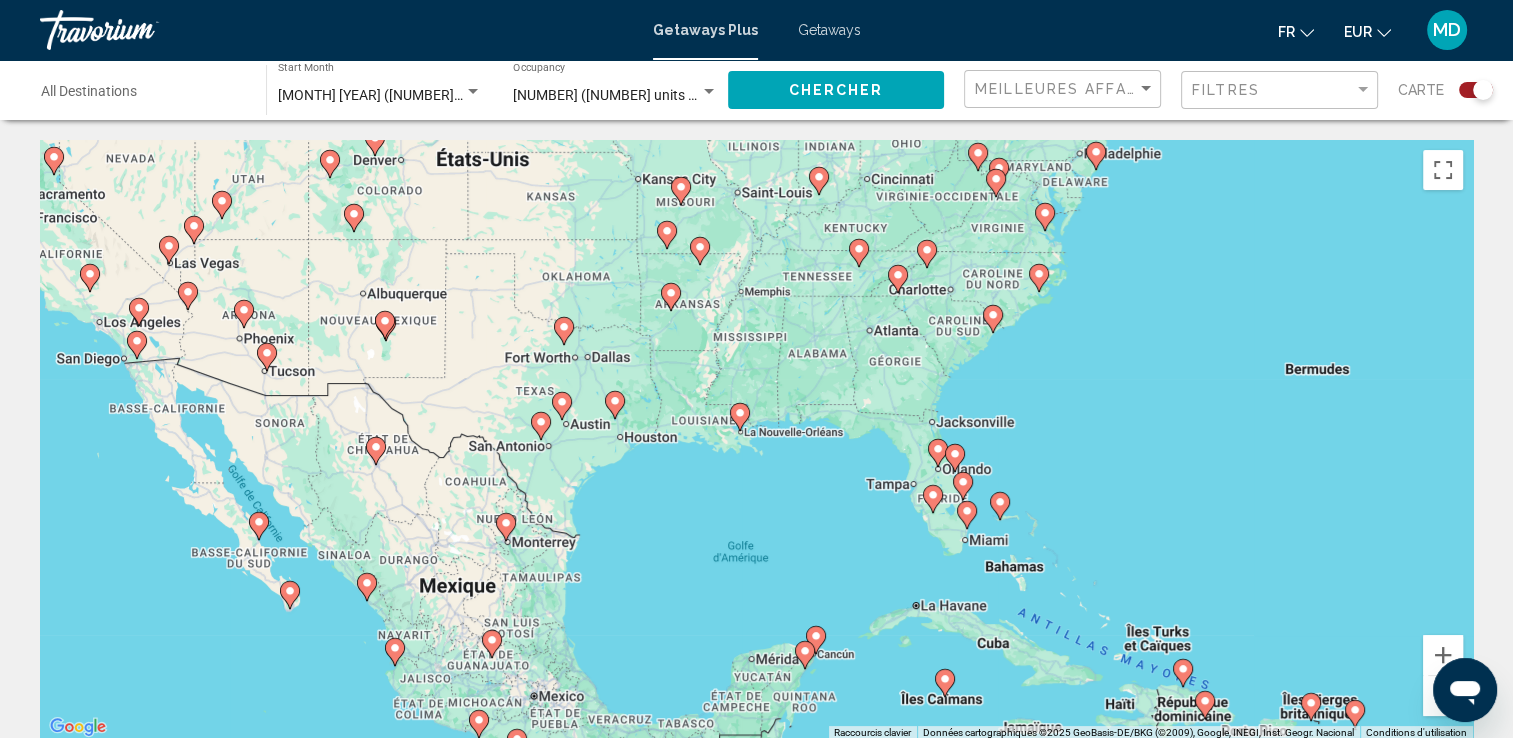 drag, startPoint x: 469, startPoint y: 428, endPoint x: 668, endPoint y: 588, distance: 255.34486 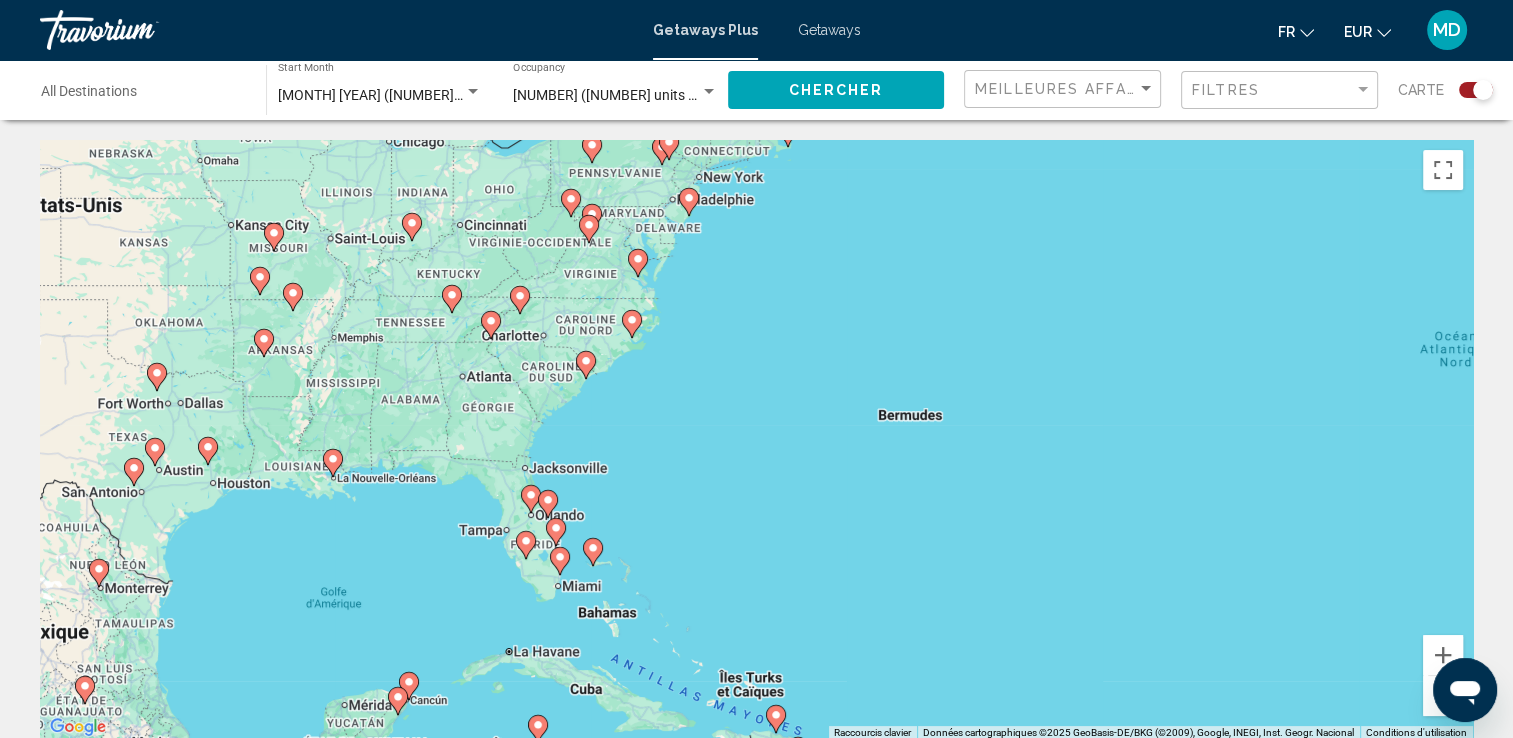 drag, startPoint x: 740, startPoint y: 465, endPoint x: 310, endPoint y: 494, distance: 430.9768 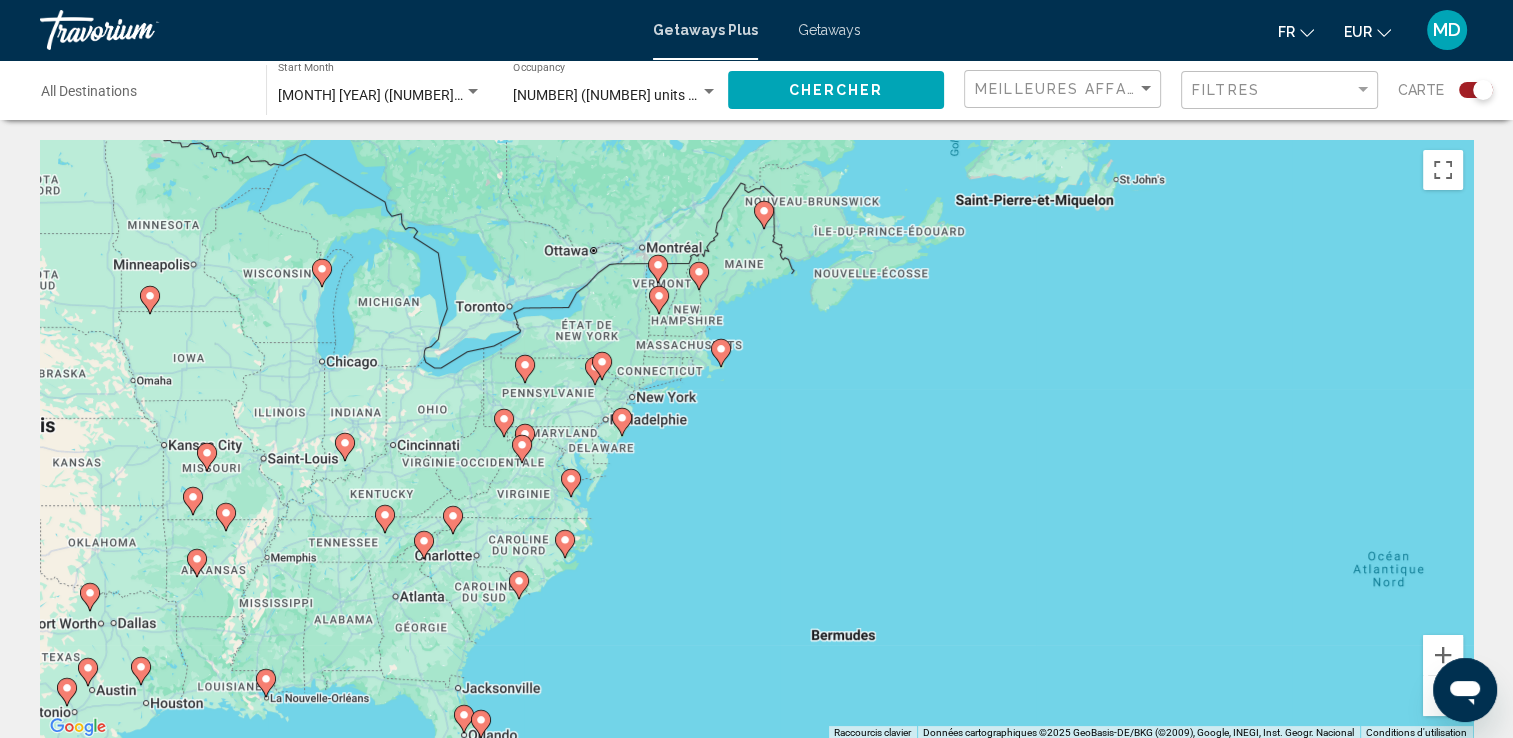 drag, startPoint x: 825, startPoint y: 314, endPoint x: 754, endPoint y: 545, distance: 241.66505 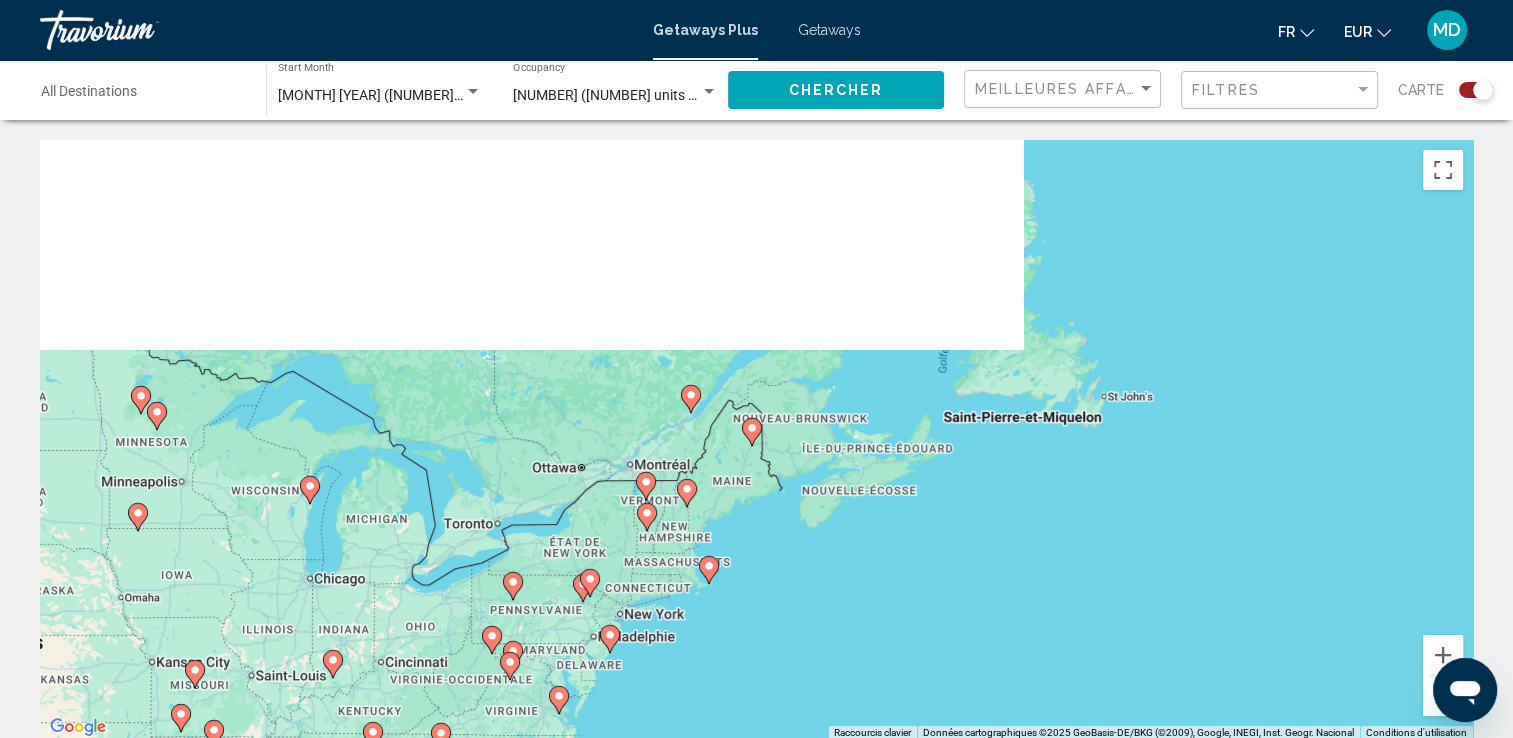 drag, startPoint x: 856, startPoint y: 381, endPoint x: 832, endPoint y: 650, distance: 270.0685 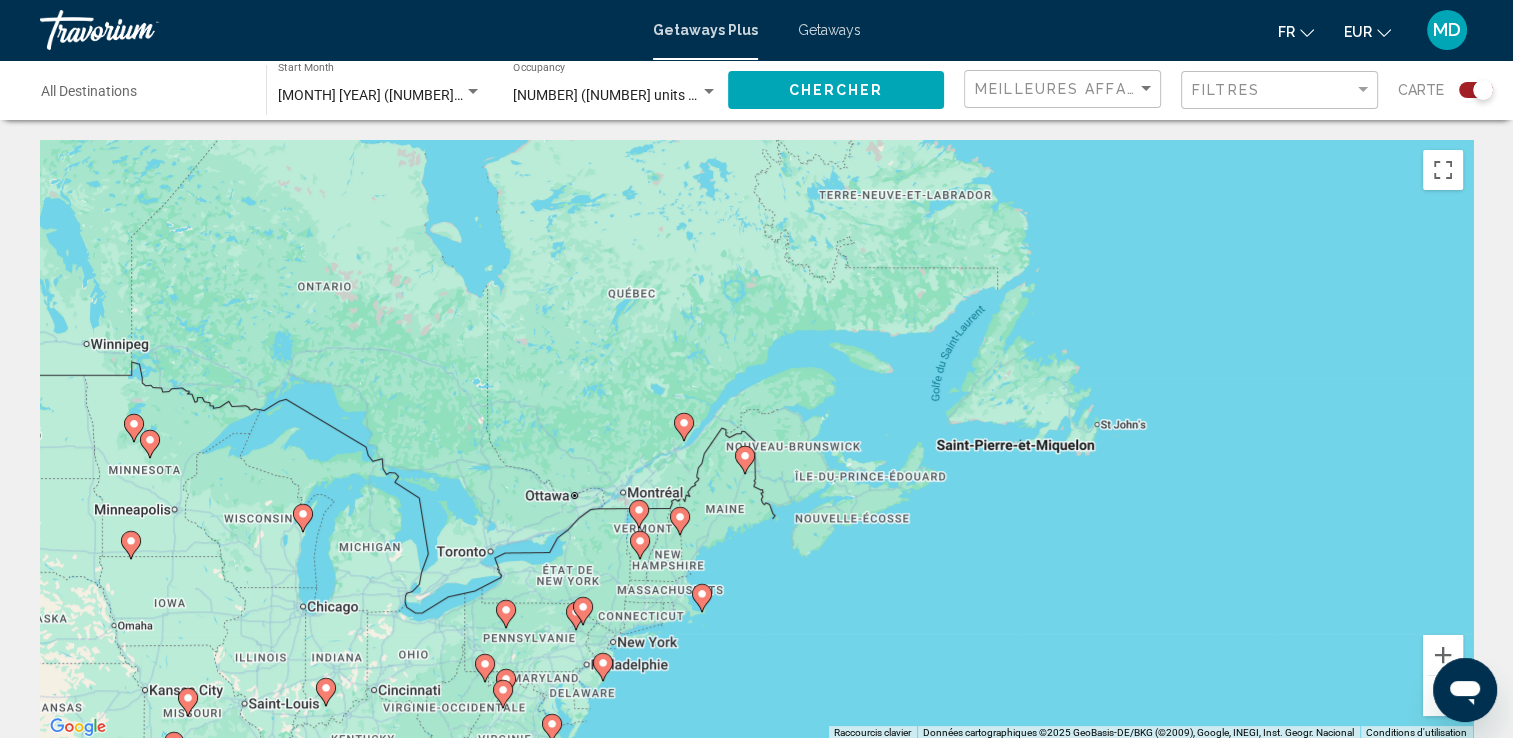 click 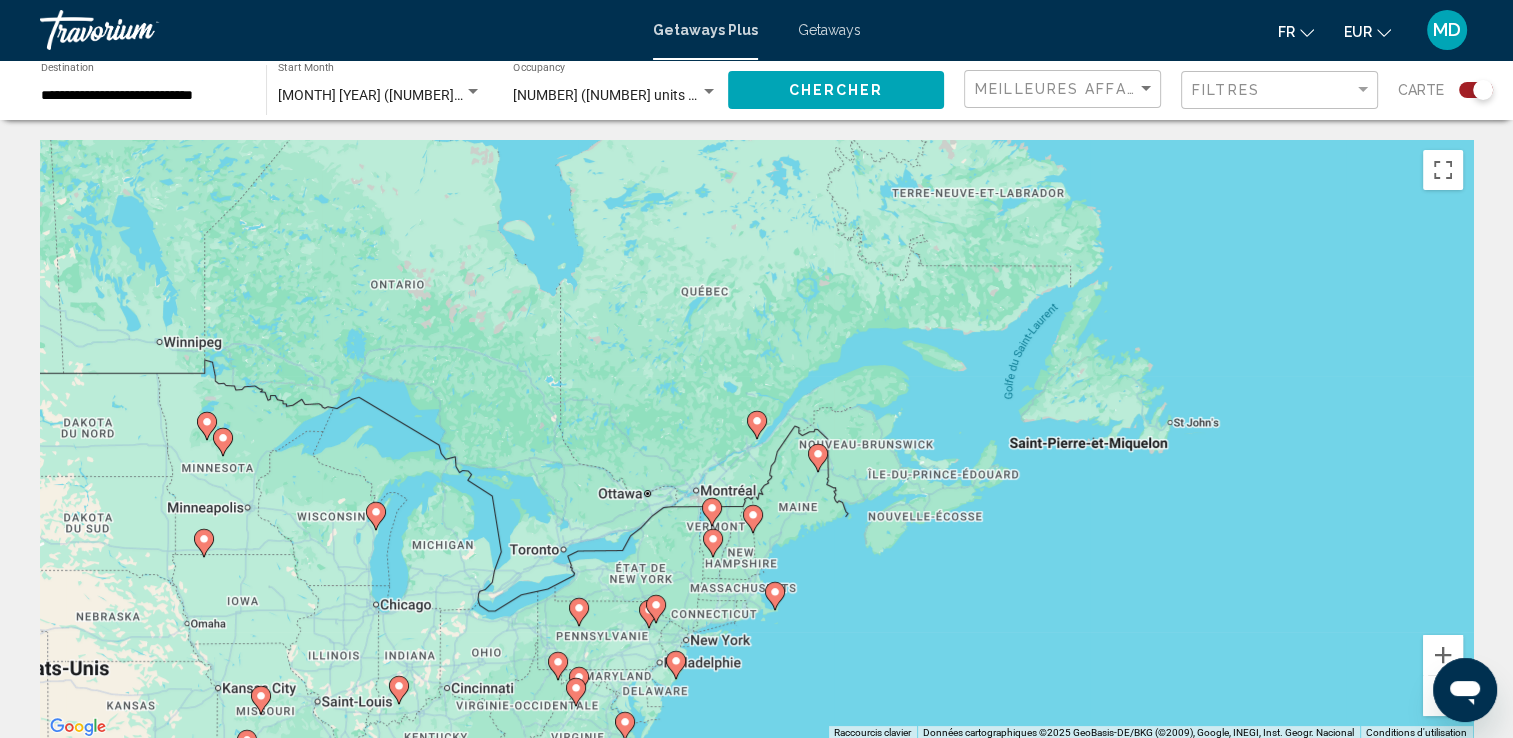 click 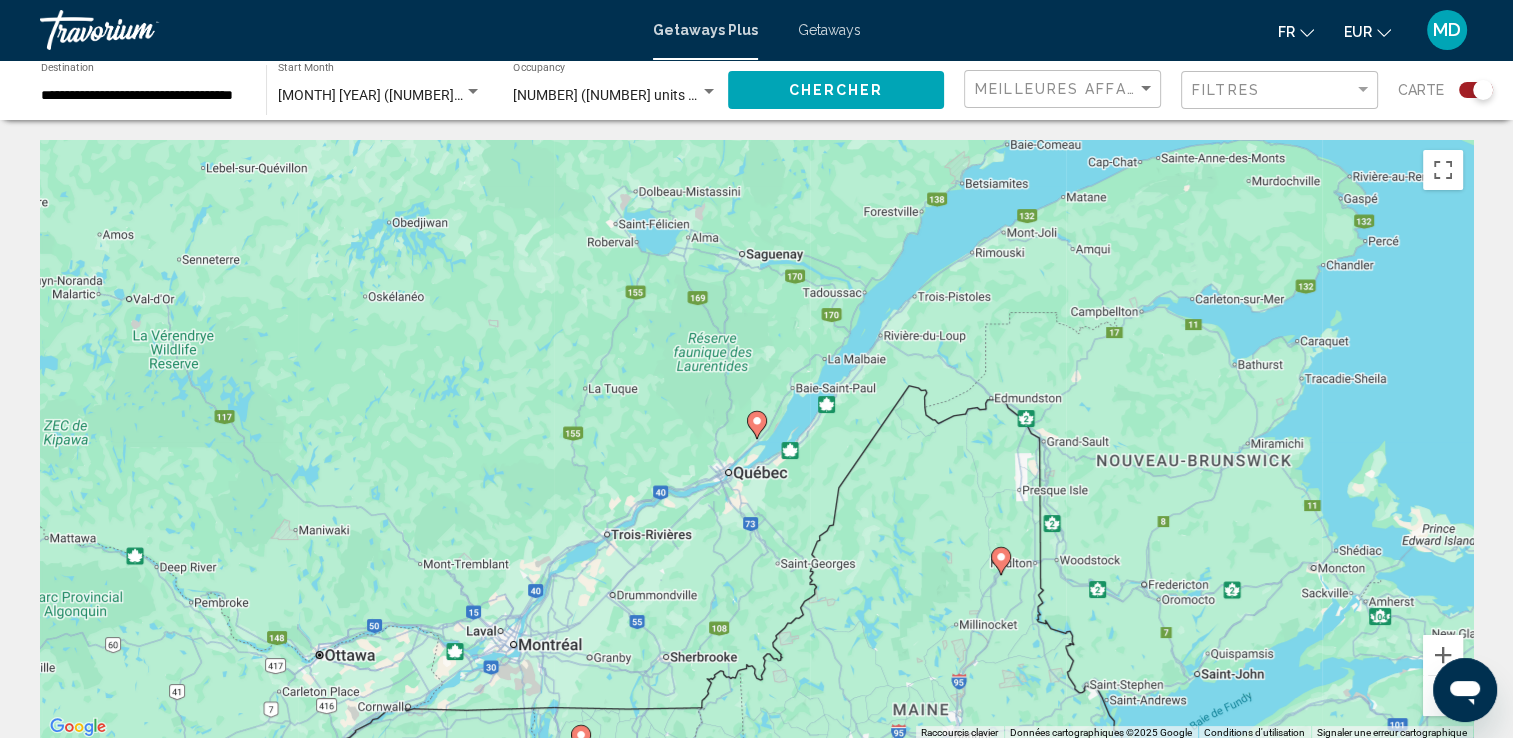click 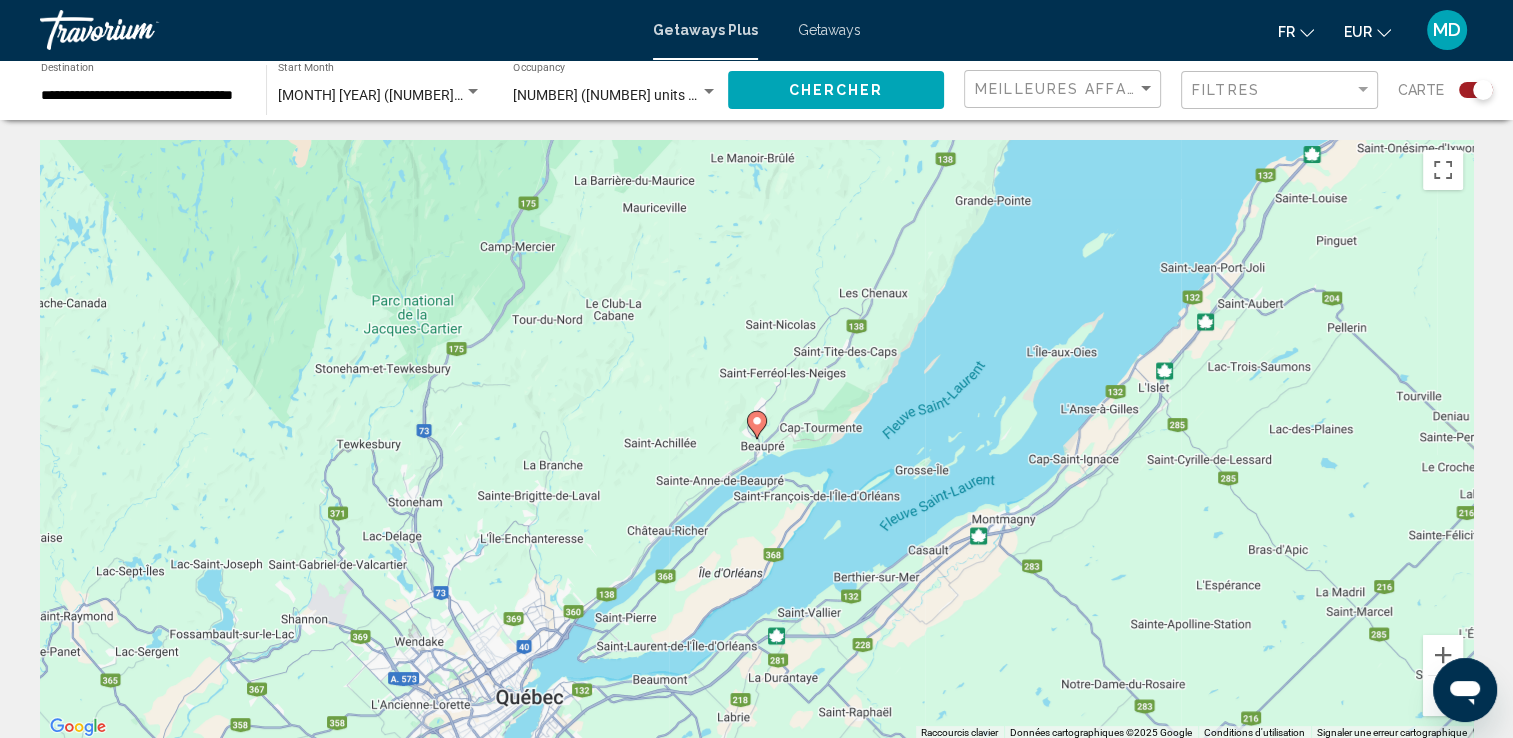 click 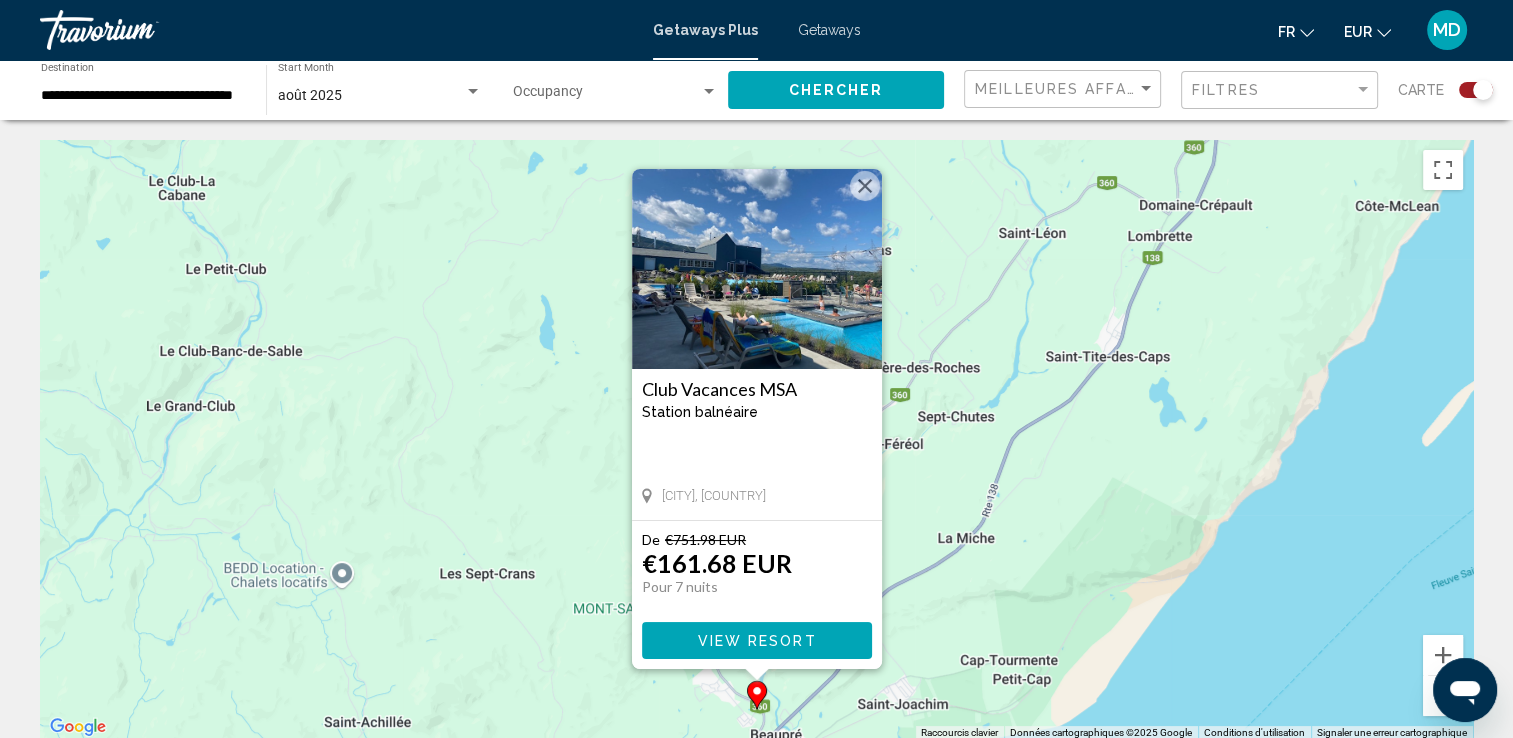 click at bounding box center [865, 186] 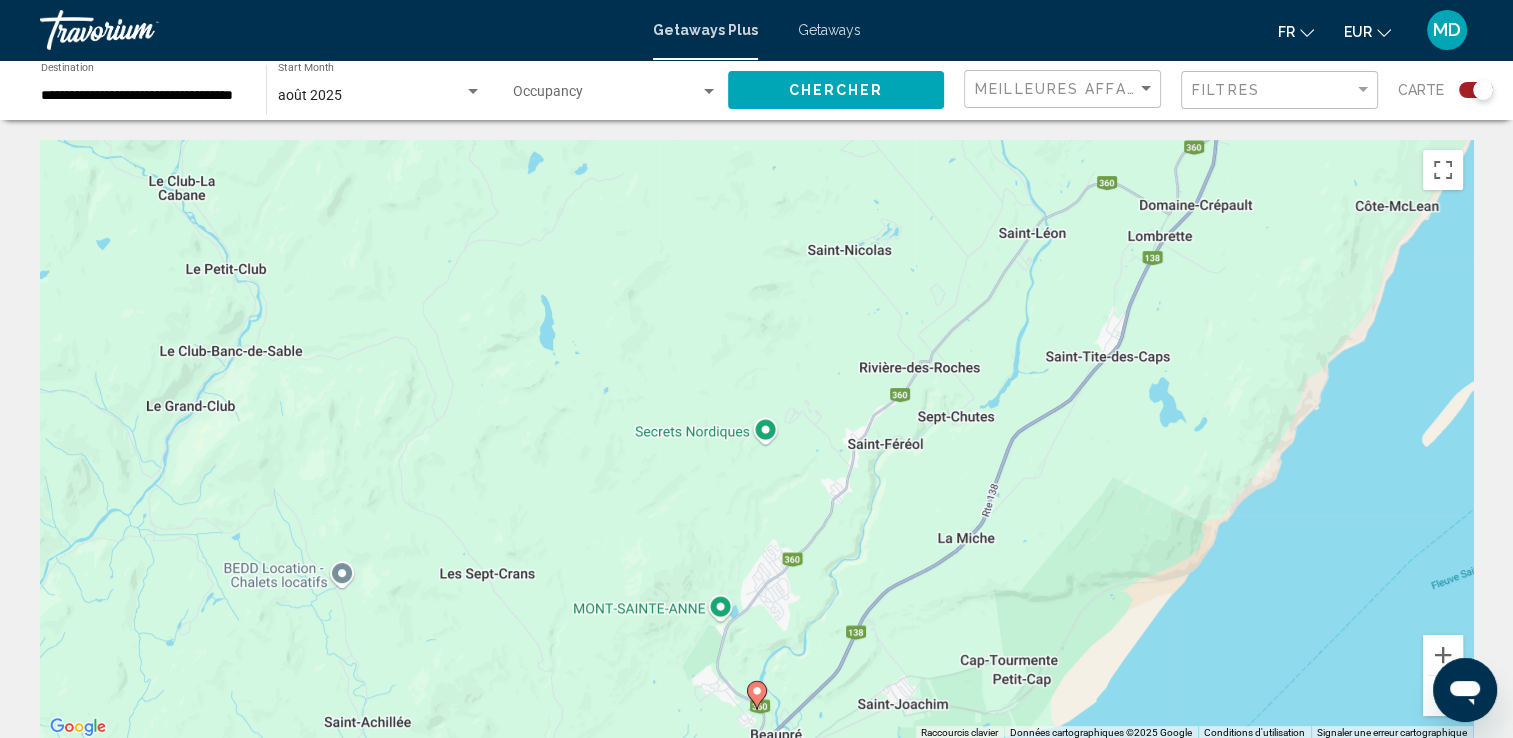 click at bounding box center [1443, 696] 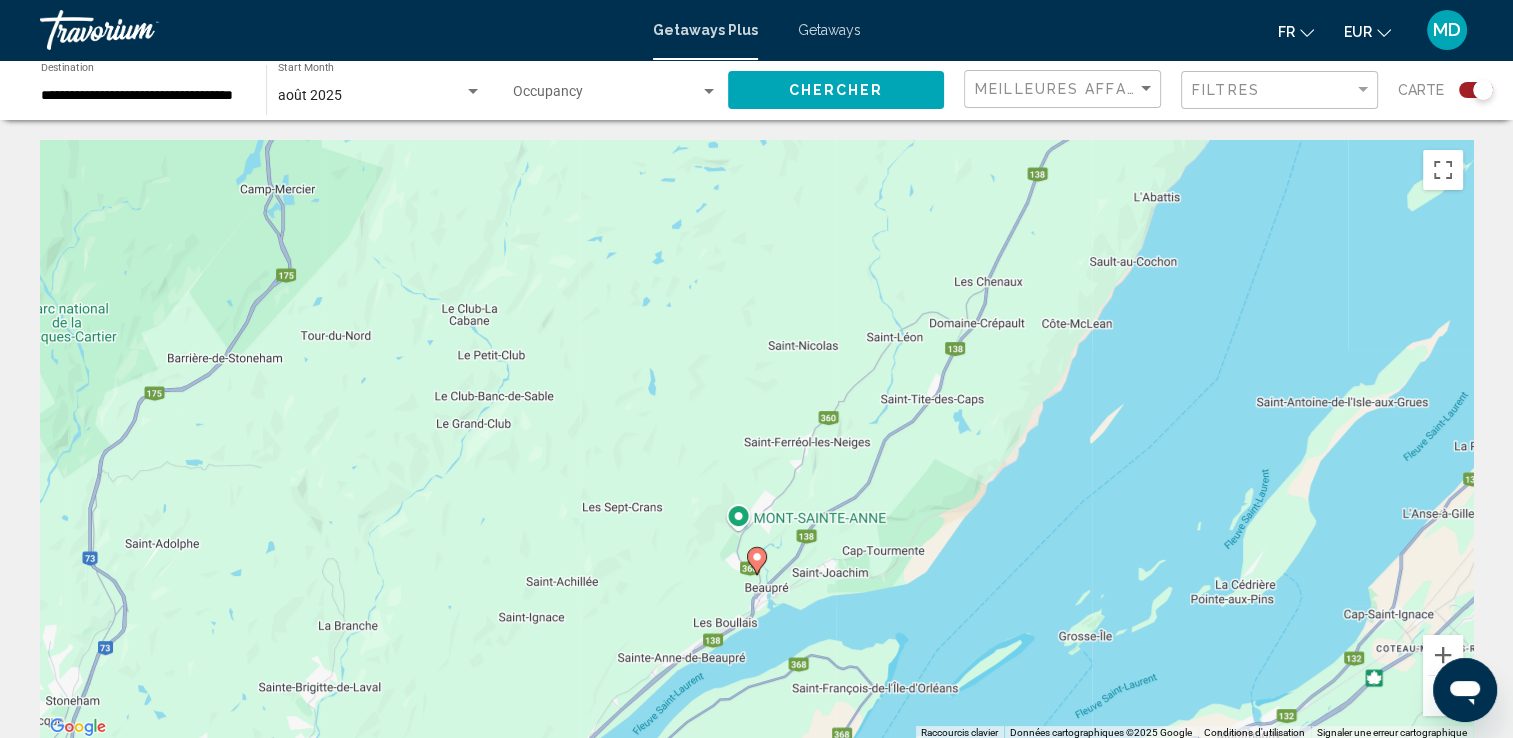 click at bounding box center [1443, 696] 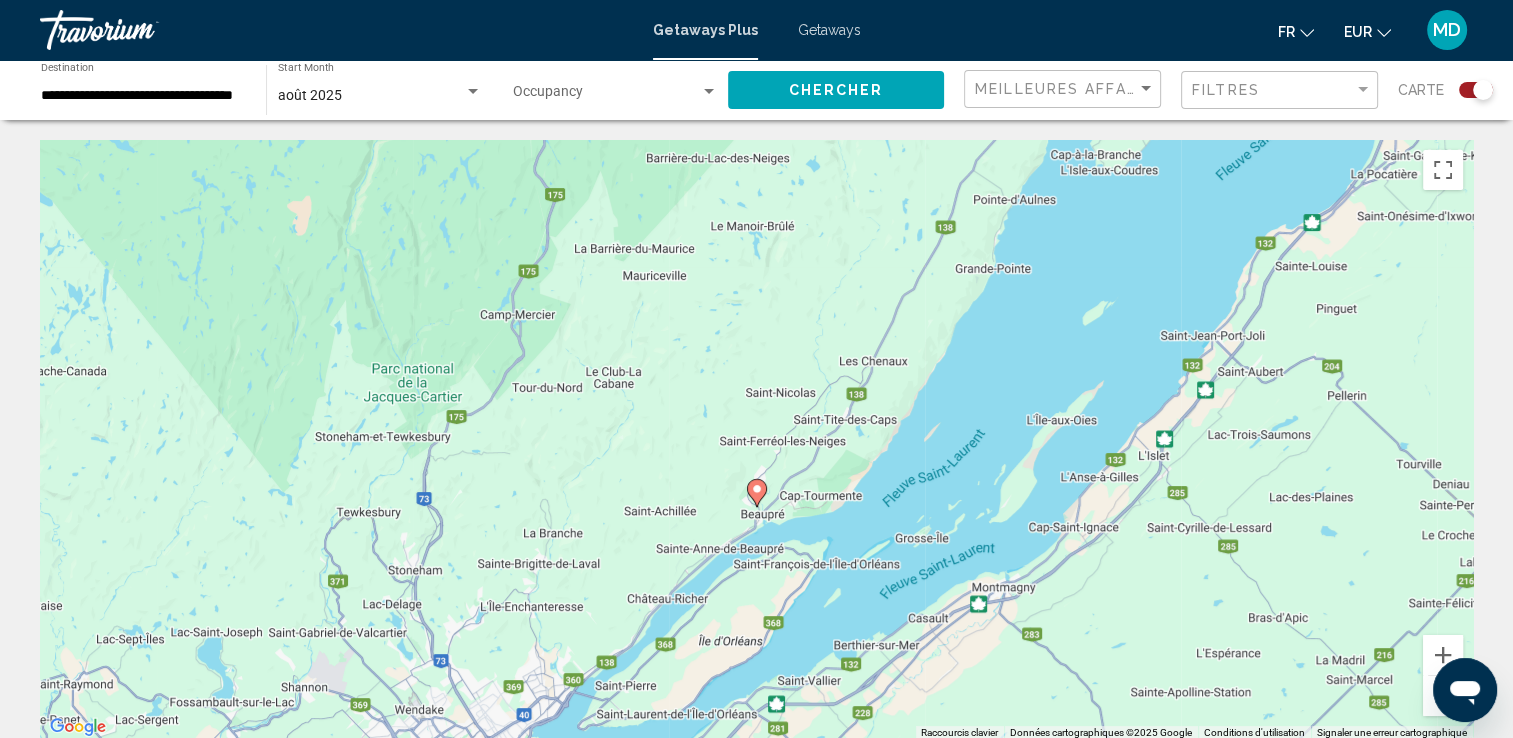 click at bounding box center (1443, 696) 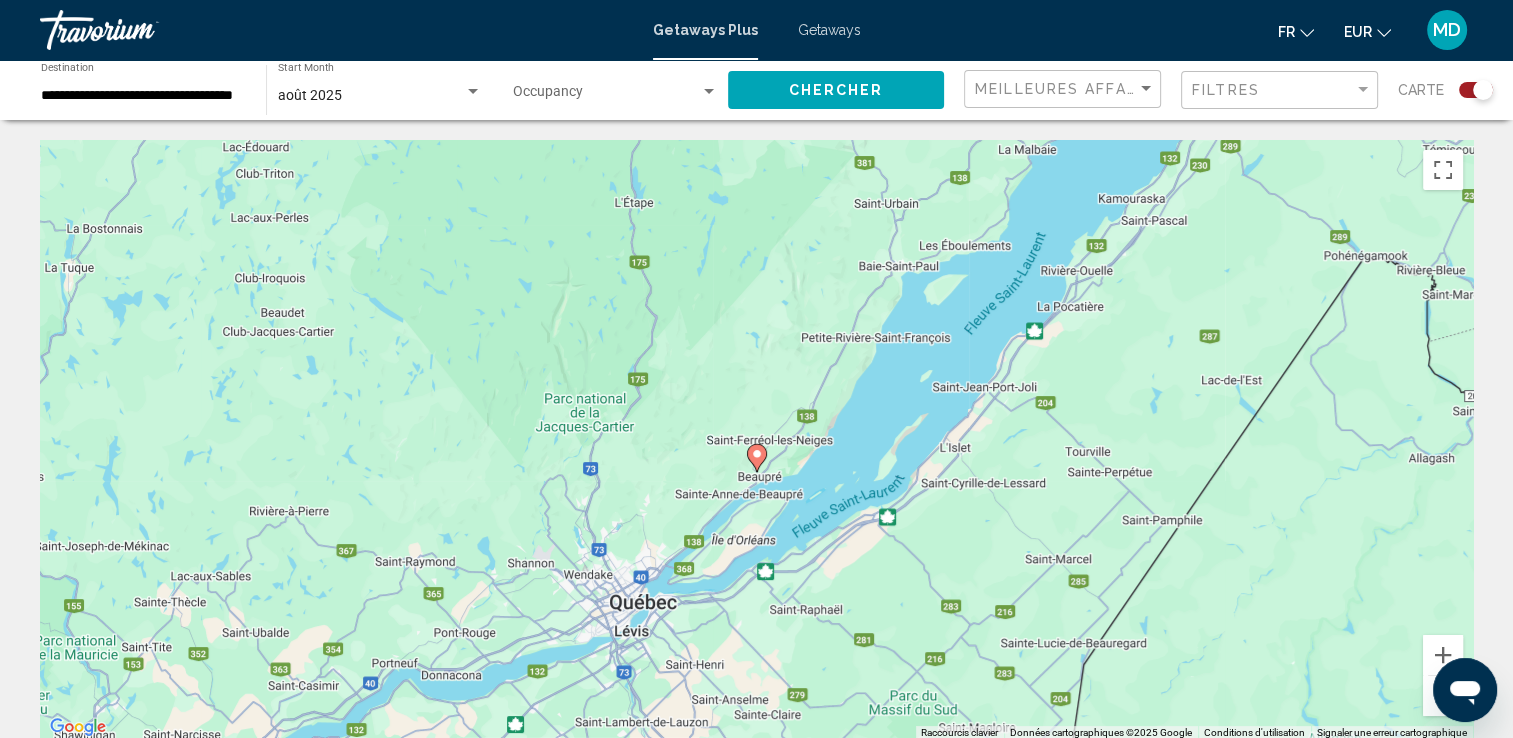 click at bounding box center [1443, 696] 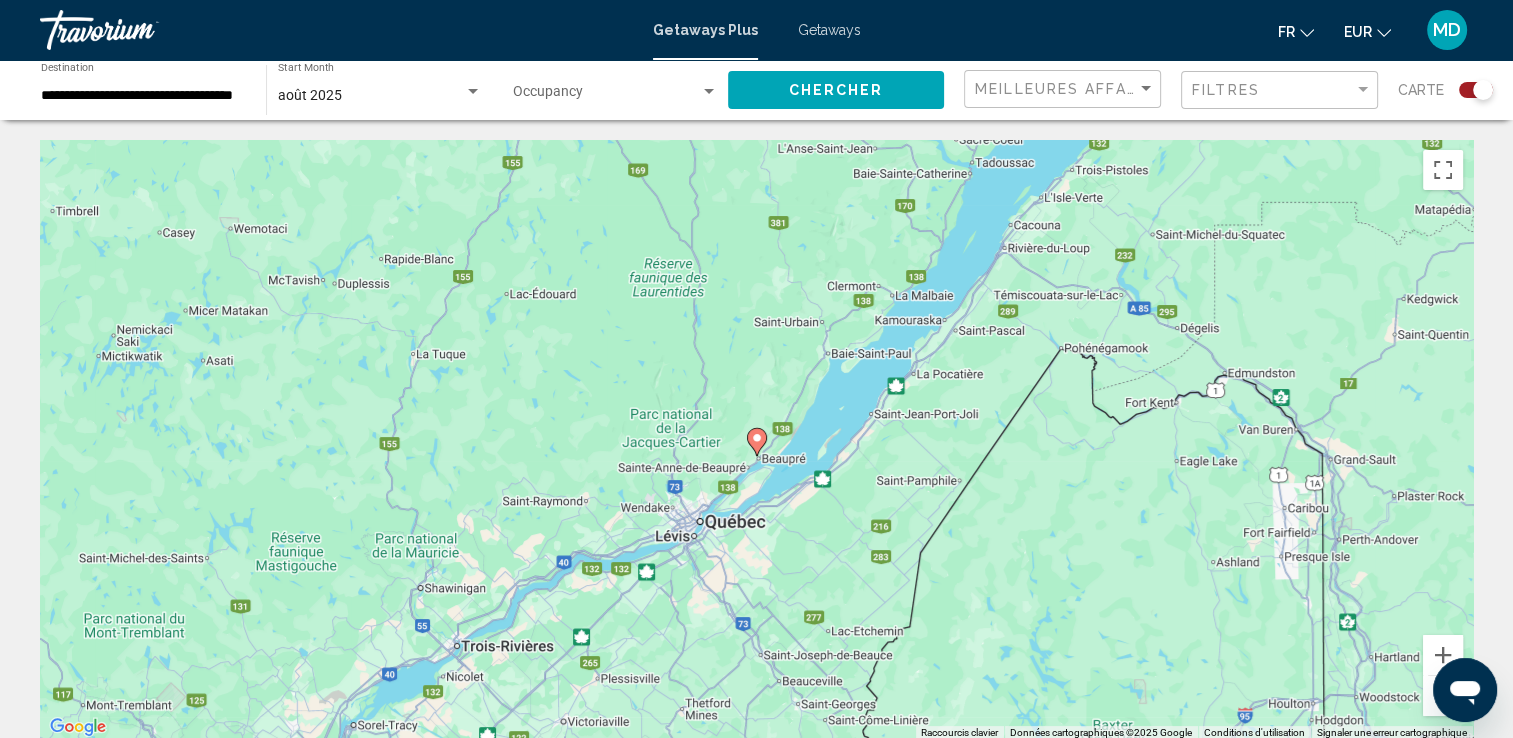 click at bounding box center (1443, 696) 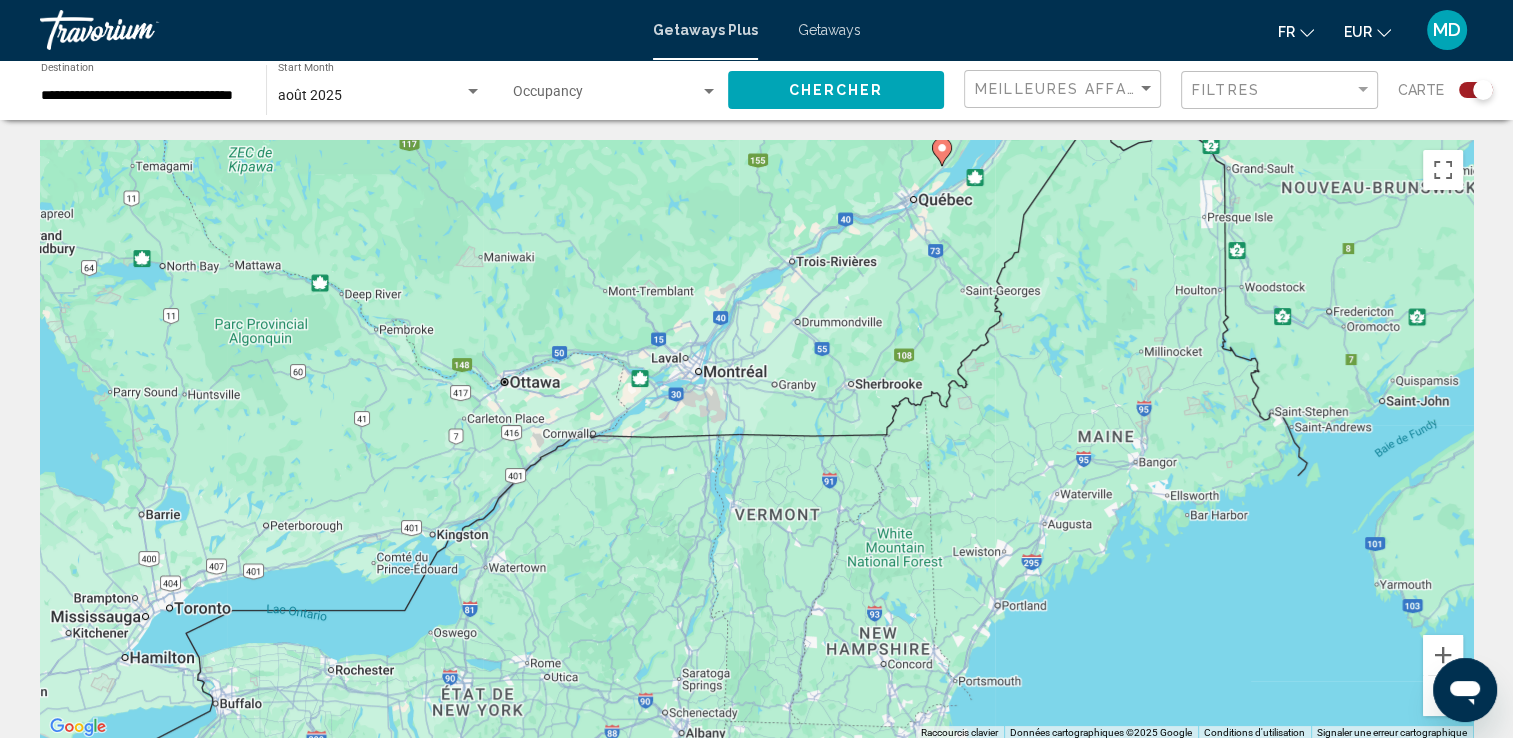 drag, startPoint x: 661, startPoint y: 600, endPoint x: 1053, endPoint y: 302, distance: 492.4104 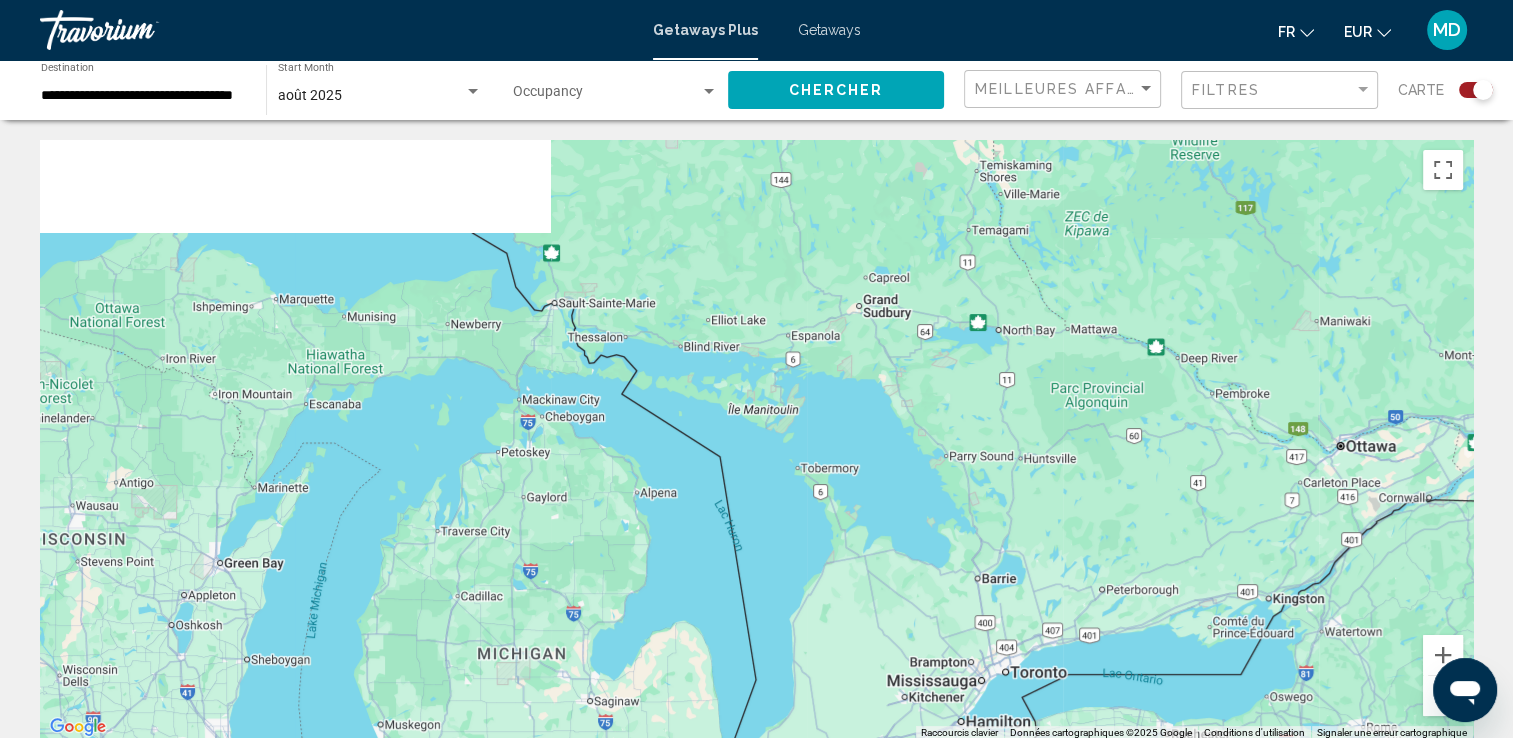 drag, startPoint x: 391, startPoint y: 467, endPoint x: 994, endPoint y: 568, distance: 611.4 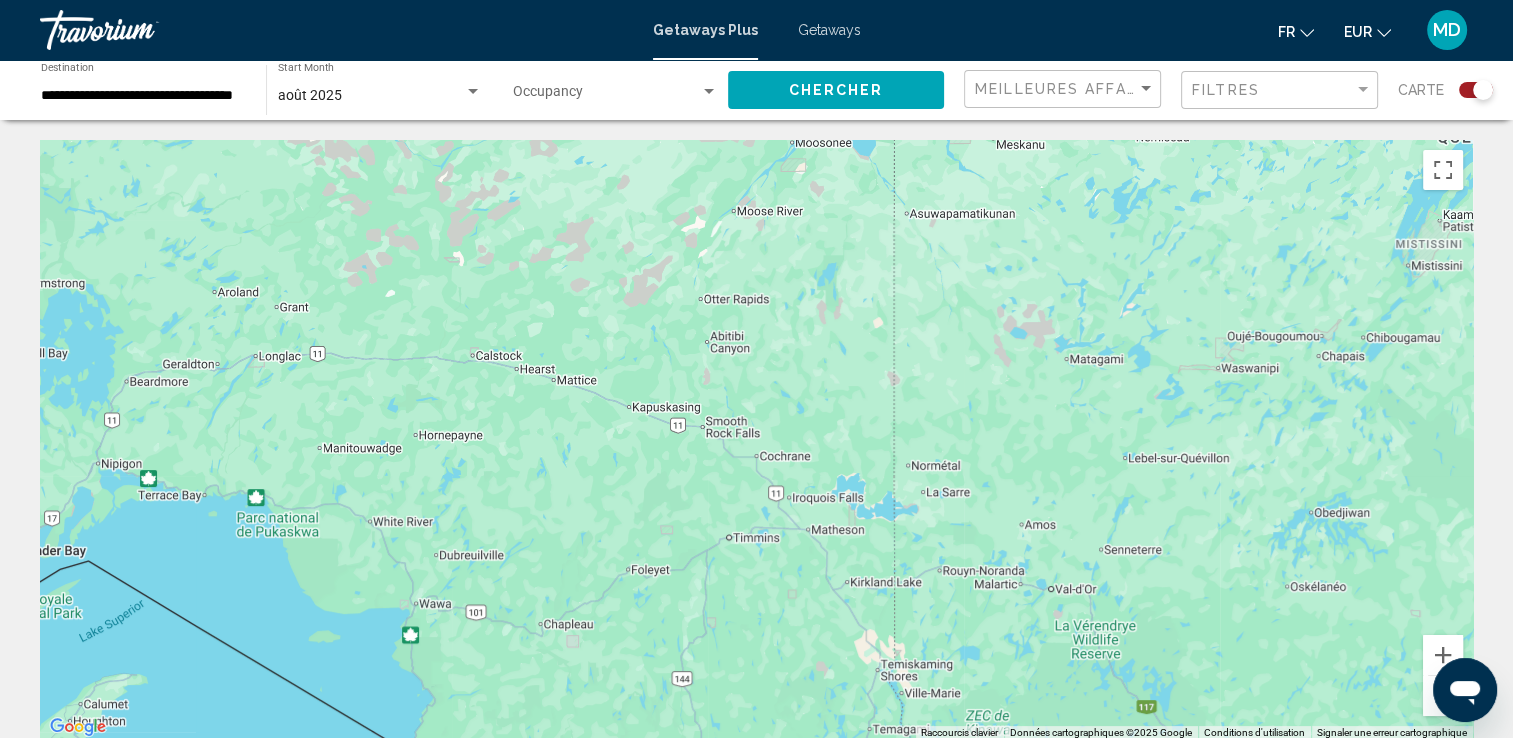 drag, startPoint x: 624, startPoint y: 419, endPoint x: 368, endPoint y: 686, distance: 369.89862 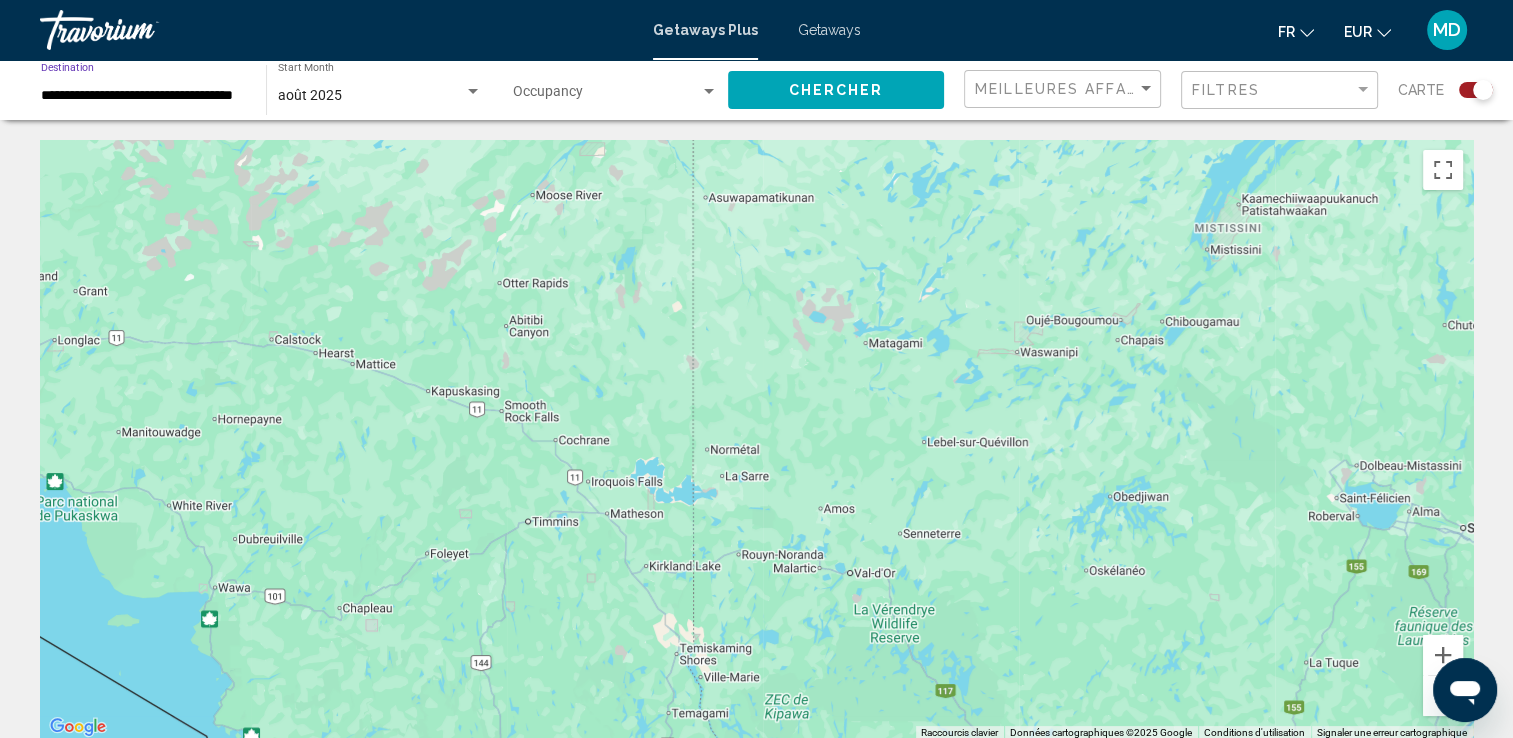 click on "**********" at bounding box center (143, 96) 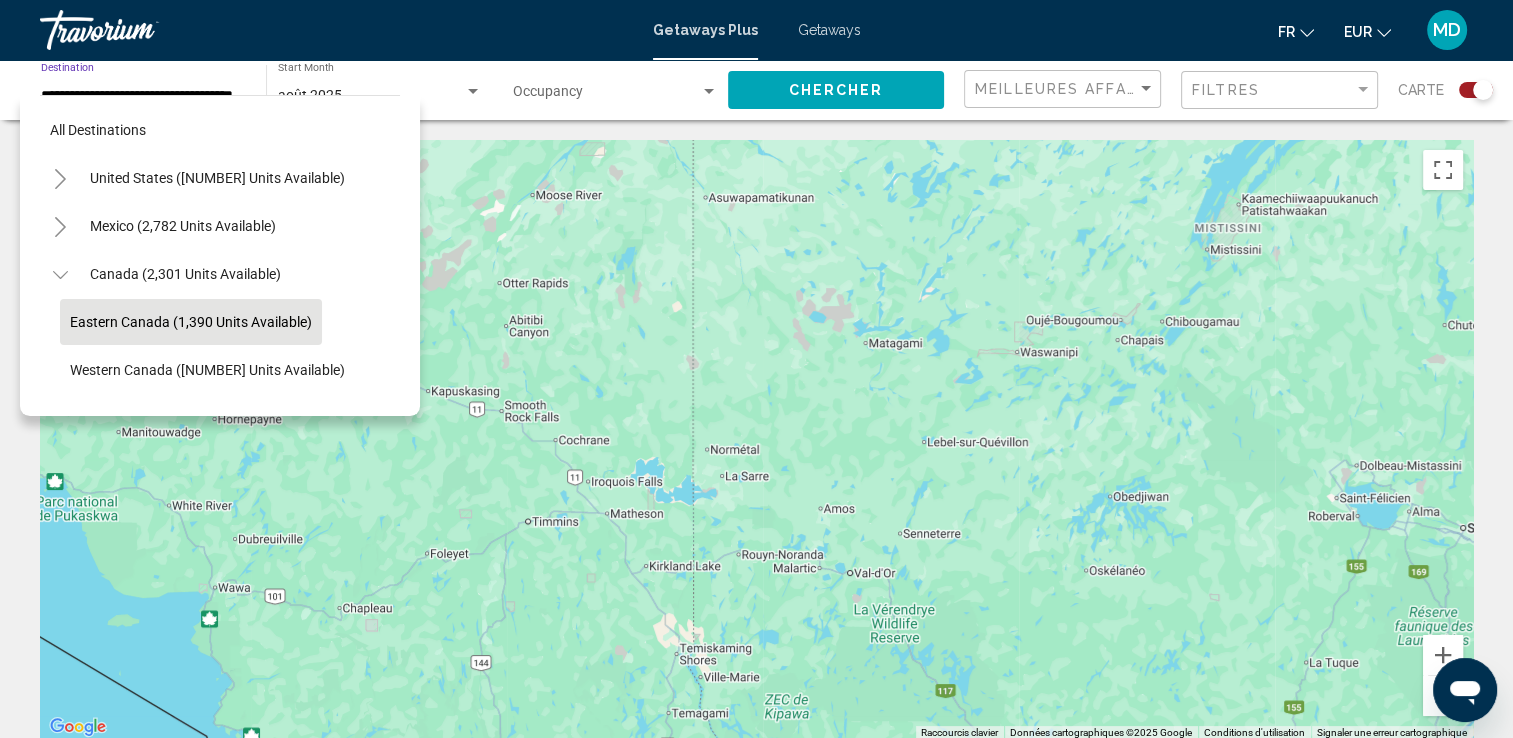 scroll, scrollTop: 78, scrollLeft: 0, axis: vertical 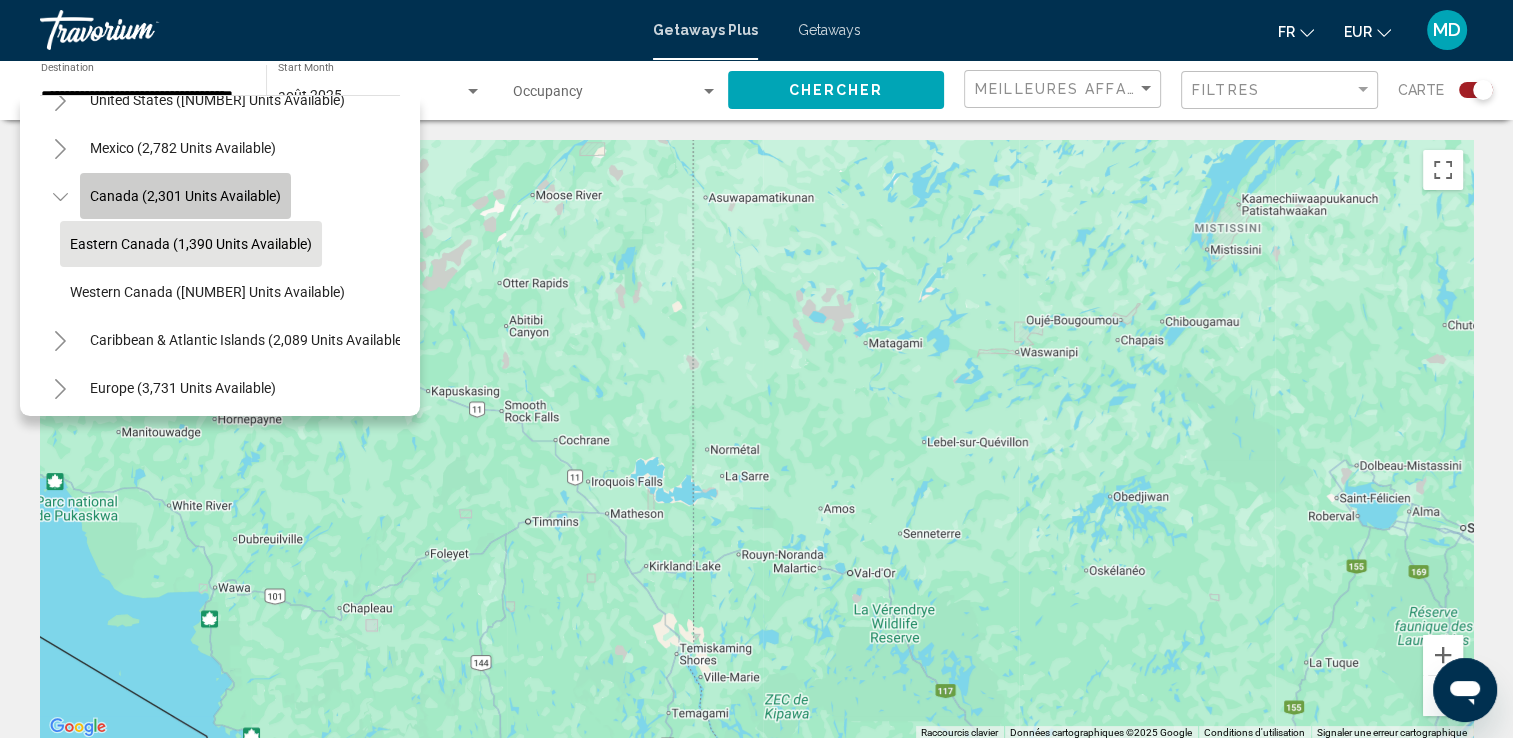 click on "Canada (2,301 units available)" 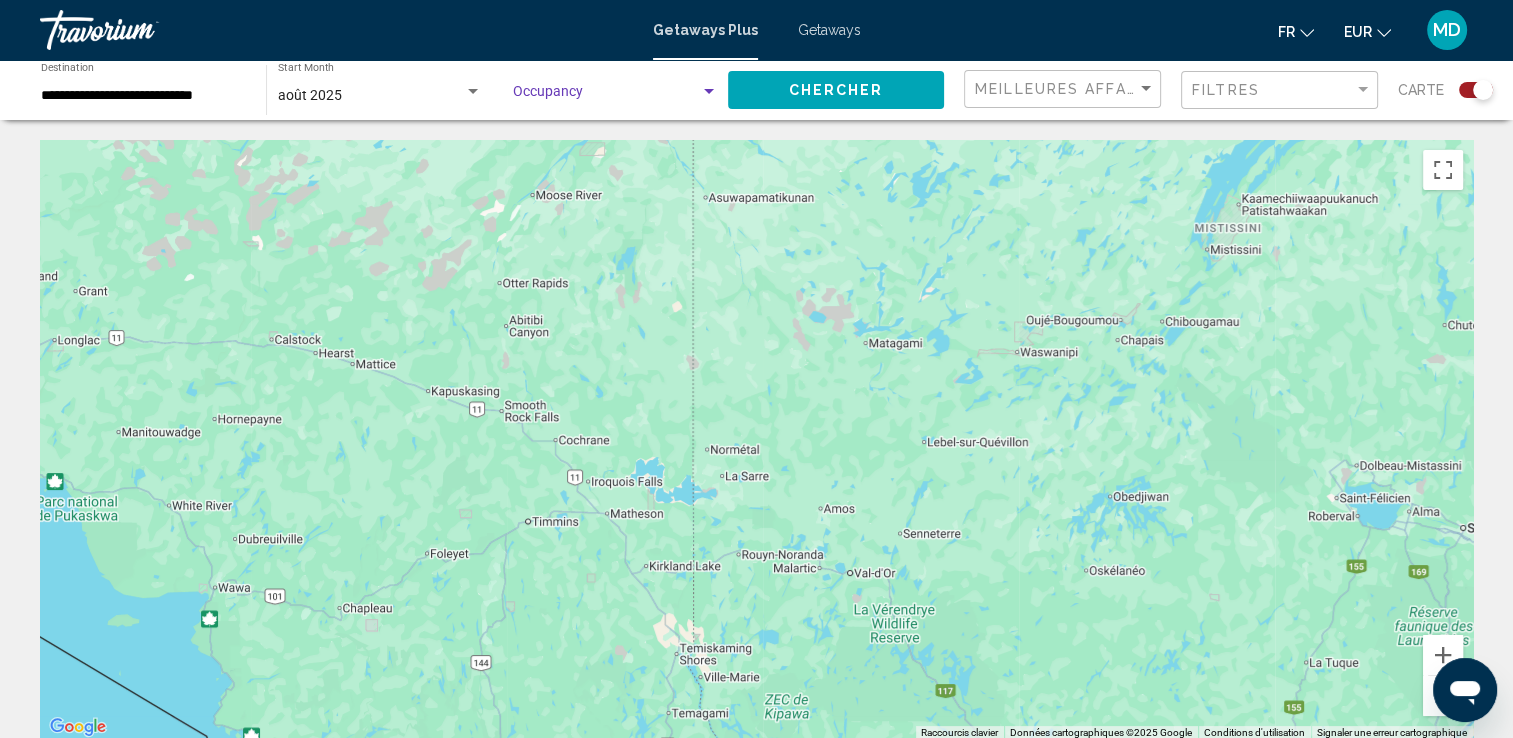 click at bounding box center [606, 96] 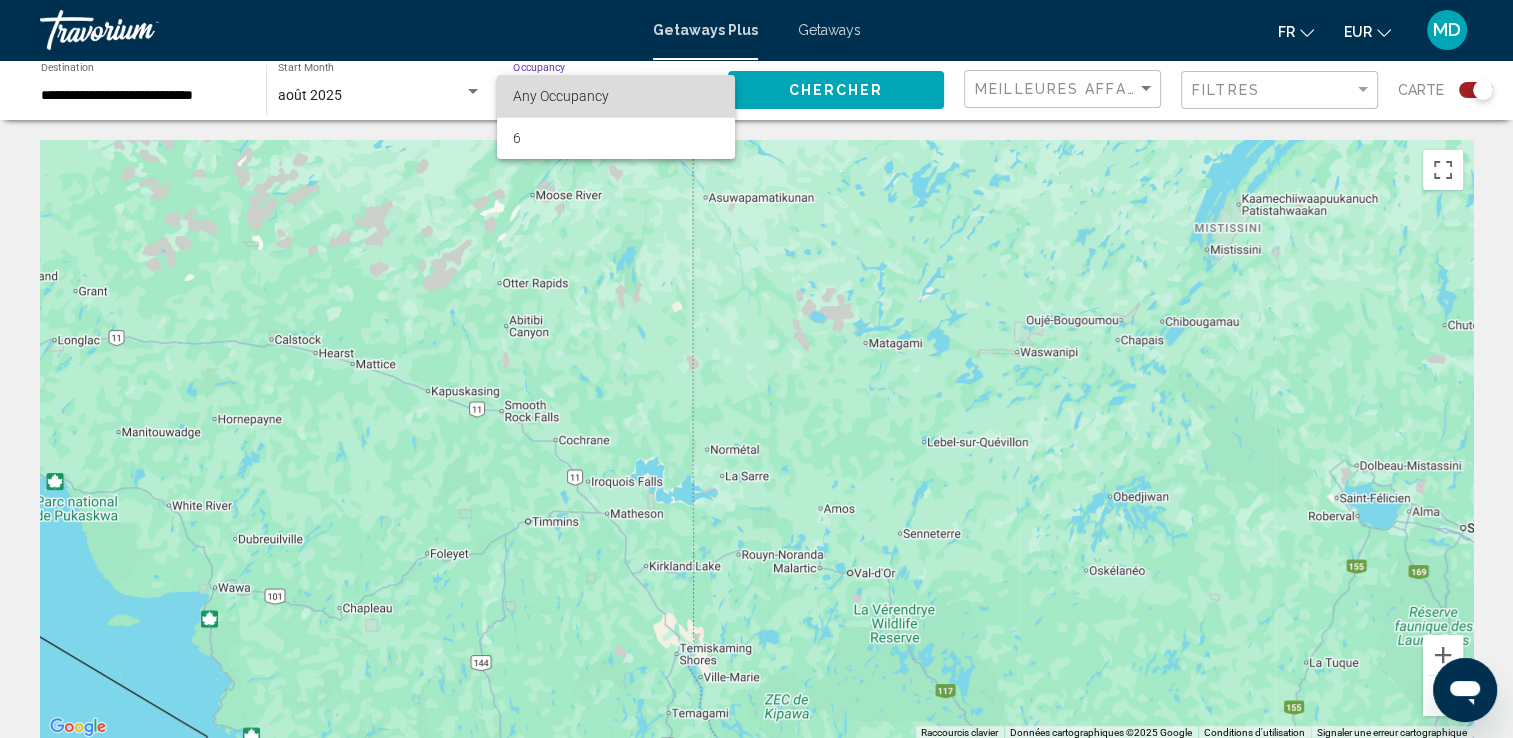 click on "Any Occupancy" at bounding box center [561, 96] 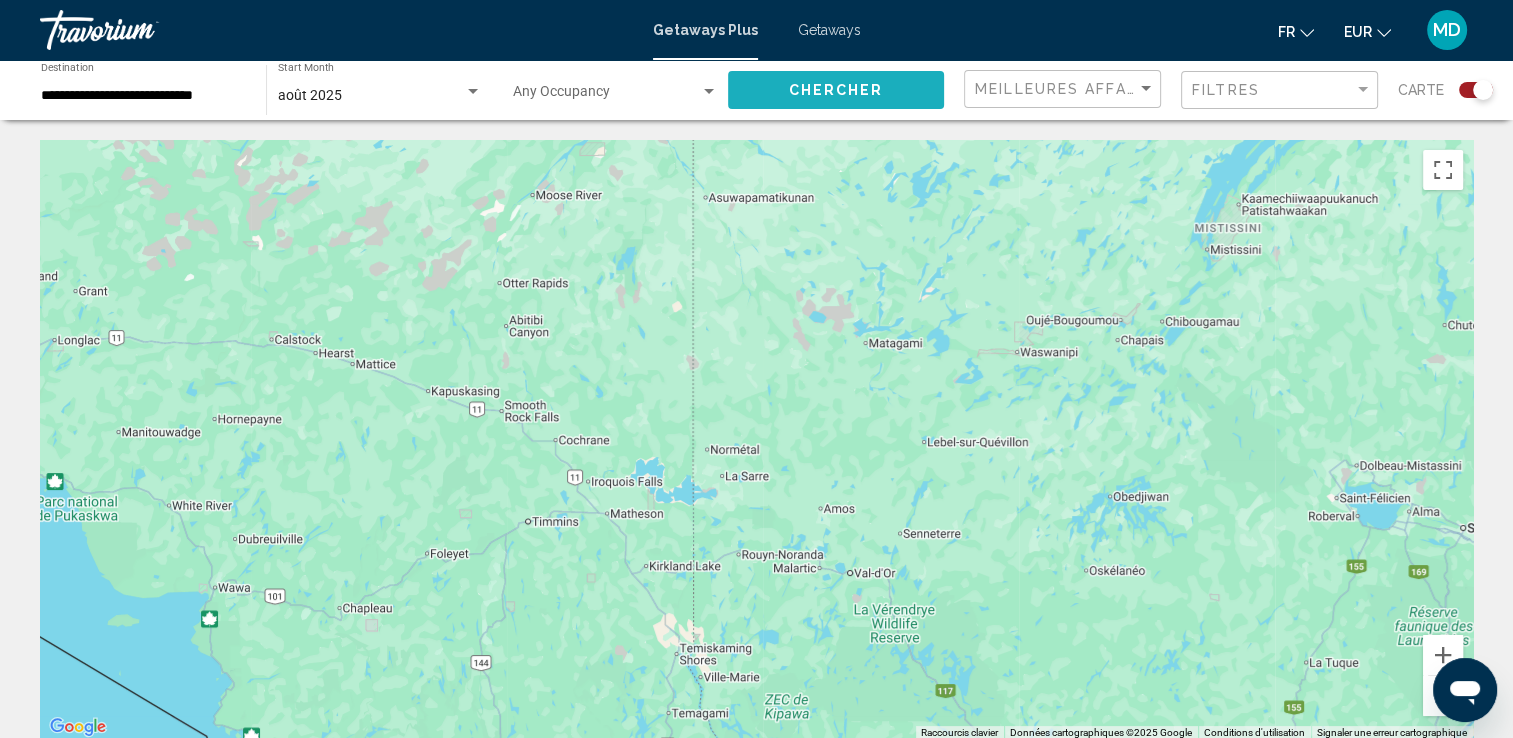 click on "Chercher" 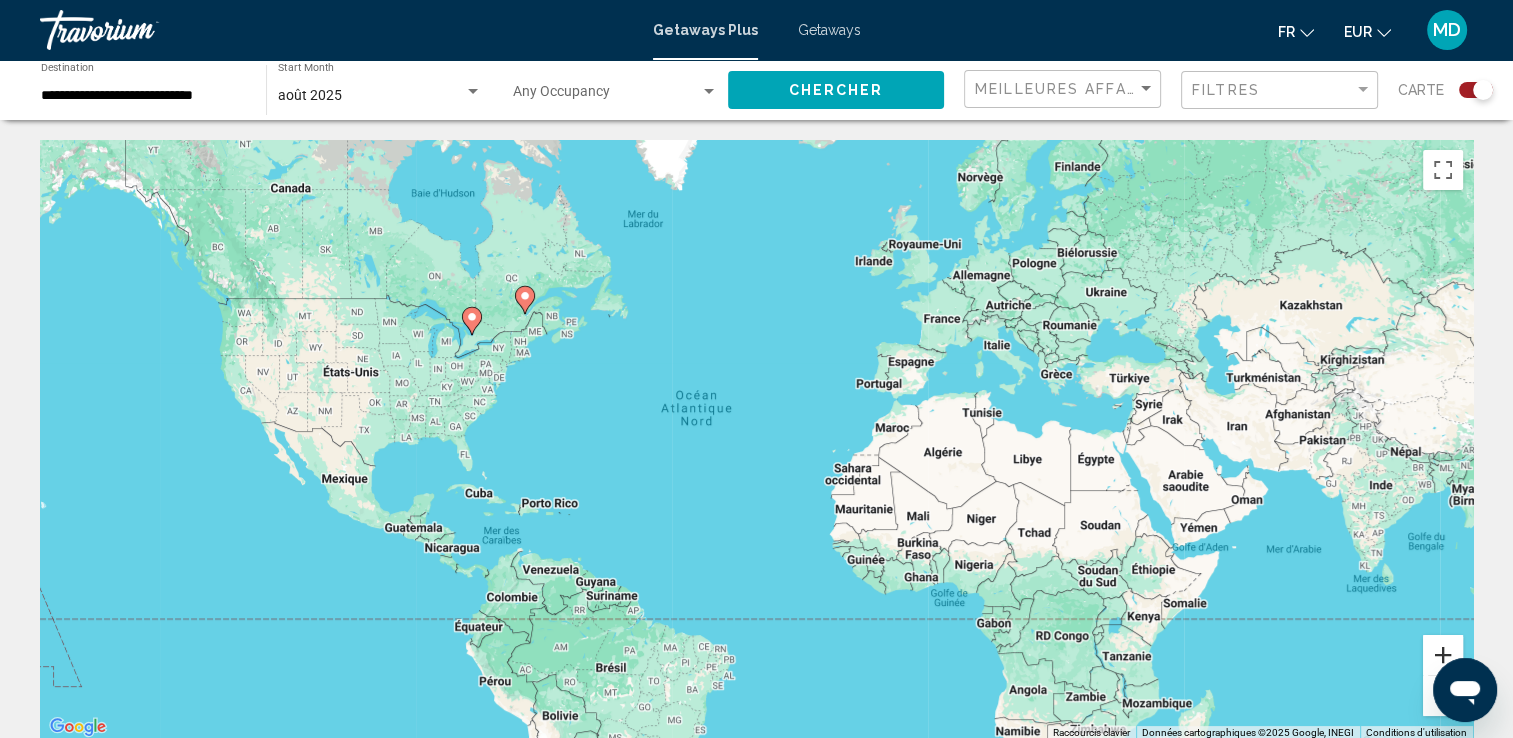 click at bounding box center [1443, 655] 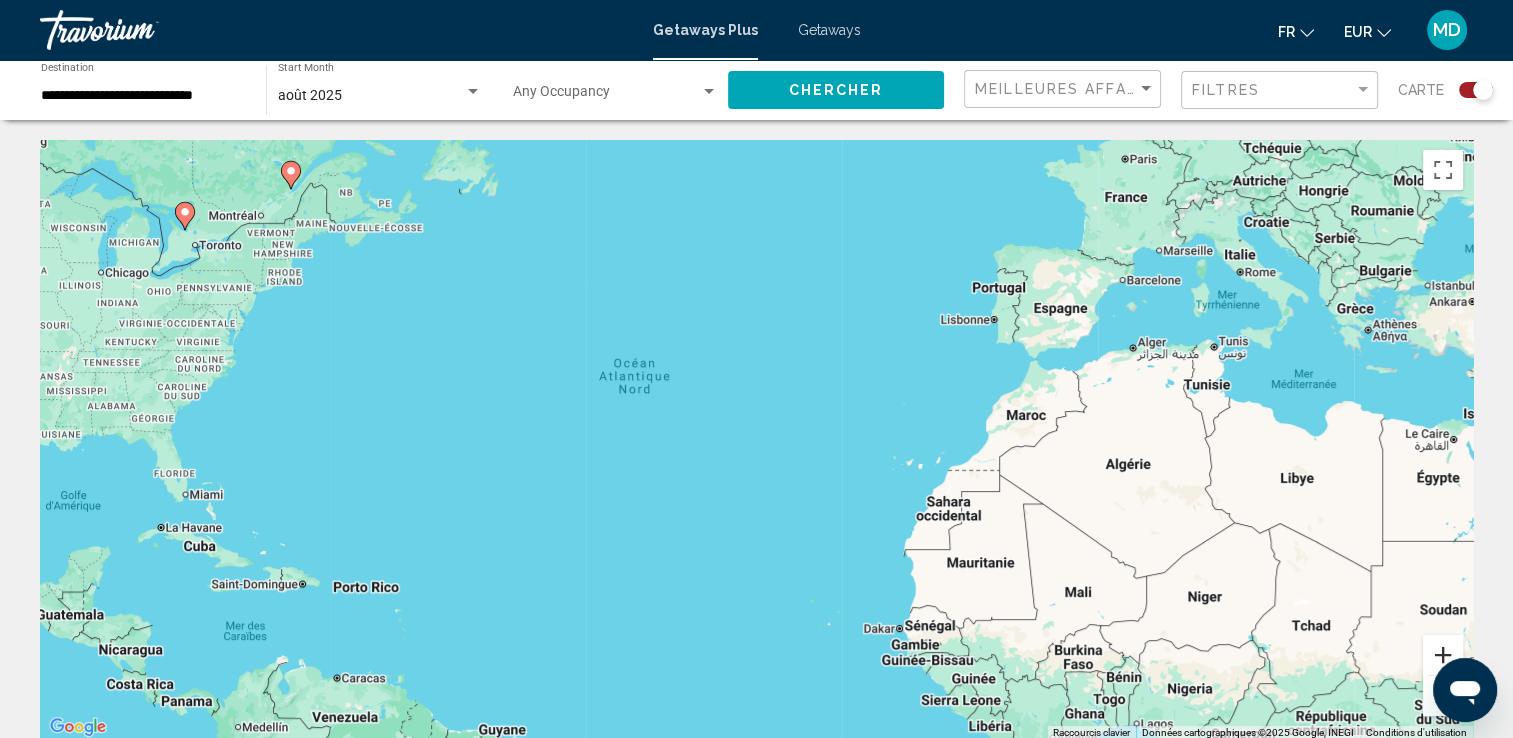 click at bounding box center [1443, 655] 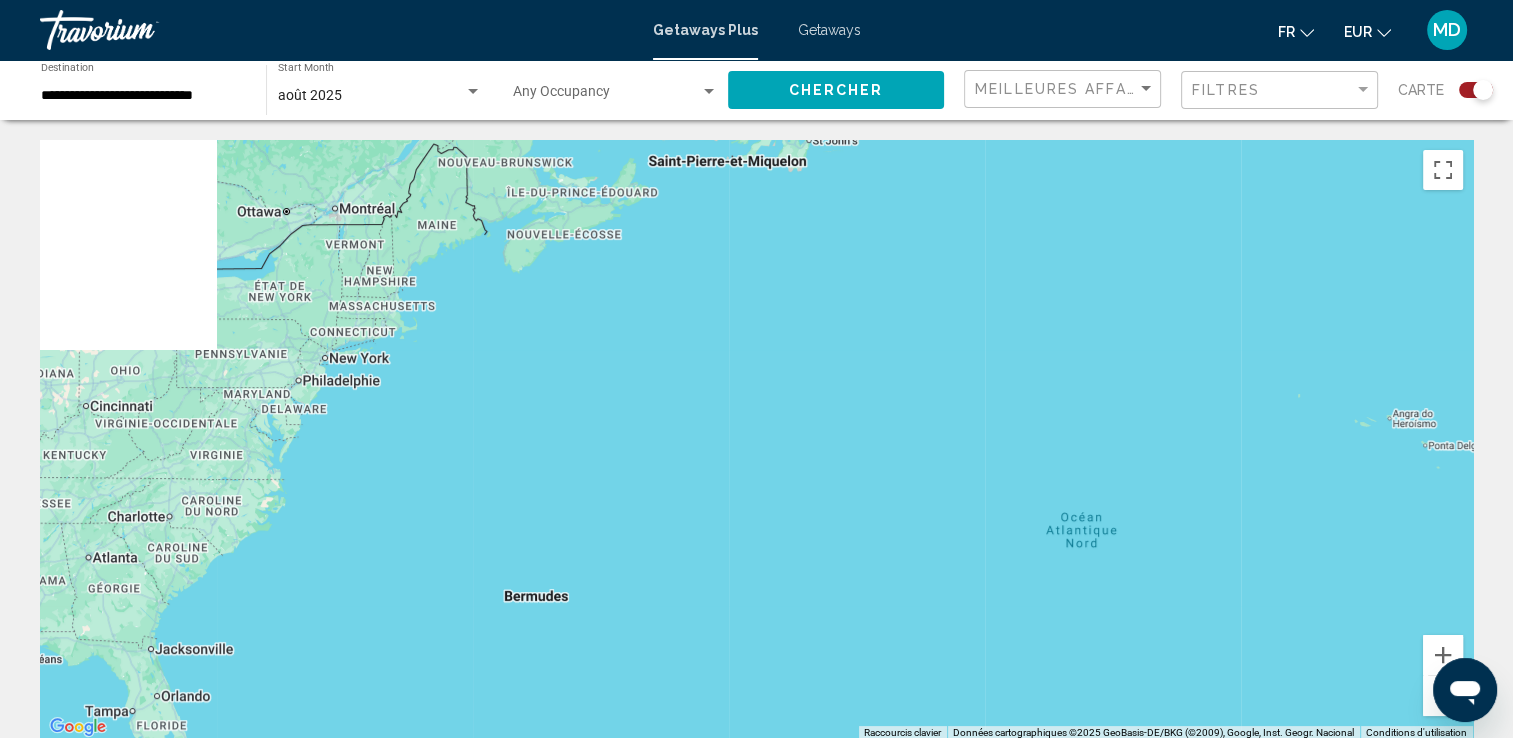 drag, startPoint x: 150, startPoint y: 273, endPoint x: 755, endPoint y: 517, distance: 652.35034 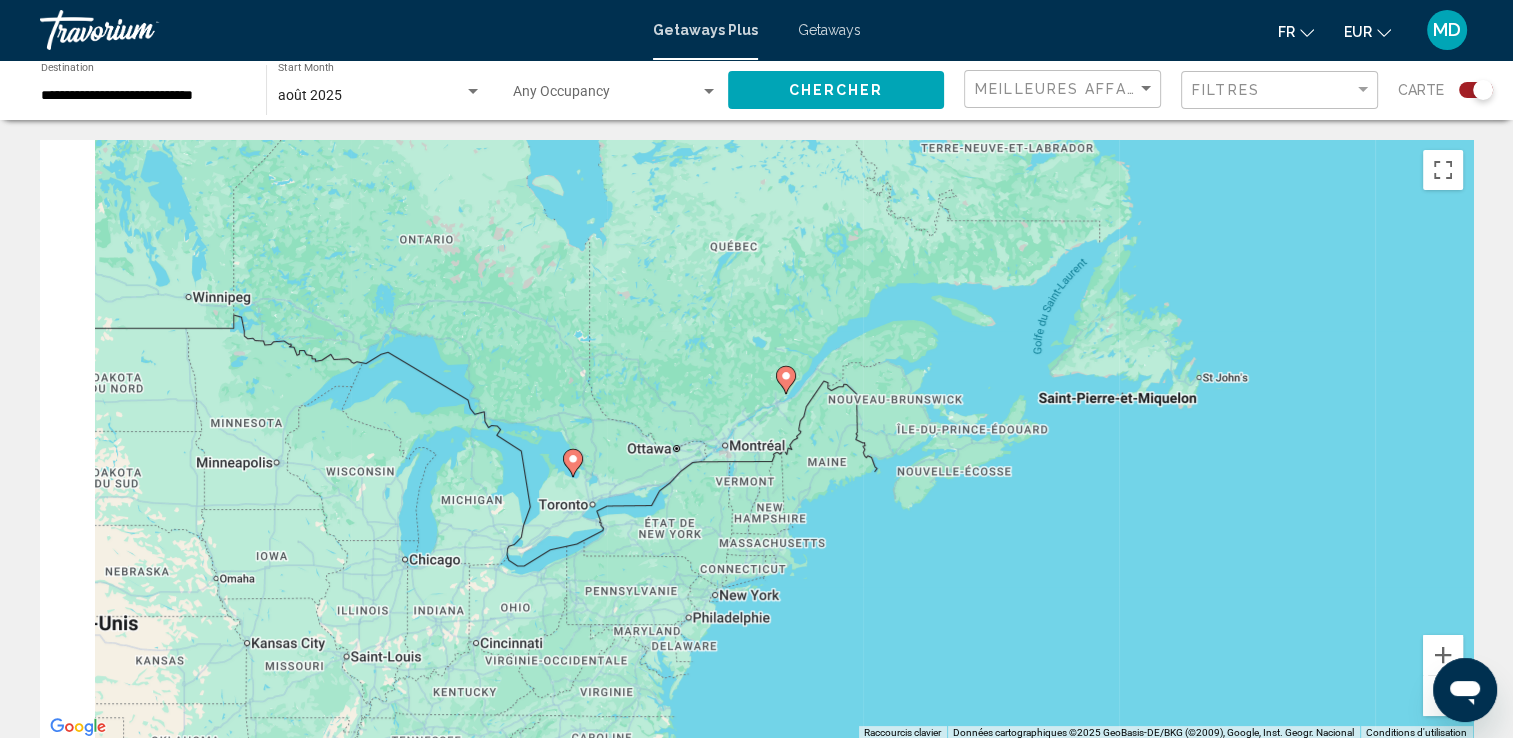 drag, startPoint x: 509, startPoint y: 470, endPoint x: 829, endPoint y: 470, distance: 320 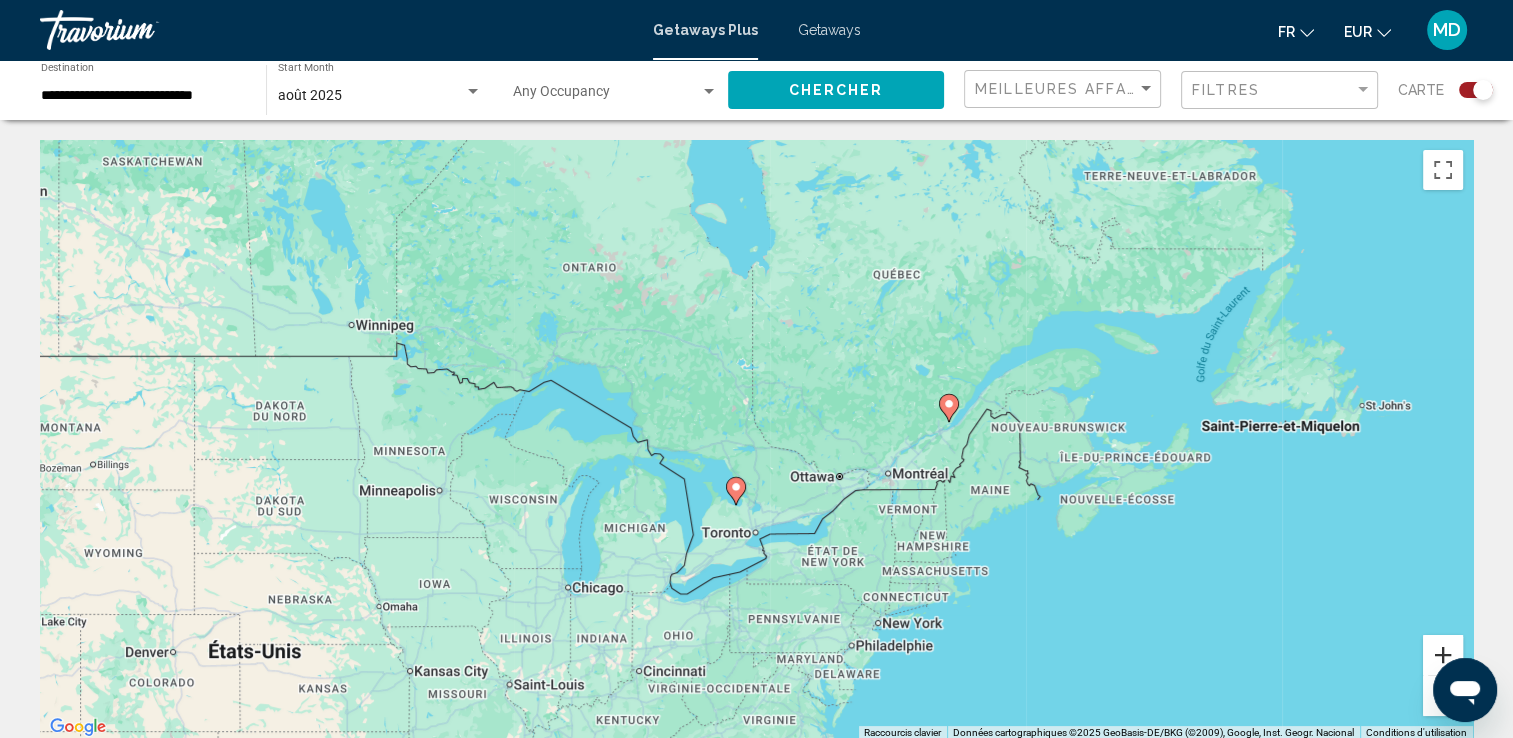 click at bounding box center [1443, 655] 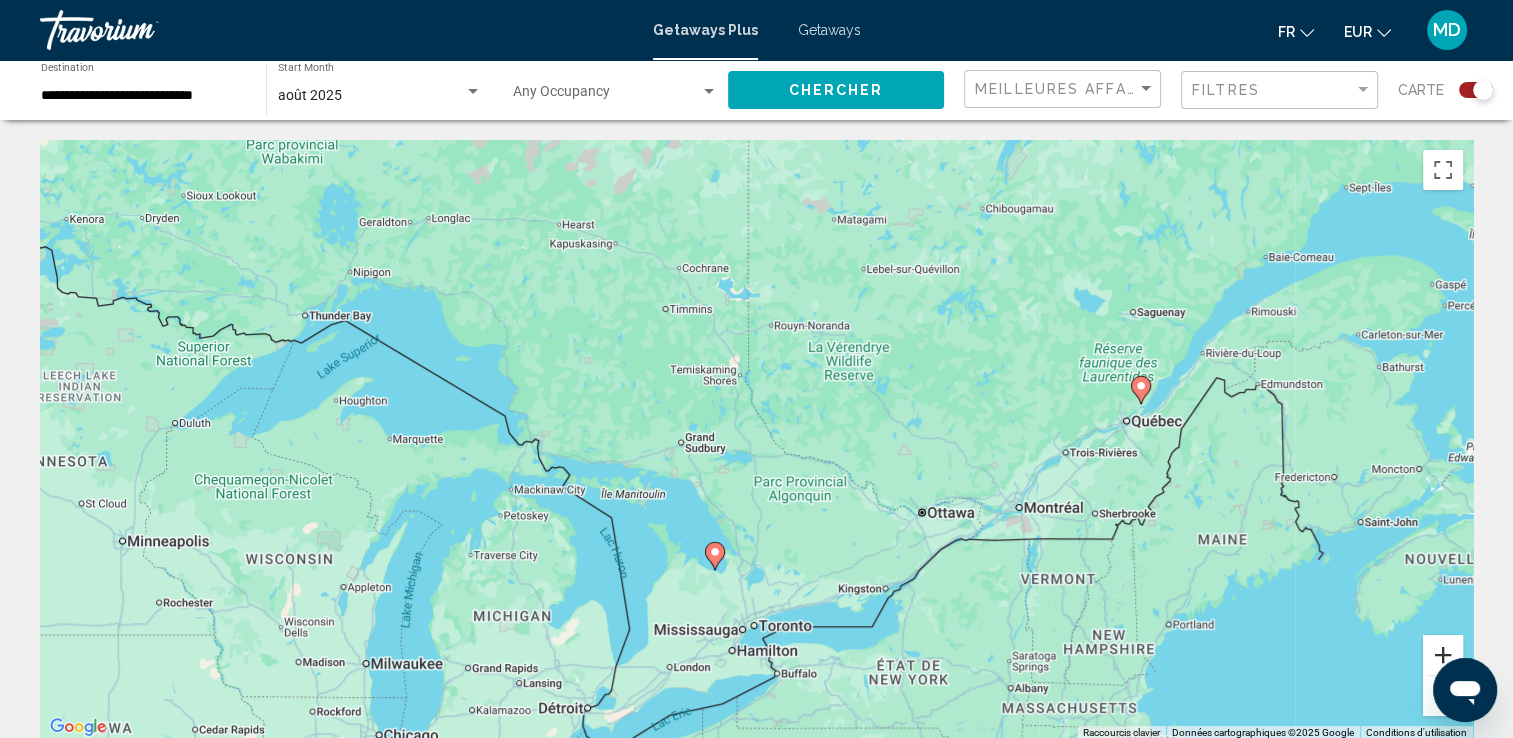 click at bounding box center (1443, 655) 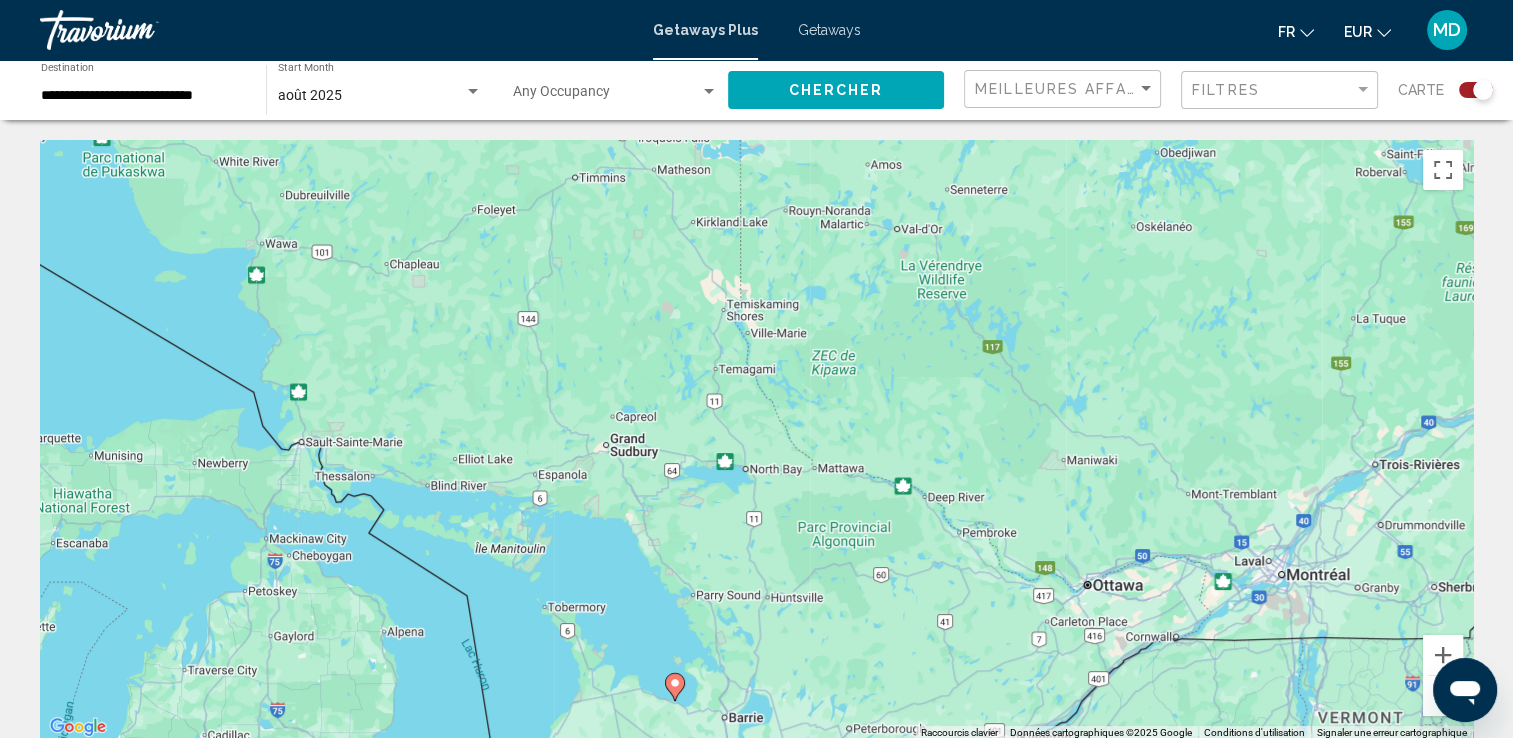 click 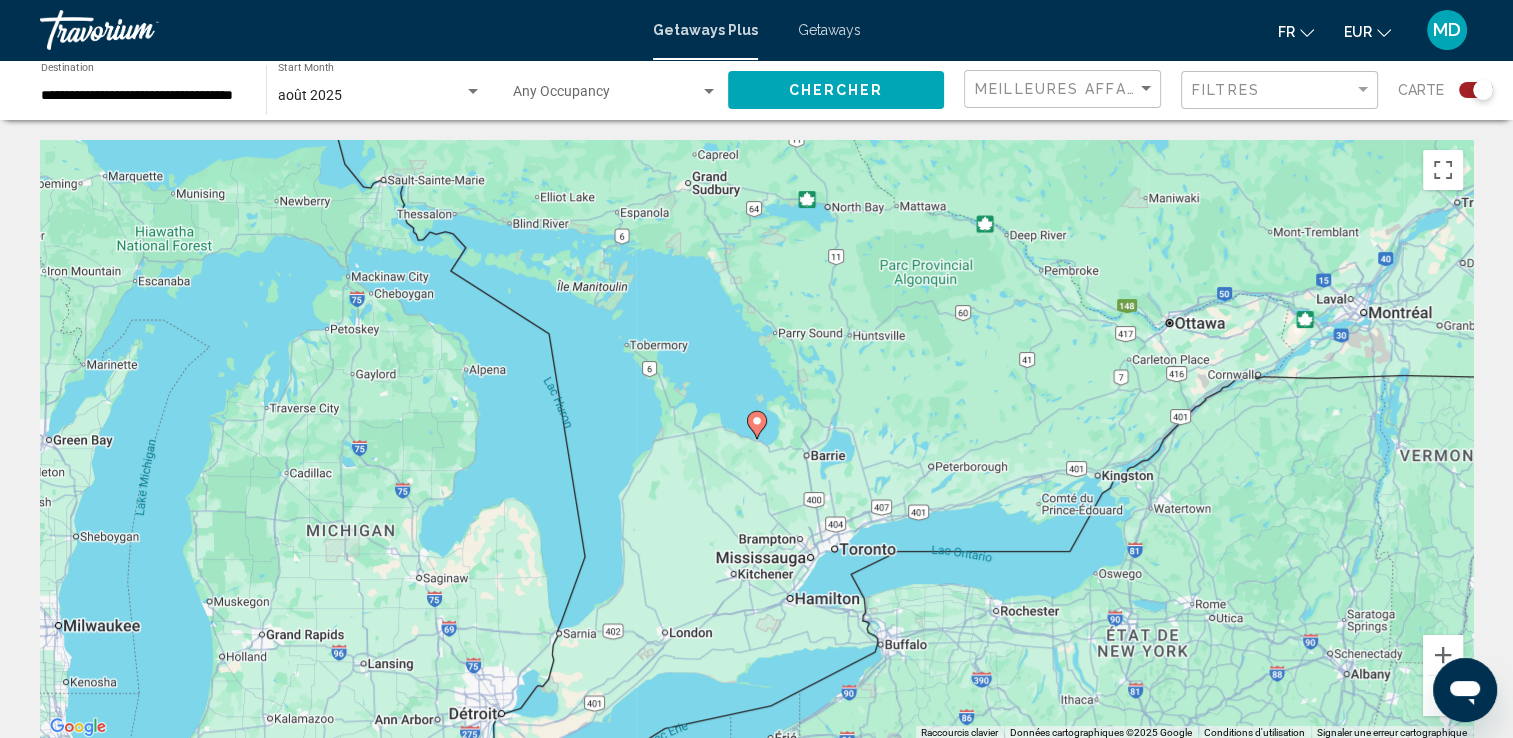 click 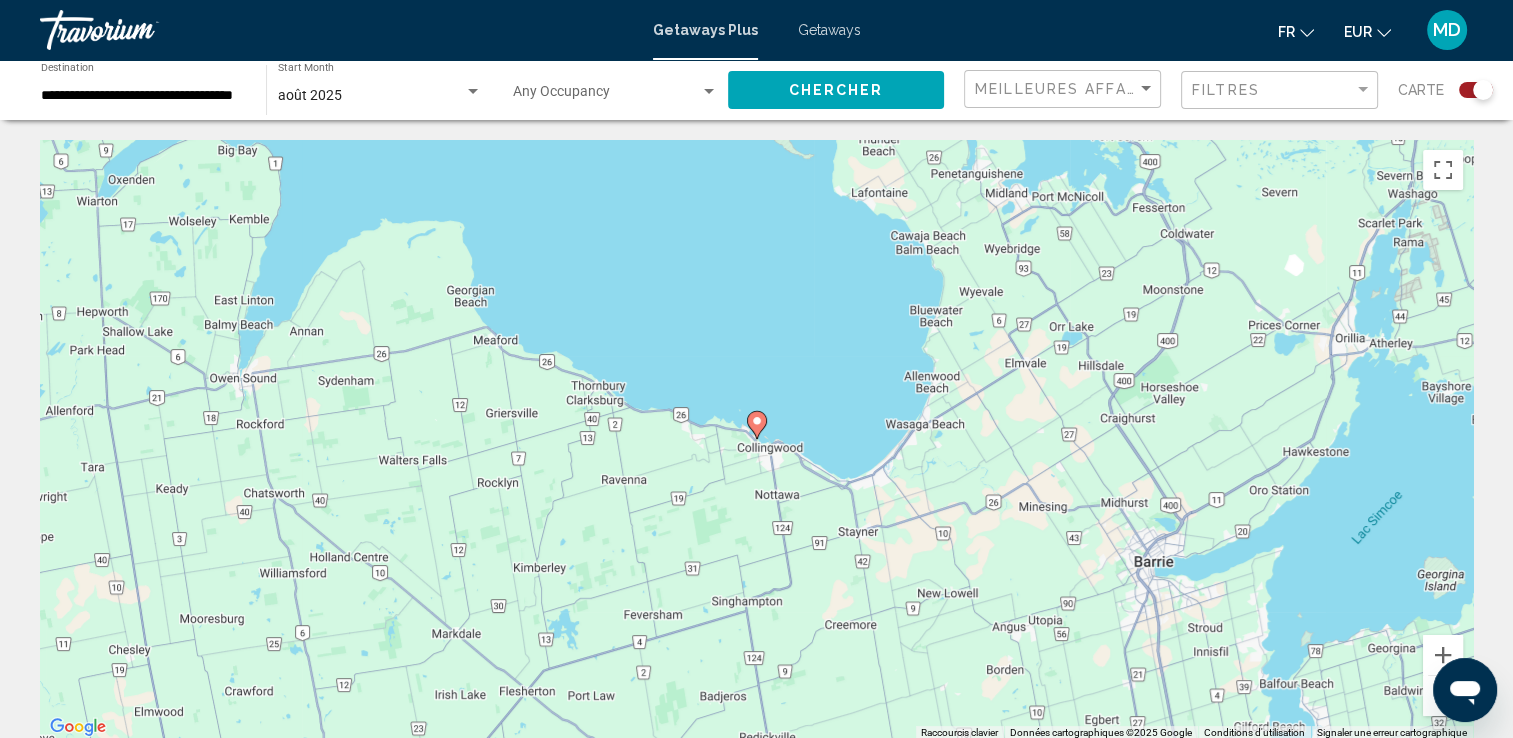click 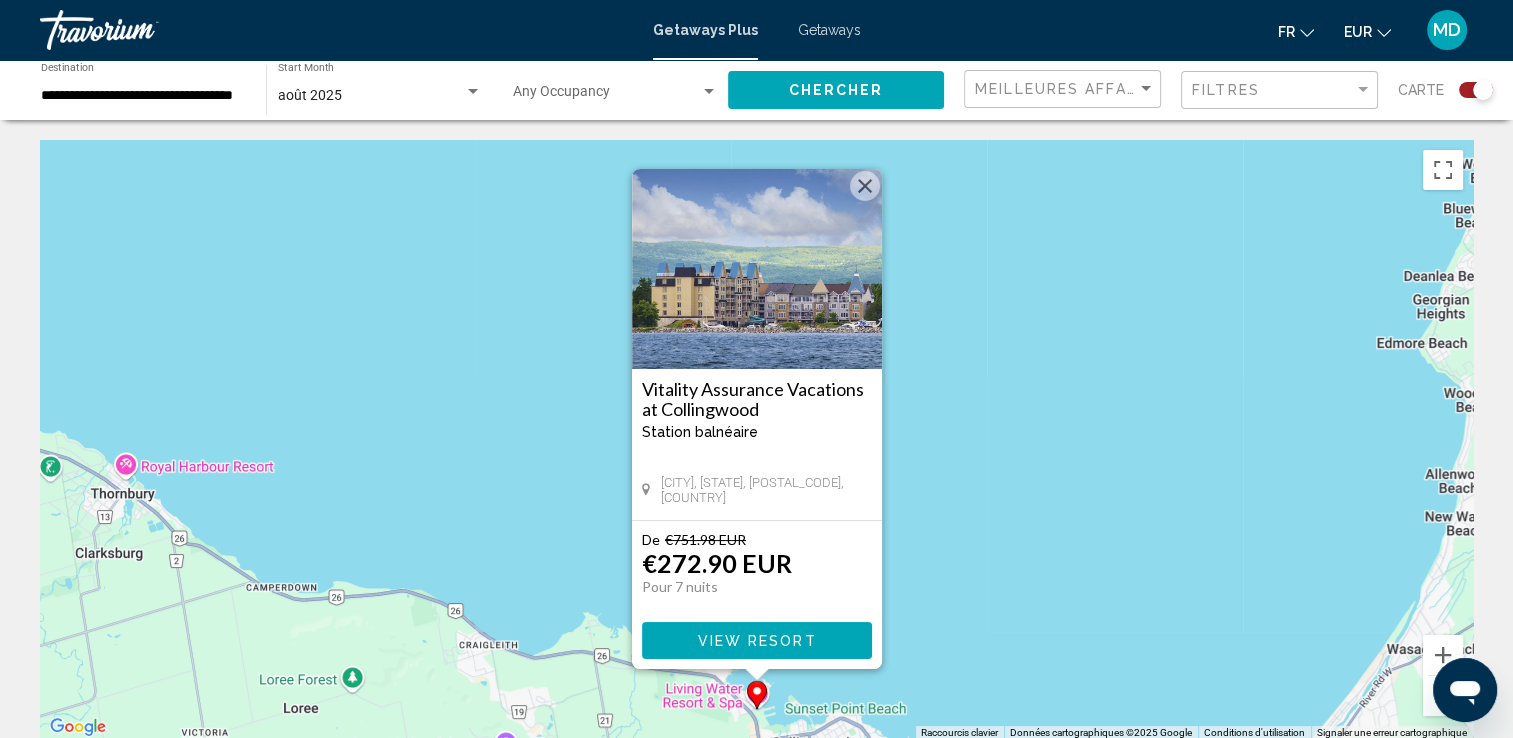 click at bounding box center (757, 269) 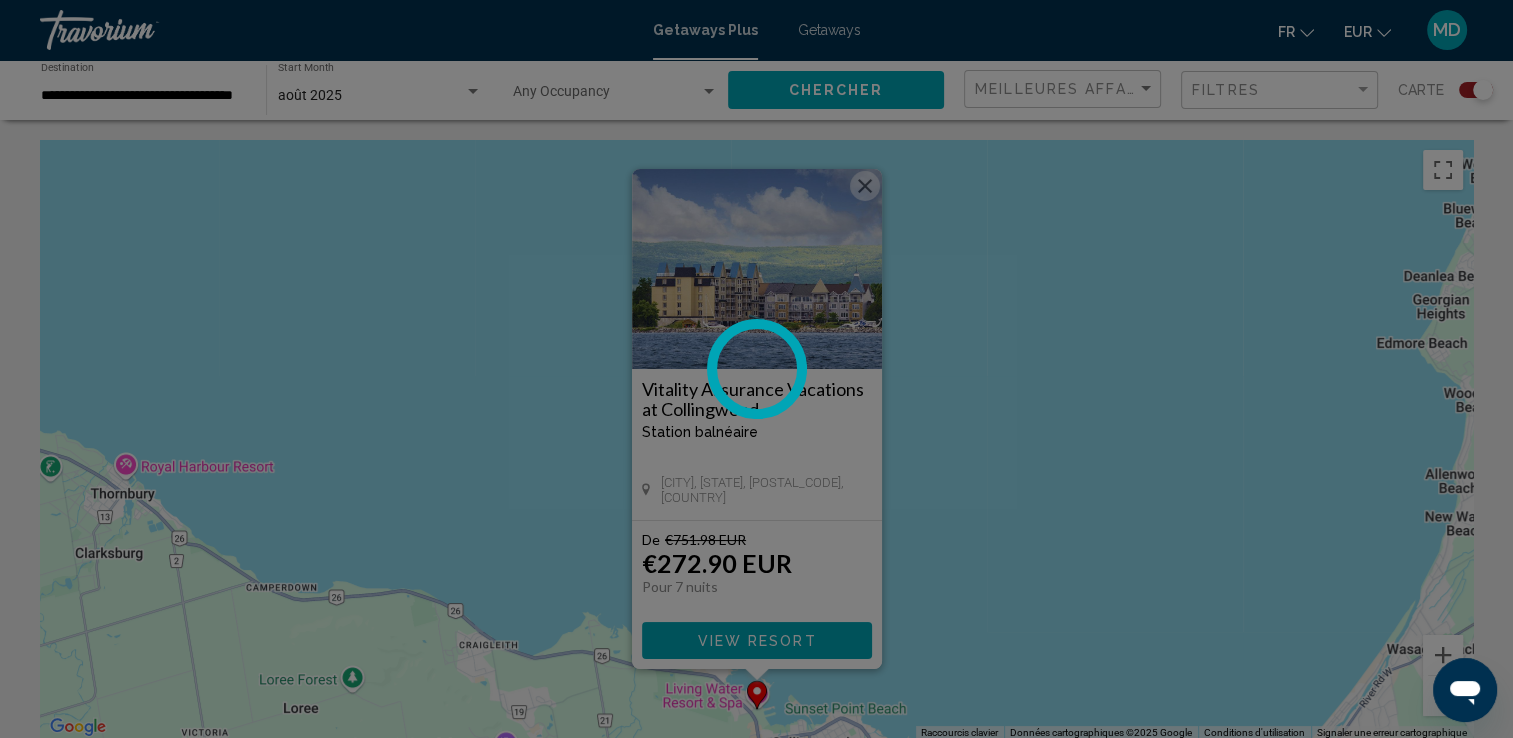 drag, startPoint x: 1214, startPoint y: 456, endPoint x: 585, endPoint y: 265, distance: 657.35986 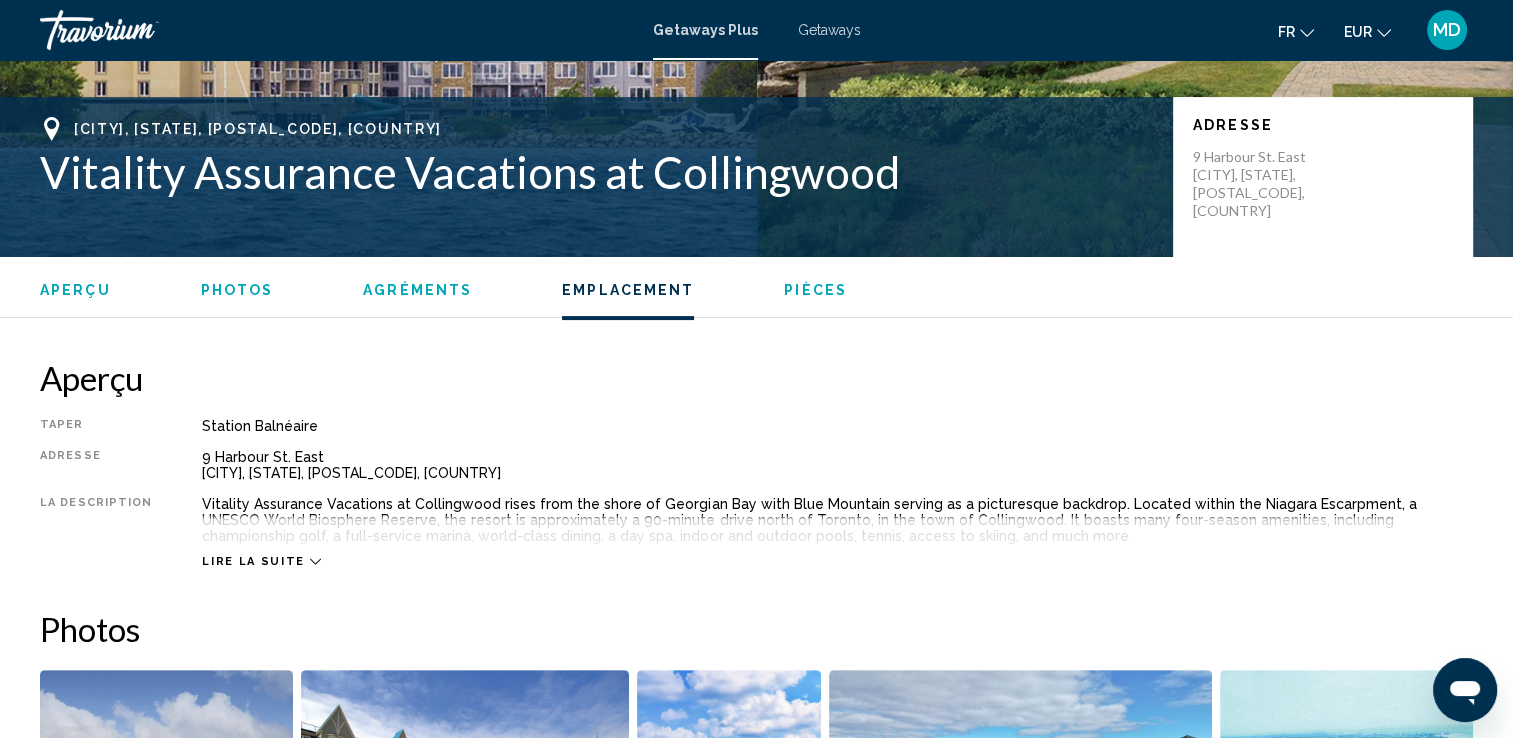 scroll, scrollTop: 0, scrollLeft: 0, axis: both 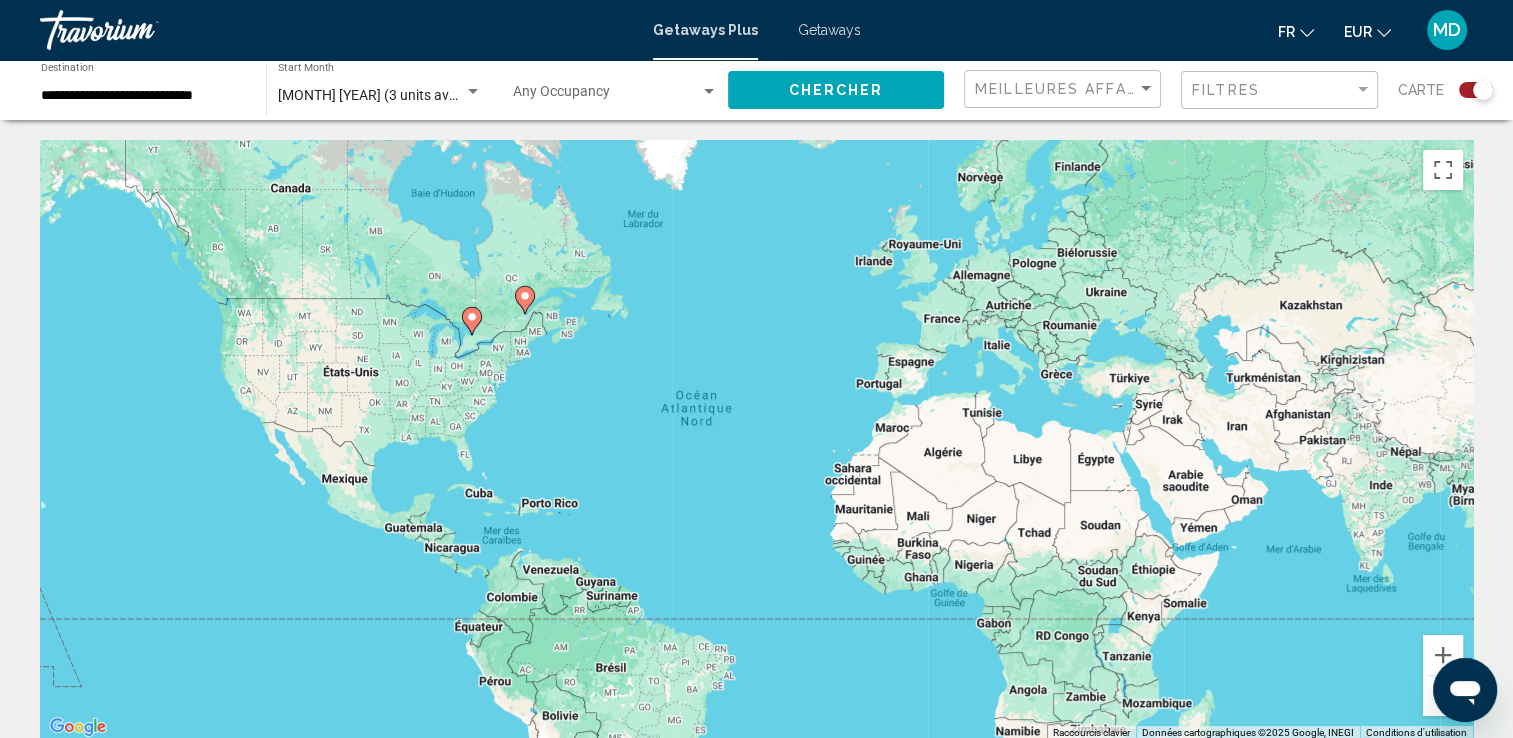 click 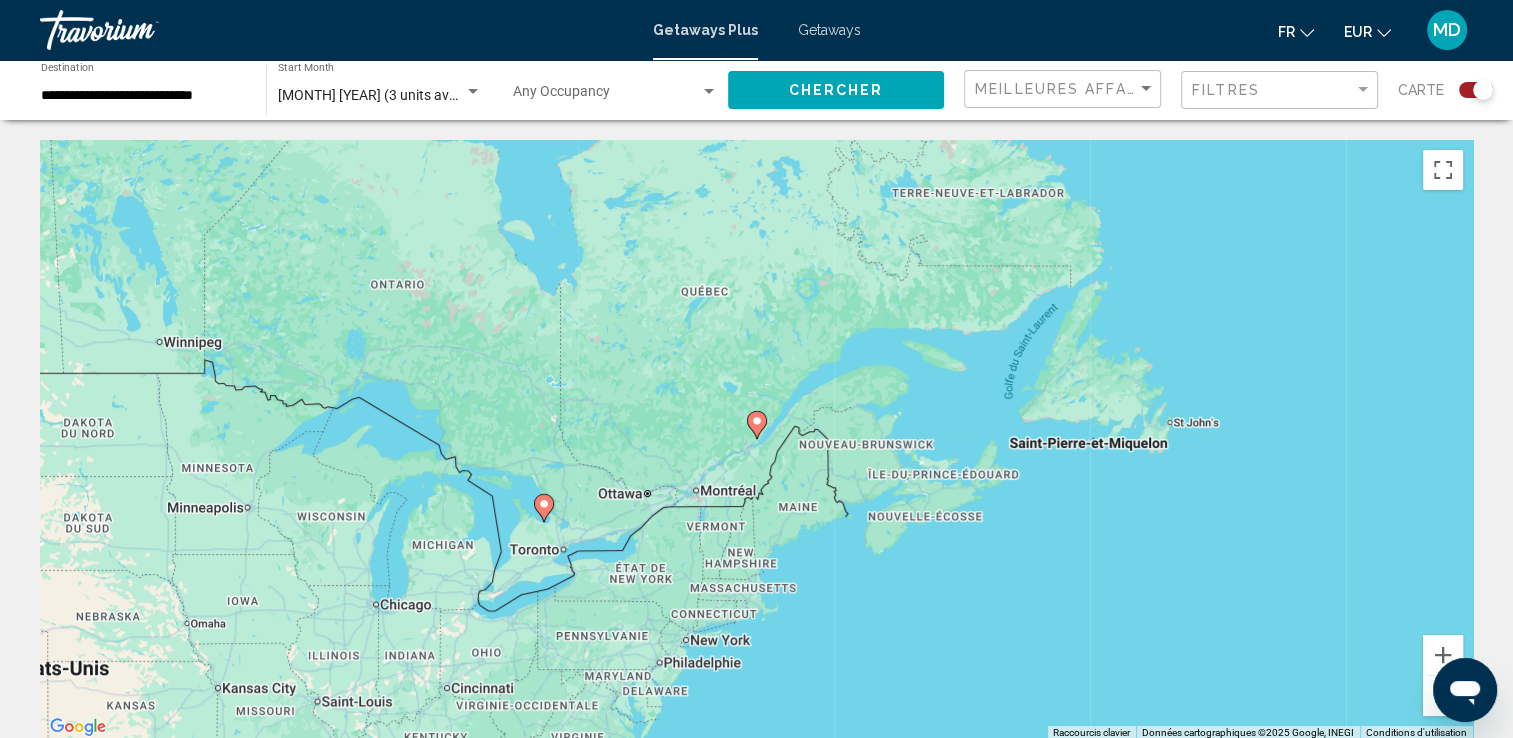 click 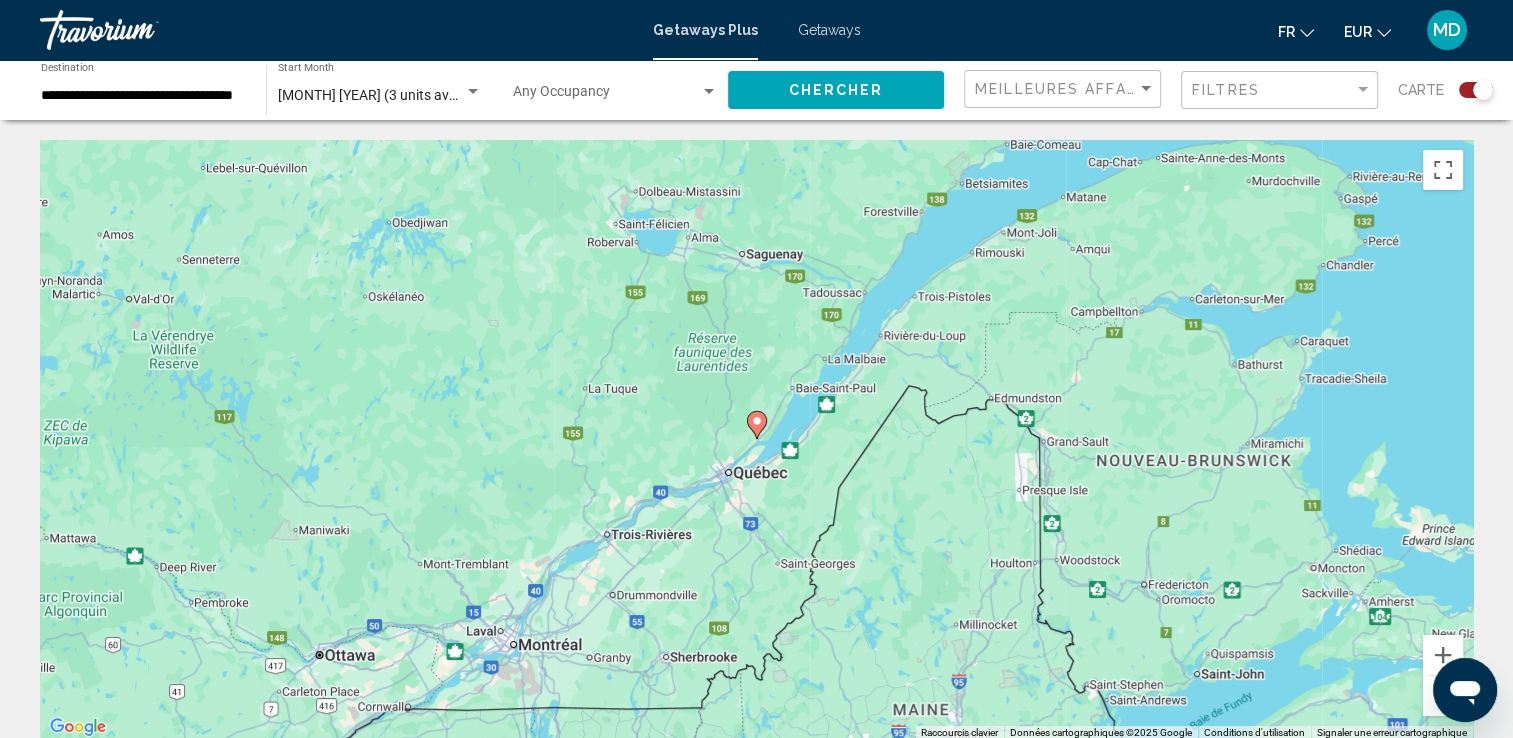 click 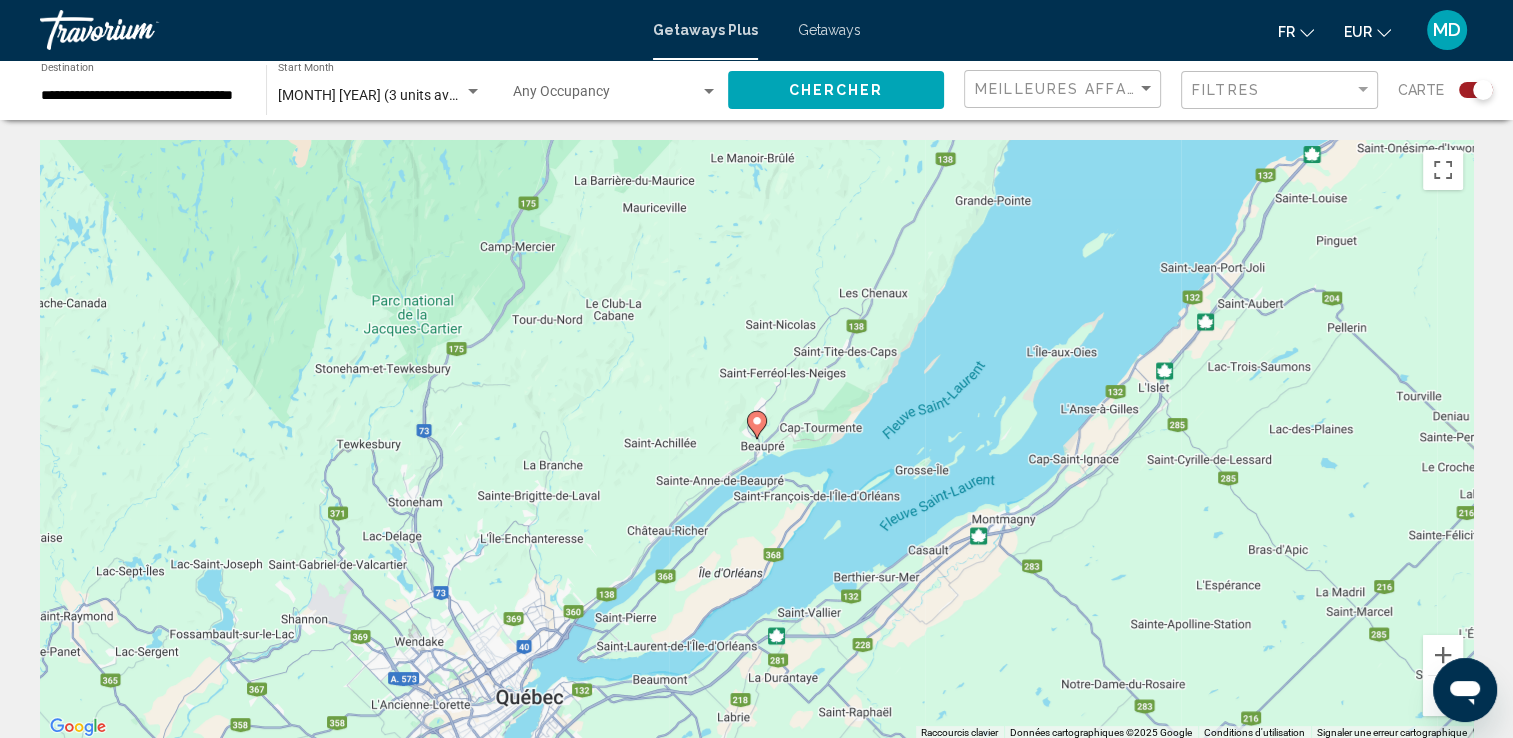 click 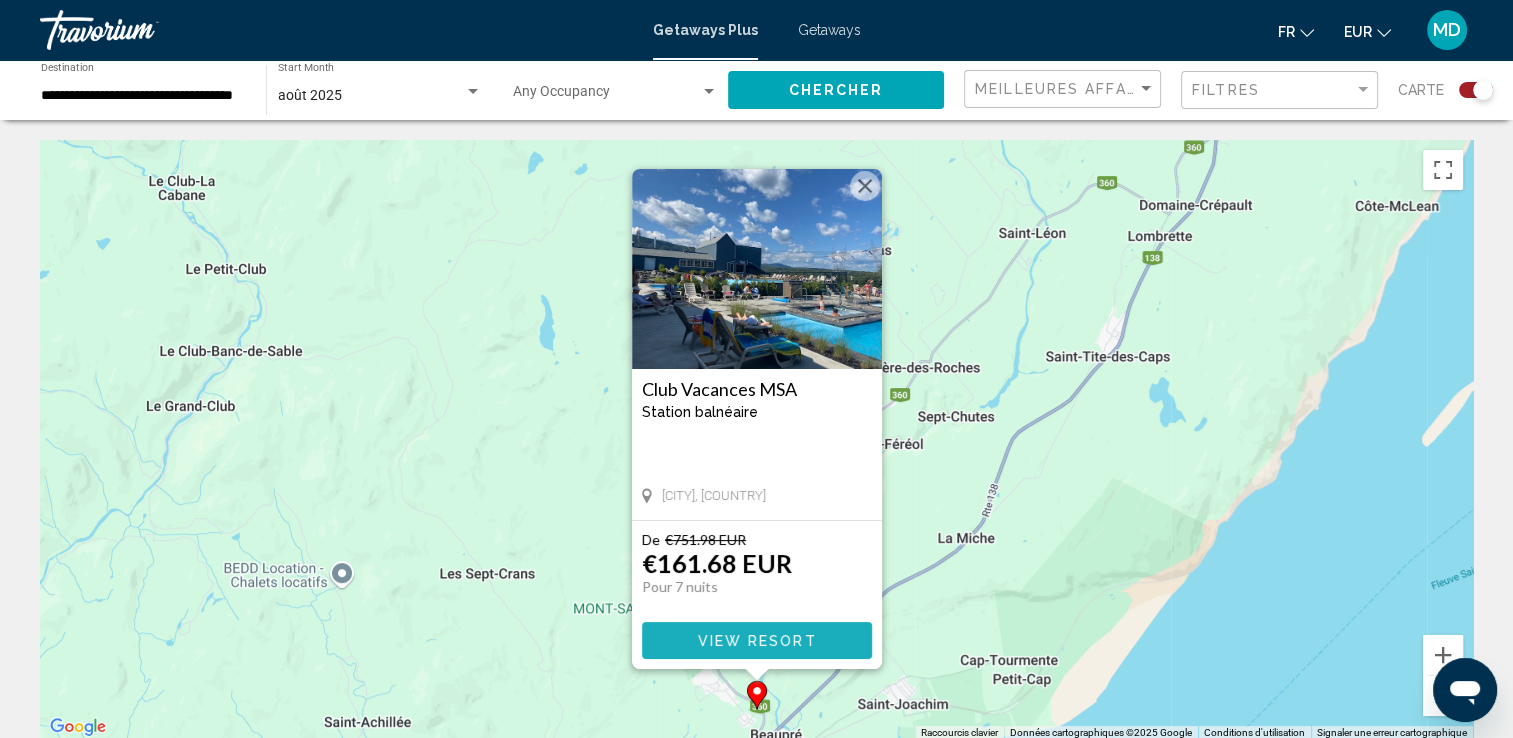 click on "View Resort" at bounding box center [756, 641] 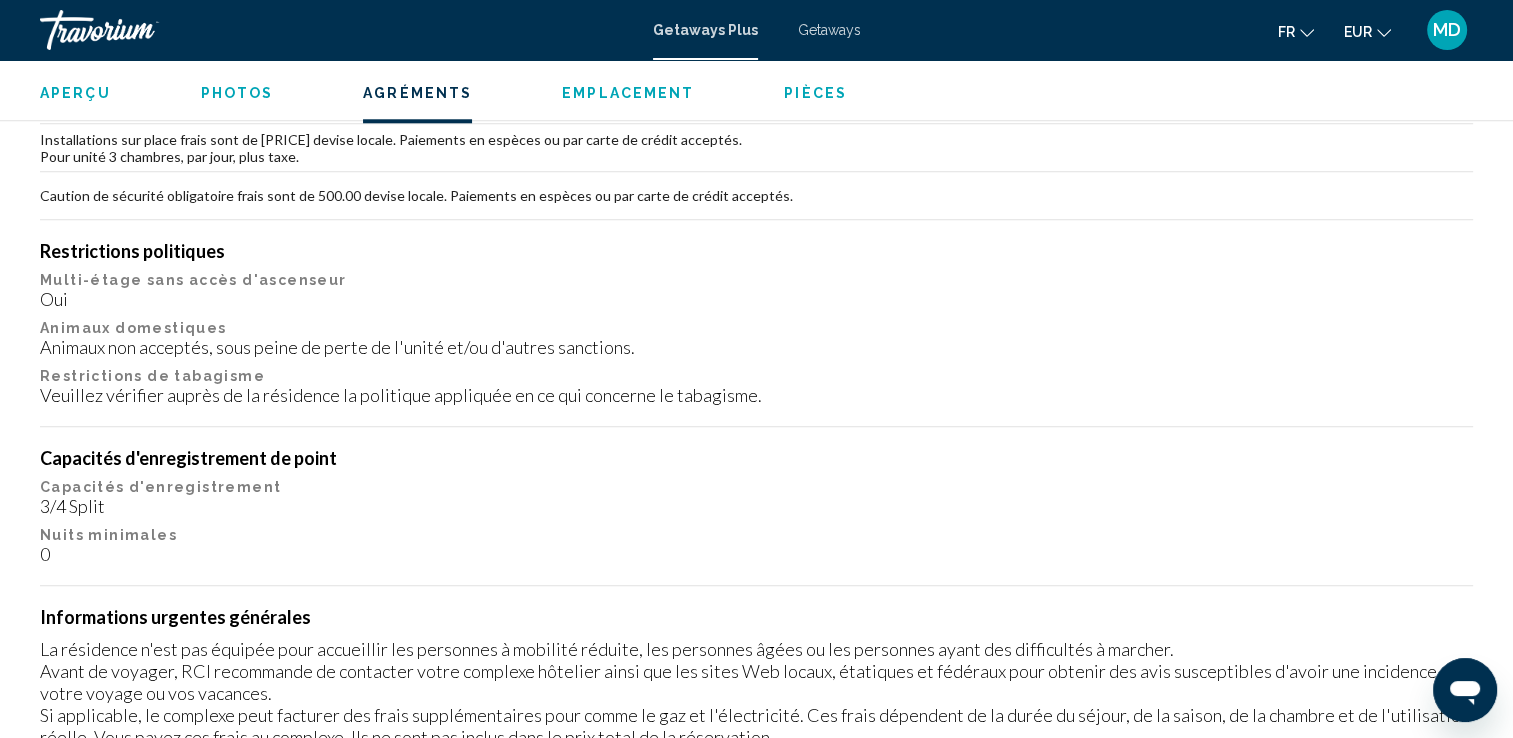 scroll, scrollTop: 2168, scrollLeft: 0, axis: vertical 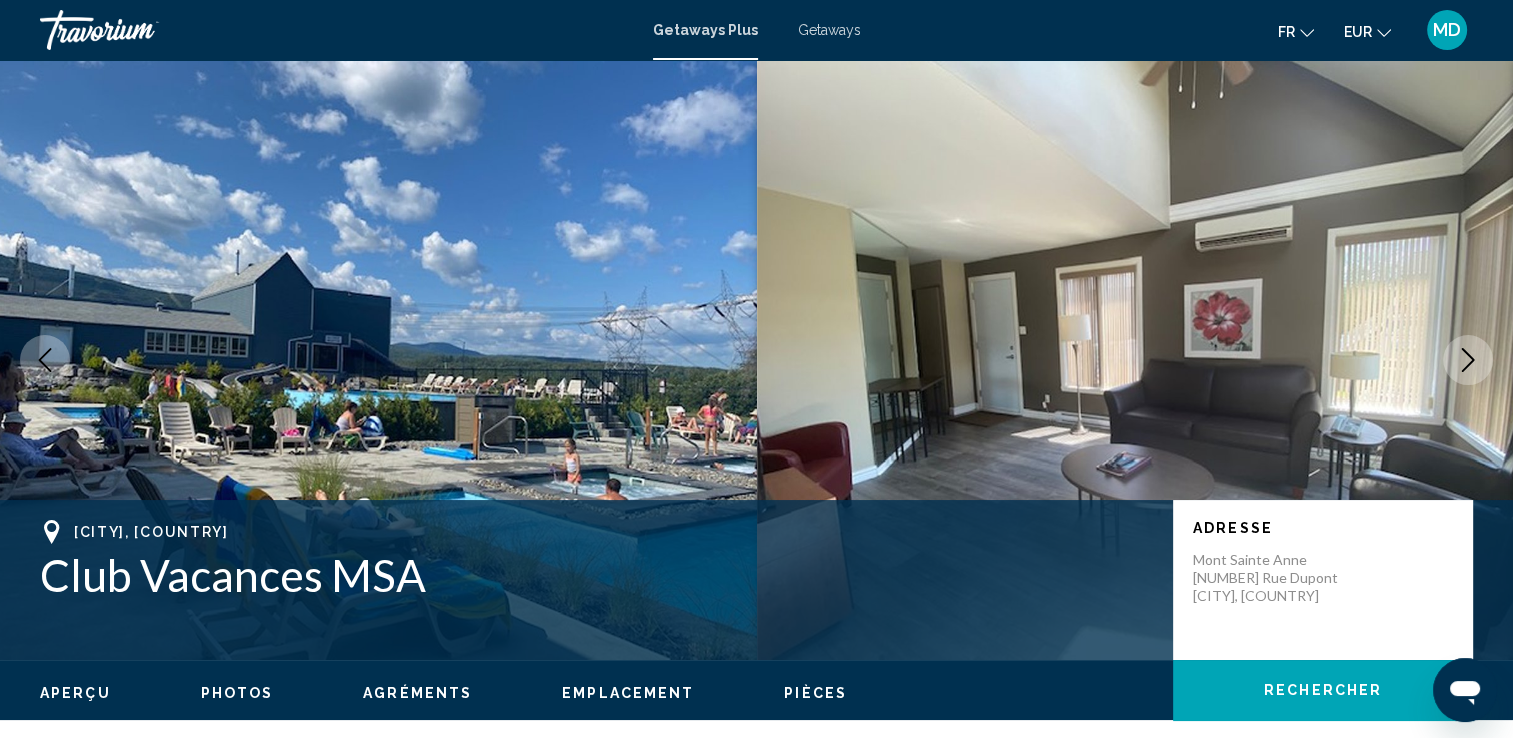 click on "Getaways" at bounding box center [829, 30] 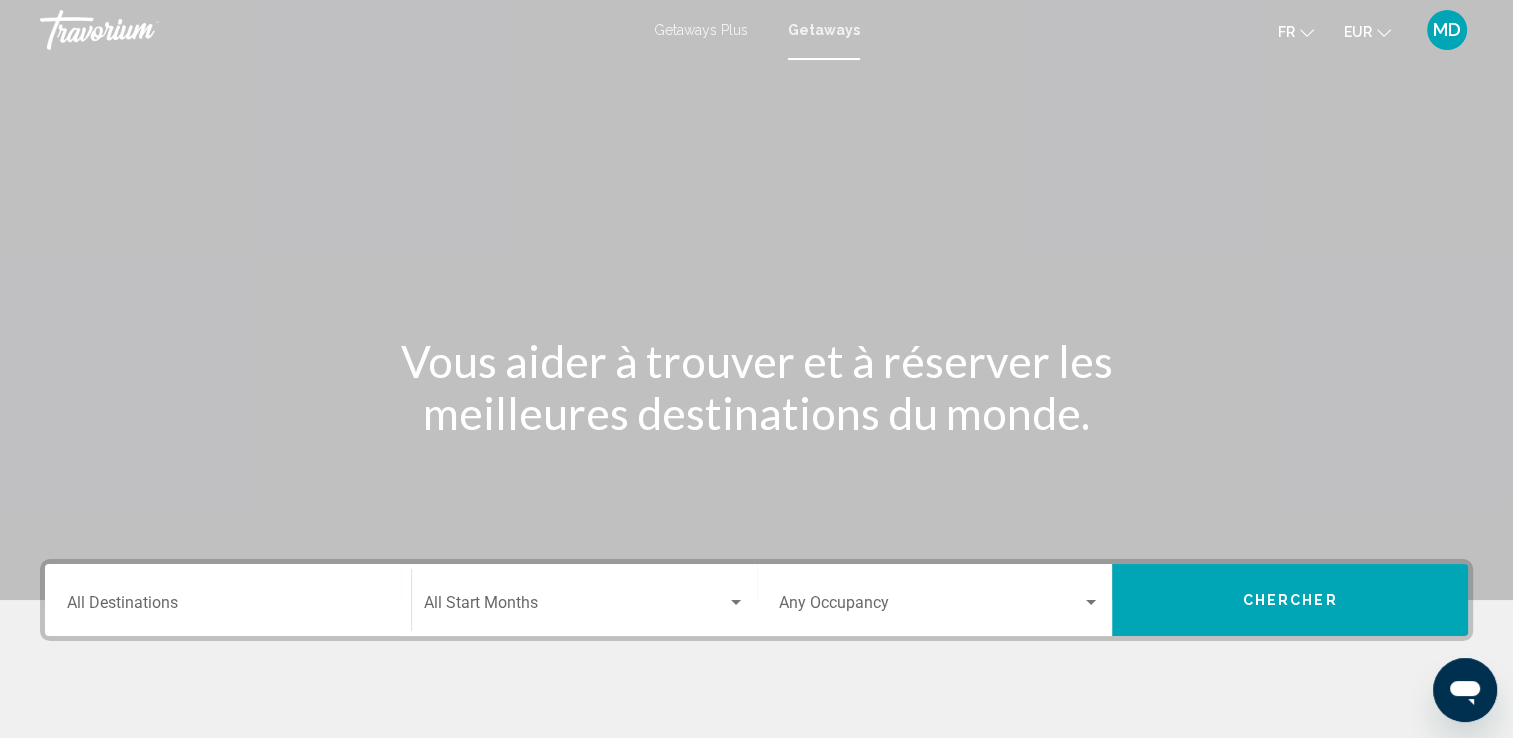 click on "Destination All Destinations" at bounding box center [228, 600] 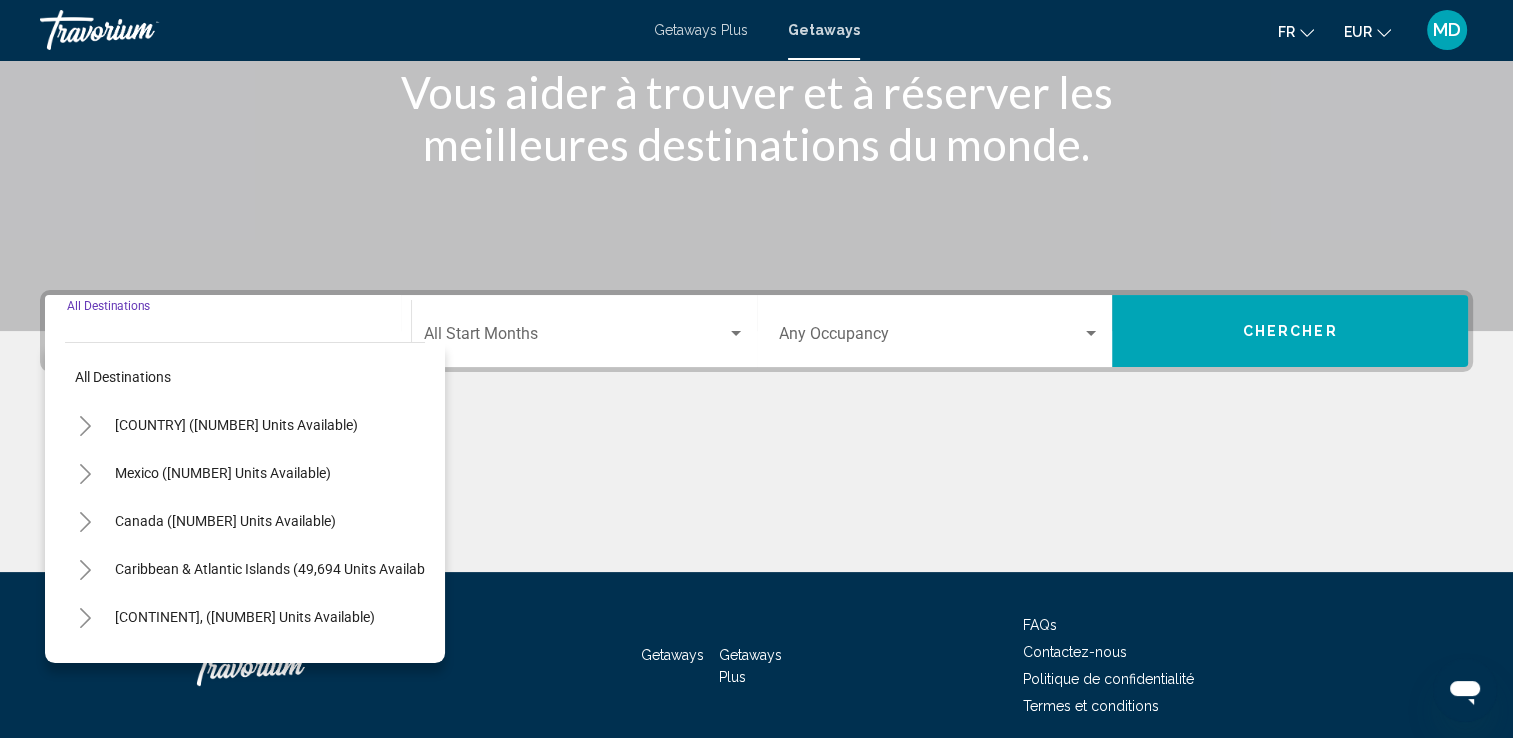 scroll, scrollTop: 347, scrollLeft: 0, axis: vertical 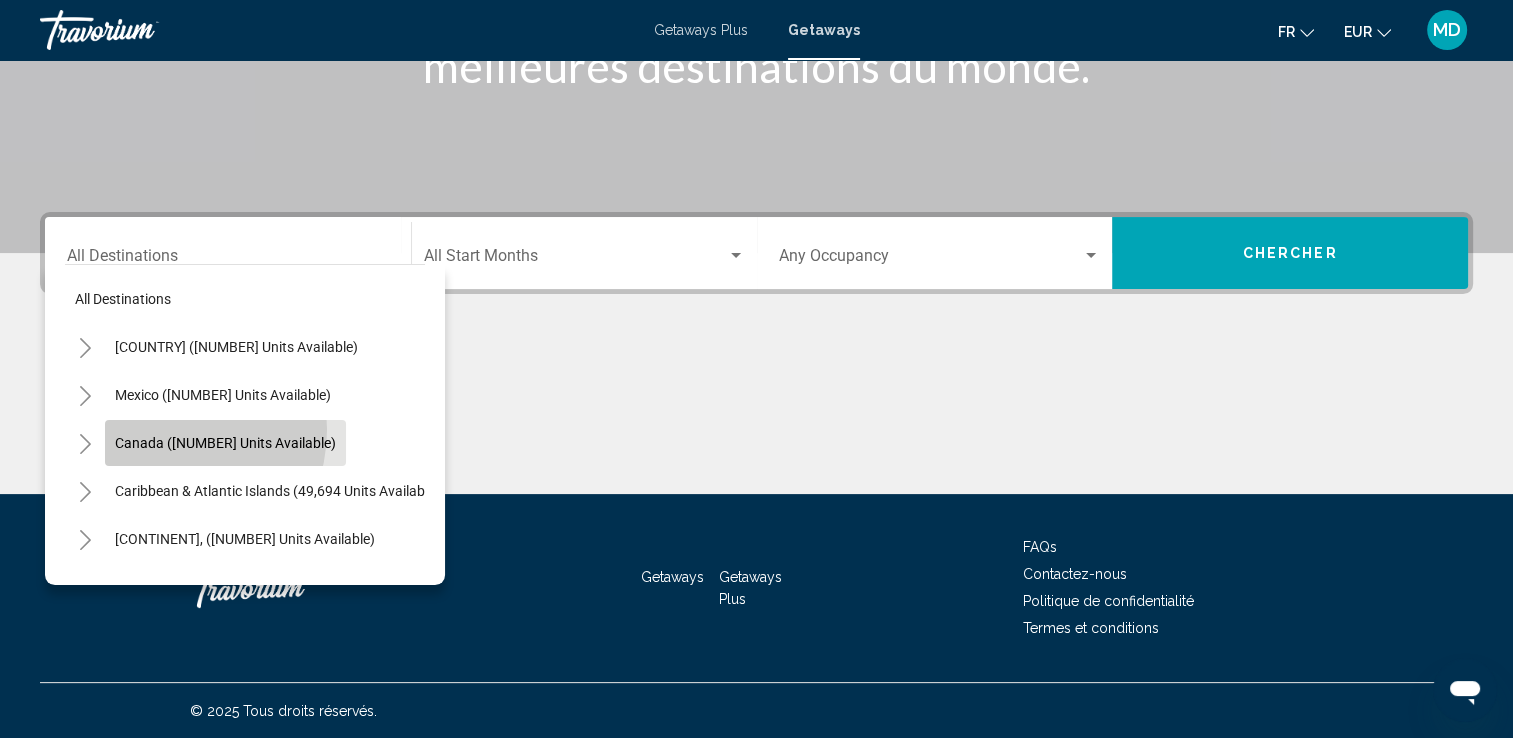 click on "Canada ([NUMBER] units available)" 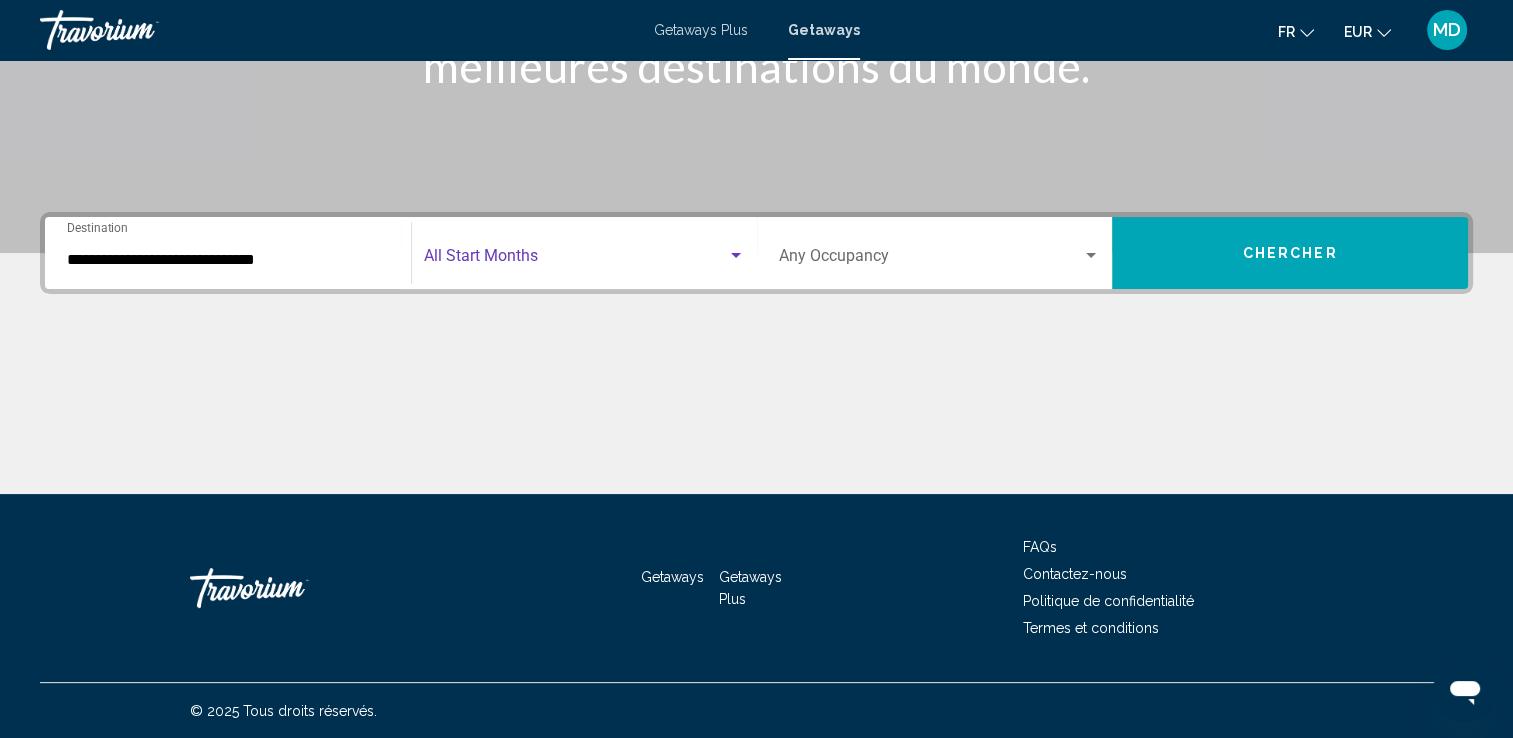 click at bounding box center (575, 260) 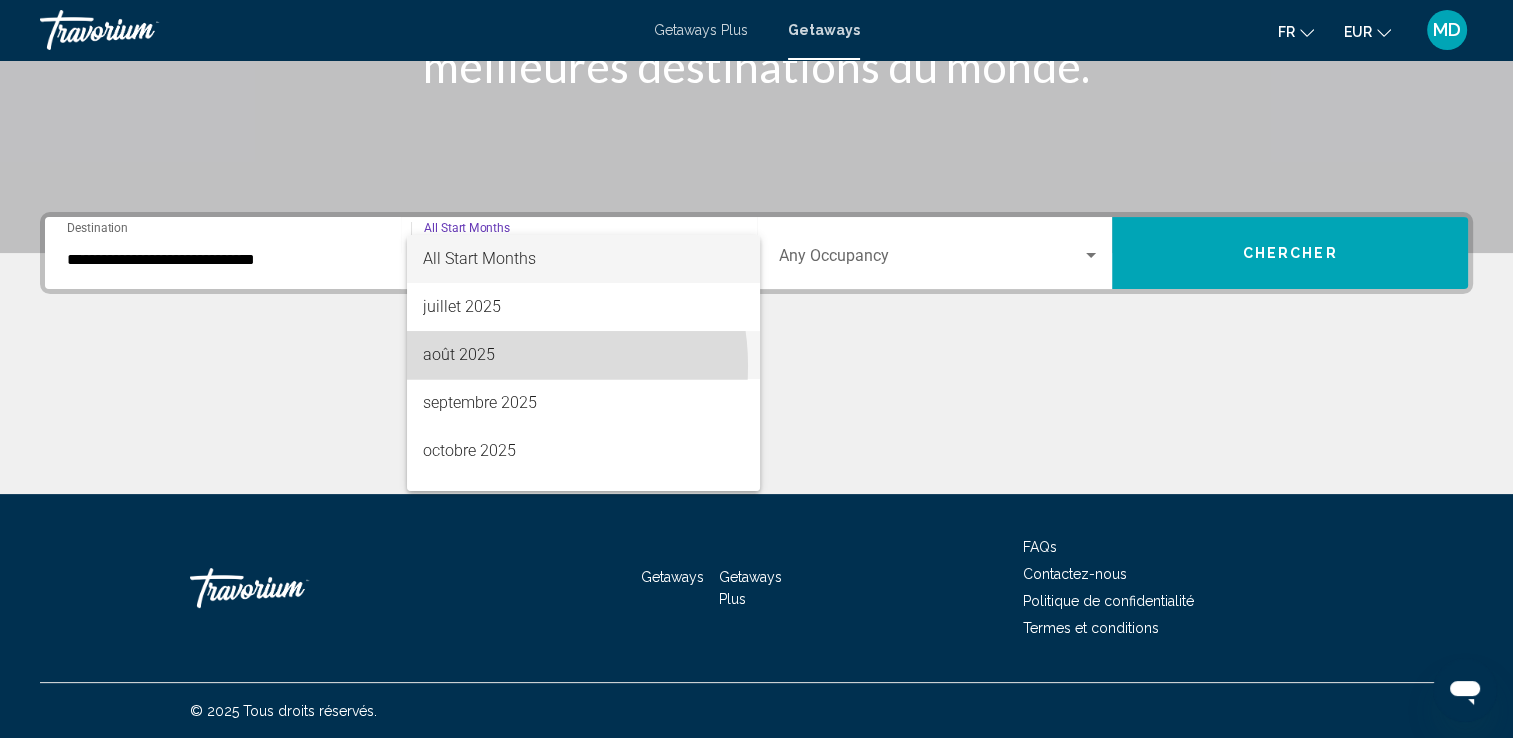 click on "août 2025" at bounding box center [583, 355] 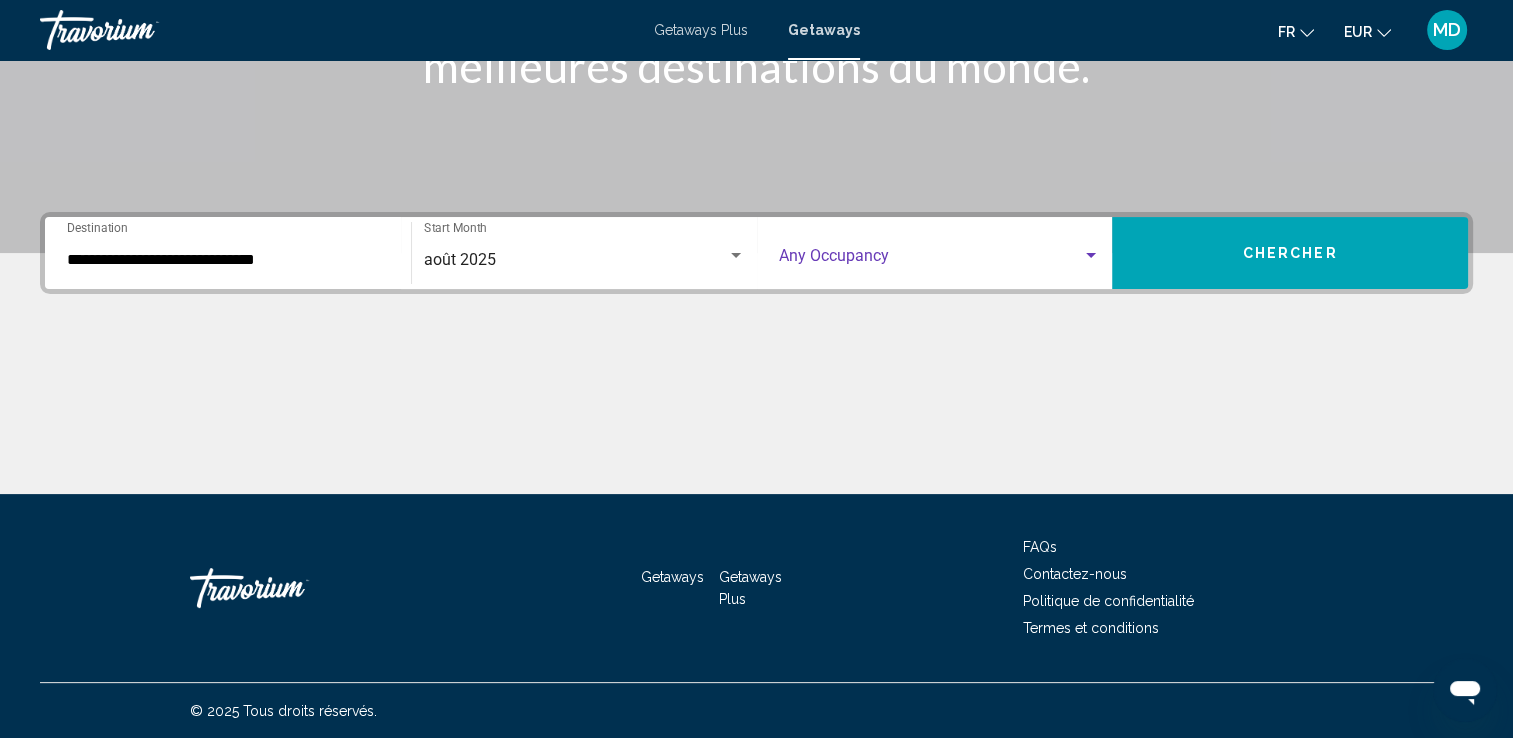 click at bounding box center (931, 260) 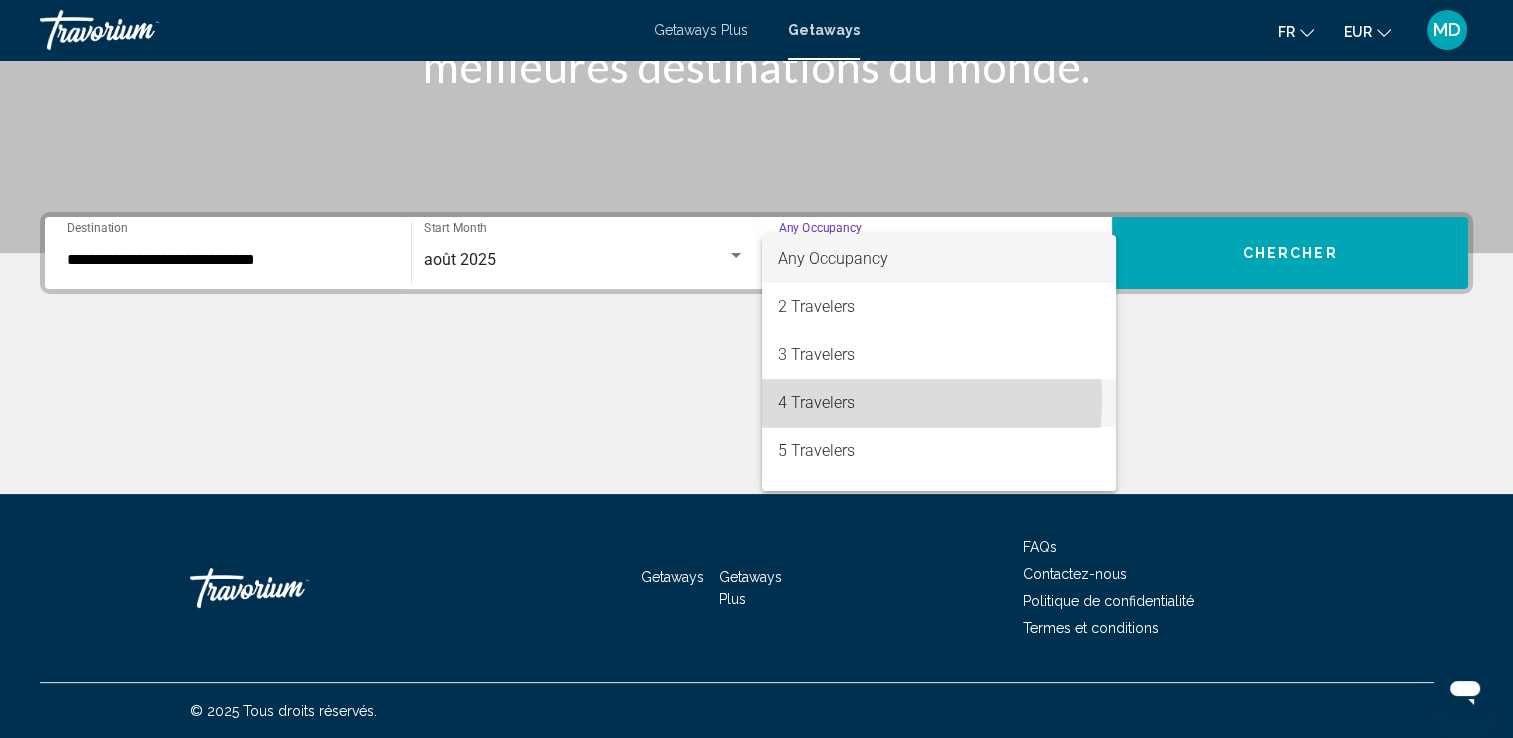 click on "4 Travelers" at bounding box center (939, 403) 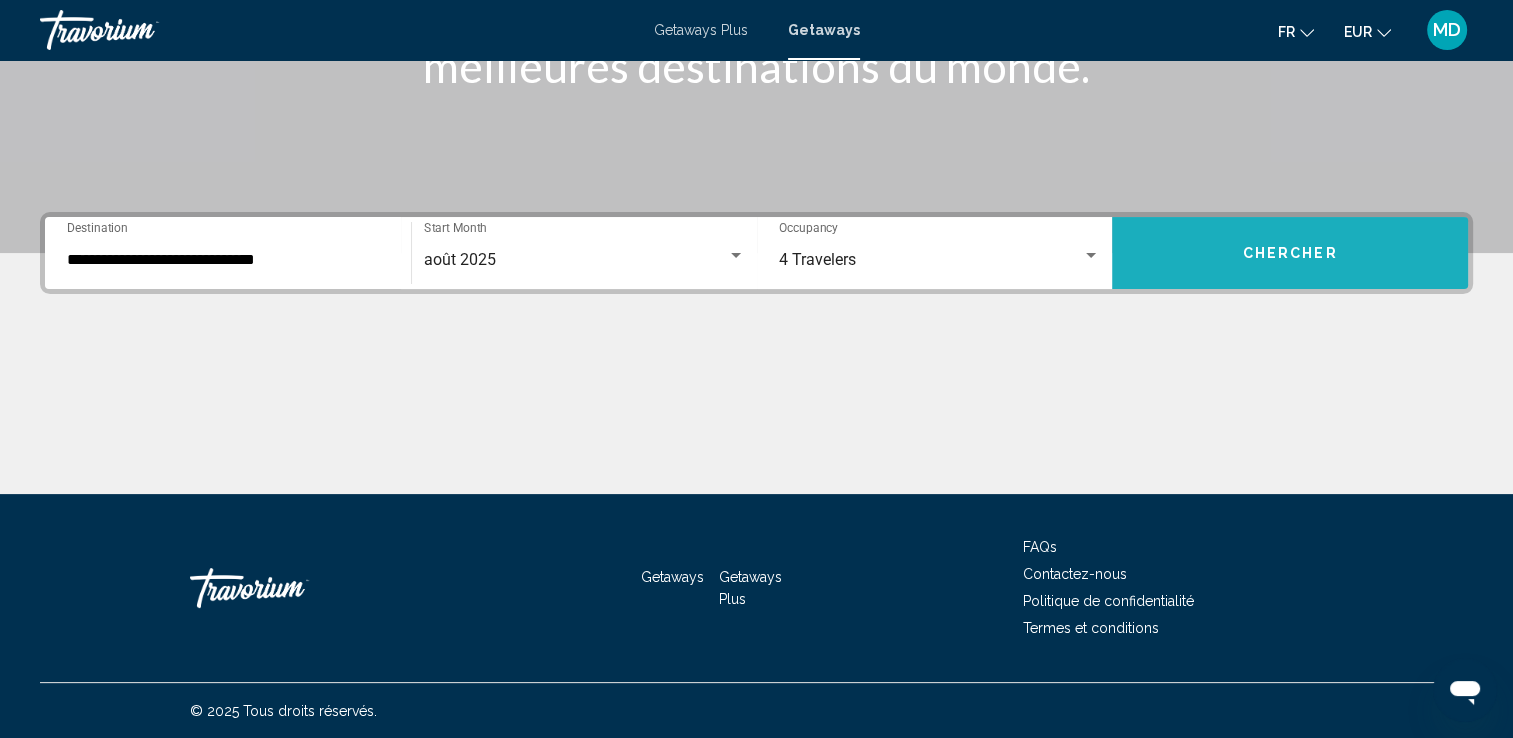 click on "Chercher" at bounding box center [1290, 253] 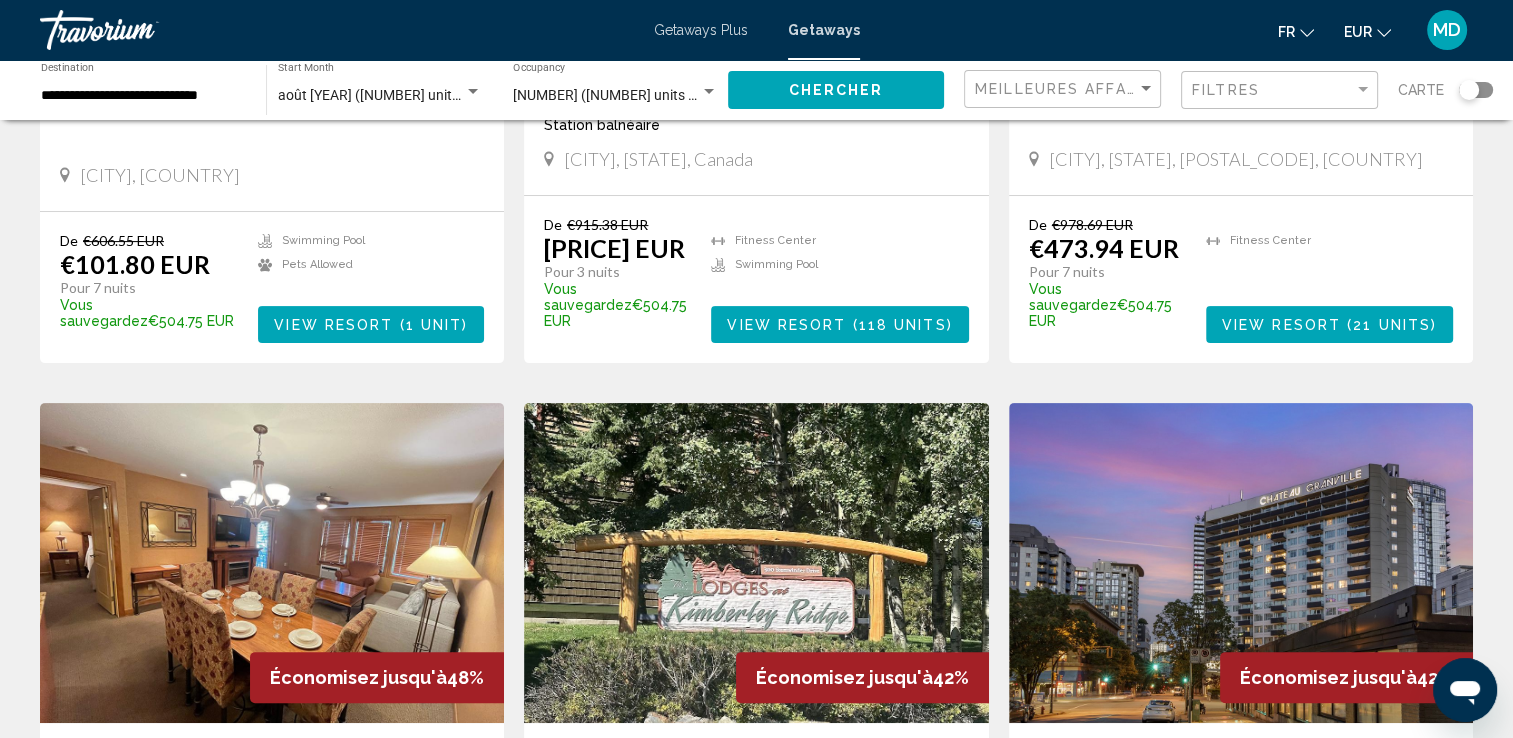 scroll, scrollTop: 505, scrollLeft: 0, axis: vertical 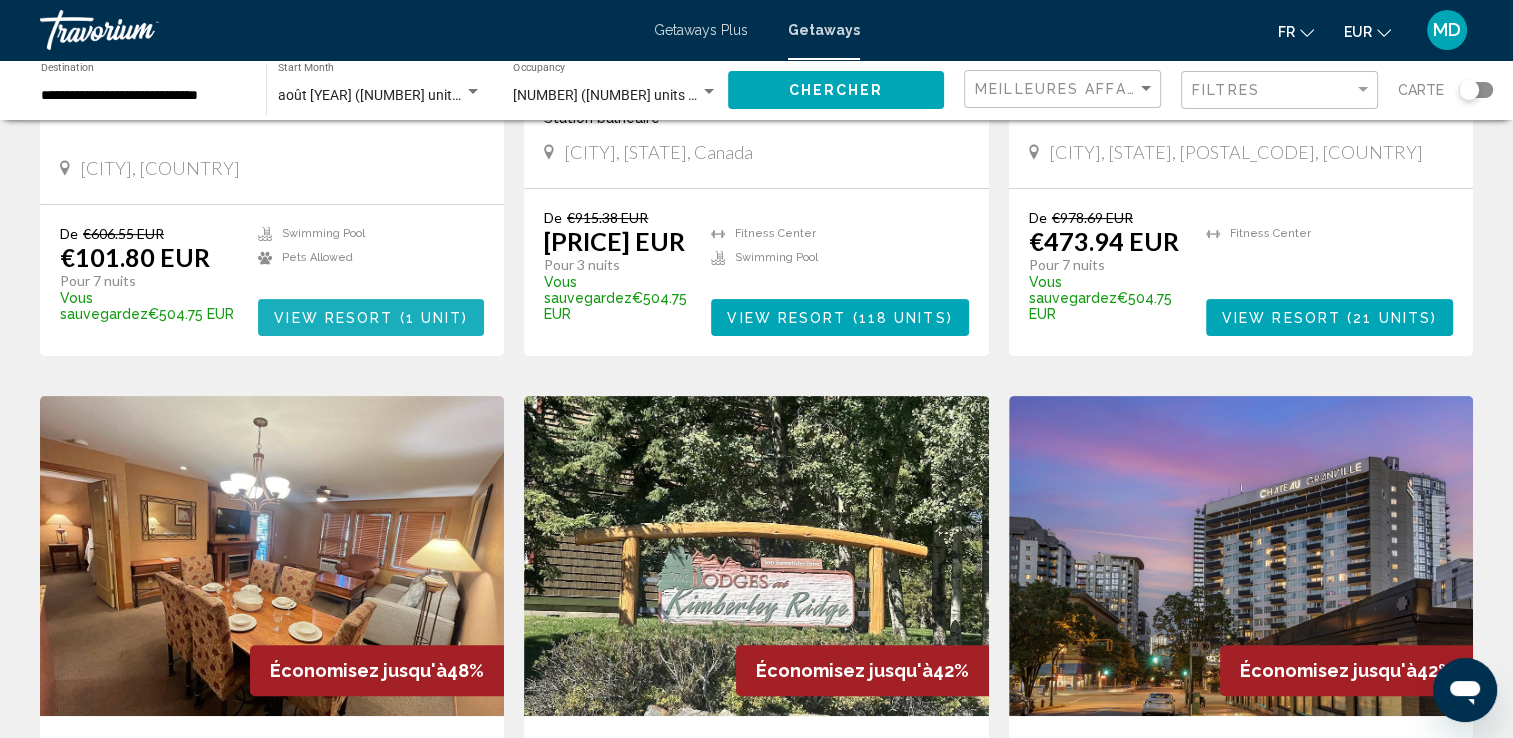 click on "1 unit" at bounding box center (434, 318) 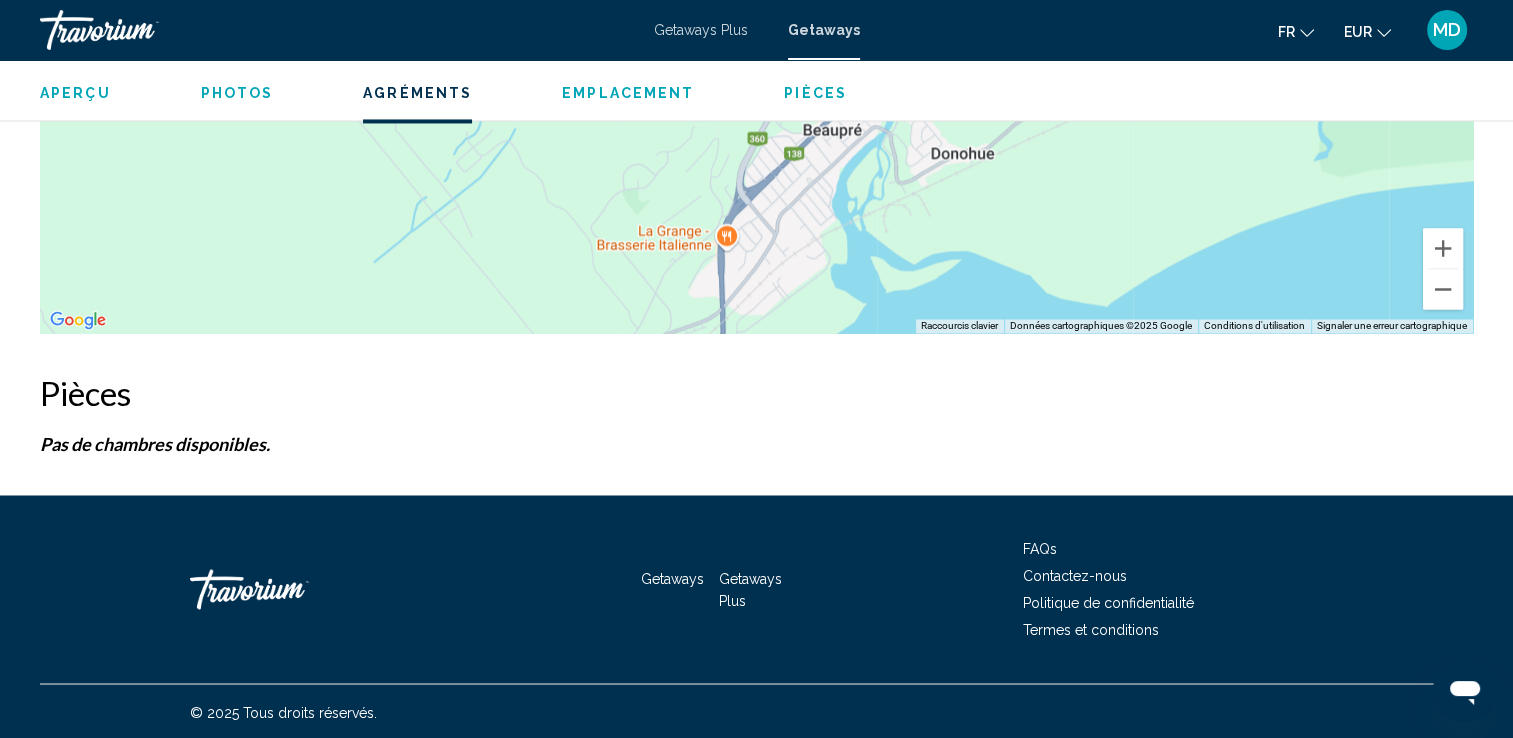 scroll, scrollTop: 0, scrollLeft: 0, axis: both 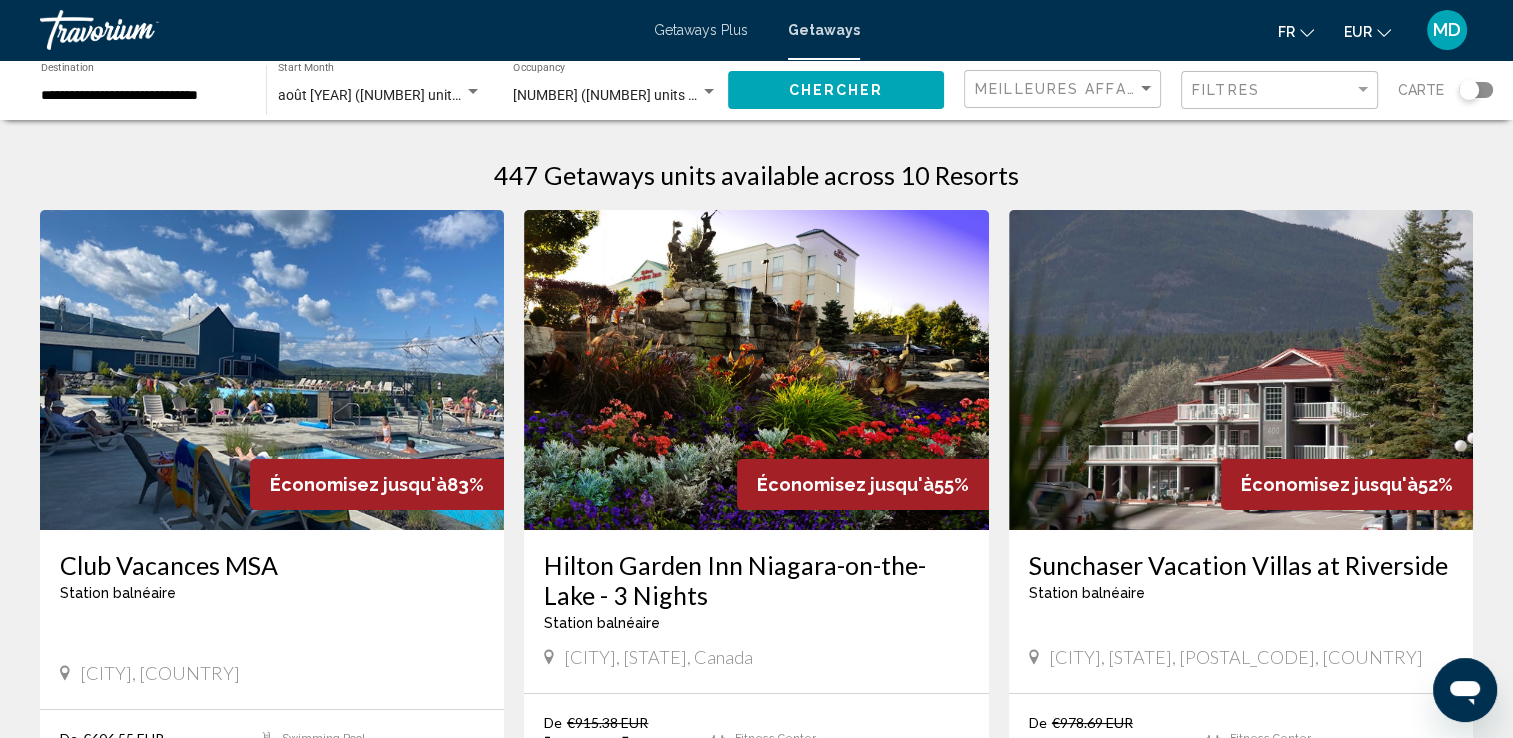 click on "**********" 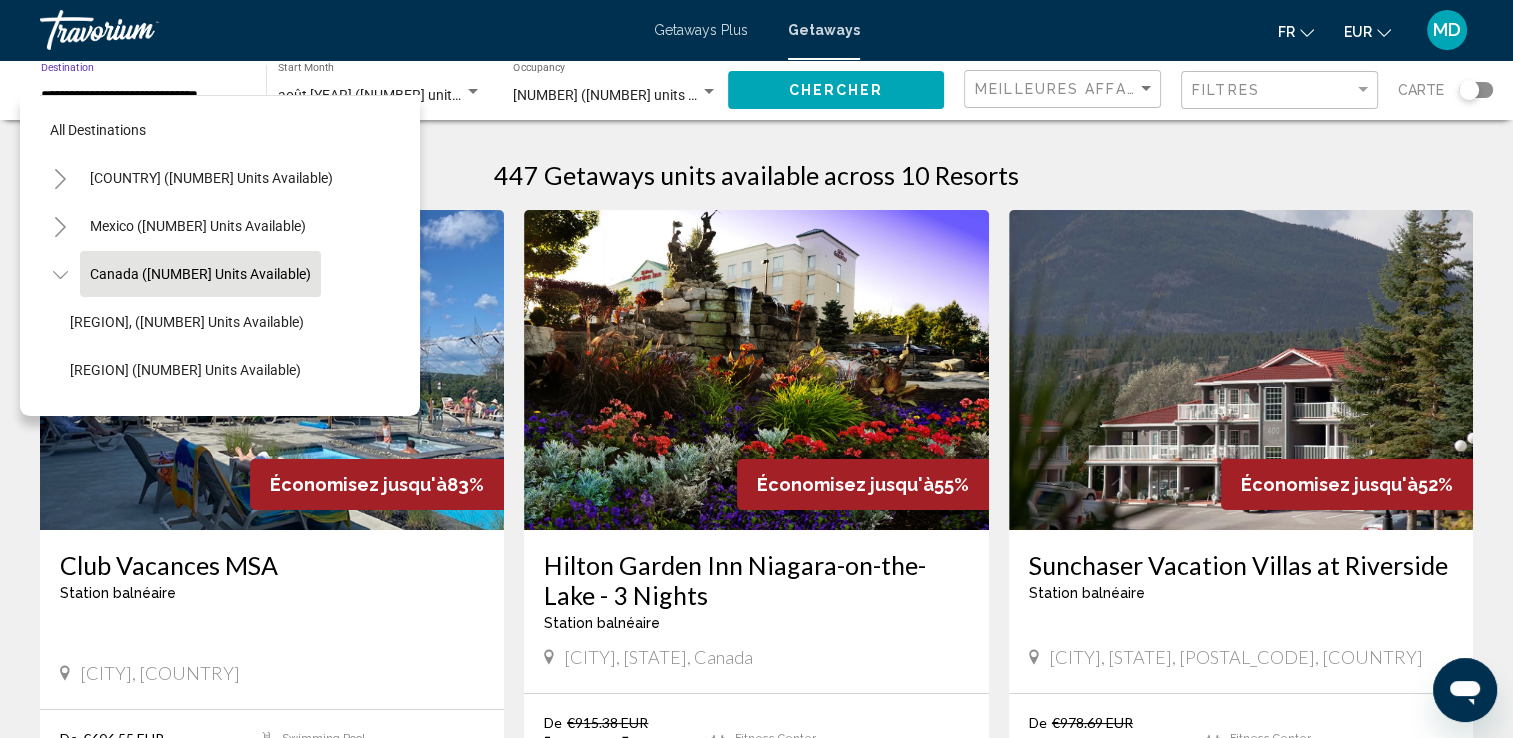 scroll, scrollTop: 30, scrollLeft: 0, axis: vertical 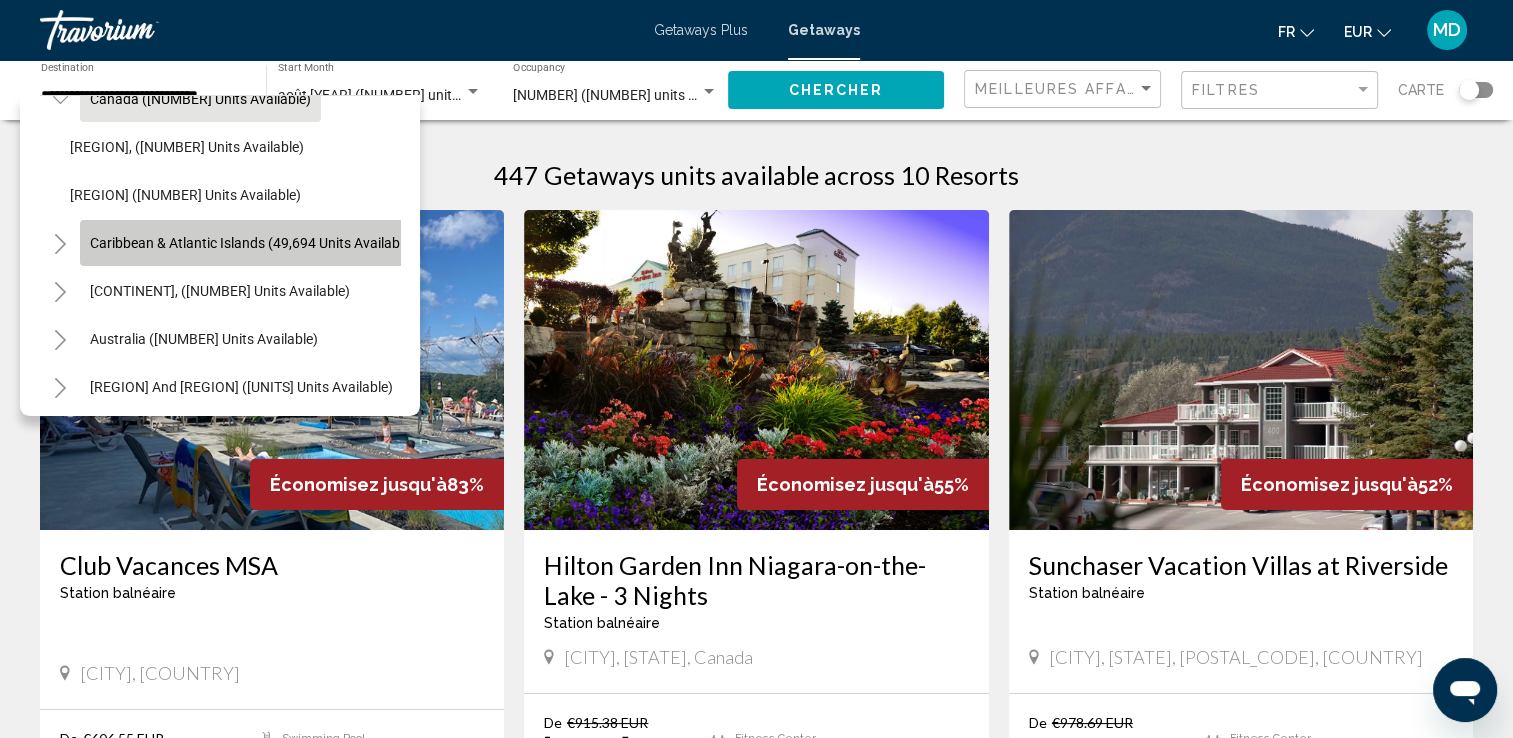 click on "Caribbean & Atlantic Islands (49,694 units available)" 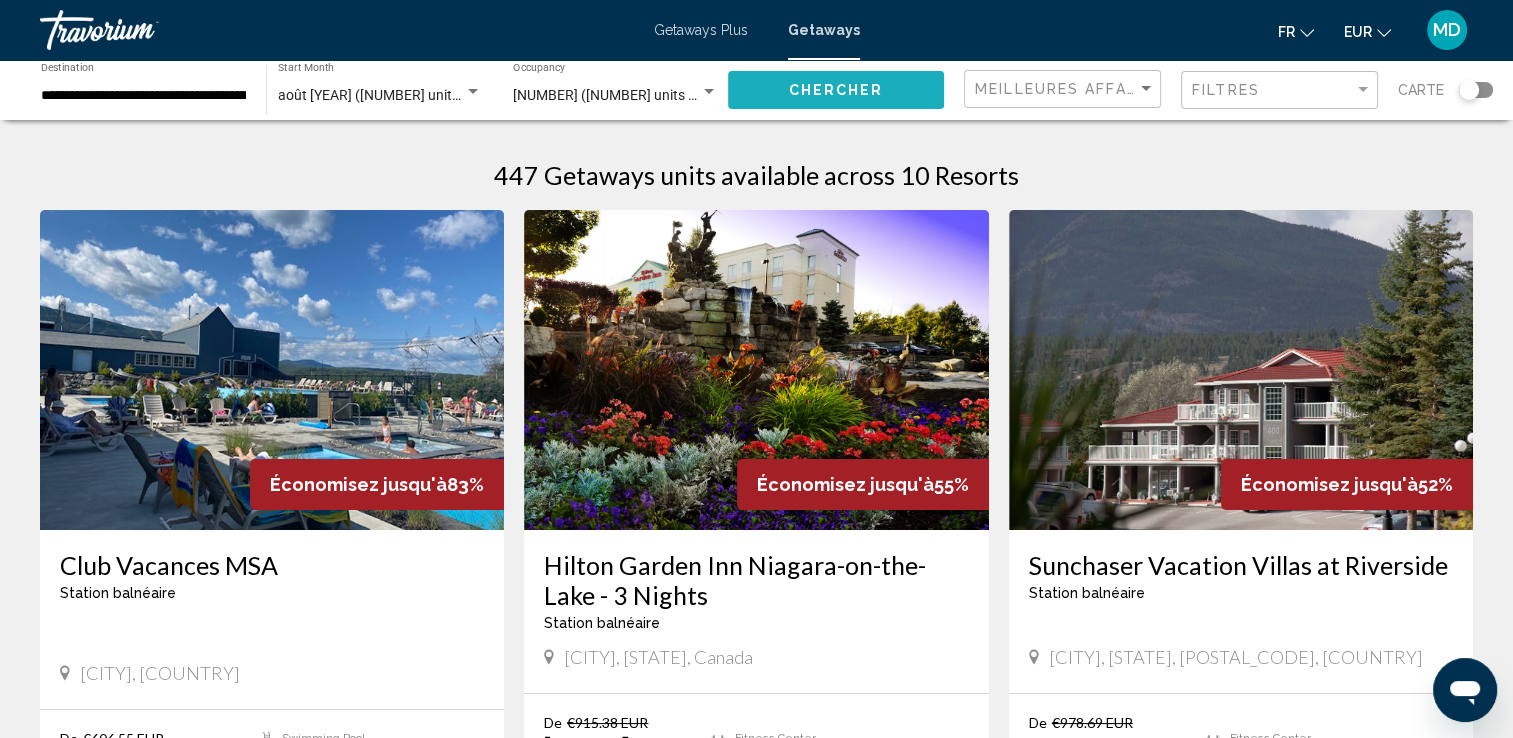 click on "Chercher" 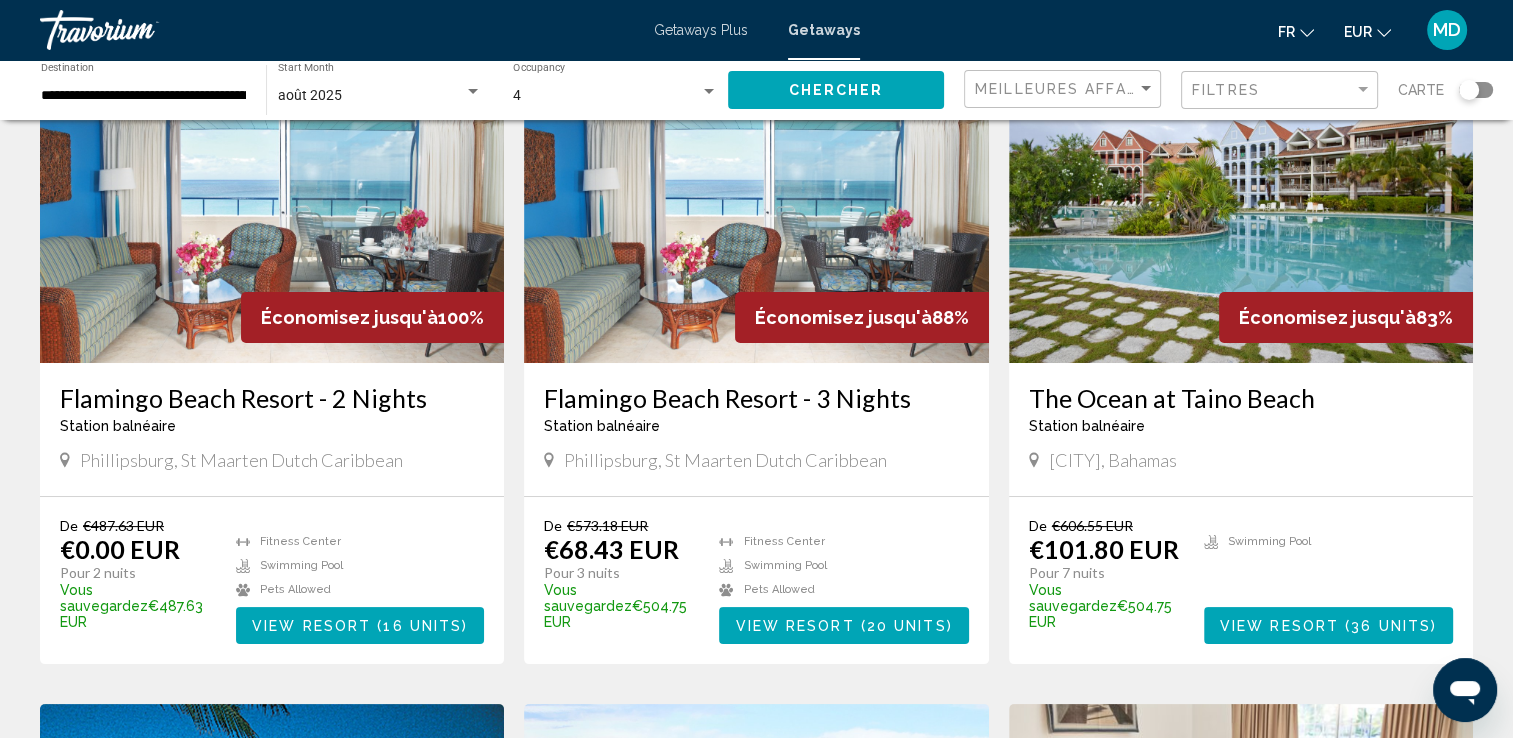 scroll, scrollTop: 174, scrollLeft: 0, axis: vertical 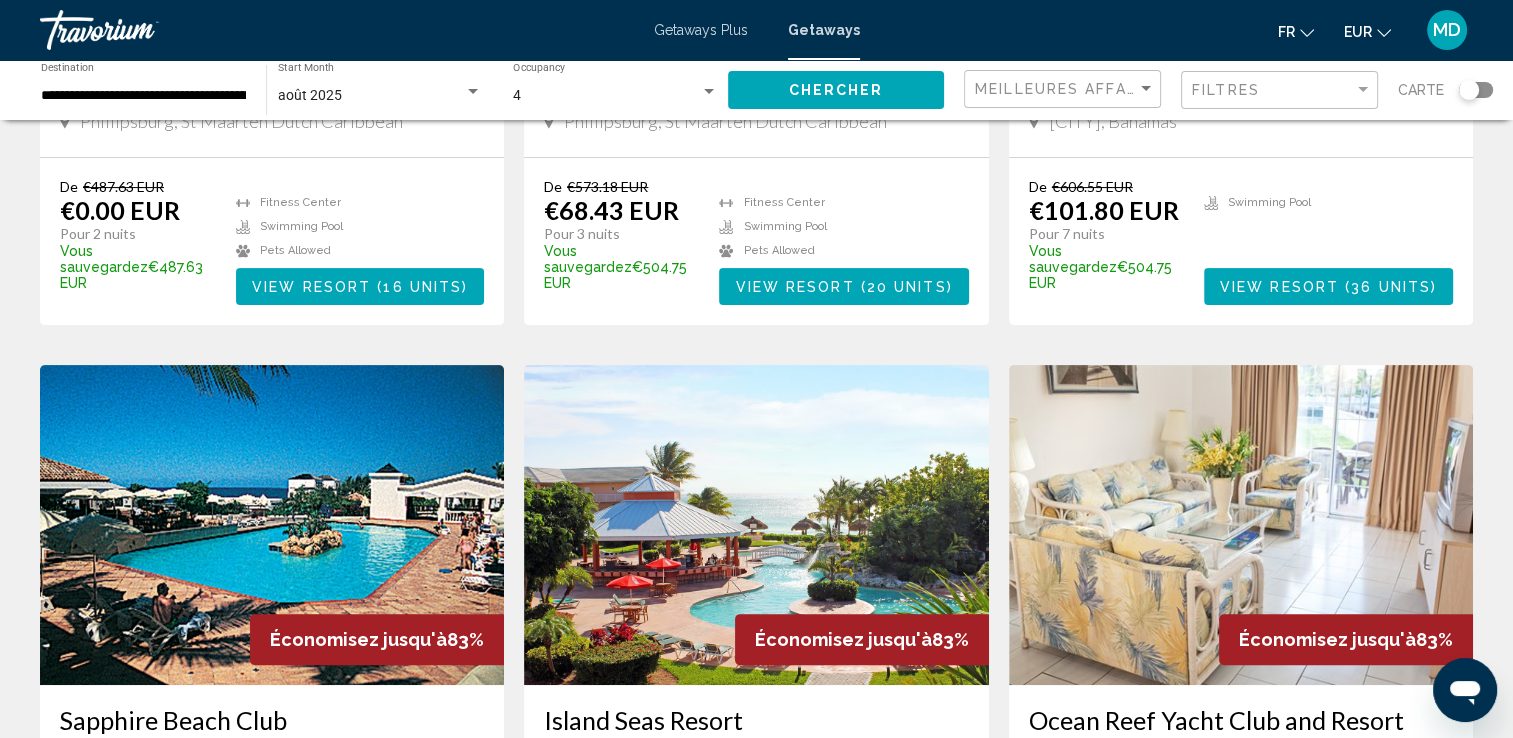 drag, startPoint x: 1505, startPoint y: 268, endPoint x: 1531, endPoint y: 265, distance: 26.172504 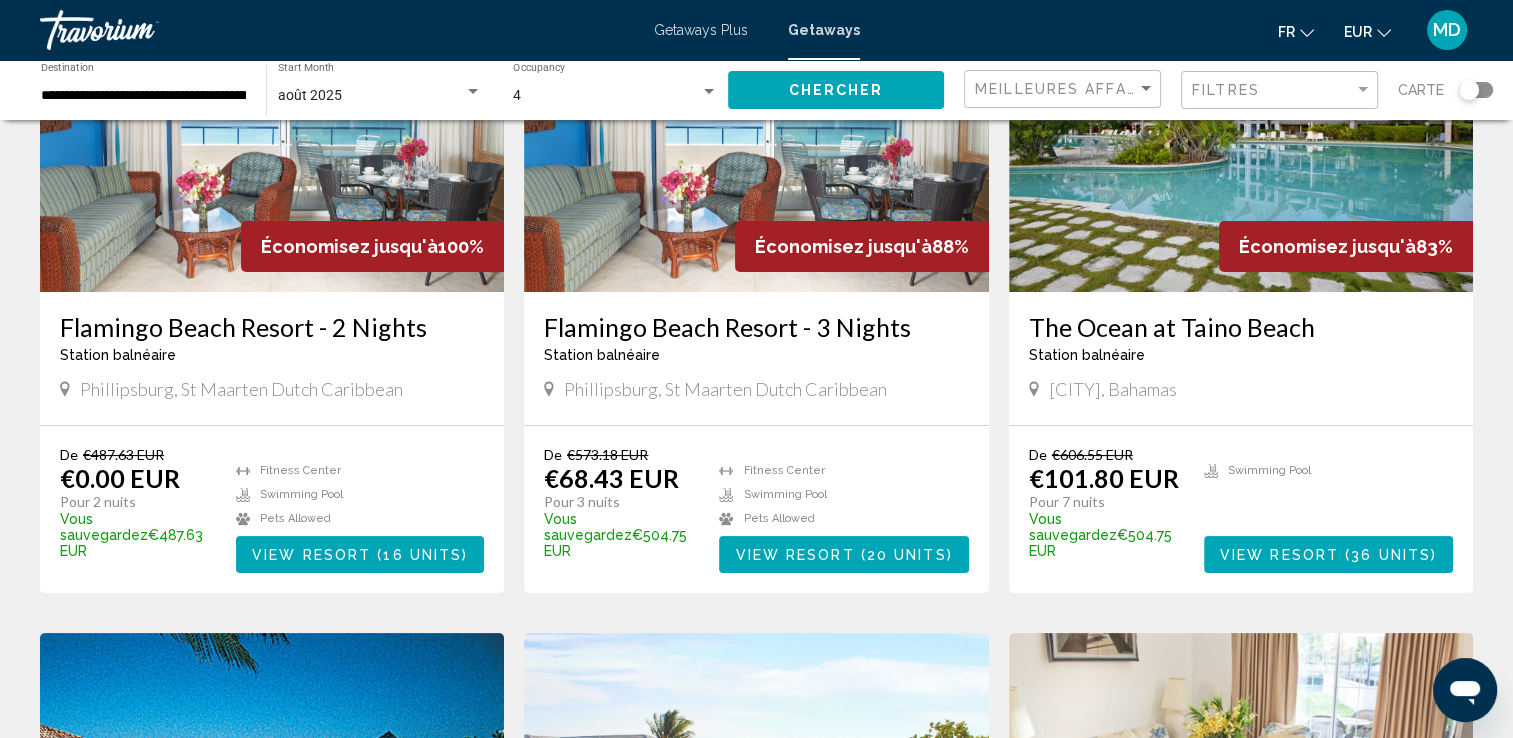 scroll, scrollTop: 264, scrollLeft: 0, axis: vertical 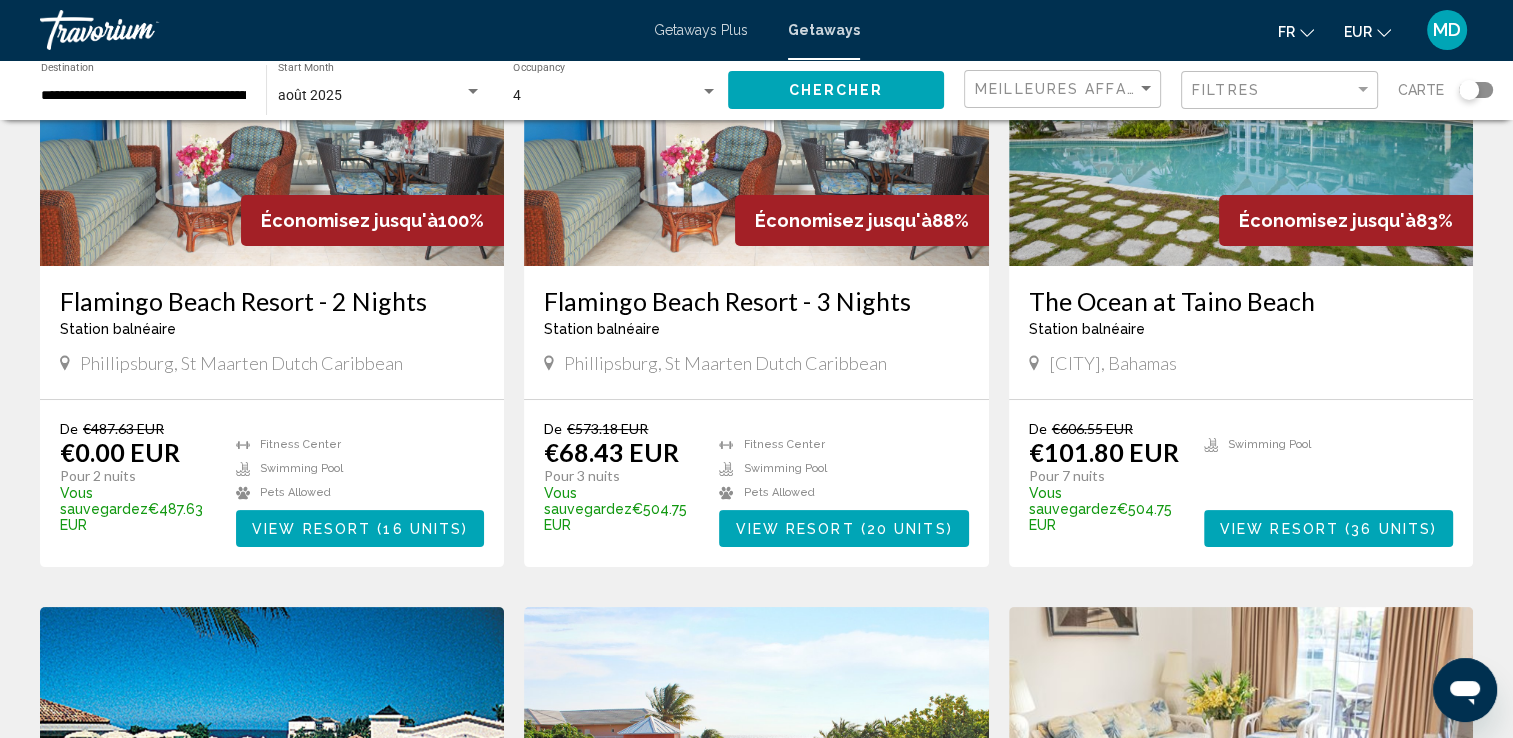 click on "View Resort" at bounding box center [1279, 529] 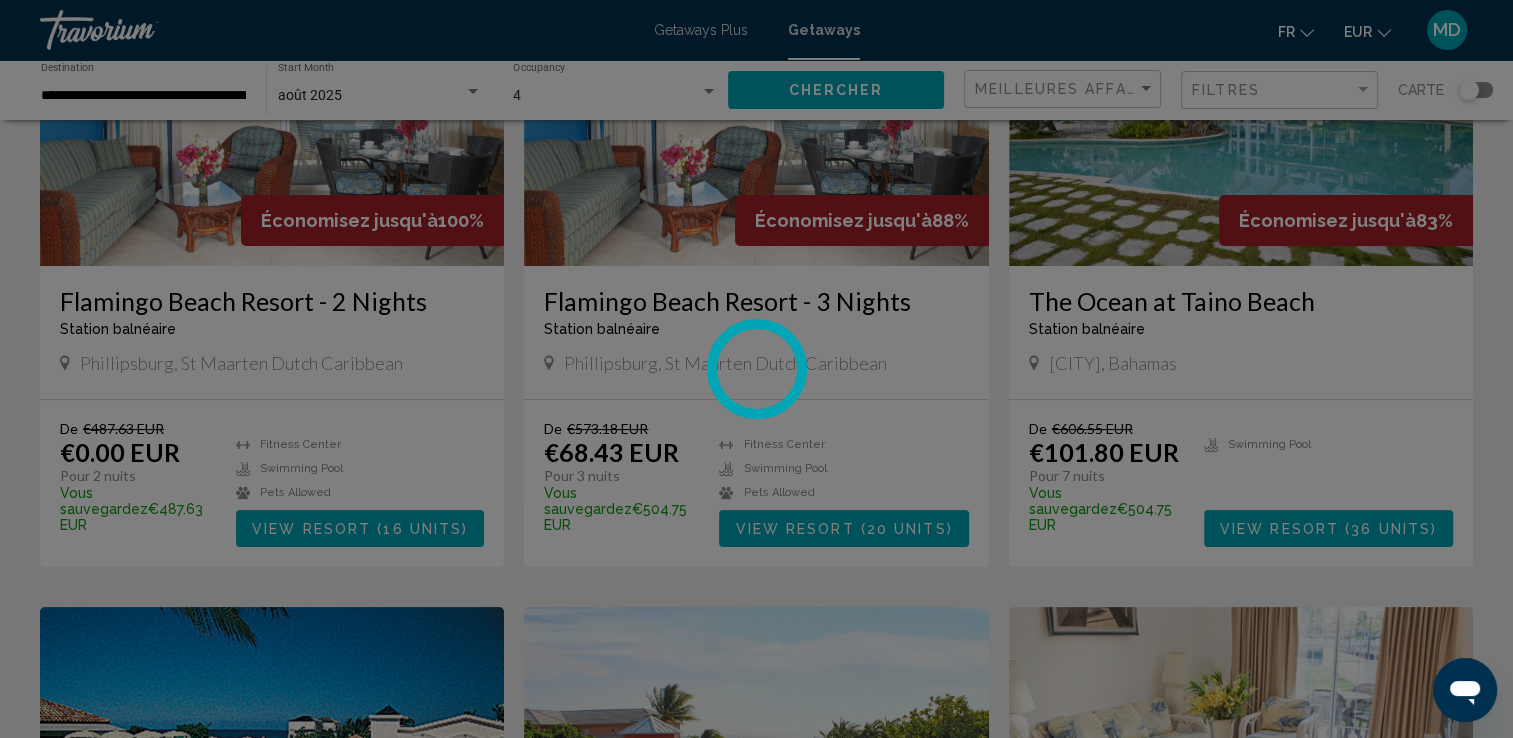 scroll, scrollTop: 0, scrollLeft: 0, axis: both 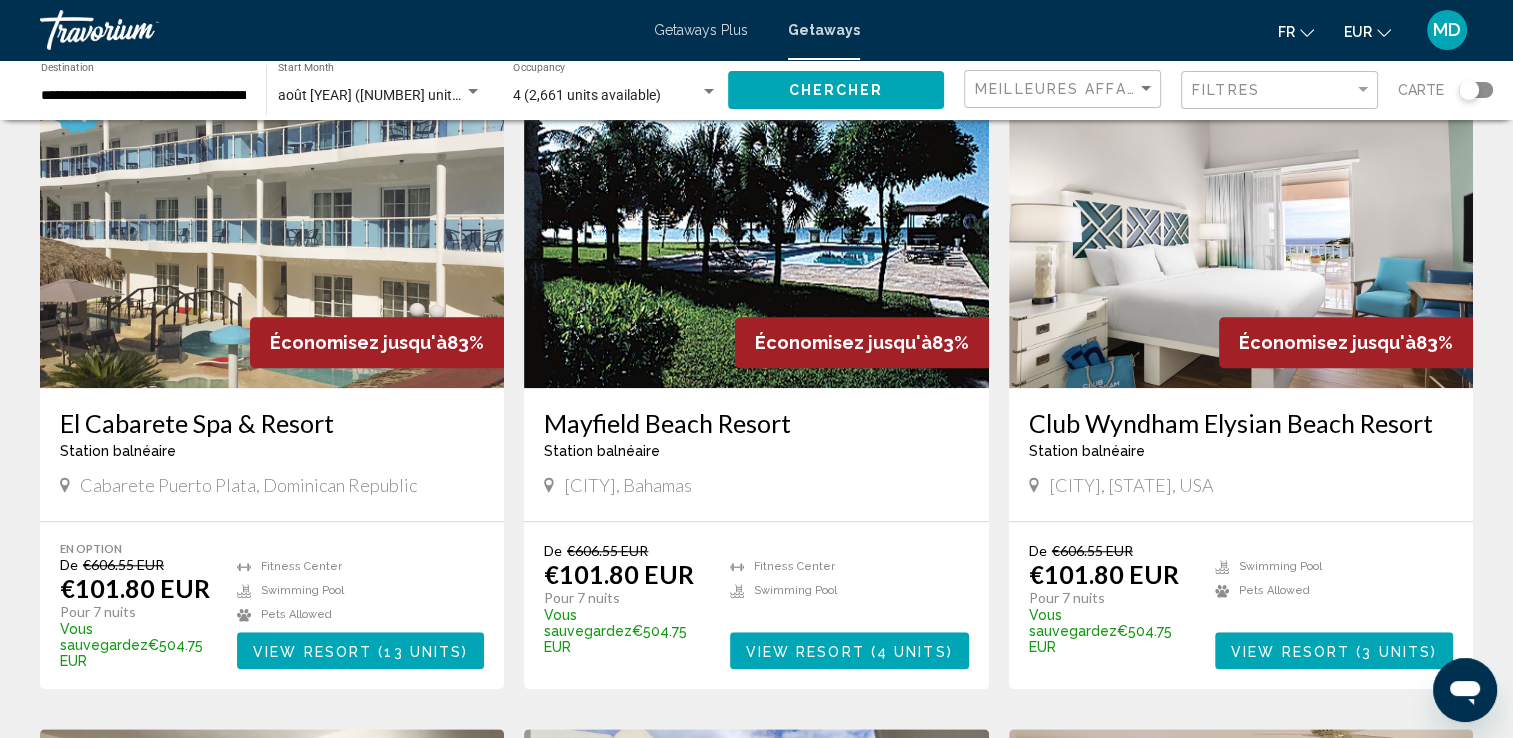 click at bounding box center [272, 228] 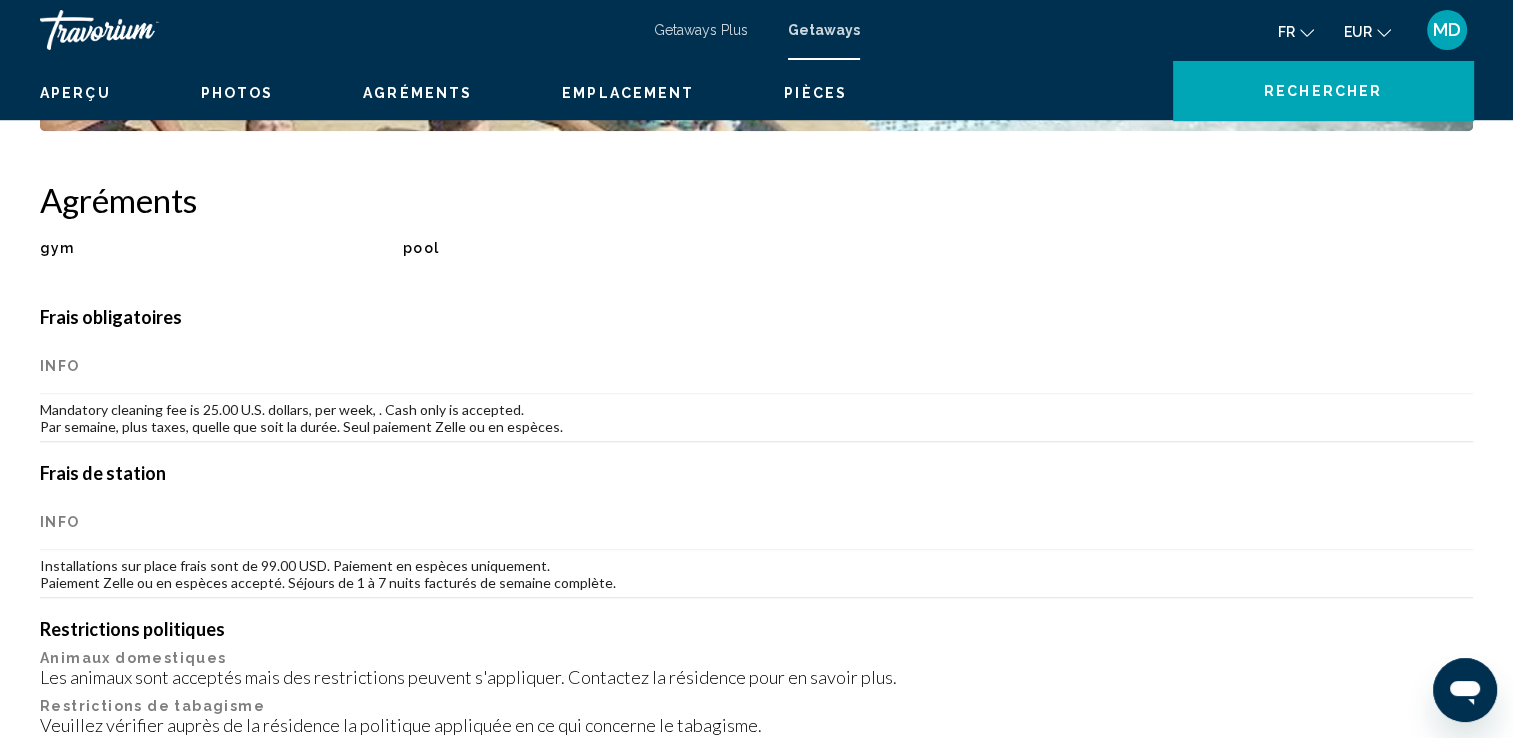 scroll, scrollTop: 0, scrollLeft: 0, axis: both 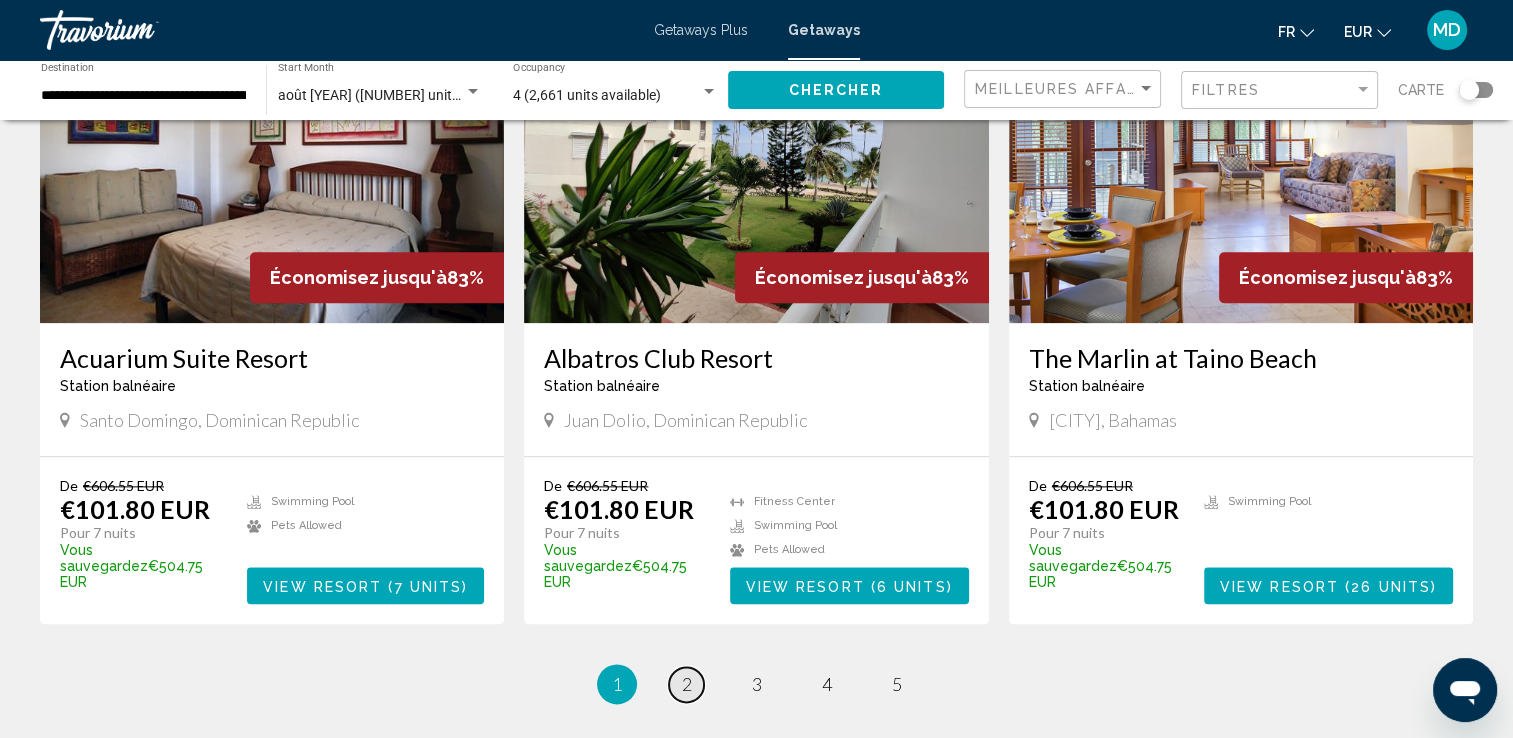 click on "2" at bounding box center (687, 684) 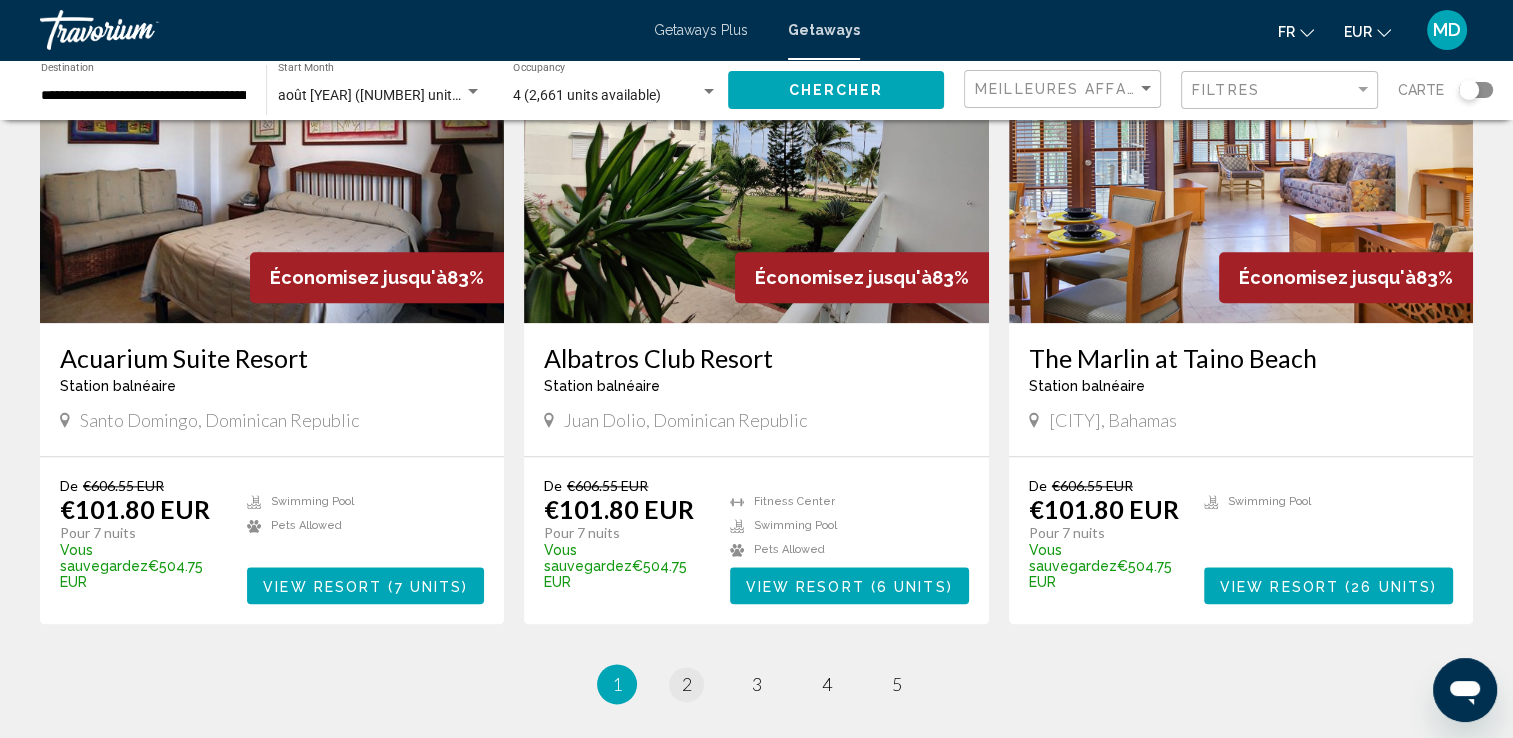 scroll, scrollTop: 0, scrollLeft: 0, axis: both 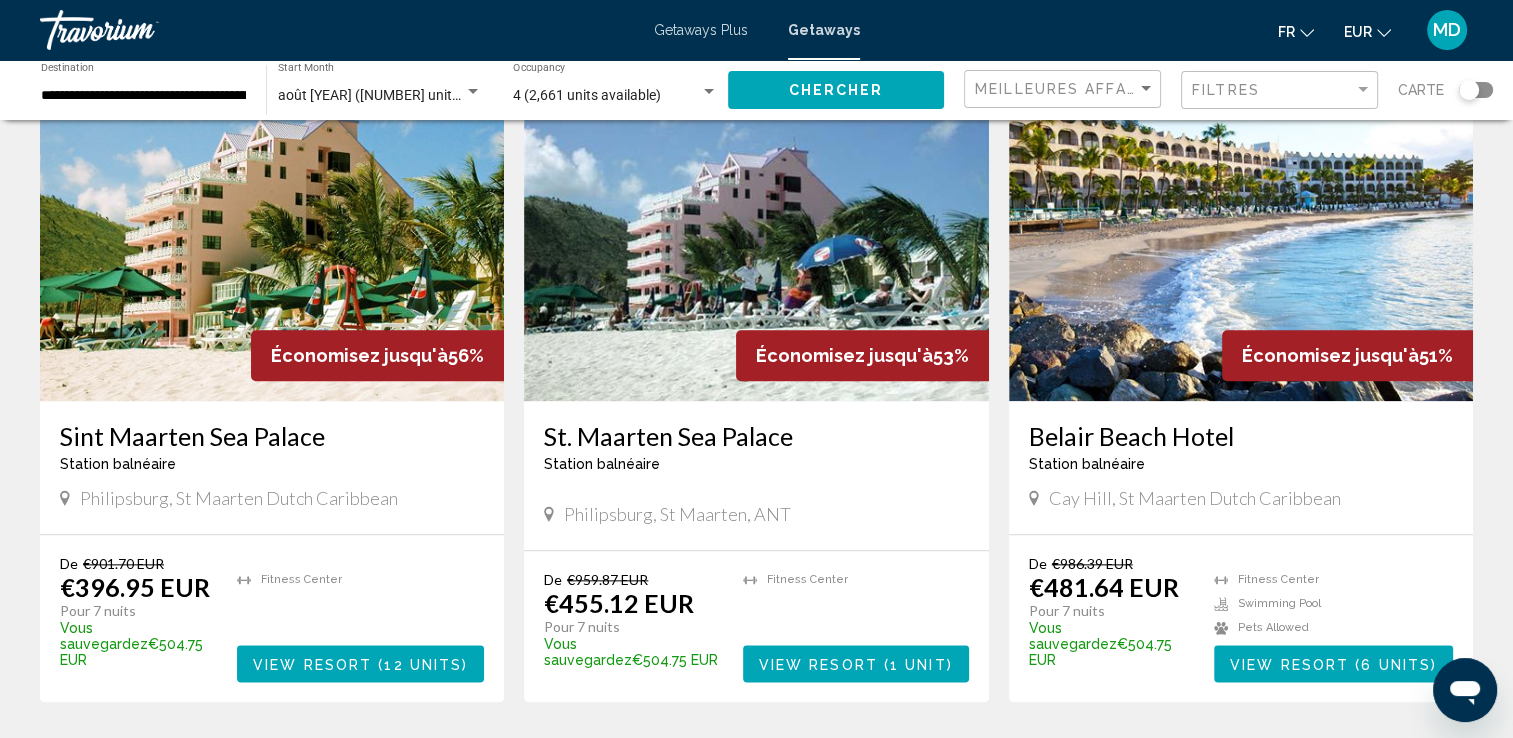 click on "page  3" at bounding box center [756, 762] 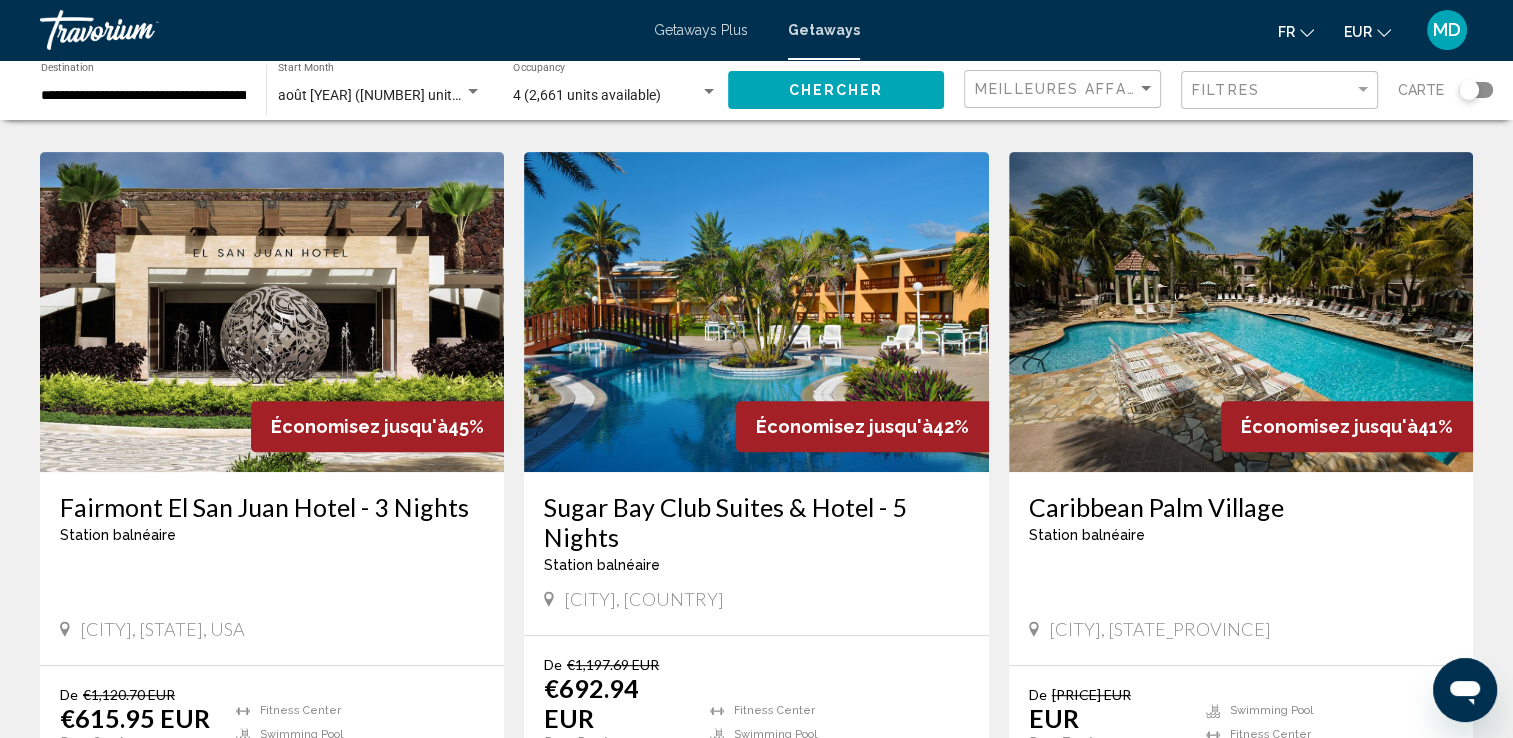 scroll, scrollTop: 0, scrollLeft: 0, axis: both 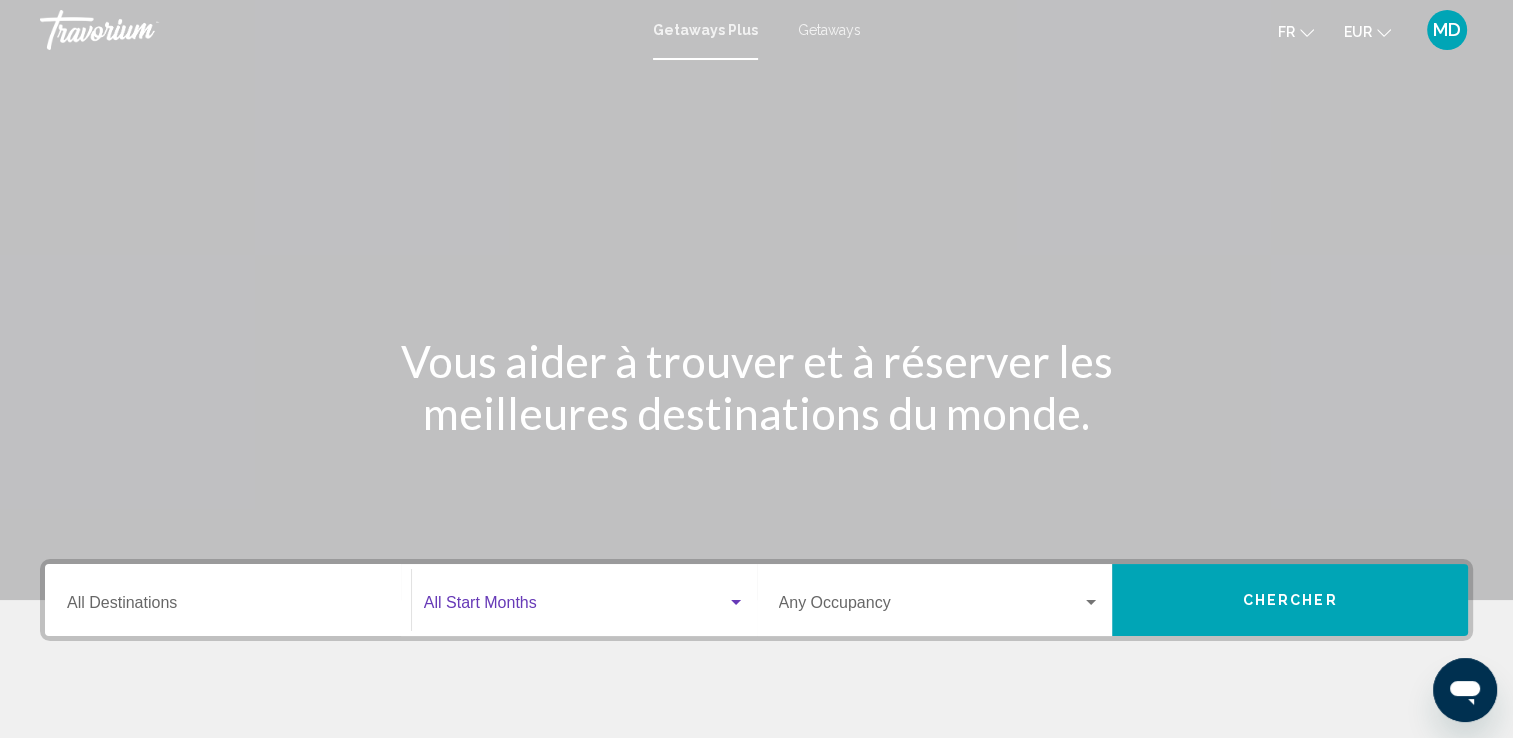 click at bounding box center [575, 607] 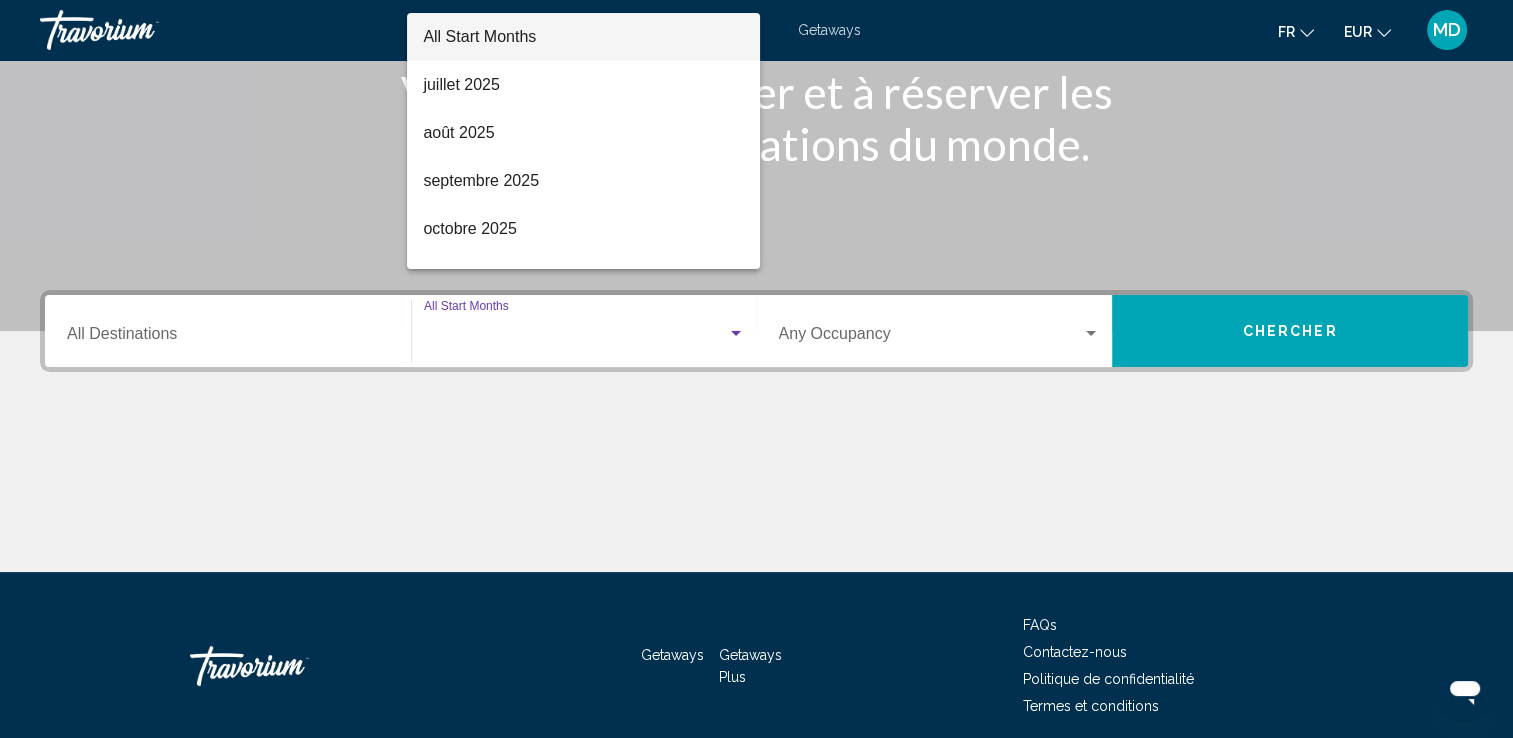 scroll, scrollTop: 347, scrollLeft: 0, axis: vertical 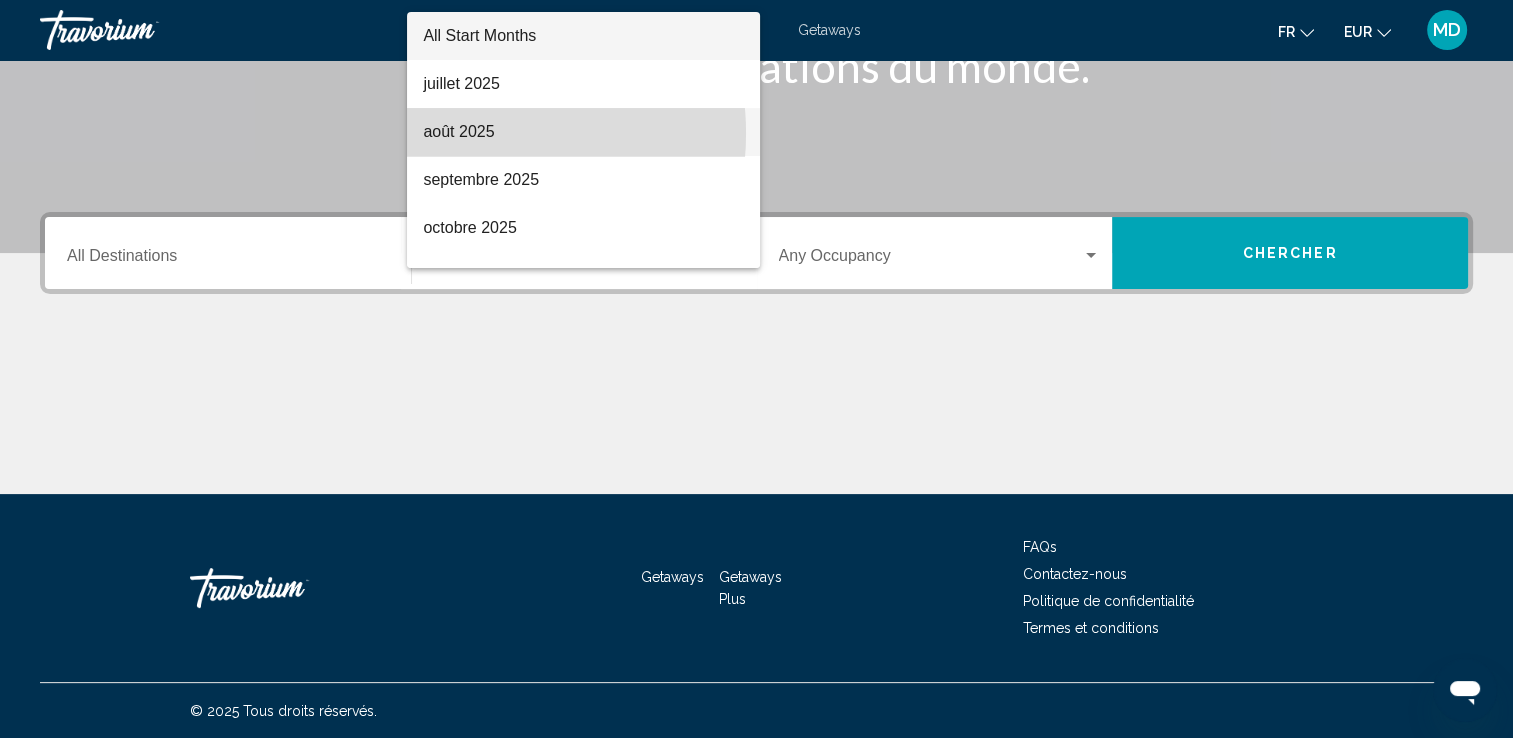 click on "août 2025" at bounding box center (583, 132) 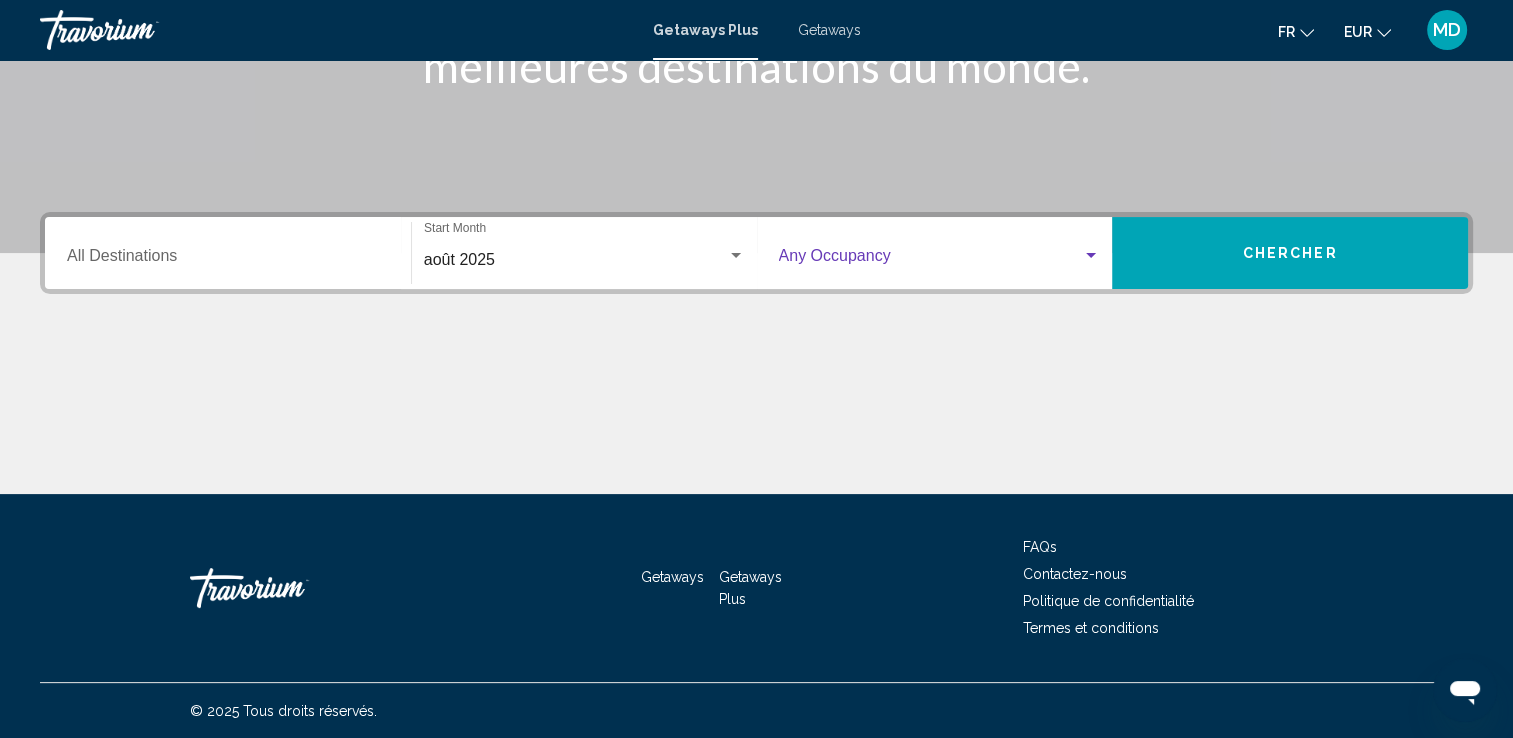 click at bounding box center (931, 260) 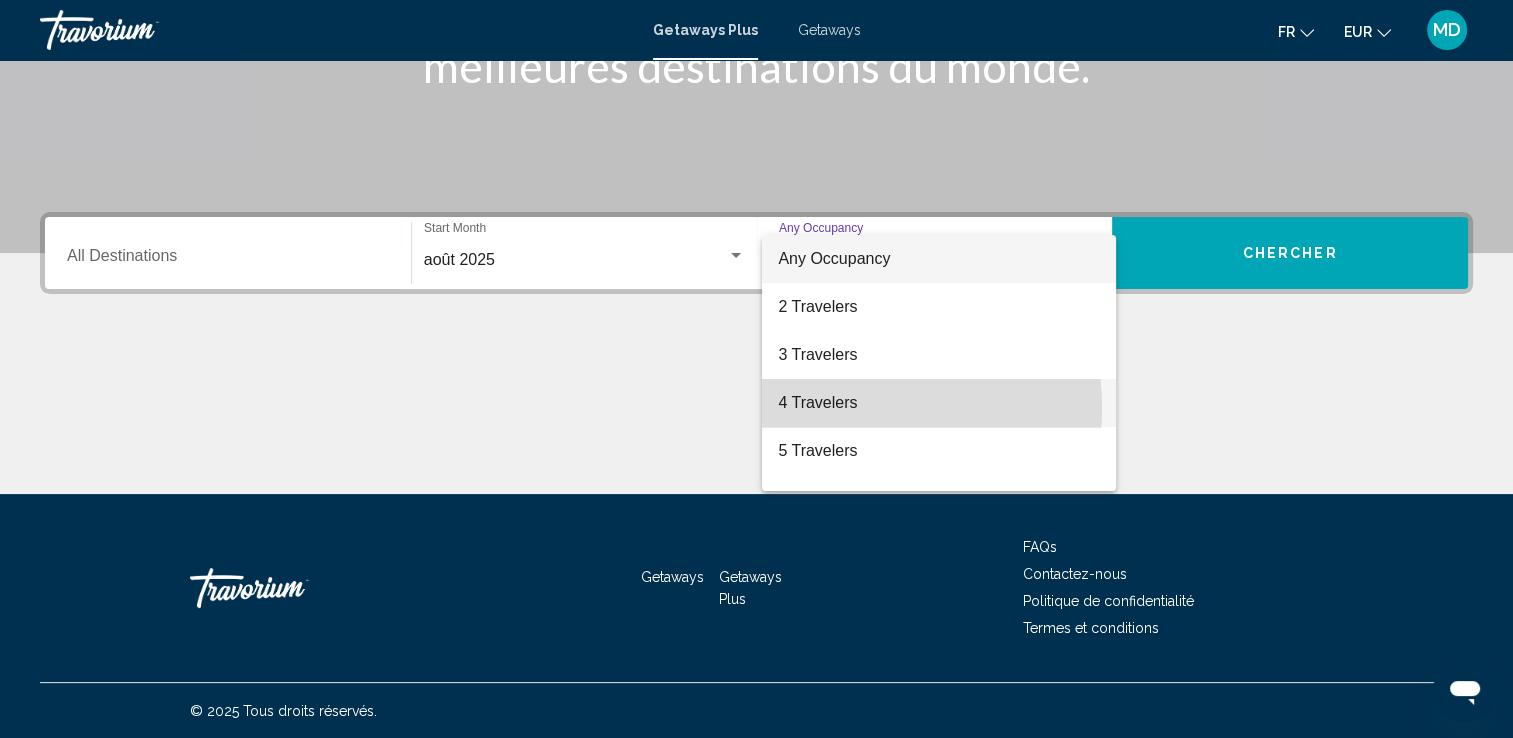 click on "4 Travelers" at bounding box center [939, 403] 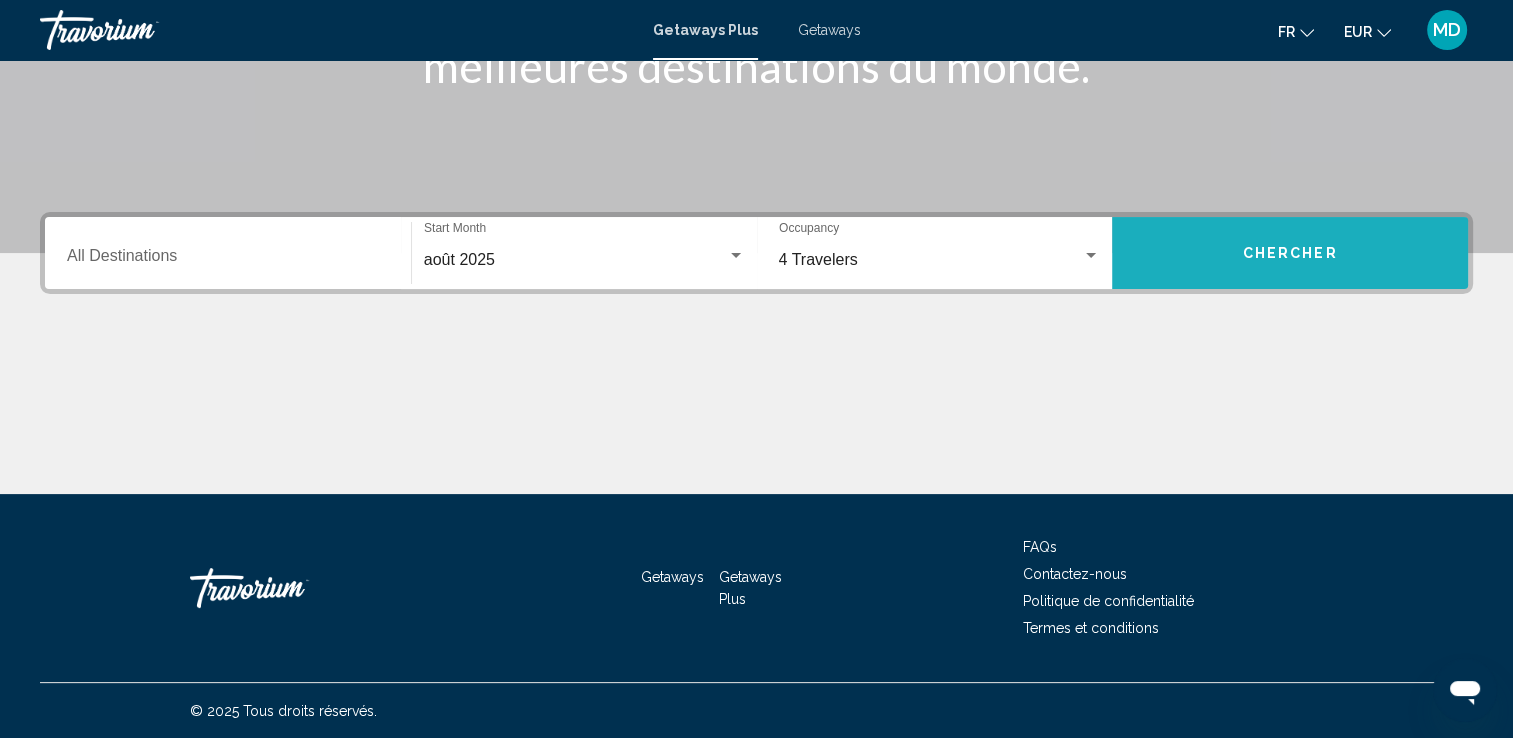 click on "Chercher" at bounding box center [1290, 254] 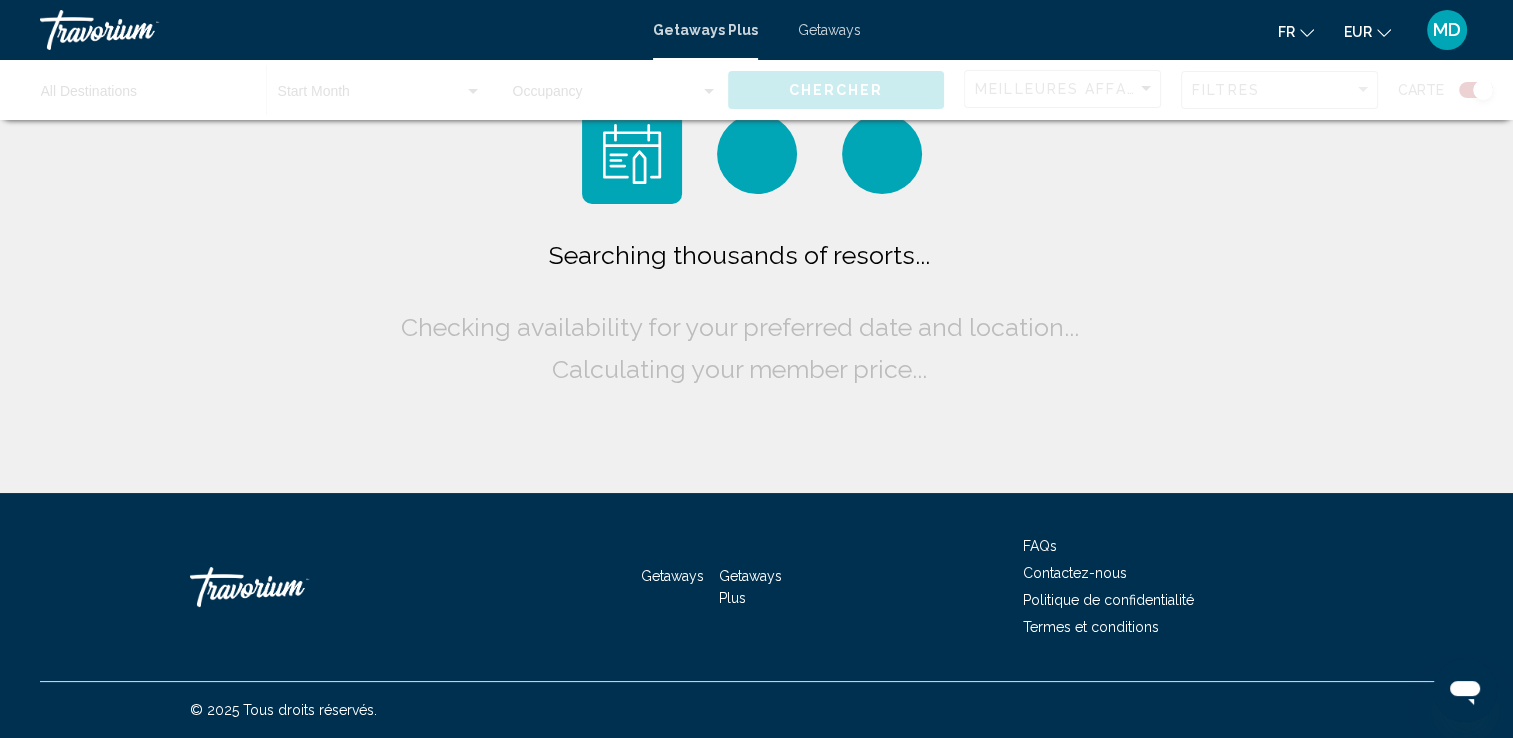 scroll, scrollTop: 0, scrollLeft: 0, axis: both 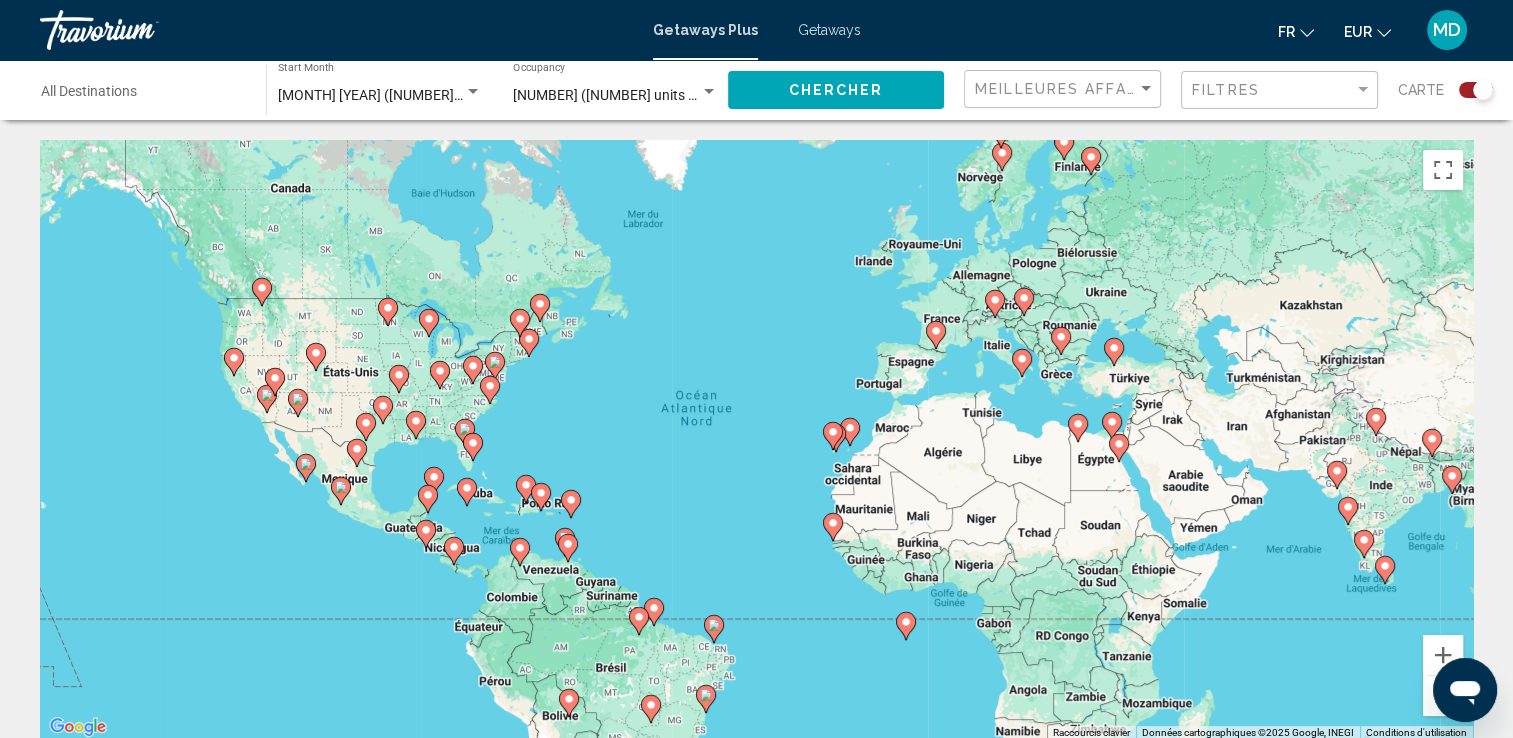 click on "Getaways" at bounding box center [829, 30] 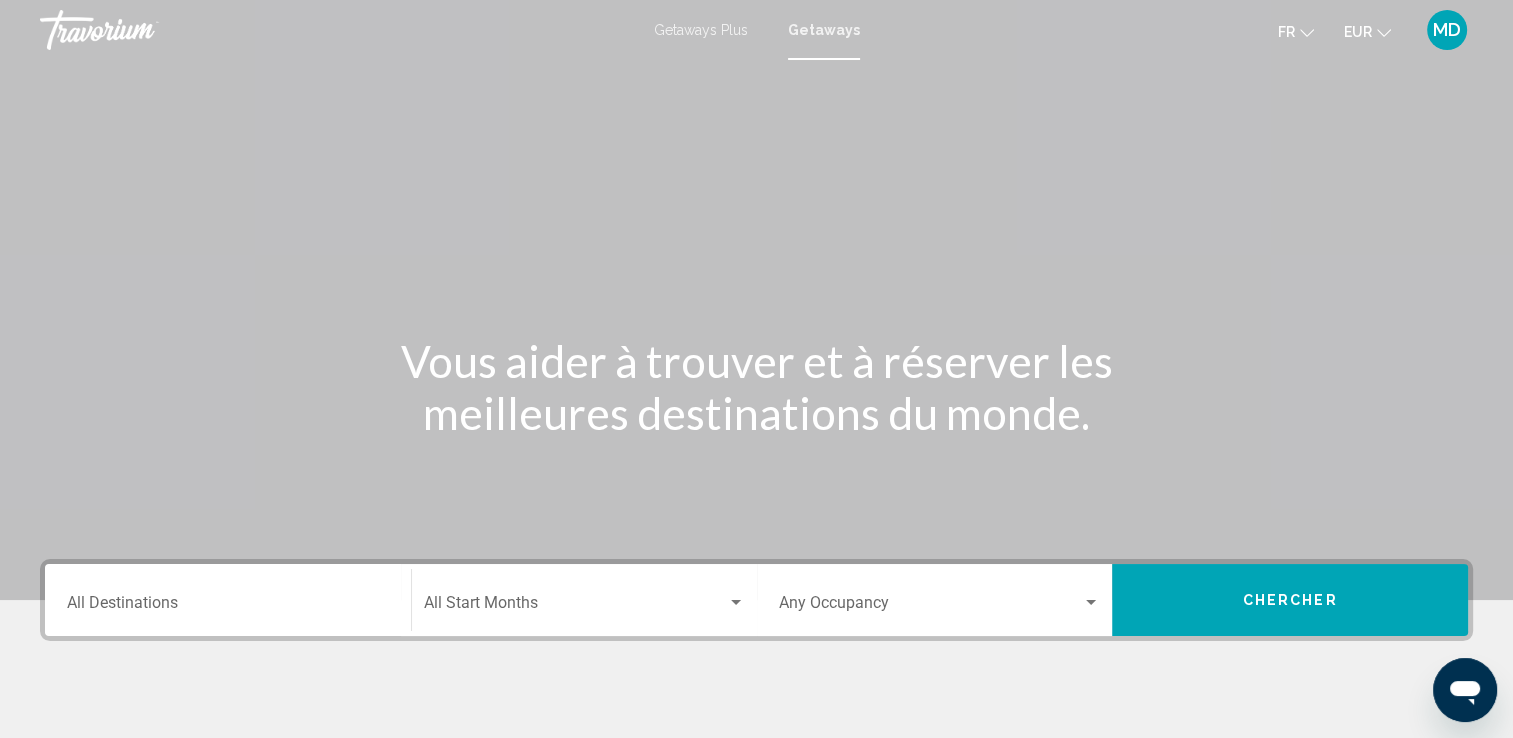 click on "Destination All Destinations" at bounding box center (228, 600) 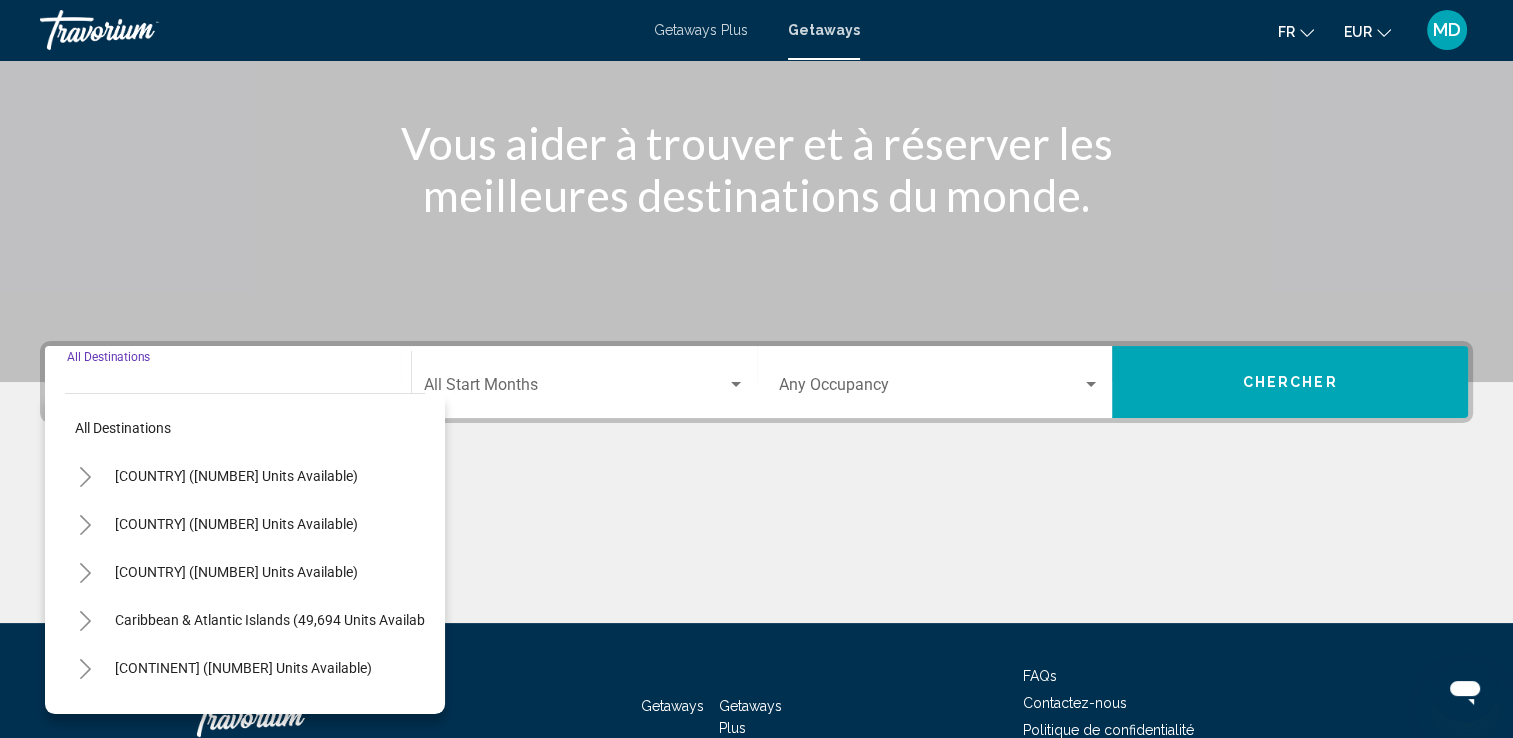 scroll, scrollTop: 347, scrollLeft: 0, axis: vertical 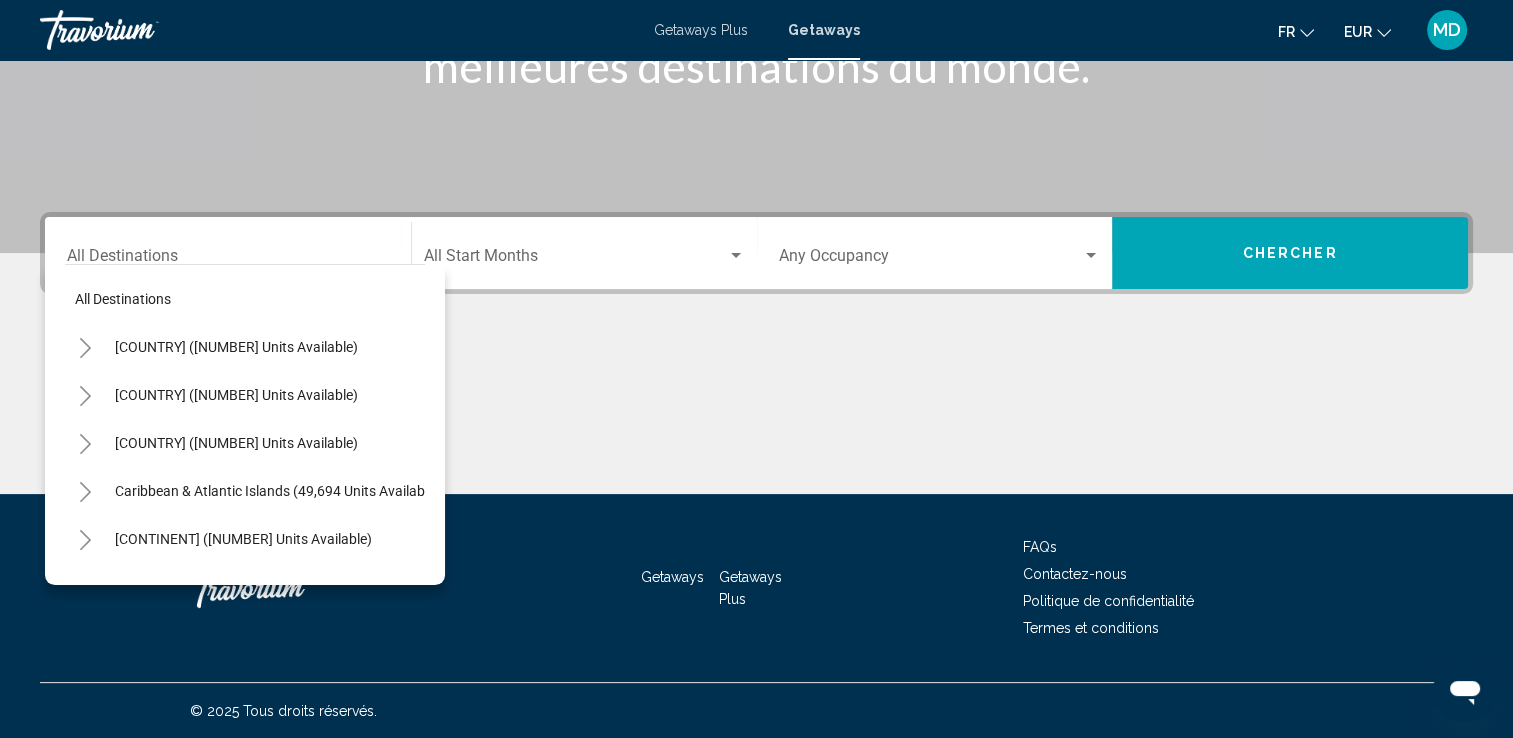 click on "Start Month All Start Months" 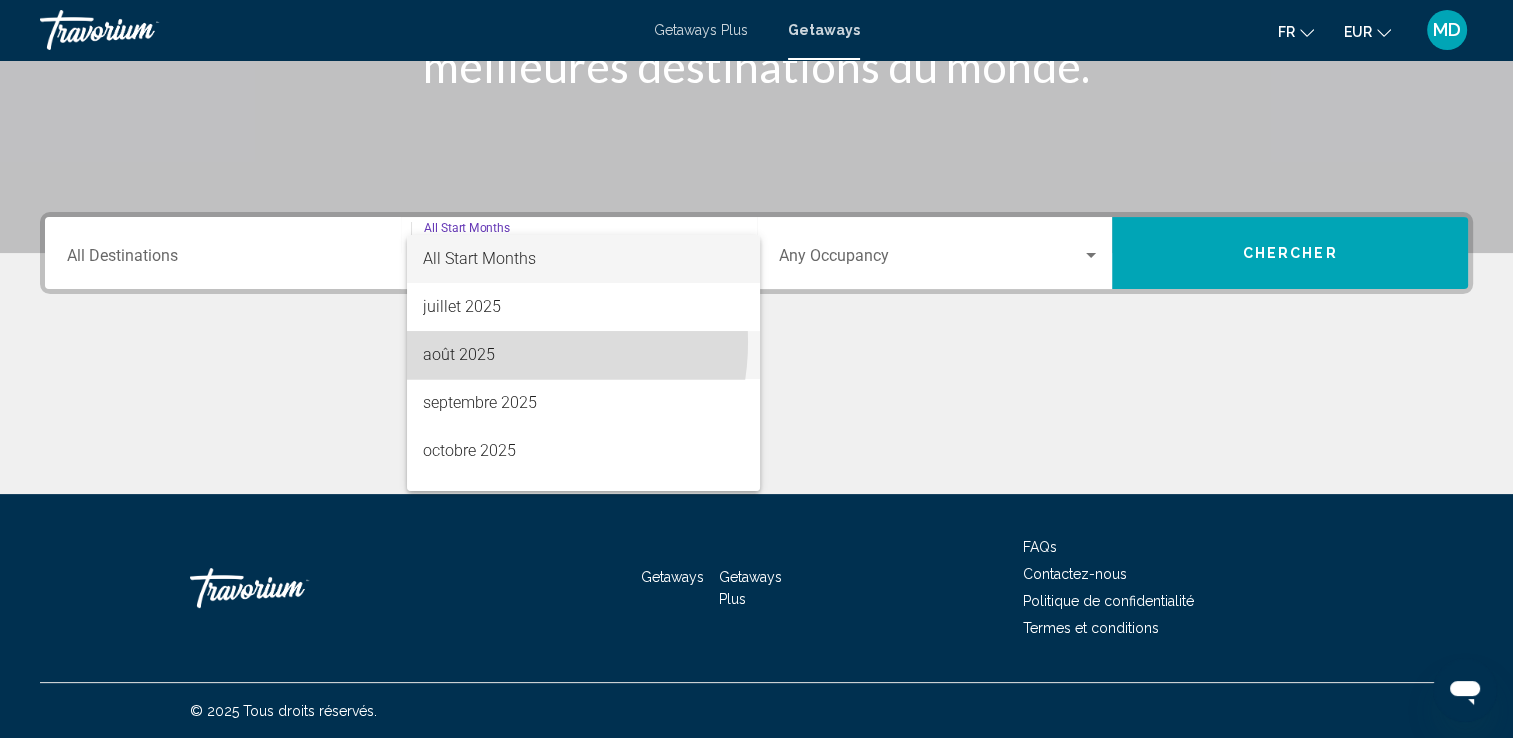 click on "août 2025" at bounding box center (583, 355) 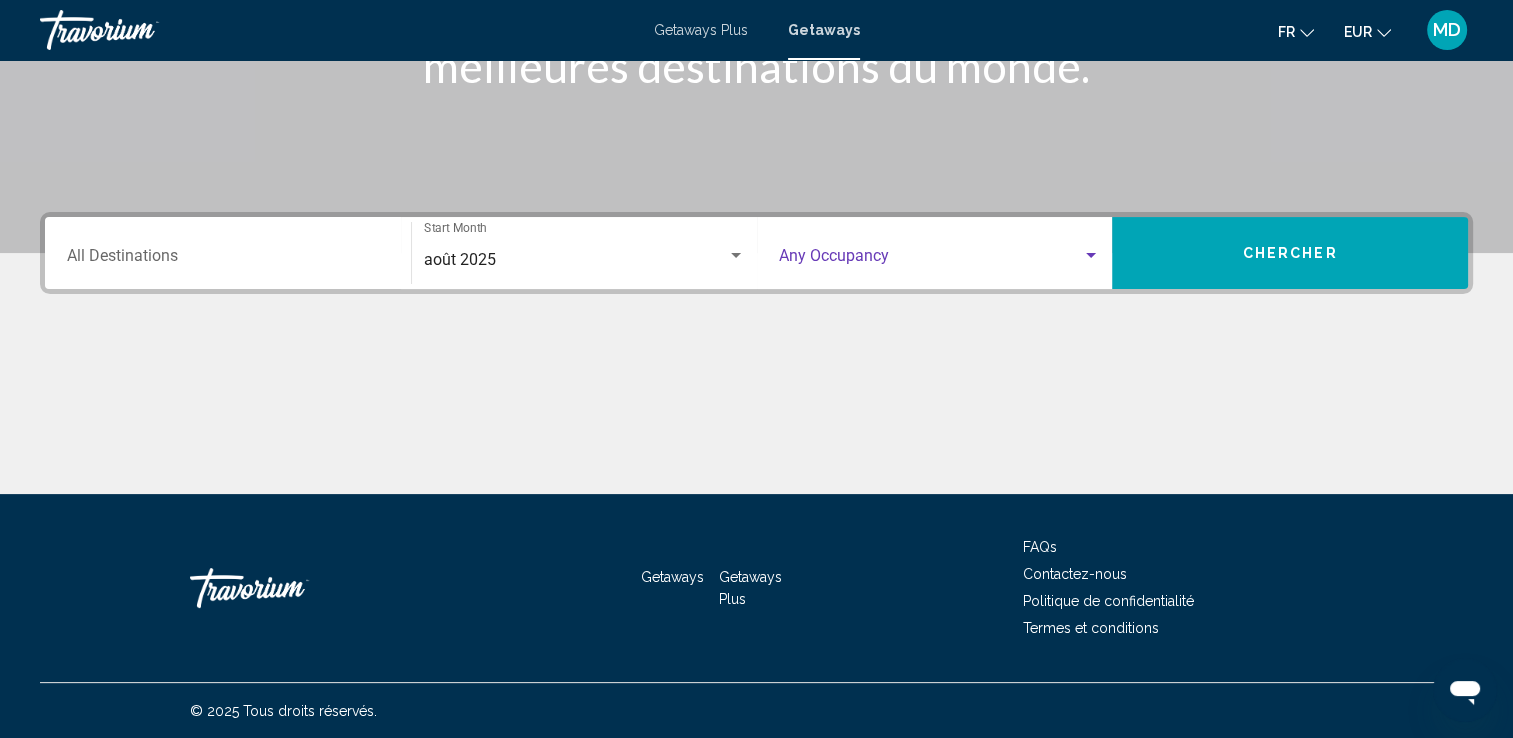 click at bounding box center (931, 260) 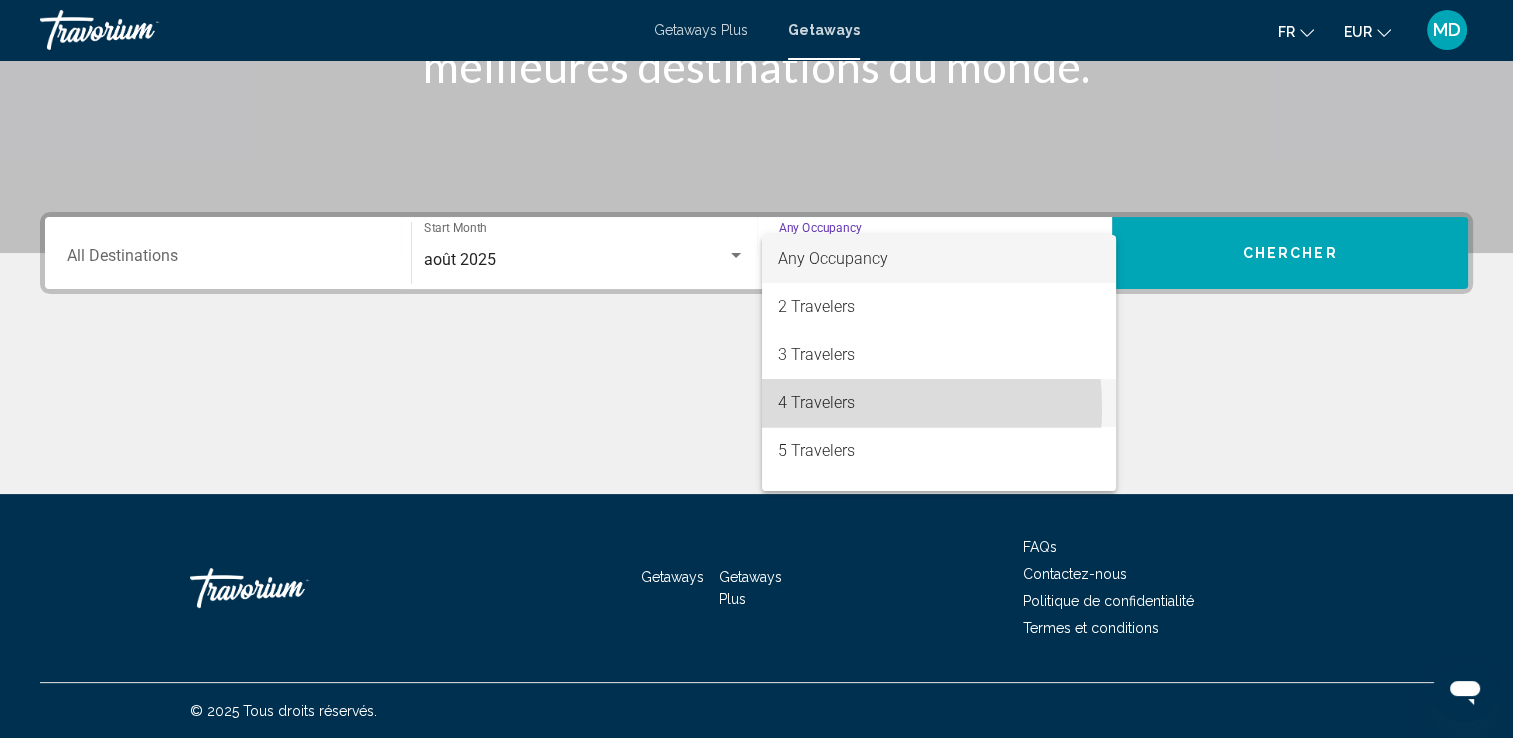 click on "4 Travelers" at bounding box center (939, 403) 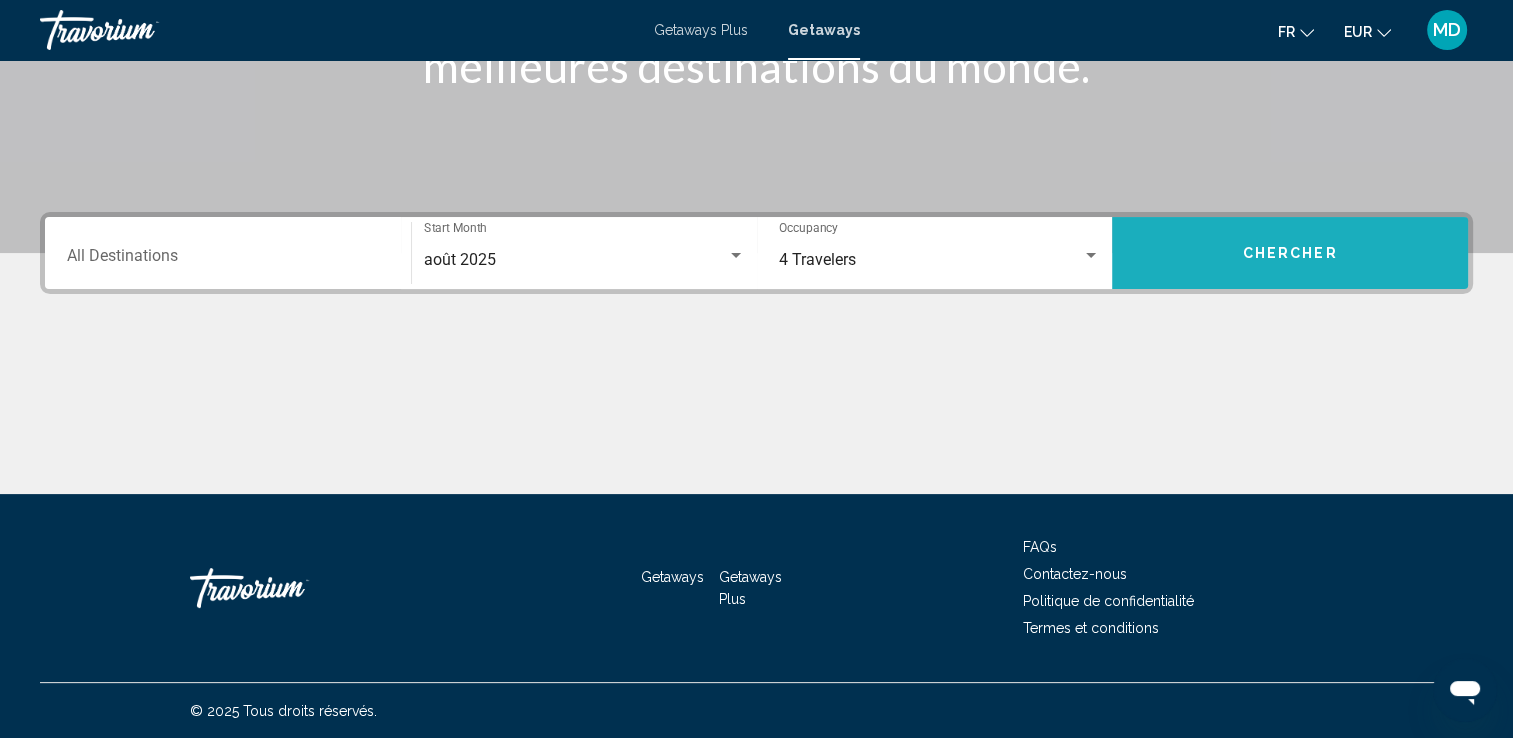 click on "Chercher" at bounding box center [1290, 254] 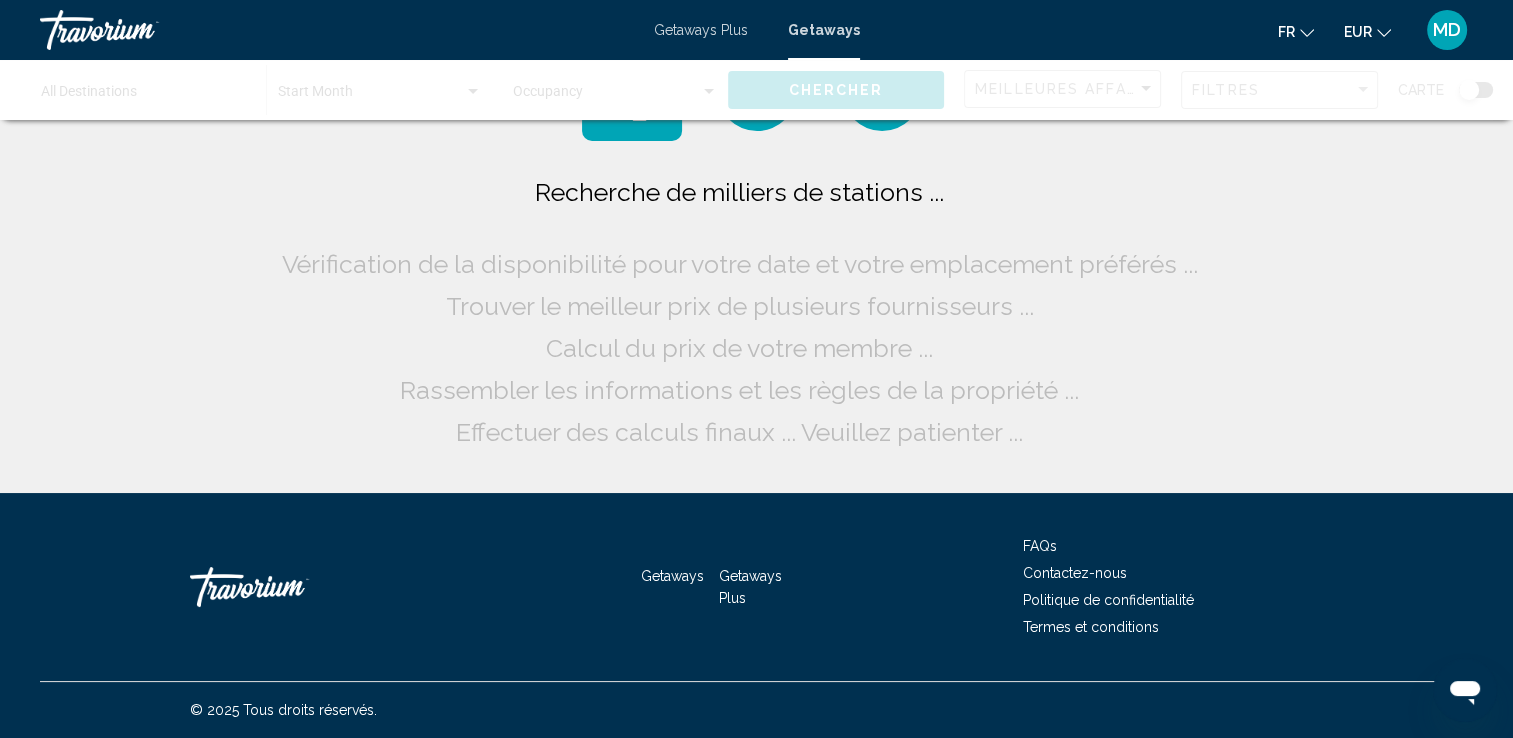 scroll, scrollTop: 0, scrollLeft: 0, axis: both 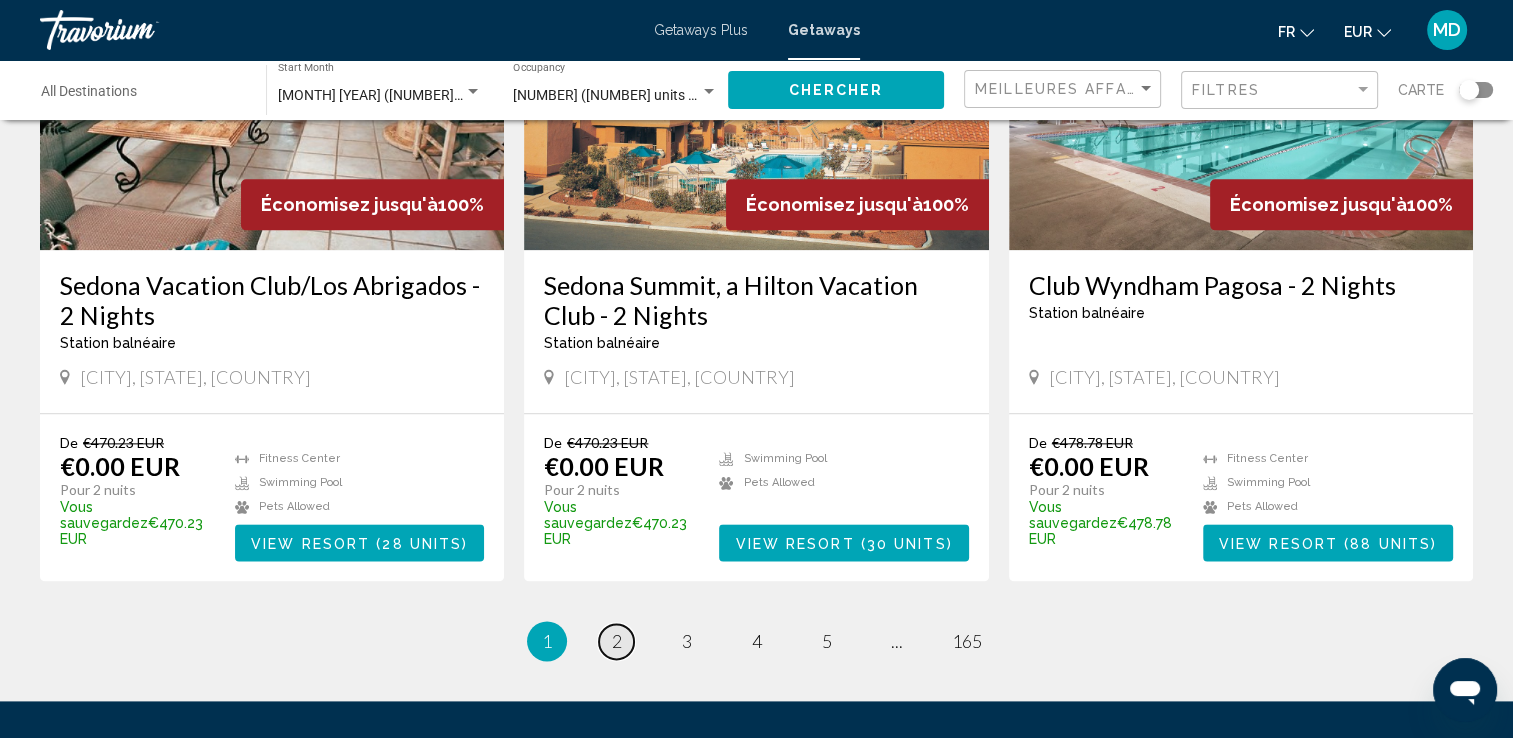 click on "2" at bounding box center [617, 641] 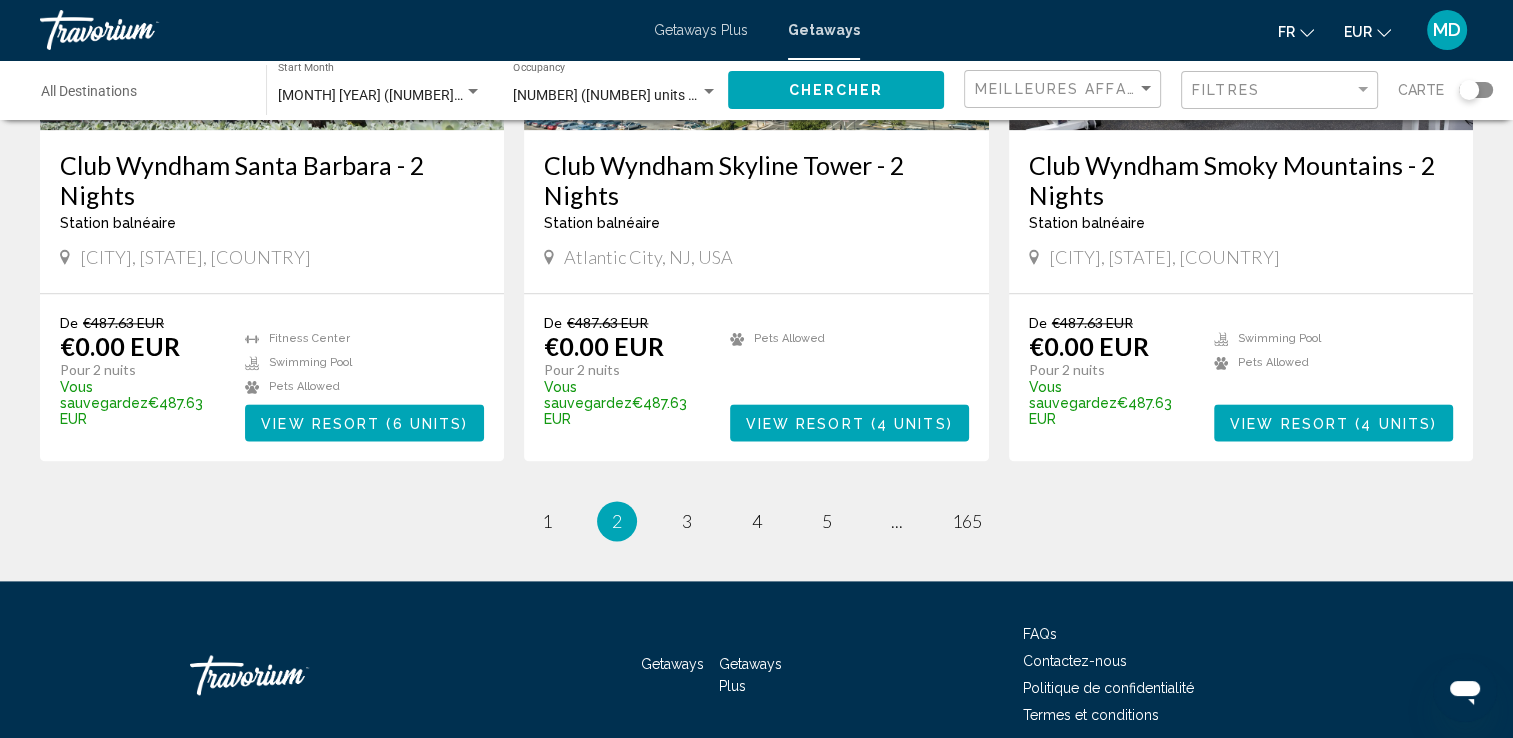 scroll, scrollTop: 2480, scrollLeft: 0, axis: vertical 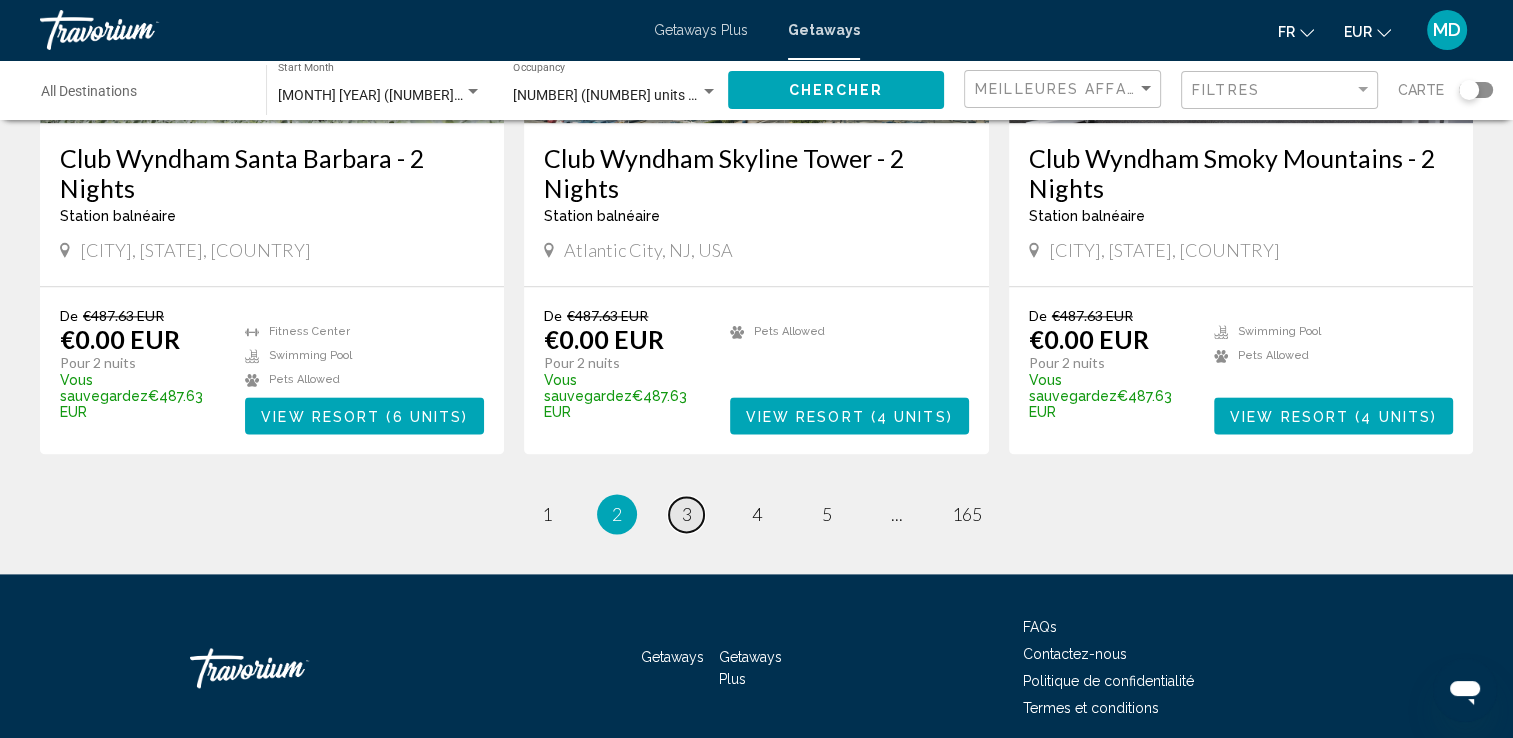 click on "3" at bounding box center [687, 514] 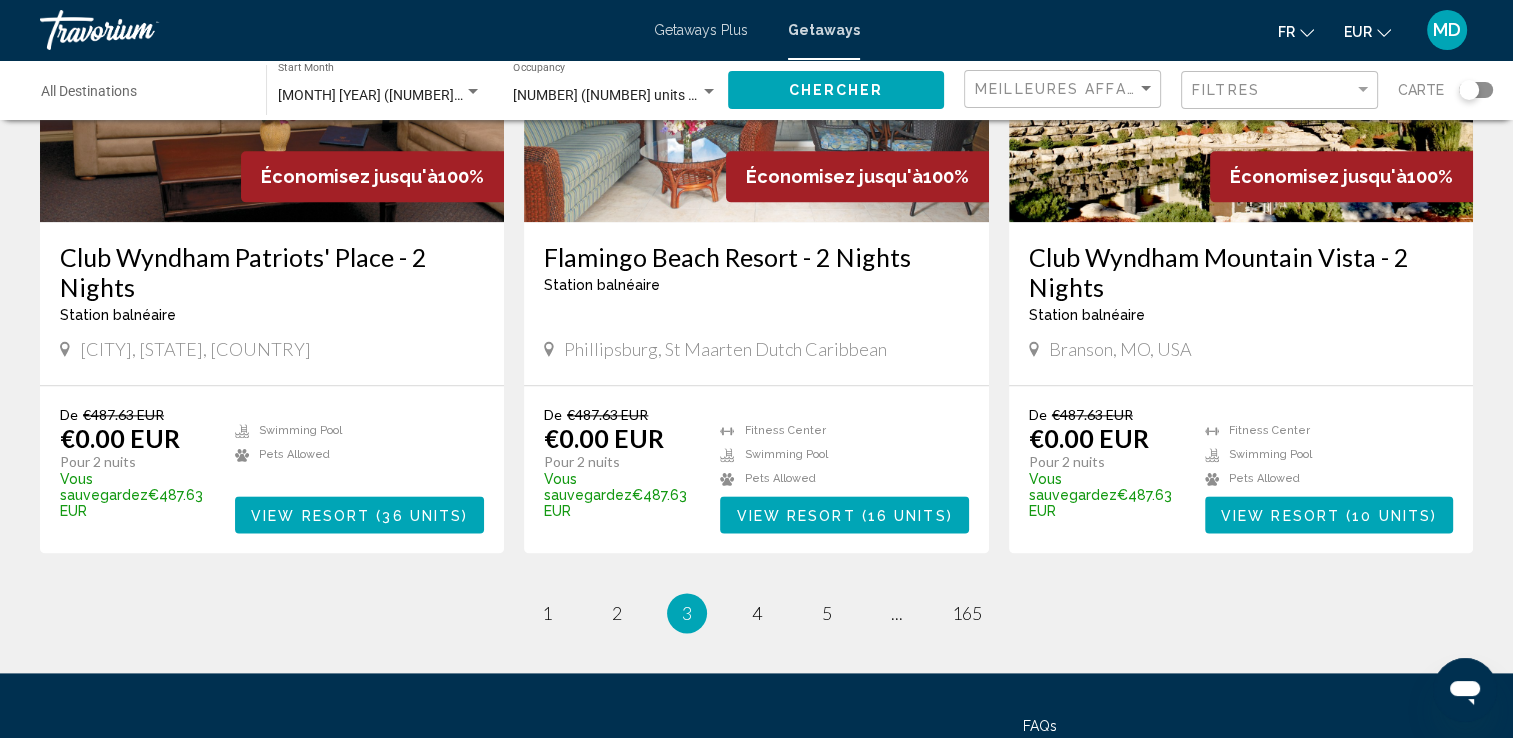 scroll, scrollTop: 2420, scrollLeft: 0, axis: vertical 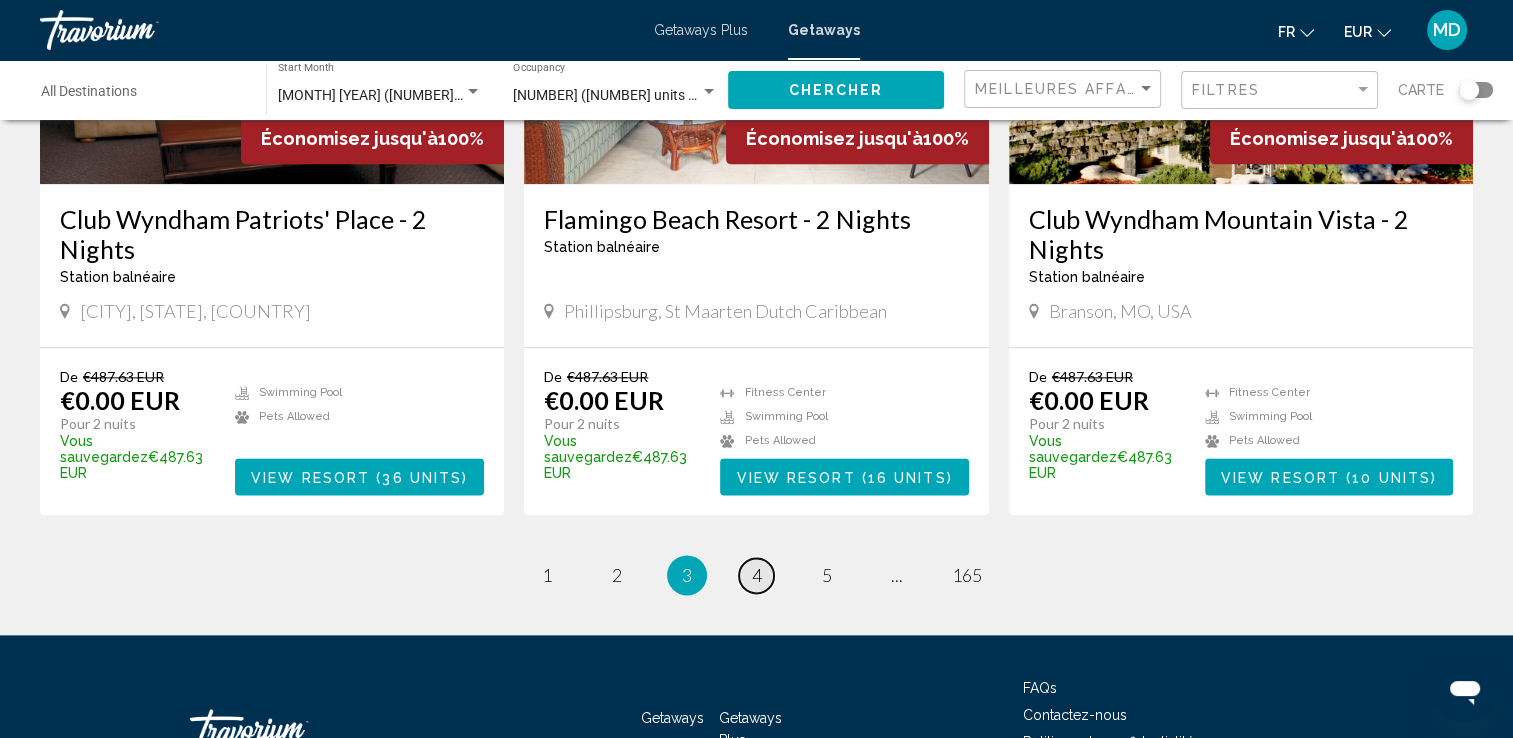 click on "4" at bounding box center [757, 575] 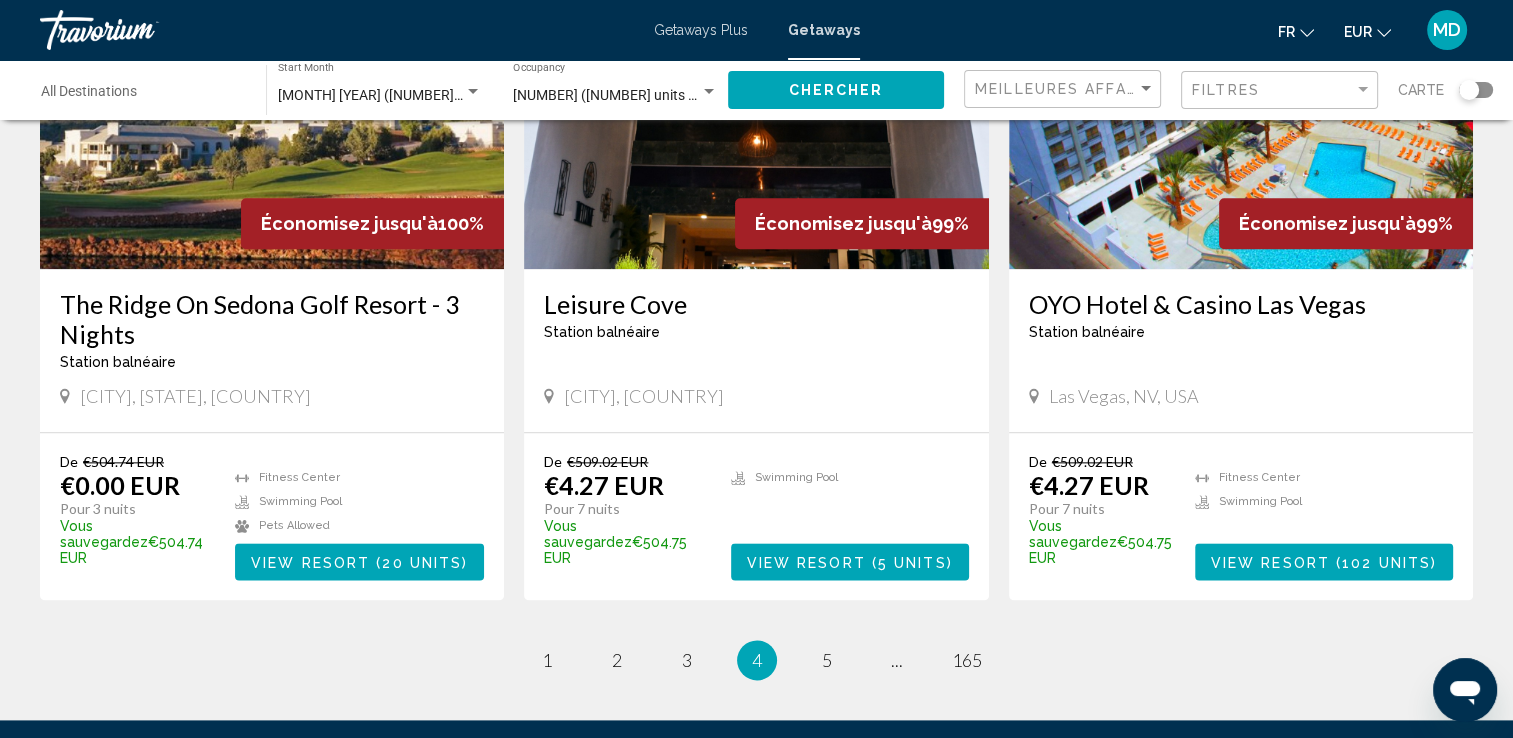 scroll, scrollTop: 2308, scrollLeft: 0, axis: vertical 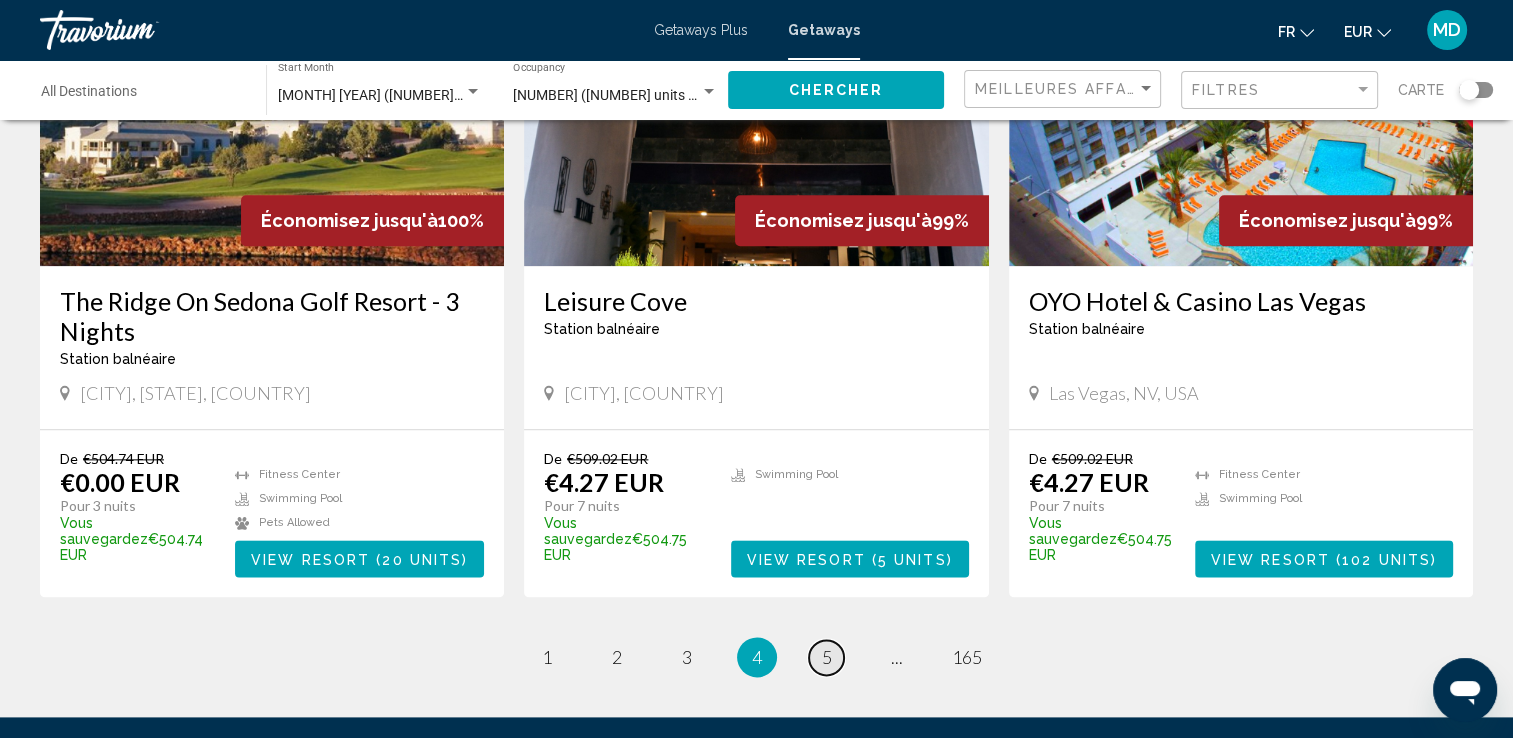 click on "page  5" at bounding box center [826, 657] 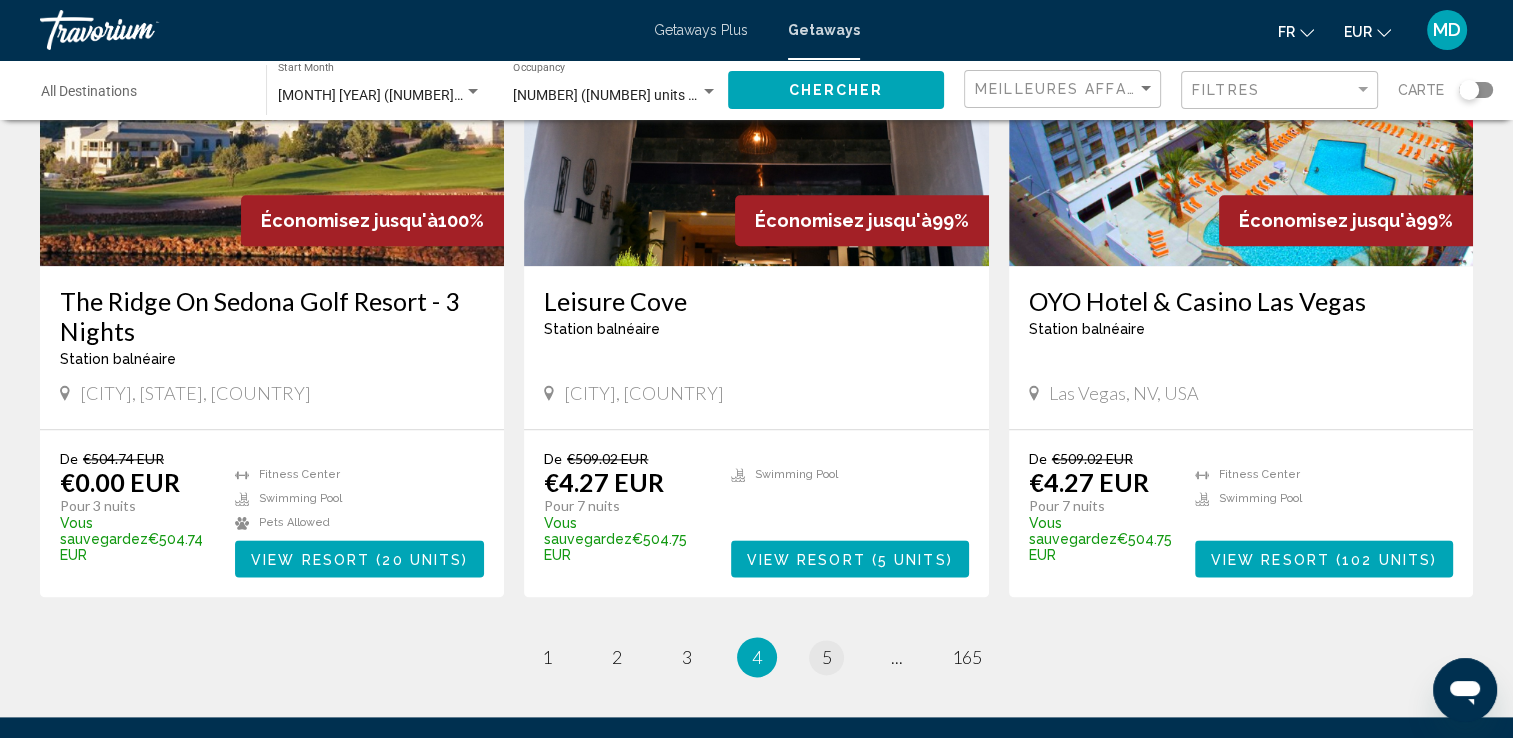 scroll, scrollTop: 0, scrollLeft: 0, axis: both 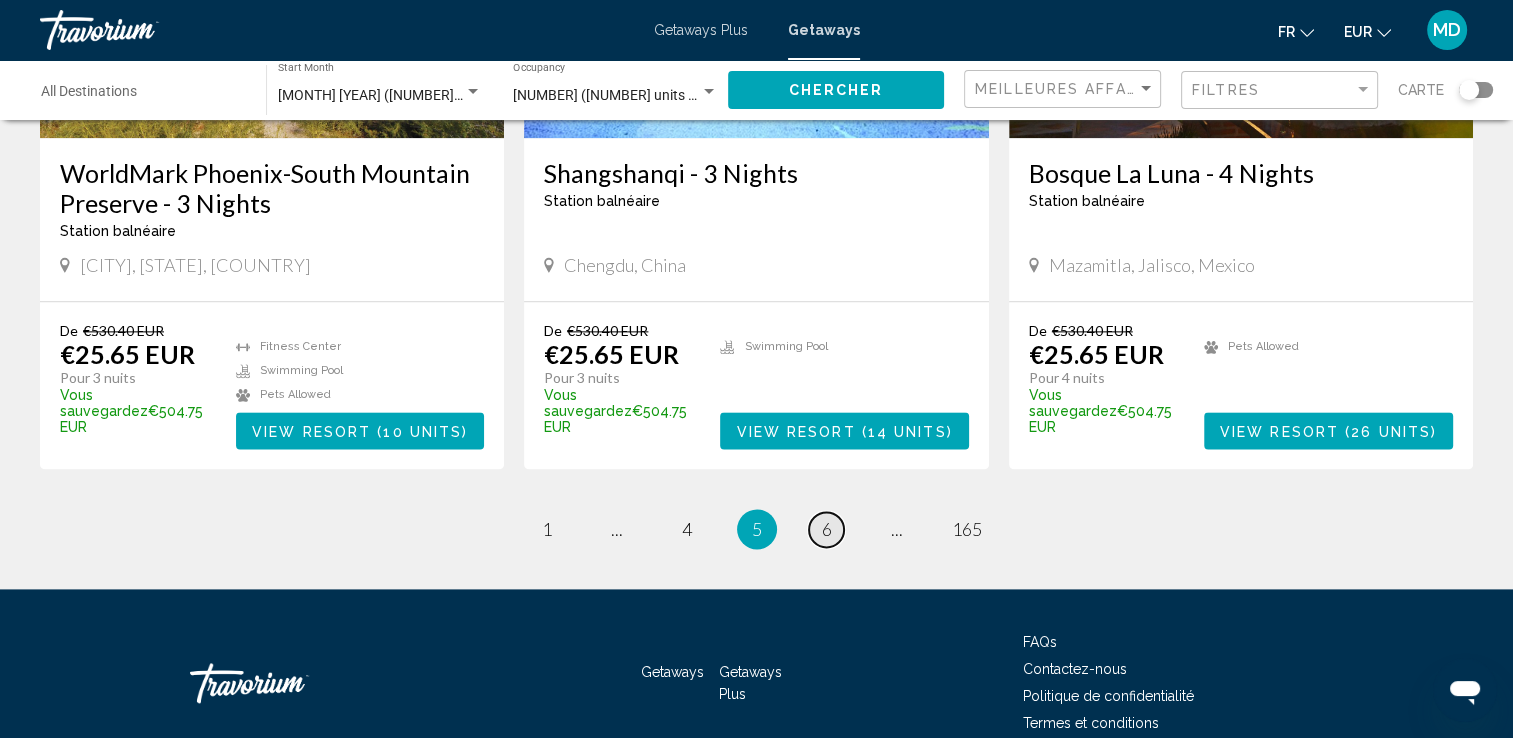 click on "page  6" at bounding box center (826, 529) 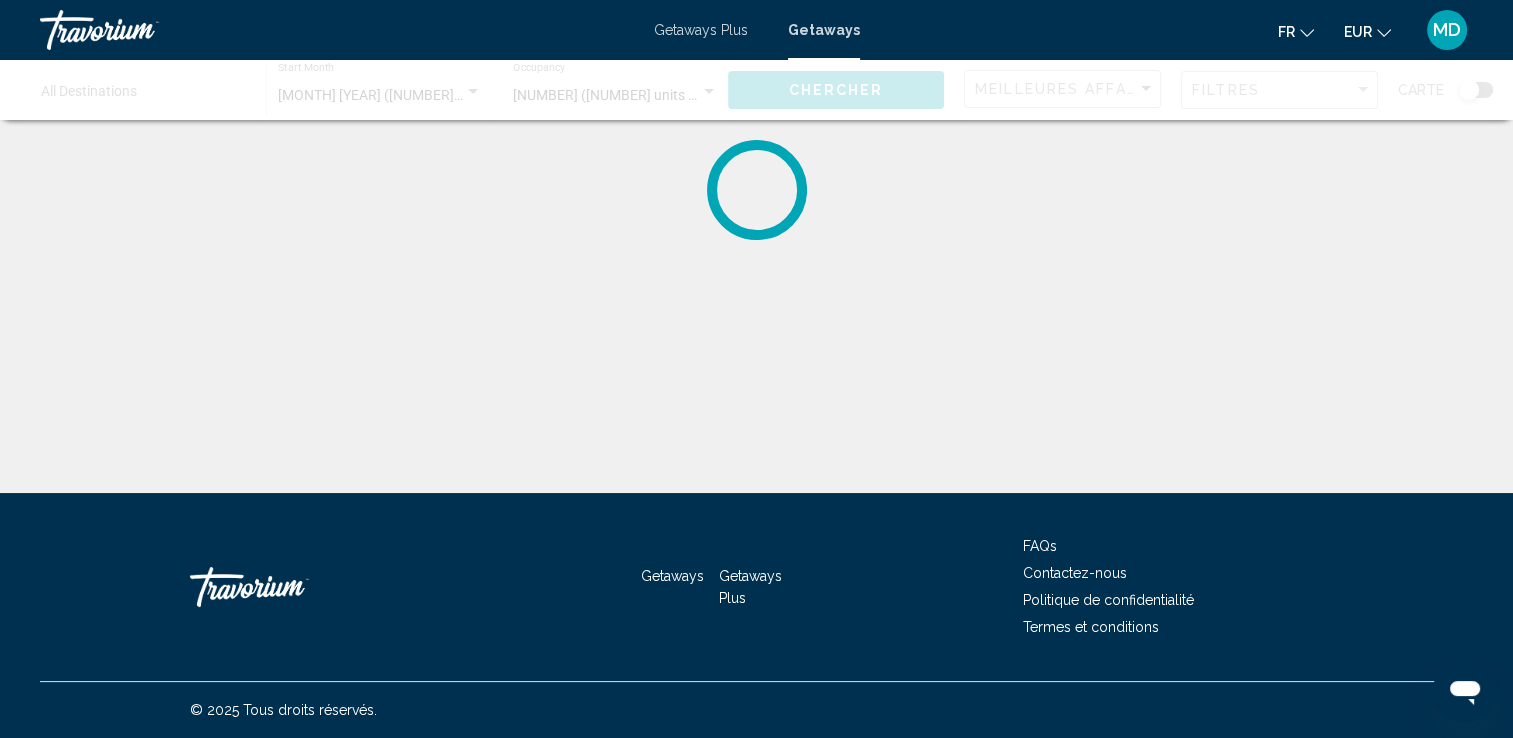 scroll, scrollTop: 0, scrollLeft: 0, axis: both 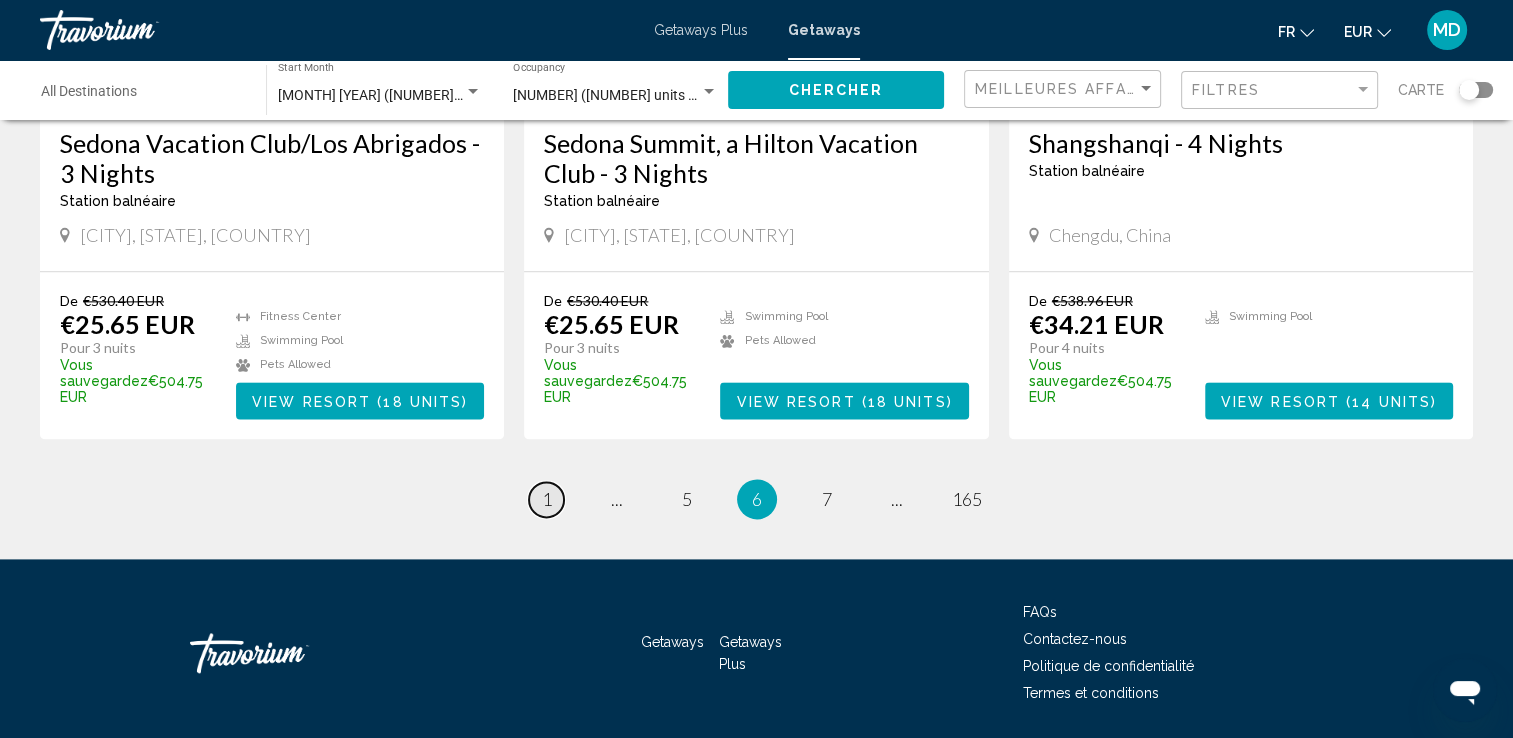click on "page  1" at bounding box center [546, 499] 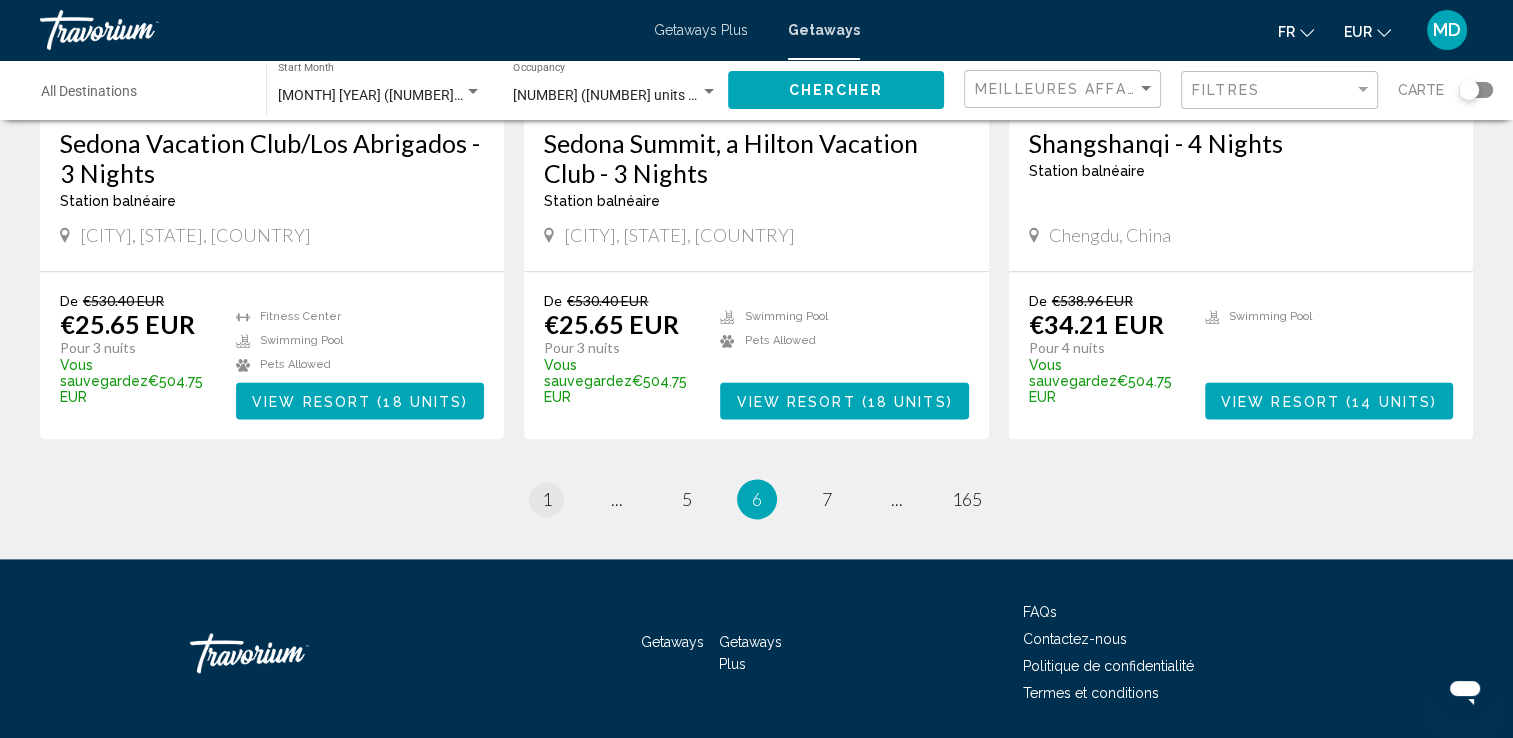 scroll, scrollTop: 0, scrollLeft: 0, axis: both 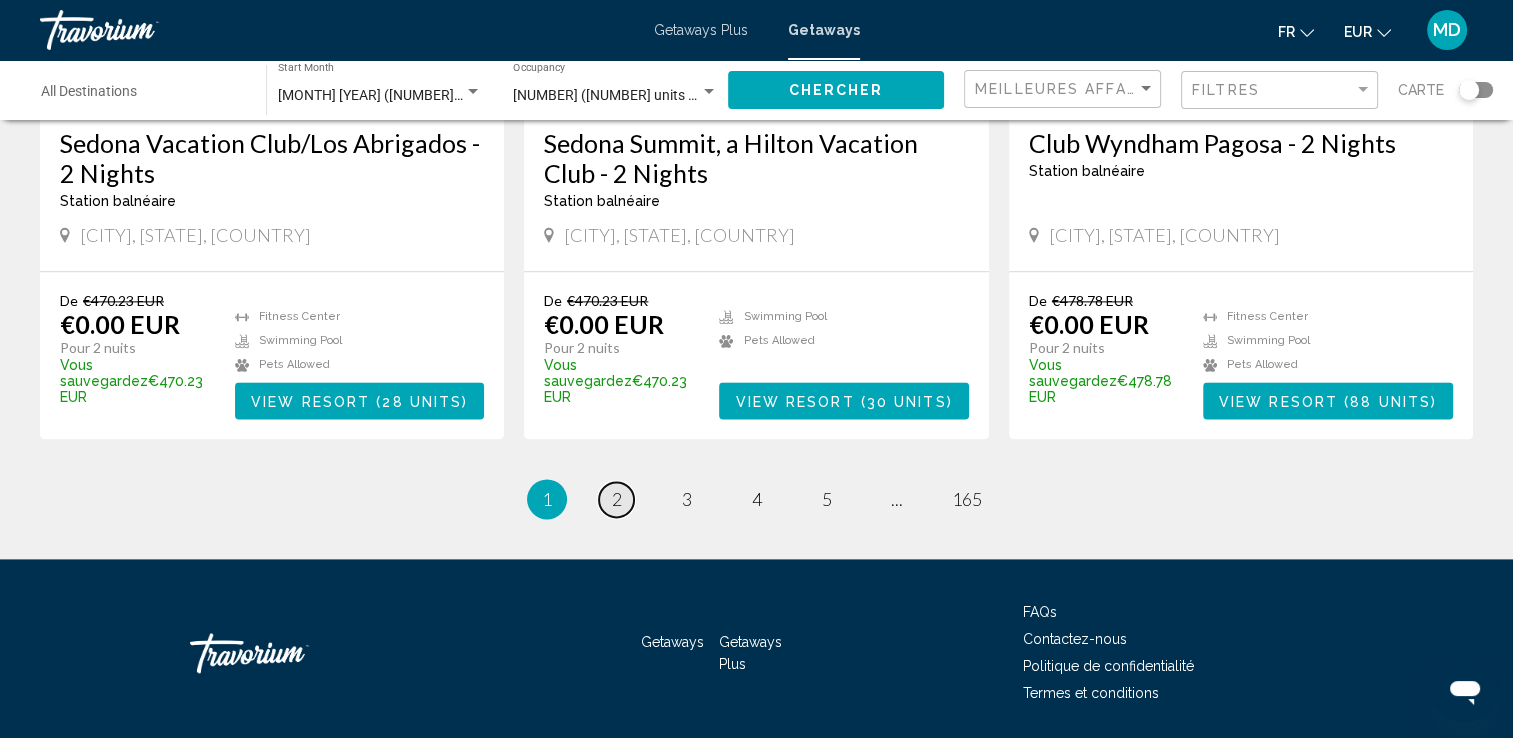 click on "2" at bounding box center (617, 499) 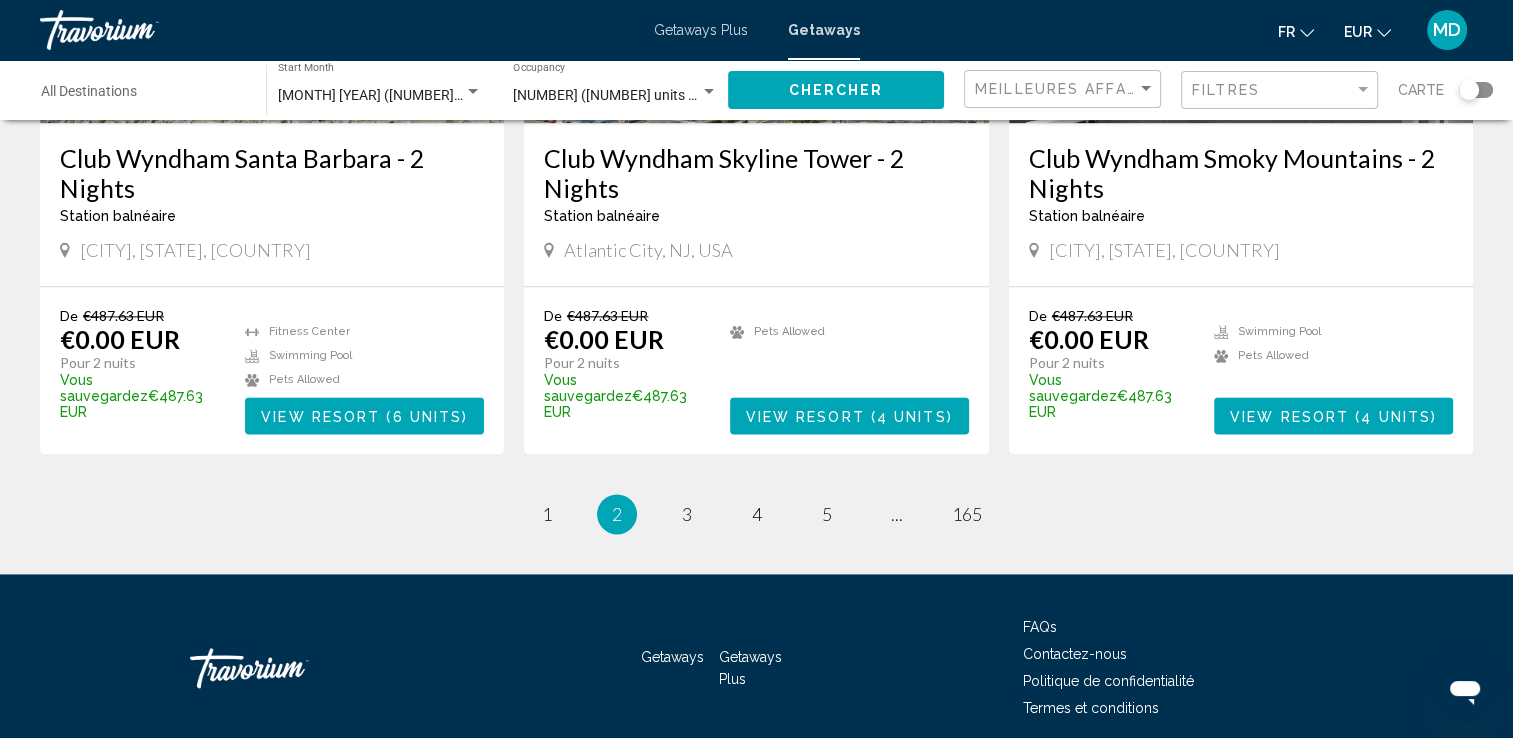 scroll, scrollTop: 2496, scrollLeft: 0, axis: vertical 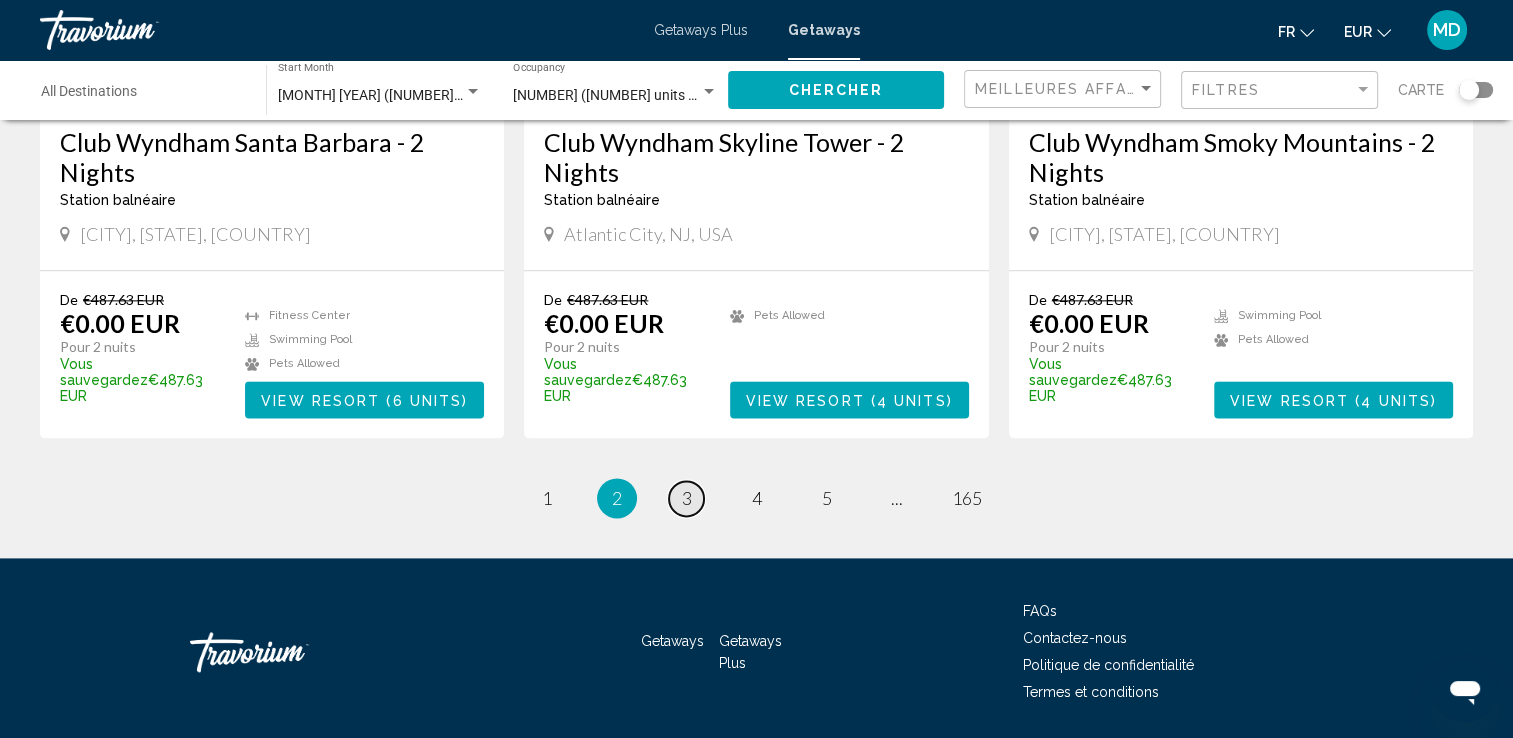 click on "3" at bounding box center [687, 498] 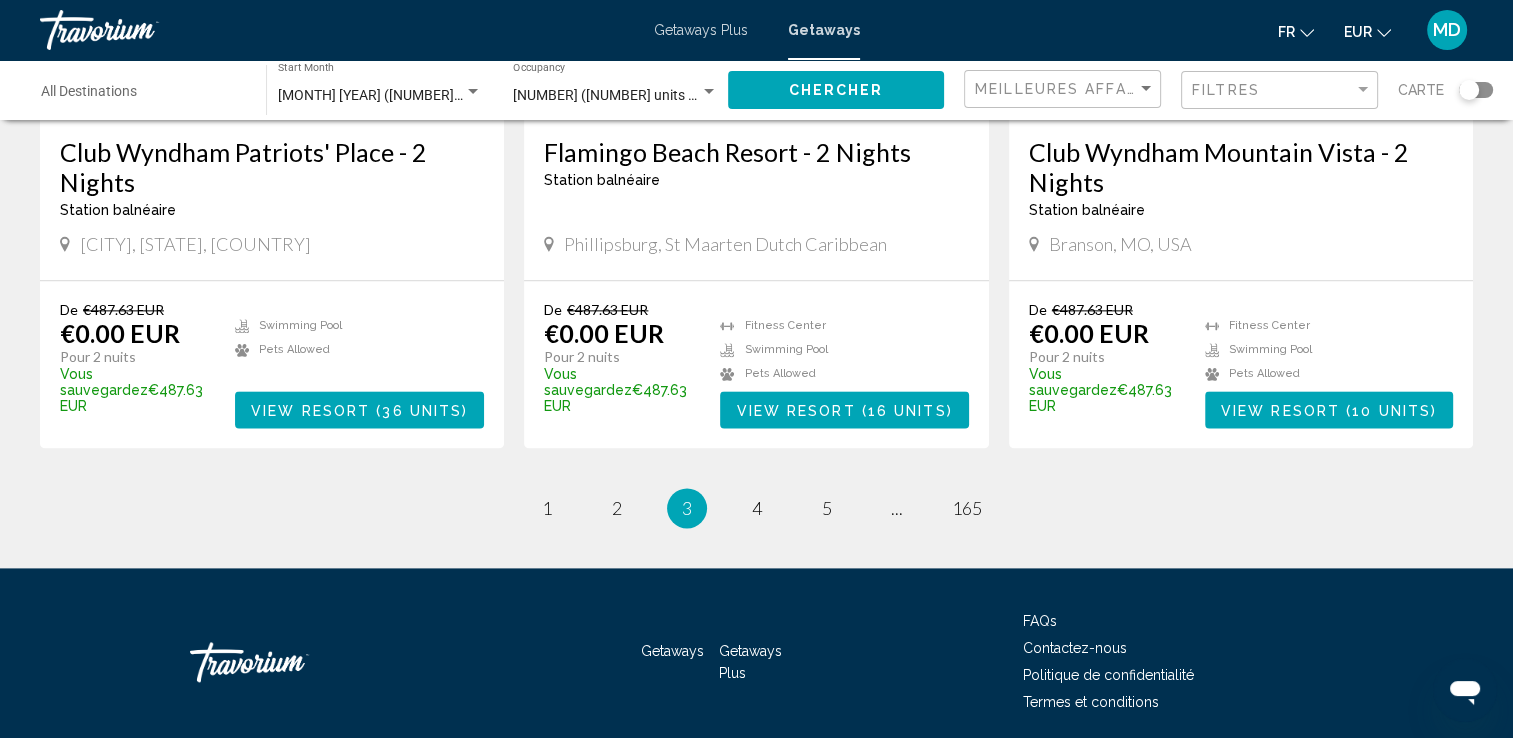 scroll, scrollTop: 2496, scrollLeft: 0, axis: vertical 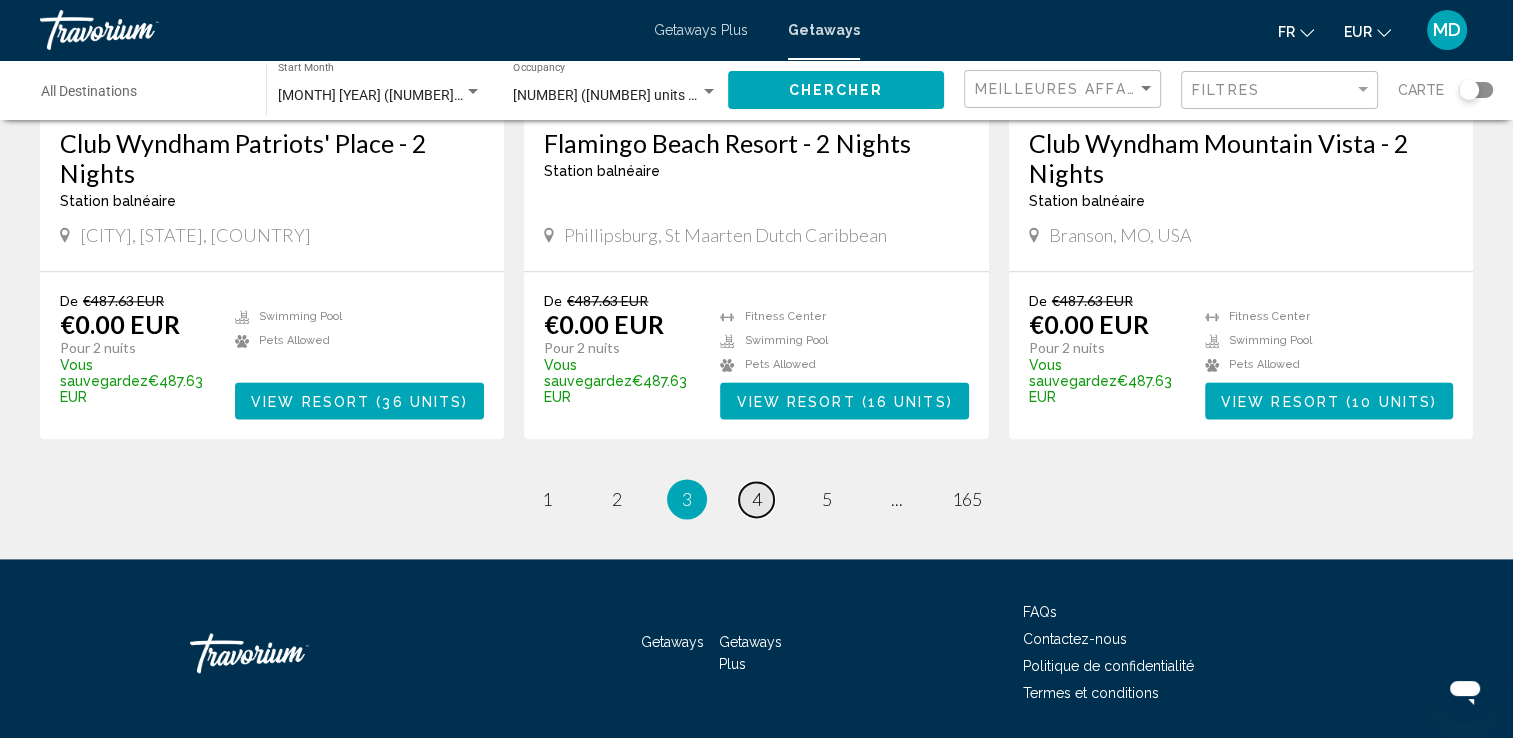 click on "page  4" at bounding box center [756, 499] 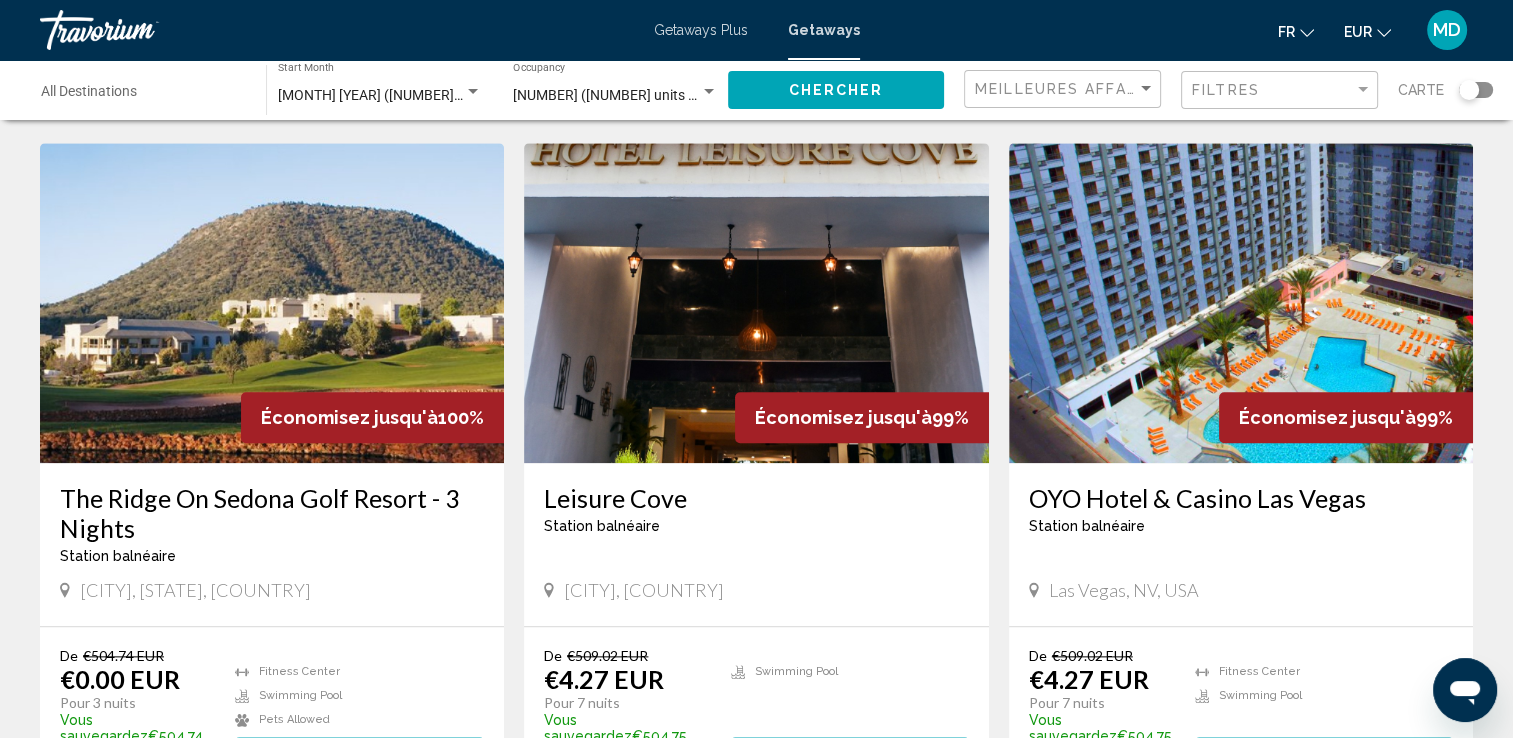scroll, scrollTop: 2177, scrollLeft: 0, axis: vertical 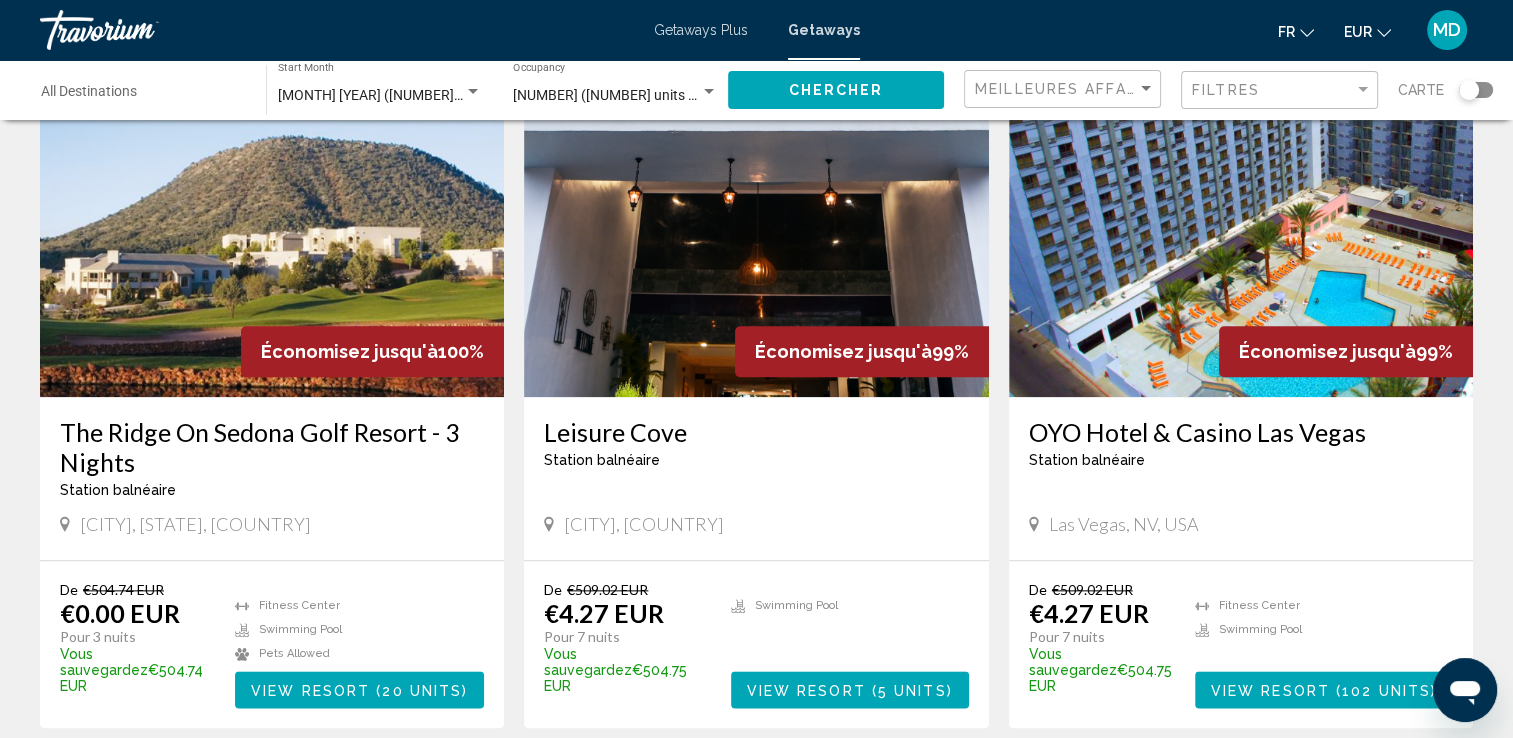 click at bounding box center [1241, 237] 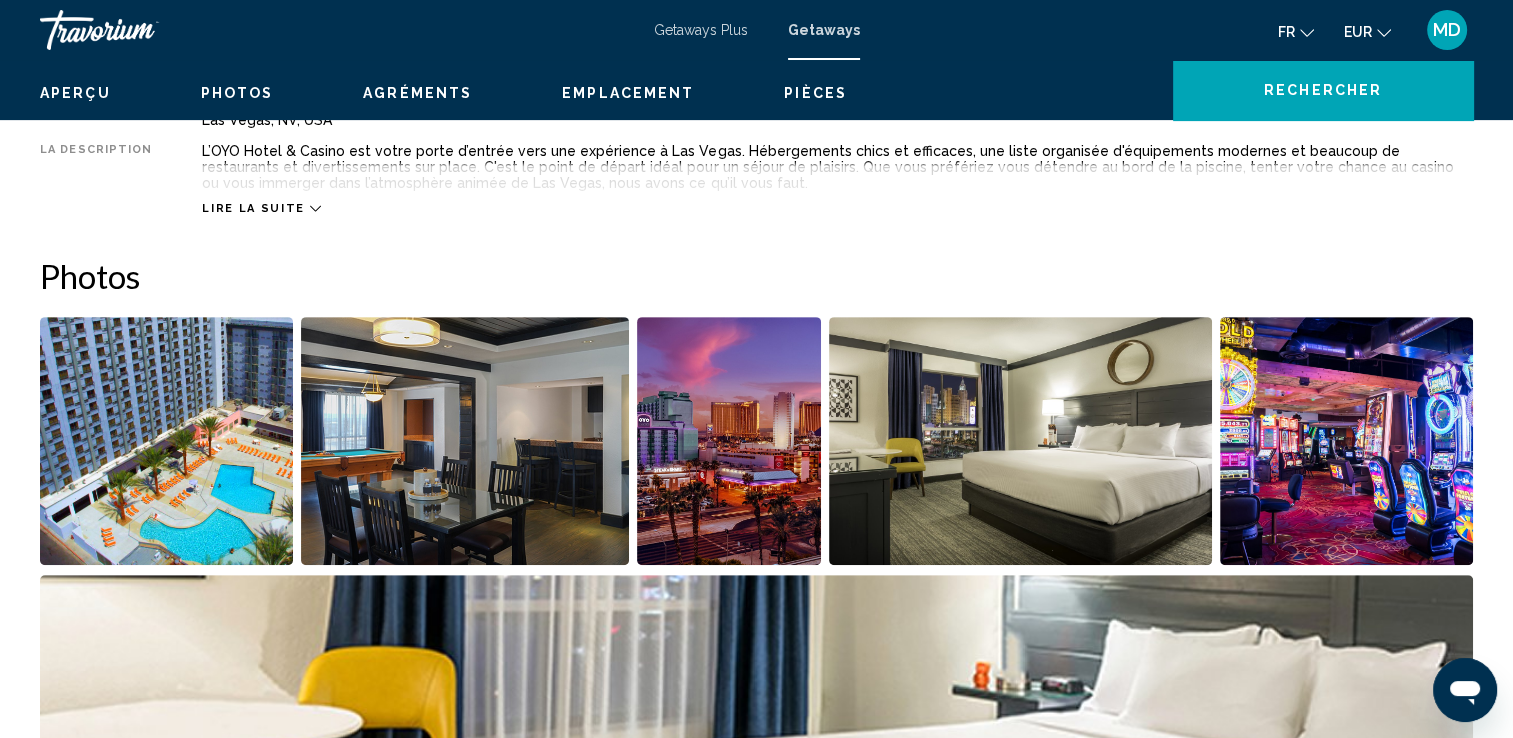 scroll, scrollTop: 0, scrollLeft: 0, axis: both 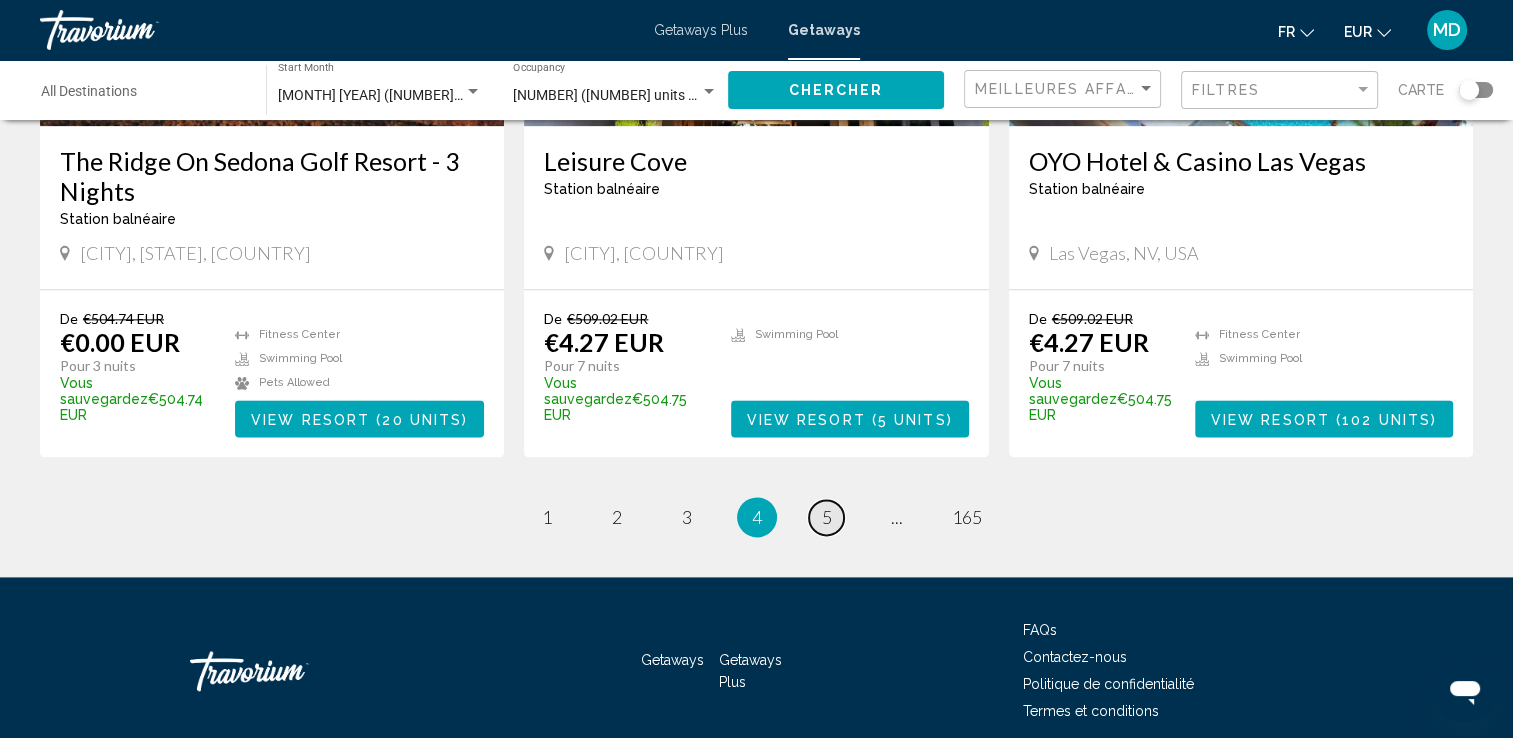 click on "5" at bounding box center (827, 517) 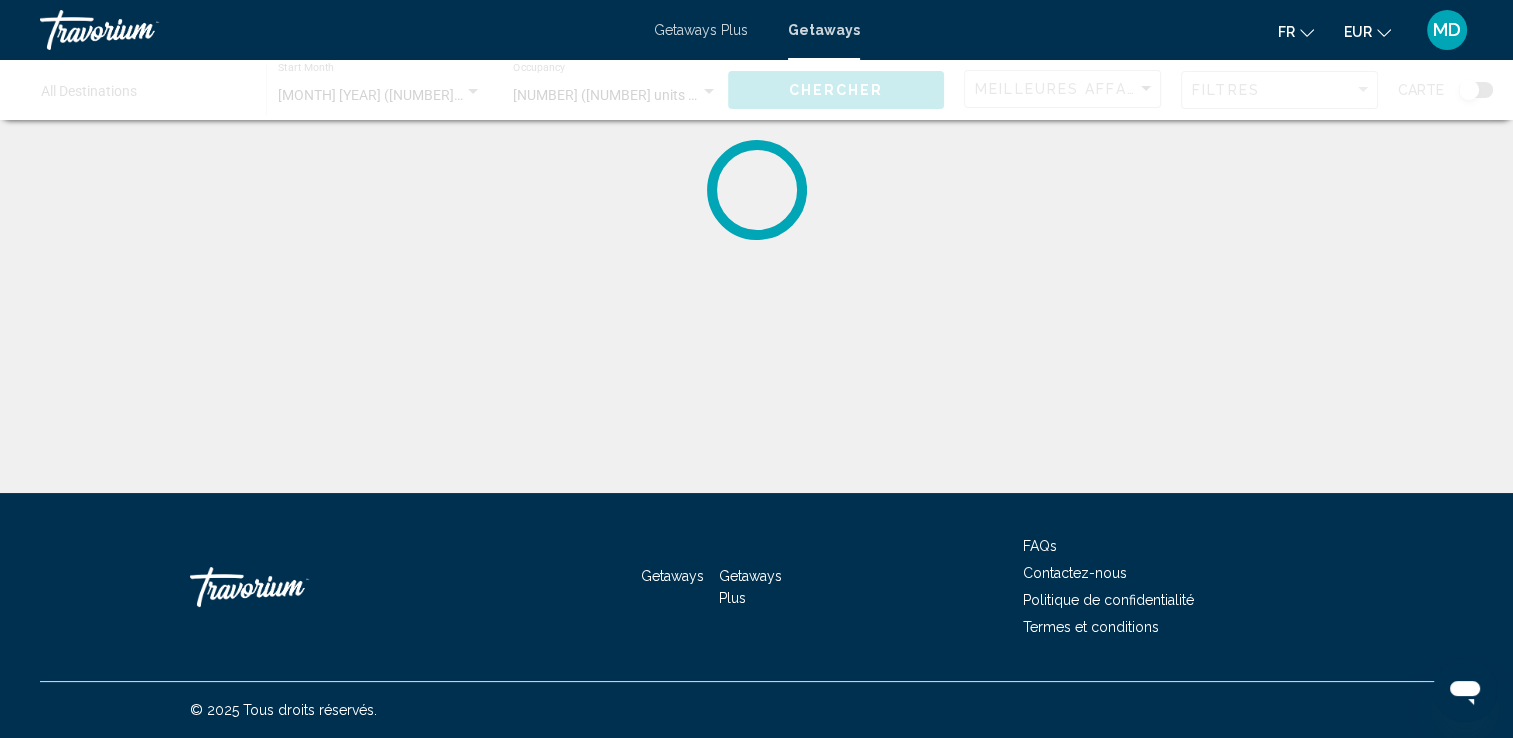 scroll, scrollTop: 0, scrollLeft: 0, axis: both 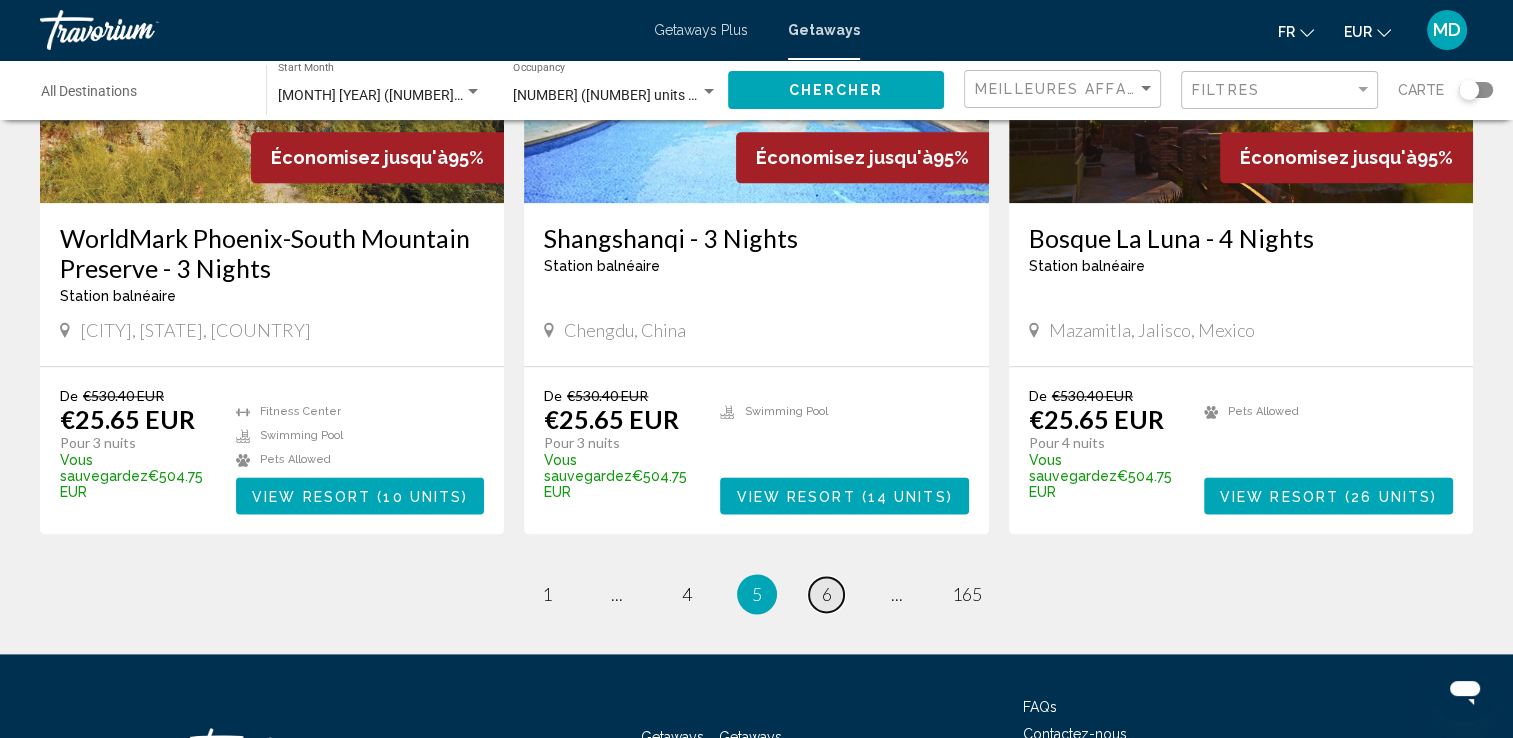 click on "6" at bounding box center [827, 594] 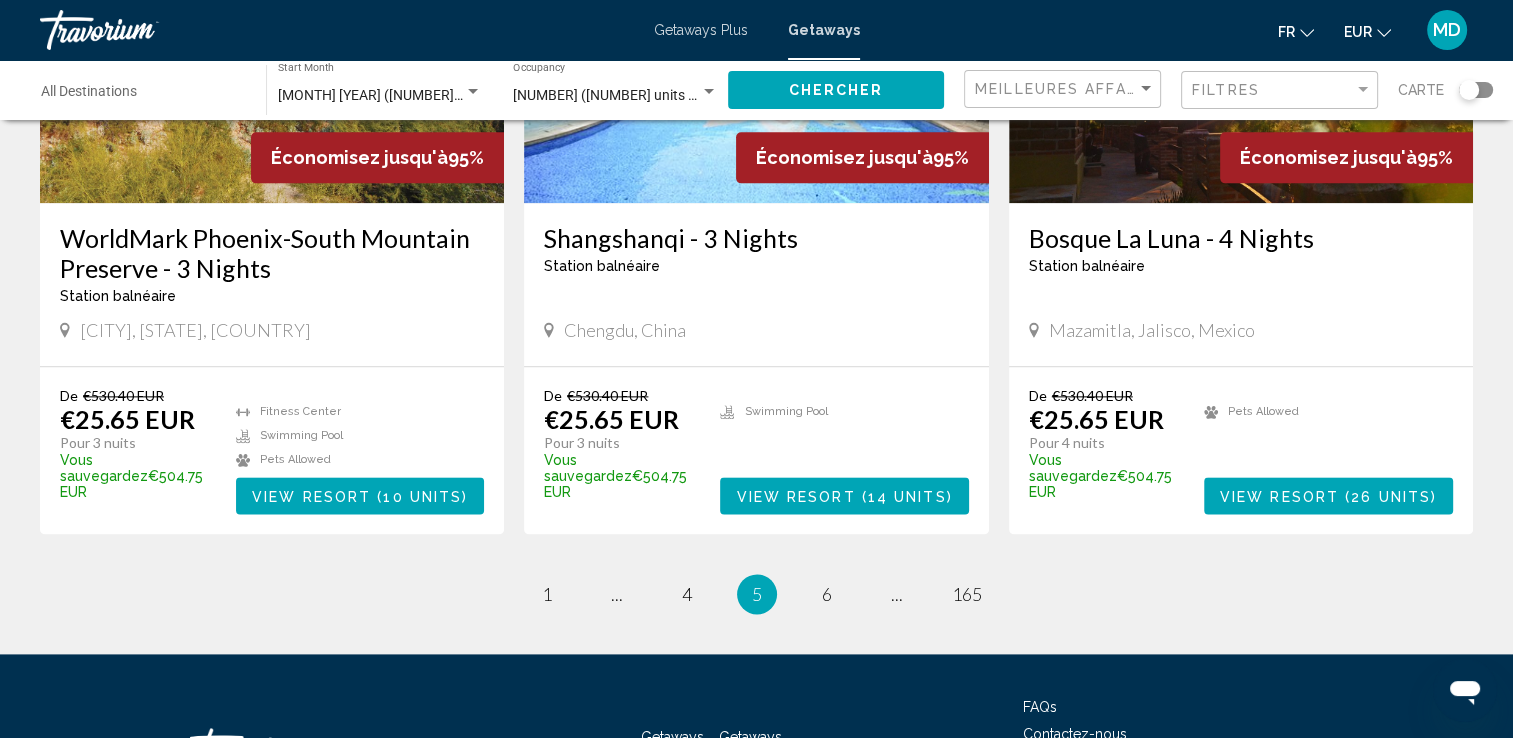 scroll, scrollTop: 0, scrollLeft: 0, axis: both 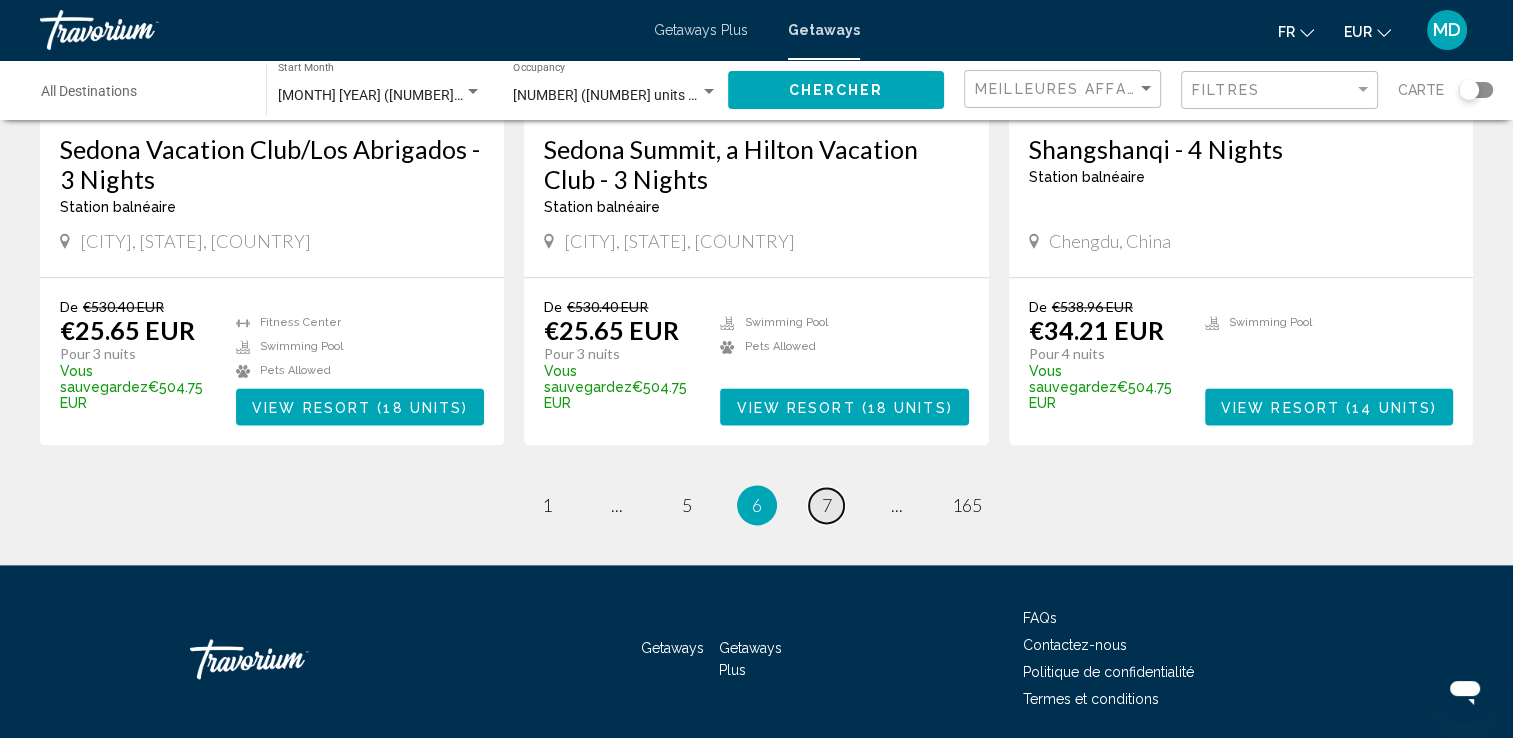 click on "7" at bounding box center [827, 505] 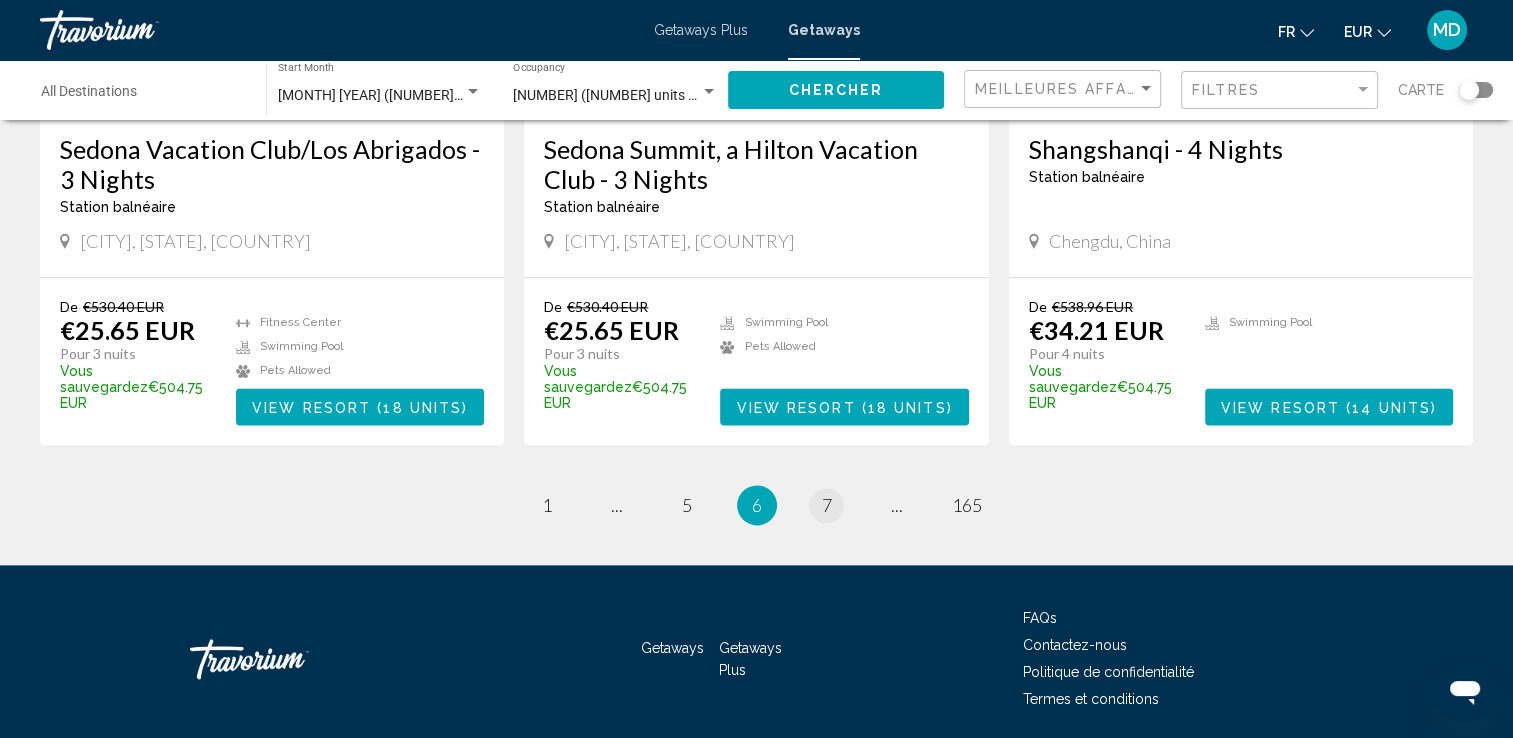 scroll, scrollTop: 0, scrollLeft: 0, axis: both 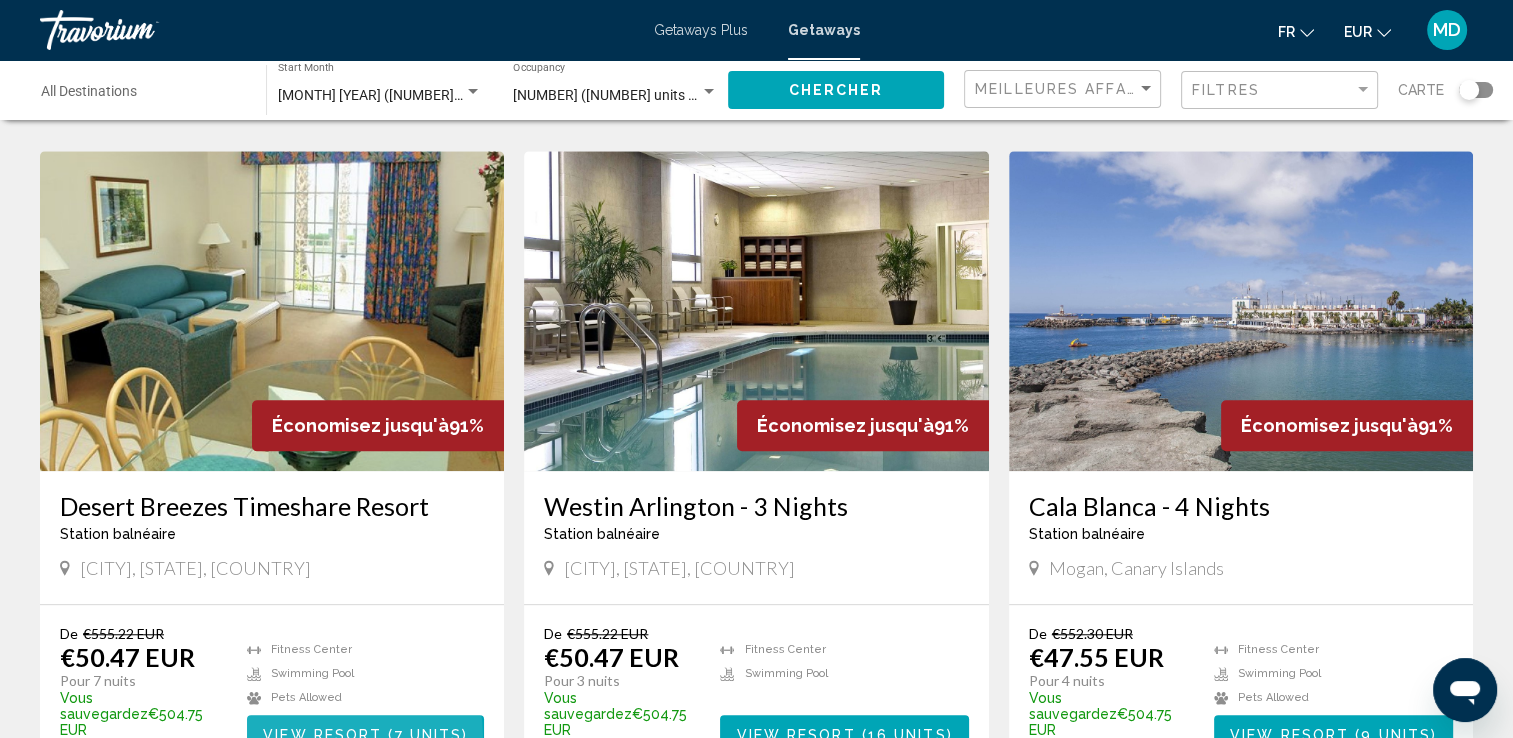 click on "View Resort" at bounding box center [322, 734] 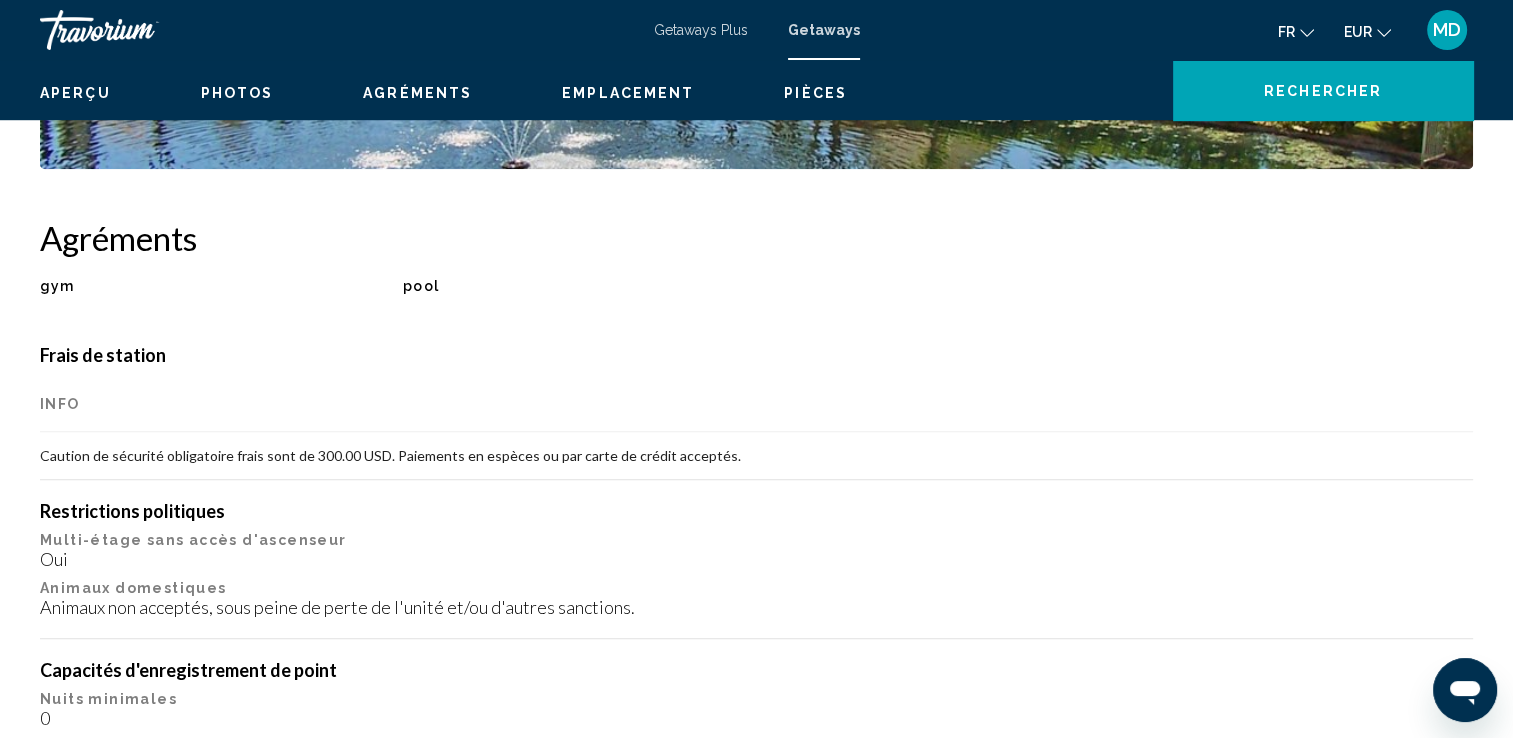 scroll, scrollTop: 0, scrollLeft: 0, axis: both 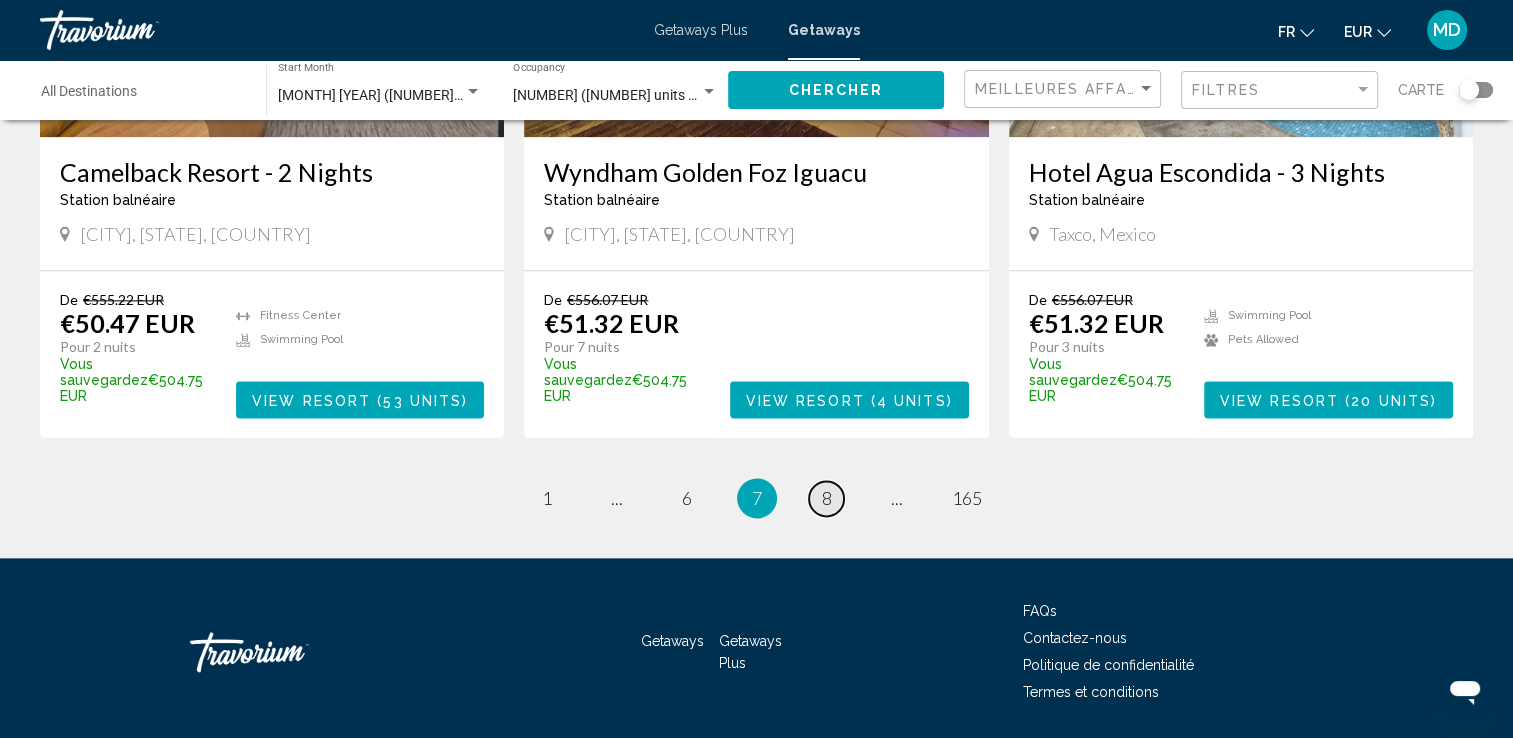 click on "8" at bounding box center [827, 498] 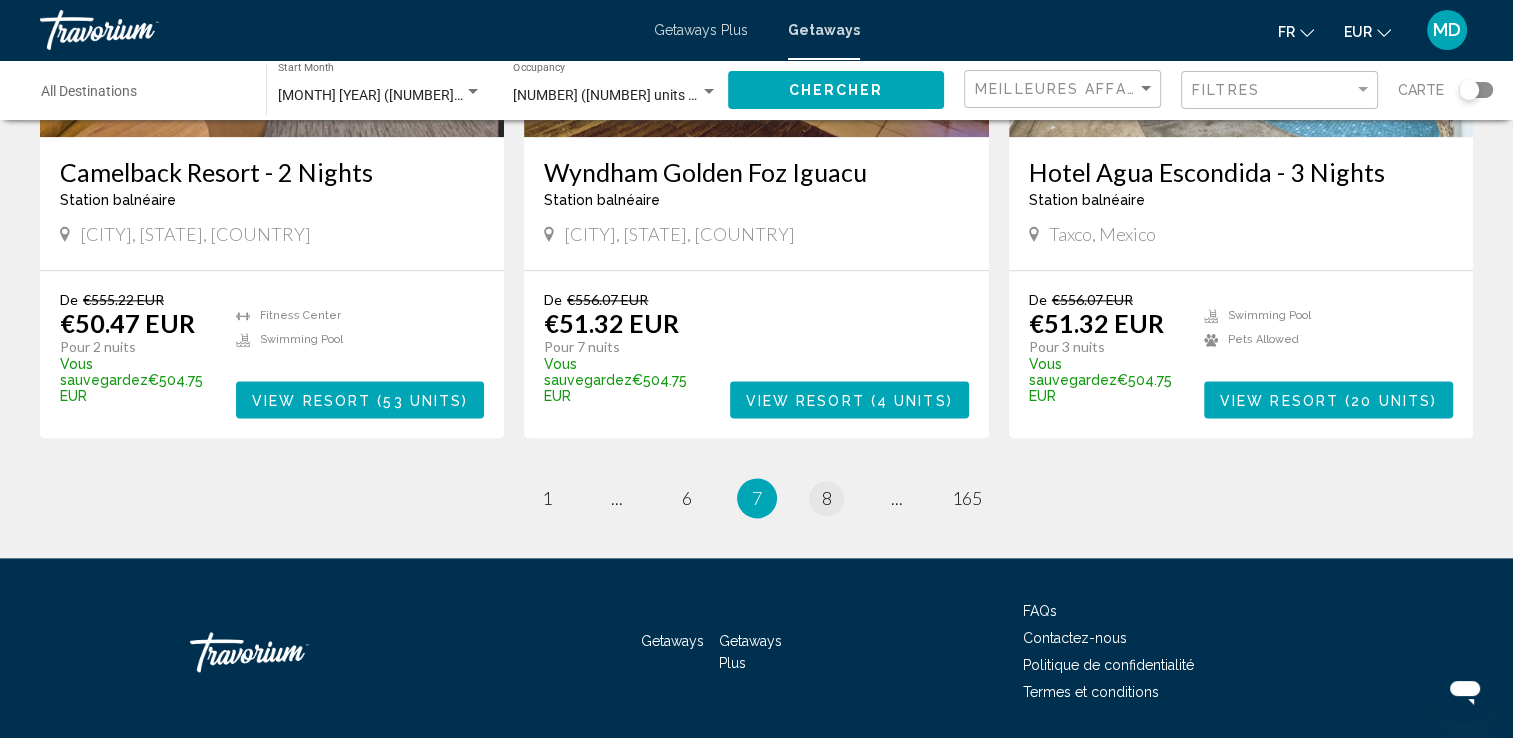scroll, scrollTop: 0, scrollLeft: 0, axis: both 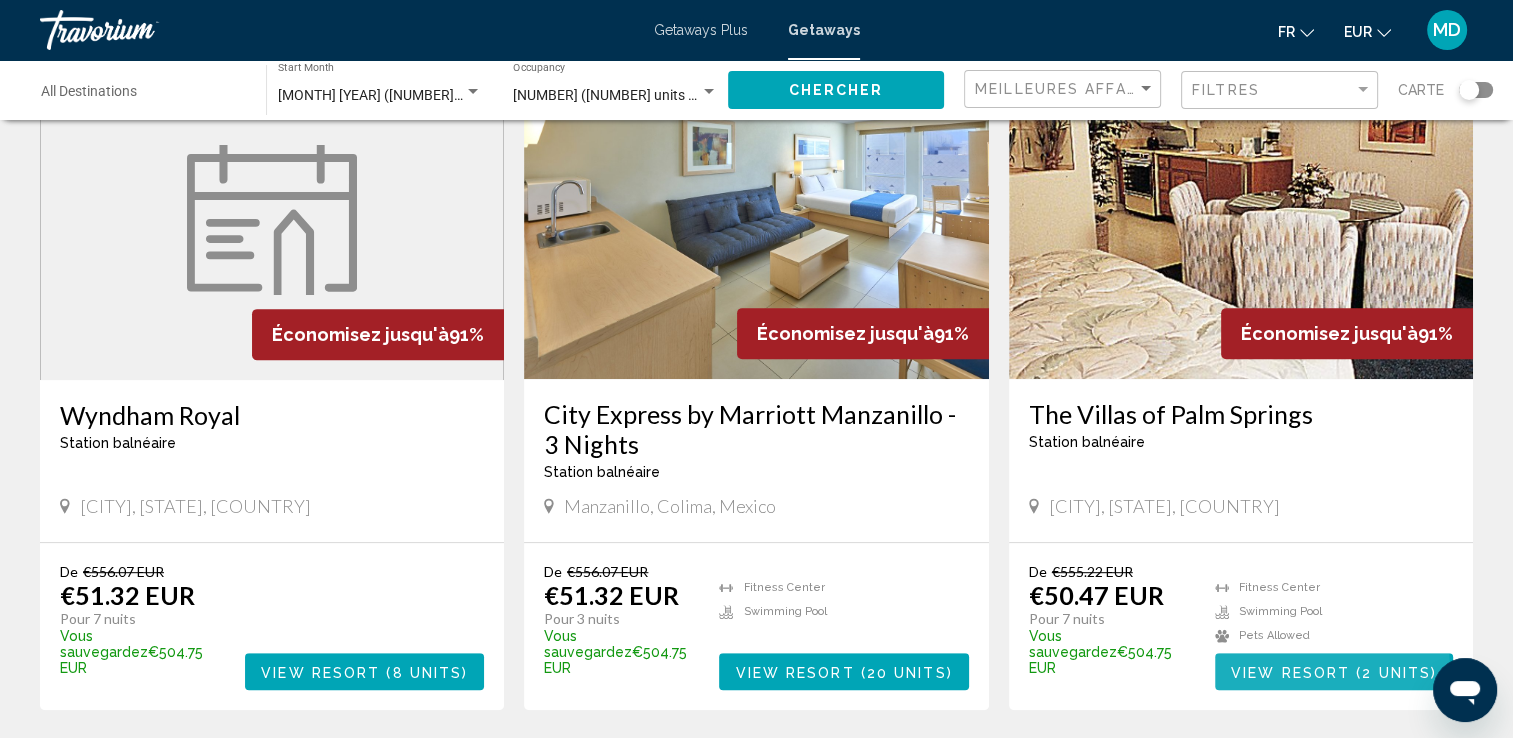 click on "View Resort" at bounding box center [1290, 672] 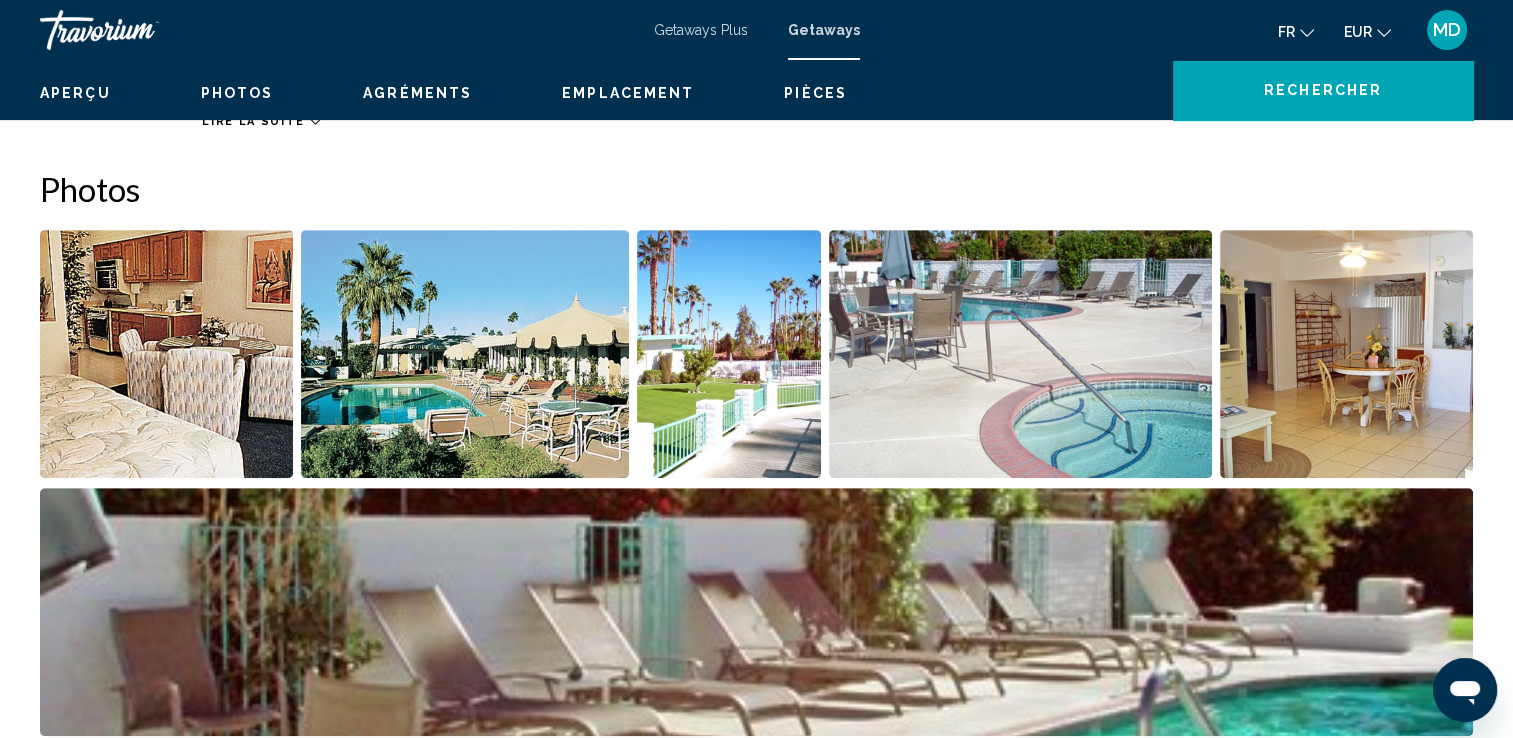 scroll, scrollTop: 0, scrollLeft: 0, axis: both 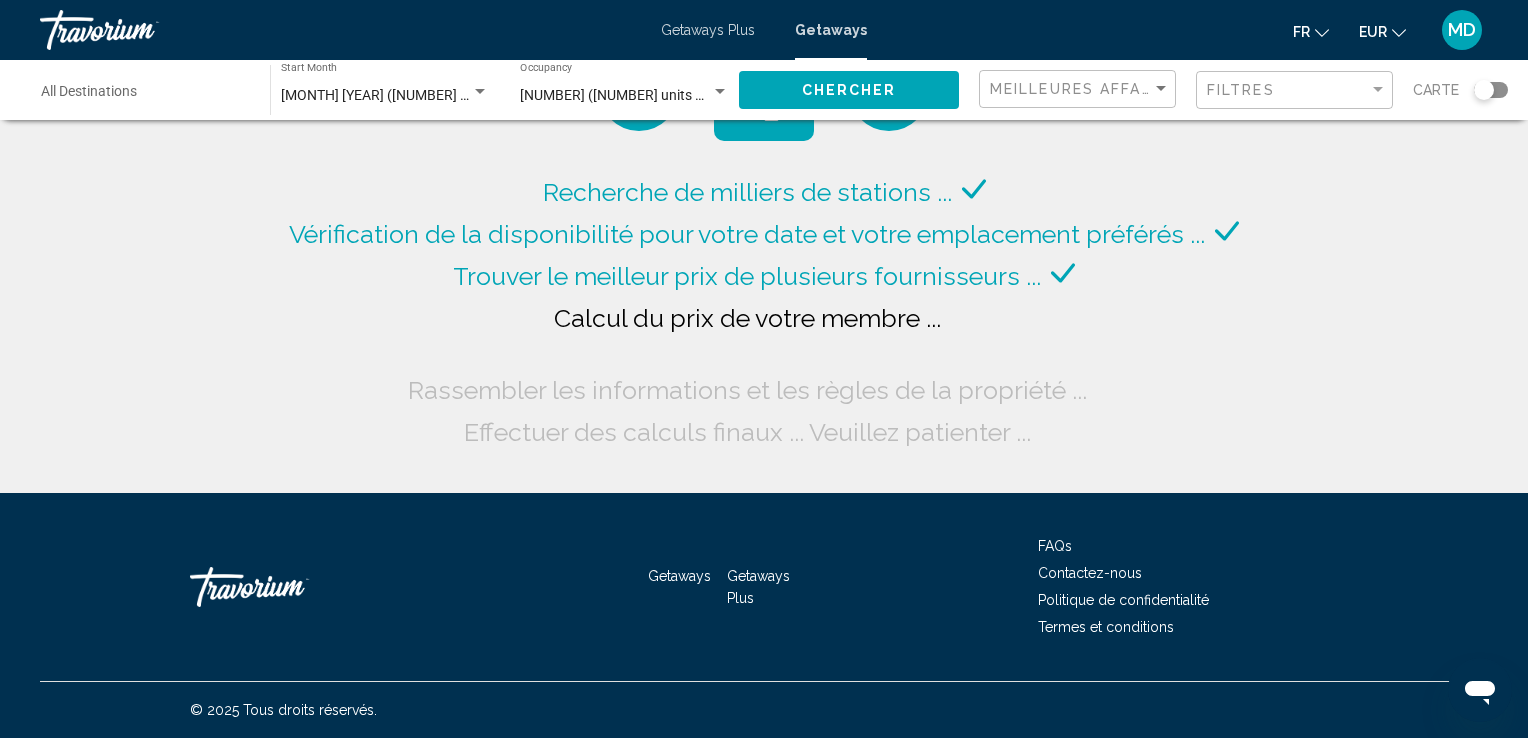 click on "Getaways Getaways Plus FAQs Contactez-nous Politique de confidentialité Termes et conditions © 2025 Tous droits réservés." at bounding box center (764, 615) 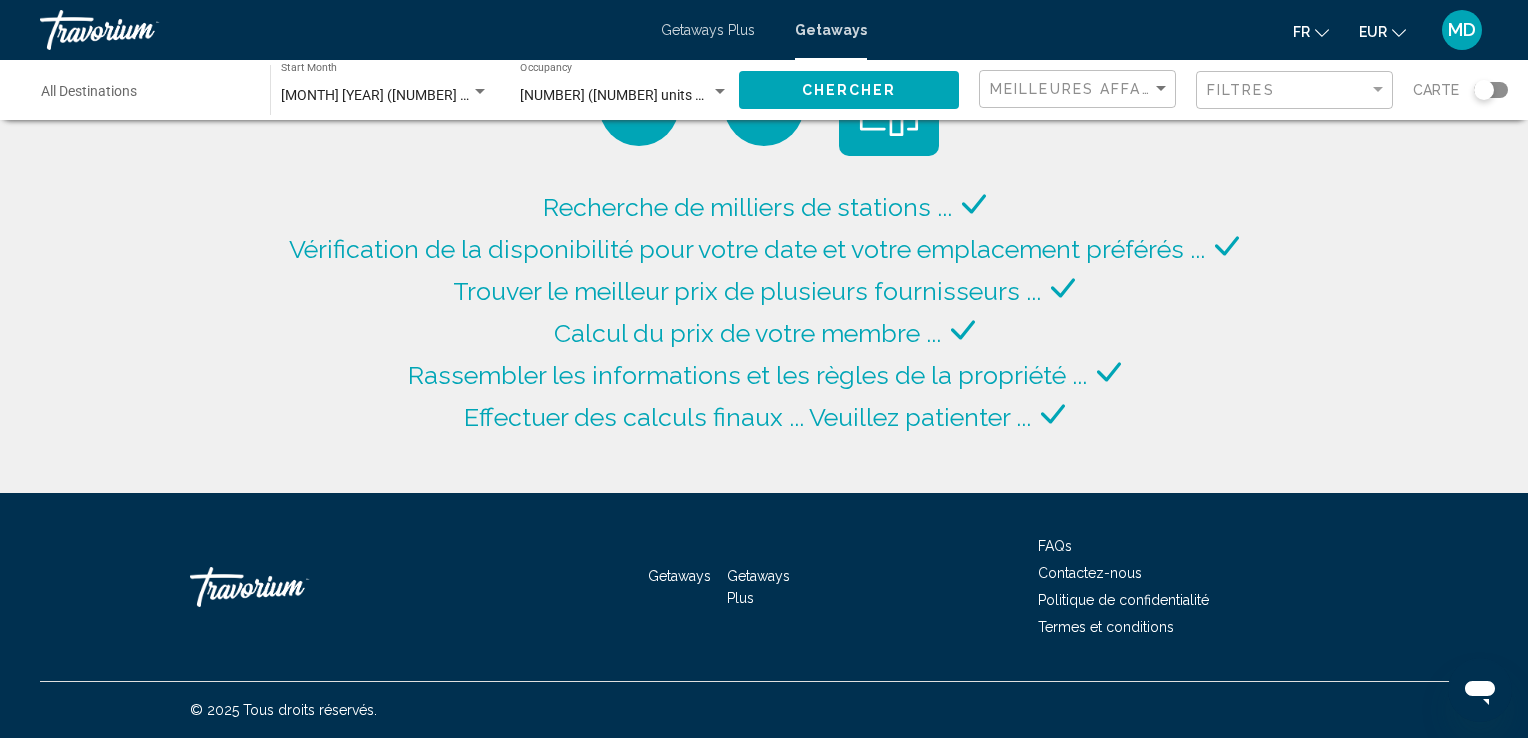 click on "Getaways Getaways Plus FAQs Contactez-nous Politique de confidentialité Termes et conditions © 2025 Tous droits réservés." at bounding box center (764, 615) 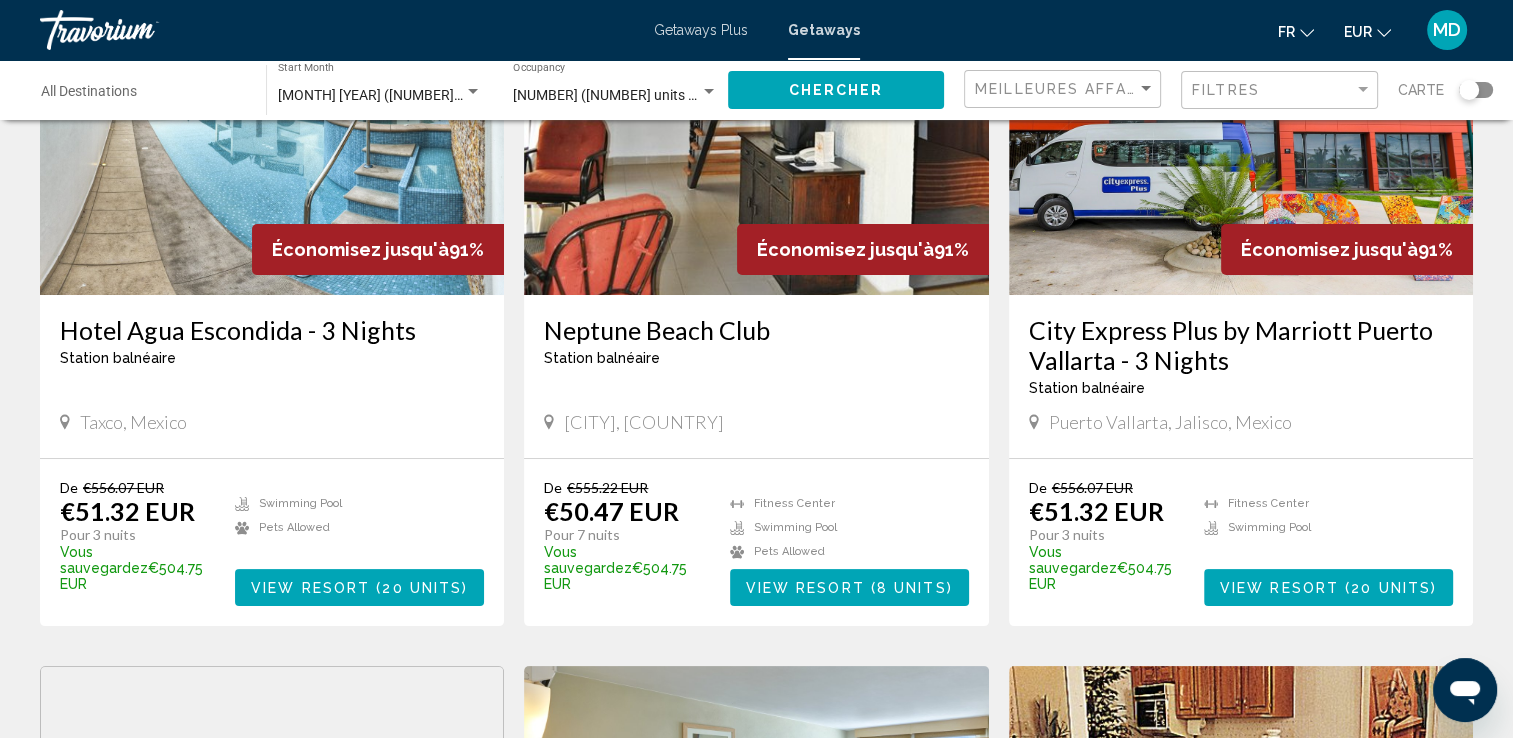 scroll, scrollTop: 249, scrollLeft: 0, axis: vertical 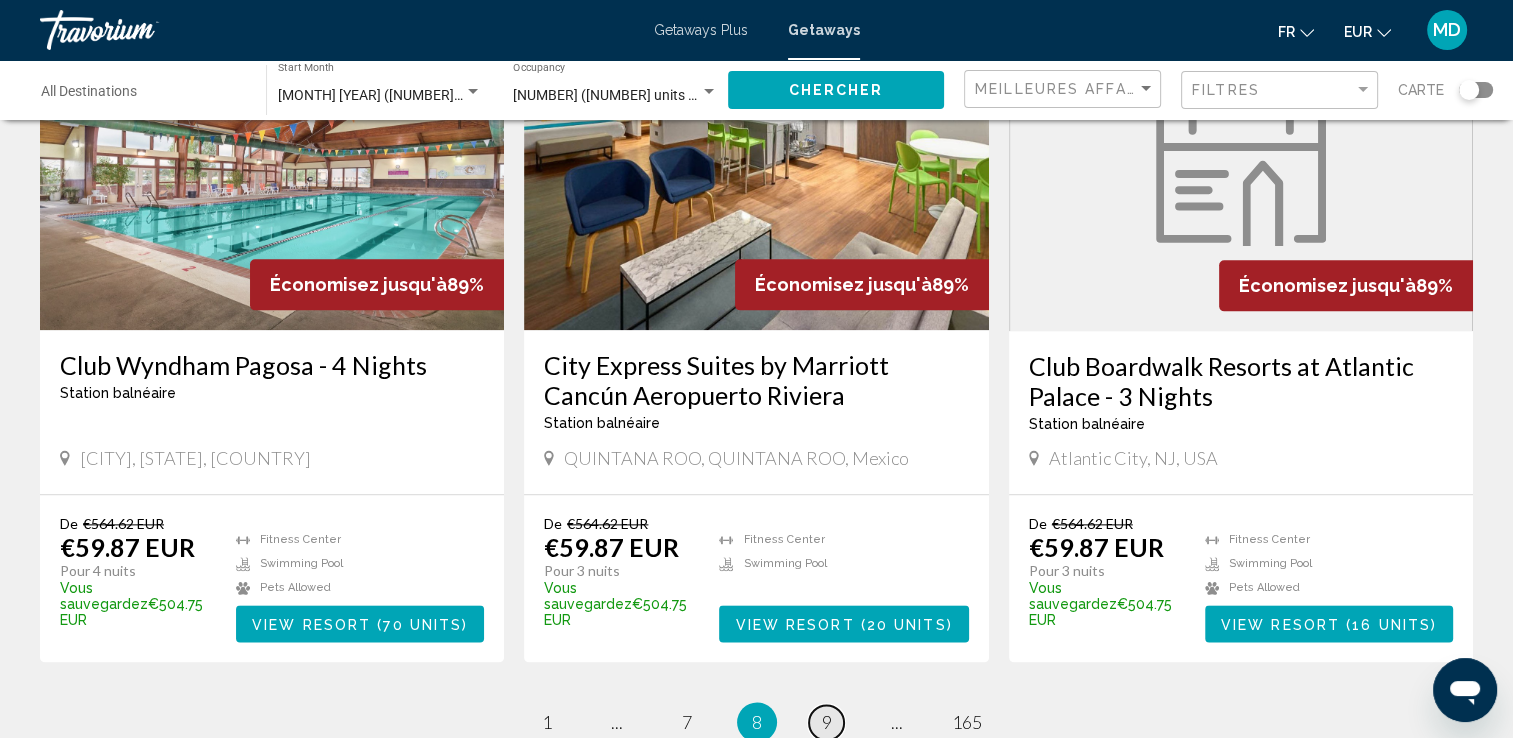click on "9" at bounding box center (827, 722) 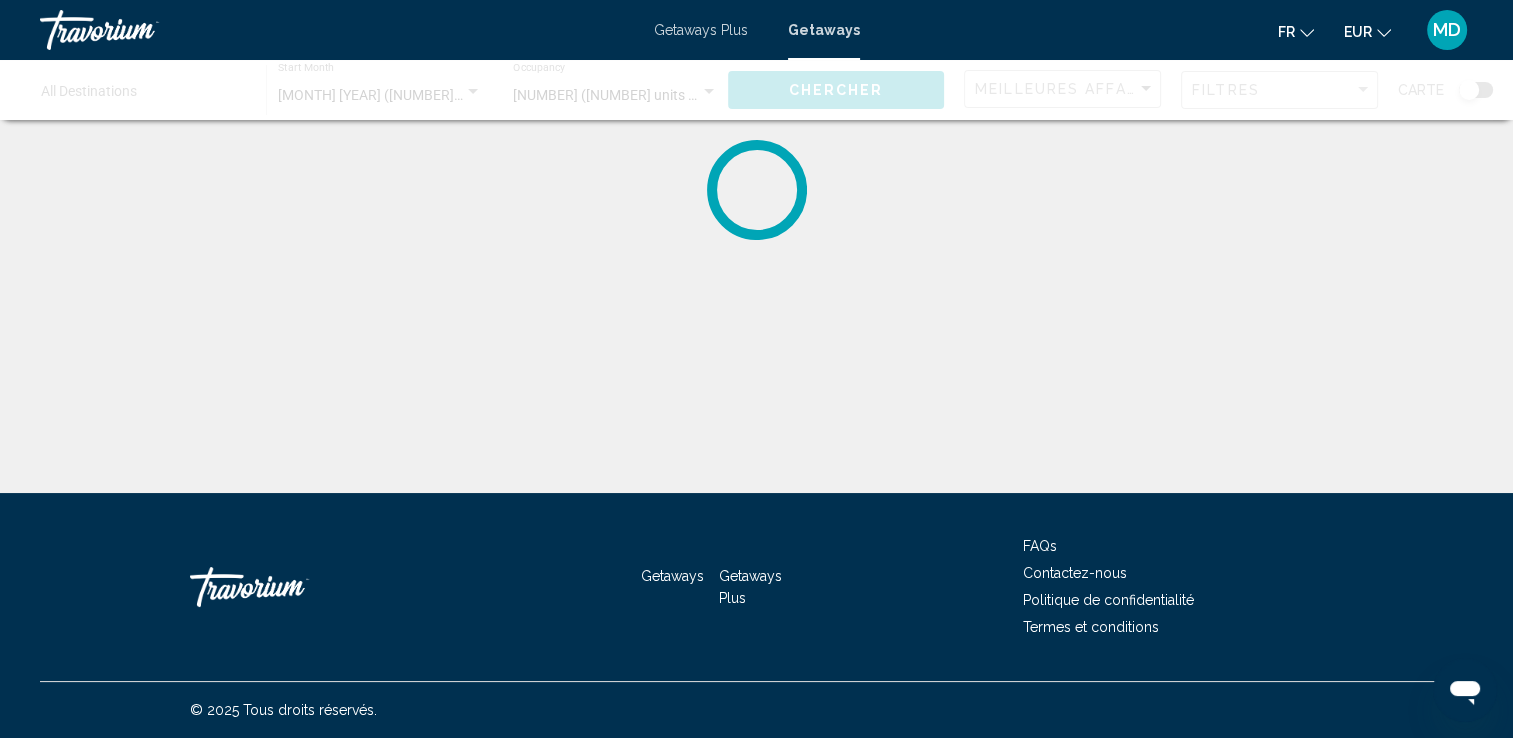 scroll, scrollTop: 0, scrollLeft: 0, axis: both 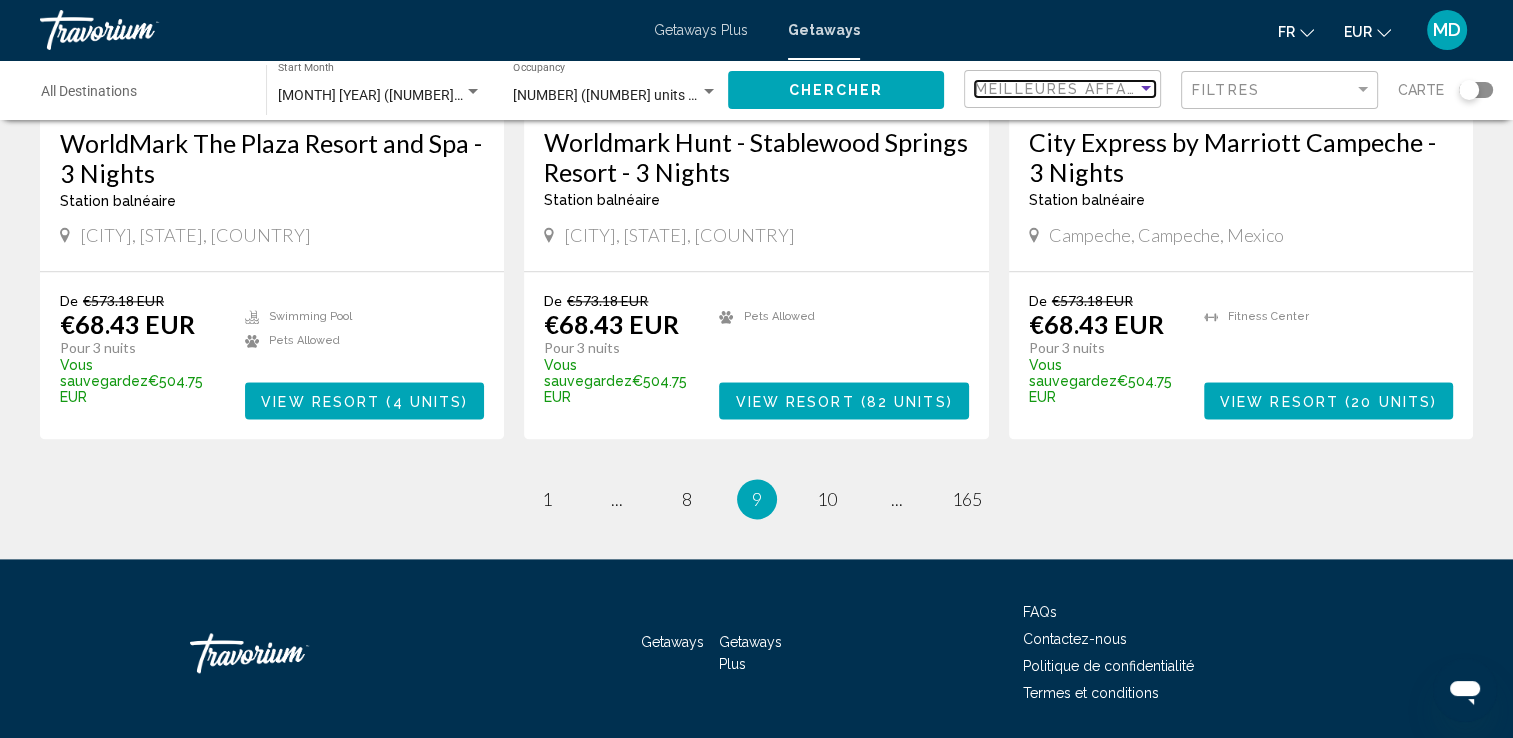 click on "Meilleures affaires" at bounding box center (1069, 89) 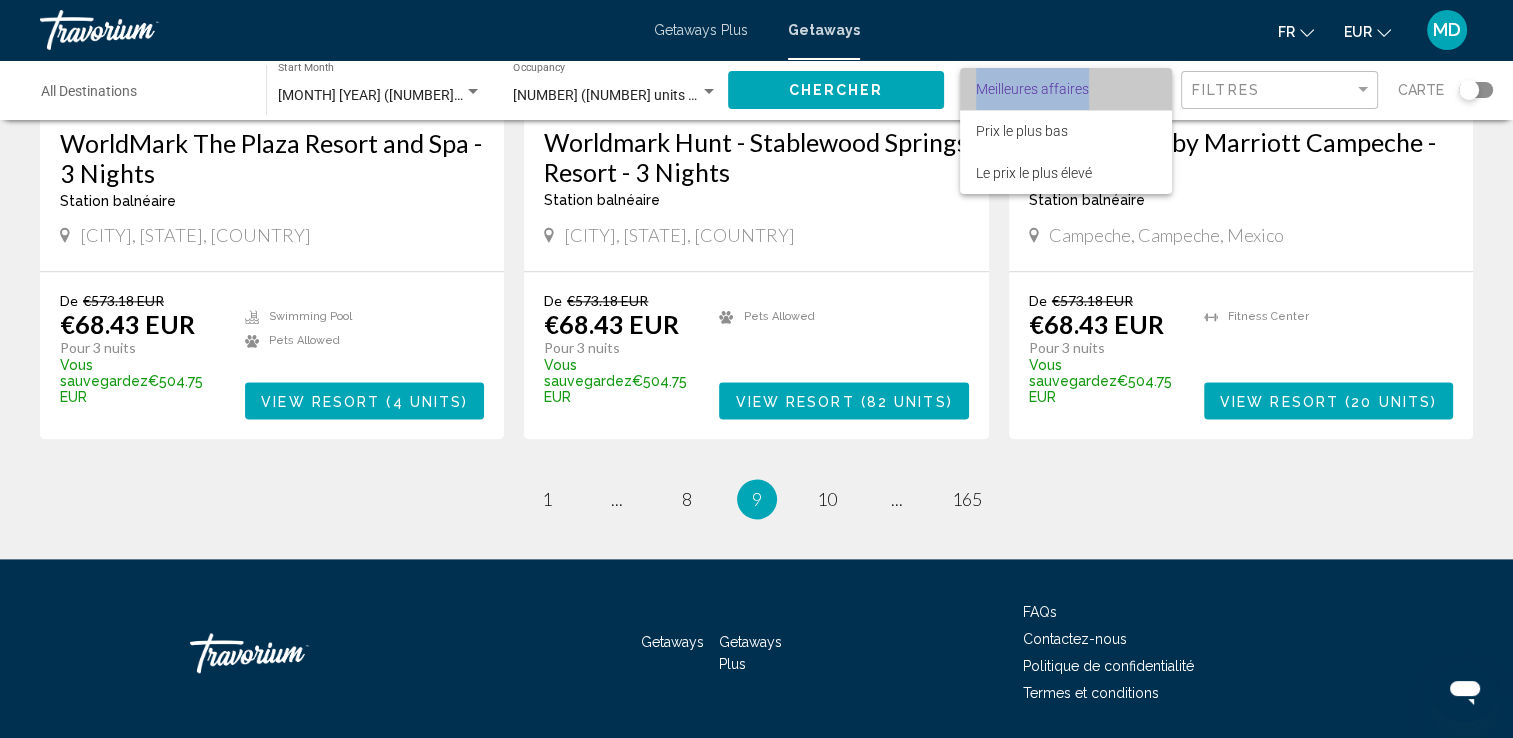 drag, startPoint x: 1121, startPoint y: 85, endPoint x: 1246, endPoint y: 90, distance: 125.09996 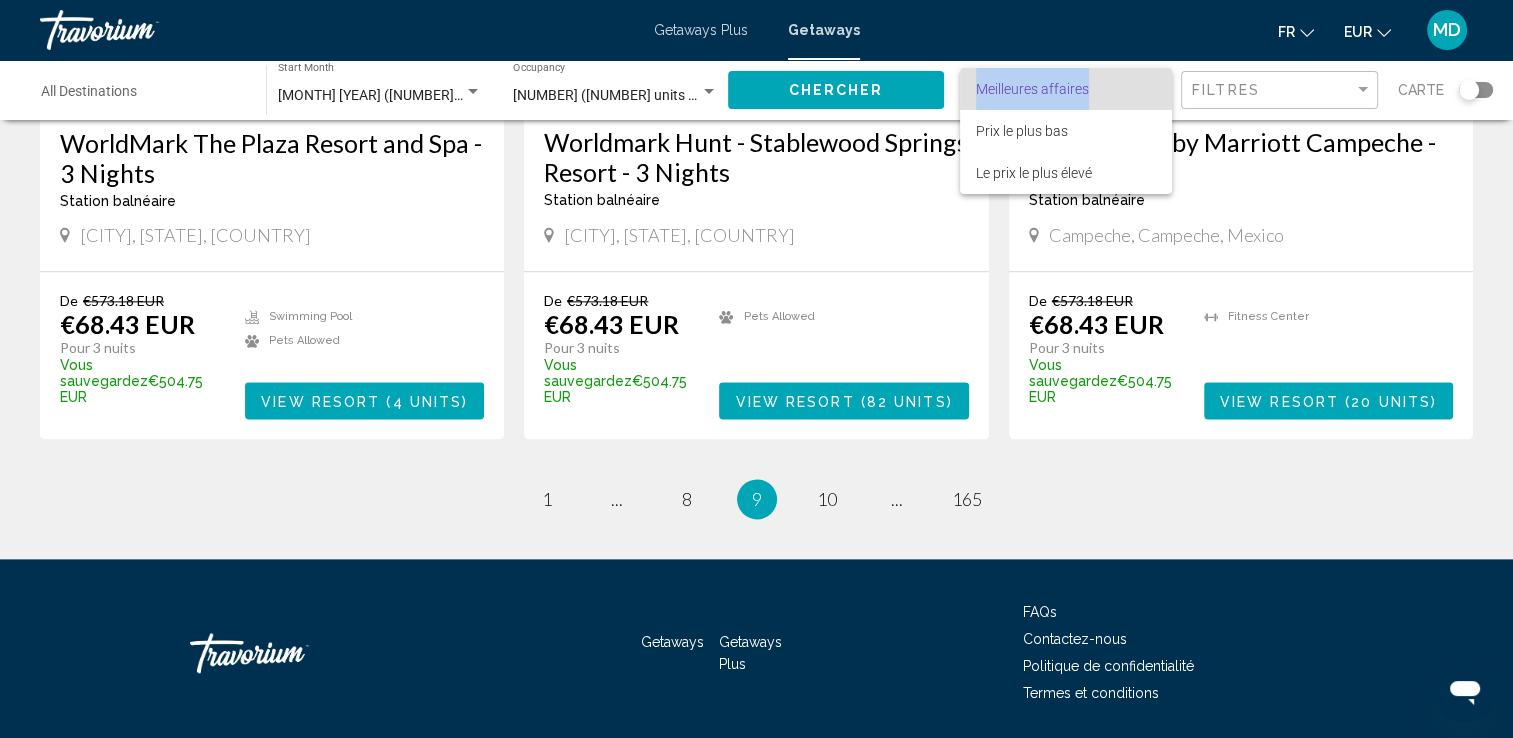 click at bounding box center [756, 369] 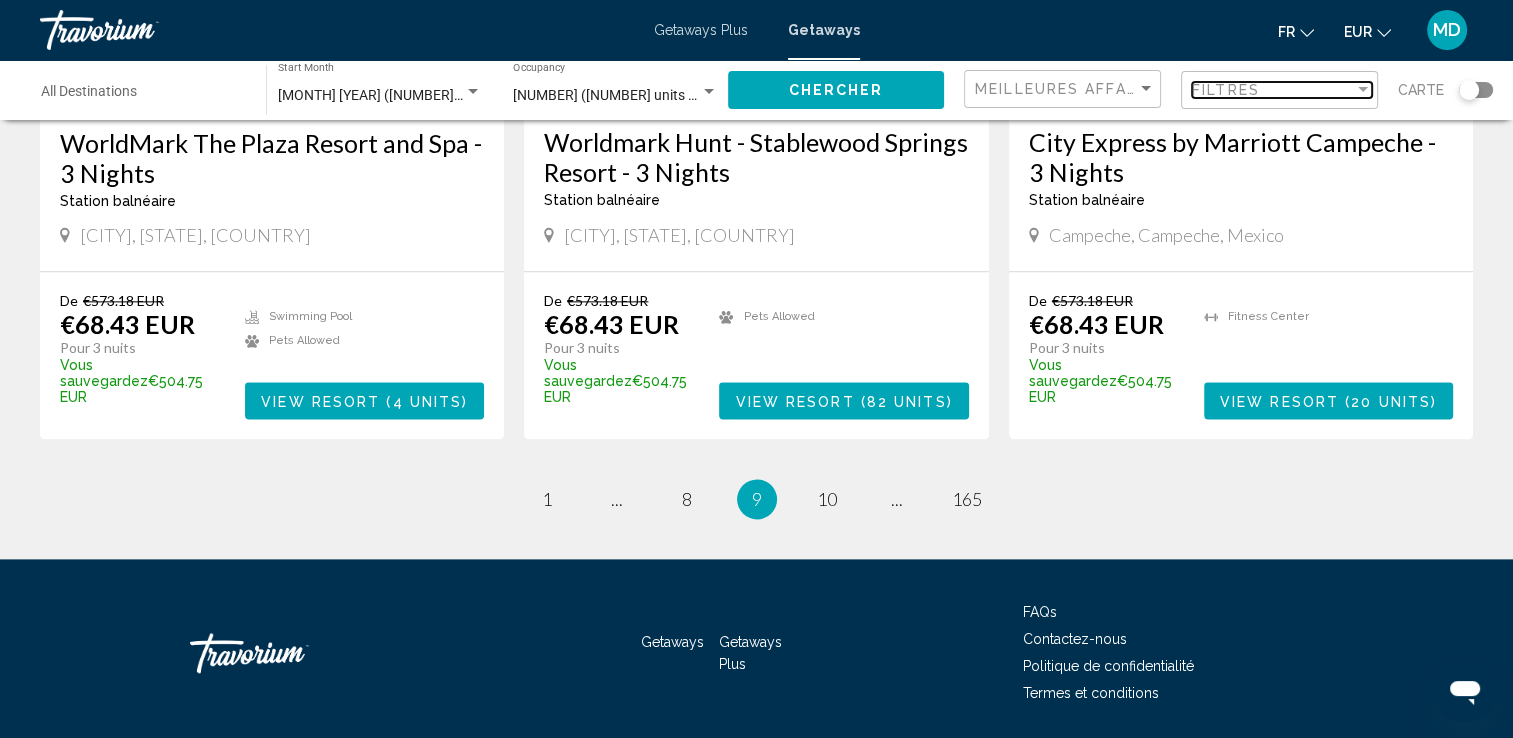 click on "Filtres" at bounding box center [1226, 90] 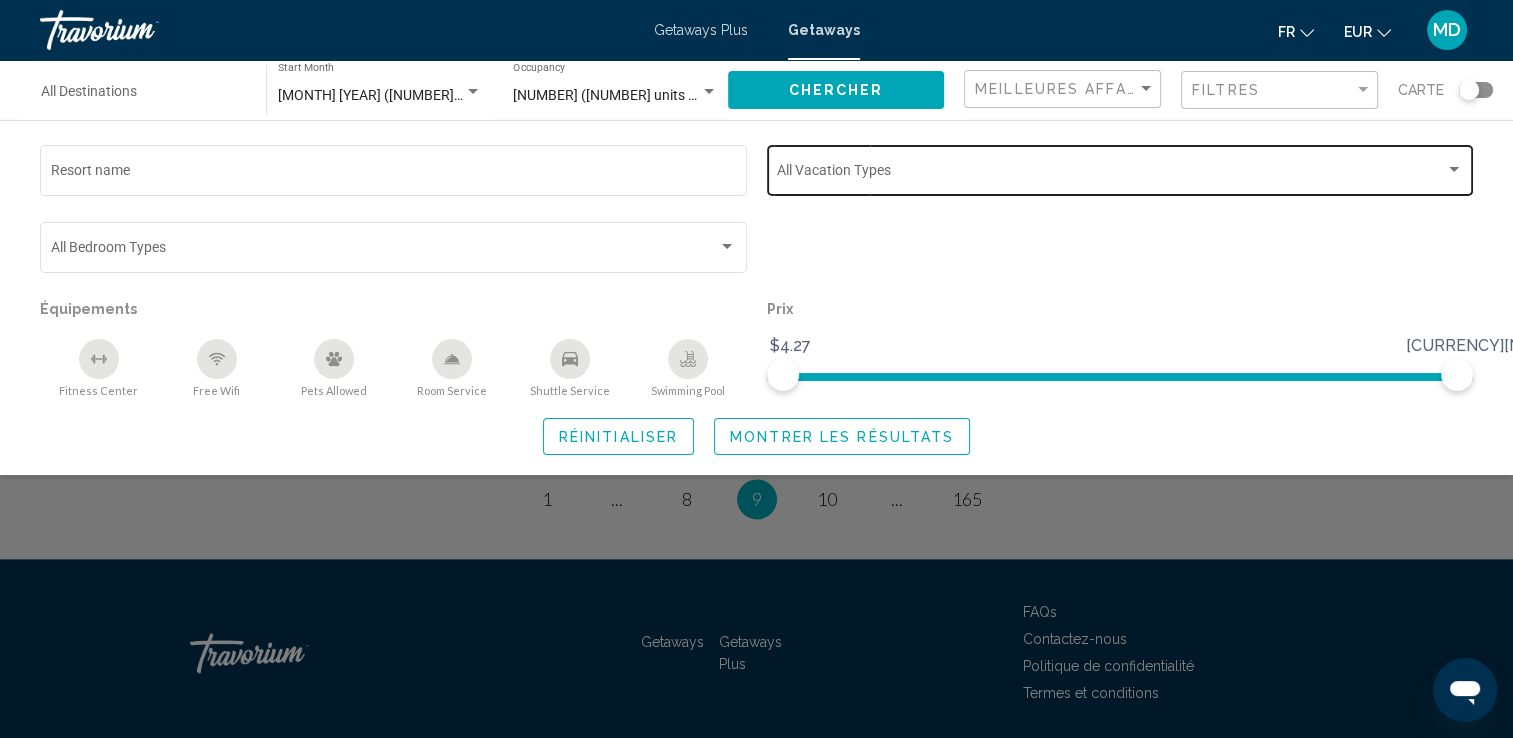 click at bounding box center [1111, 174] 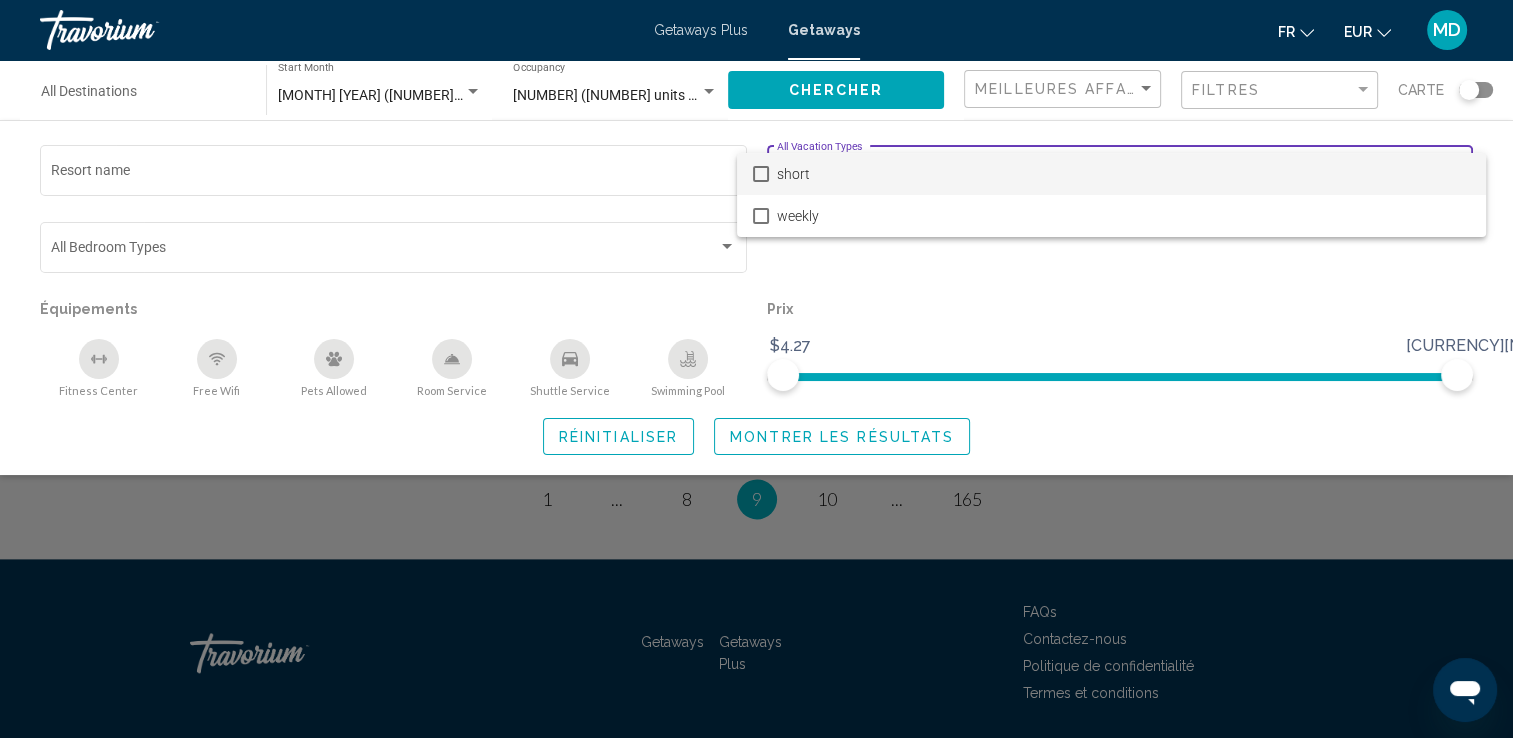 click at bounding box center (756, 369) 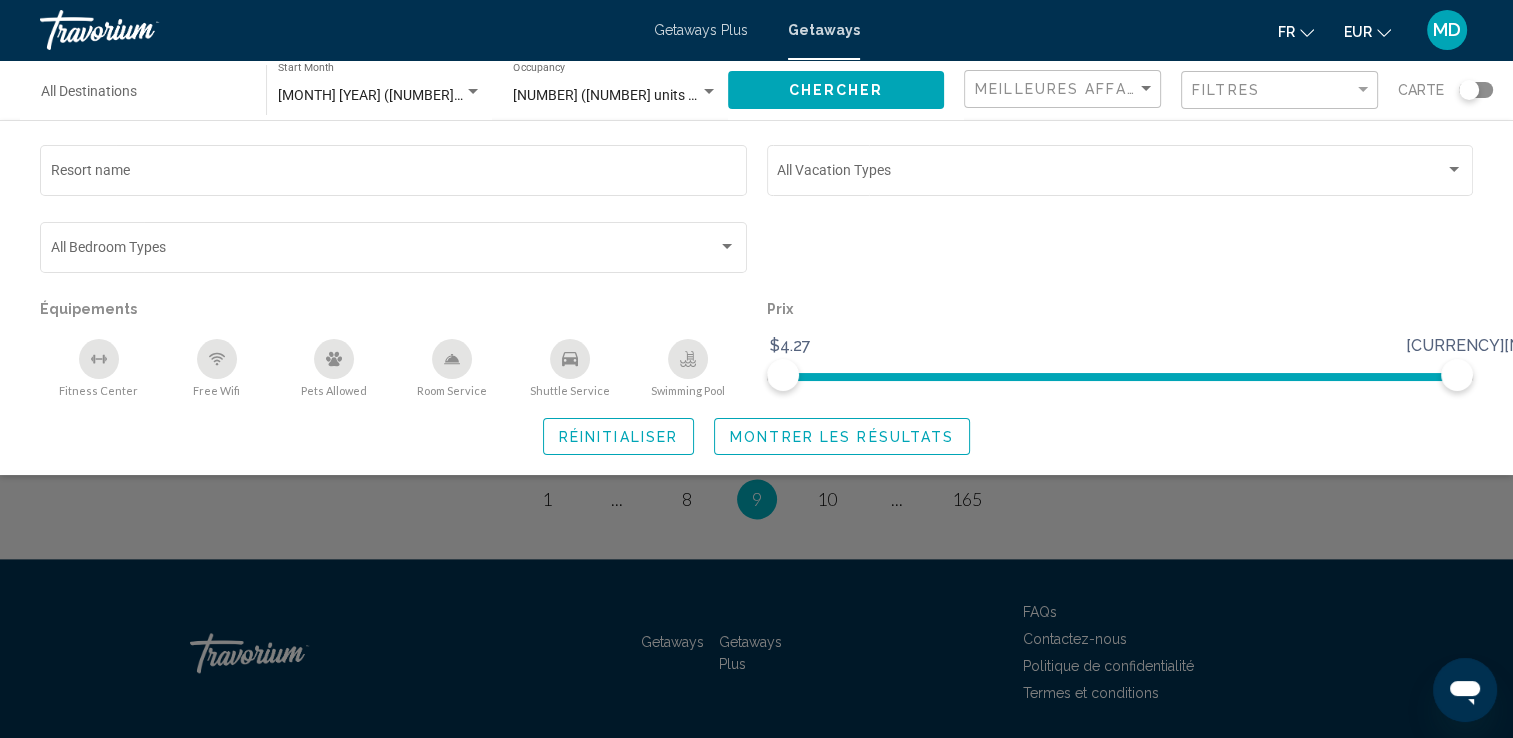 click 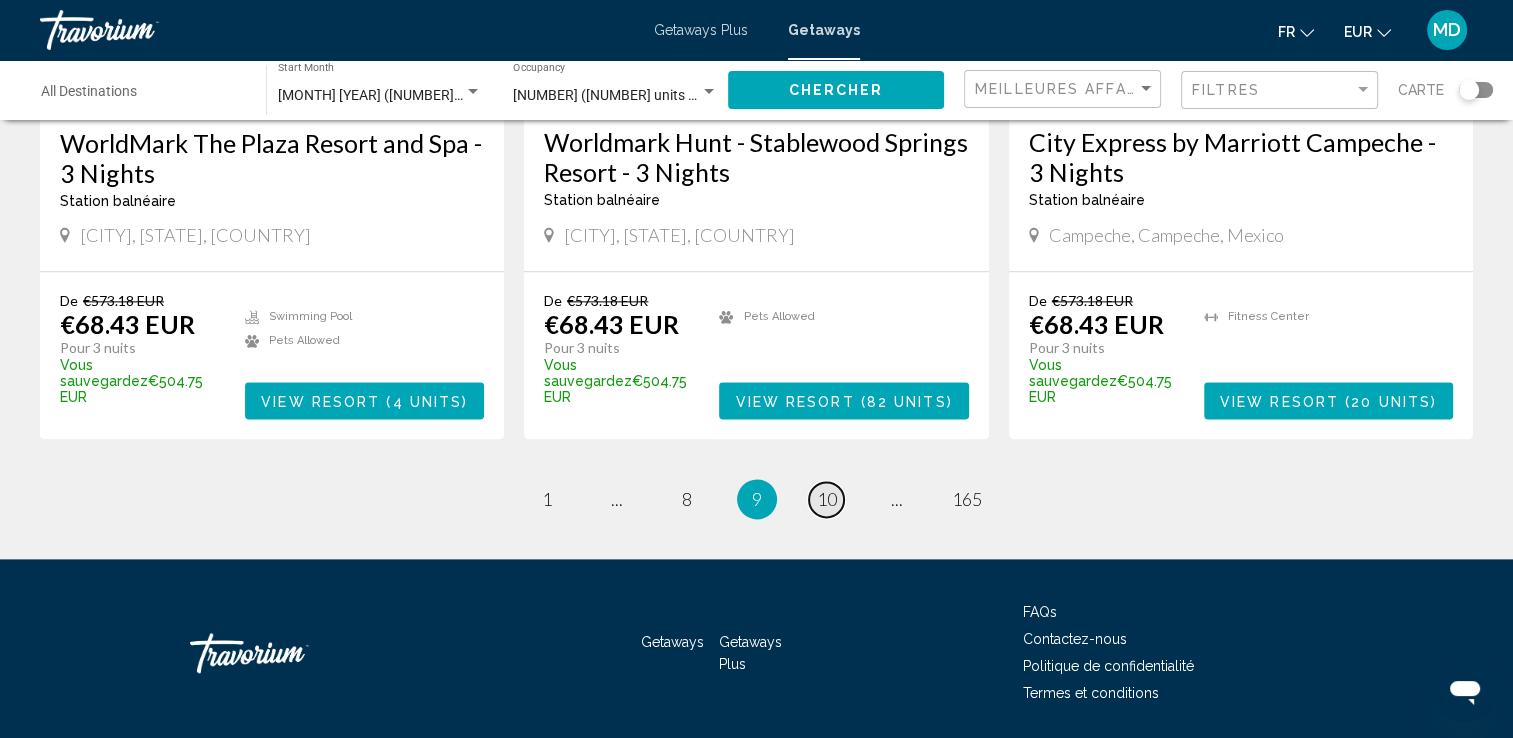 click on "10" at bounding box center (827, 499) 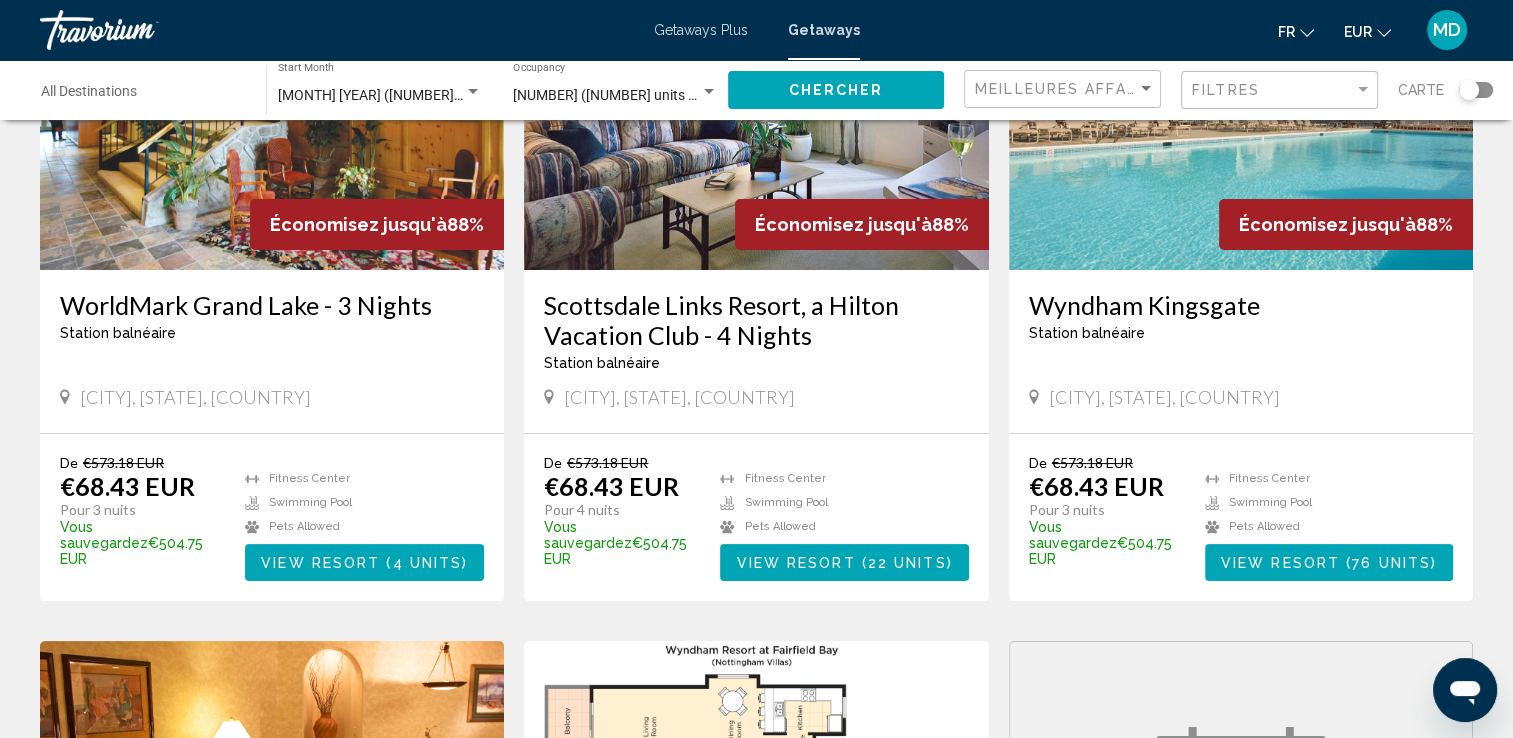 scroll, scrollTop: 248, scrollLeft: 0, axis: vertical 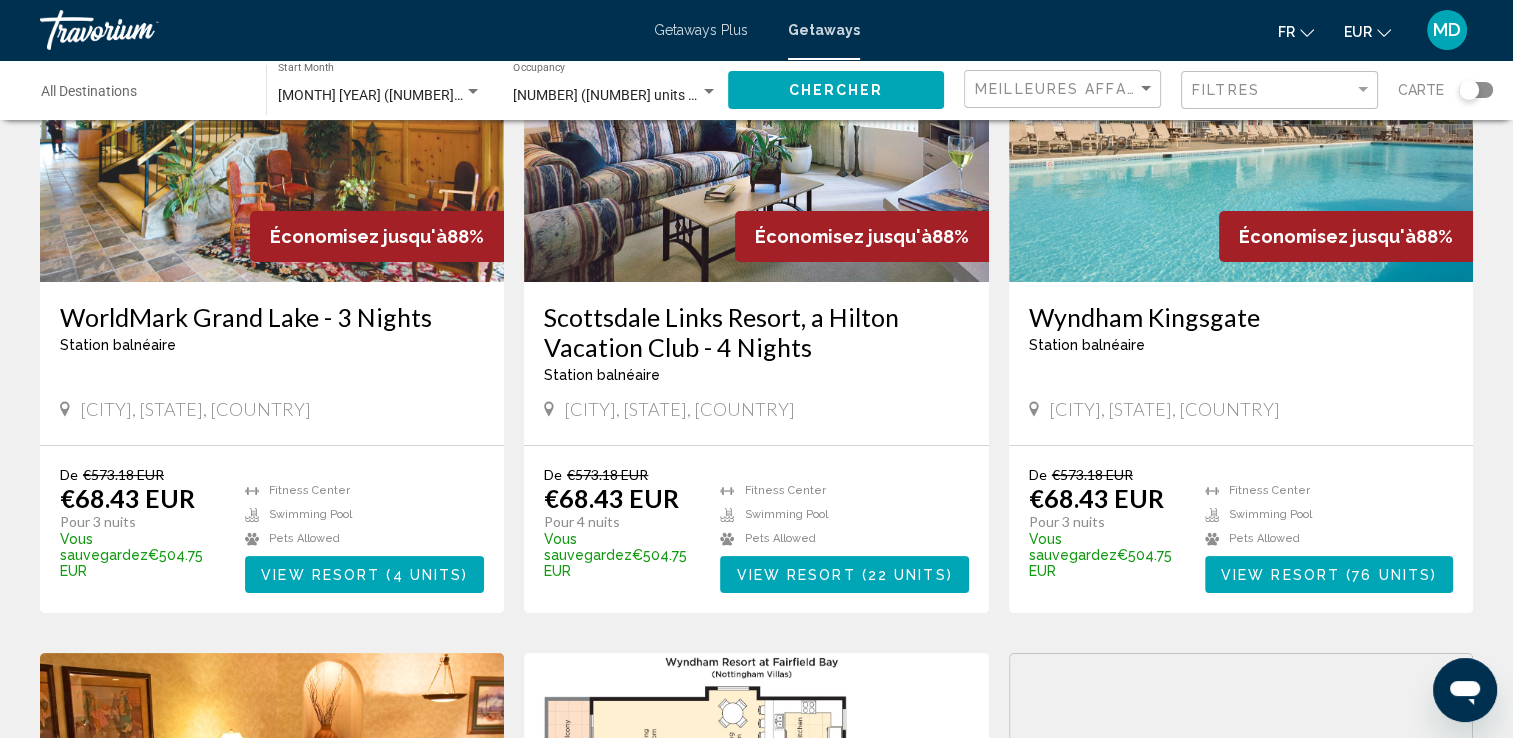 click at bounding box center [1241, 122] 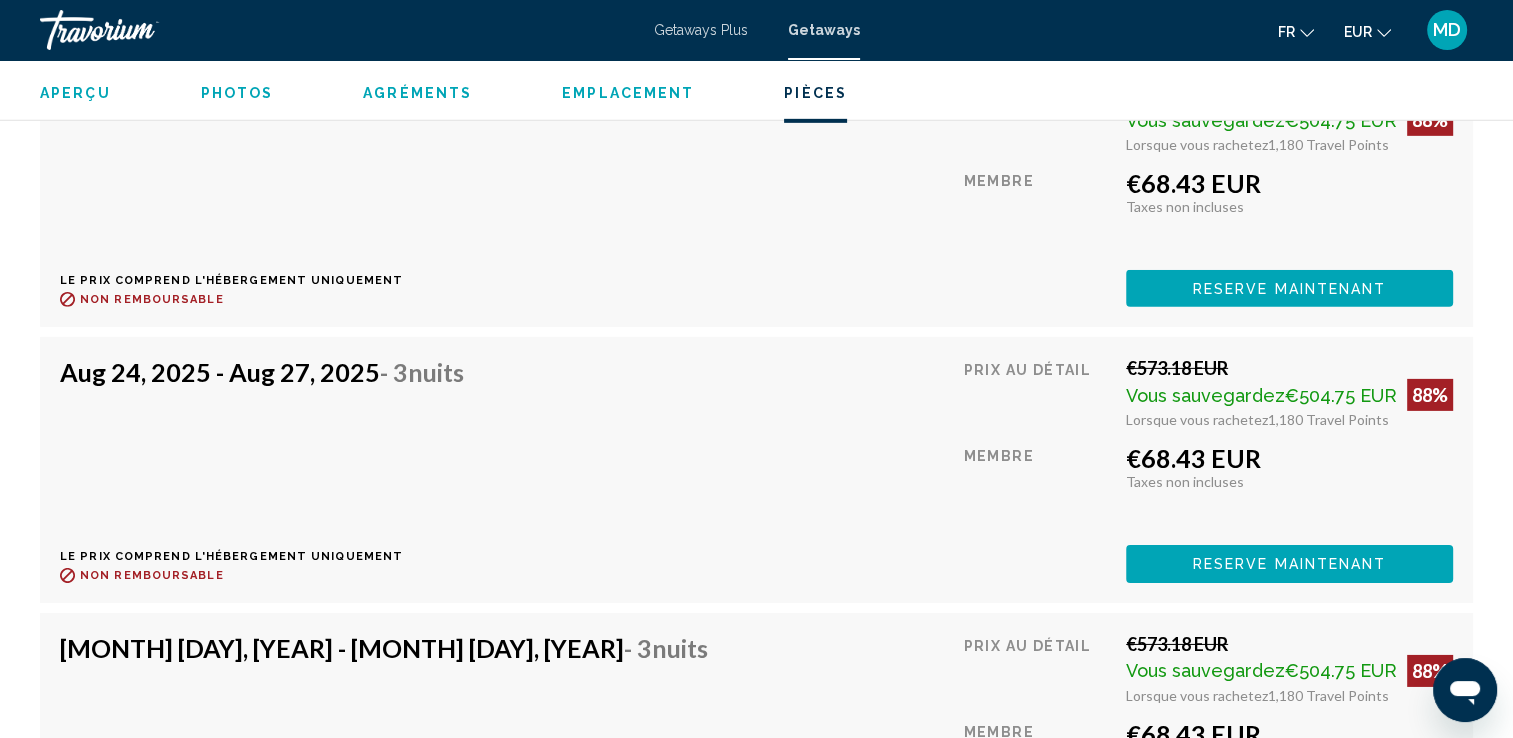 scroll, scrollTop: 6302, scrollLeft: 0, axis: vertical 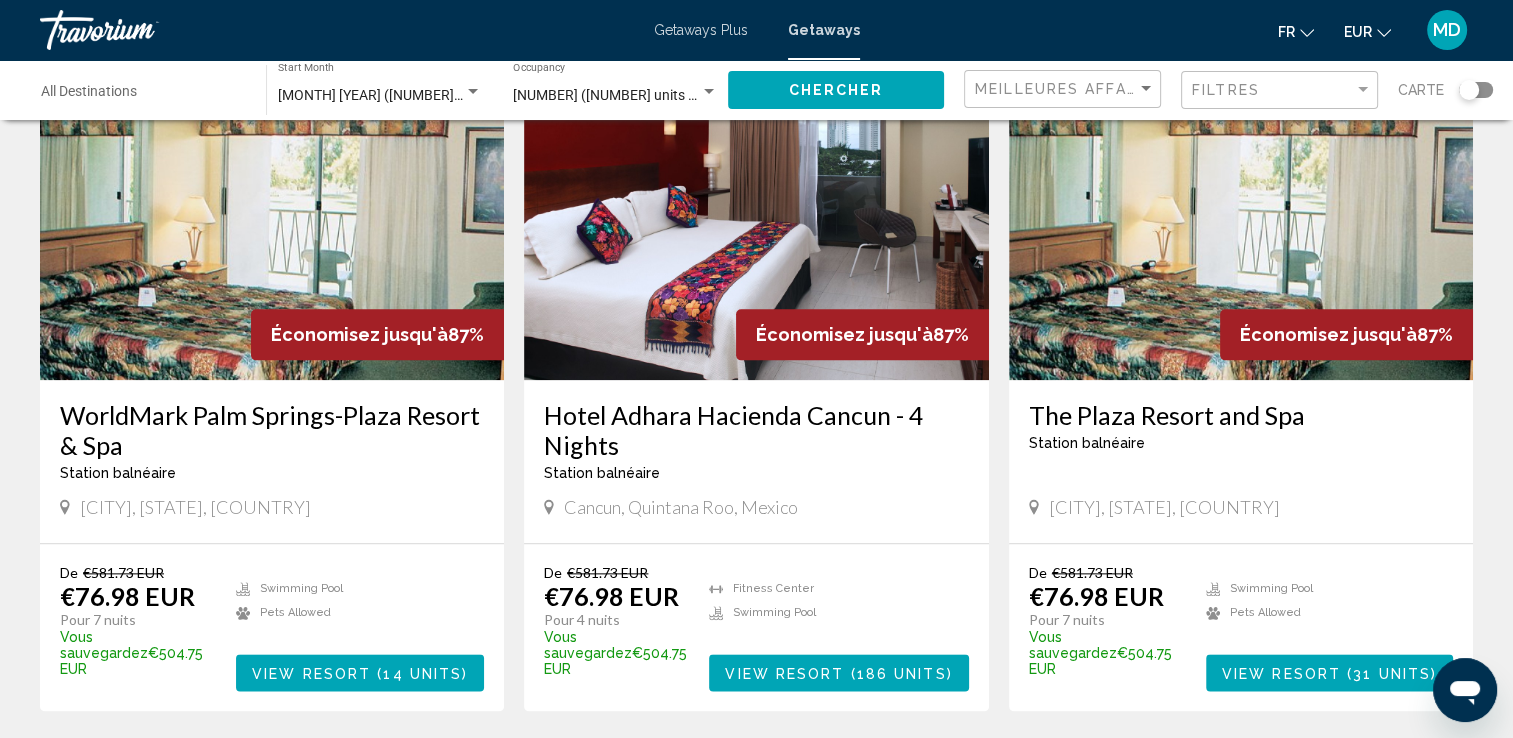 click at bounding box center (1241, 220) 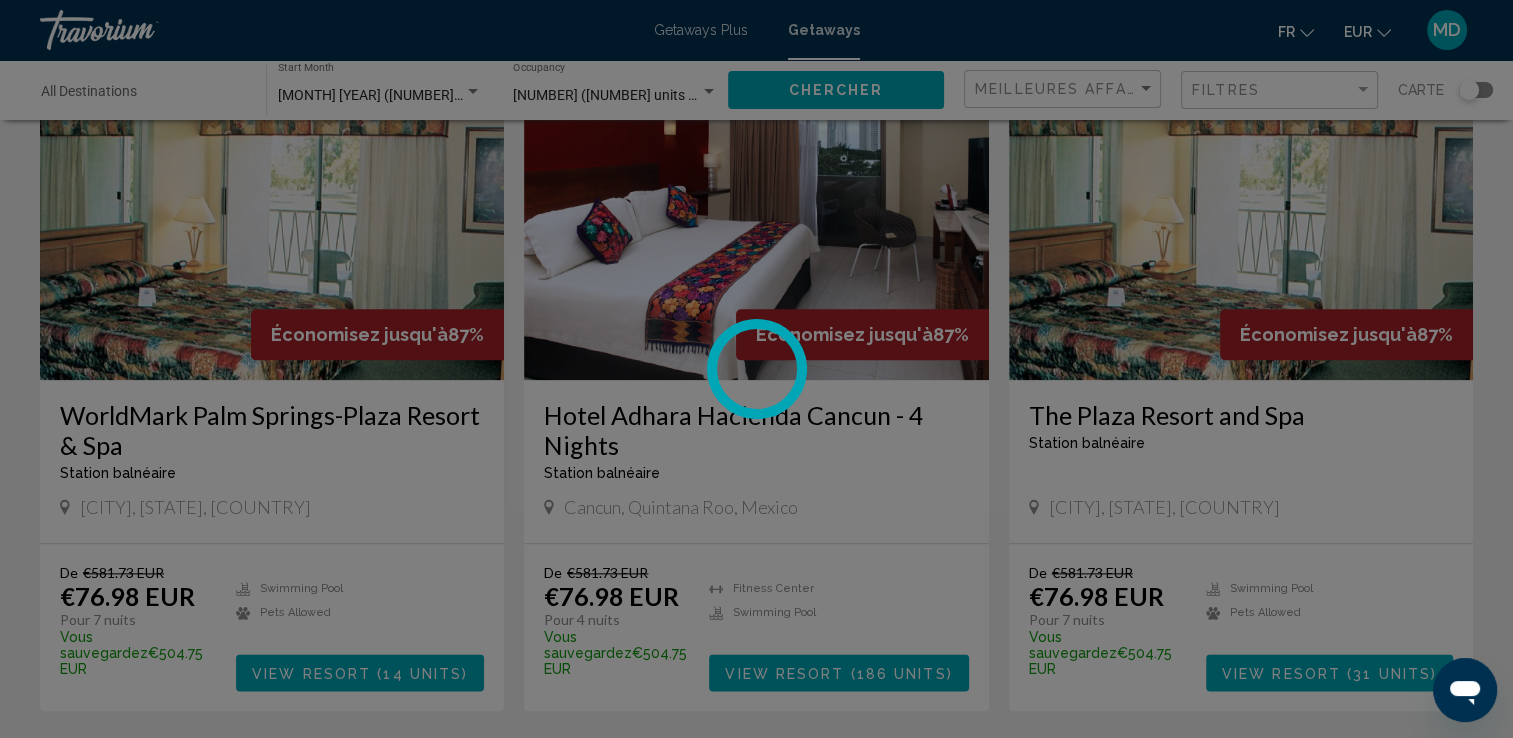 scroll, scrollTop: 0, scrollLeft: 0, axis: both 